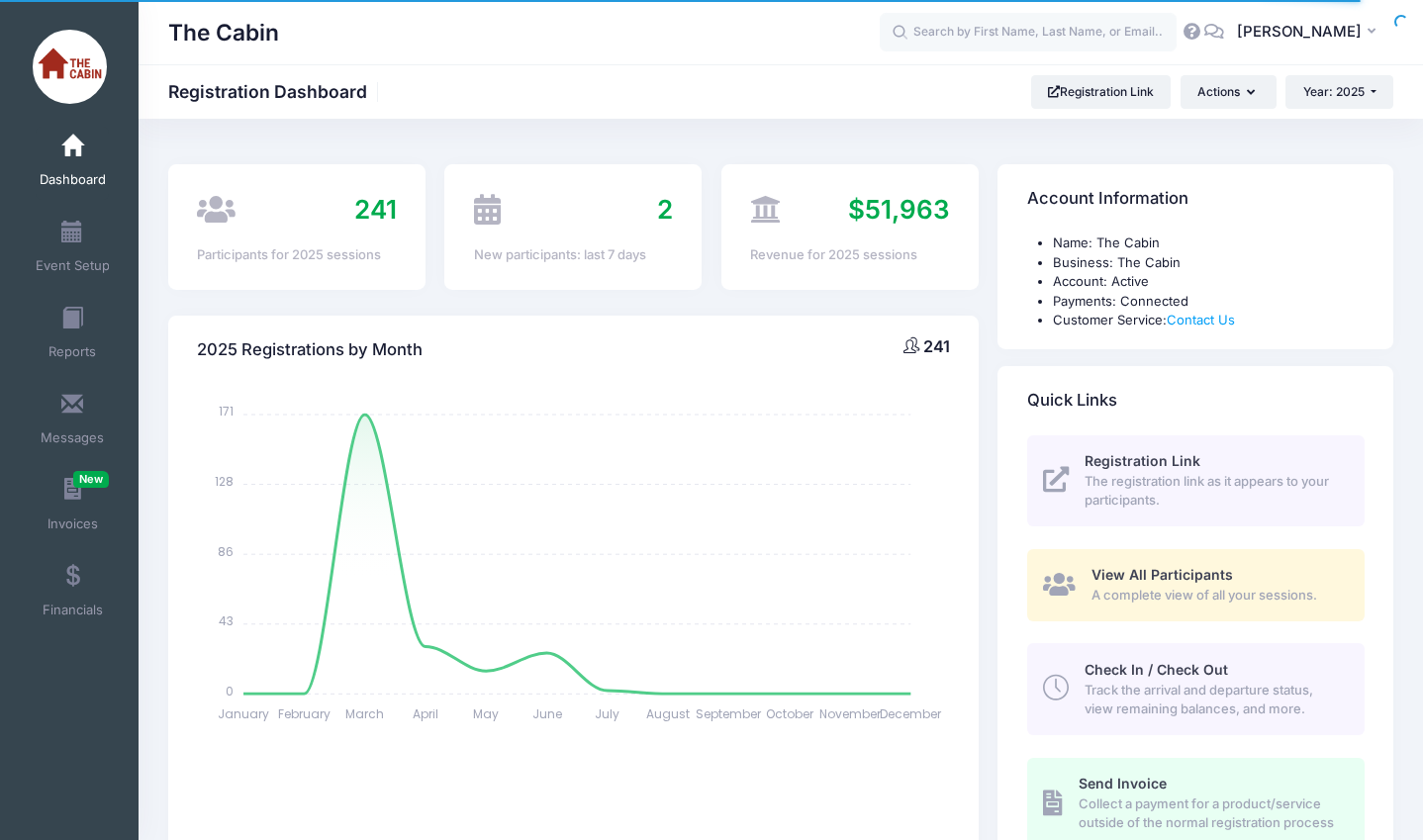 select 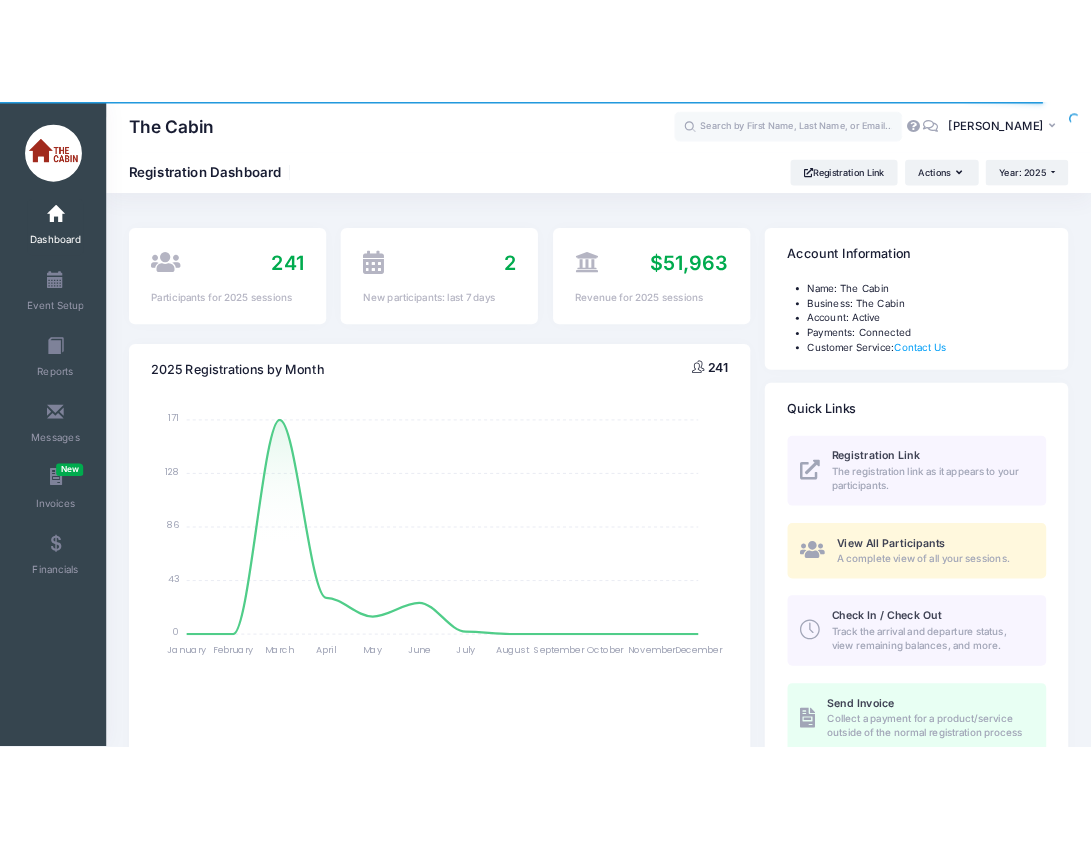 scroll, scrollTop: 0, scrollLeft: 0, axis: both 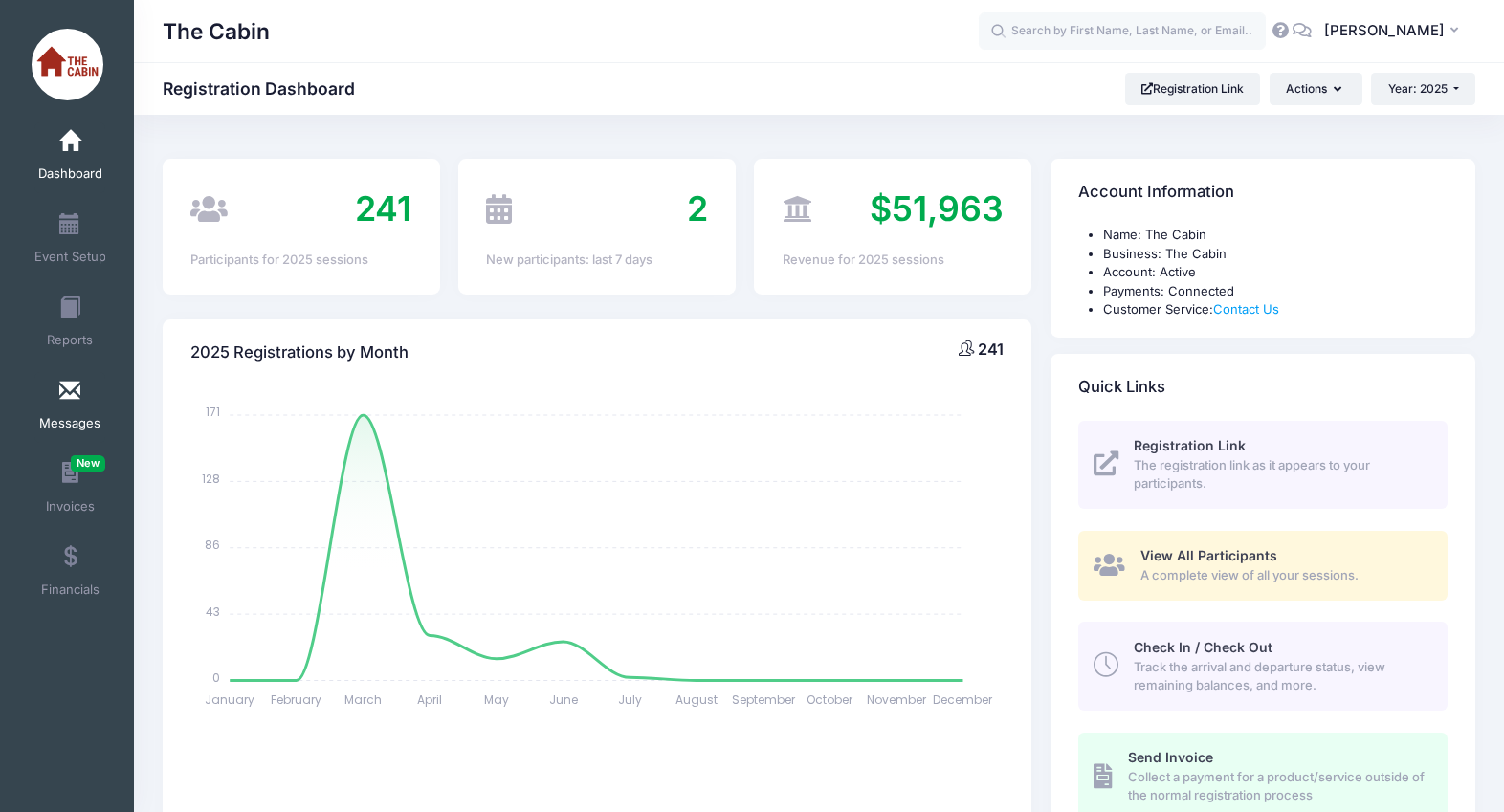 click on "Messages" at bounding box center [70, 407] 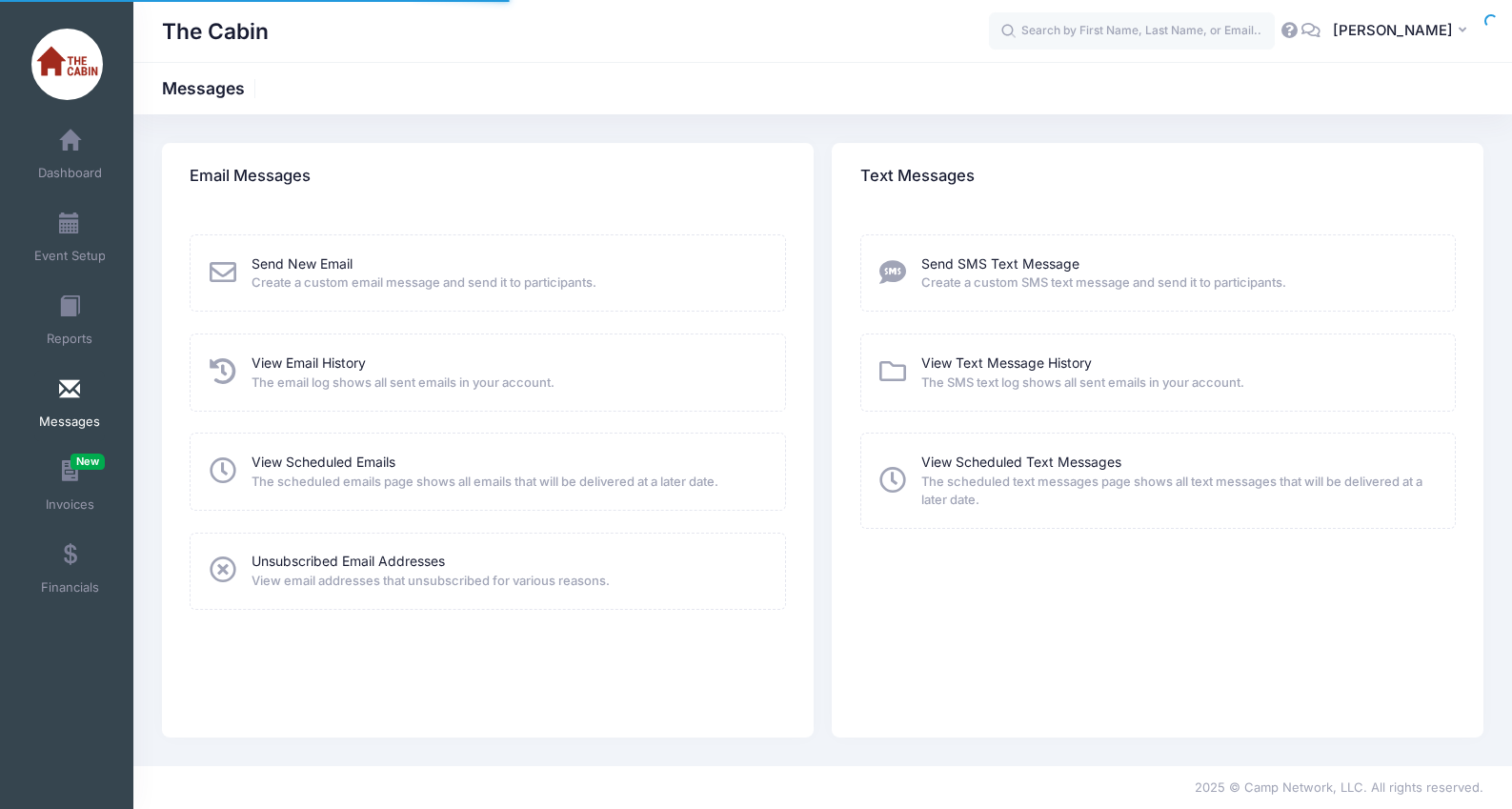 scroll, scrollTop: 0, scrollLeft: 0, axis: both 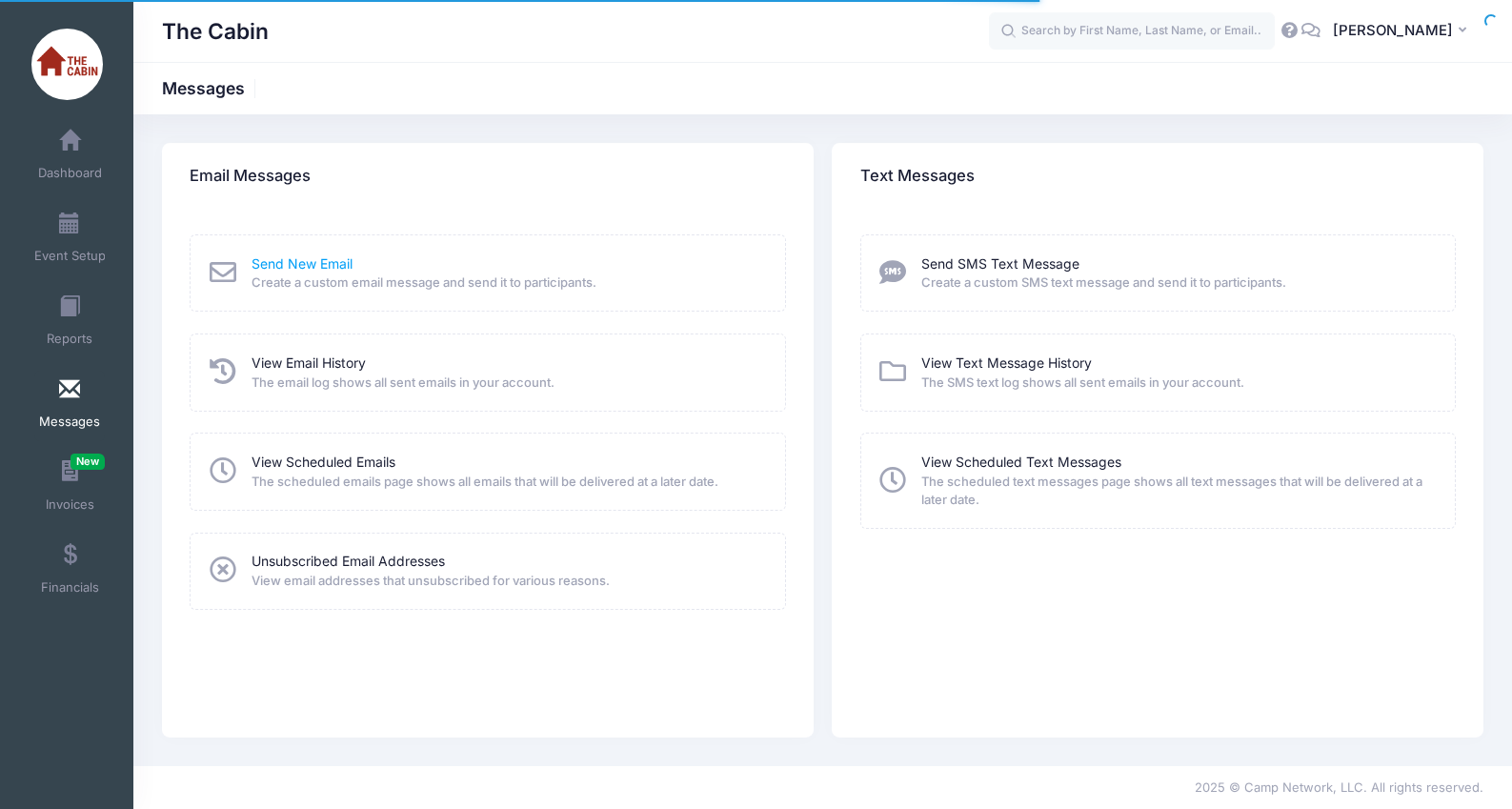 click on "Send New Email" at bounding box center (302, 263) 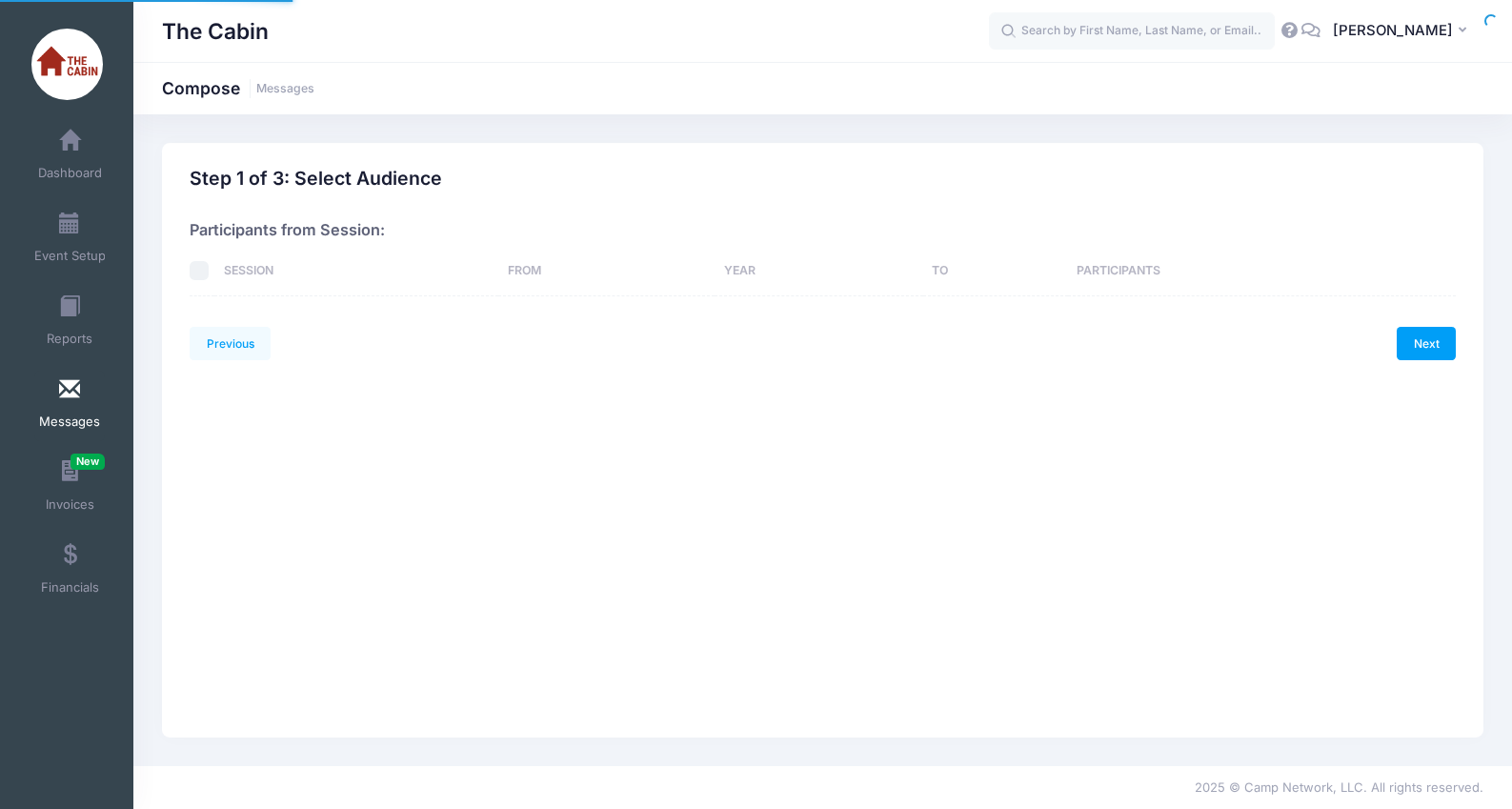 scroll, scrollTop: 0, scrollLeft: 0, axis: both 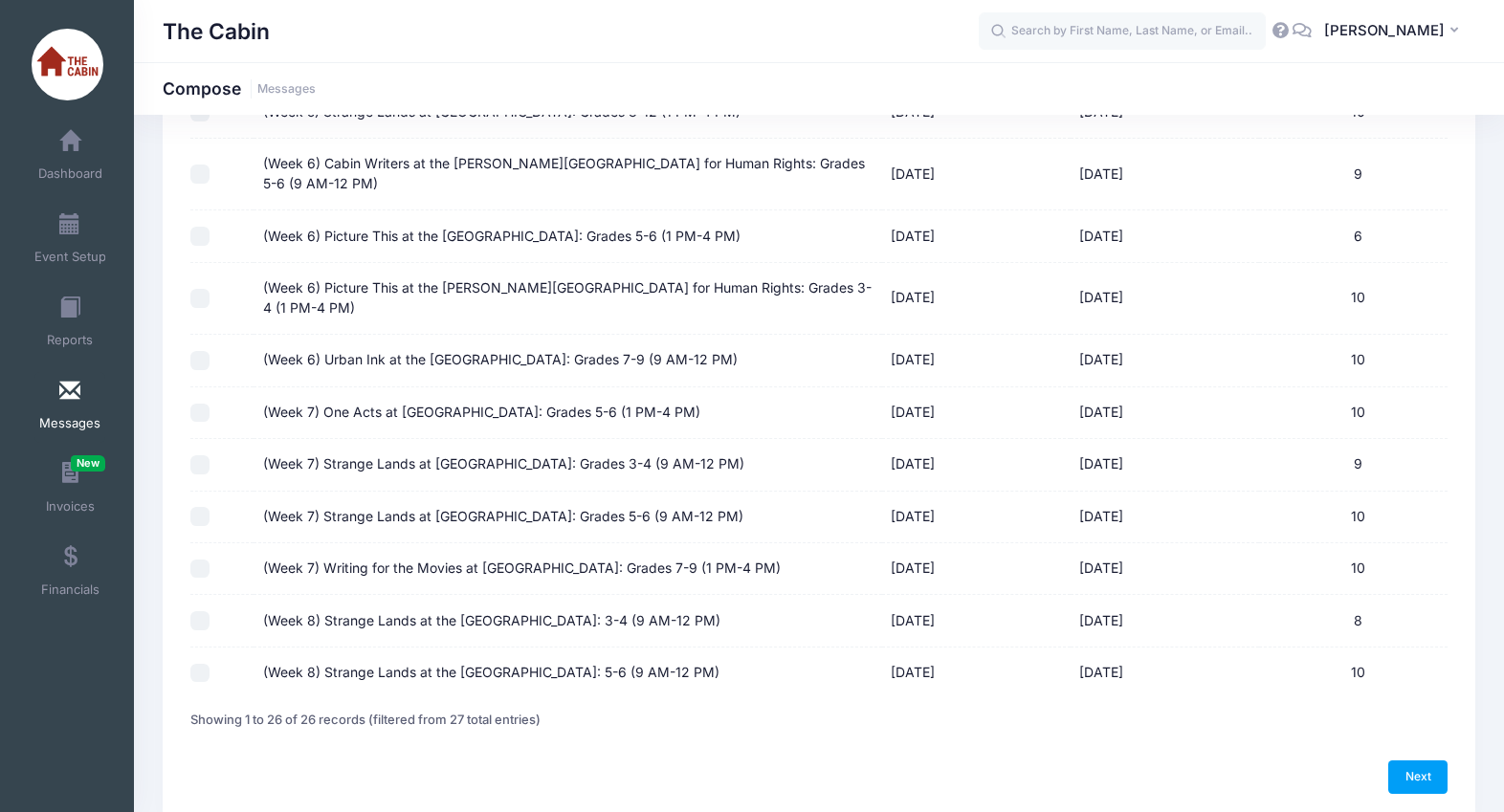click on "(Week 7) Strange Lands at [GEOGRAPHIC_DATA]: Grades 3-4 (9 AM-12 PM)" at bounding box center [200, 465] 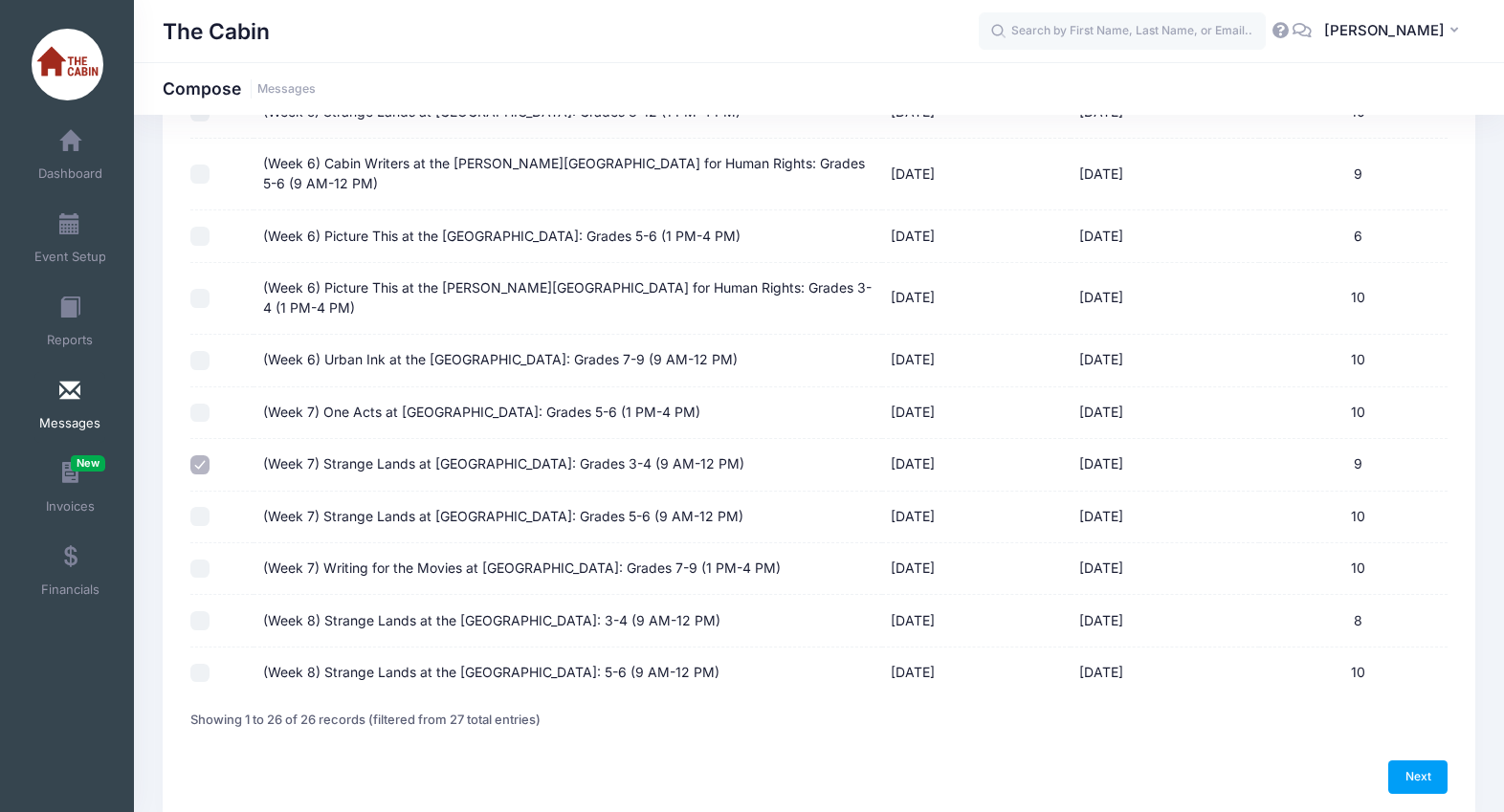 click on "(Week 7) Strange Lands at [GEOGRAPHIC_DATA]: Grades 5-6 (9 AM-12 PM)" at bounding box center (200, 516) 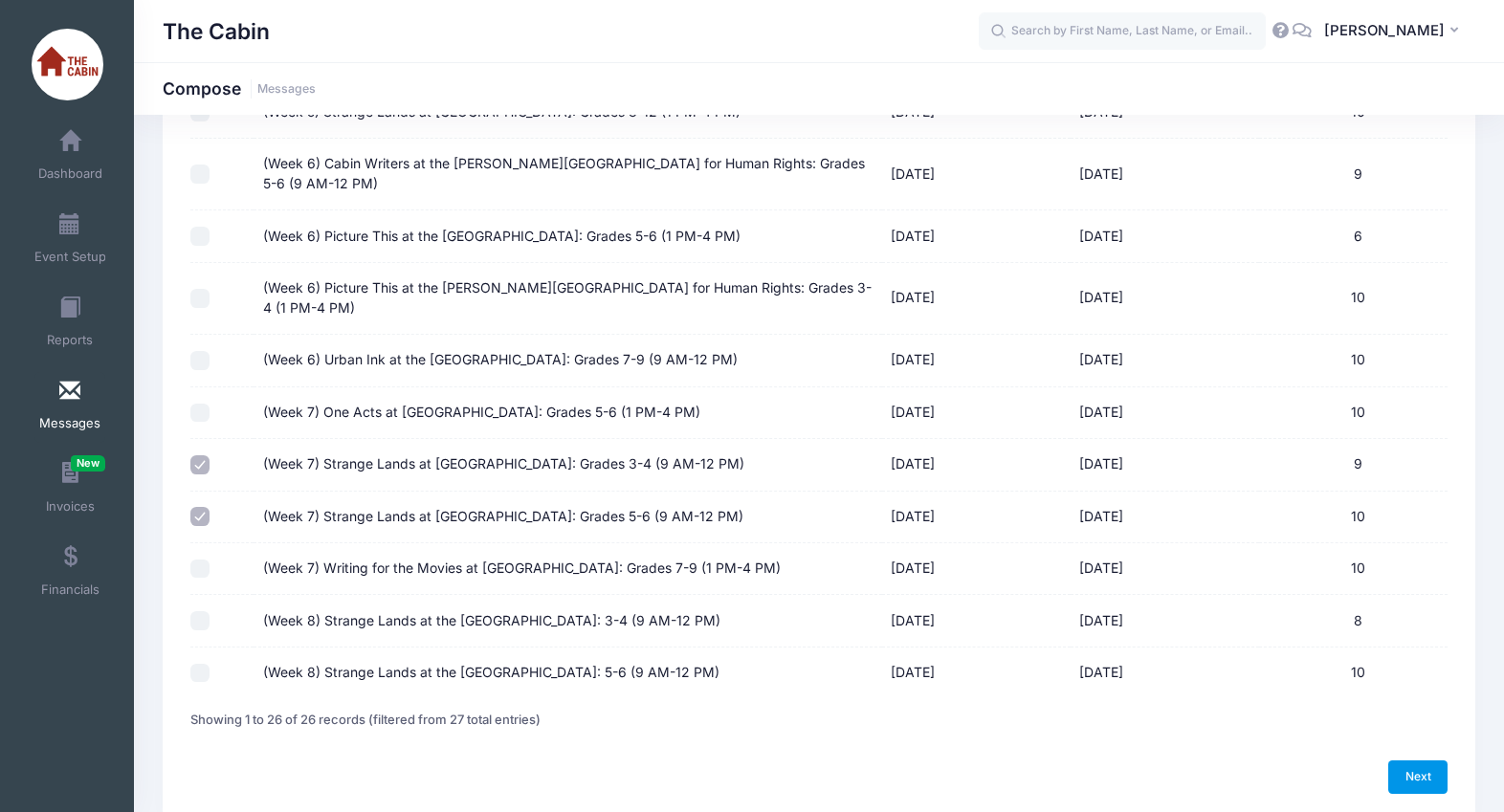 click on "Next" at bounding box center (1418, 777) 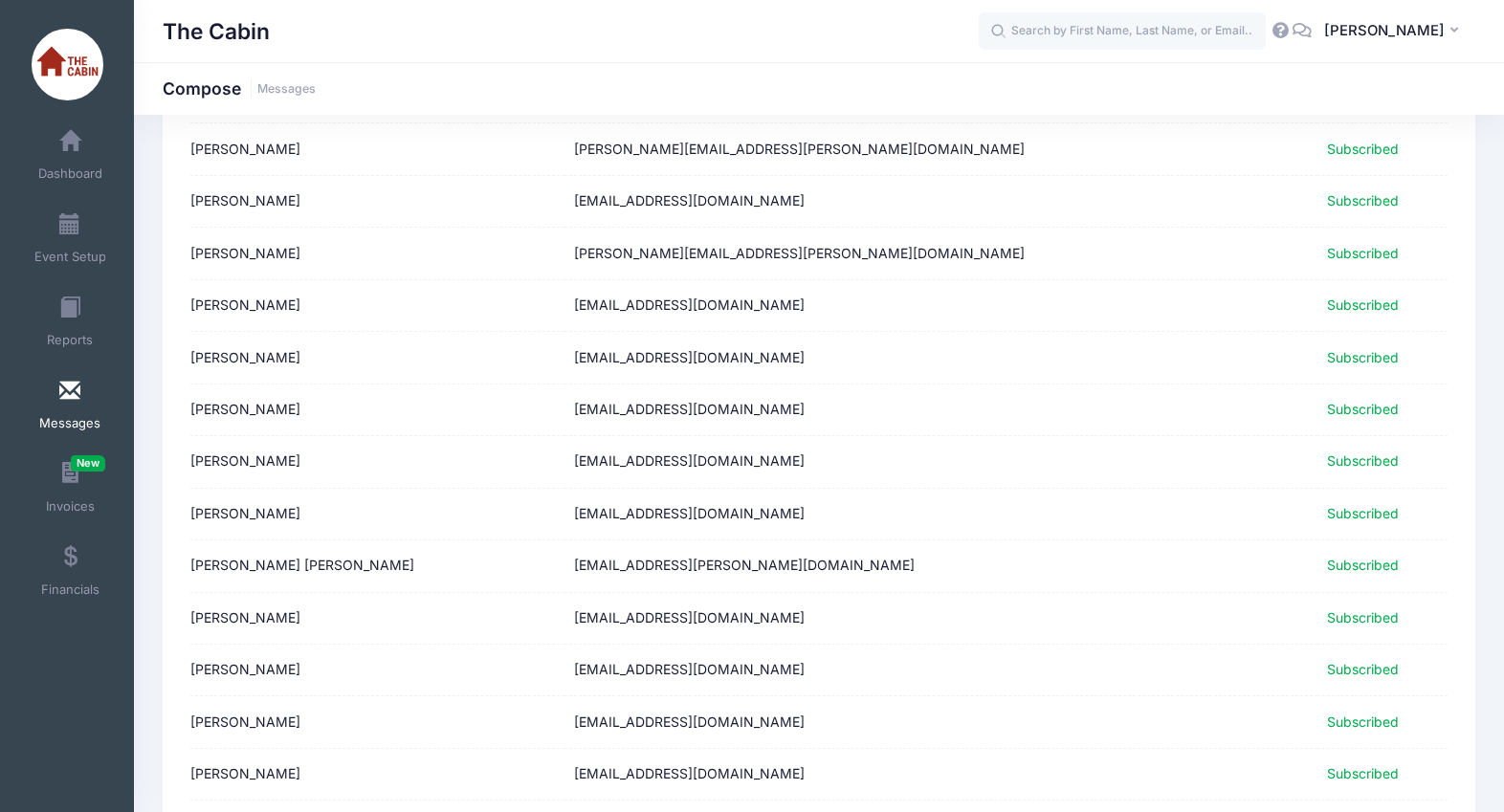 scroll, scrollTop: 723, scrollLeft: 0, axis: vertical 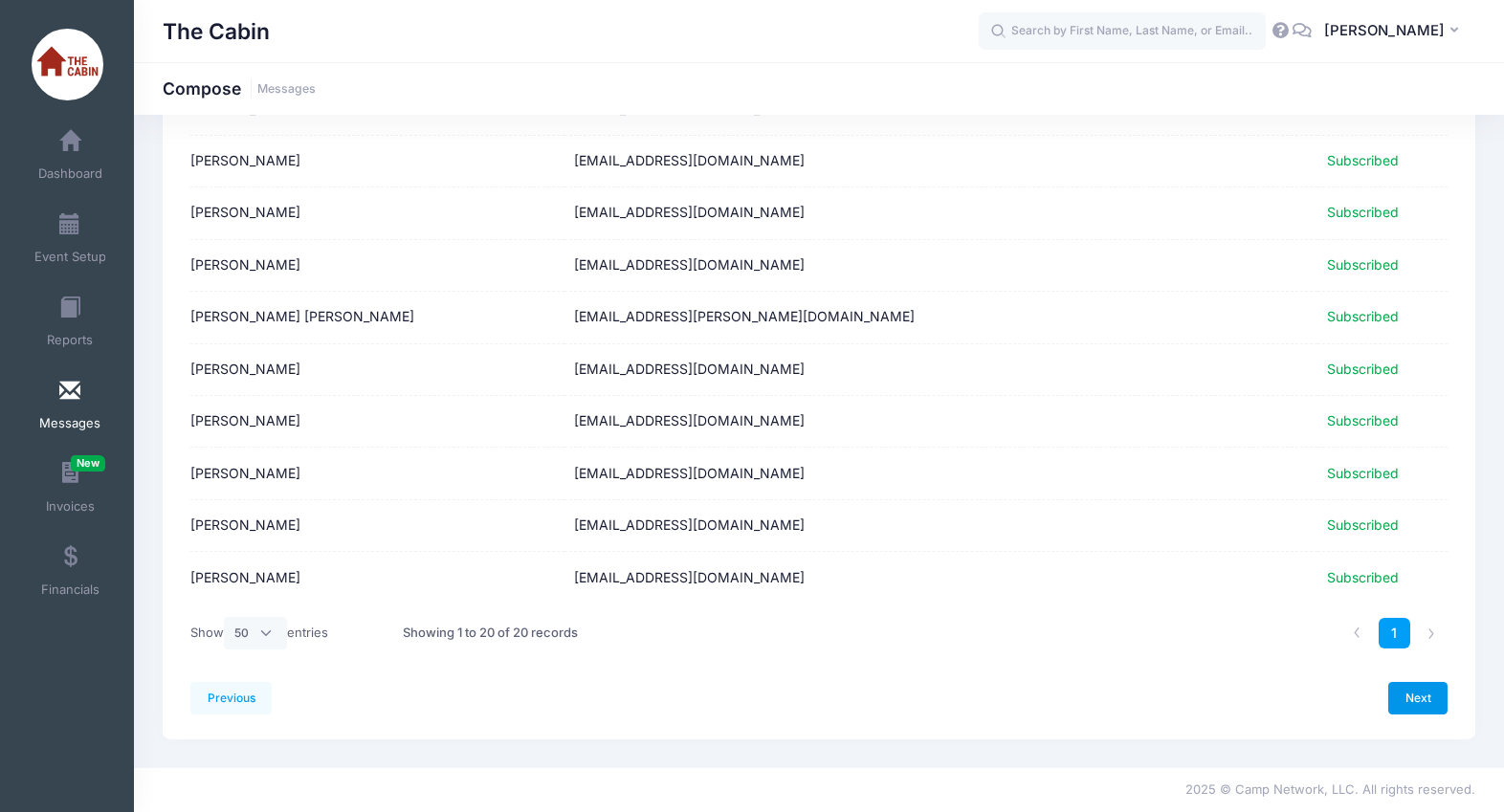 click on "Next" at bounding box center (1418, 698) 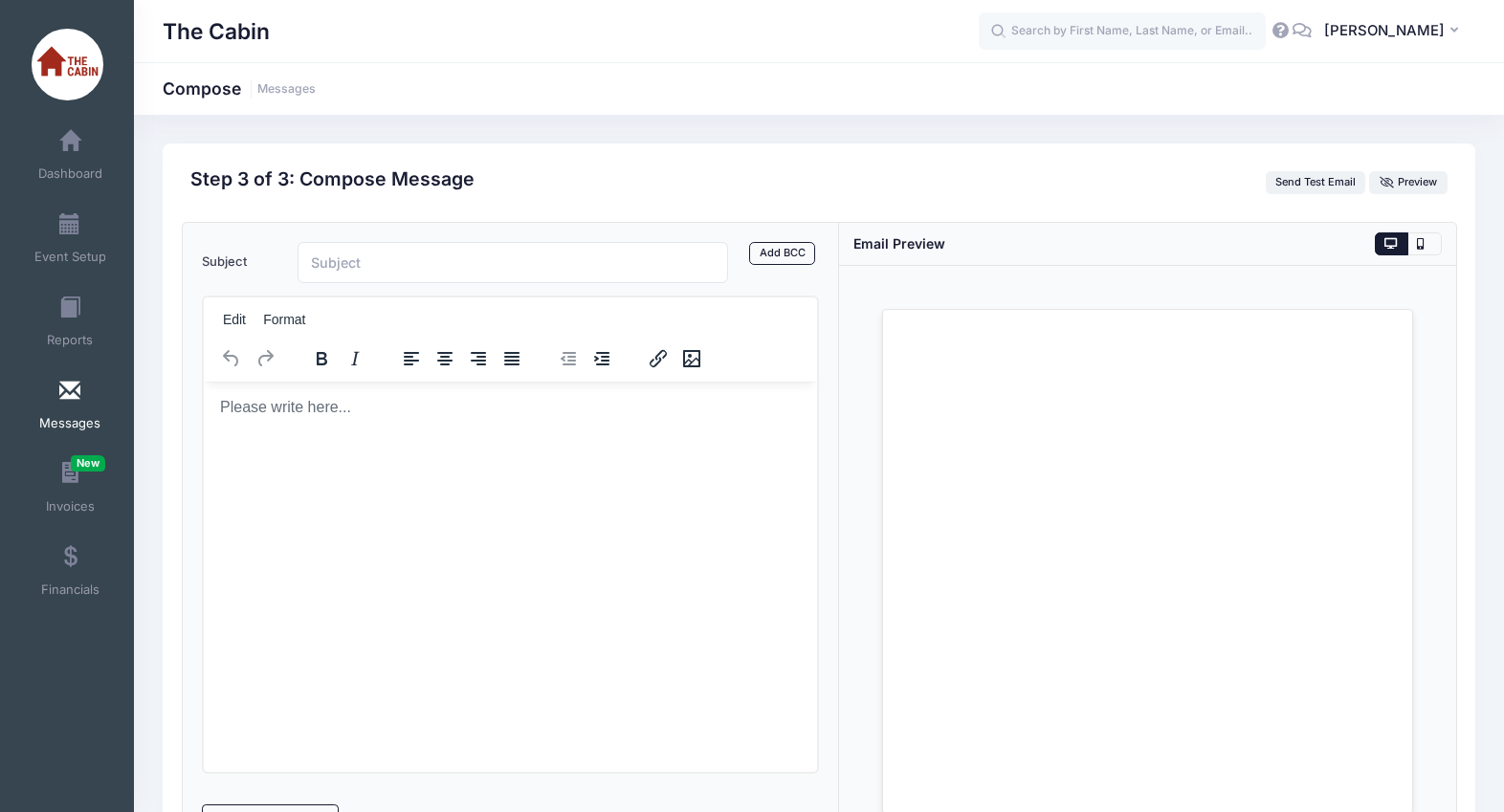 scroll, scrollTop: 0, scrollLeft: 0, axis: both 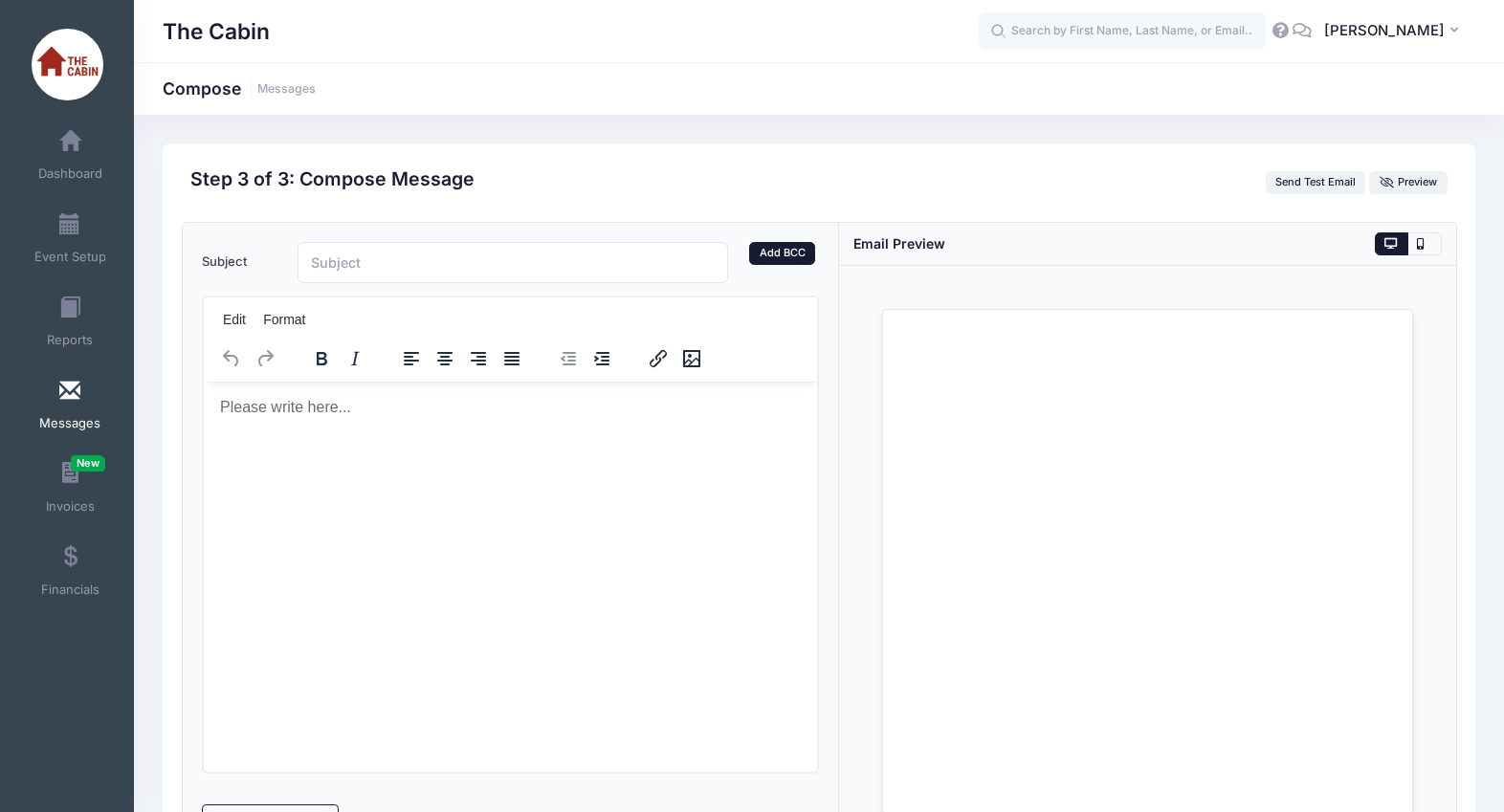 click on "Add BCC" at bounding box center (782, 253) 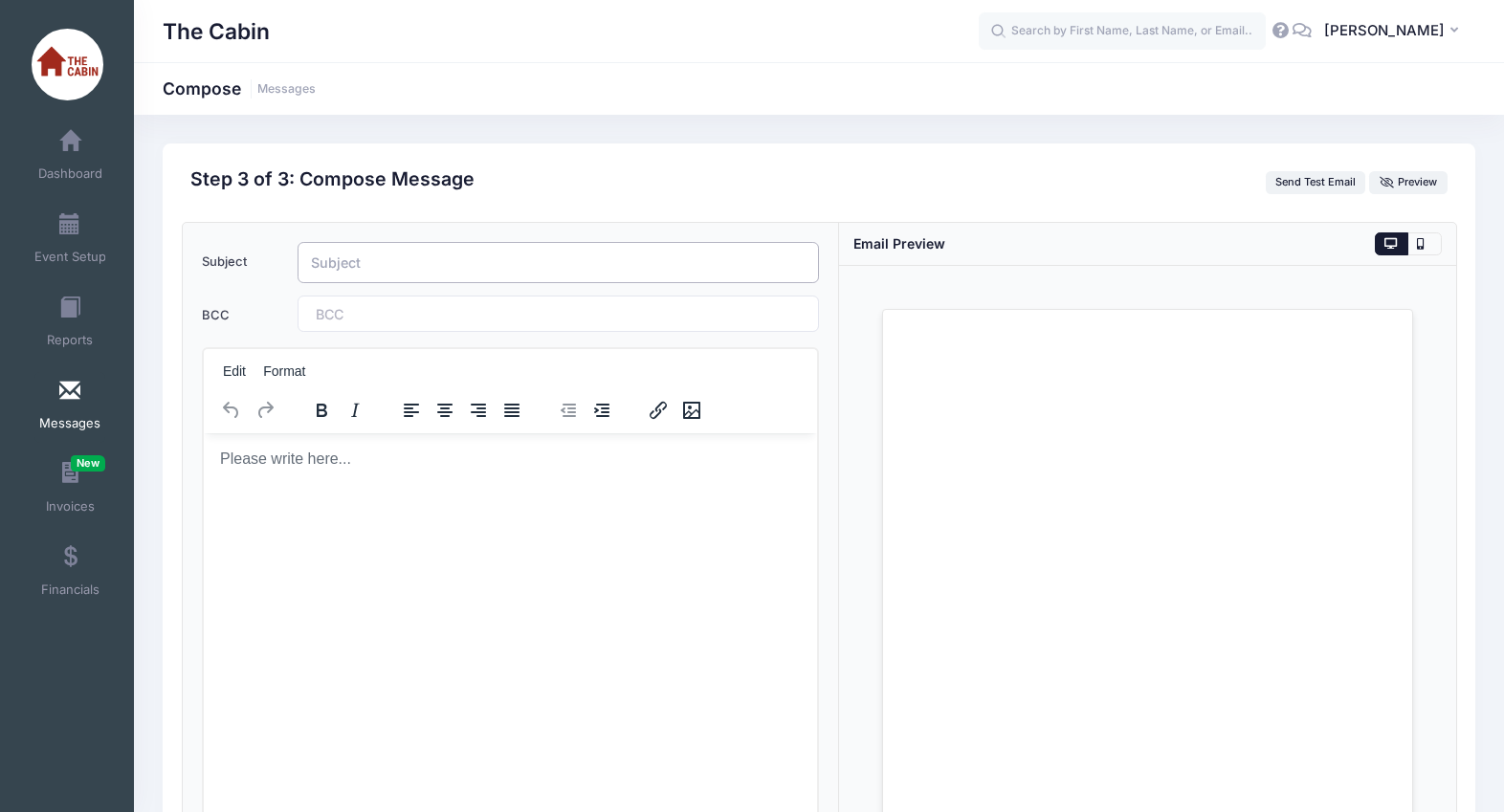 click on "Subject" at bounding box center [558, 262] 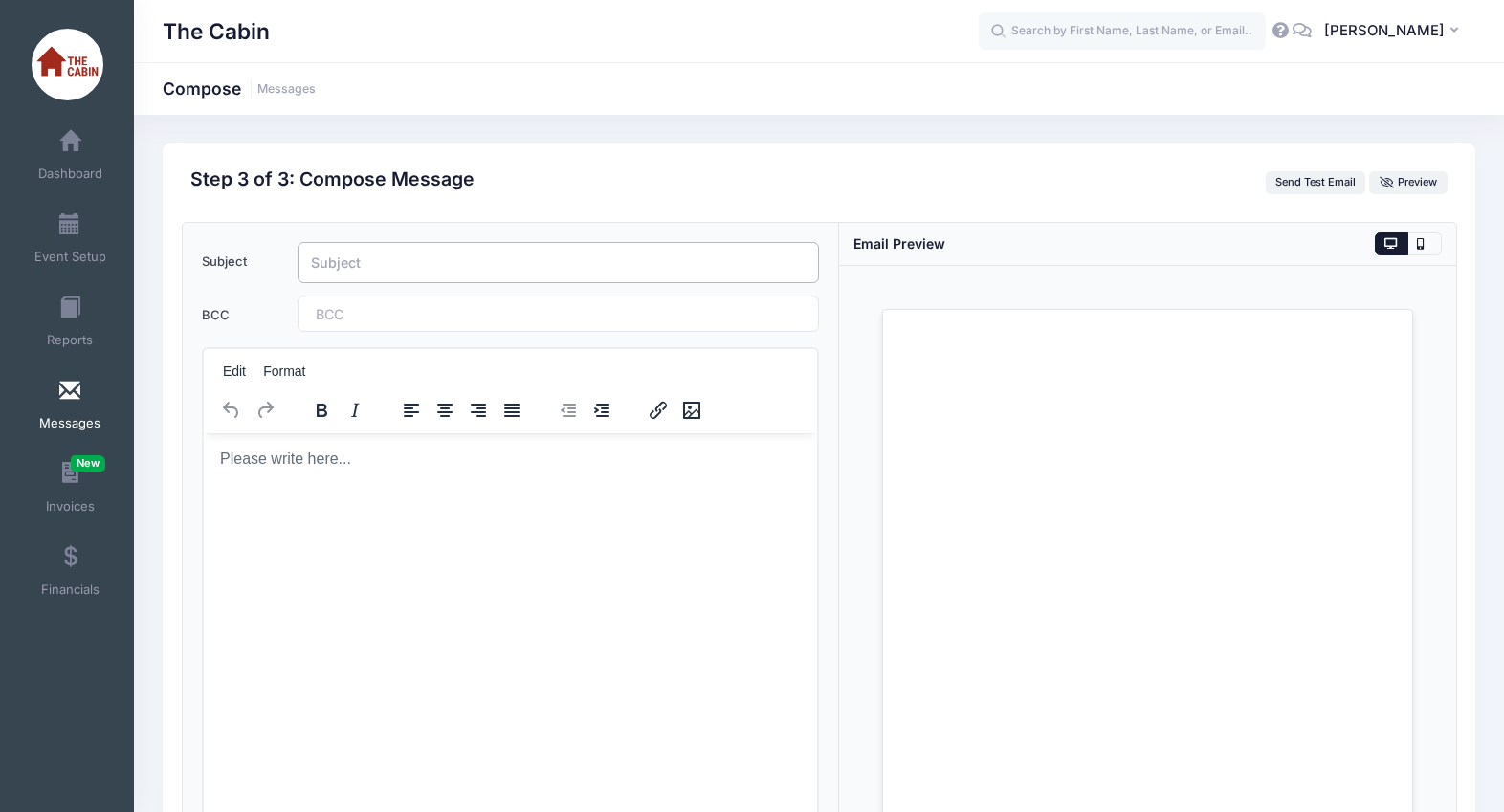 paste on "Your summer camp starts next week!" 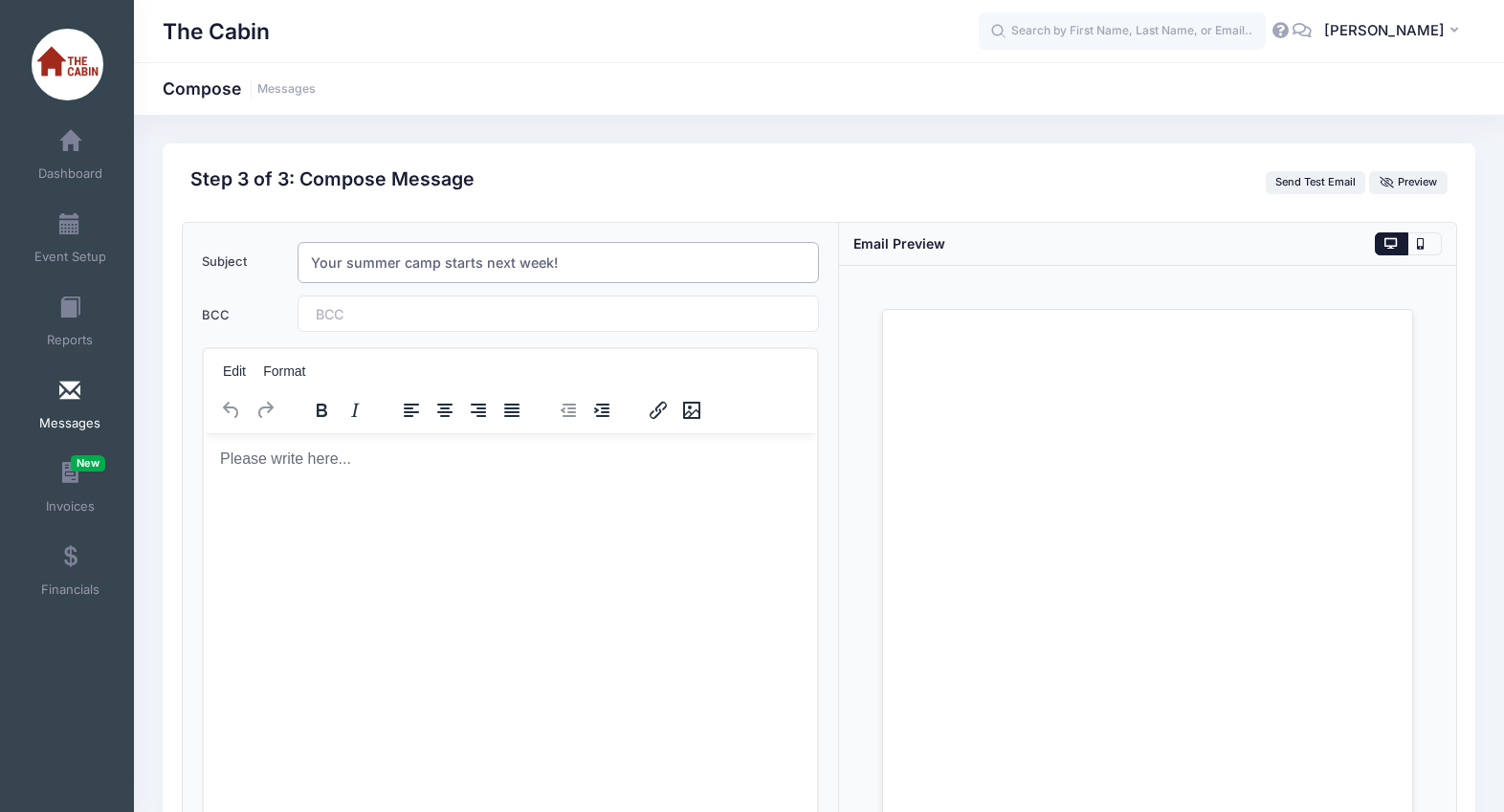 type on "Your summer camp starts next week!" 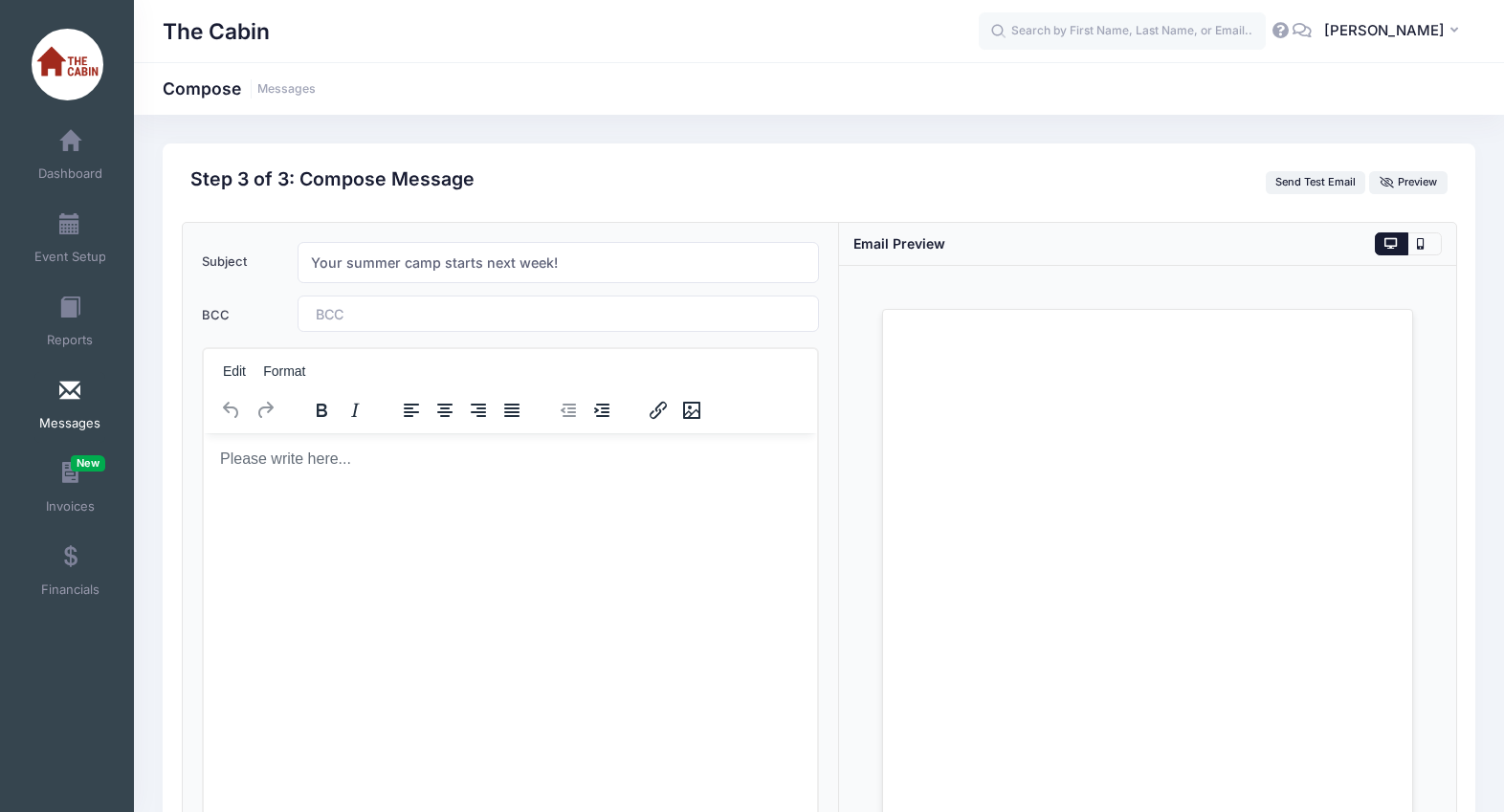 click at bounding box center [368, 314] 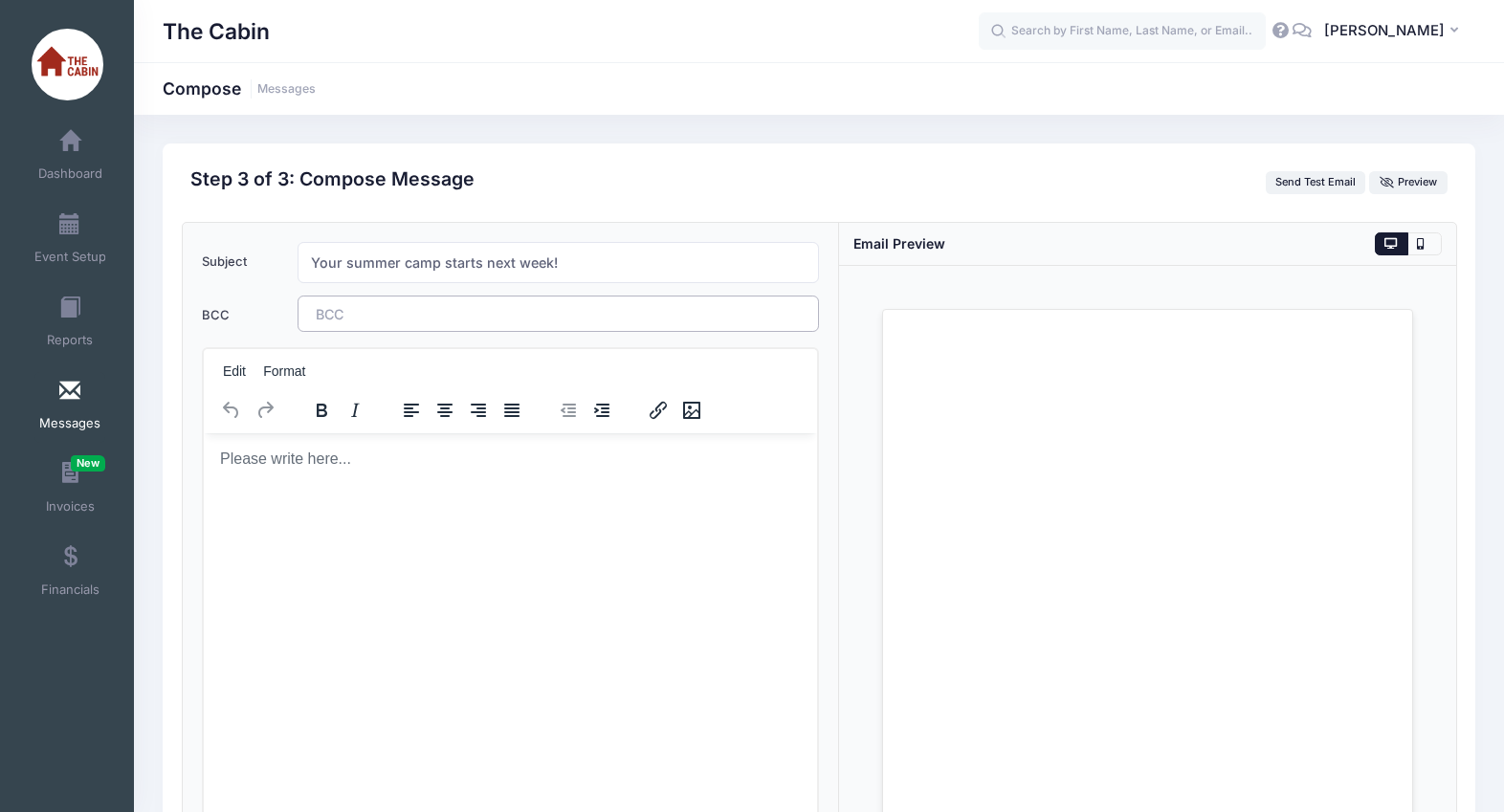 type 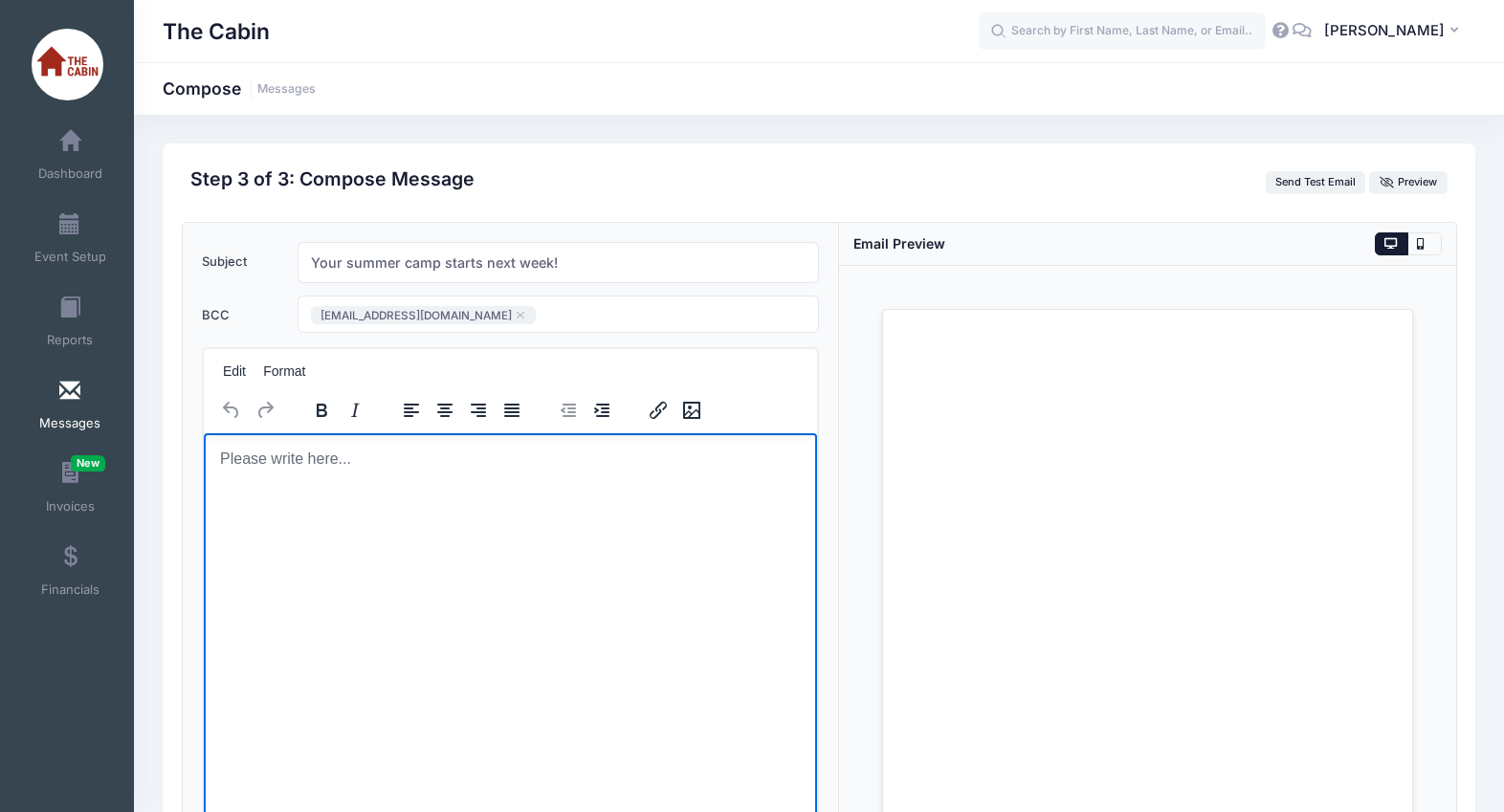 click at bounding box center (509, 458) 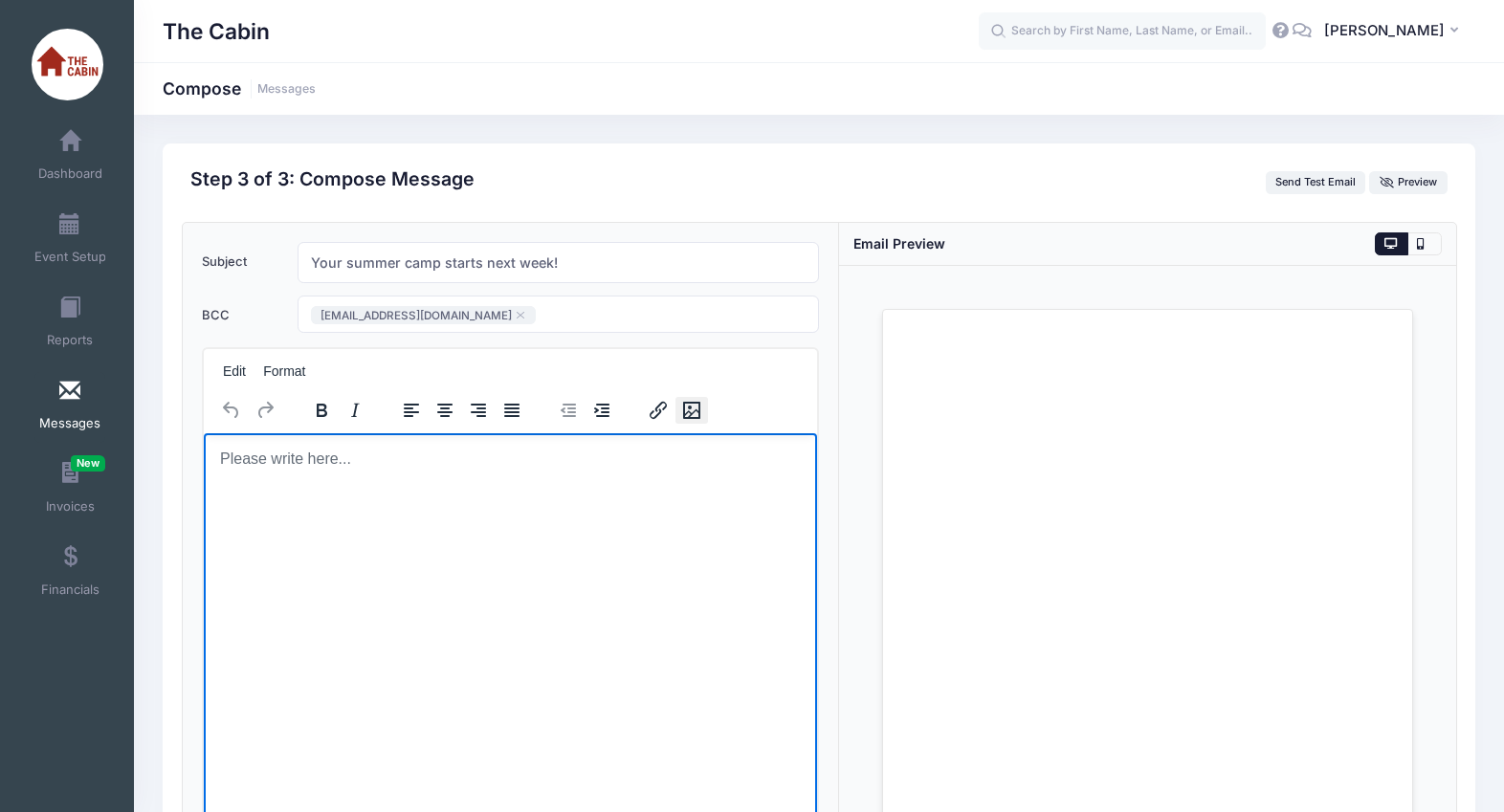 click 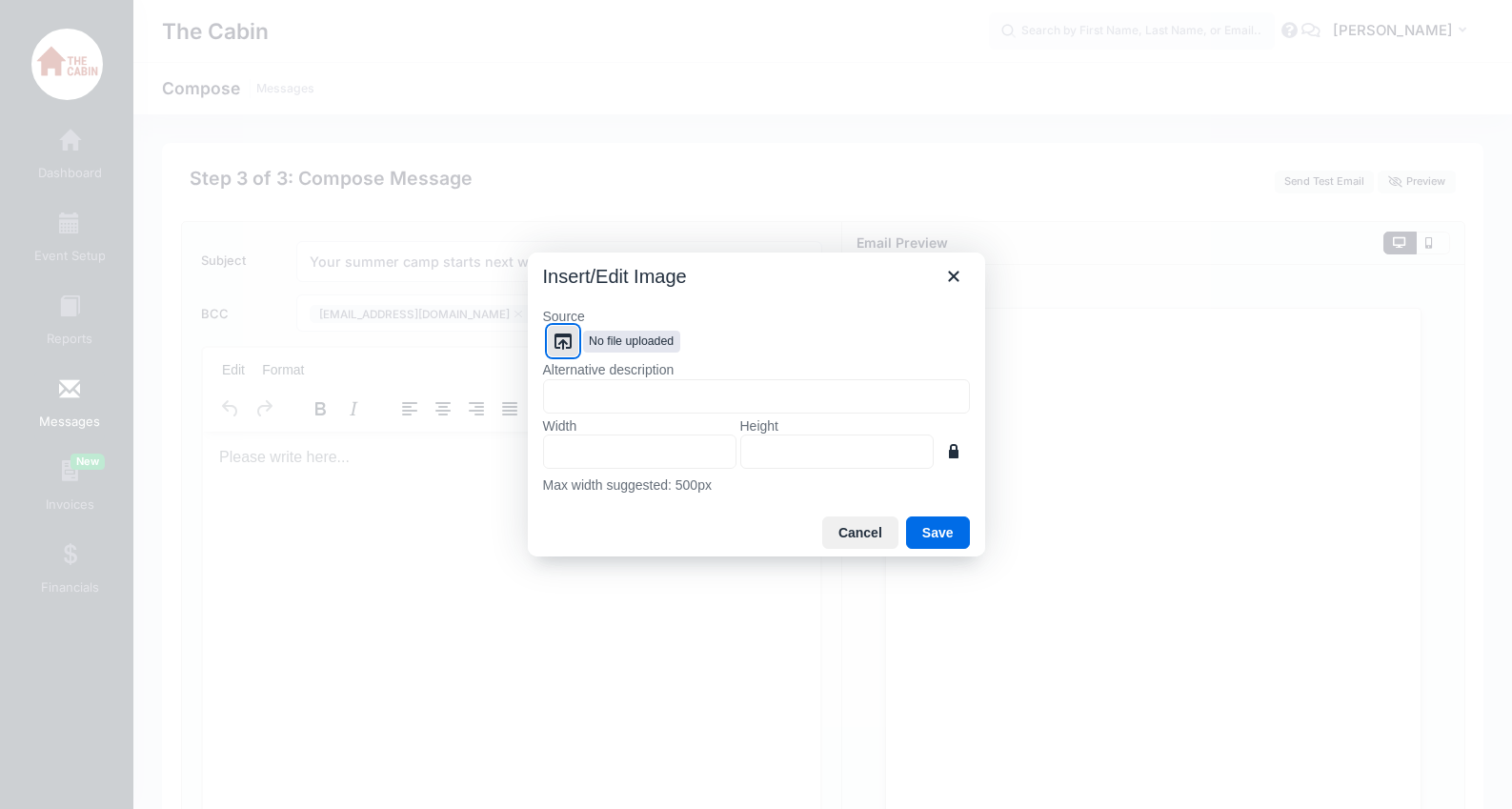 click 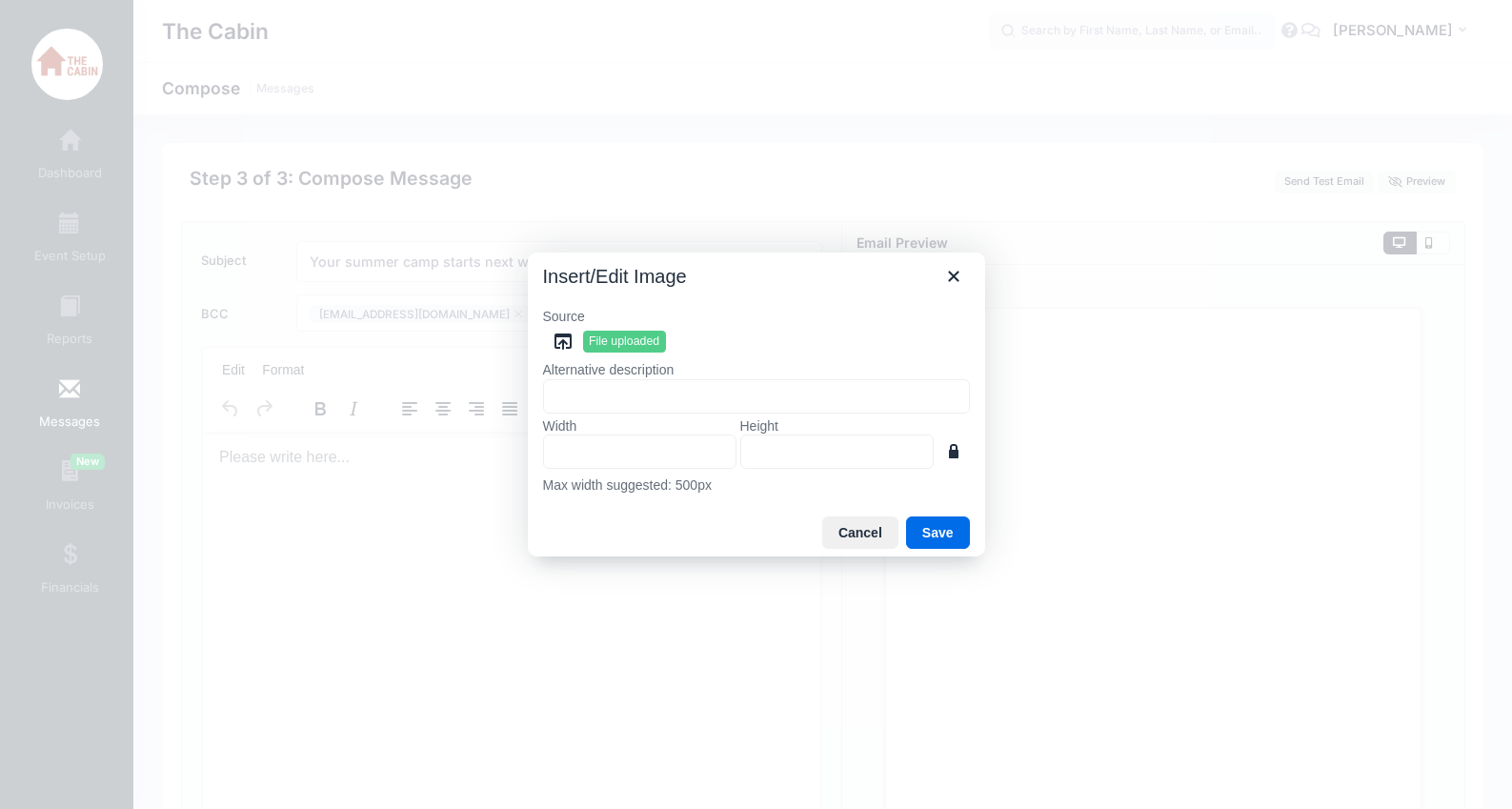 type on "1000" 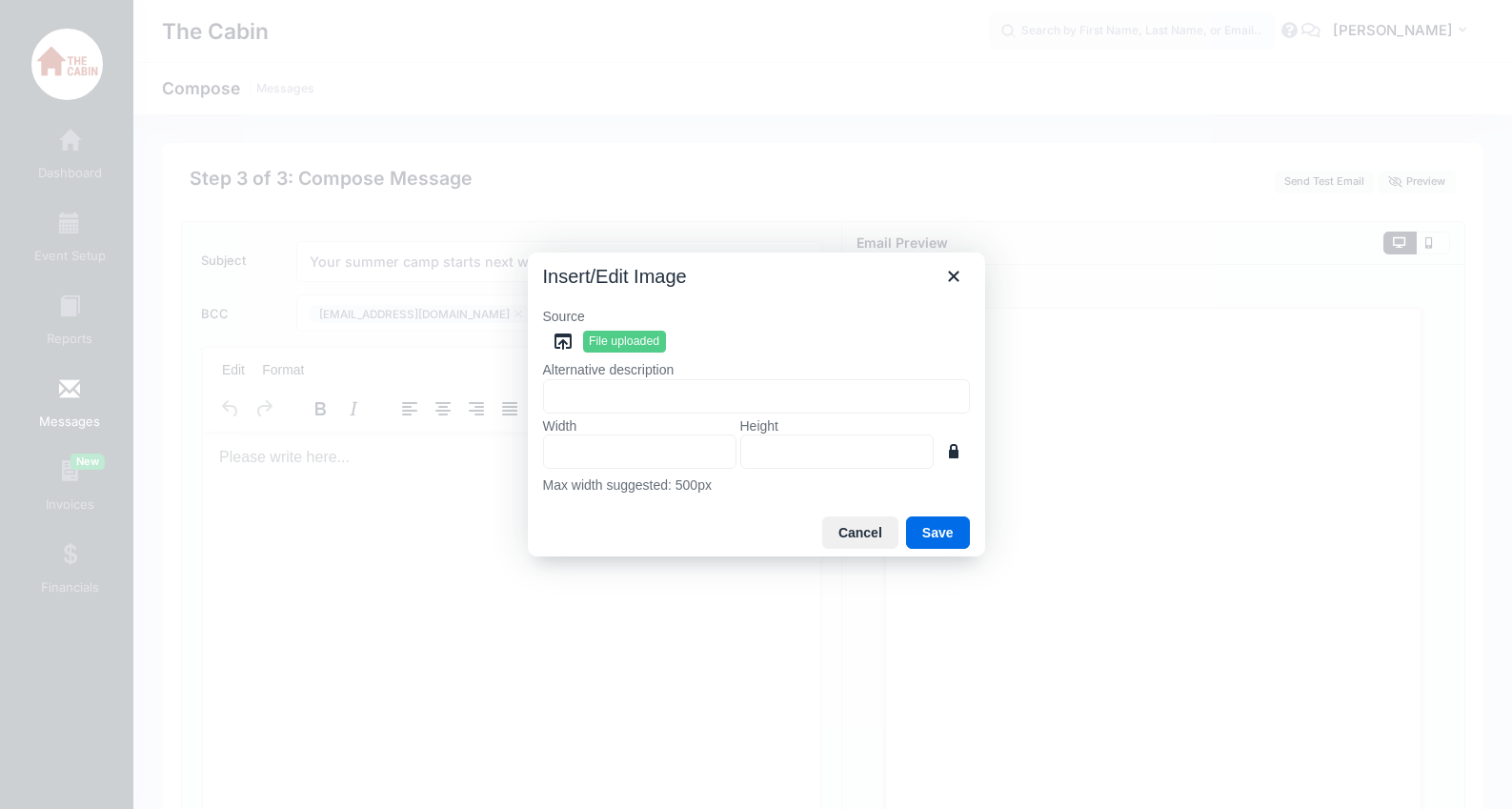 type on "400" 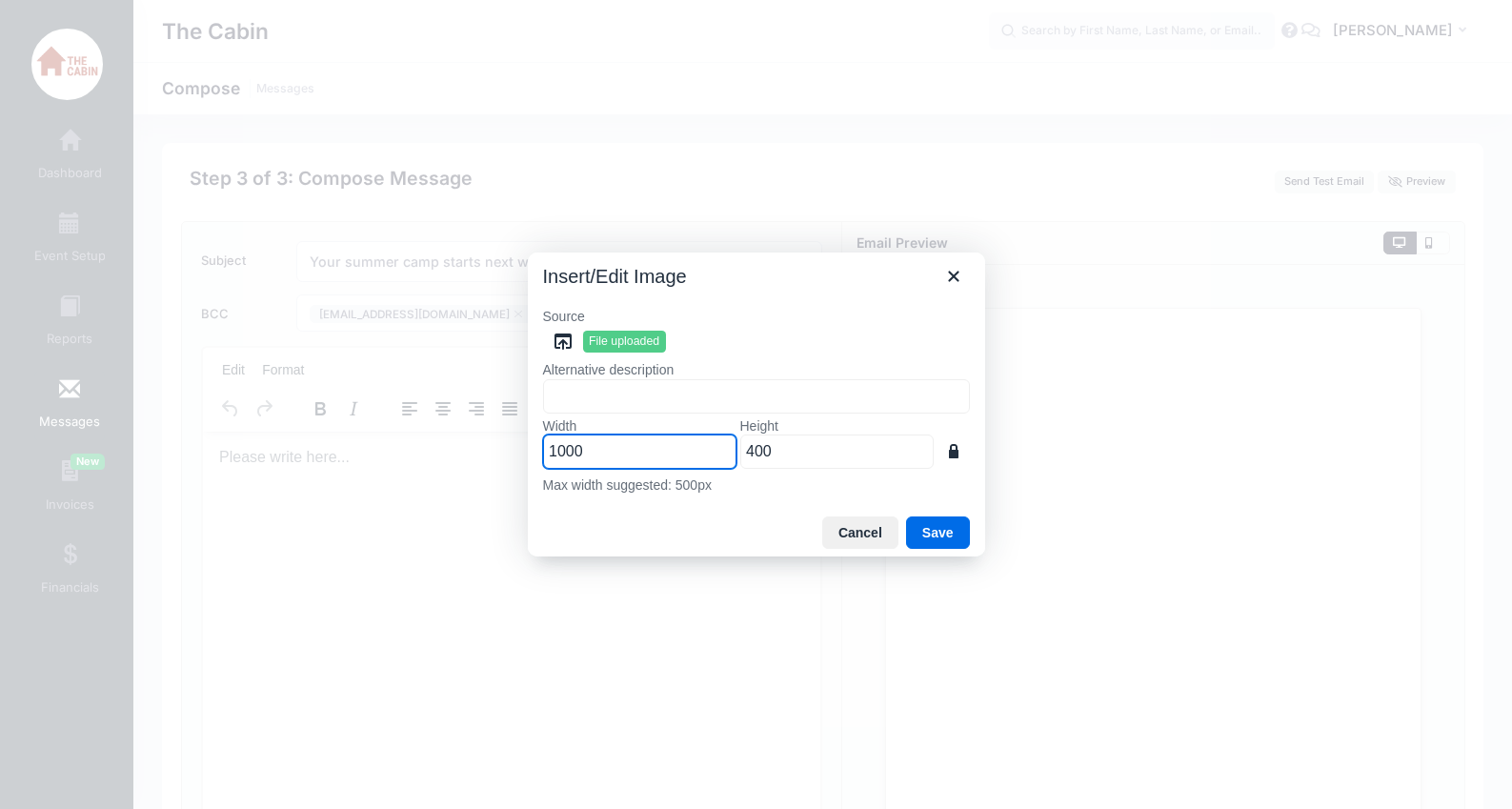drag, startPoint x: 600, startPoint y: 443, endPoint x: 538, endPoint y: 443, distance: 62 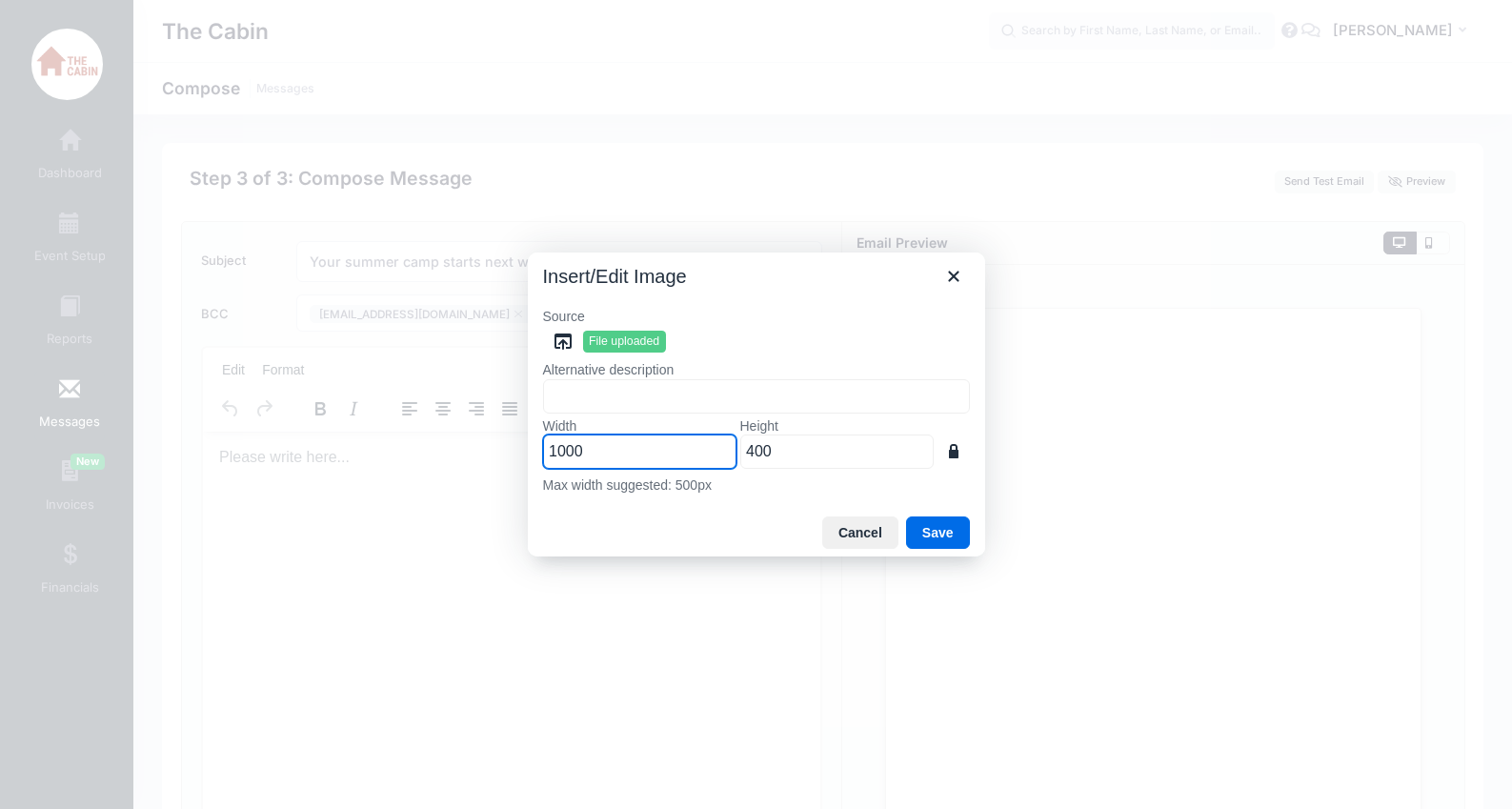 click on "Source https://portal.campnetwork.com/camp_documents/EmailAttachments/398474_234e0806e19dc6b8.png File uploaded Alternative description Width 1000 Height 400   Max width suggested: 500px" at bounding box center (756, 400) 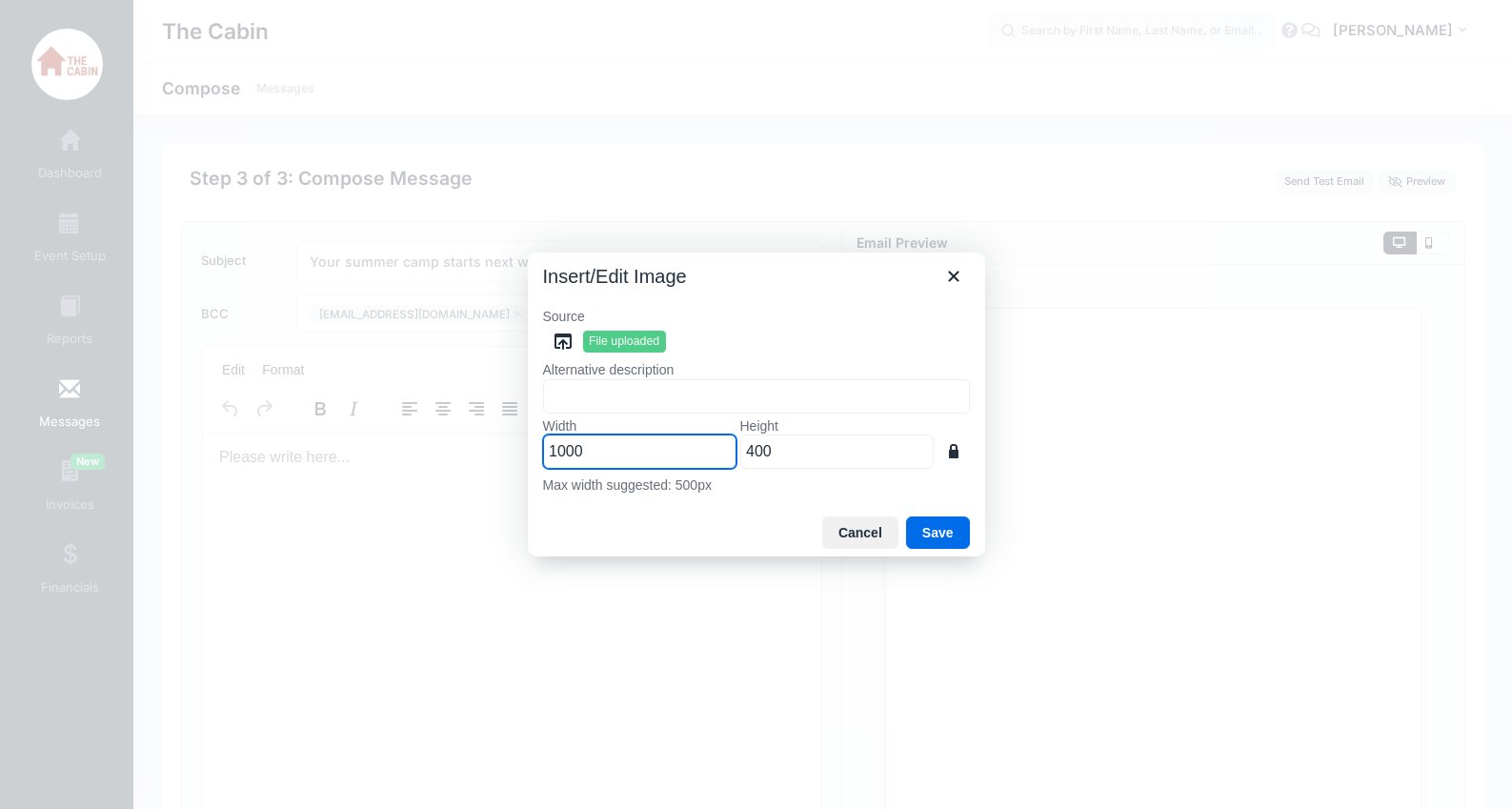 type on "5" 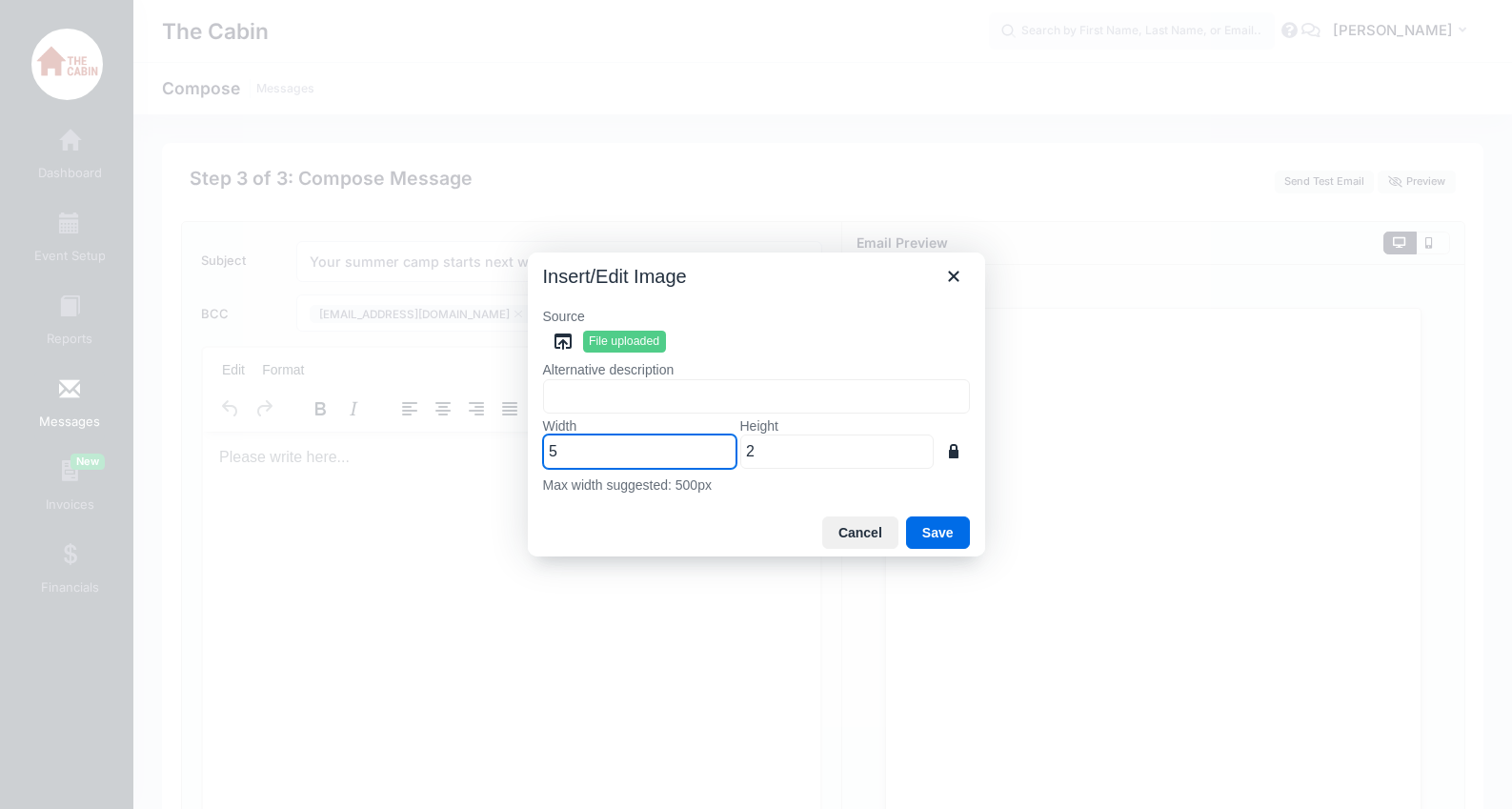 type on "50" 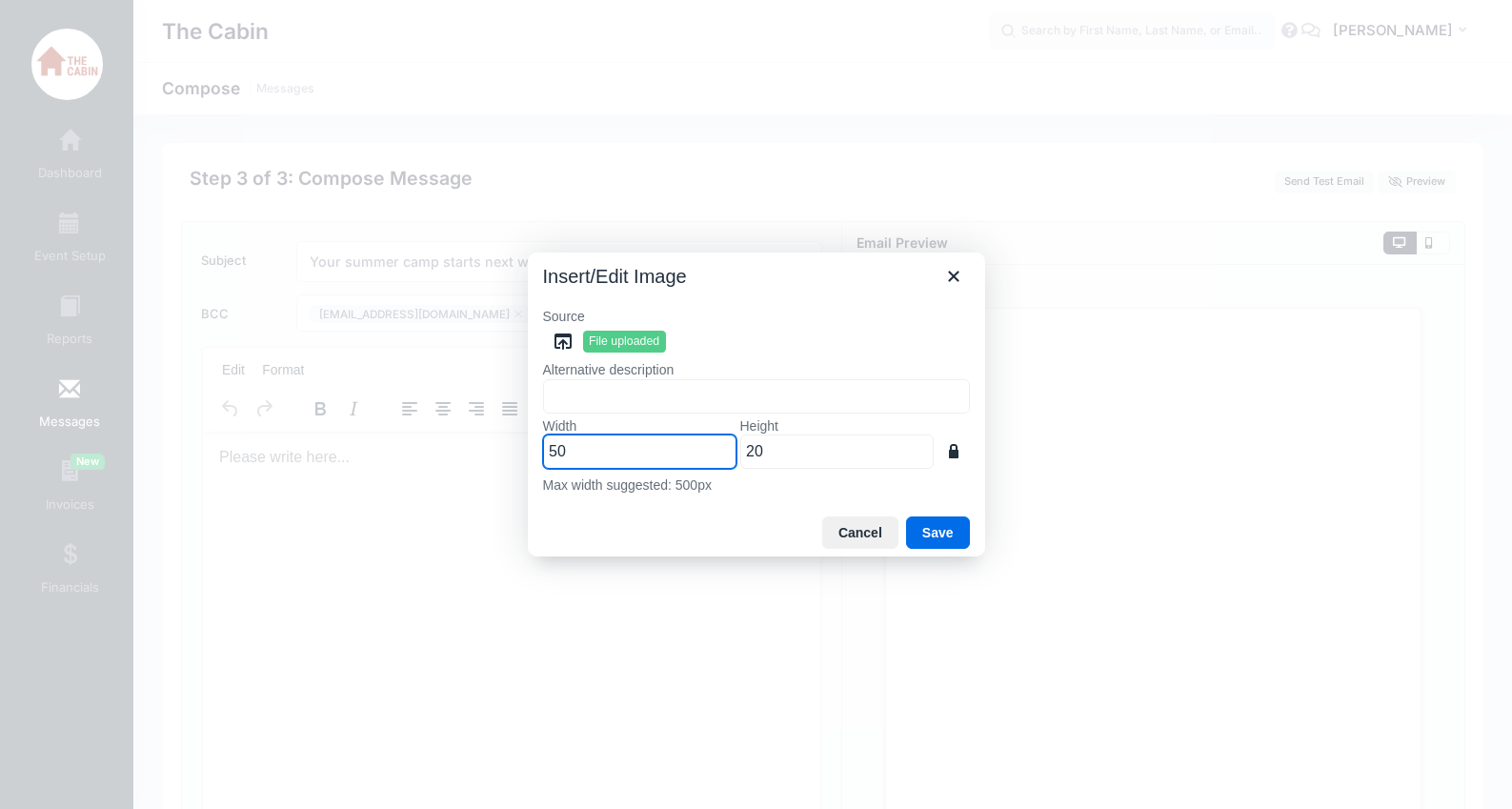 type on "500" 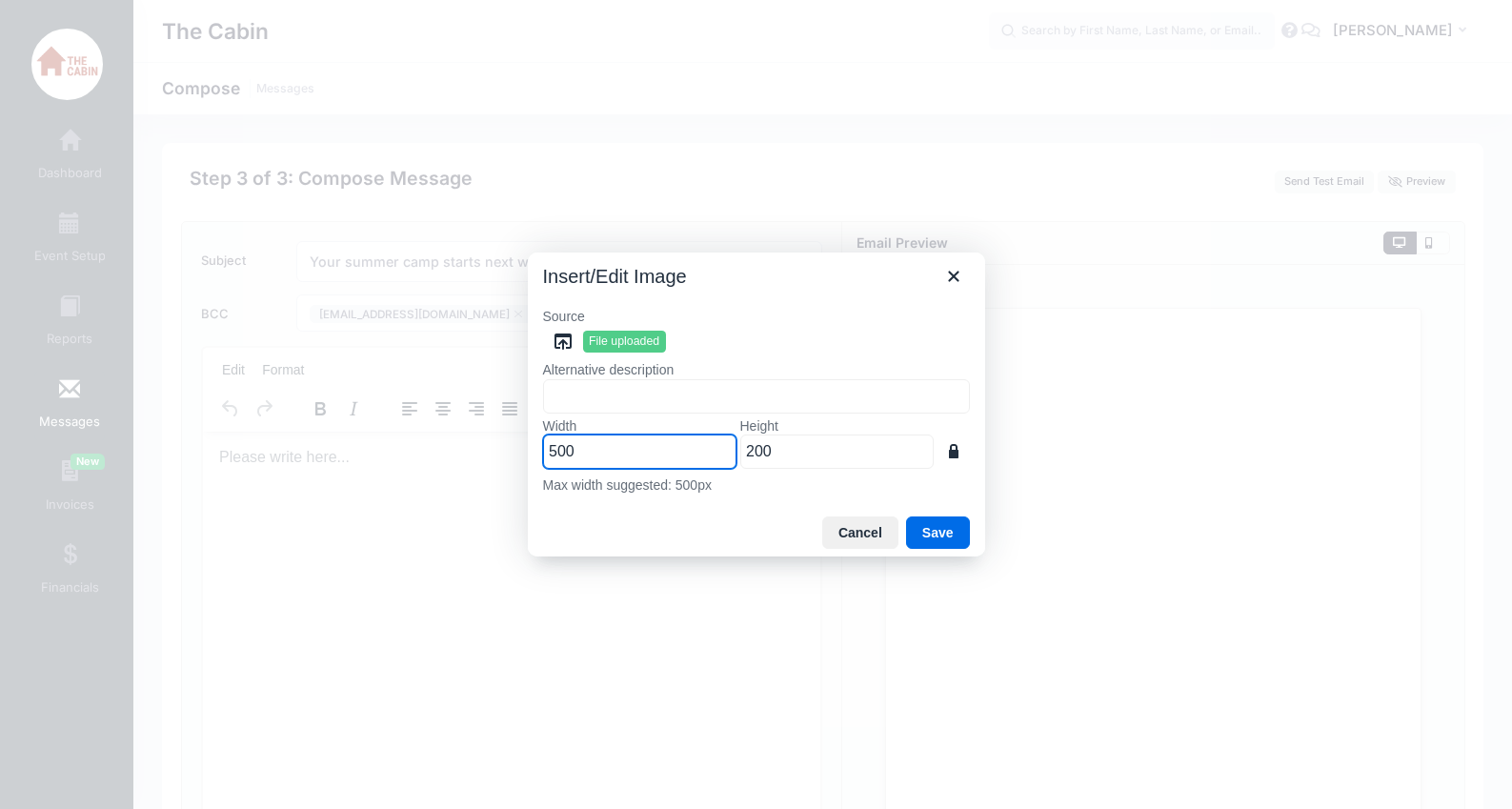 type on "500" 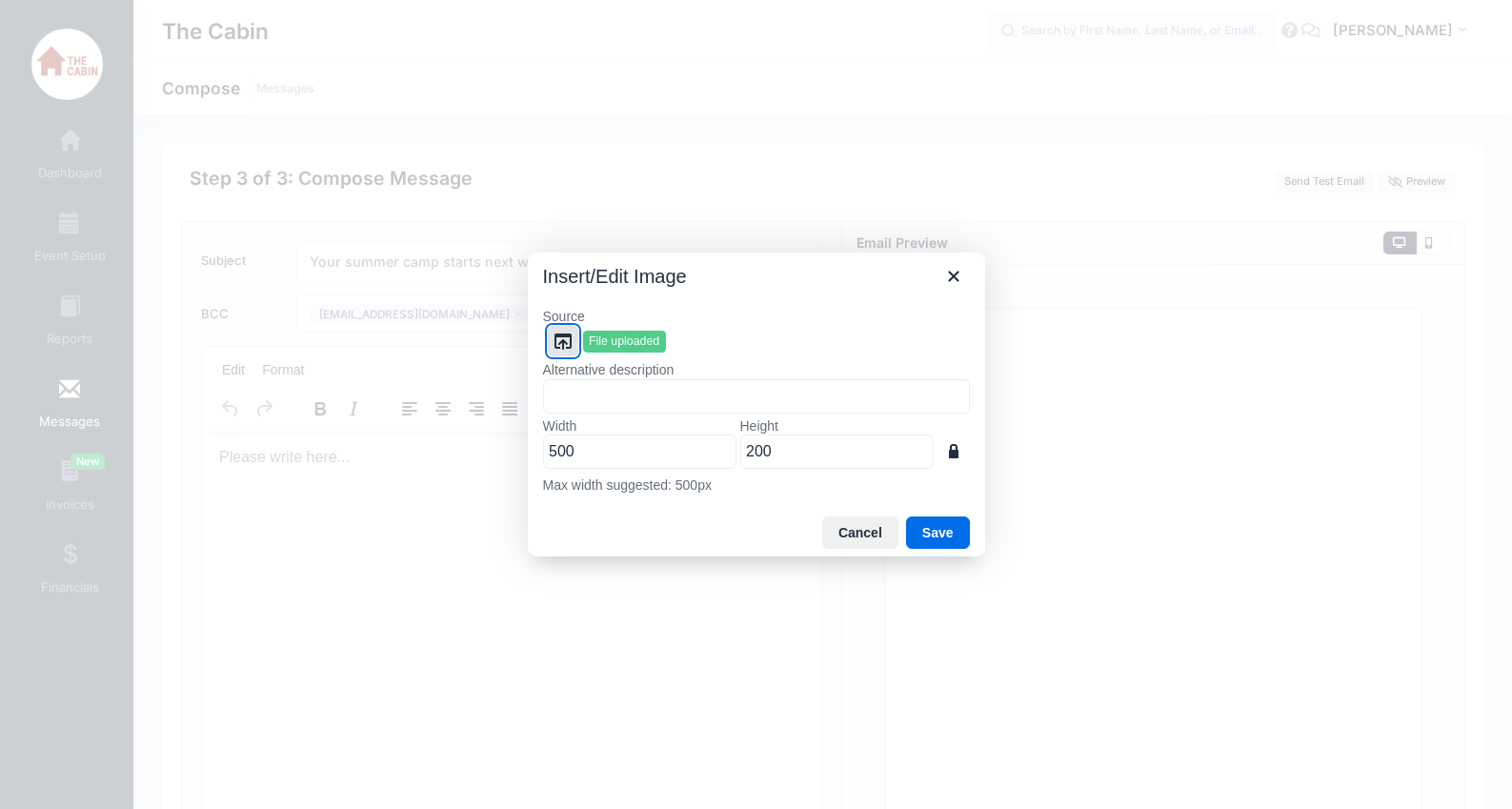 click on "Alternative description" at bounding box center [756, 370] 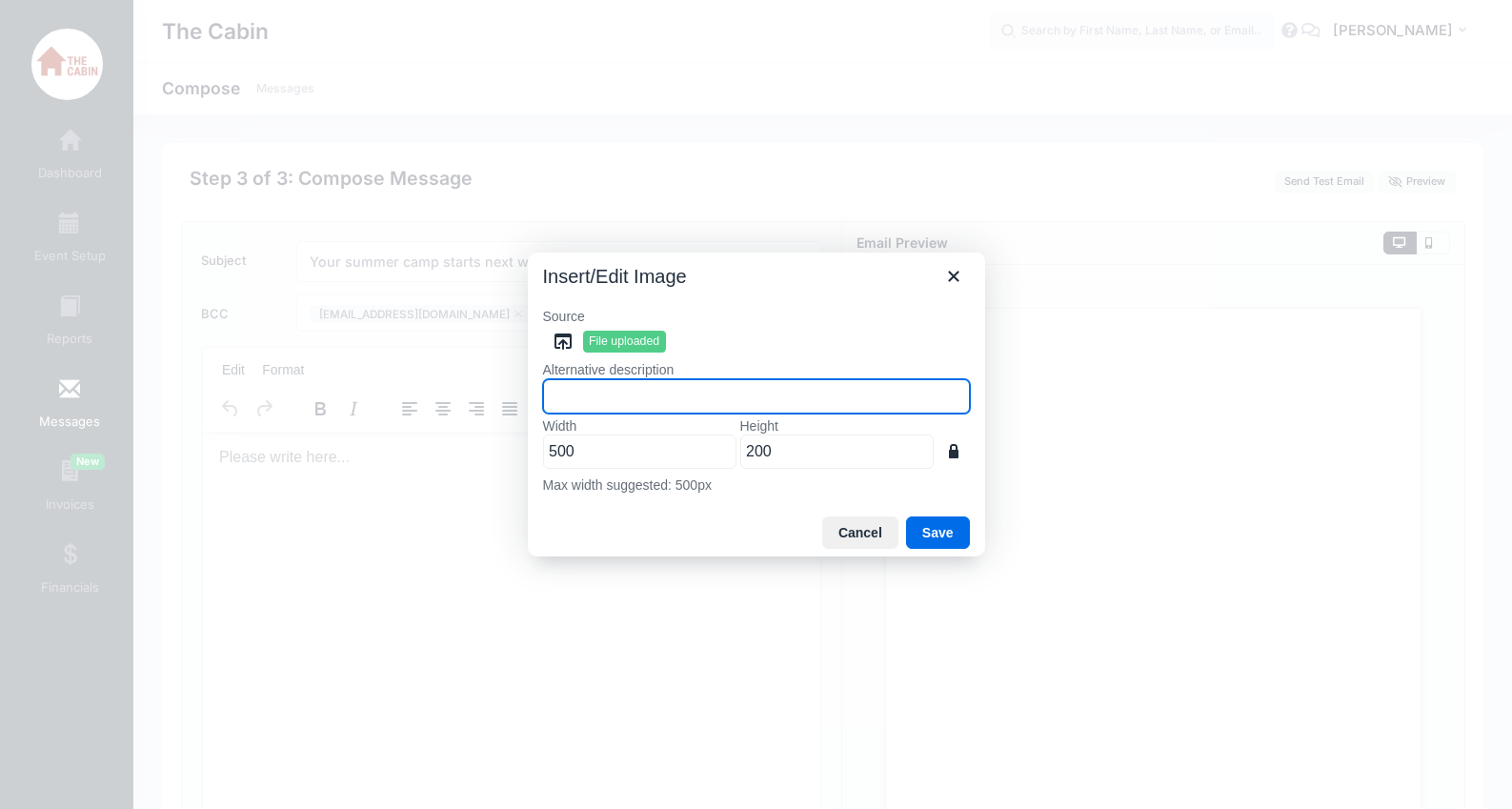 click on "Alternative description" at bounding box center [756, 396] 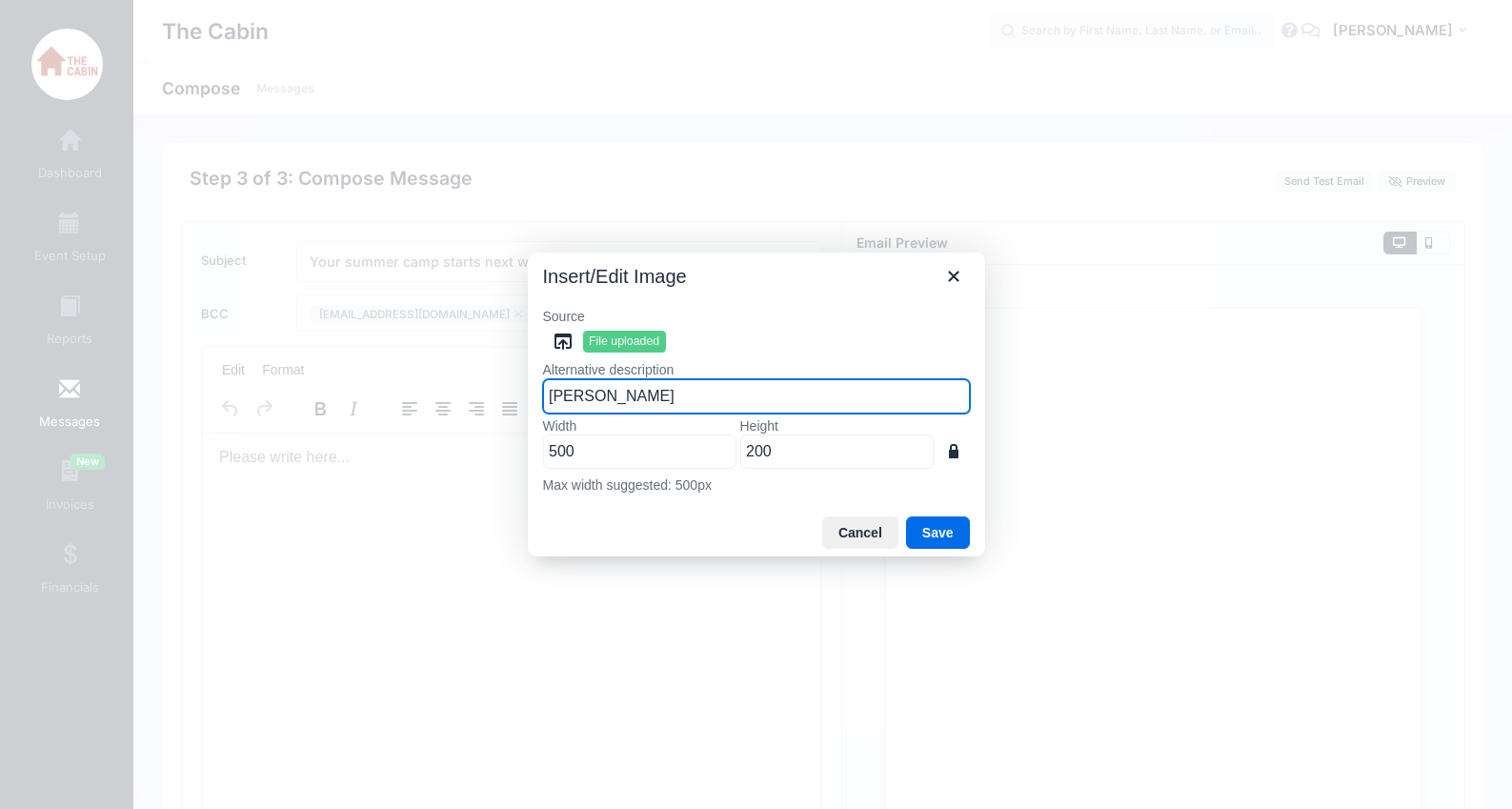 type on "W" 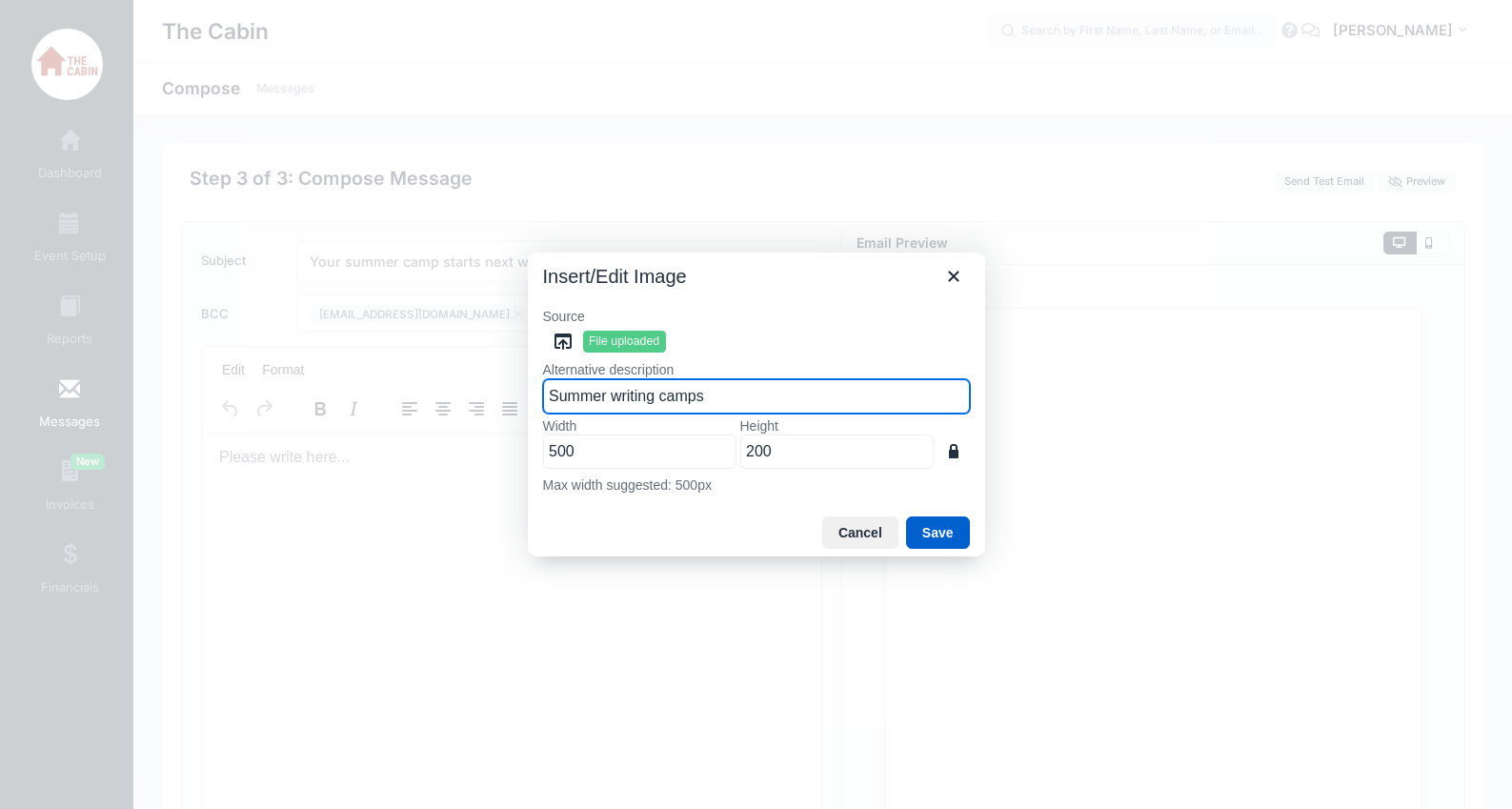 type on "Summer writing camps" 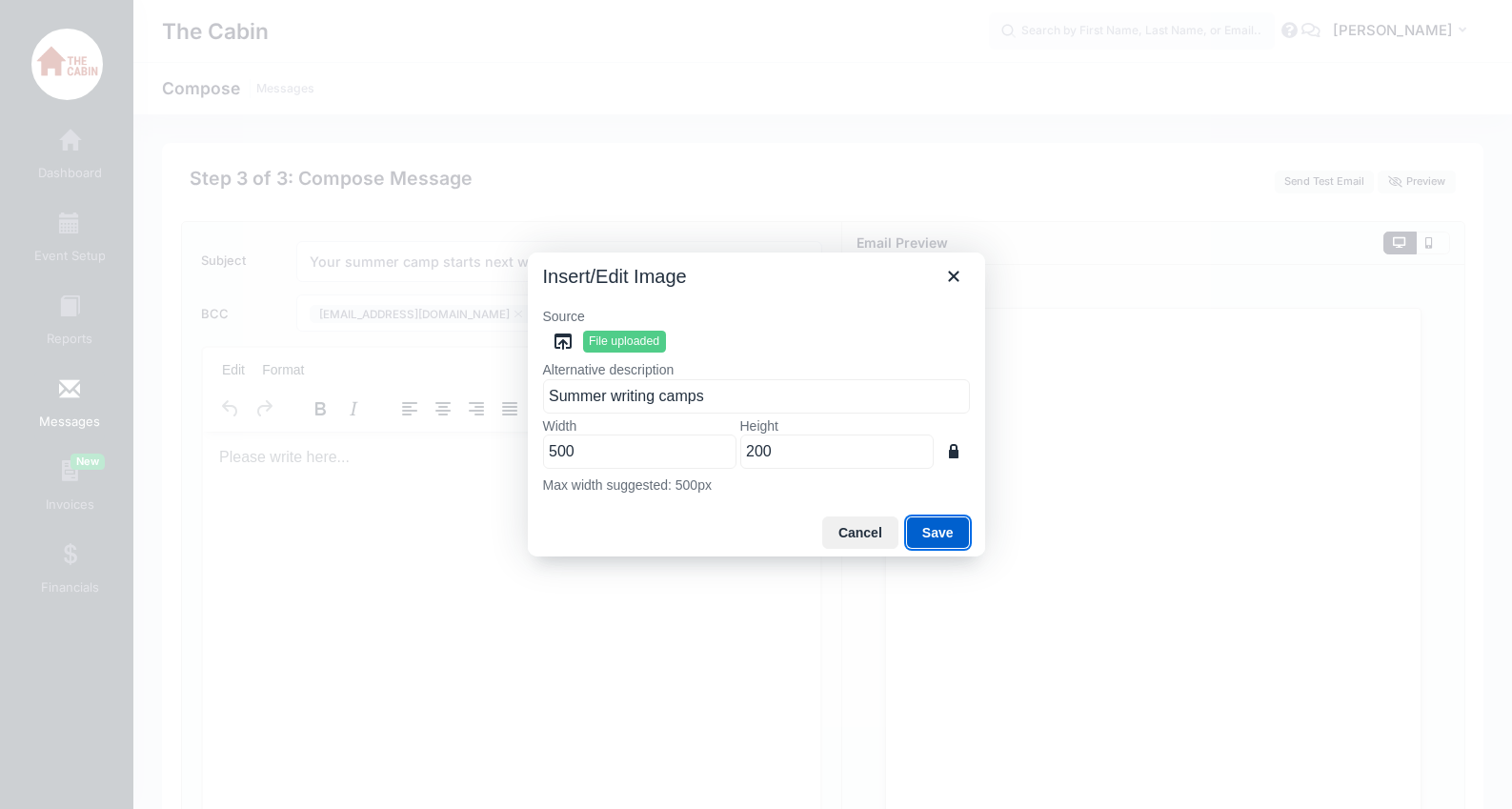 click on "Save" at bounding box center [937, 533] 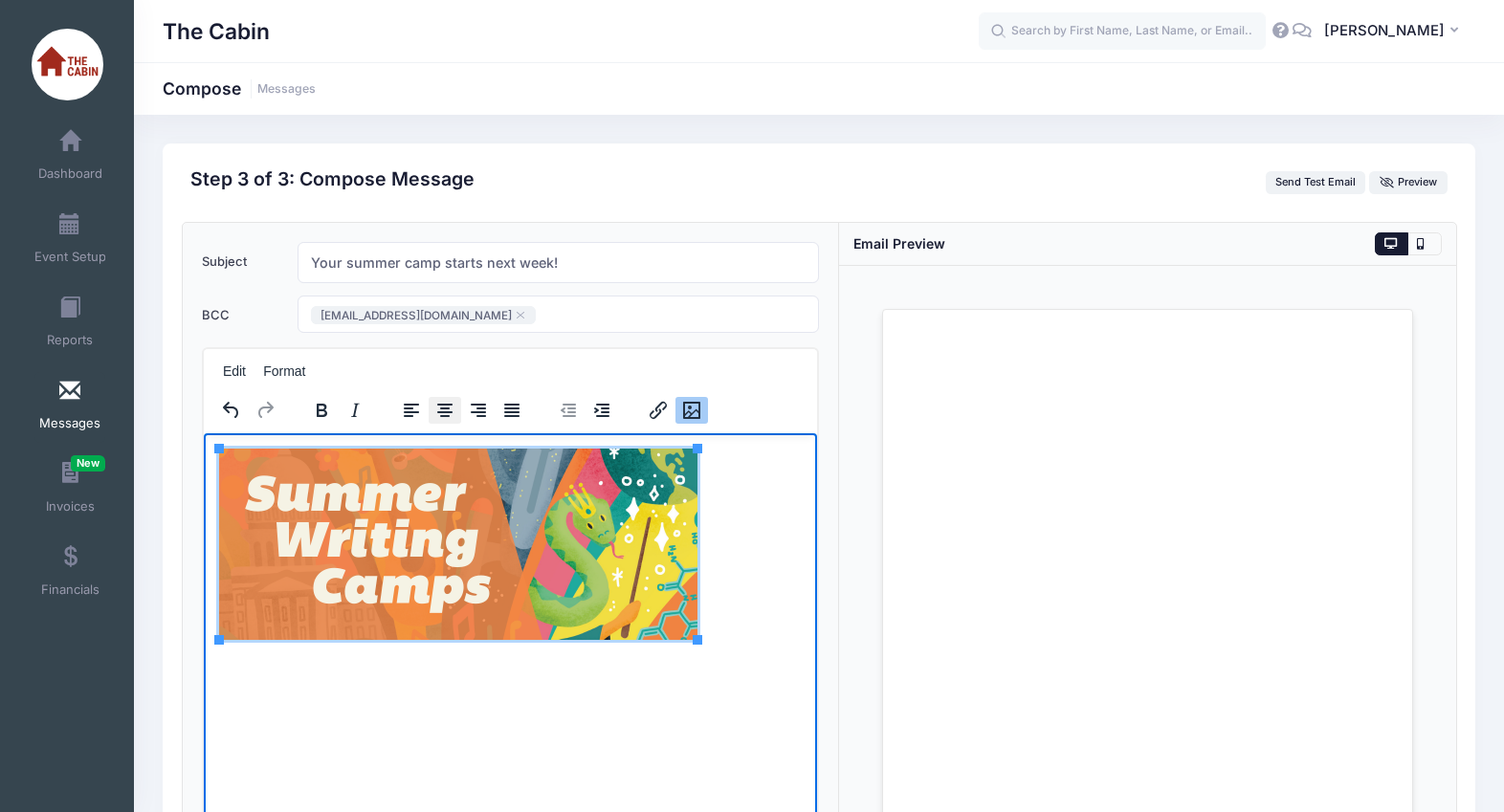 click 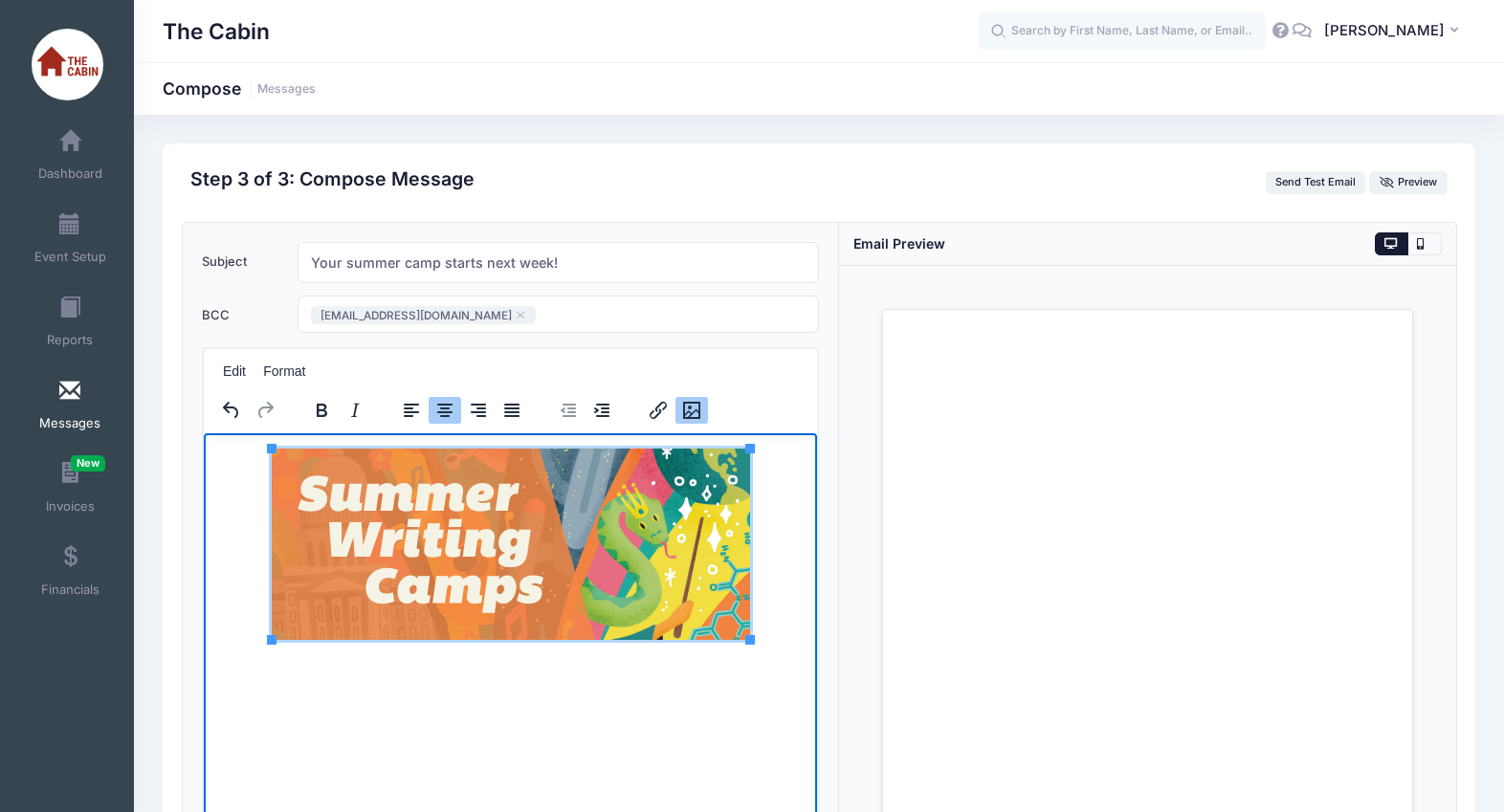 click at bounding box center [509, 554] 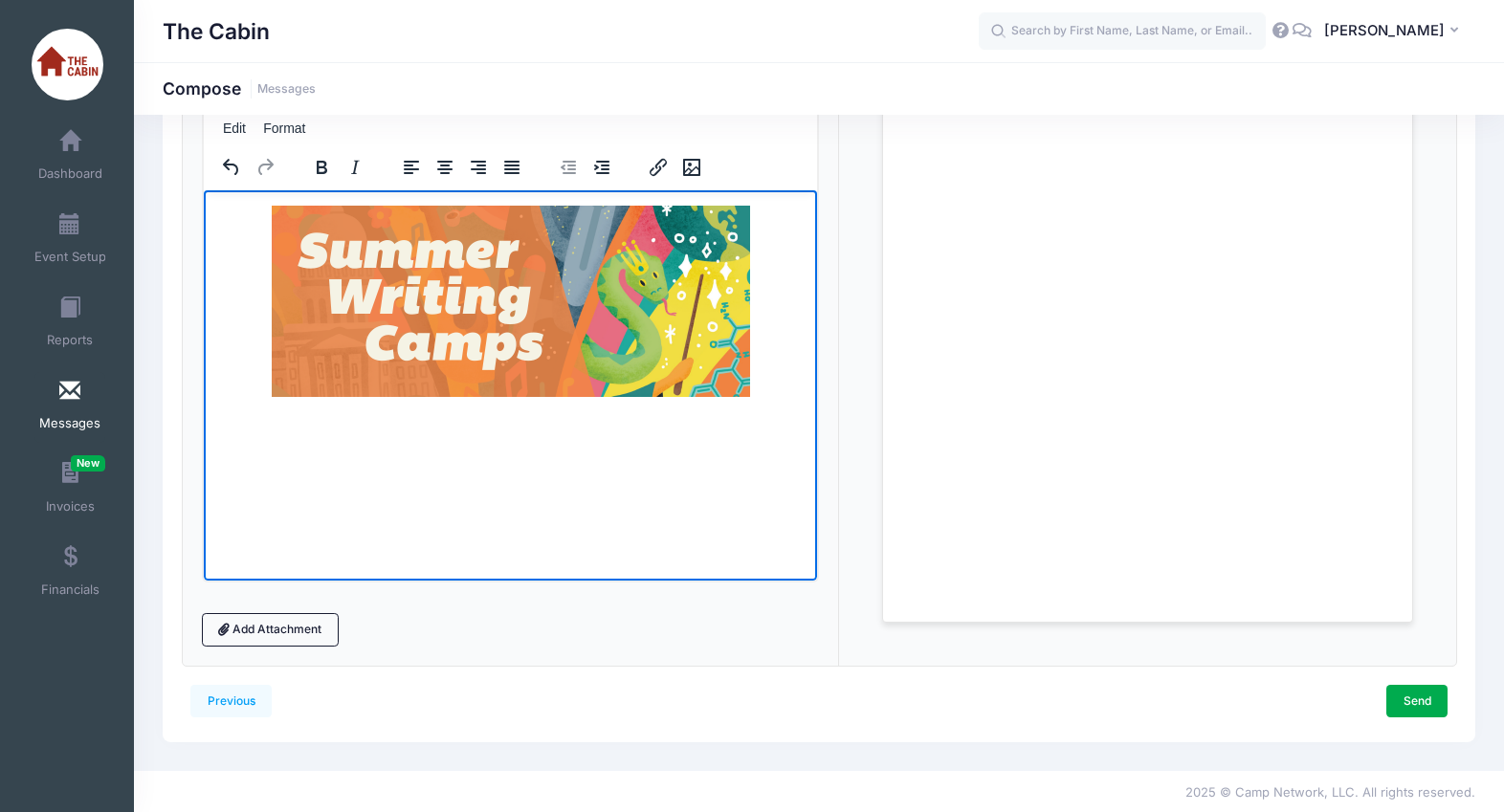 scroll, scrollTop: 246, scrollLeft: 0, axis: vertical 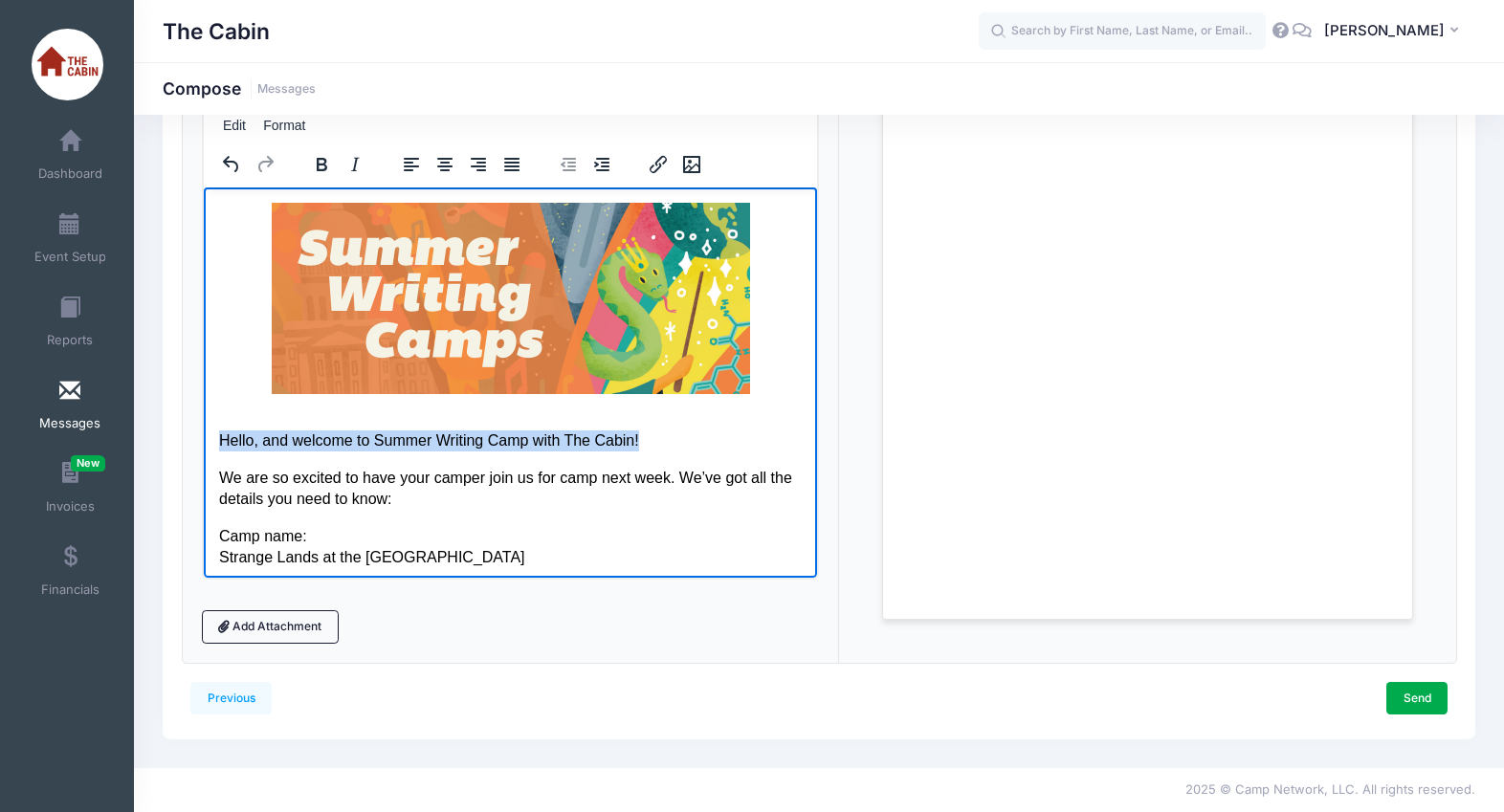 drag, startPoint x: 662, startPoint y: 433, endPoint x: 210, endPoint y: 433, distance: 452 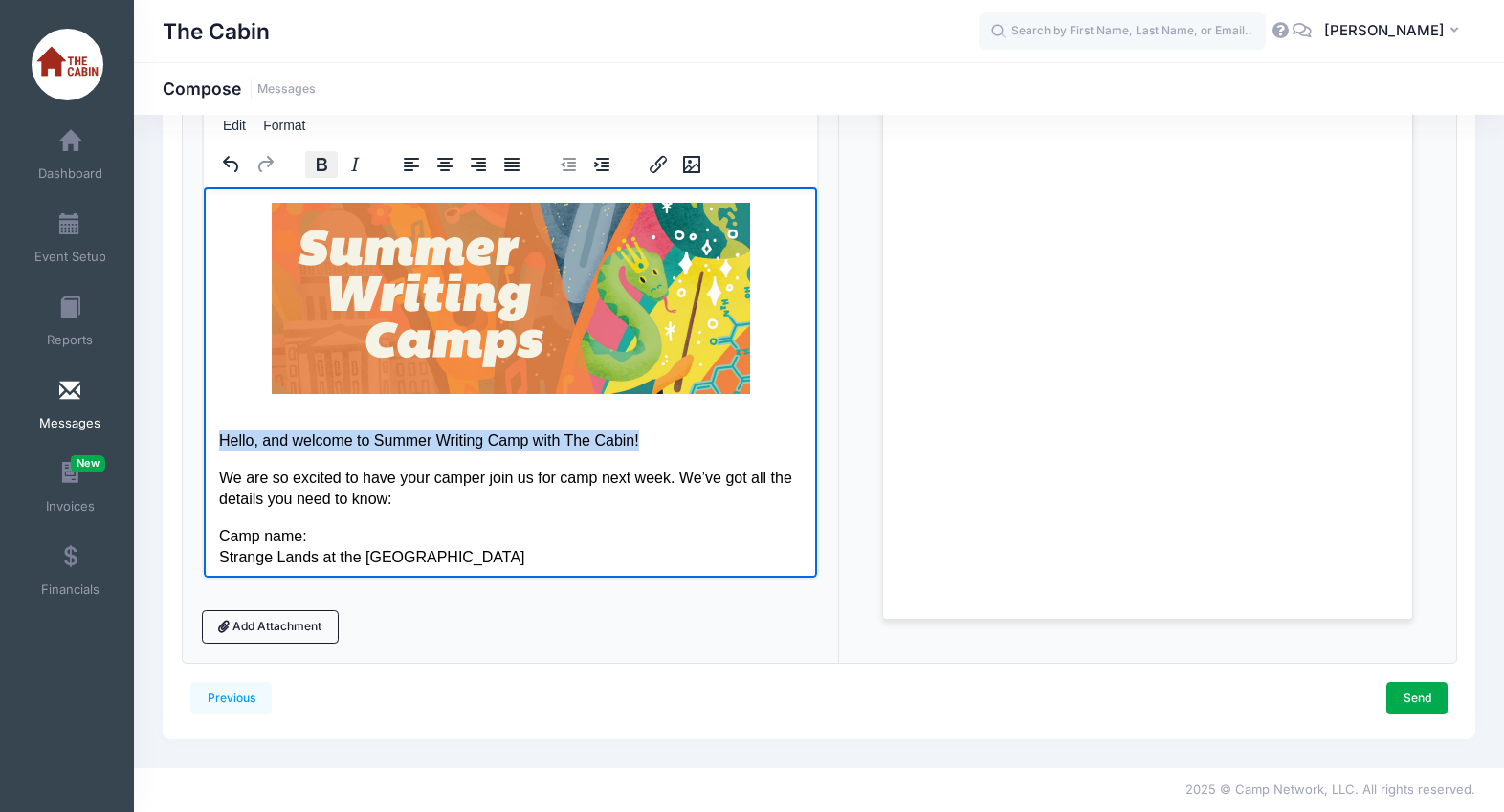 click 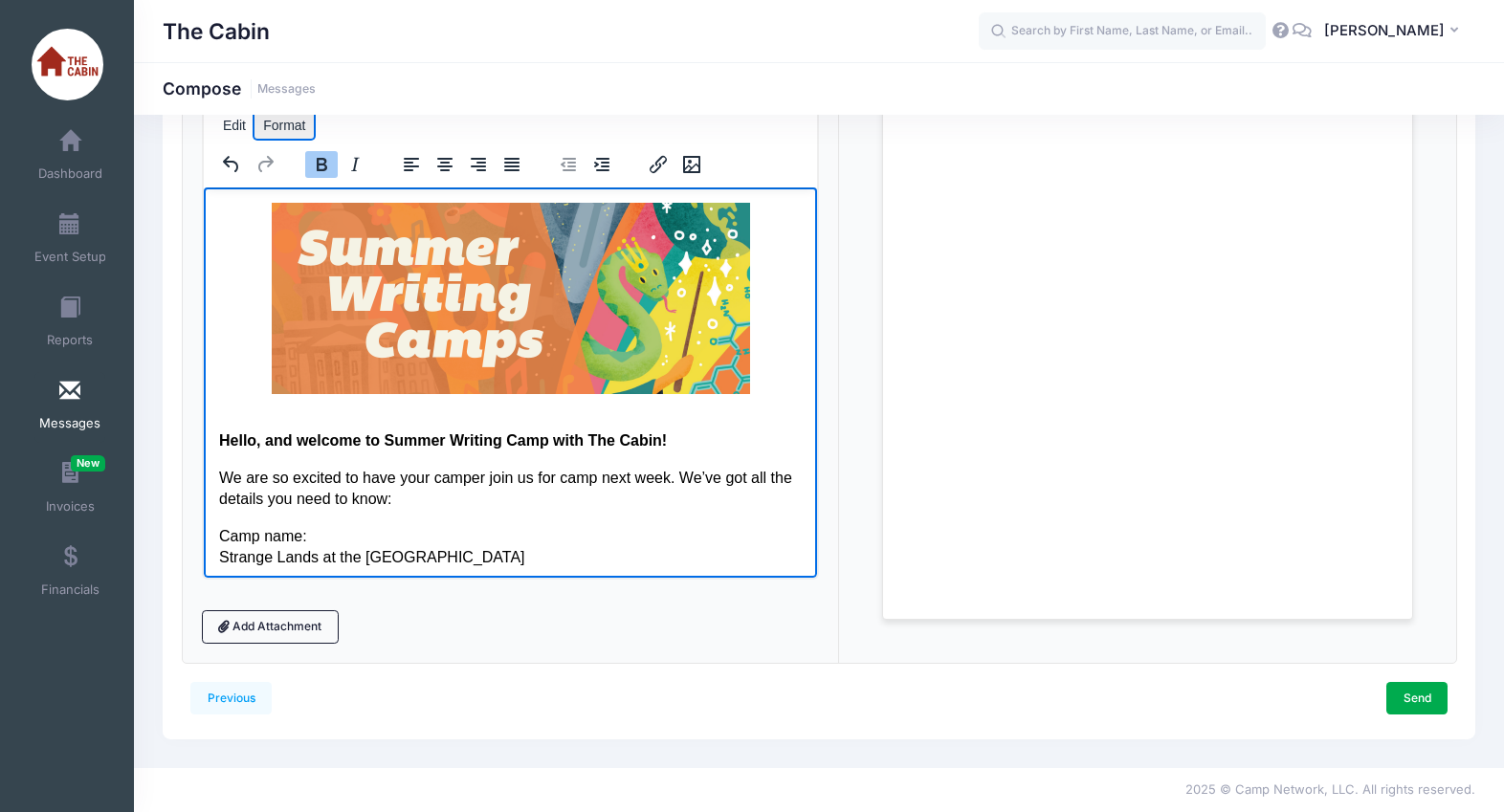 click on "Format" at bounding box center (284, 125) 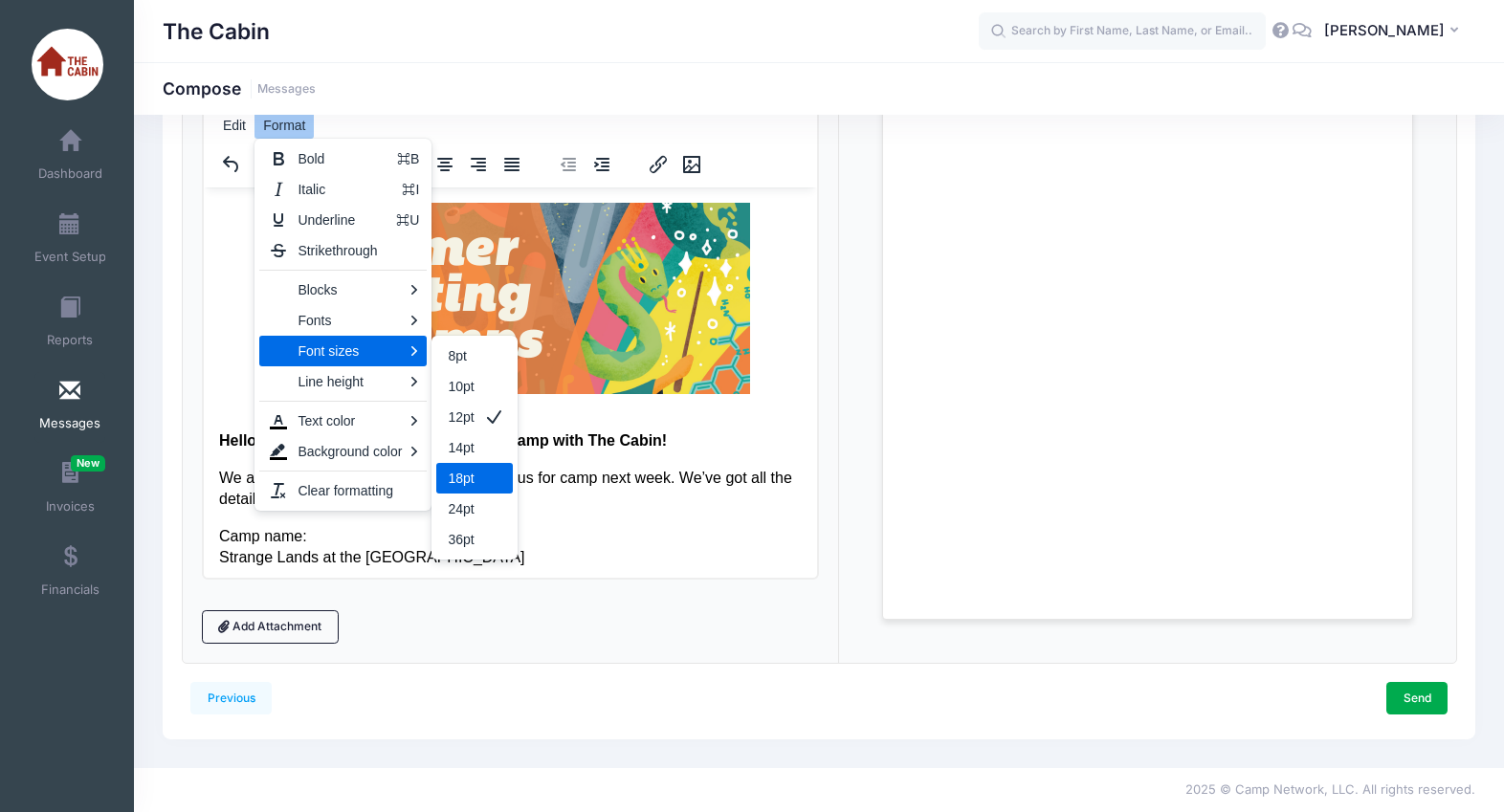 click on "18pt" at bounding box center [460, 478] 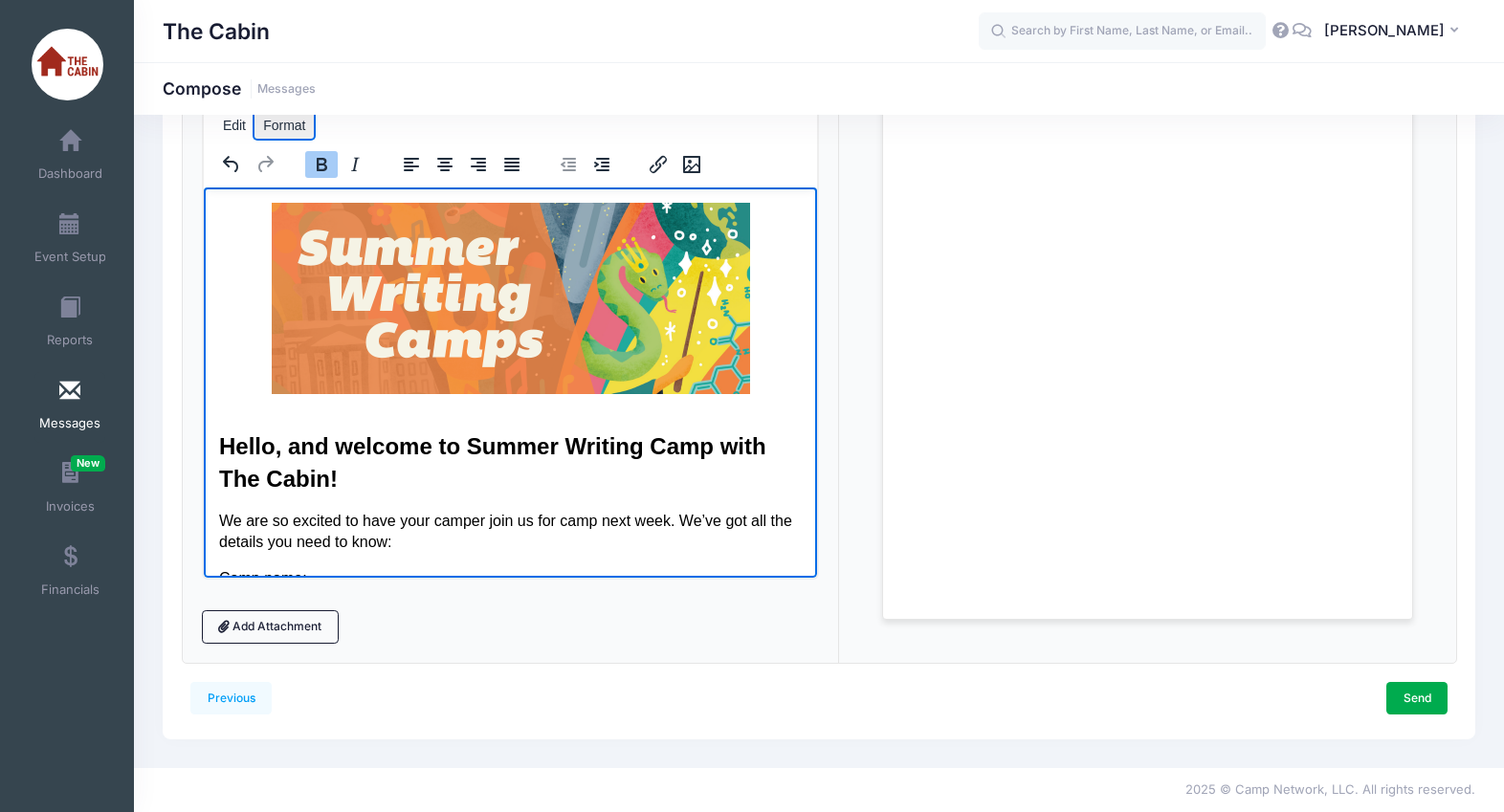click on "Format" at bounding box center (284, 125) 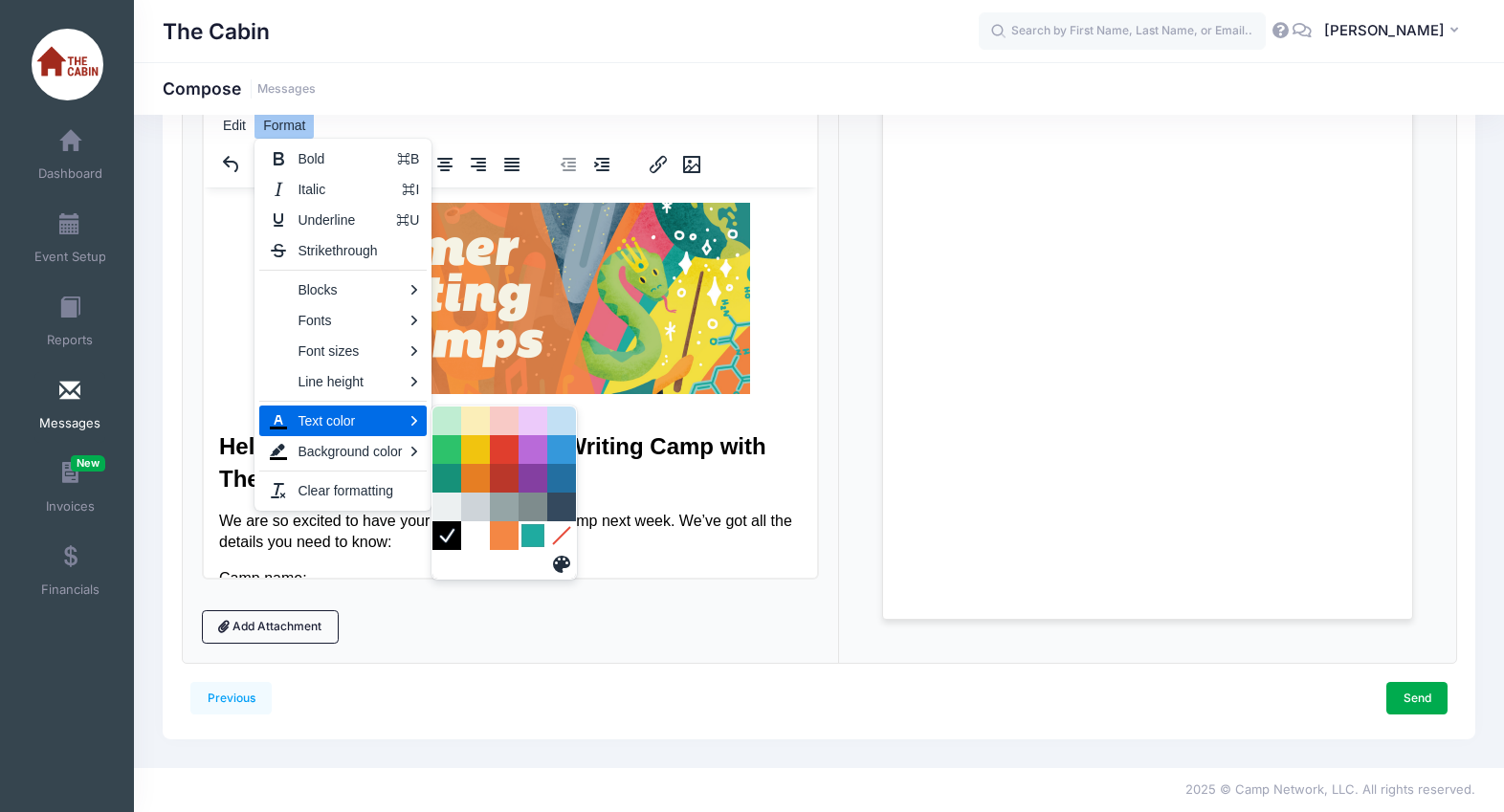 click at bounding box center [533, 536] 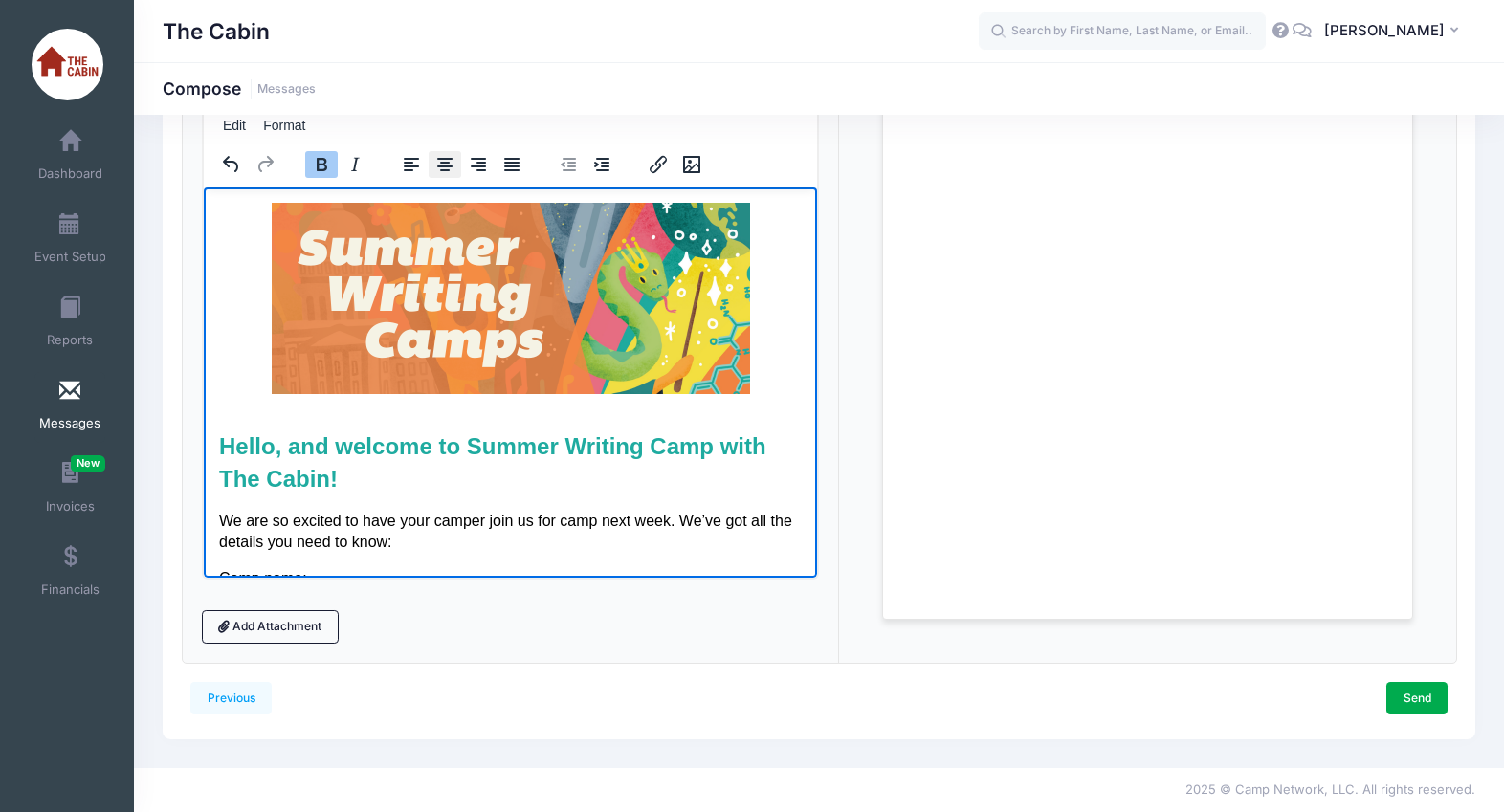 click 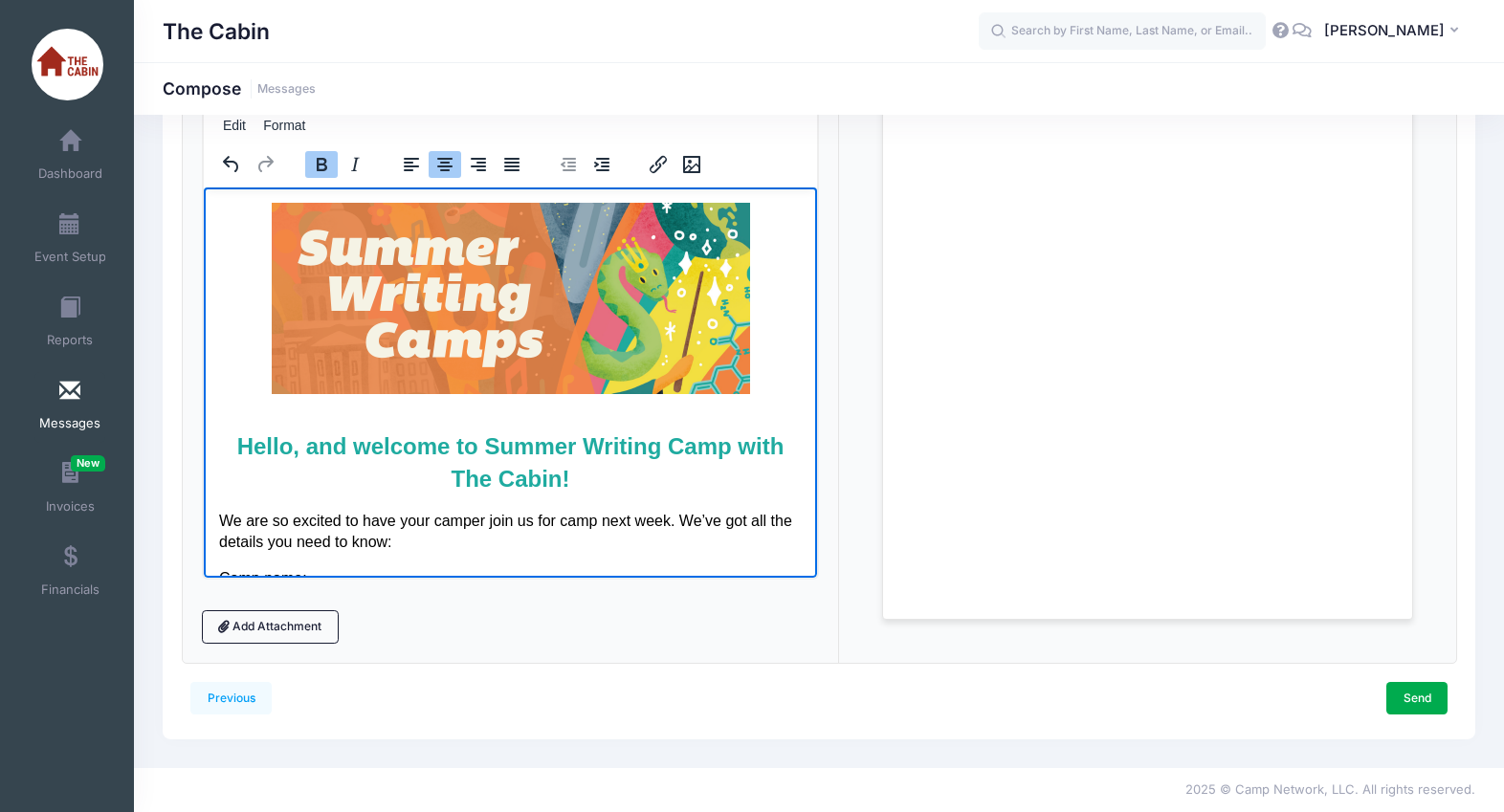click on "Hello, and welcome to Summer Writing Camp with The Cabin!" at bounding box center [509, 461] 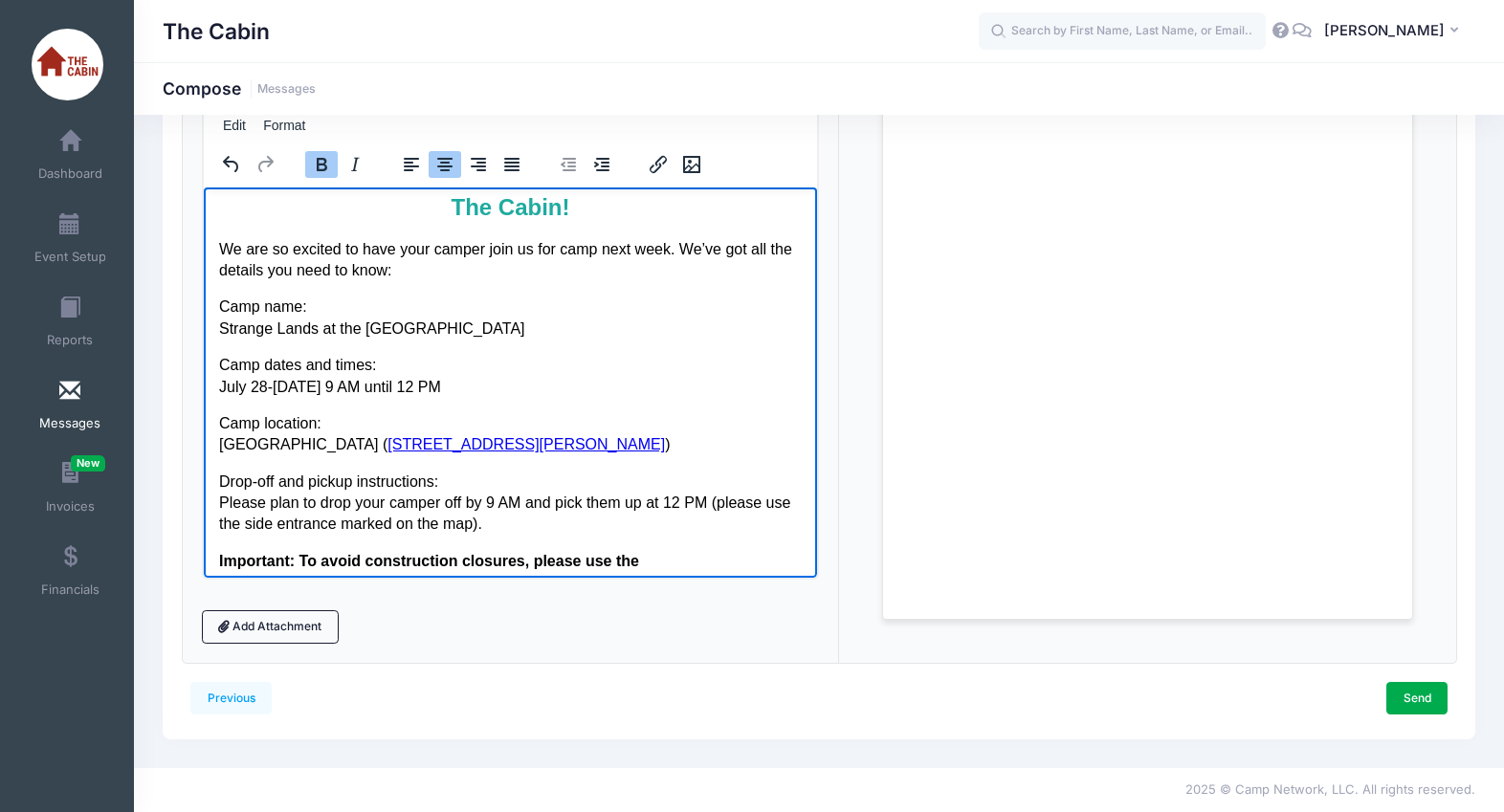 scroll, scrollTop: 303, scrollLeft: 0, axis: vertical 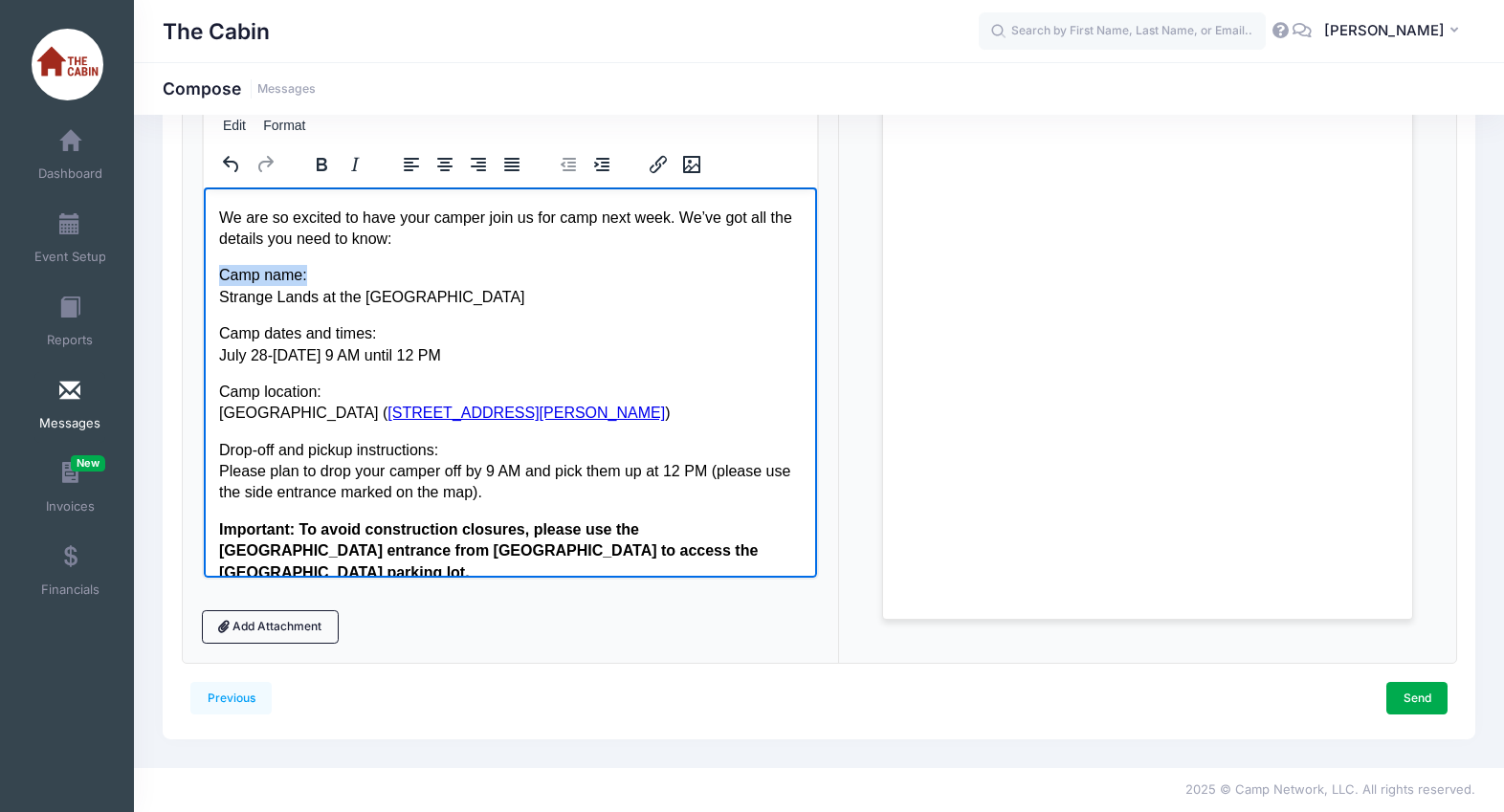 drag, startPoint x: 314, startPoint y: 274, endPoint x: 217, endPoint y: 273, distance: 97.00515 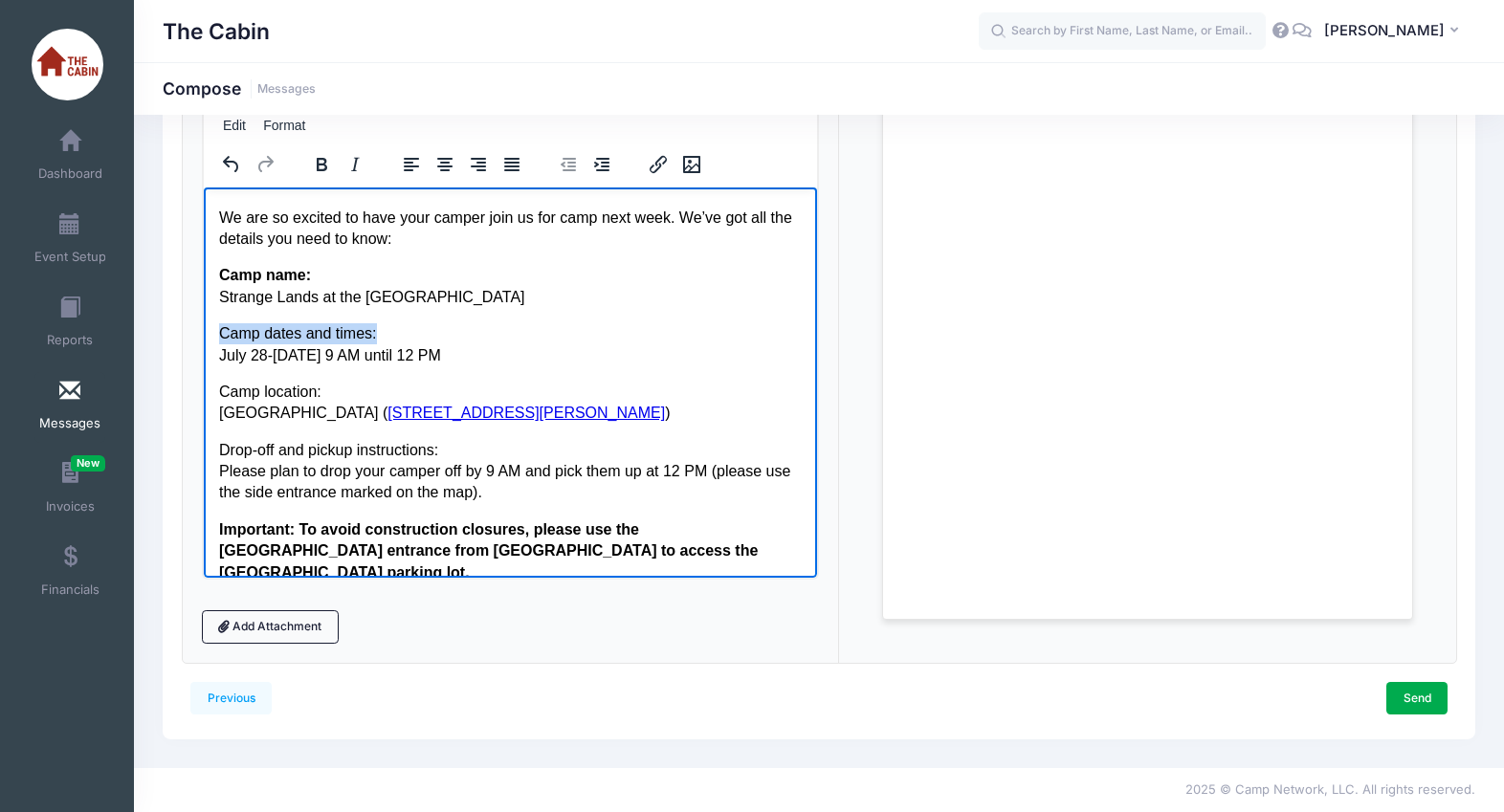 drag, startPoint x: 395, startPoint y: 334, endPoint x: 206, endPoint y: 335, distance: 189.00265 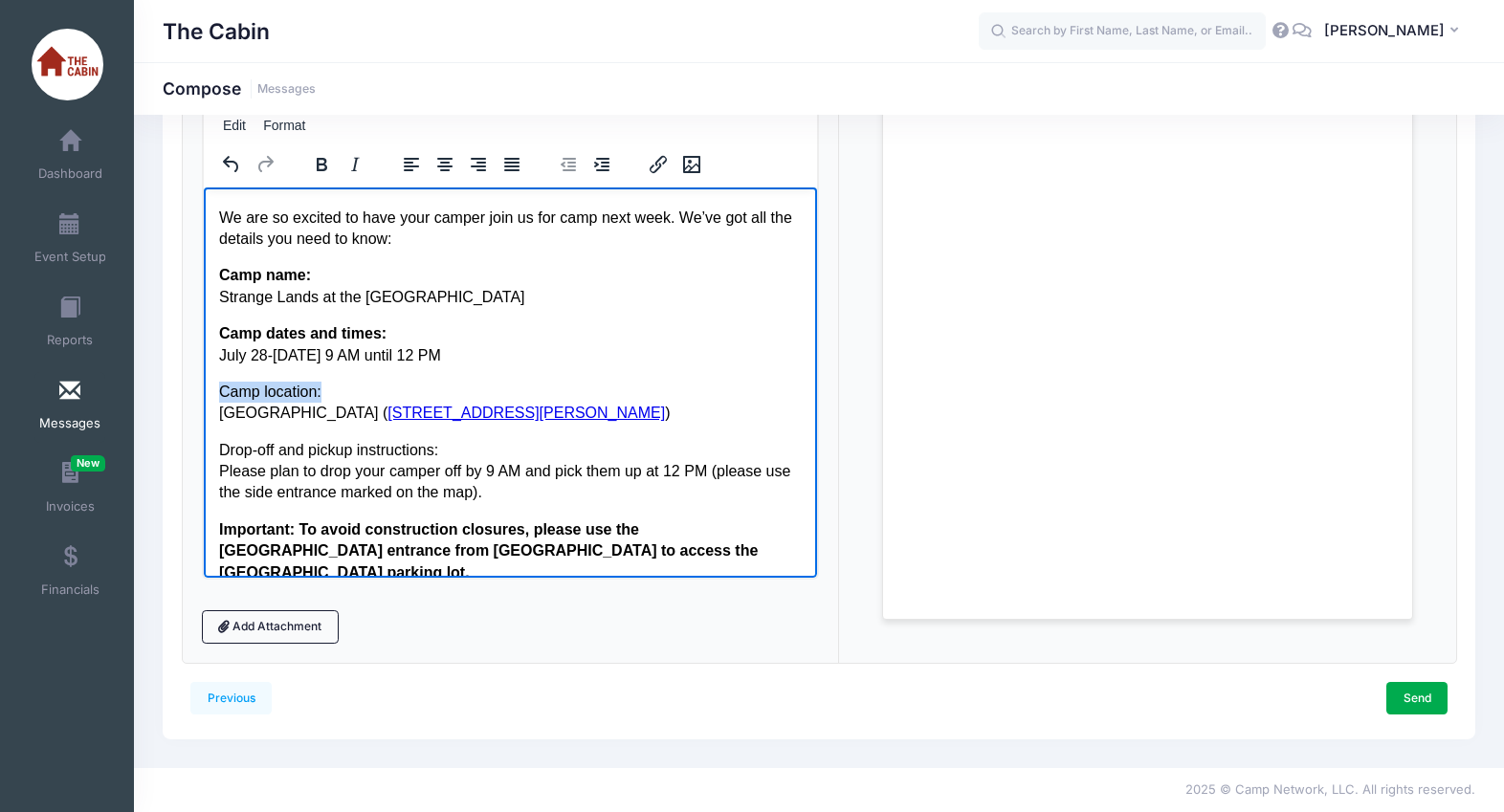 drag, startPoint x: 337, startPoint y: 390, endPoint x: 211, endPoint y: 393, distance: 126.03571 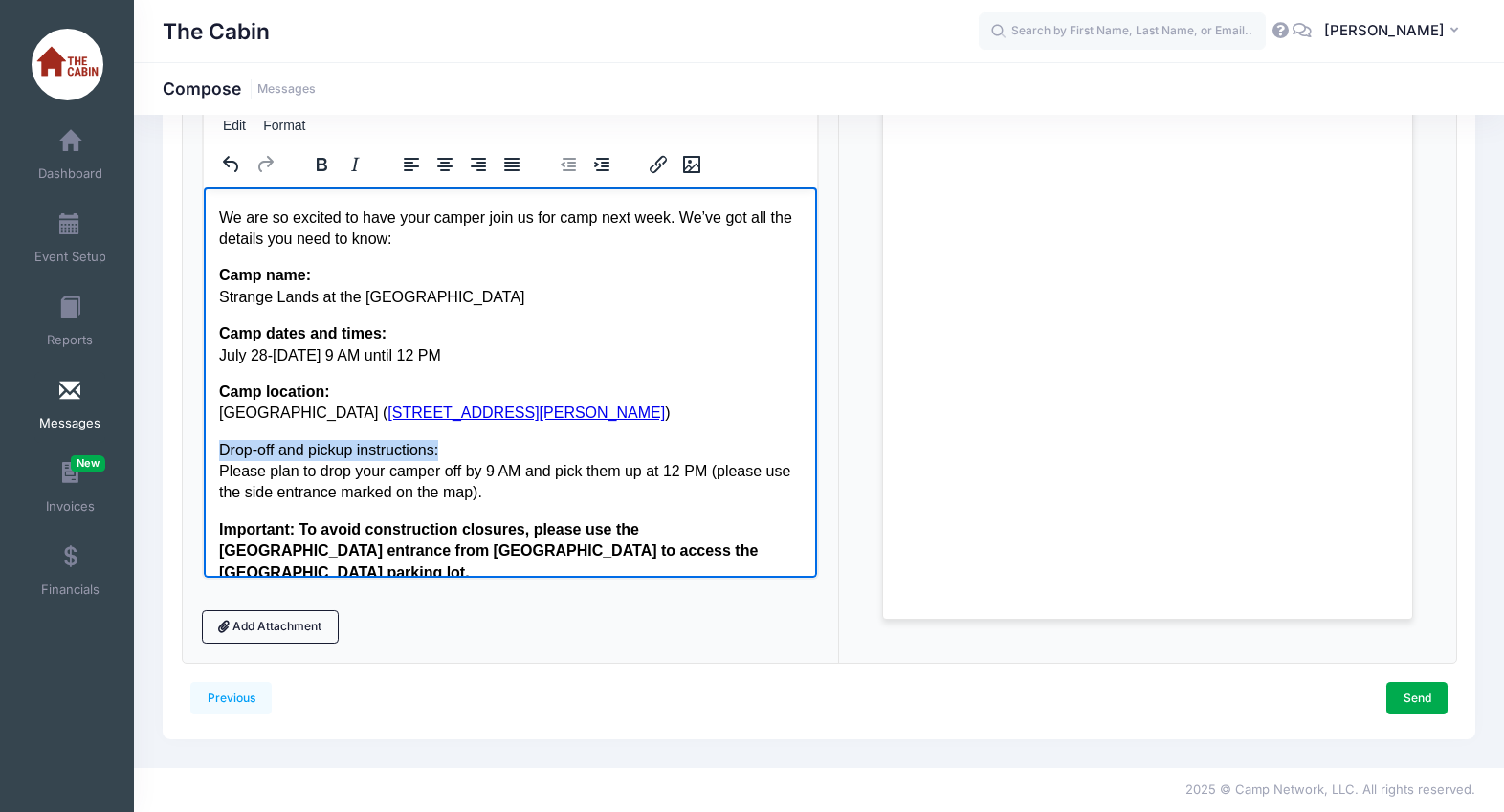 drag, startPoint x: 478, startPoint y: 450, endPoint x: 211, endPoint y: 450, distance: 267 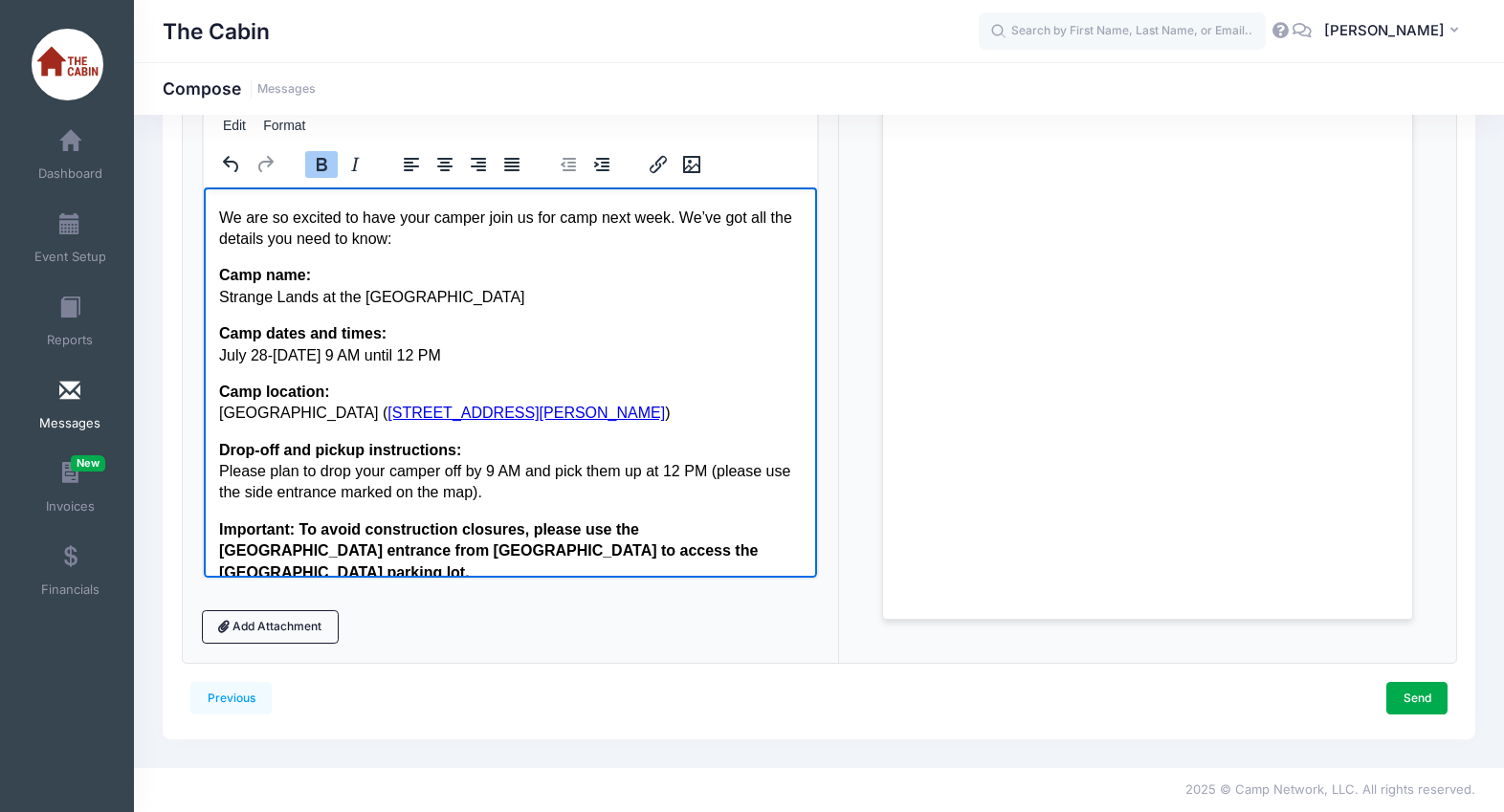 click on "Hello, and welcome to Summer Writing Camp with The Cabin! We are so excited to have your camper join us for camp next week. We’ve got all the details you need to know:  Camp name: Strange Lands at the Boise Art Museum Camp dates and times: July 28-Aug 1 from 9 AM until 12 PM Camp location: Boise Art Museum ( 670 Julia Davis Dr., Boise ) Drop-off and pickup instructions: Please plan to drop your camper off by 9 AM and pick them up at 12 PM (please use the side entrance marked on the map).  Important: To avoid construction closures, please use the River Street entrance from Myrtle to access the Boise Art Museum parking lot." at bounding box center [509, 240] 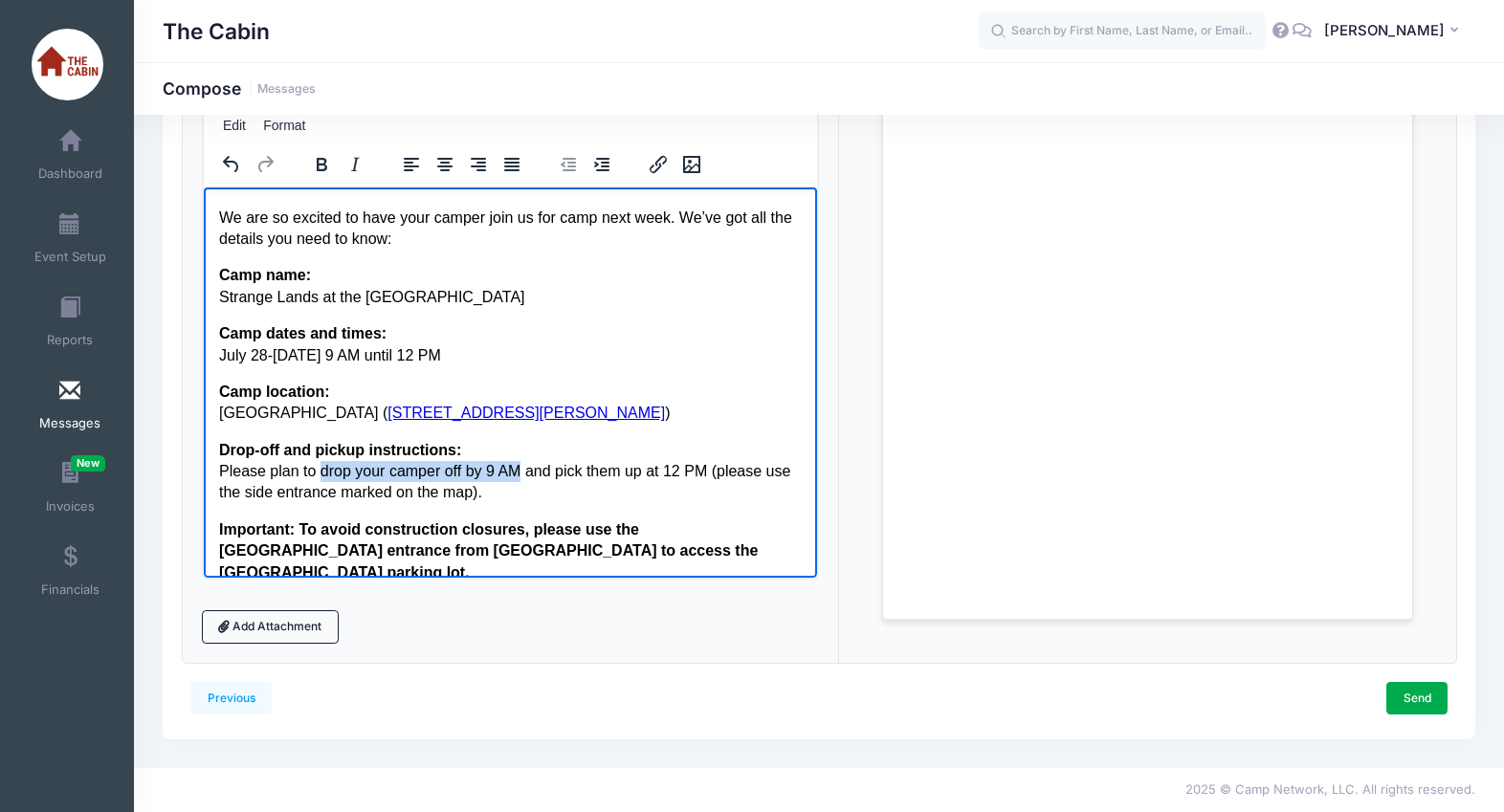 drag, startPoint x: 320, startPoint y: 472, endPoint x: 523, endPoint y: 466, distance: 203.08865 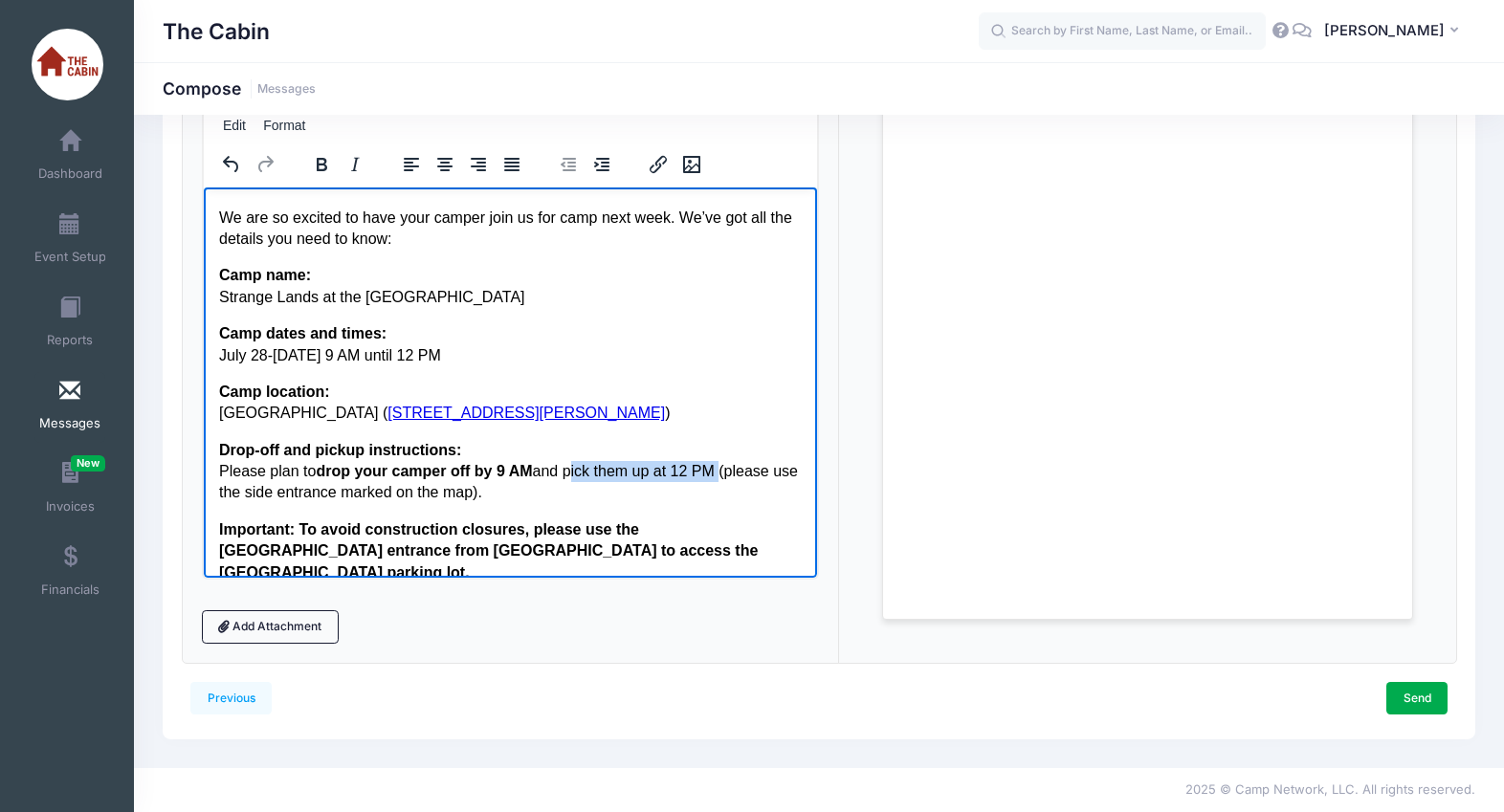 drag, startPoint x: 574, startPoint y: 468, endPoint x: 727, endPoint y: 467, distance: 153.00327 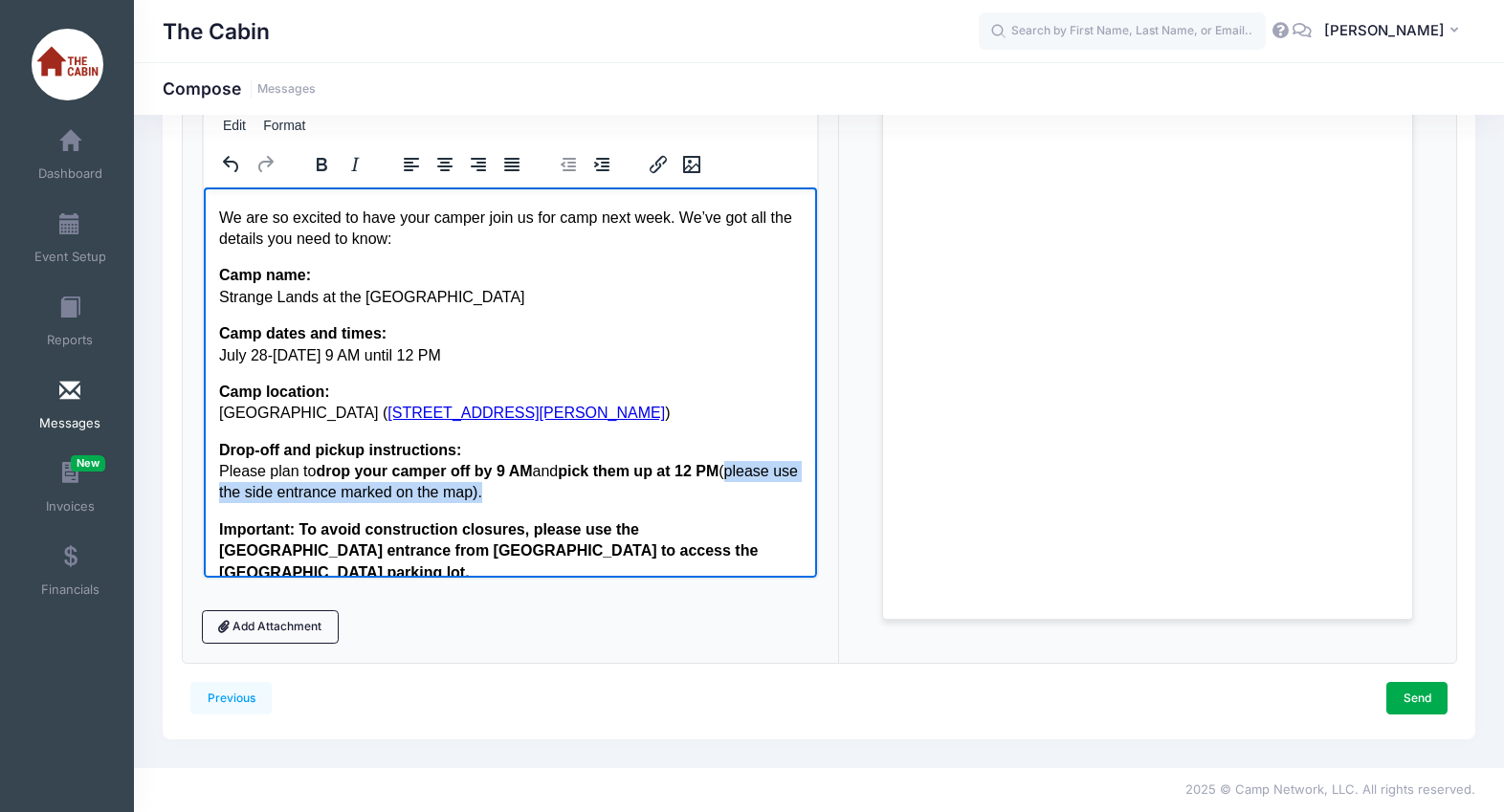 drag, startPoint x: 565, startPoint y: 491, endPoint x: 209, endPoint y: 497, distance: 356.05056 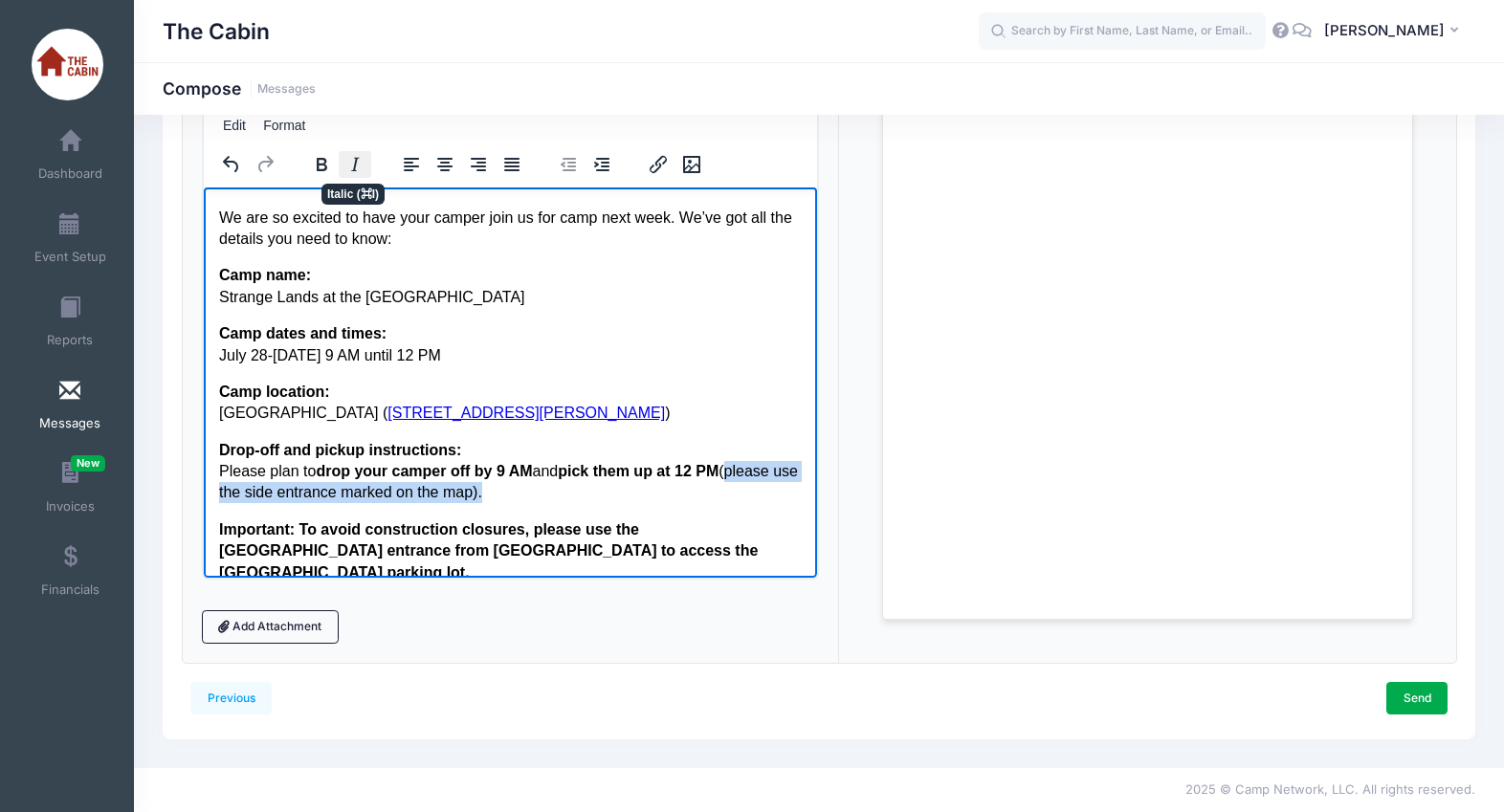 click 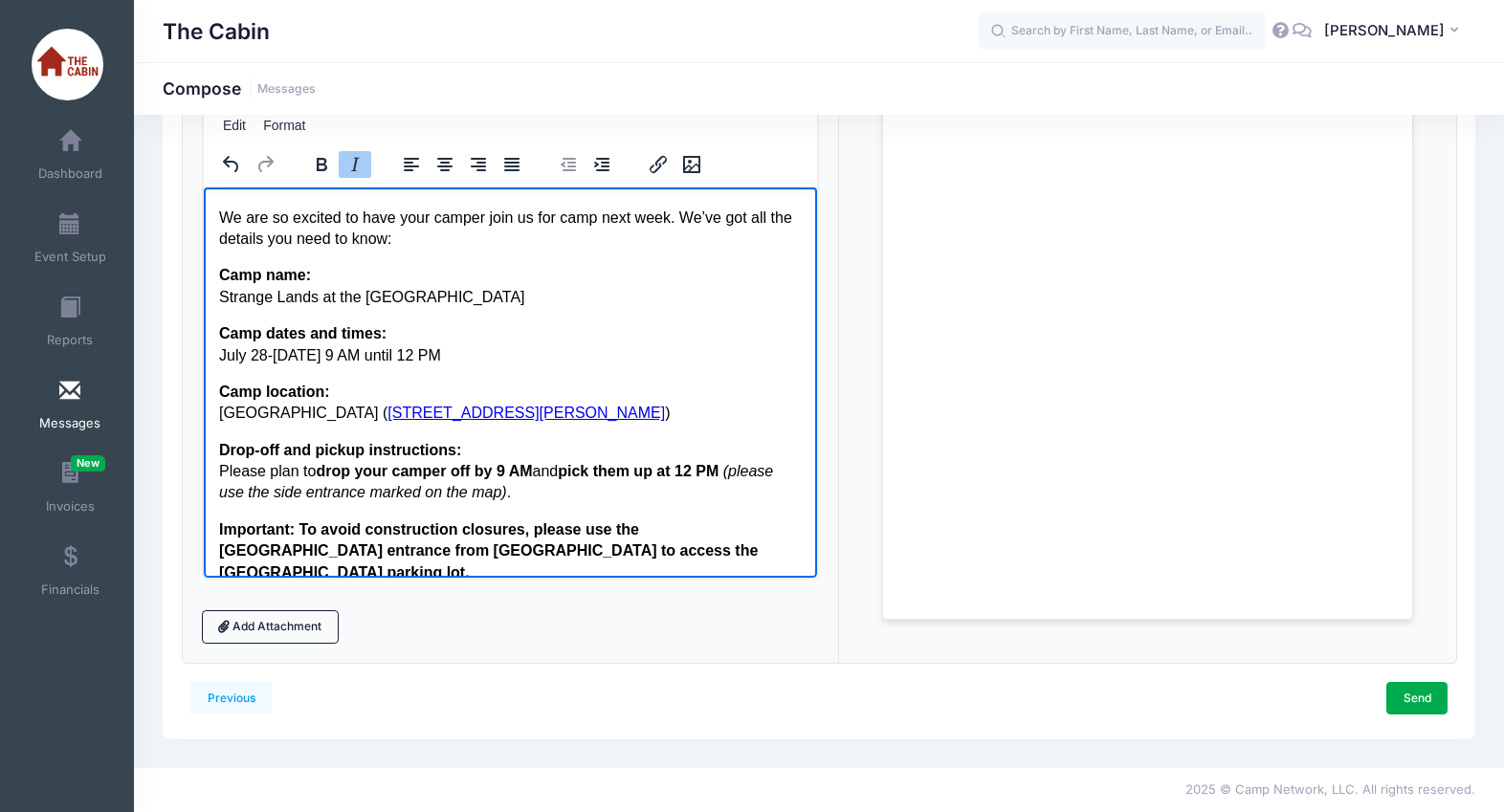 click on "Important: To avoid construction closures, please use the River Street entrance from Myrtle to access the Boise Art Museum parking lot." at bounding box center [509, 550] 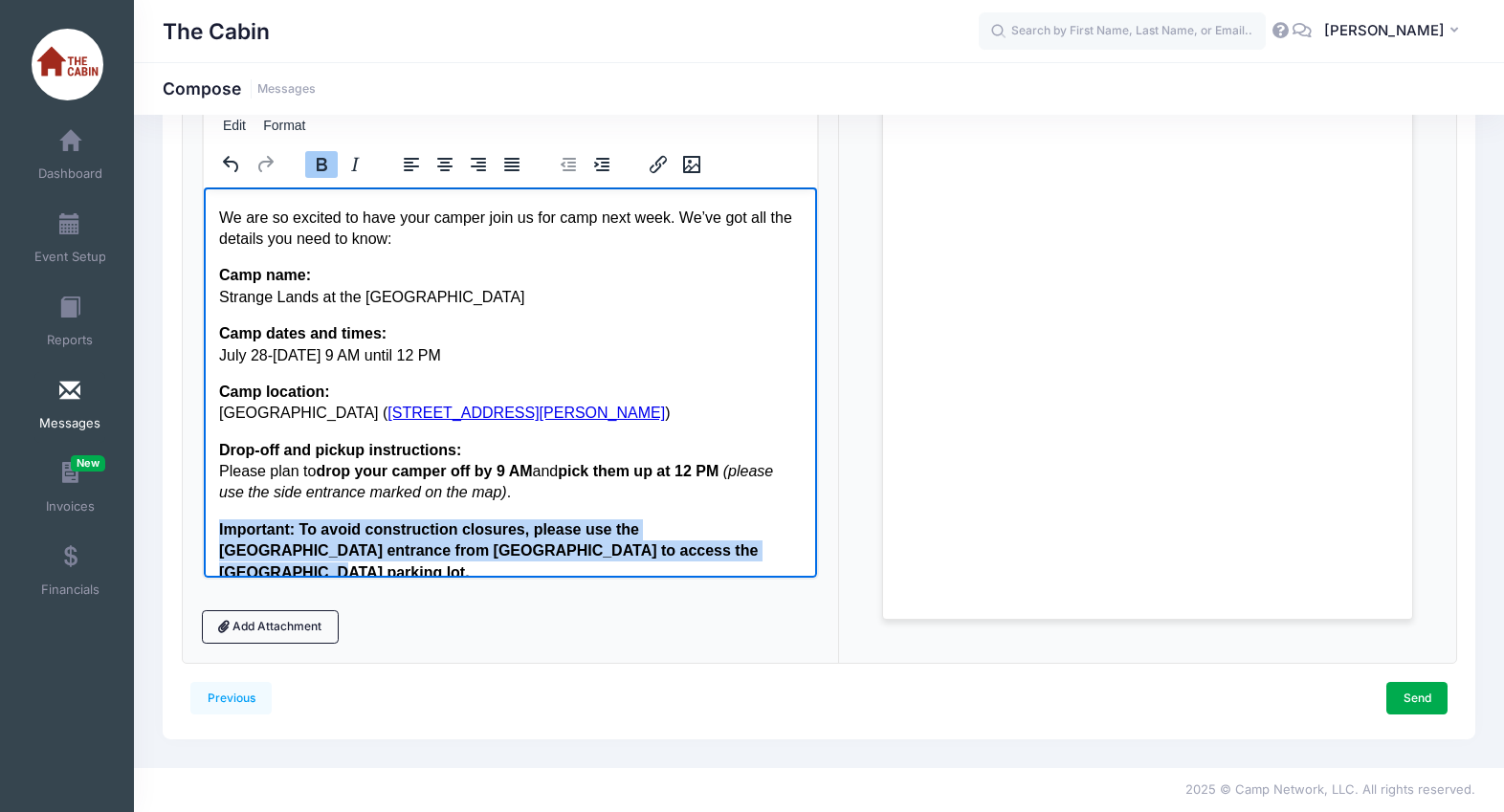 drag, startPoint x: 722, startPoint y: 549, endPoint x: 202, endPoint y: 526, distance: 520.5084 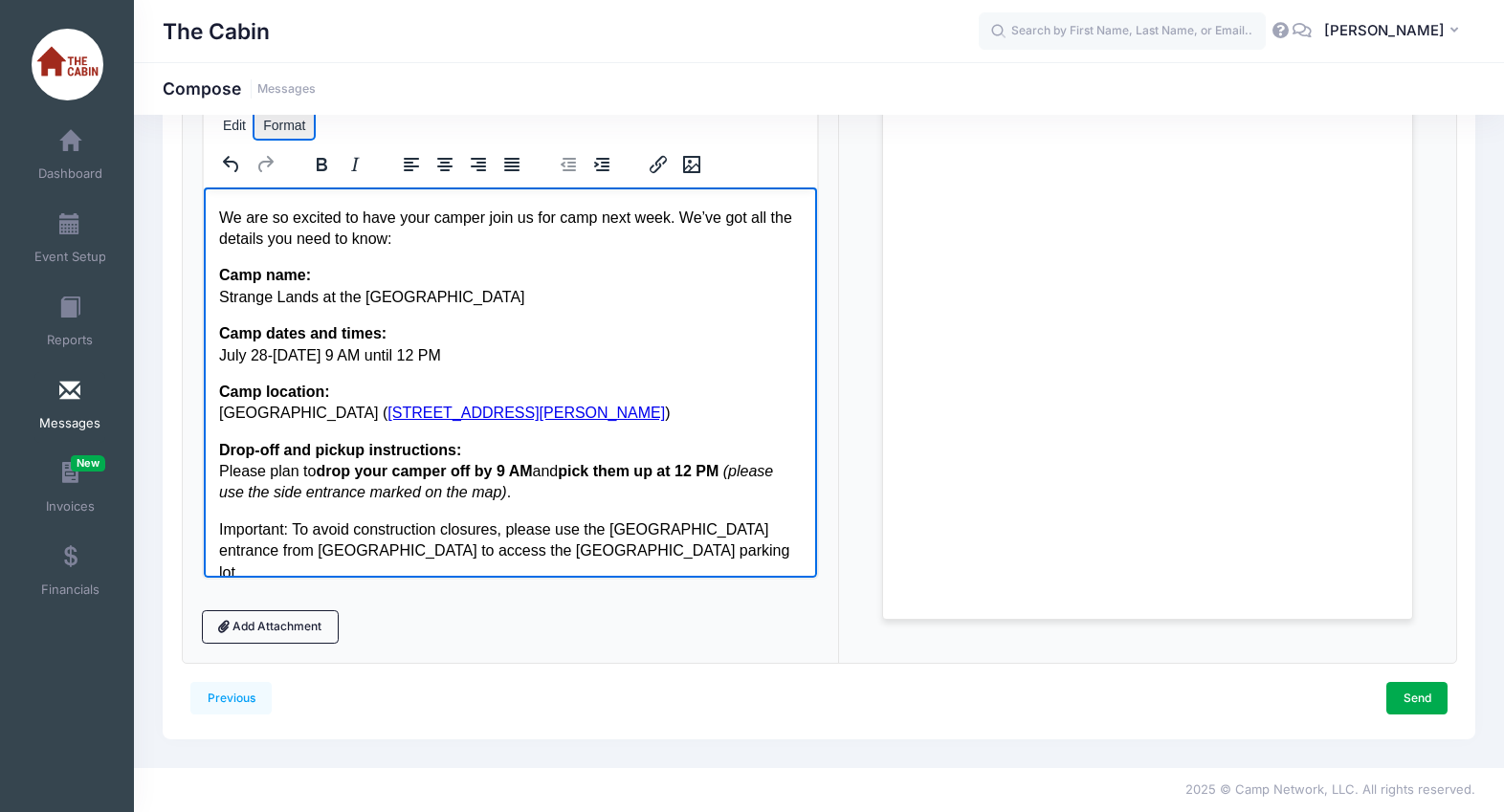 click on "Format" at bounding box center (284, 125) 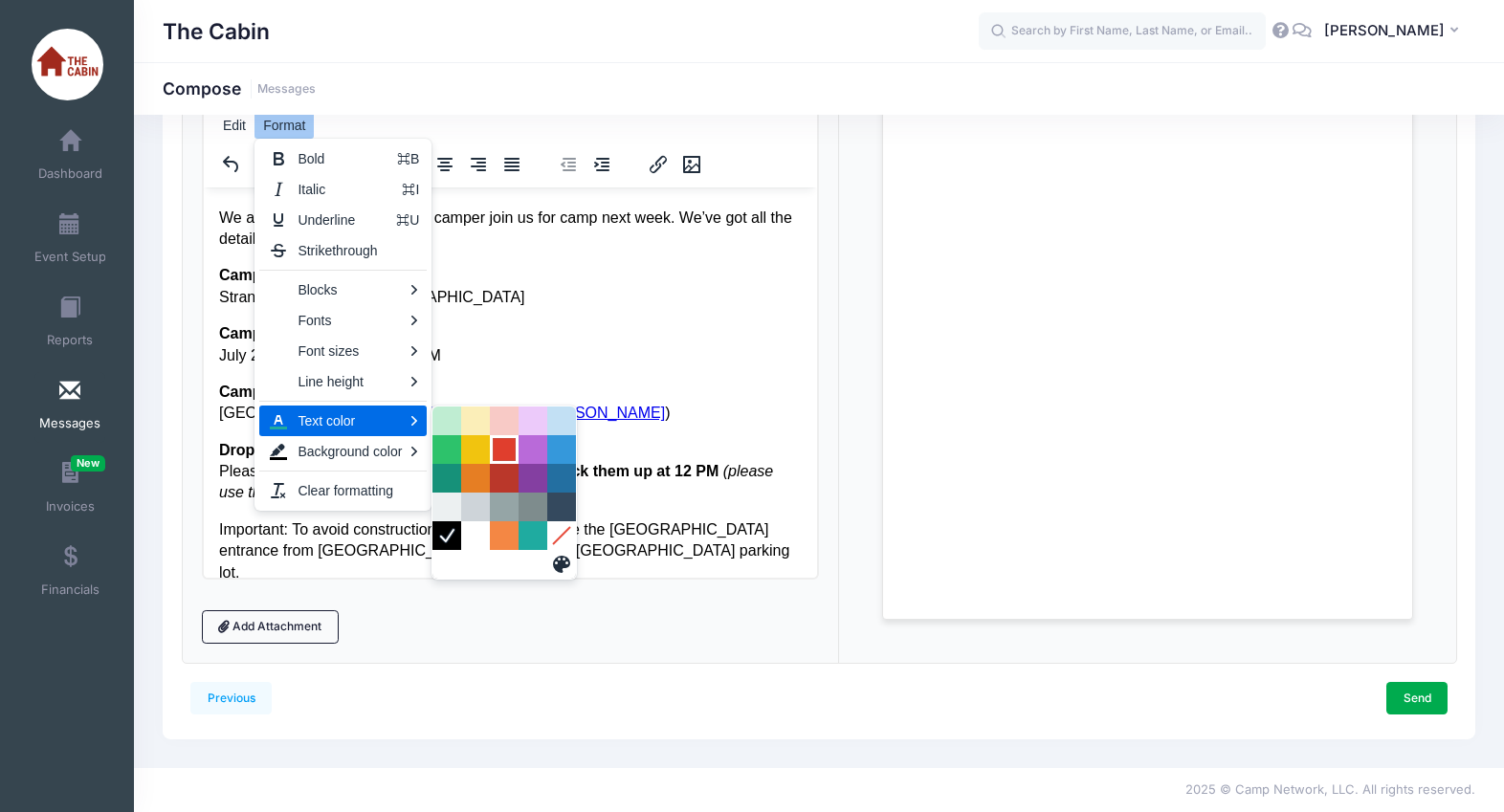 click at bounding box center [504, 450] 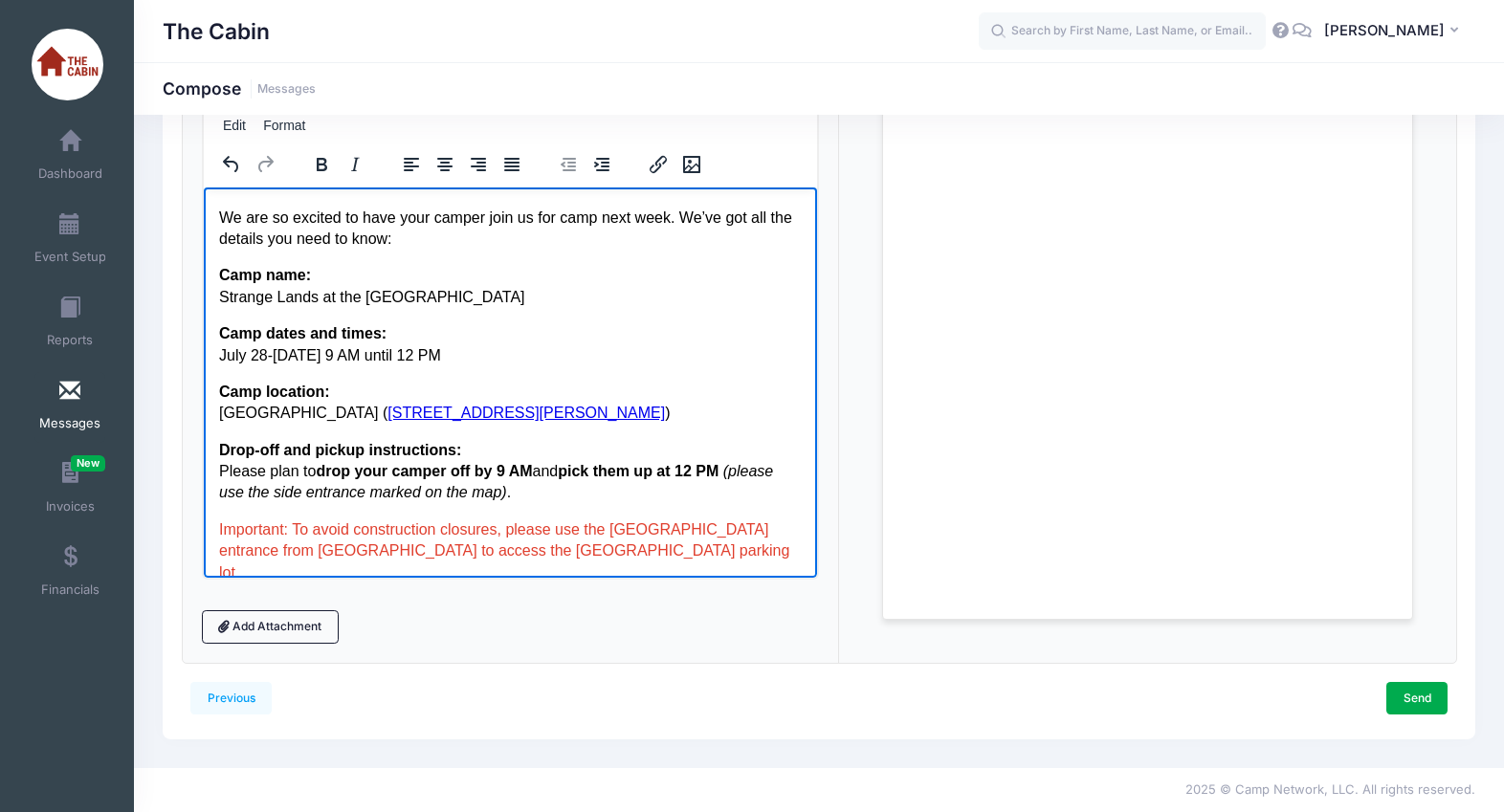 click on "Important: To avoid construction closures, please use the River Street entrance from Myrtle to access the Boise Art Museum parking lot." at bounding box center (509, 550) 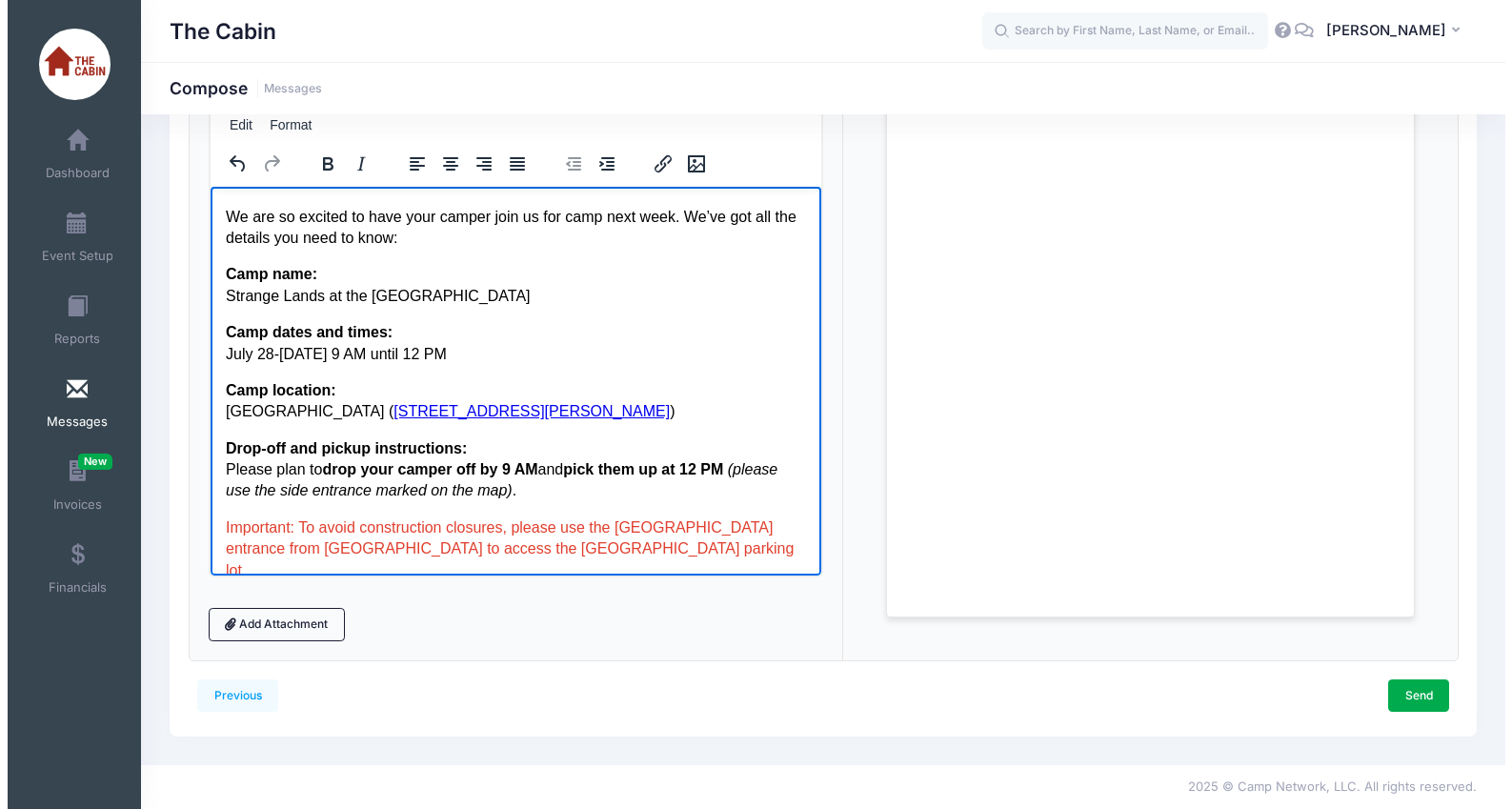scroll, scrollTop: 338, scrollLeft: 0, axis: vertical 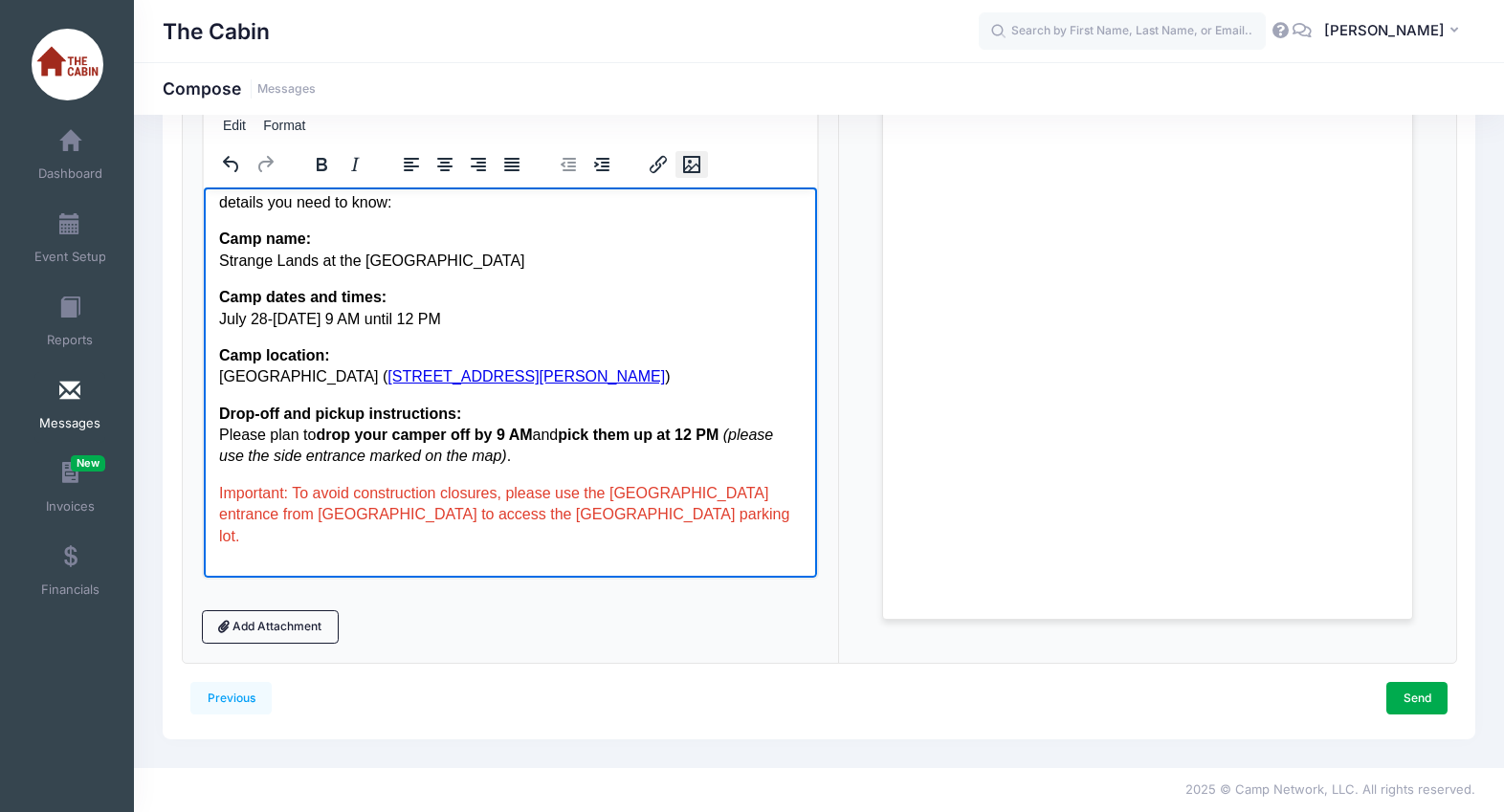 click 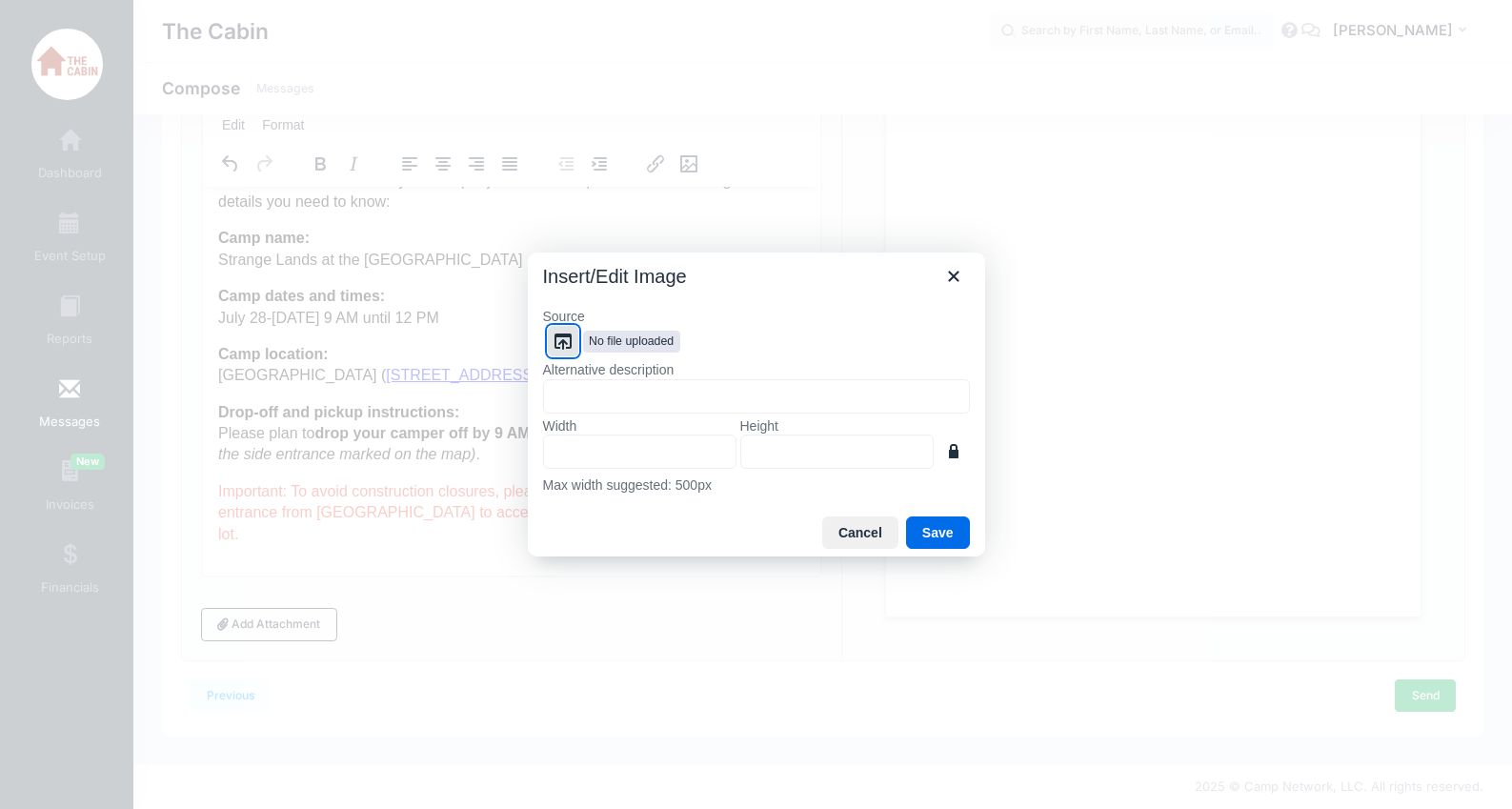 click 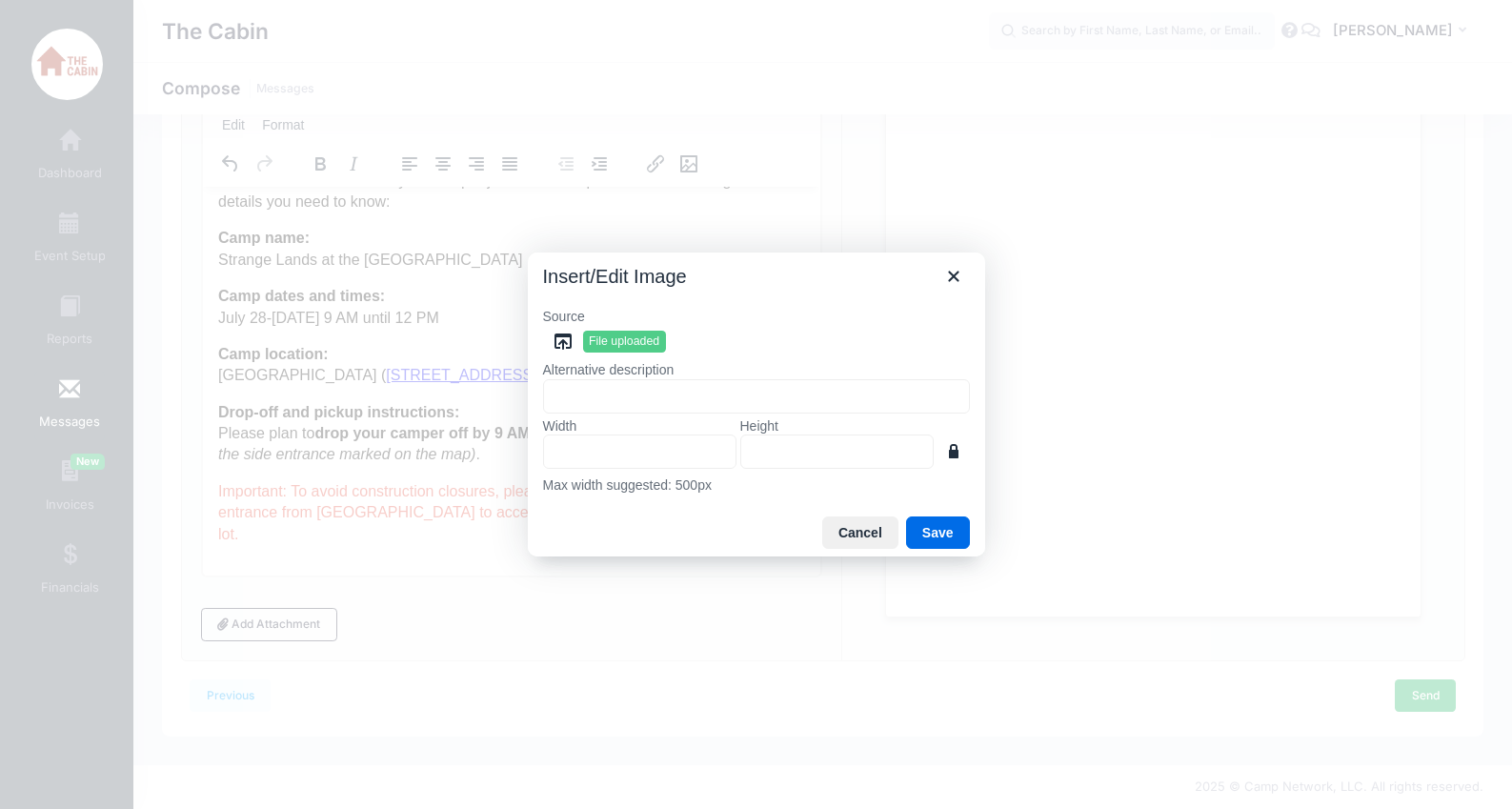 type on "500" 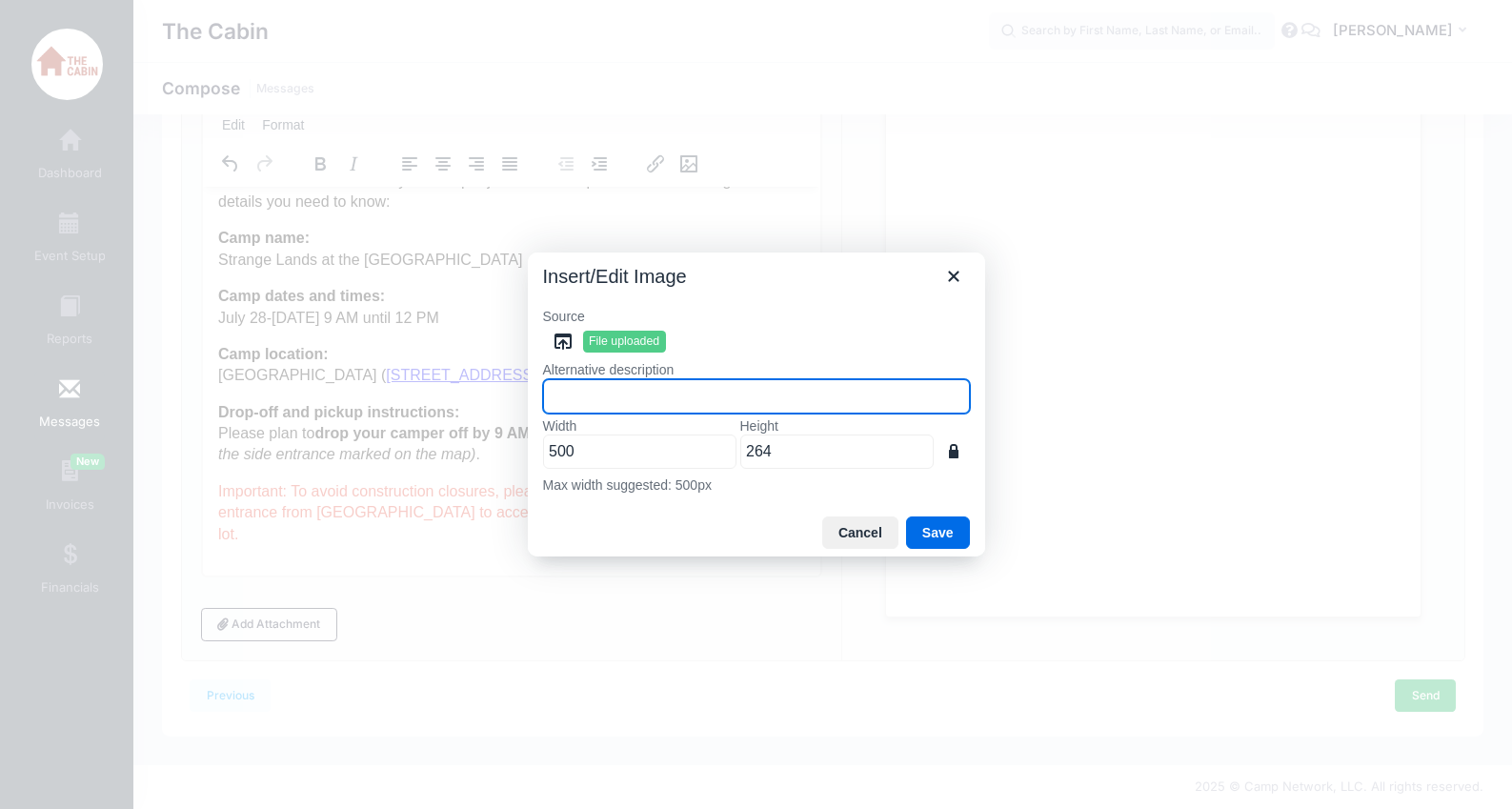 click on "Alternative description" at bounding box center (756, 396) 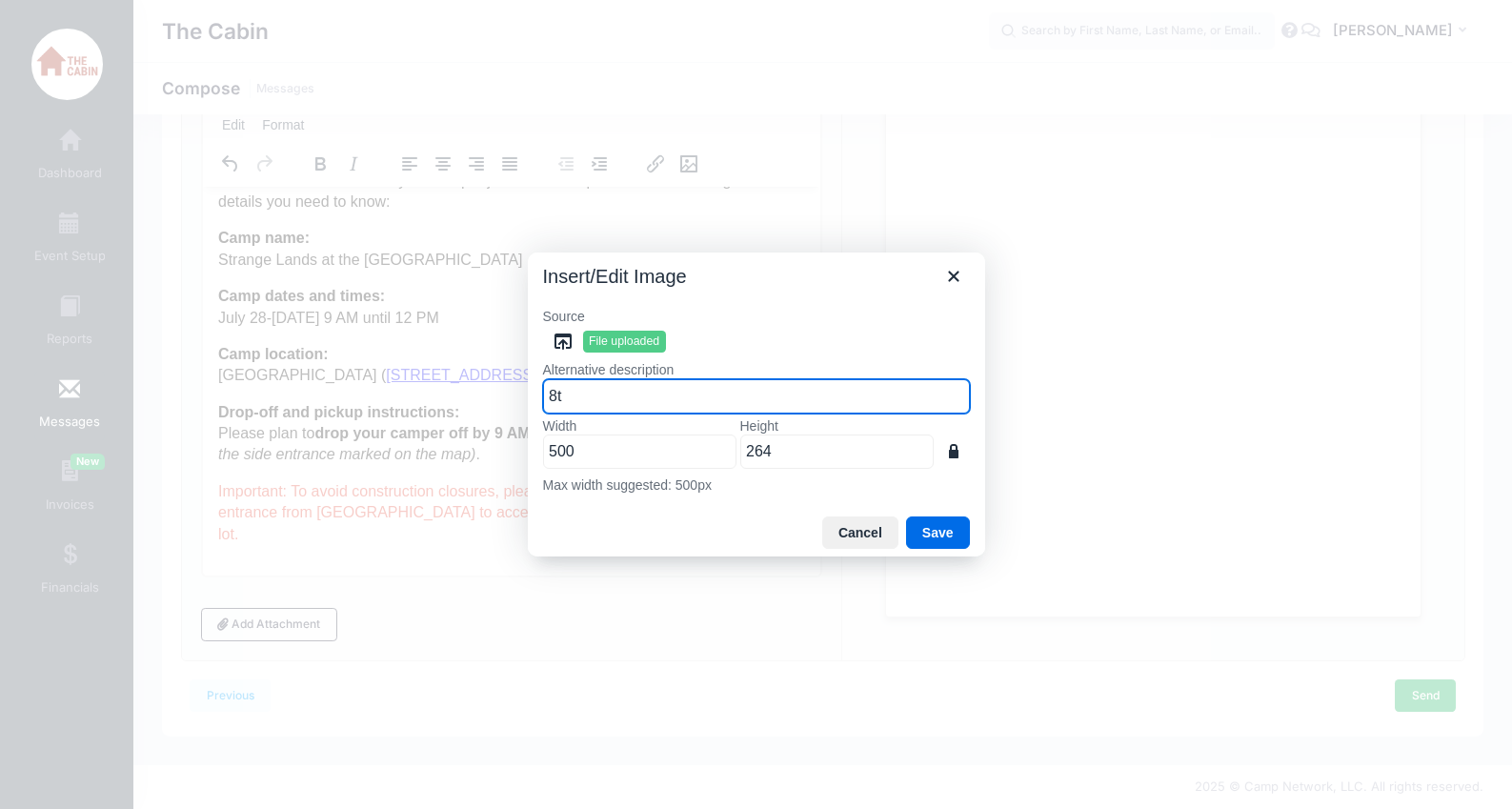 type on "8" 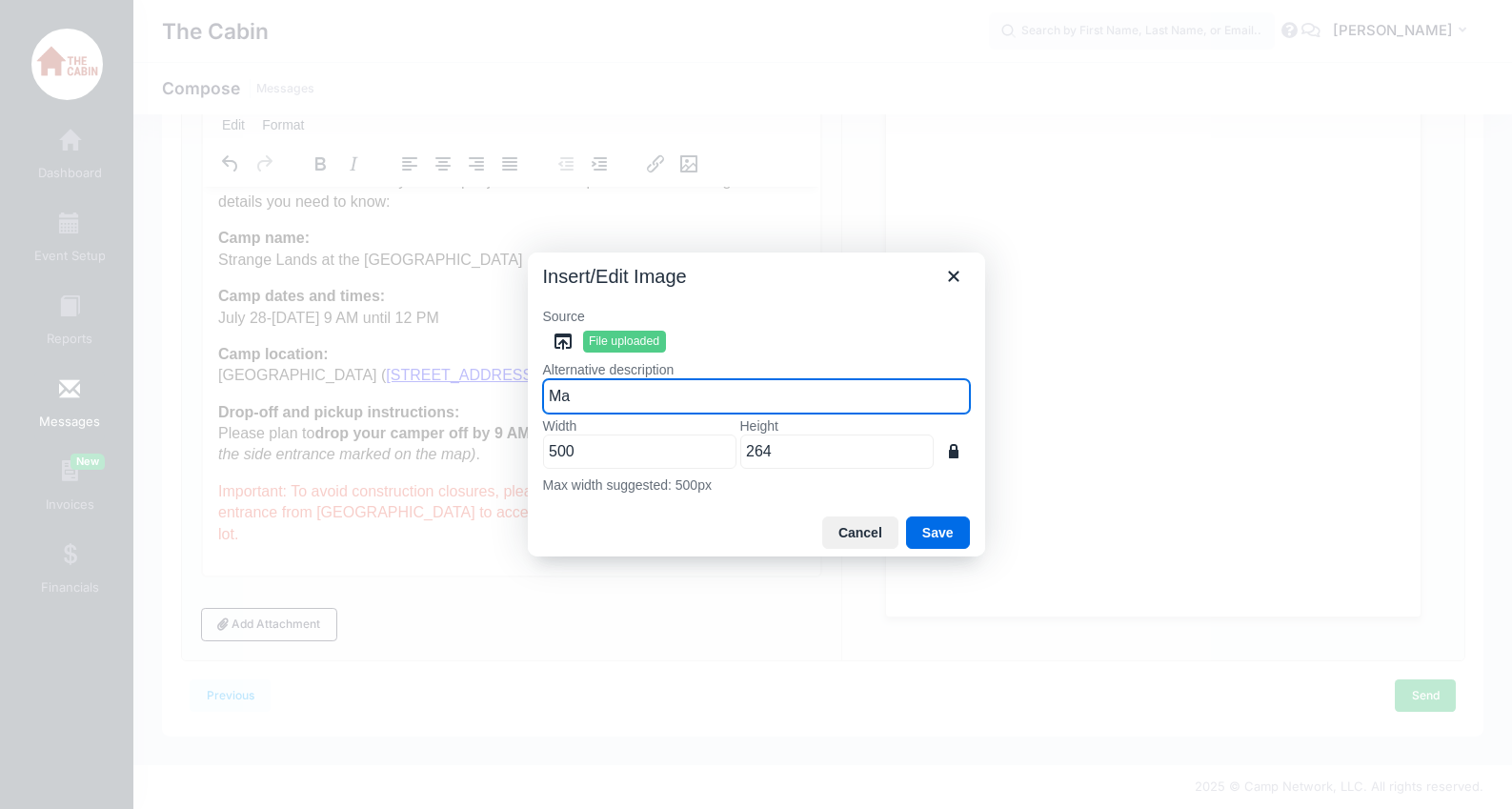 type on "M" 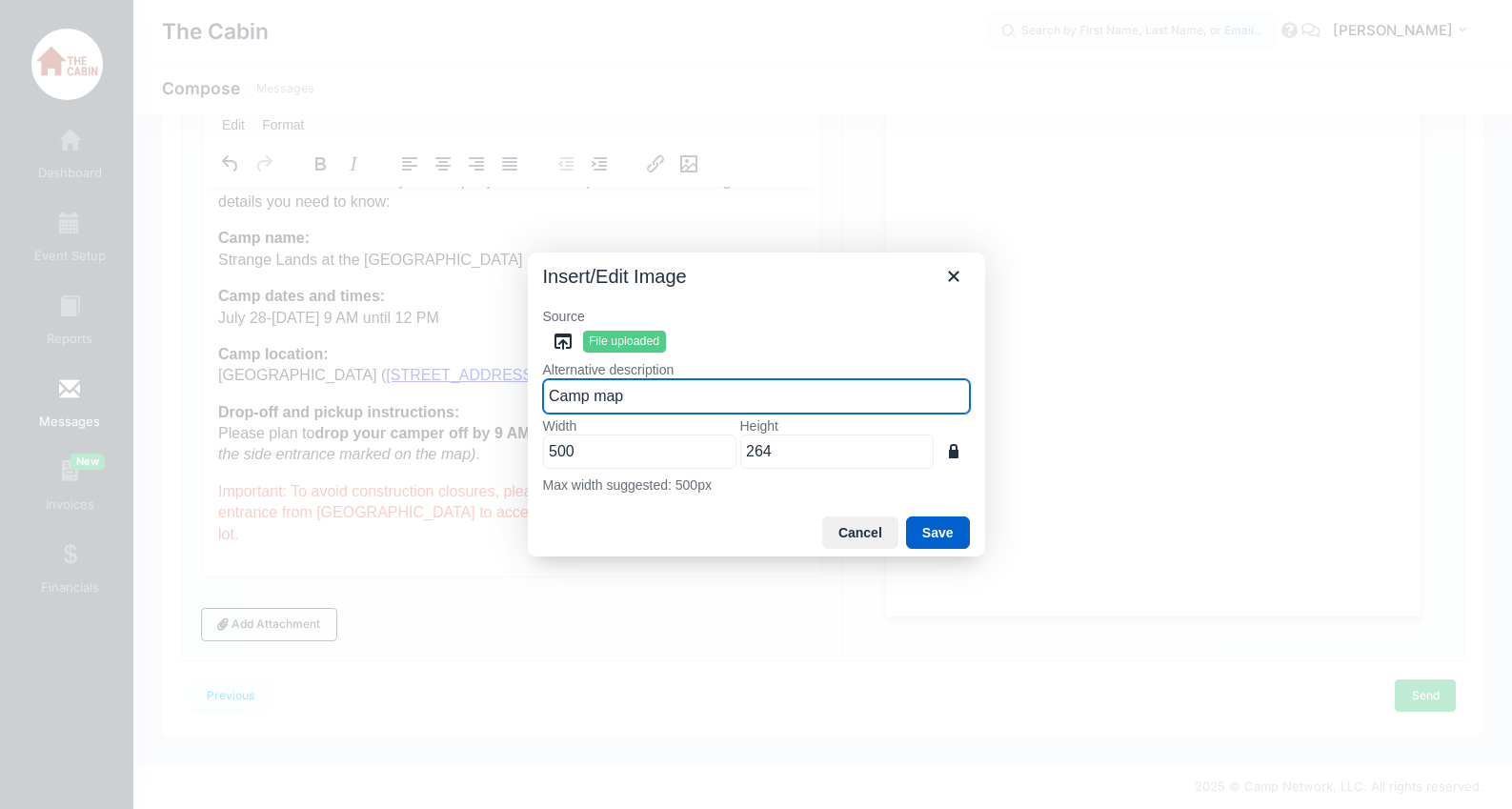 type on "Camp map" 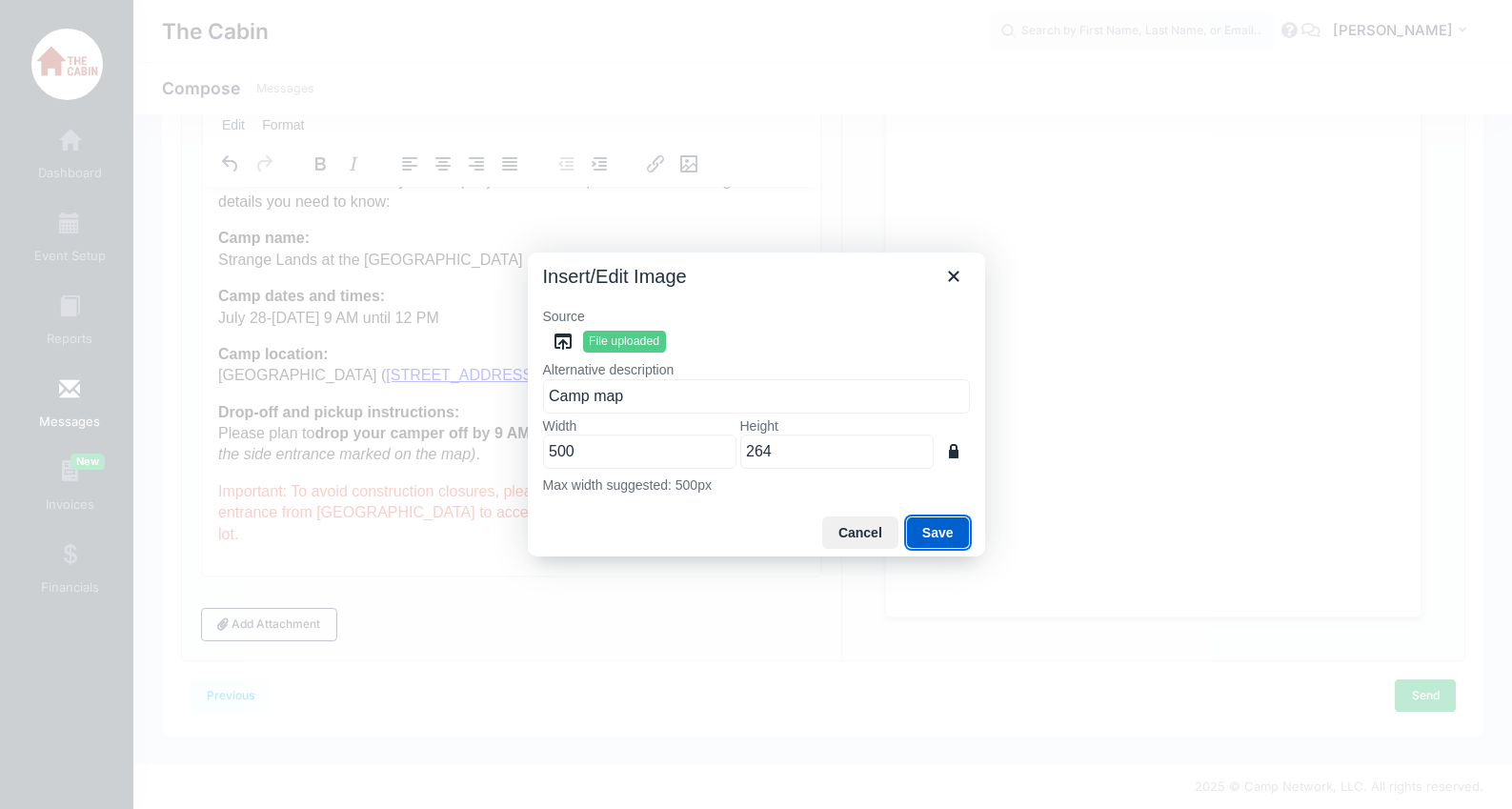 drag, startPoint x: 941, startPoint y: 527, endPoint x: 848, endPoint y: 428, distance: 135.83078 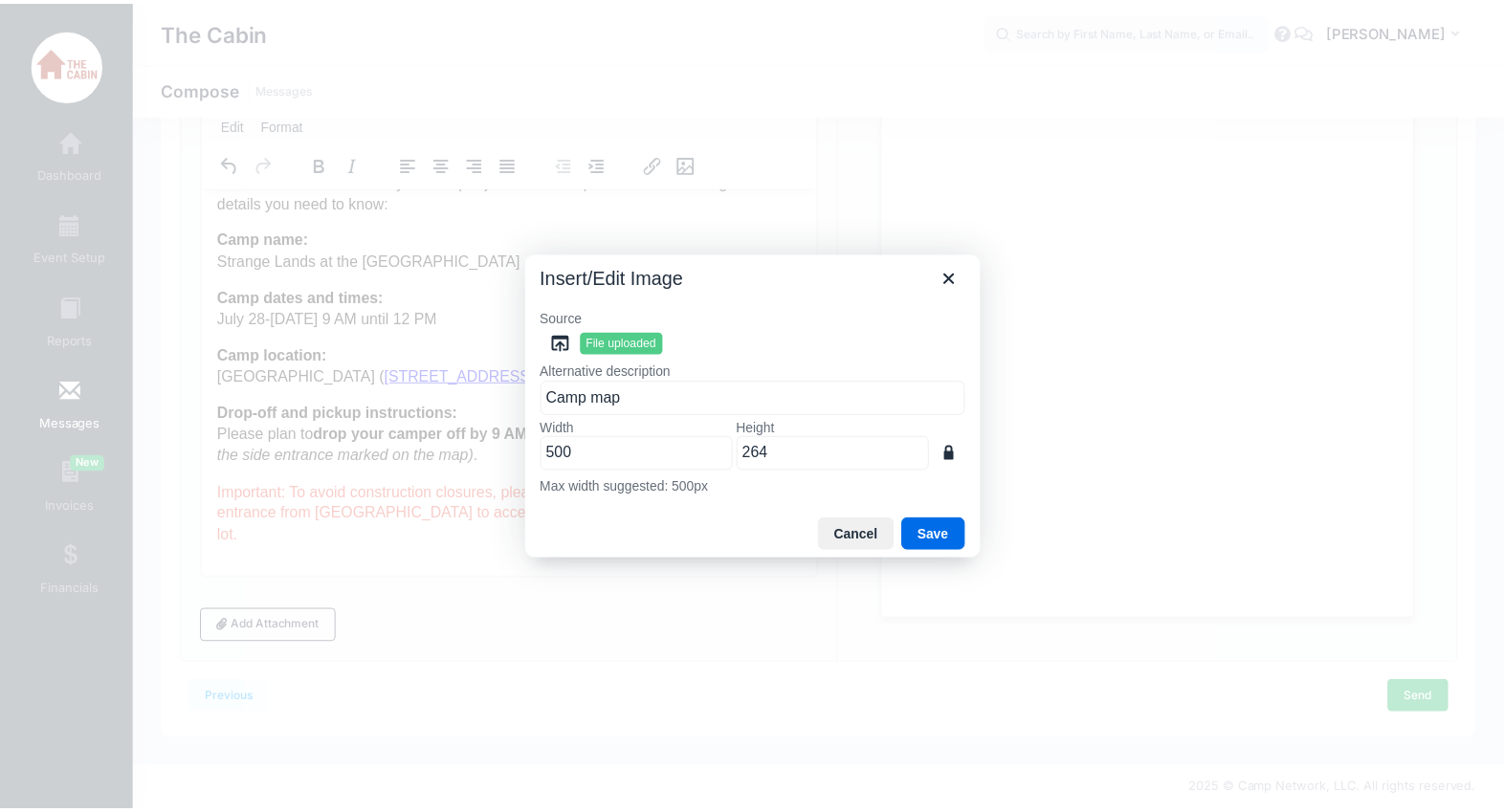 scroll, scrollTop: 576, scrollLeft: 0, axis: vertical 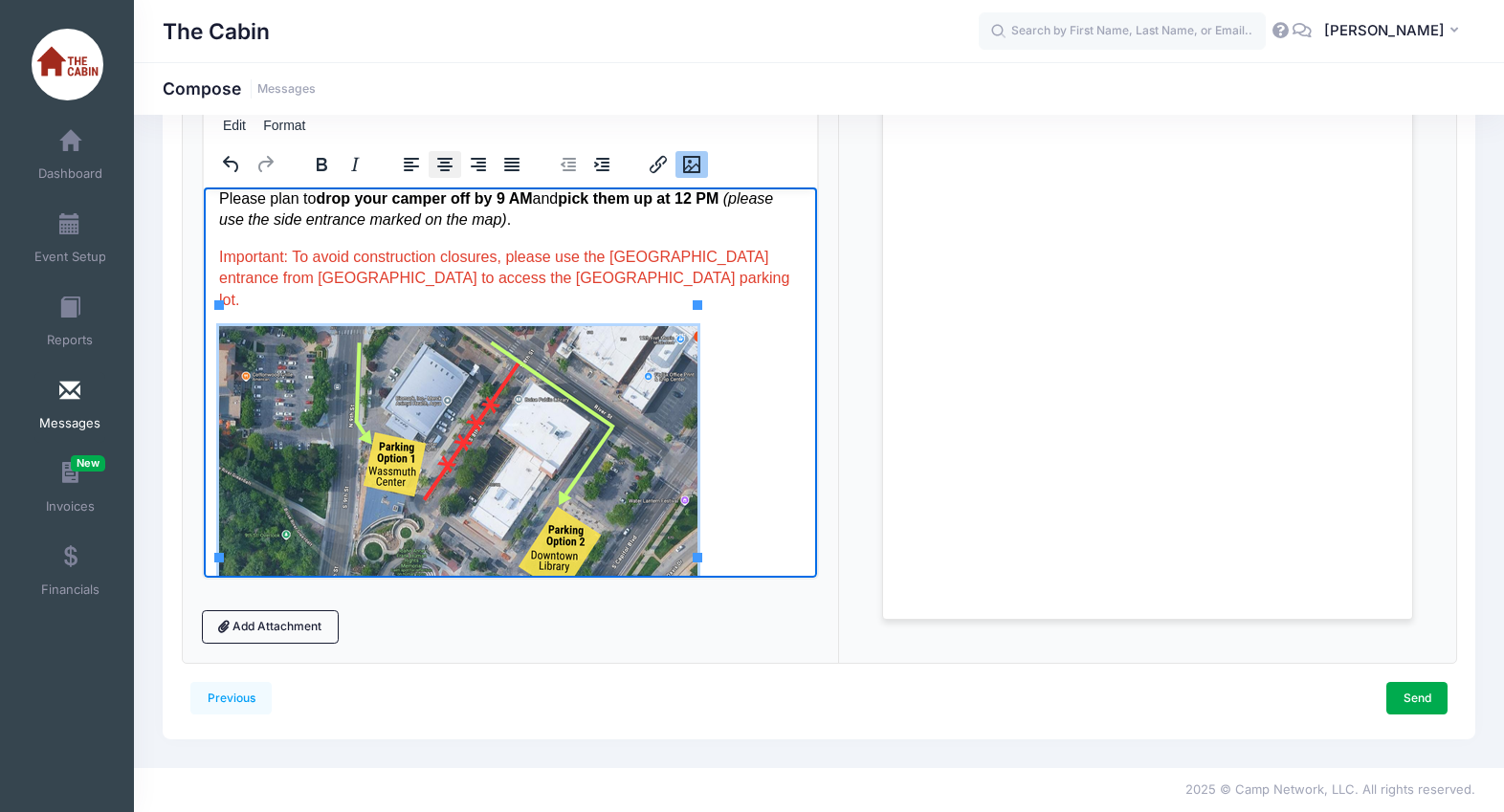 click 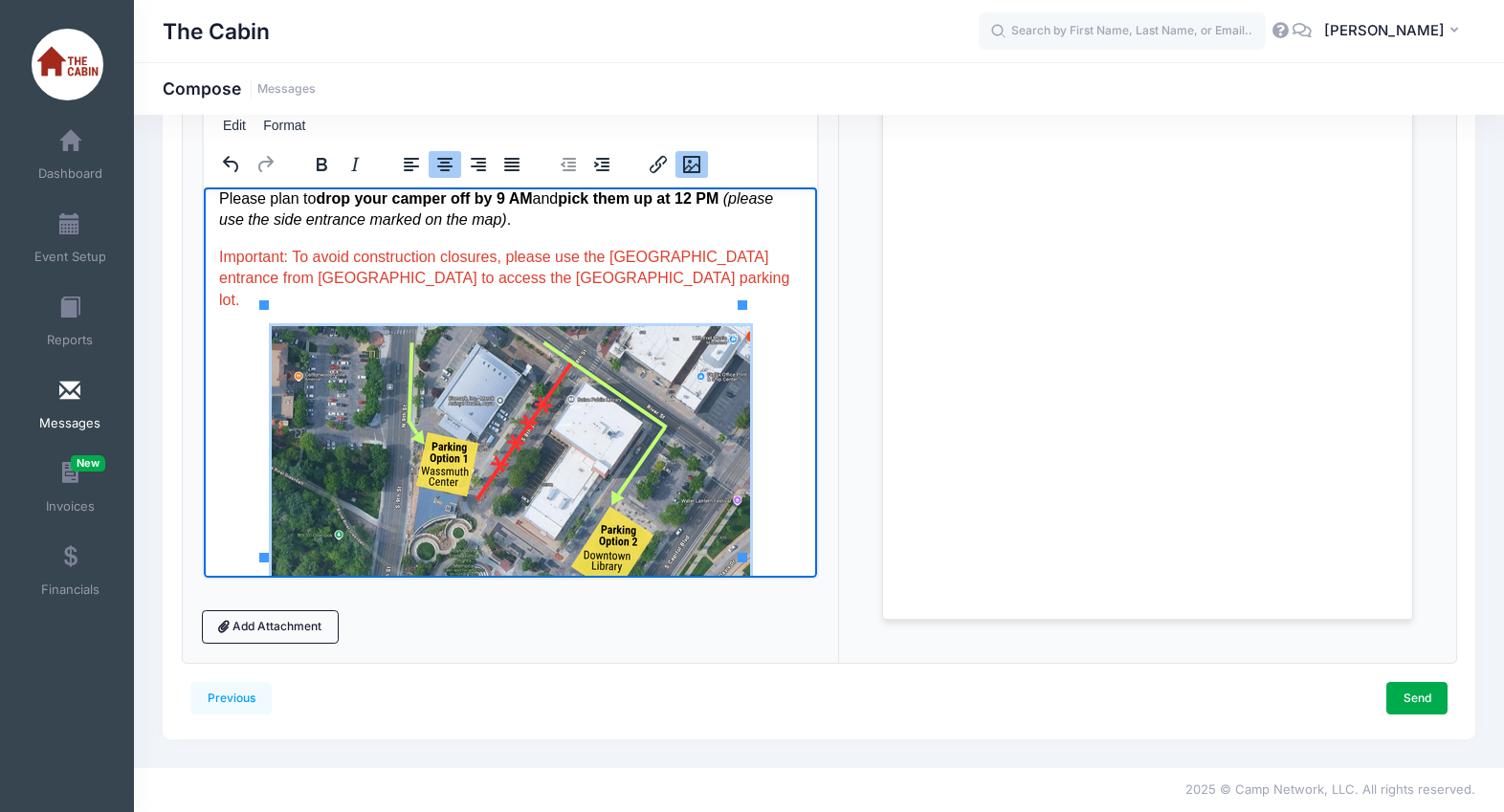click at bounding box center (509, 451) 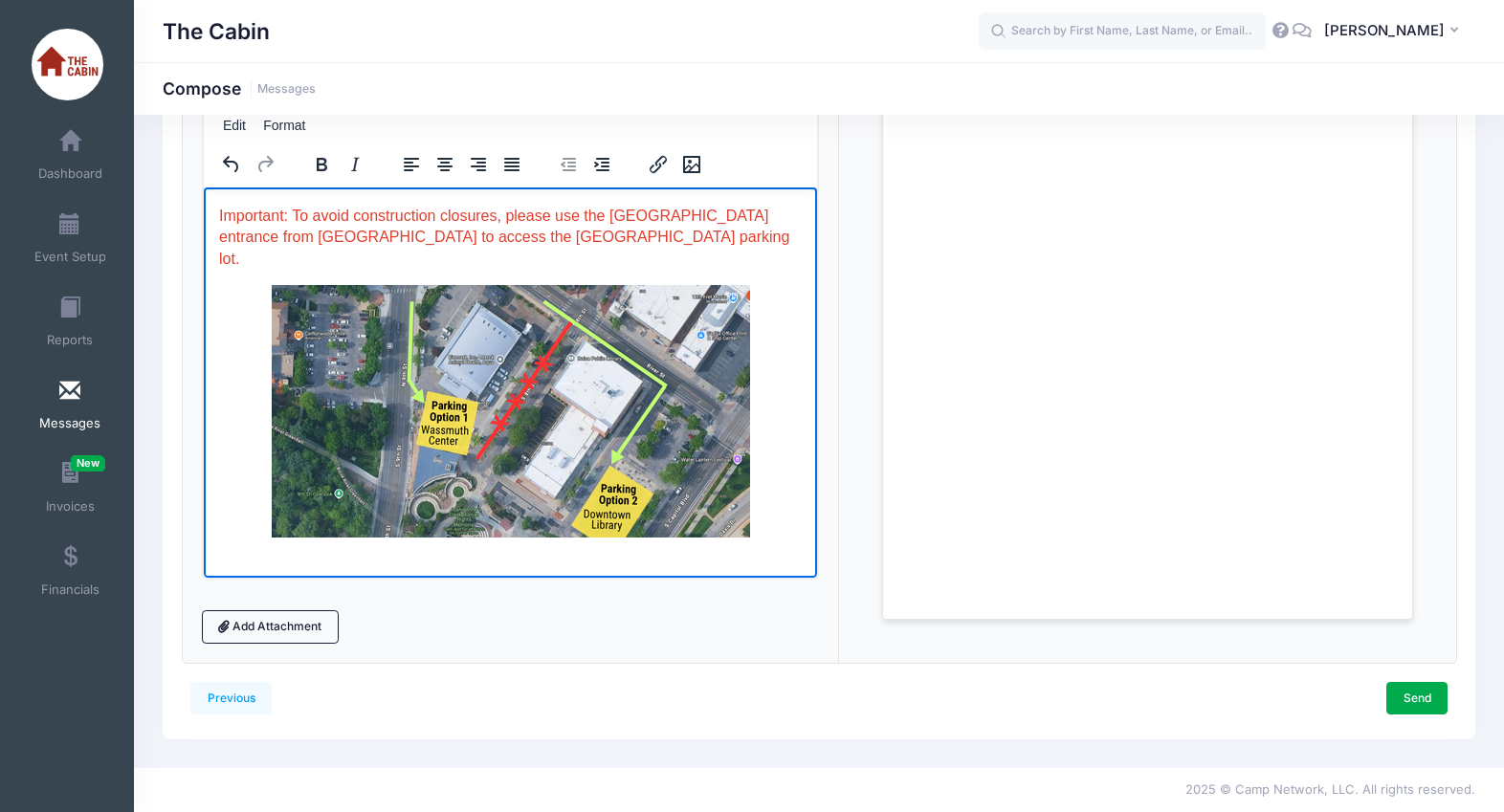scroll, scrollTop: 613, scrollLeft: 0, axis: vertical 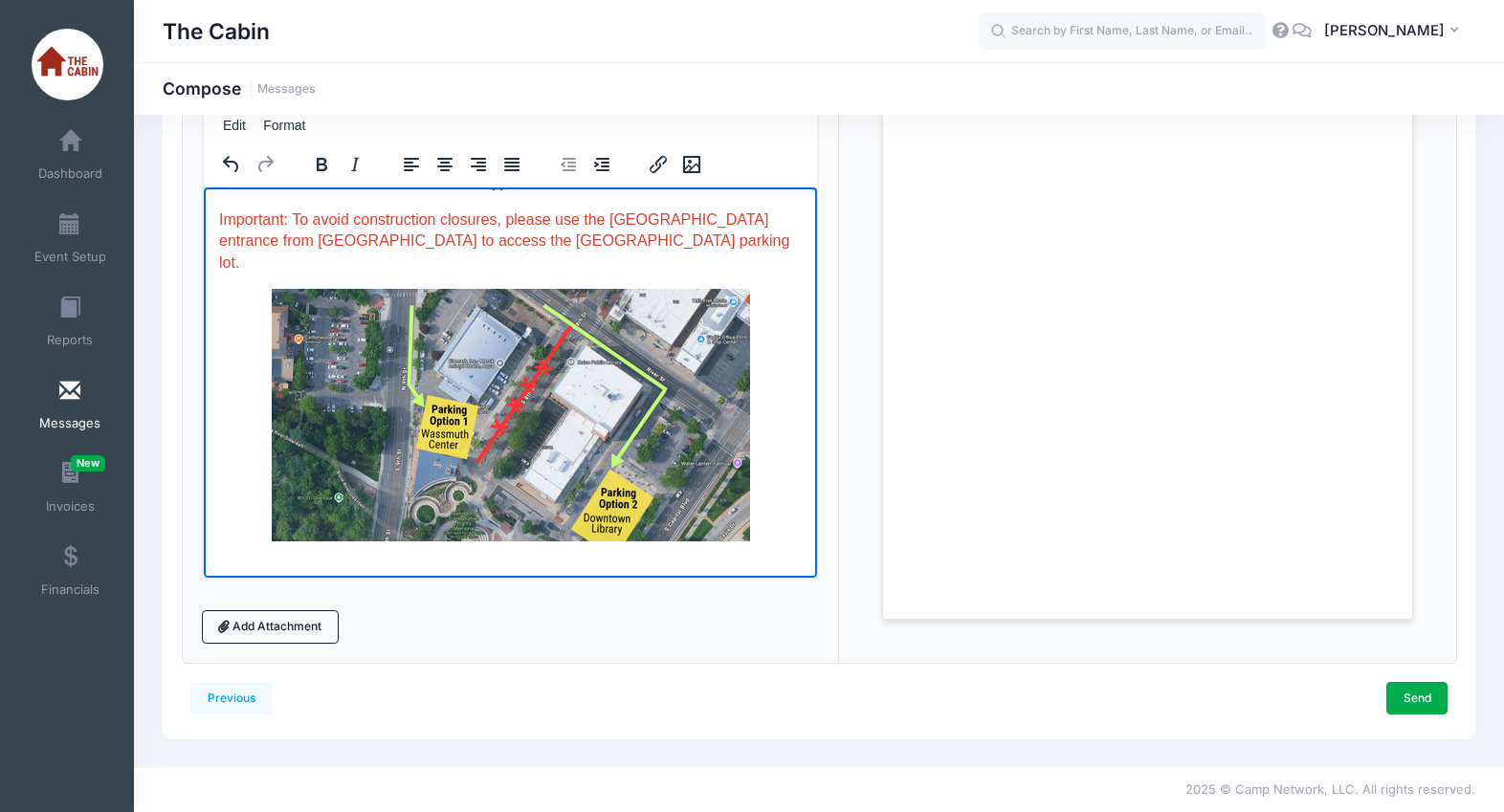 click at bounding box center [510, 414] 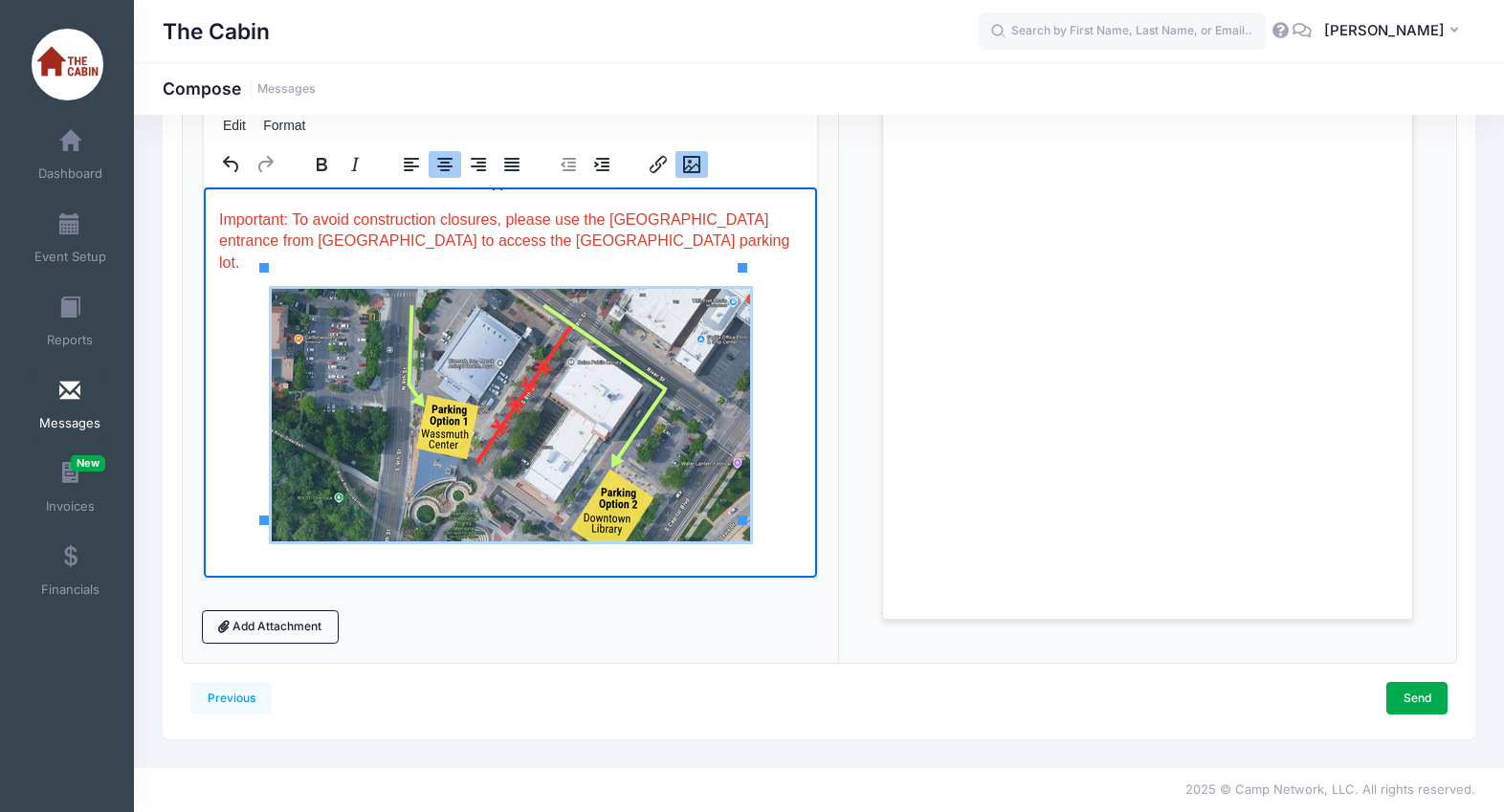 type 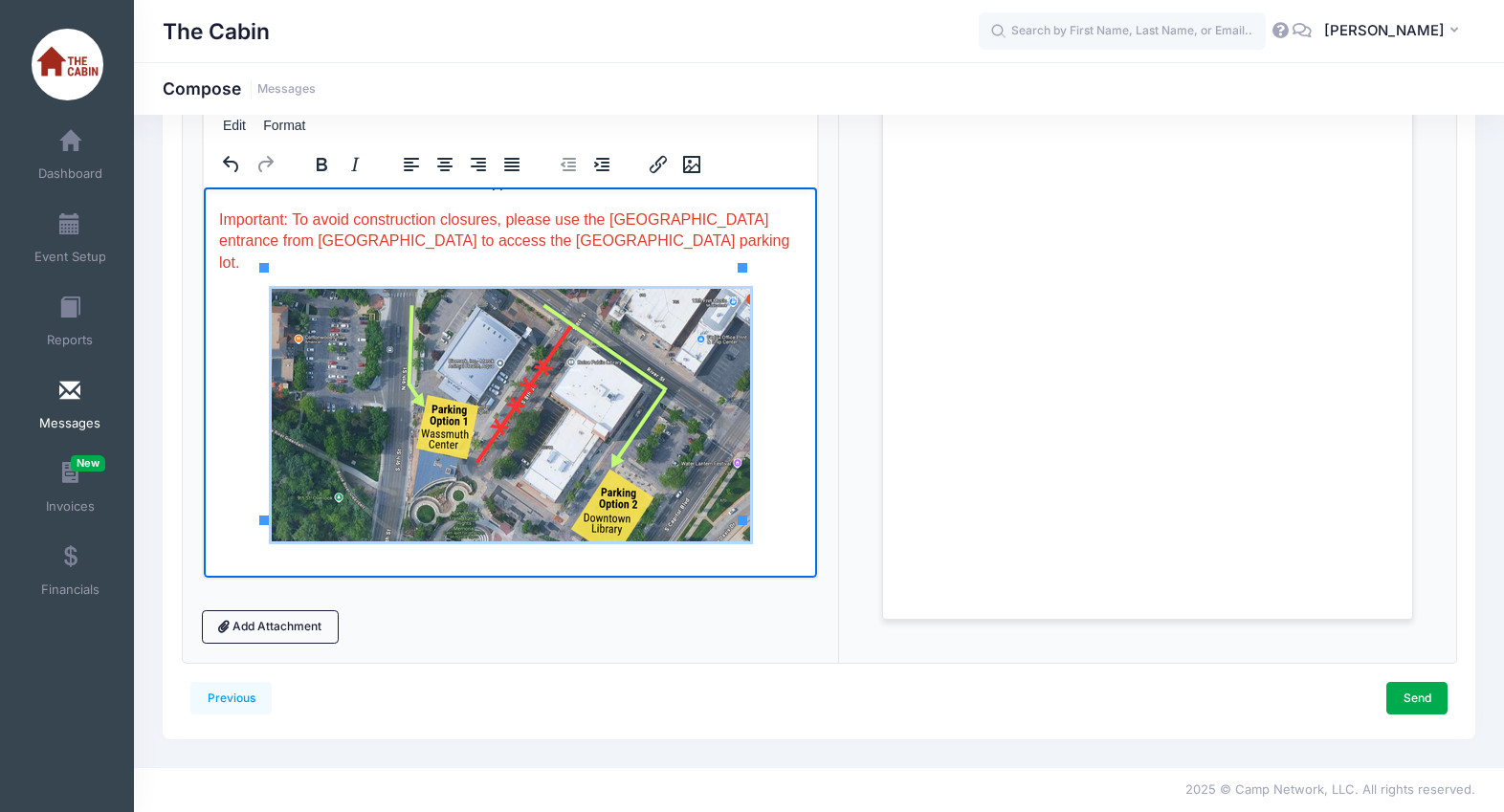 scroll, scrollTop: 376, scrollLeft: 0, axis: vertical 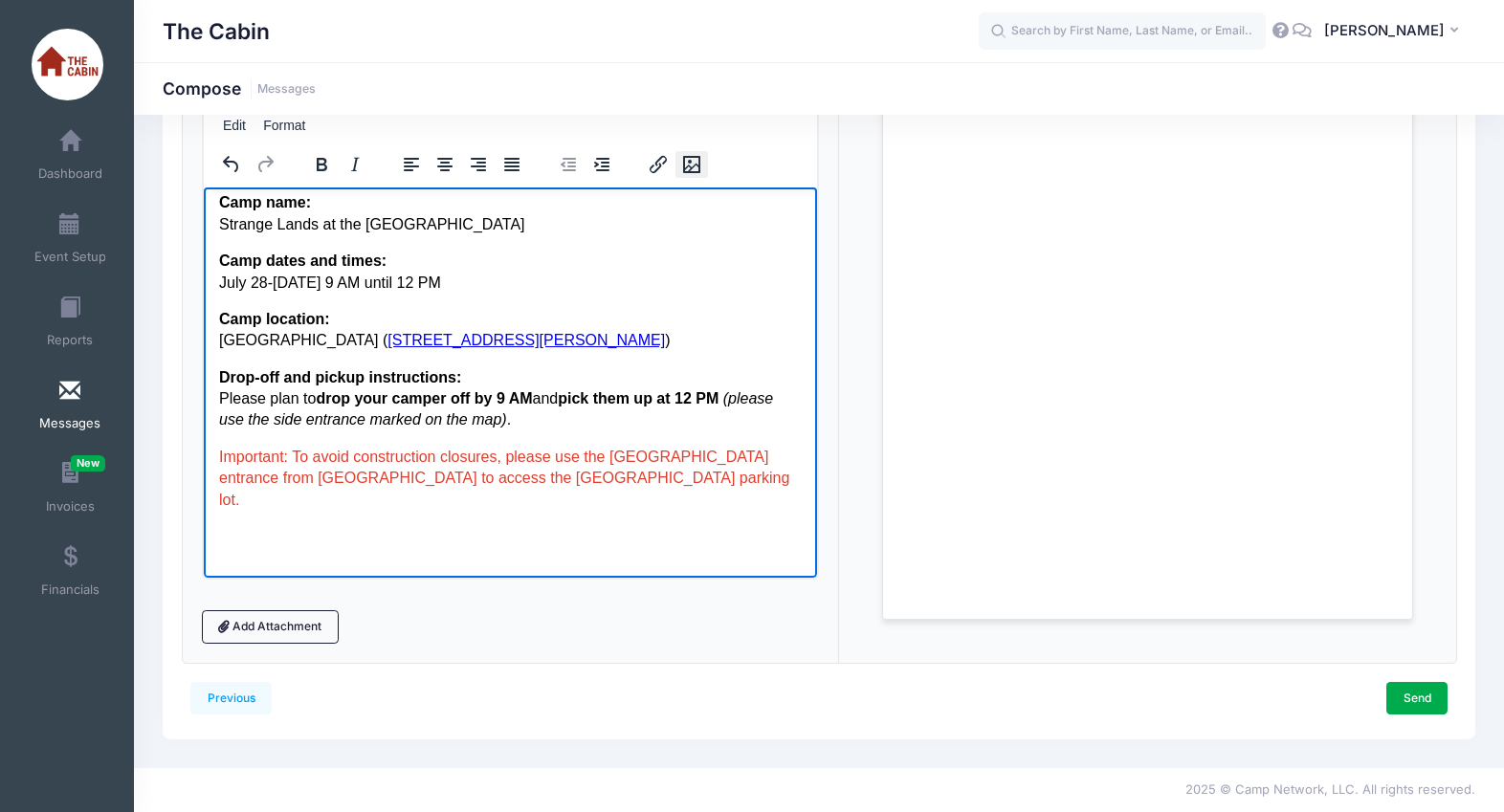 click 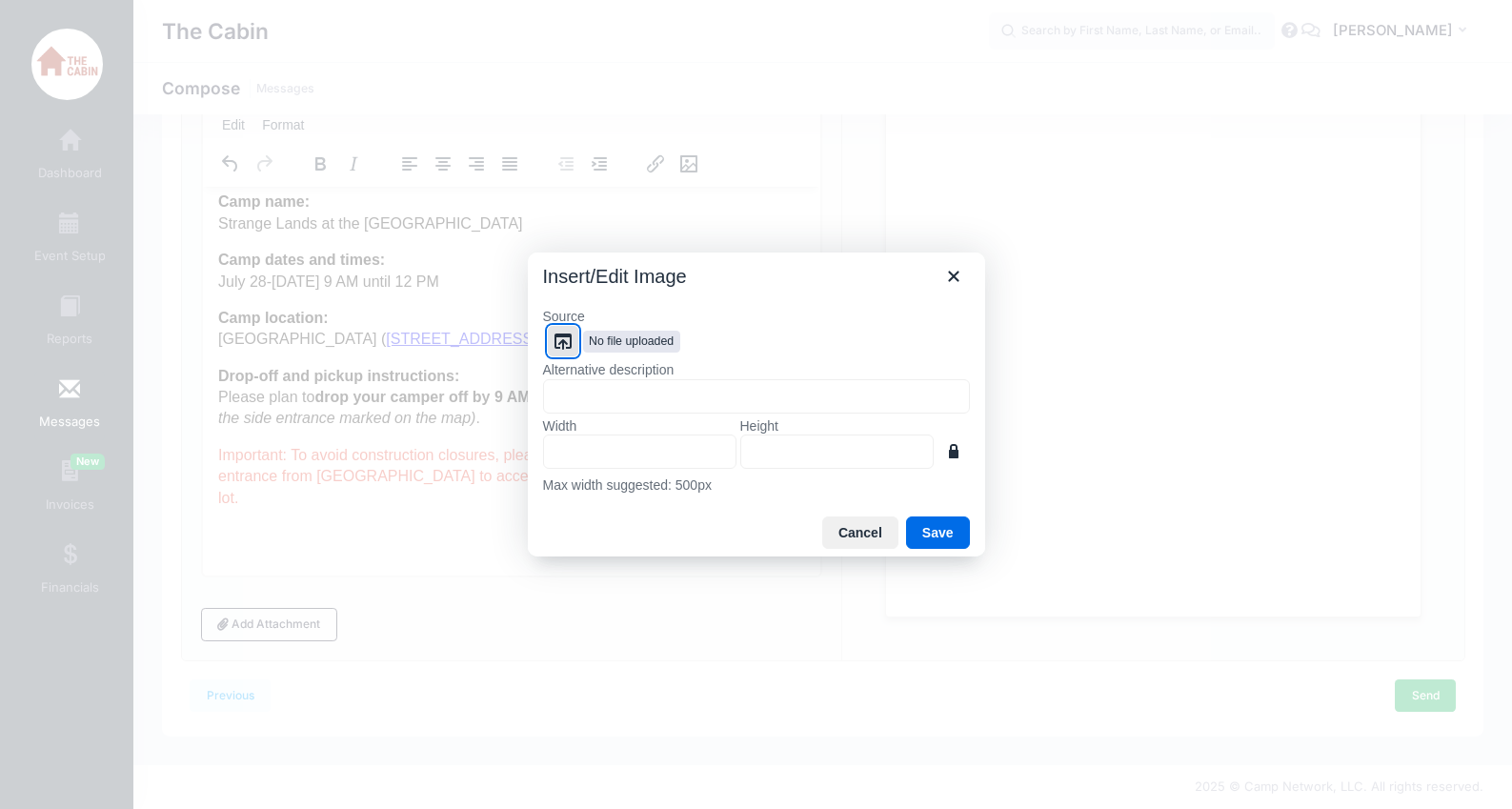 click 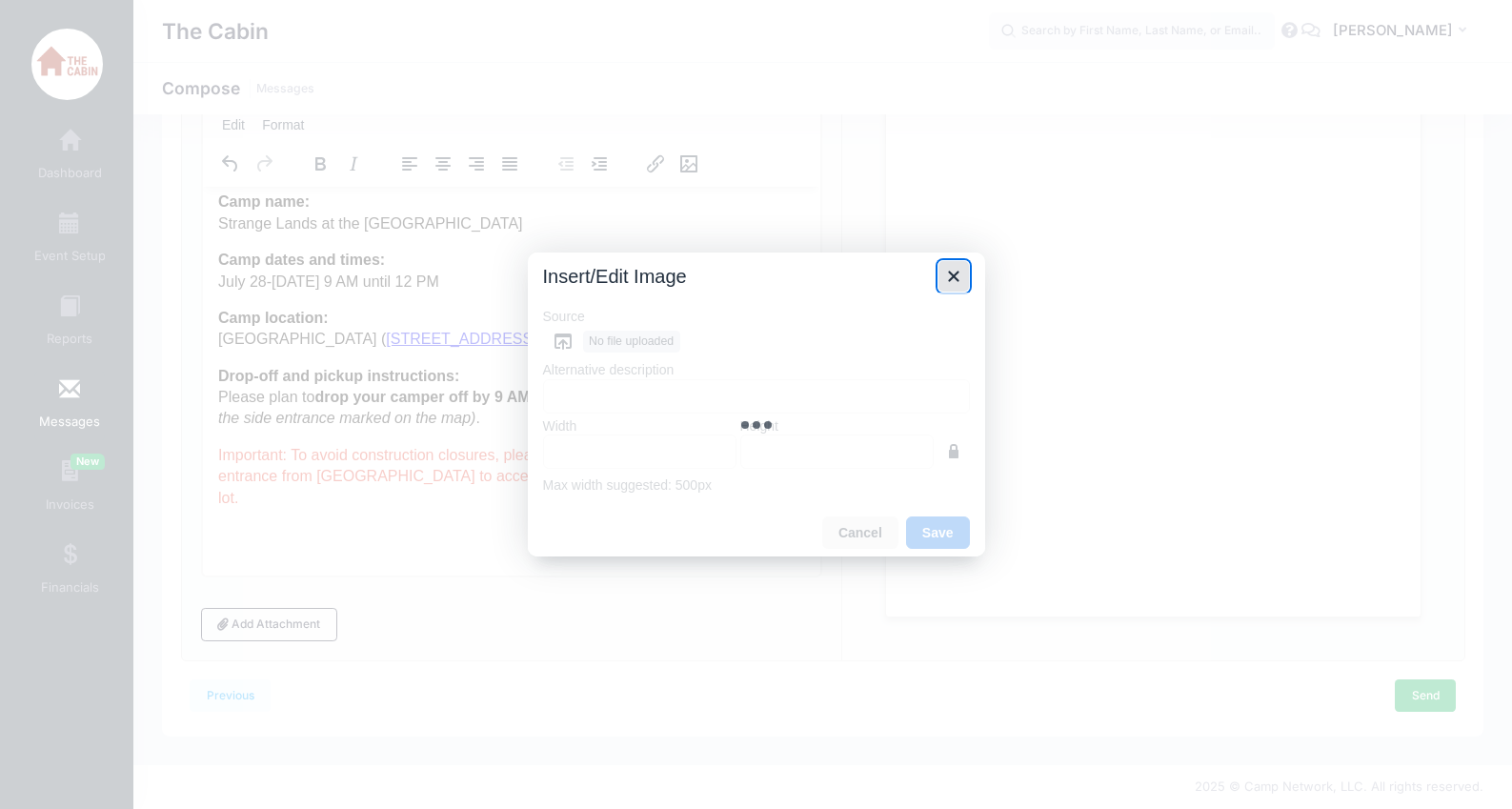 click 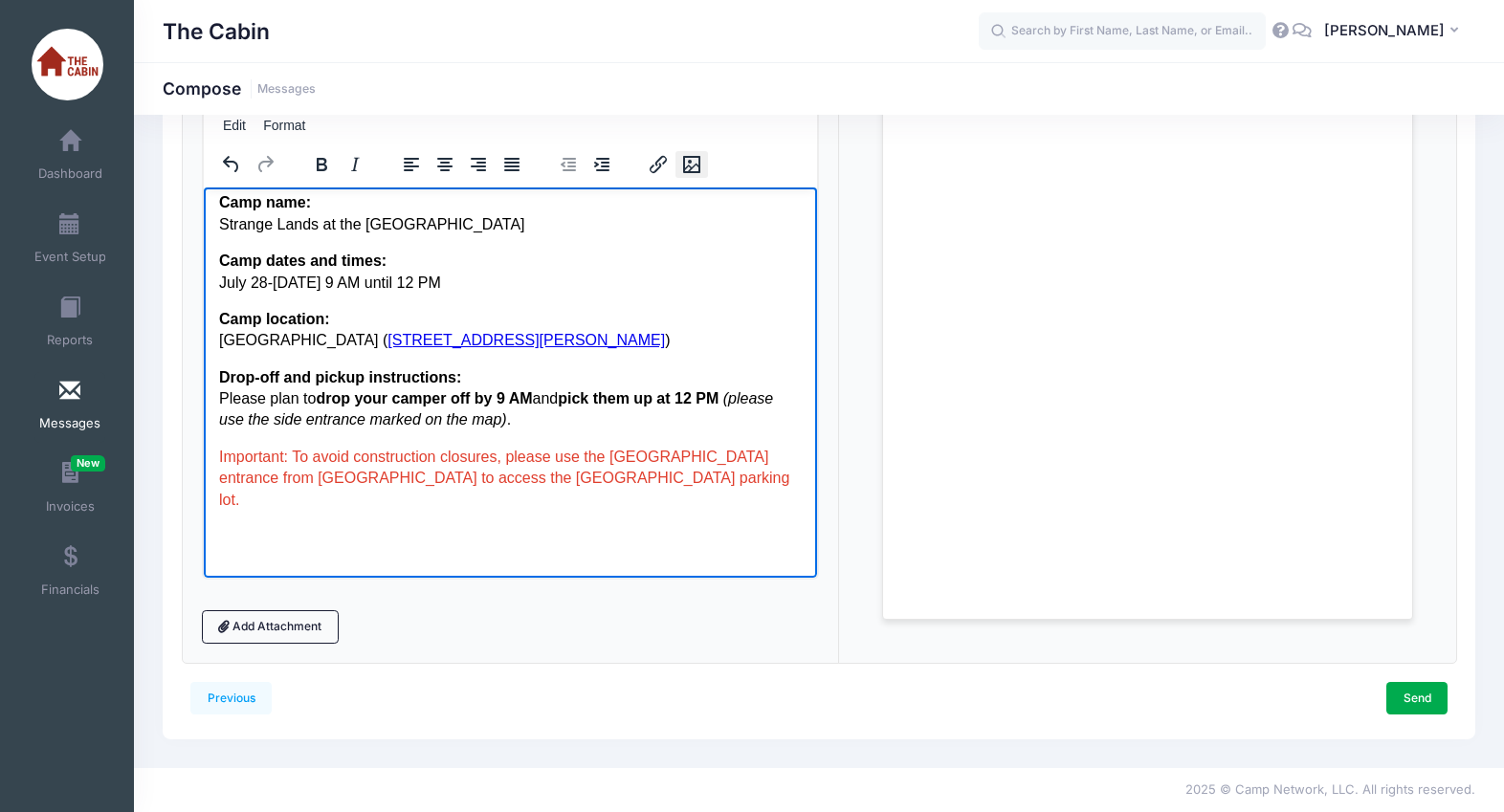 click 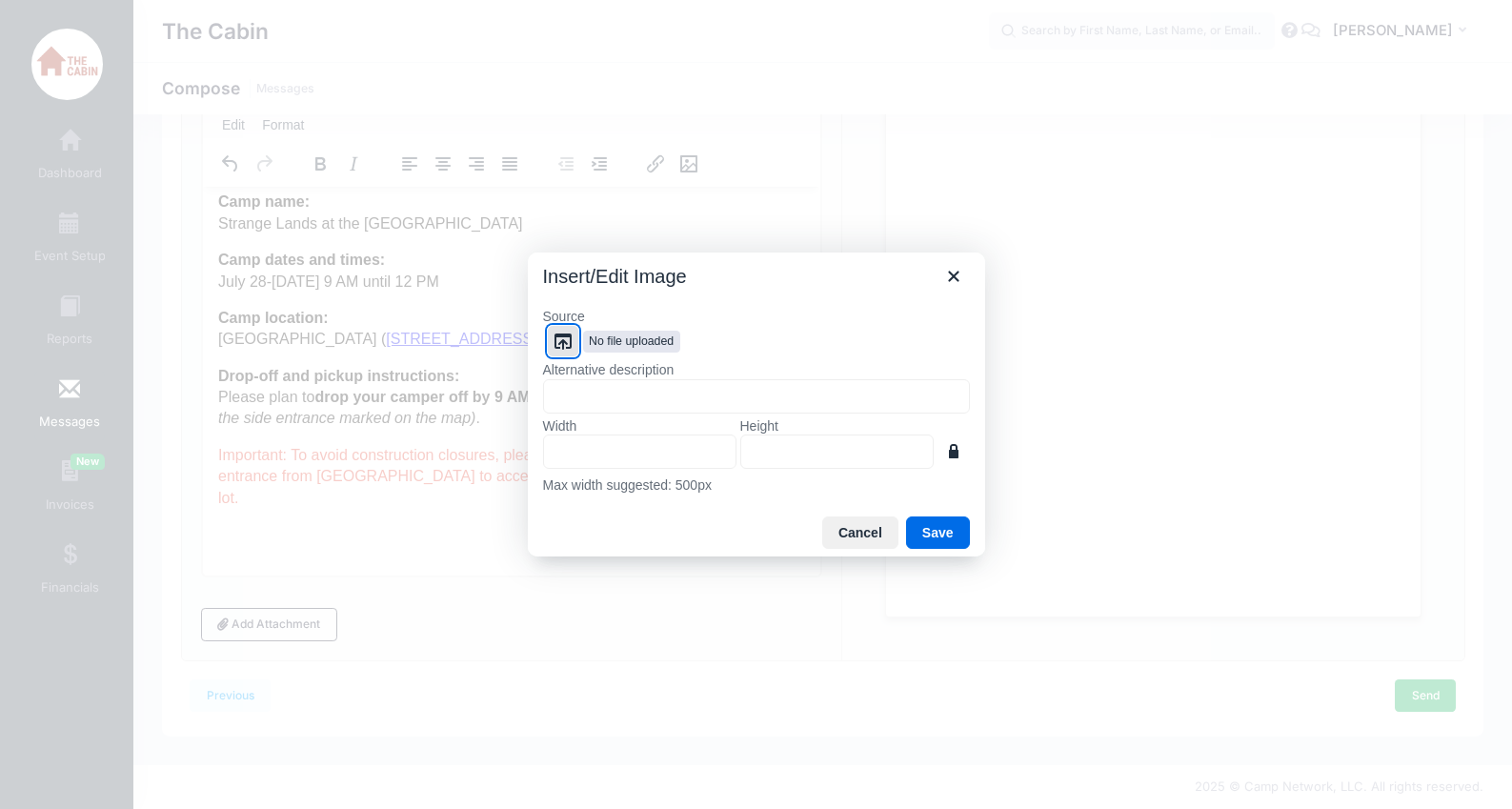 click 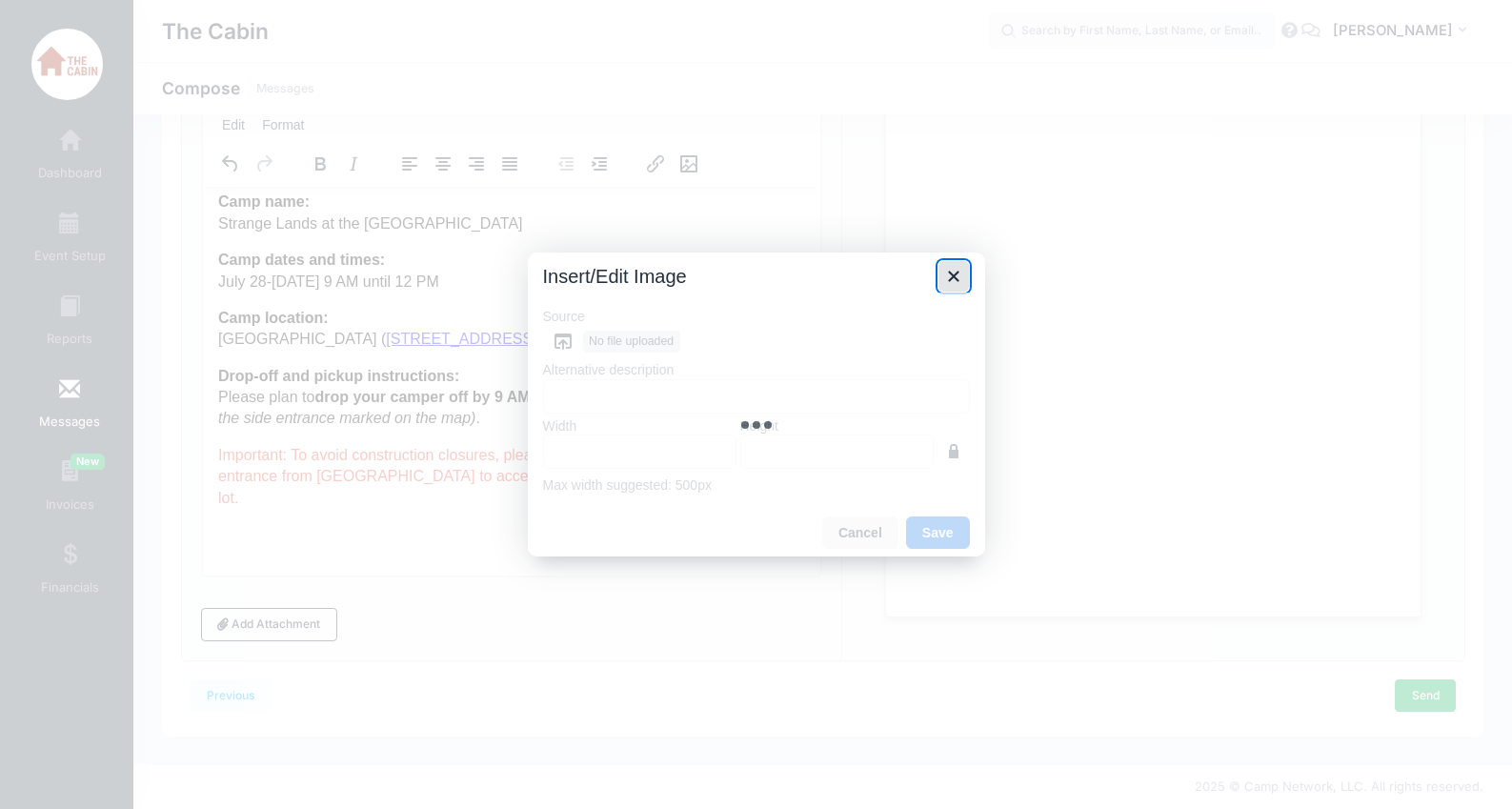 click 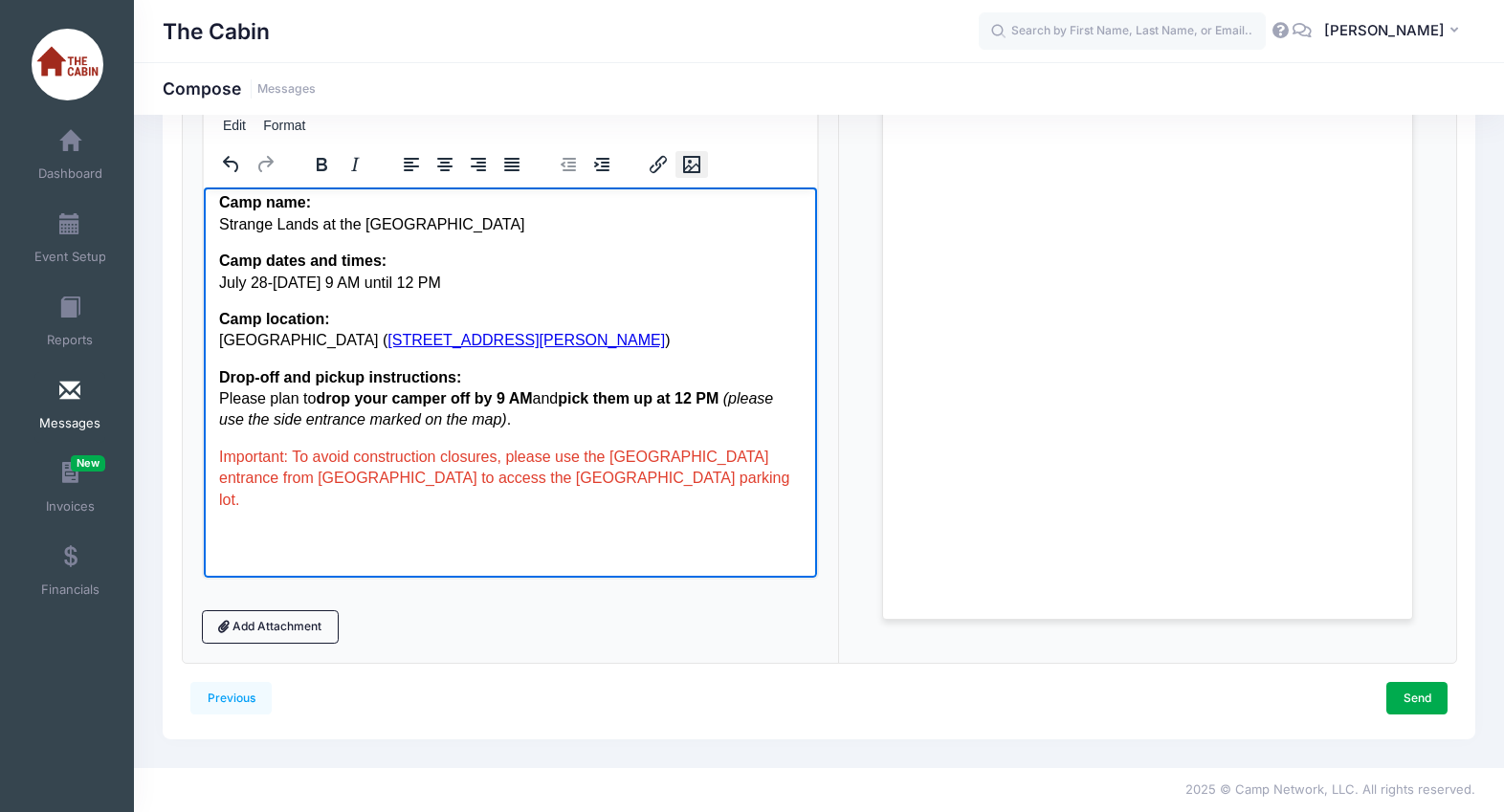 click 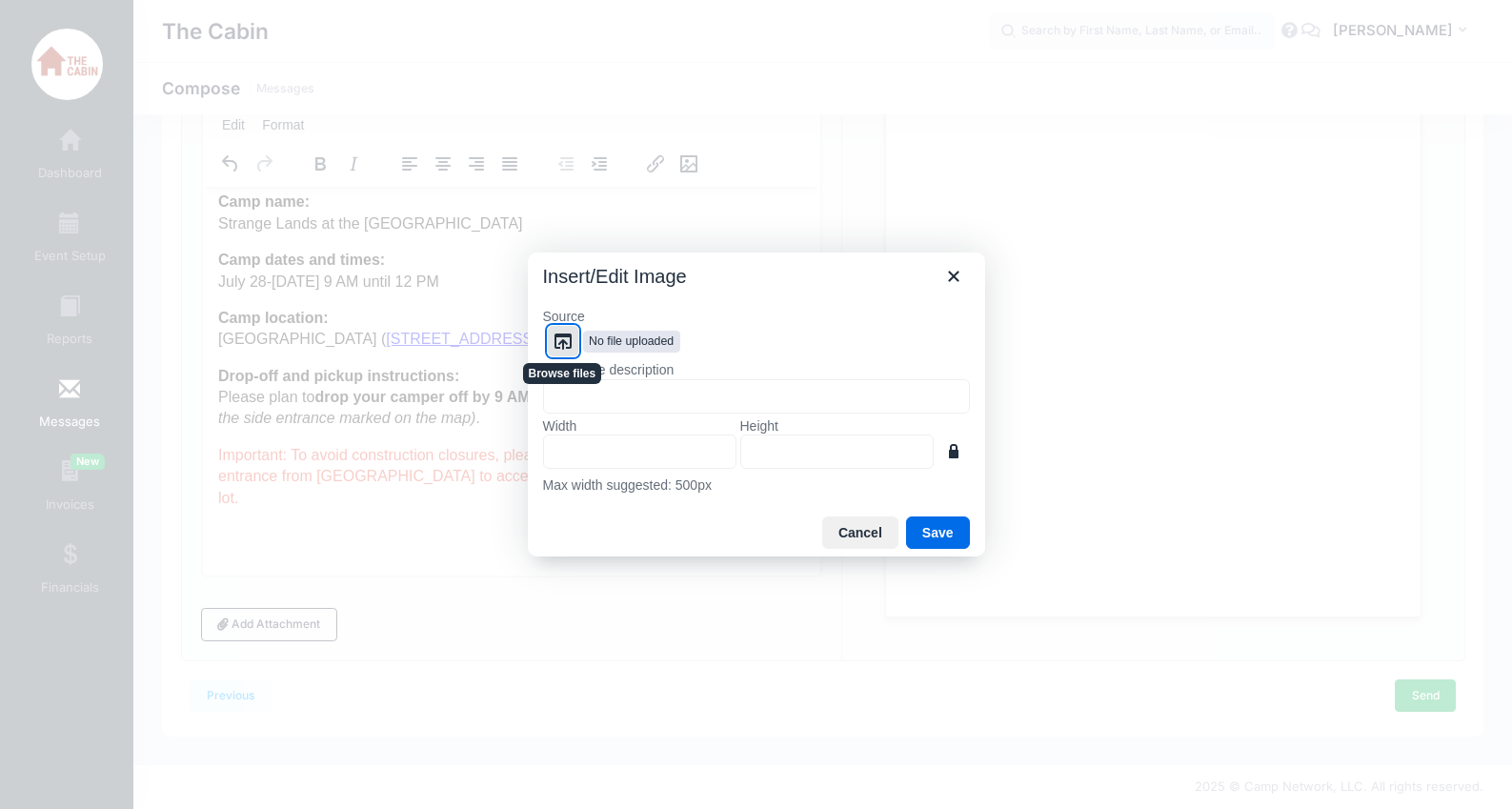 click 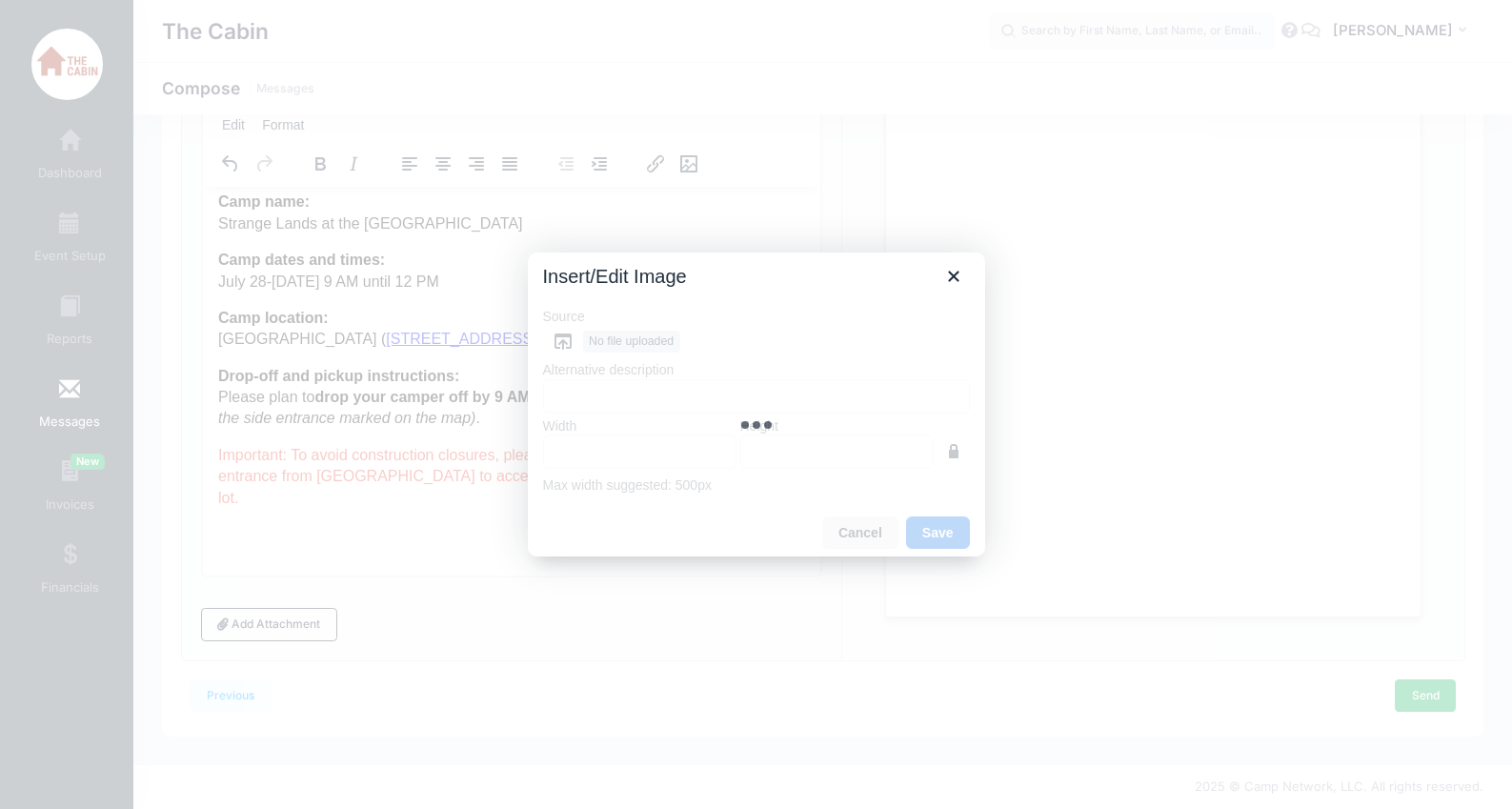 type on "500" 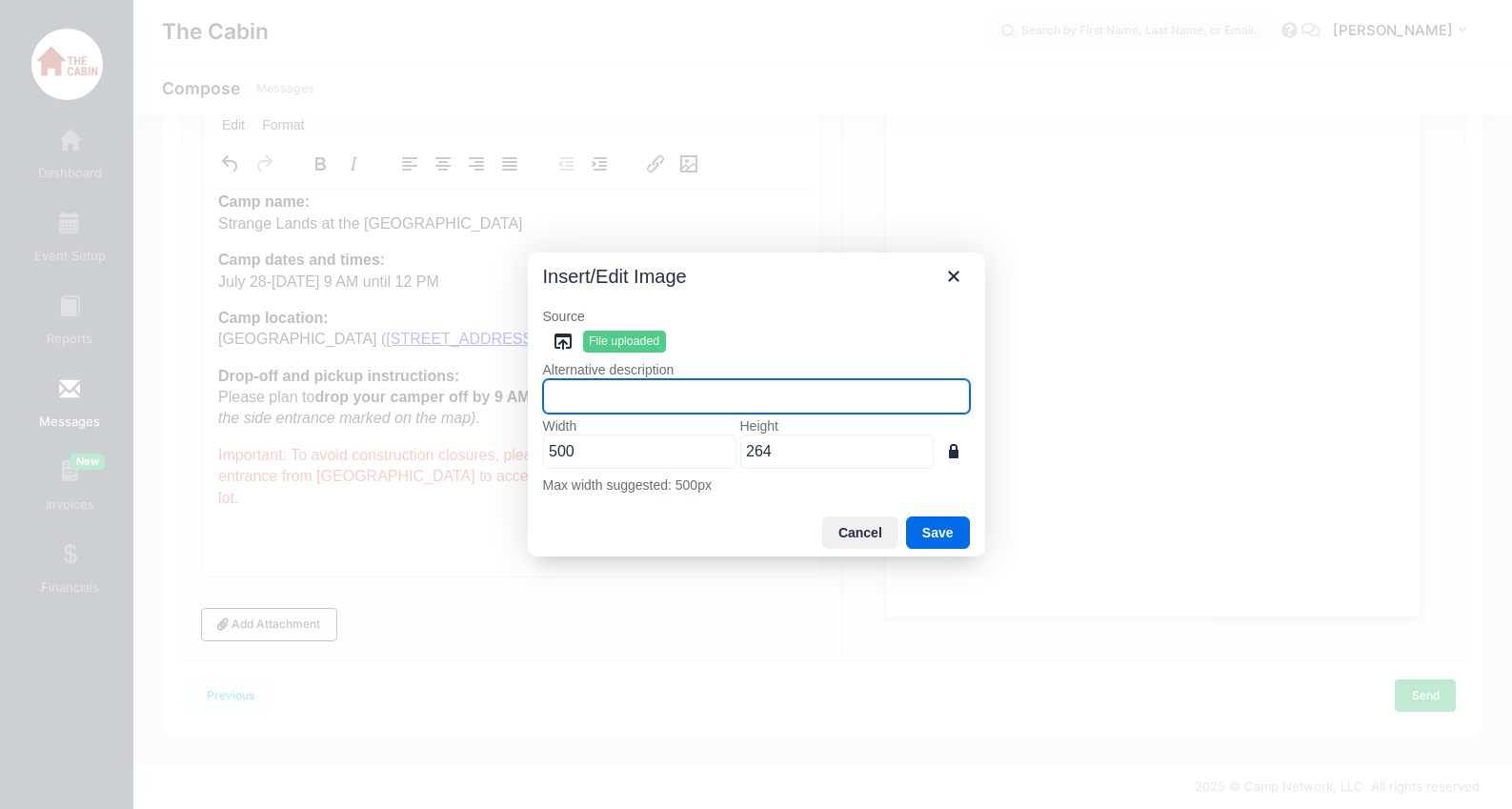 click on "Alternative description" at bounding box center [756, 396] 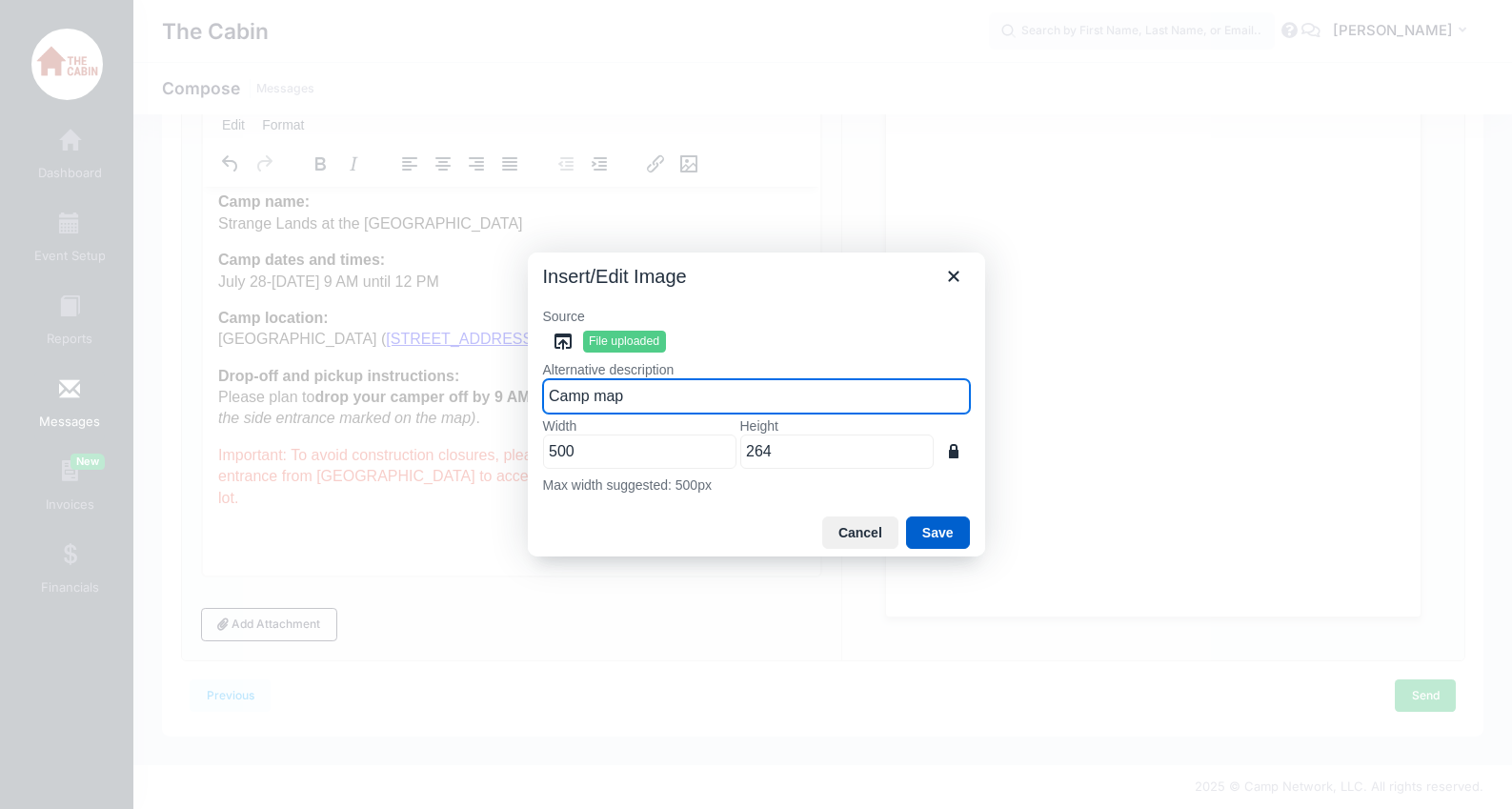 type on "Camp map" 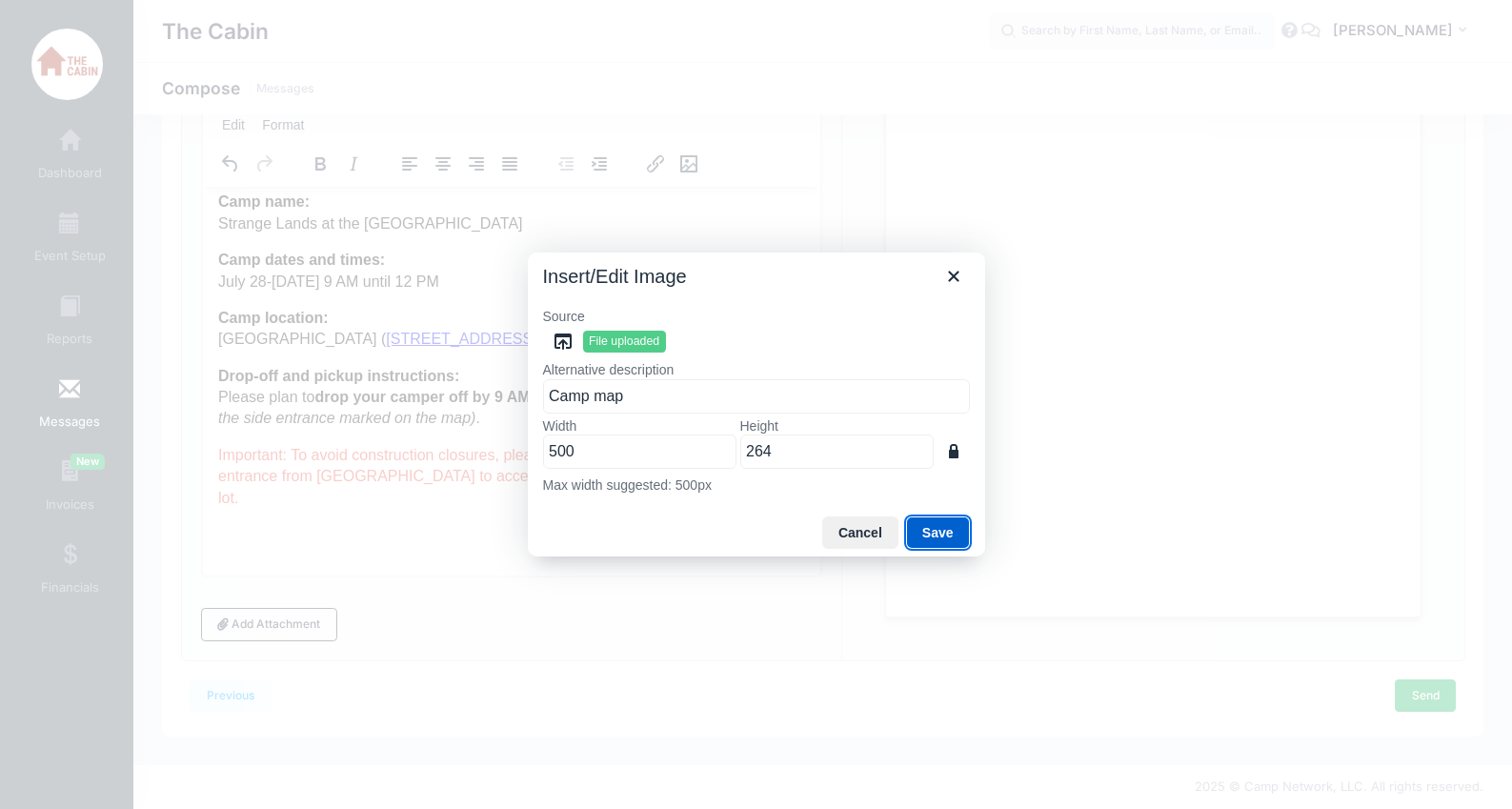 click on "Save" at bounding box center [937, 533] 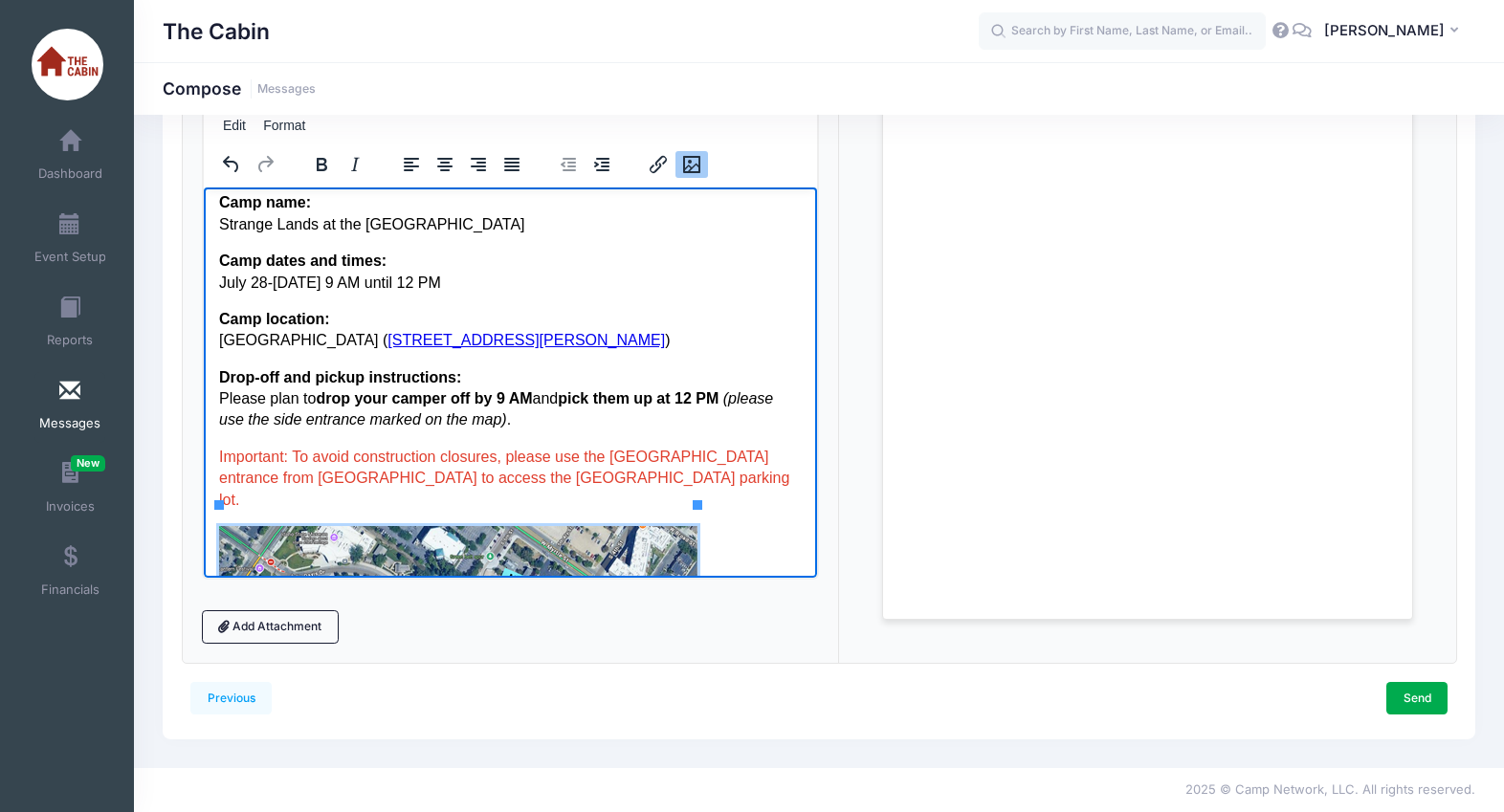 scroll, scrollTop: 589, scrollLeft: 0, axis: vertical 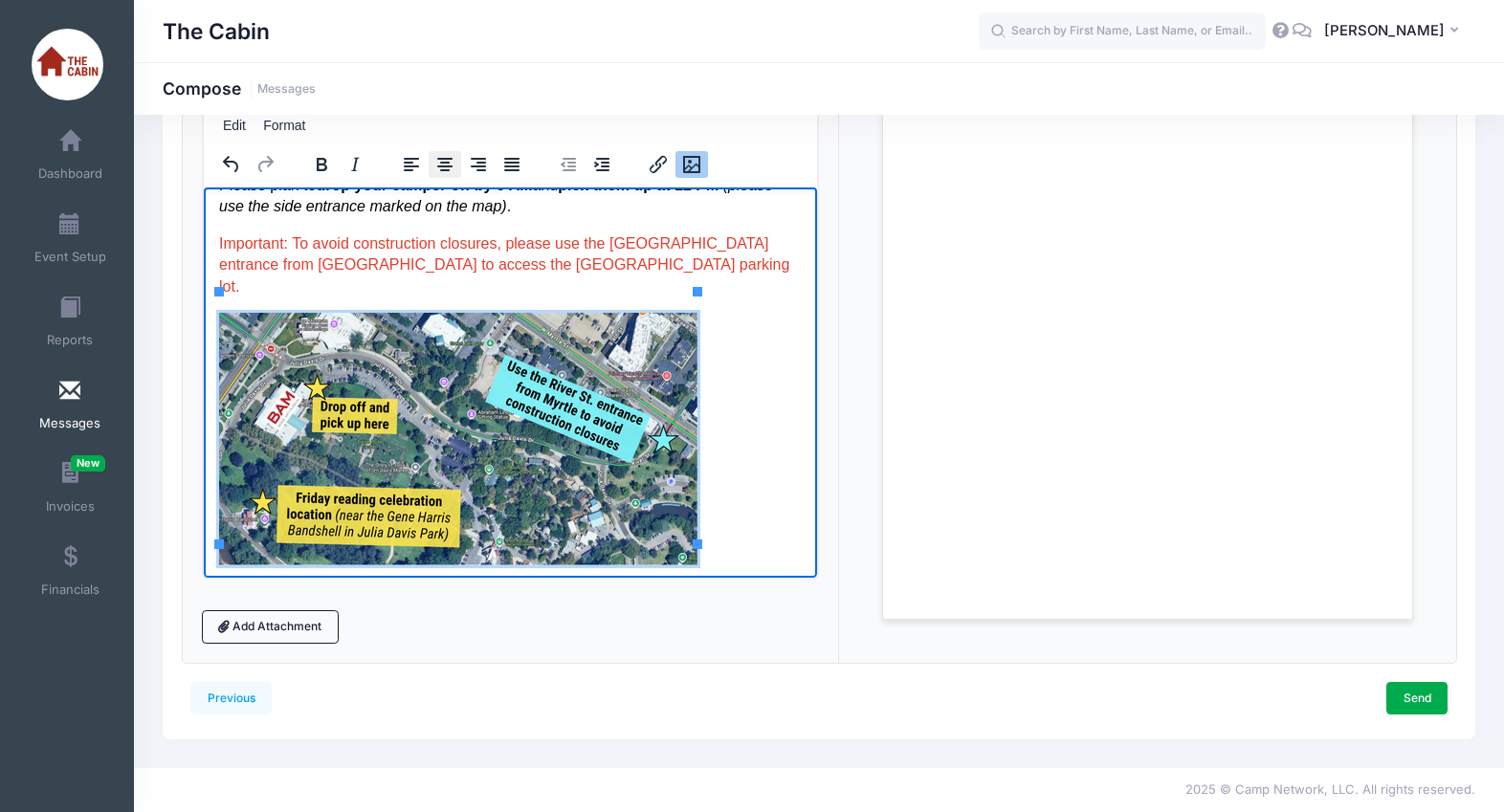drag, startPoint x: 448, startPoint y: 154, endPoint x: 546, endPoint y: 215, distance: 115.433964 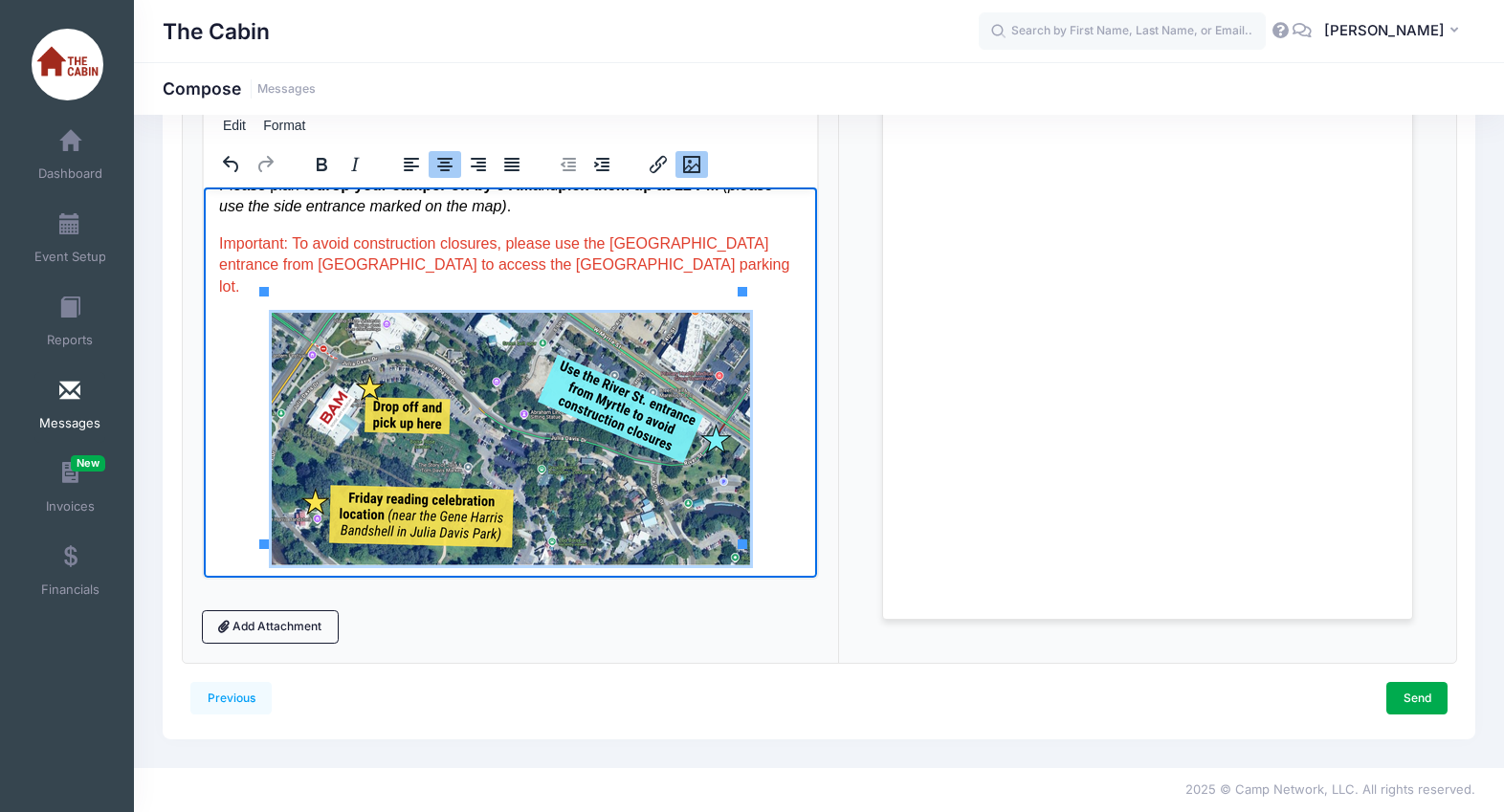 click at bounding box center [509, 438] 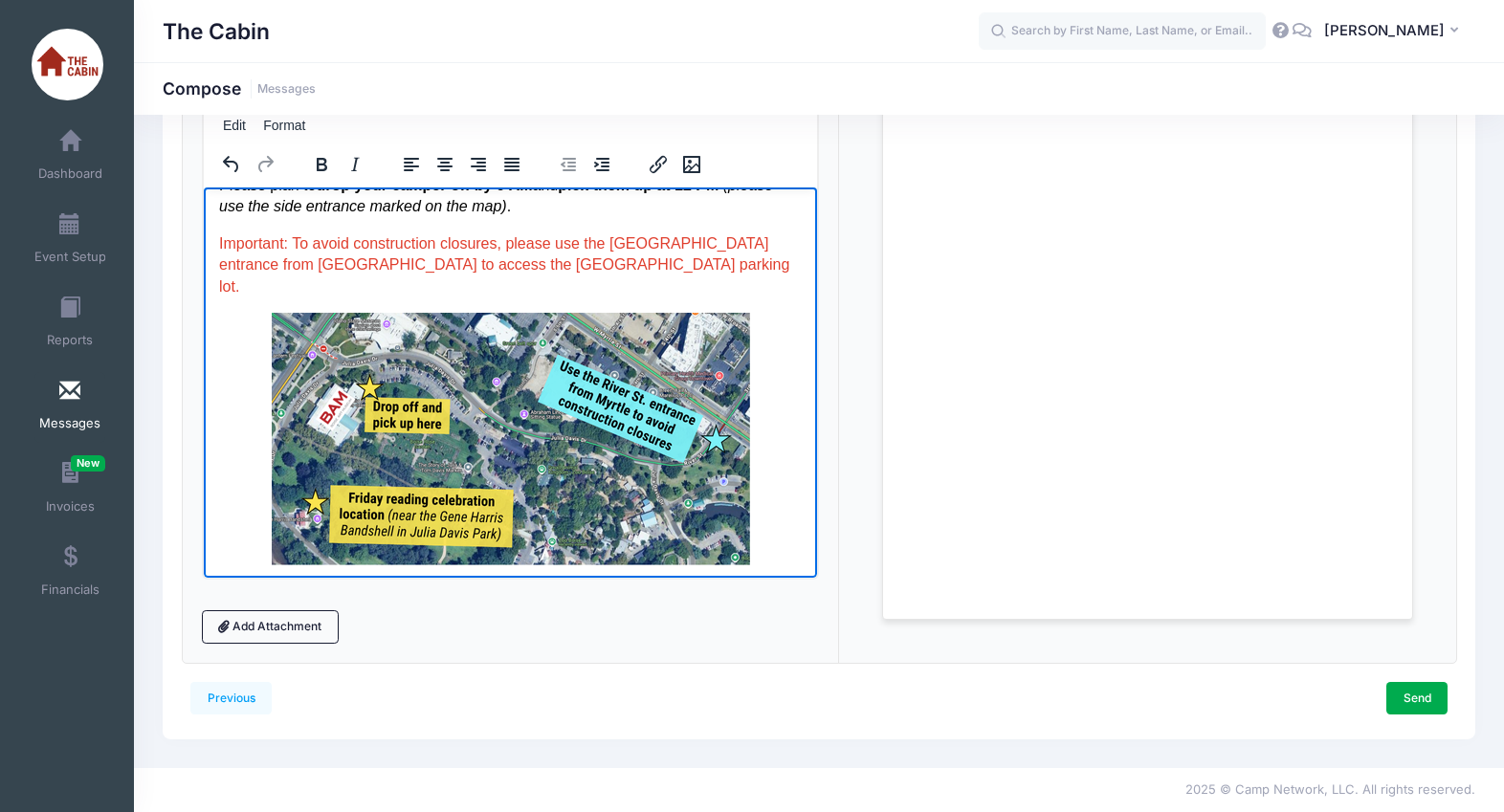 scroll, scrollTop: 642, scrollLeft: 0, axis: vertical 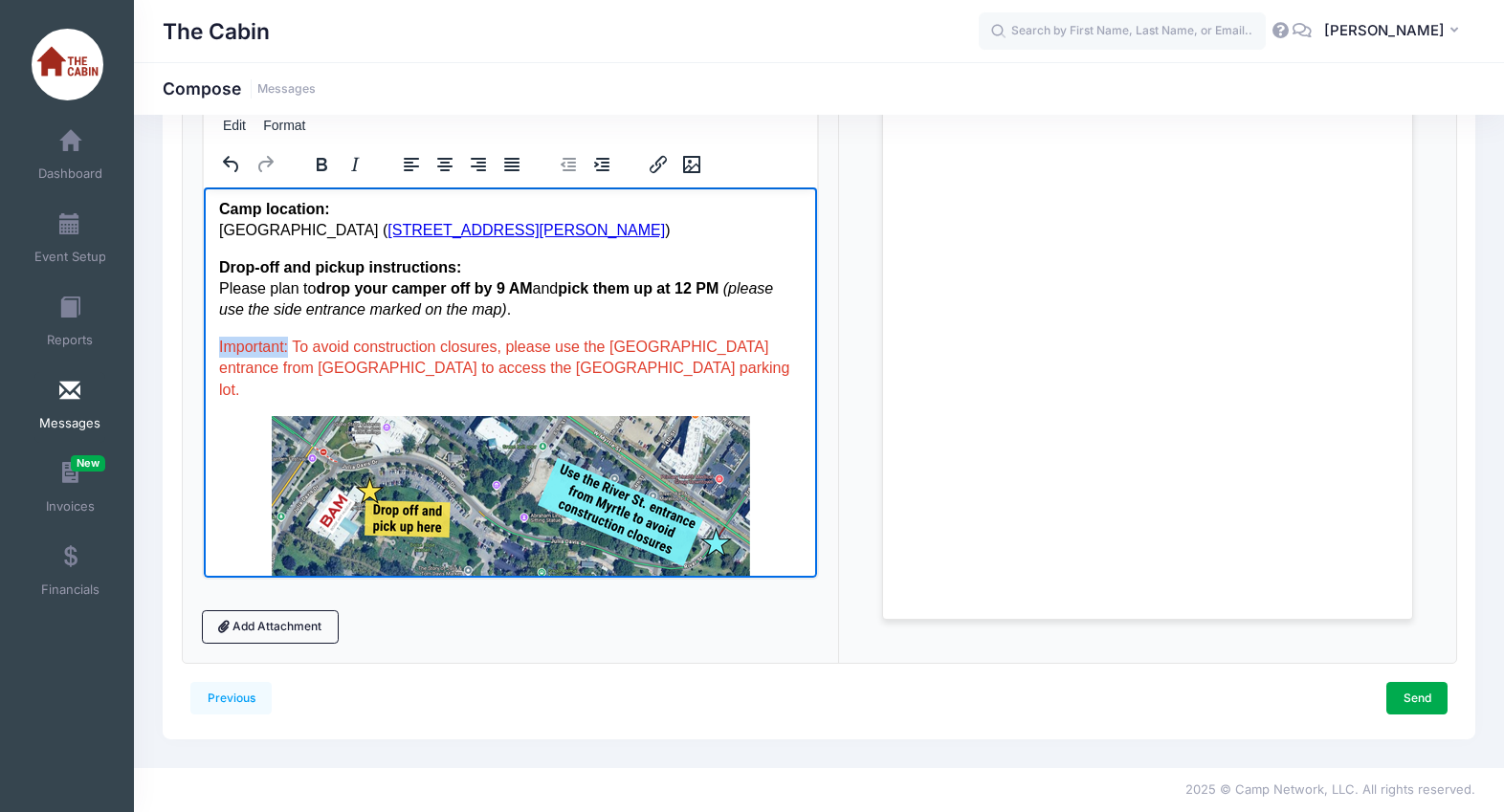drag, startPoint x: 291, startPoint y: 348, endPoint x: 216, endPoint y: 350, distance: 75.026662 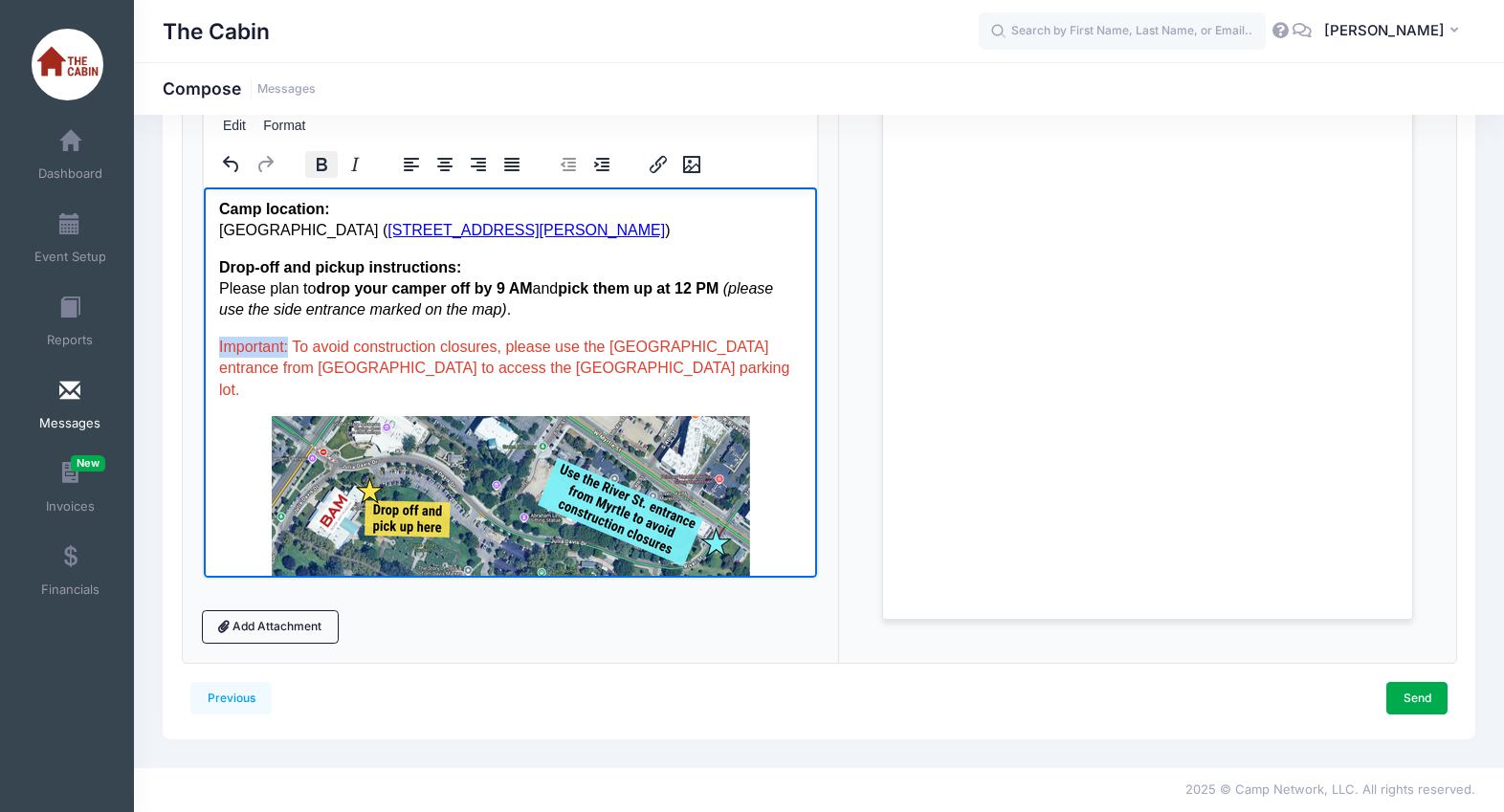 drag, startPoint x: 333, startPoint y: 175, endPoint x: 134, endPoint y: 14, distance: 255.9727 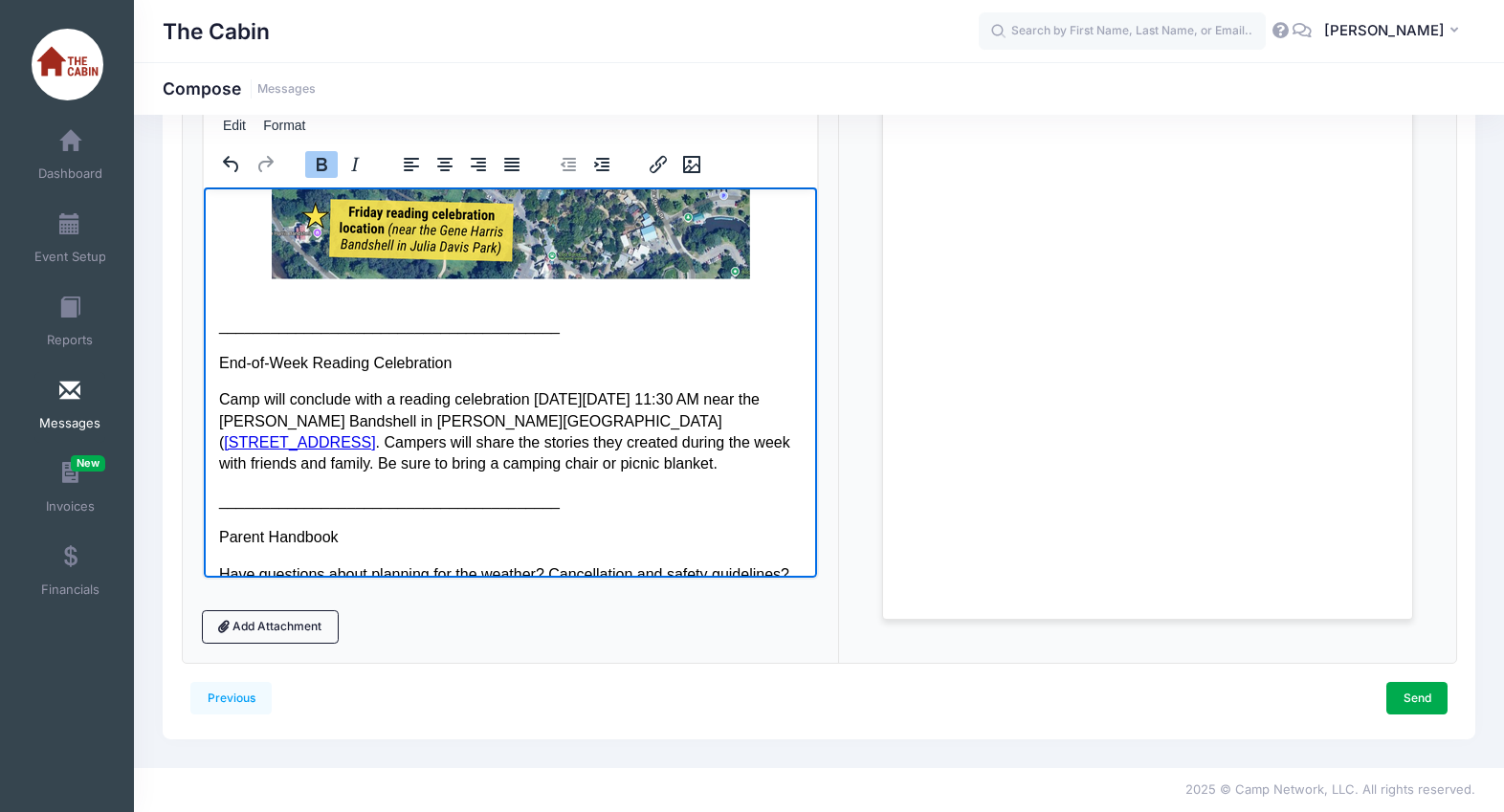 scroll, scrollTop: 876, scrollLeft: 0, axis: vertical 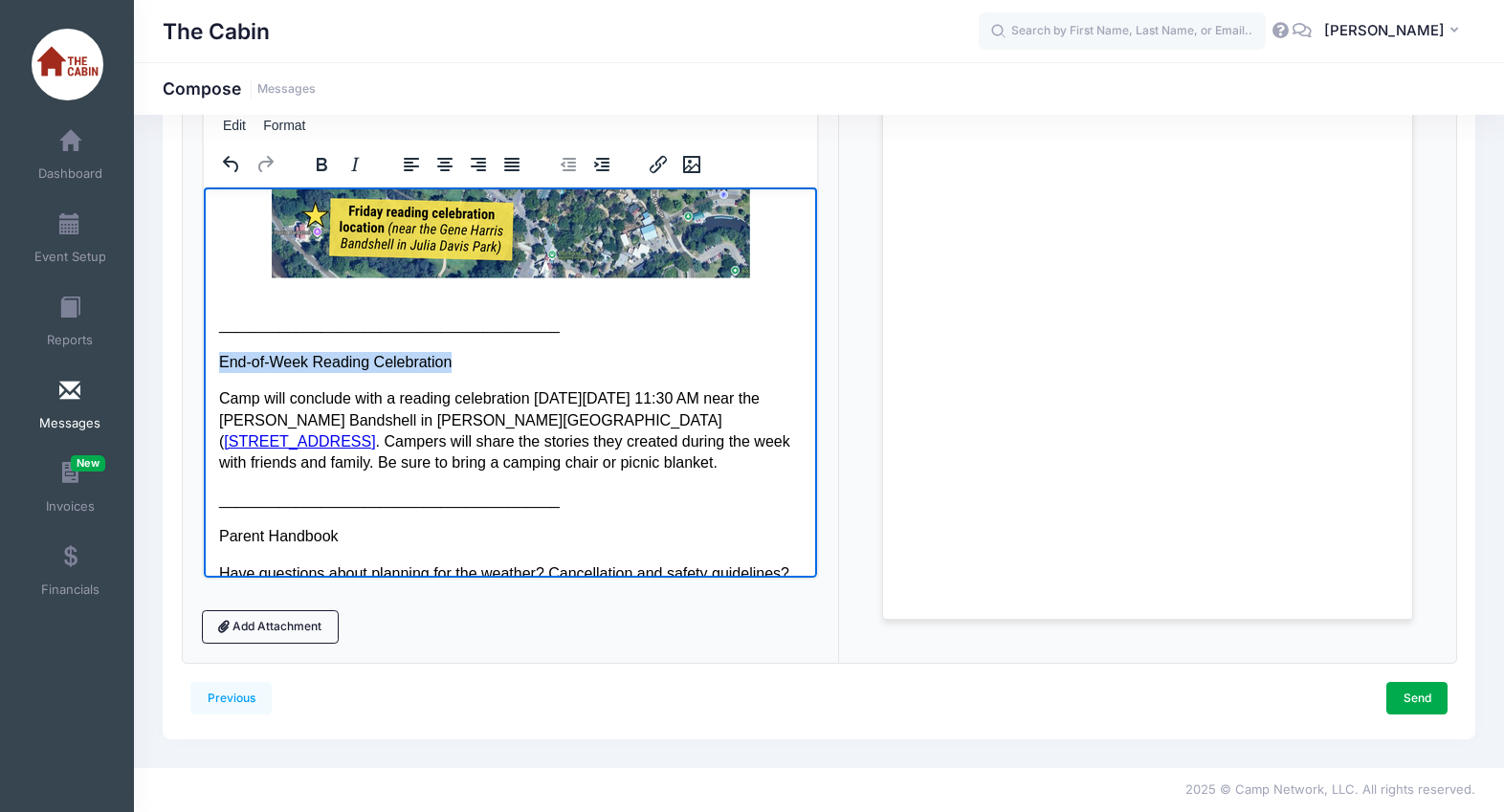 drag, startPoint x: 469, startPoint y: 337, endPoint x: 208, endPoint y: 340, distance: 261.01724 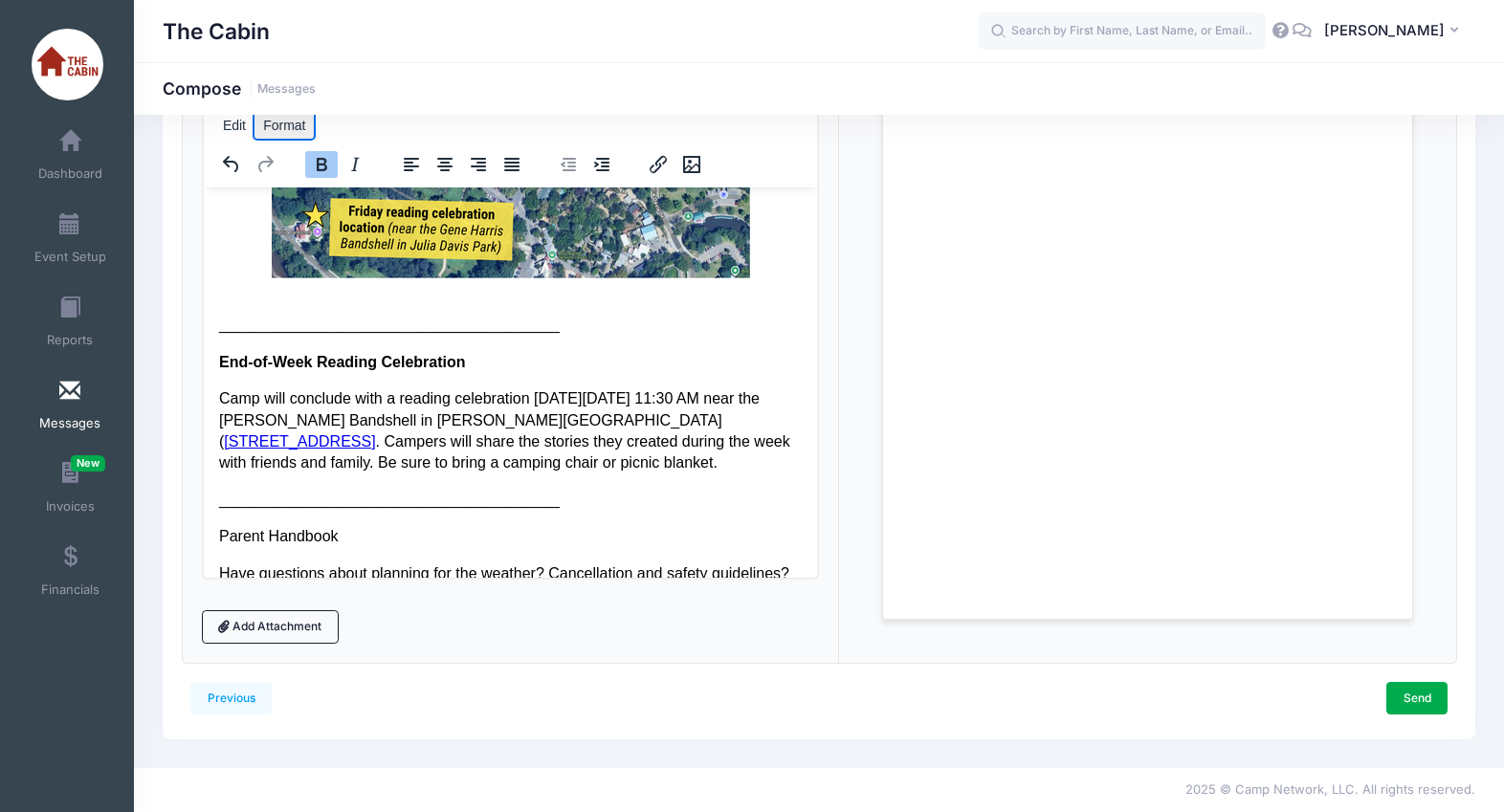 click on "Format" at bounding box center [284, 125] 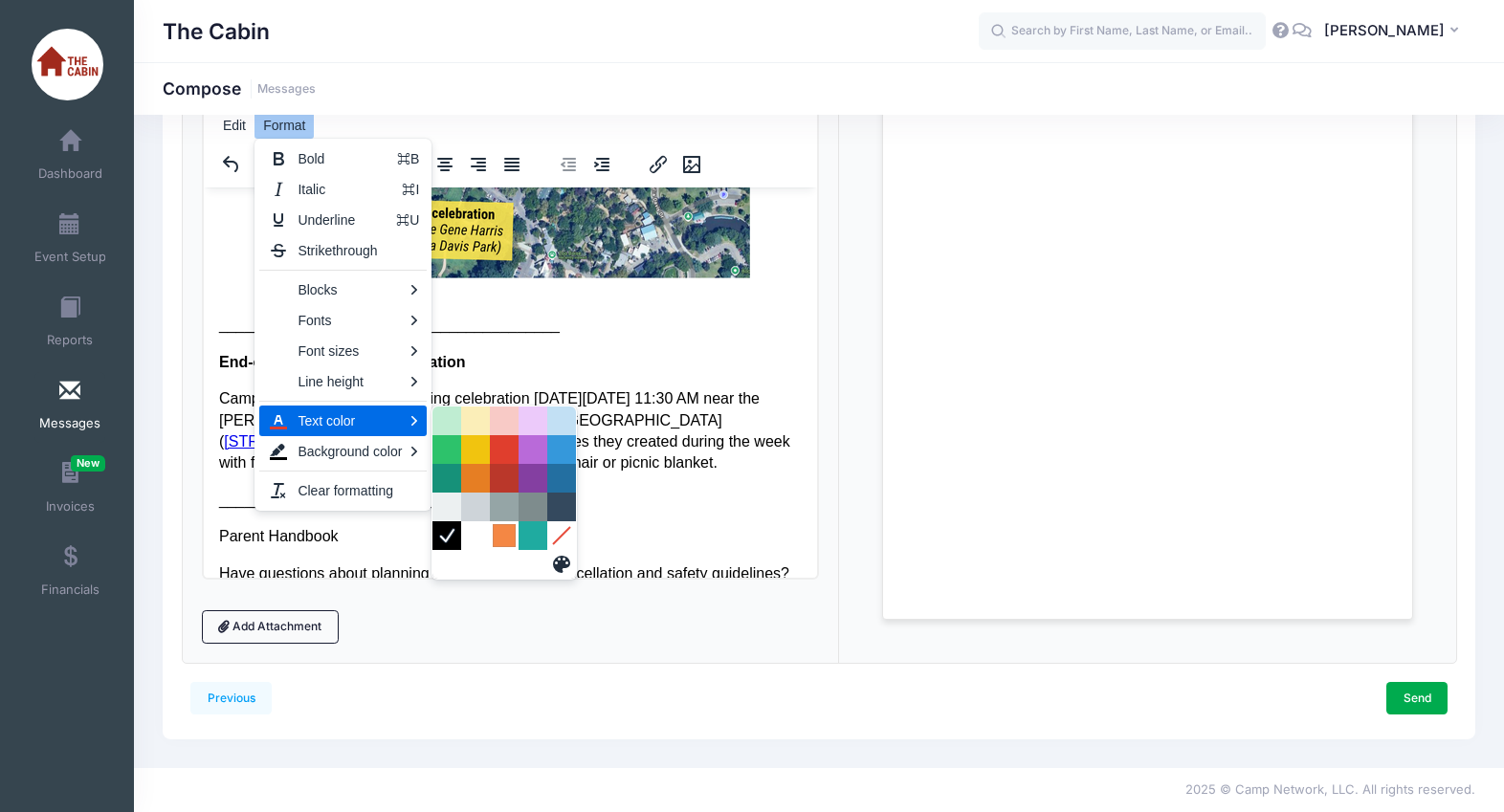 click at bounding box center [504, 536] 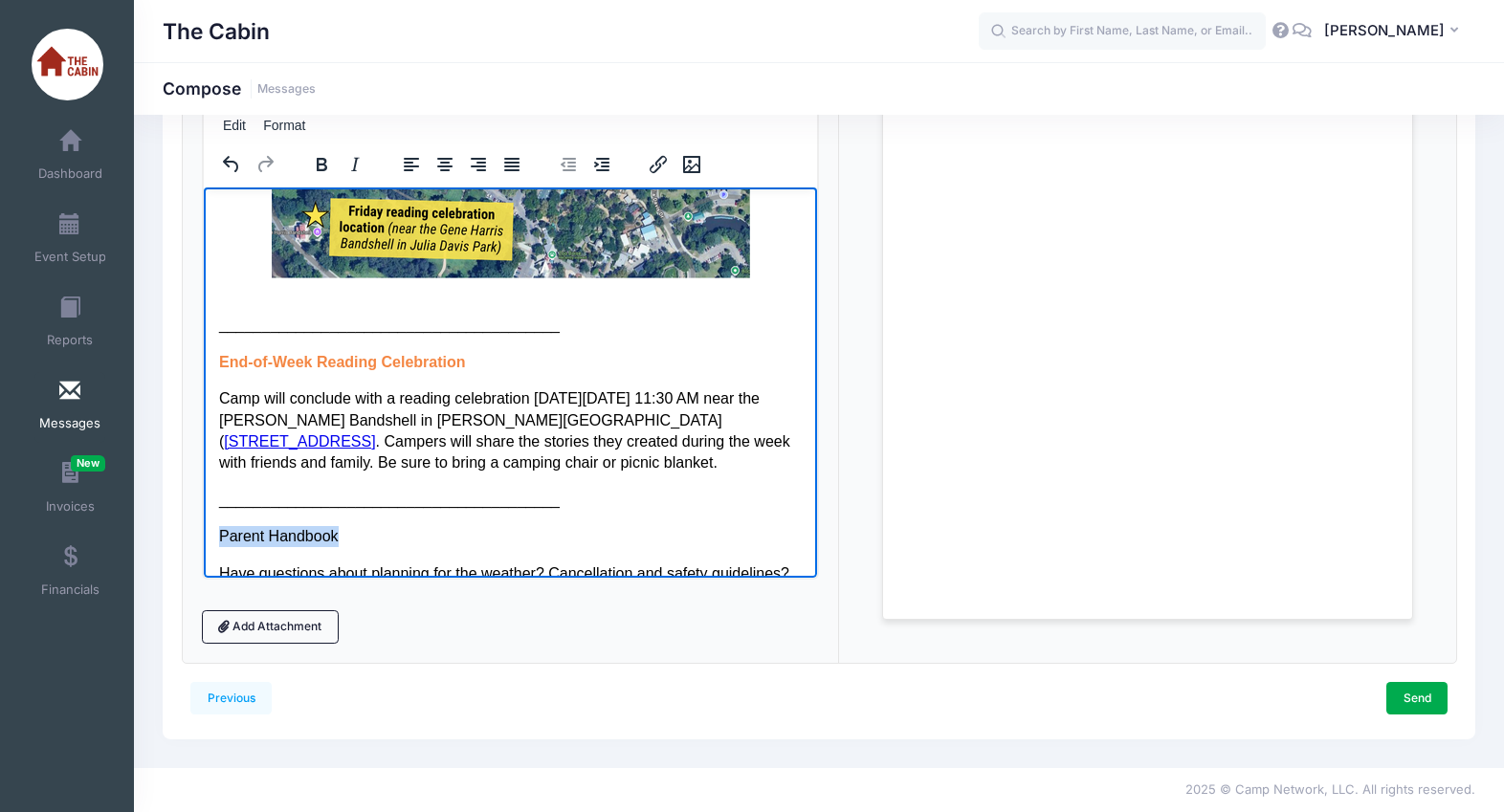 drag, startPoint x: 299, startPoint y: 517, endPoint x: 211, endPoint y: 516, distance: 88.005682 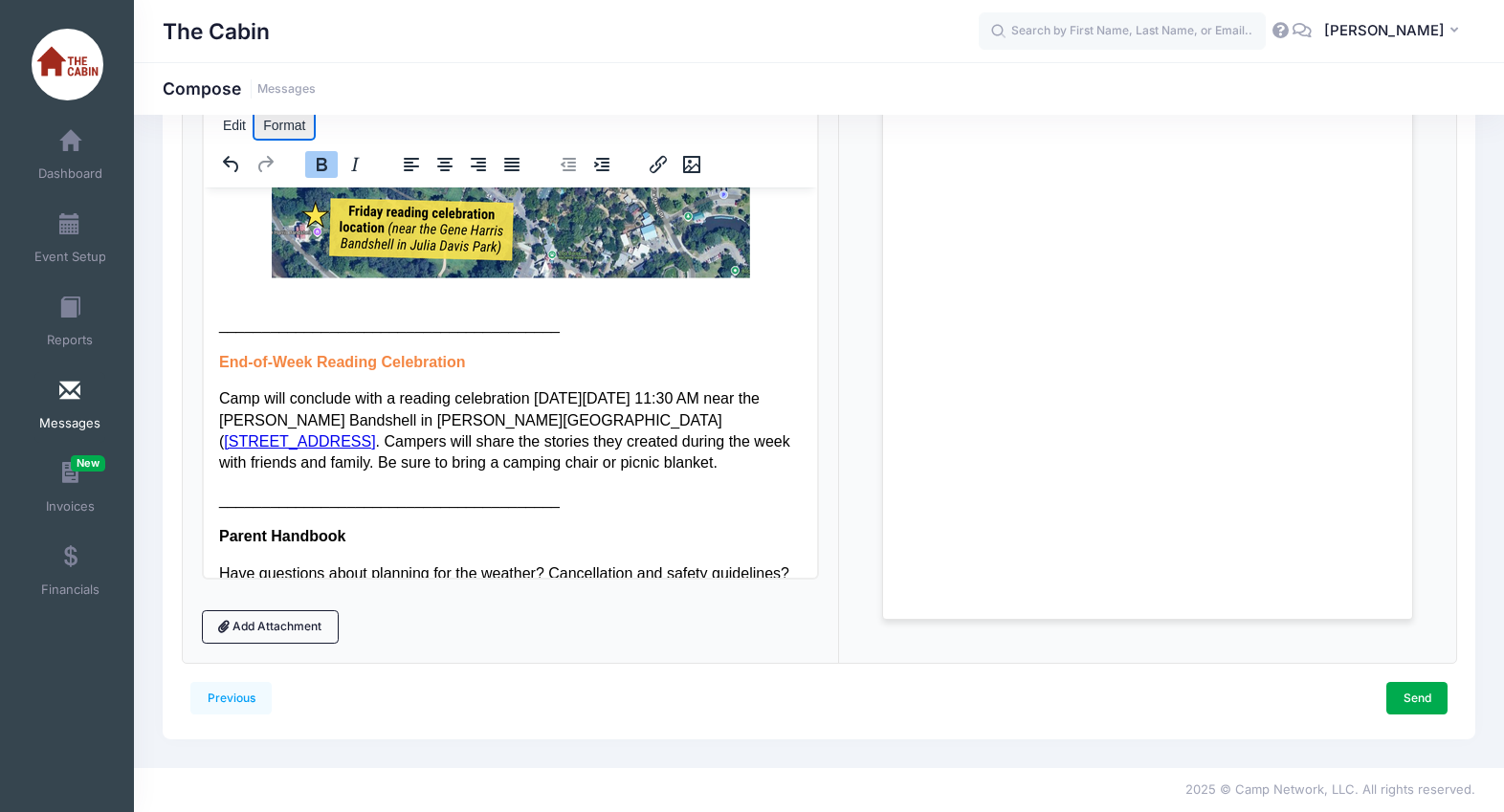click on "Format" at bounding box center [284, 125] 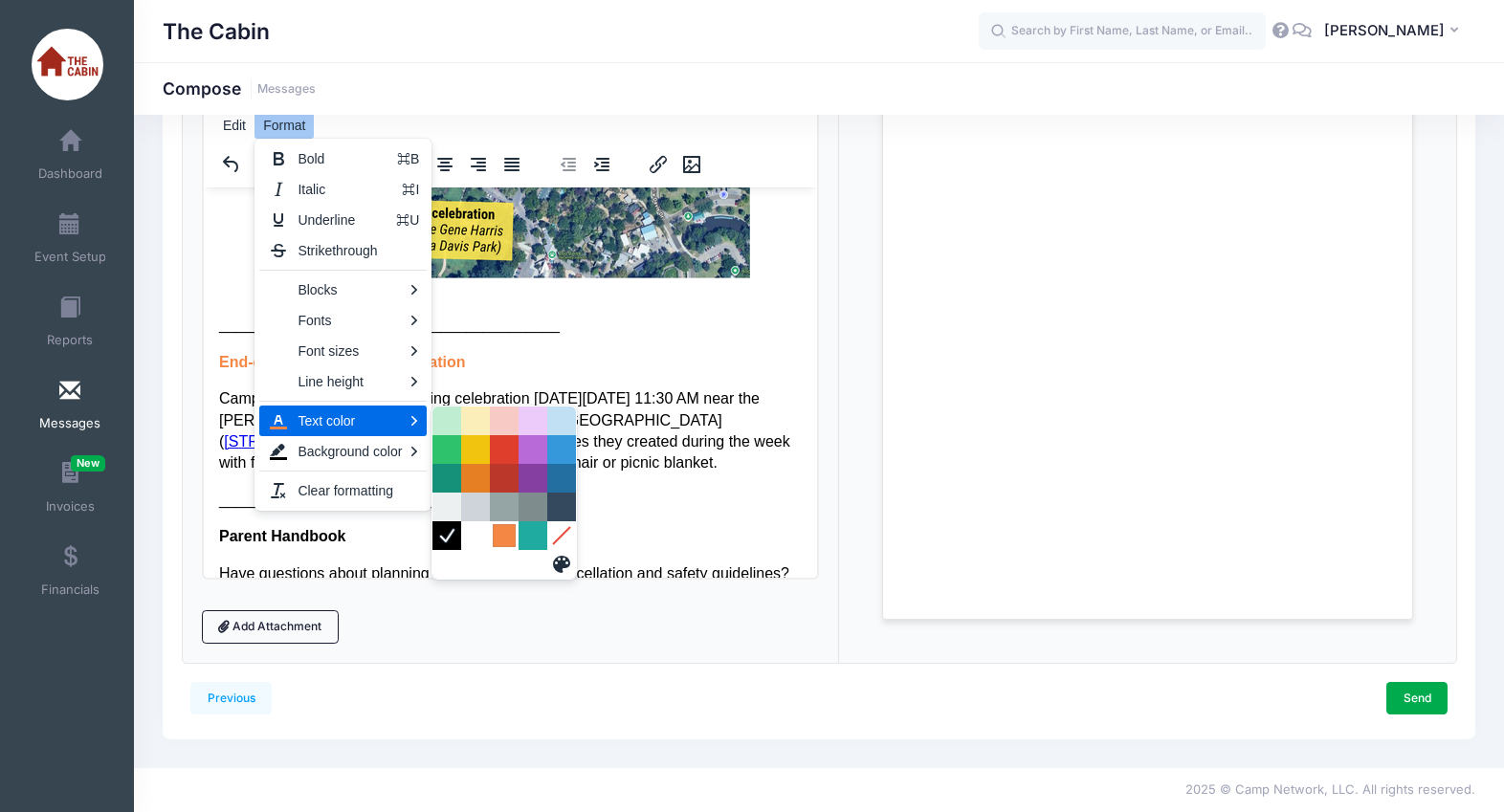 click at bounding box center (504, 536) 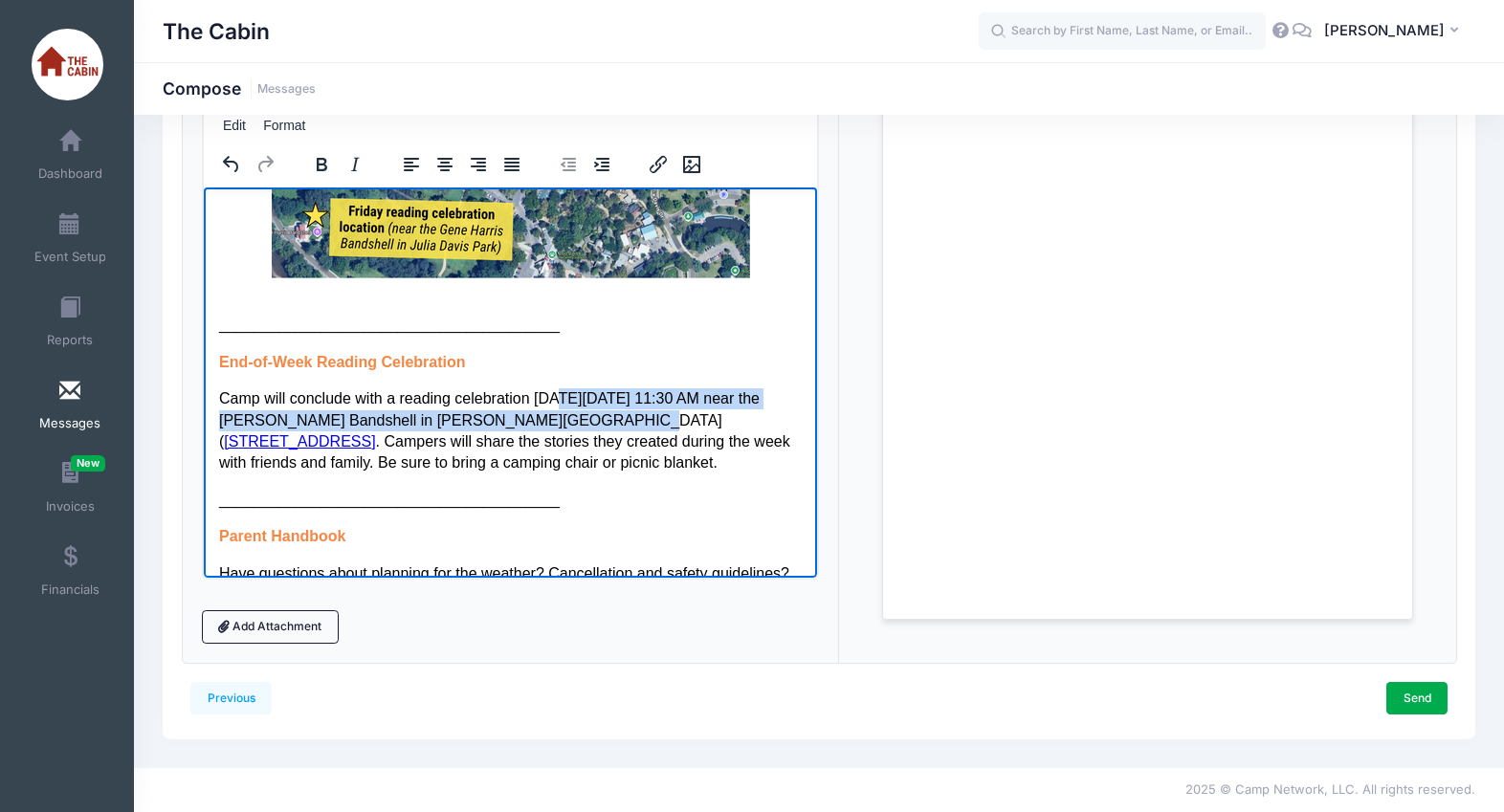 drag, startPoint x: 563, startPoint y: 375, endPoint x: 564, endPoint y: 394, distance: 19.026298 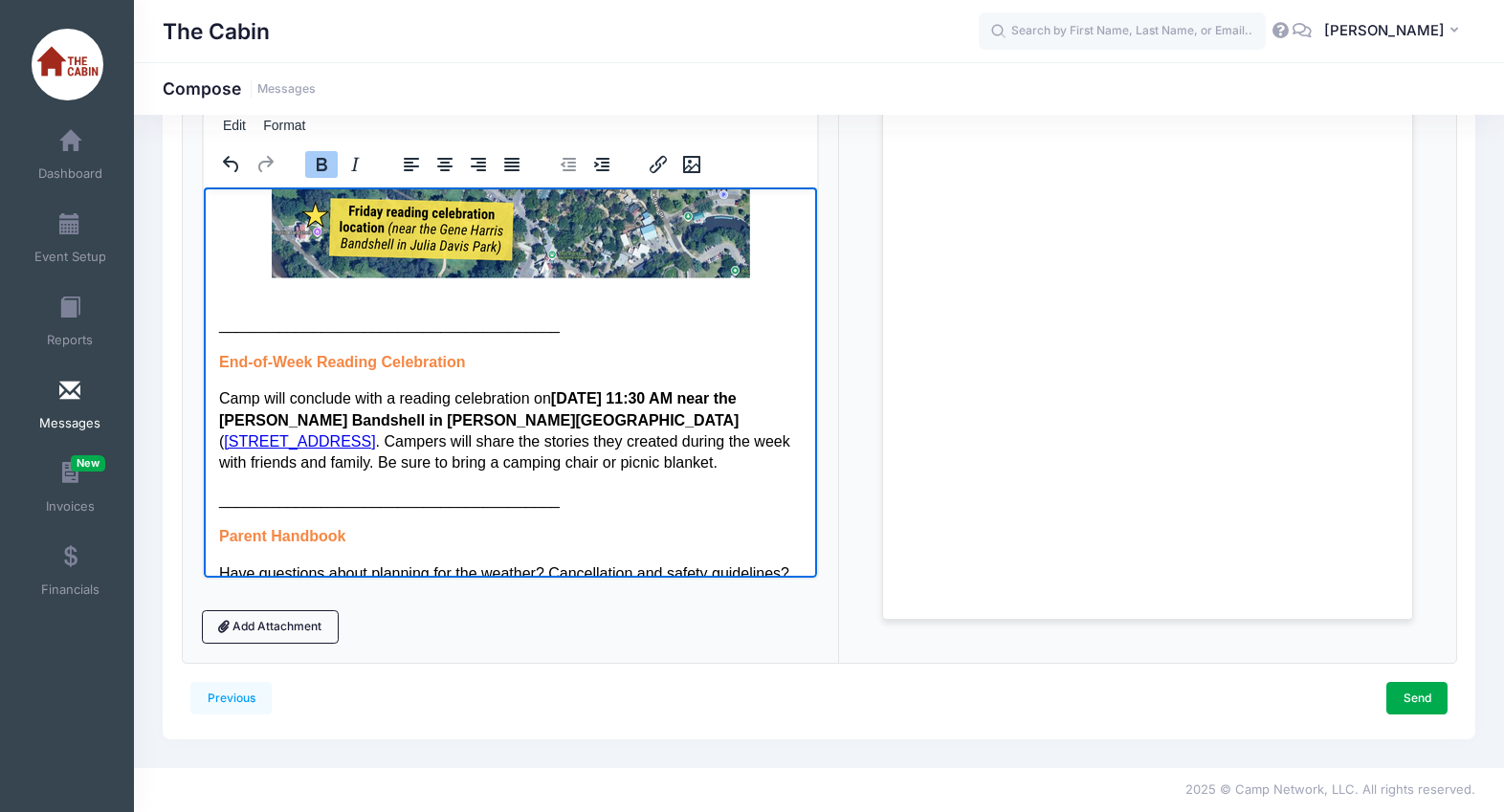 click on "Hello, and welcome to Summer Writing Camp with The Cabin! We are so excited to have your camper join us for camp next week. We’ve got all the details you need to know:  Camp name: Strange Lands at the Boise Art Museum Camp dates and times: July 28-Aug 1 from 9 AM until 12 PM Camp location: Boise Art Museum ( 670 Julia Davis Dr., Boise ) Drop-off and pickup instructions: Please plan to  drop your camper off by 9 AM  and  pick them up at 12 PM   (please use the side entrance marked on the map) .  Important:  To avoid construction closures, please use the River Street entrance from Myrtle to access the Boise Art Museum parking lot. ________________________________________ End-of-Week Reading Celebration Camp will conclude with a reading celebration on  Friday, August 1, at 11:30 AM near the Gene Harris Bandshell in Julia Davis Park  ( 700 S Capitol Blvd, Boise, ID 83702 . Campers will share the stories they created during the week with friends and family. Be sure to bring a camping chair or picnic blanket. ." at bounding box center (509, 456) 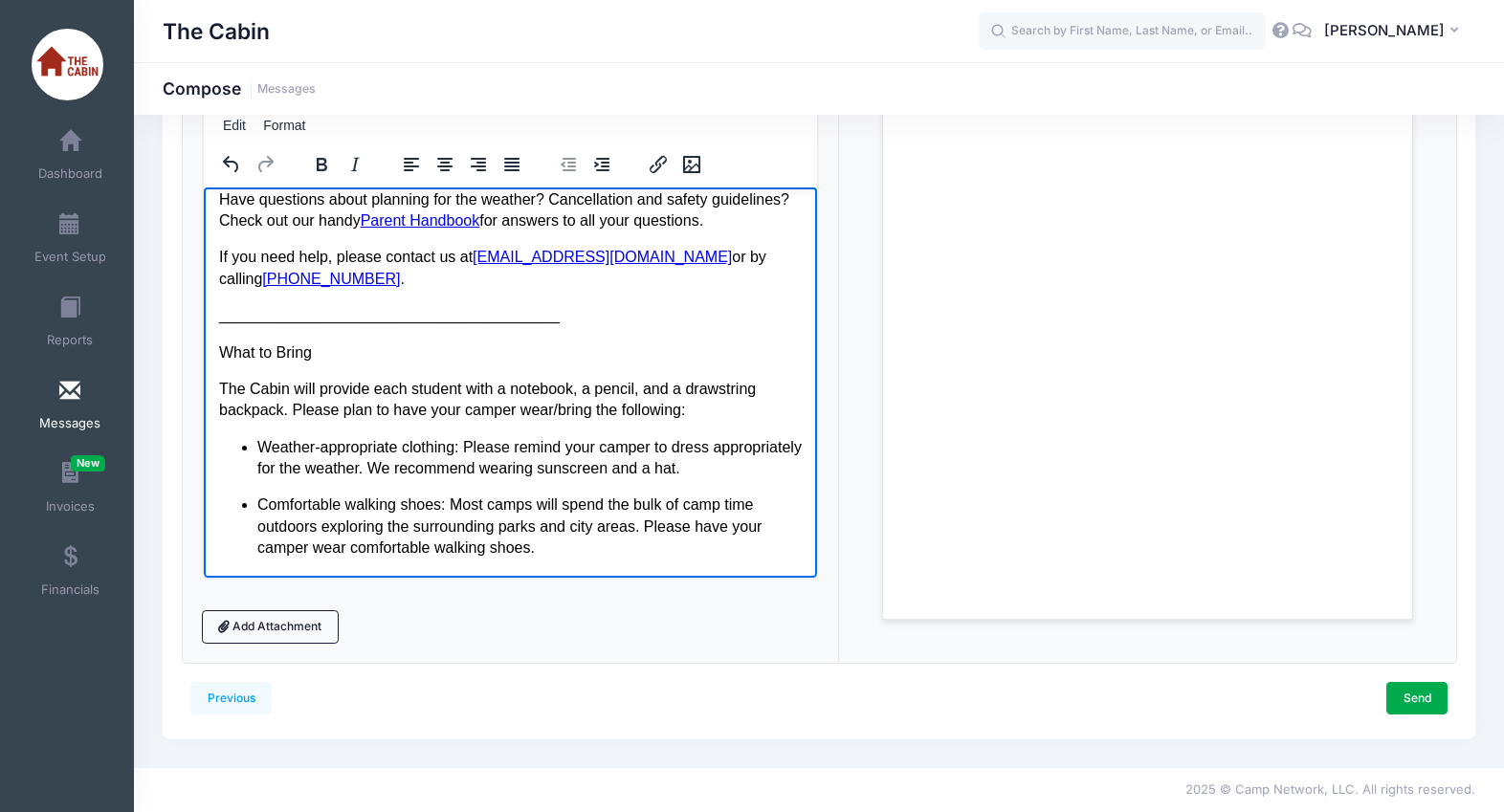 scroll, scrollTop: 1259, scrollLeft: 0, axis: vertical 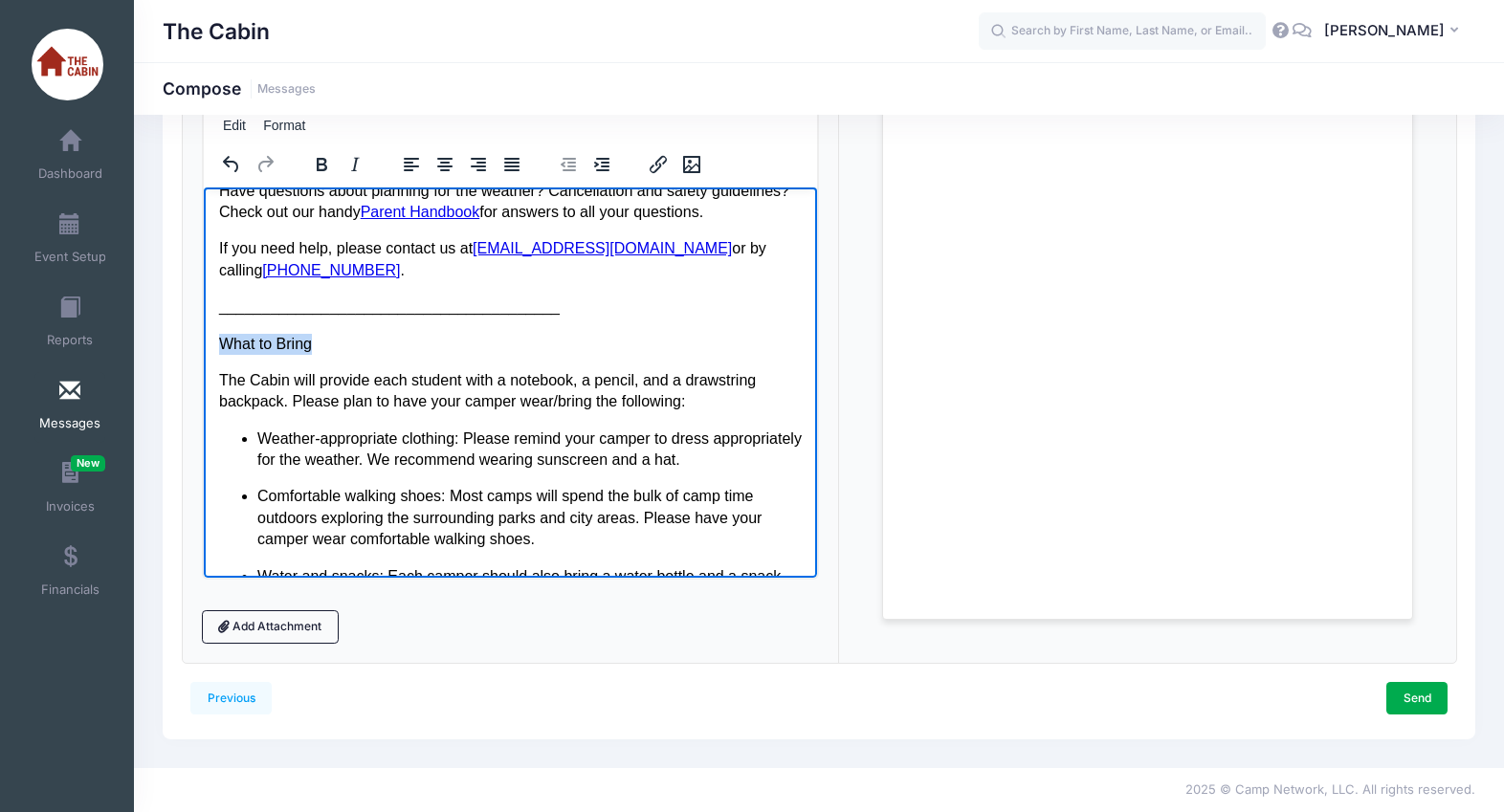 drag, startPoint x: 331, startPoint y: 347, endPoint x: 223, endPoint y: 340, distance: 108.22661 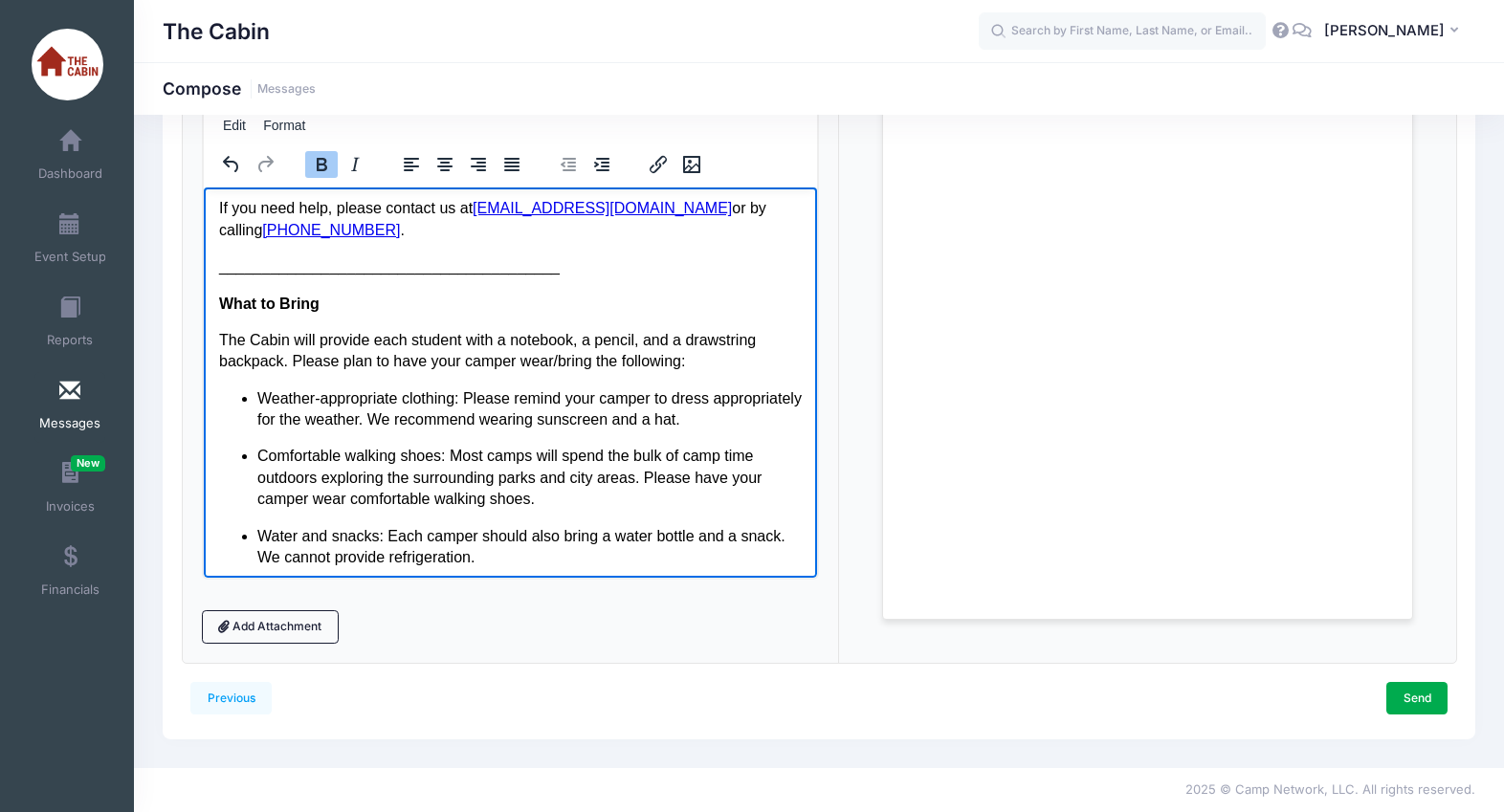 scroll, scrollTop: 1280, scrollLeft: 0, axis: vertical 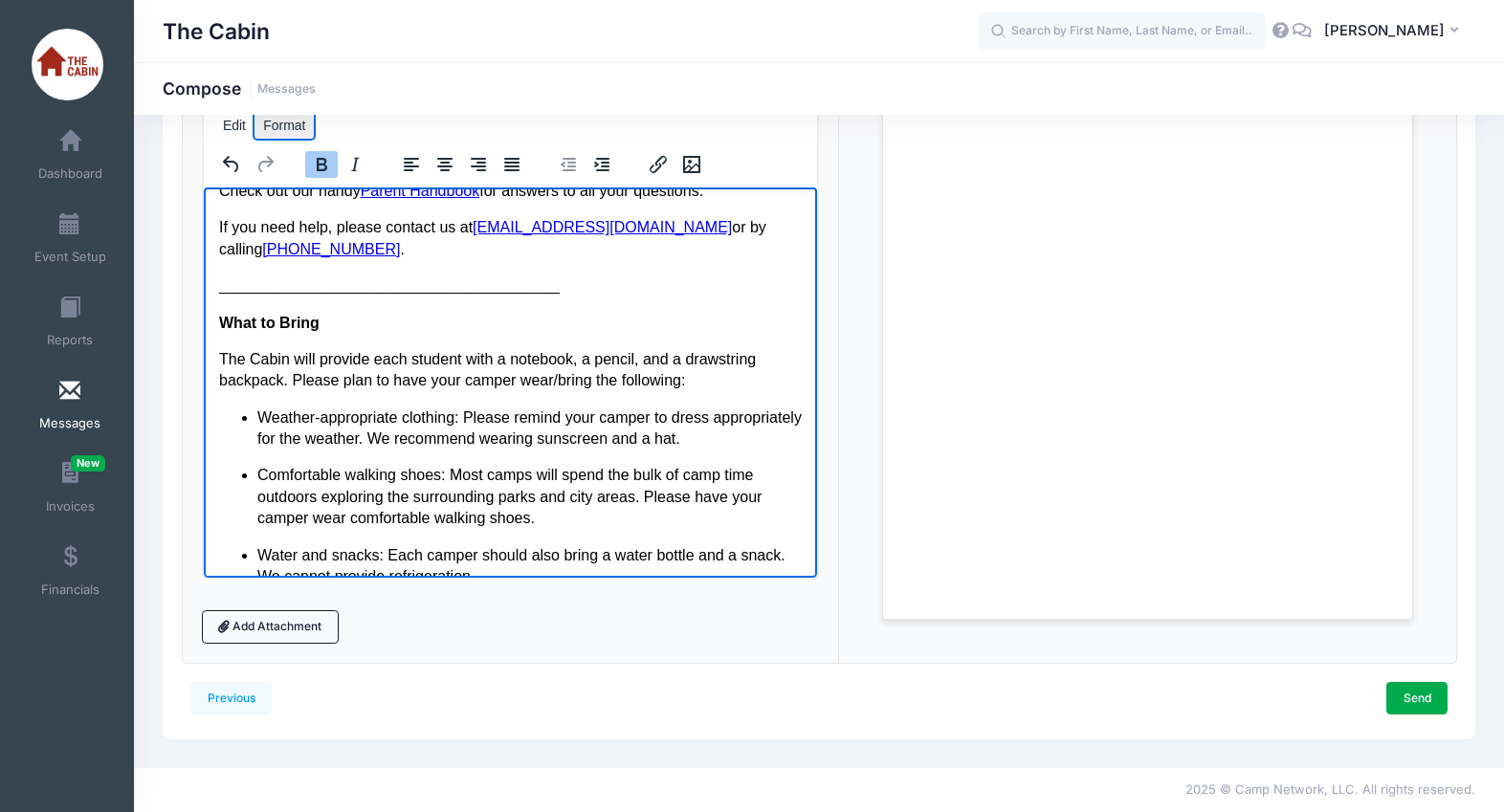click on "Format" at bounding box center [284, 125] 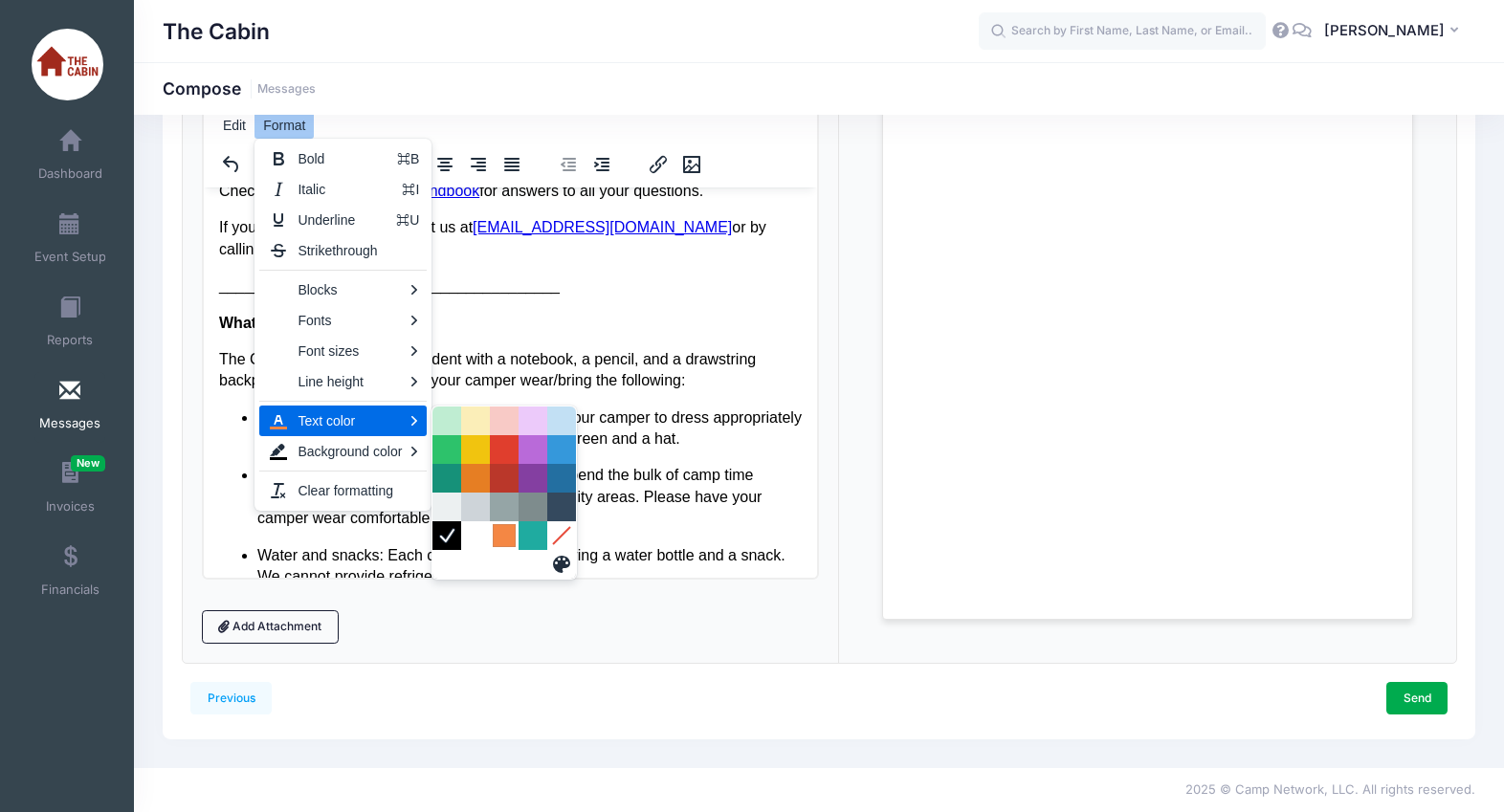 click at bounding box center (504, 536) 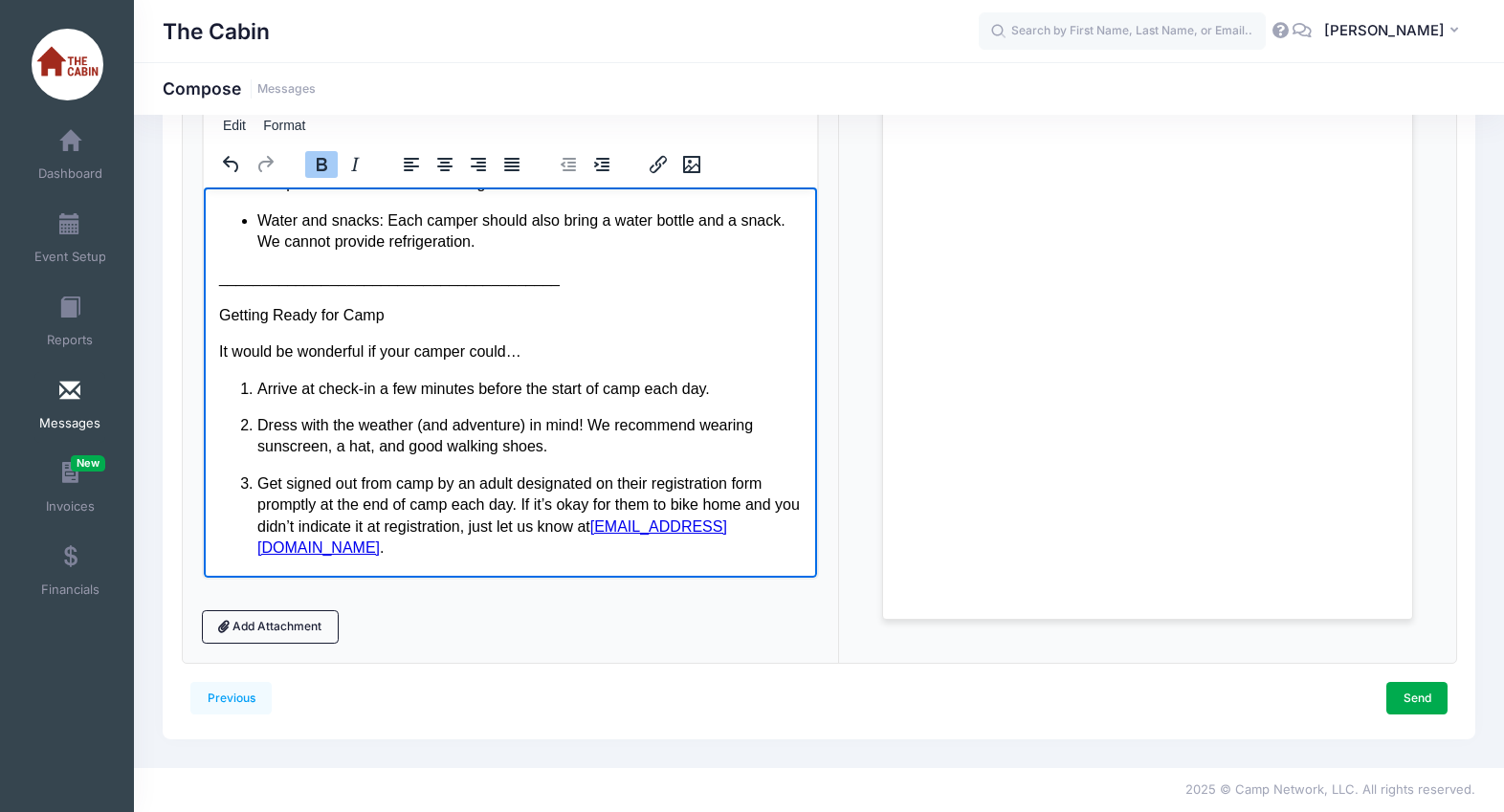 scroll, scrollTop: 1635, scrollLeft: 0, axis: vertical 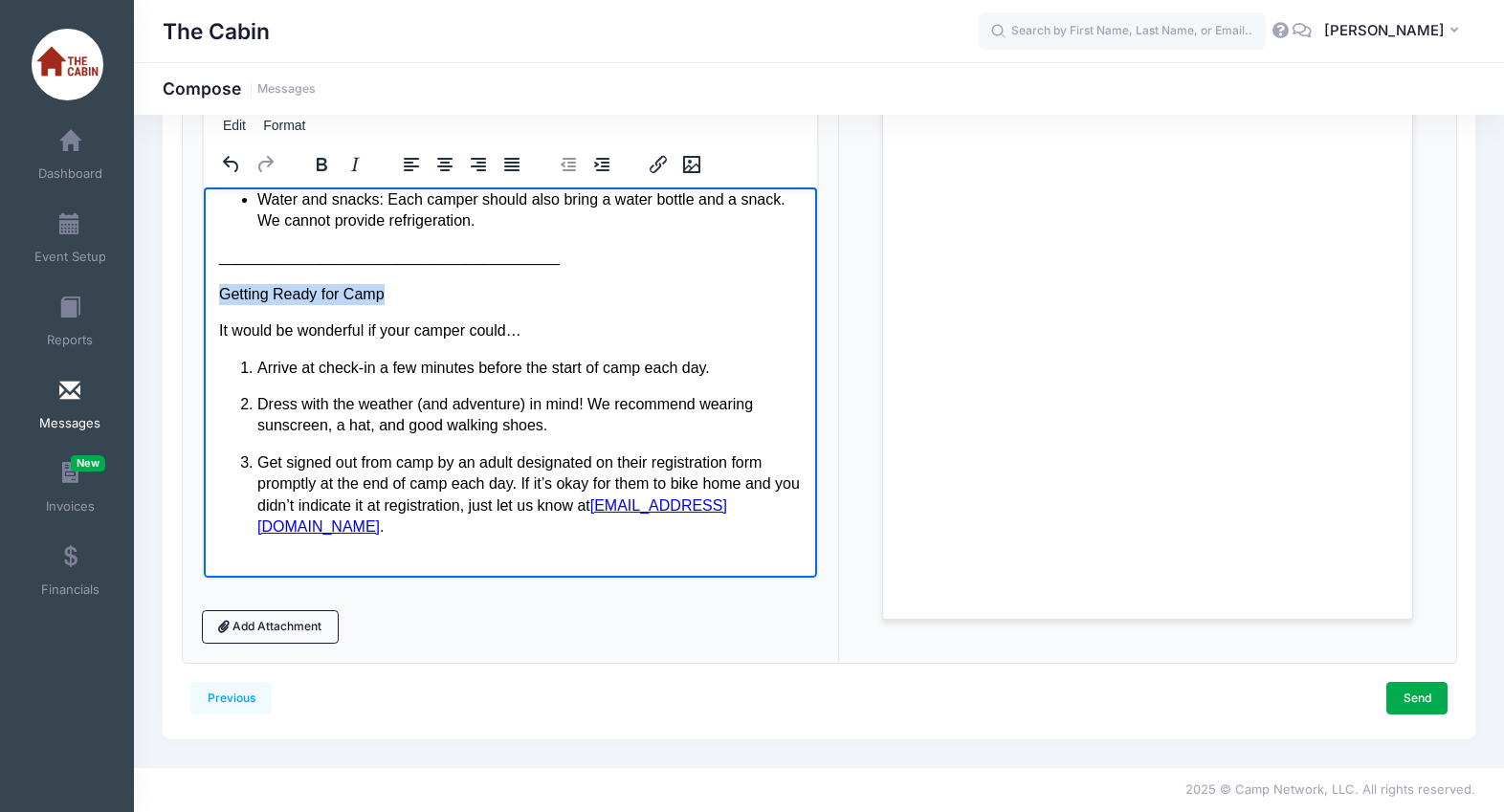 drag, startPoint x: 382, startPoint y: 291, endPoint x: 215, endPoint y: 289, distance: 167.01198 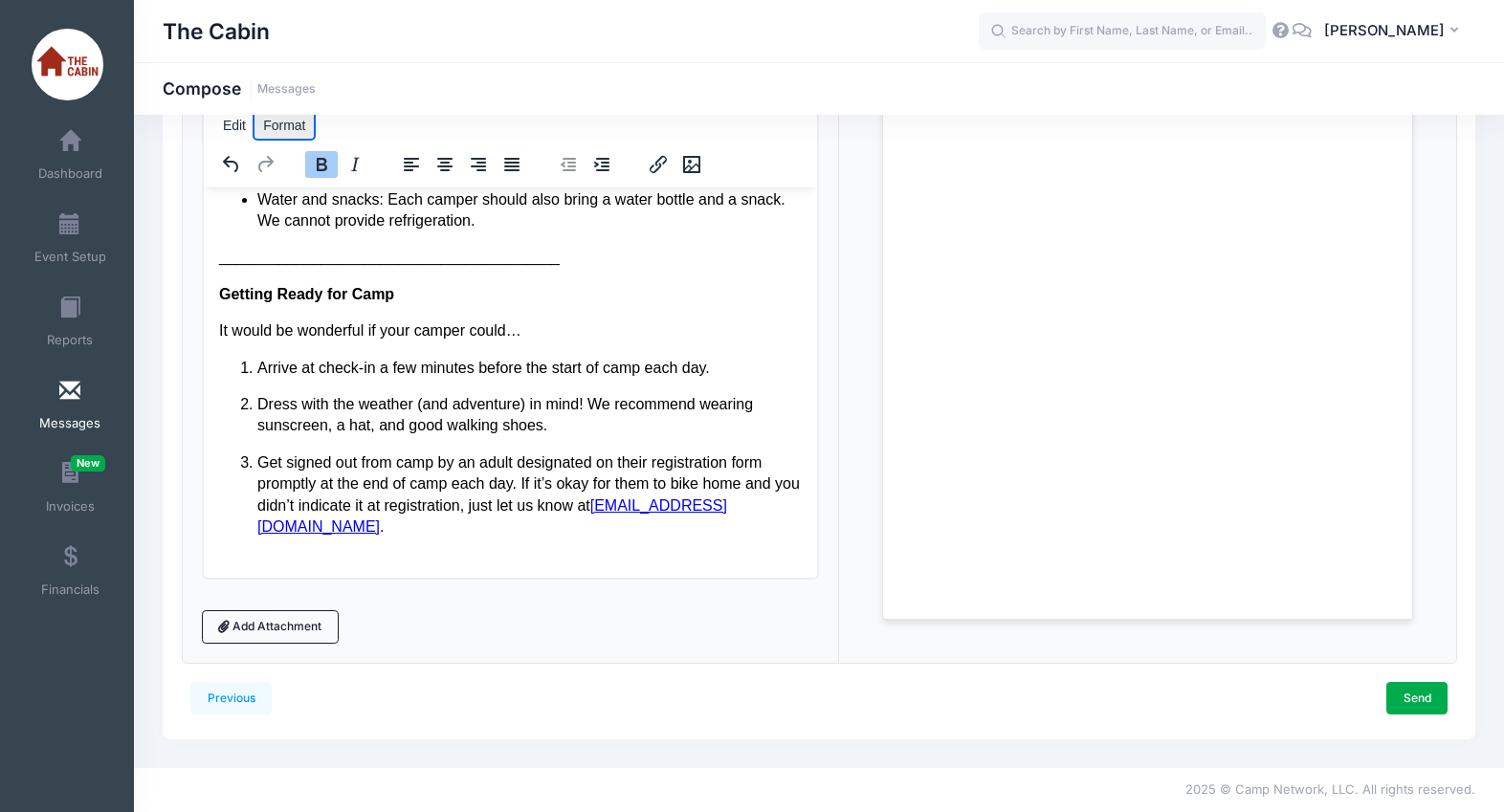 click on "Format" at bounding box center [284, 125] 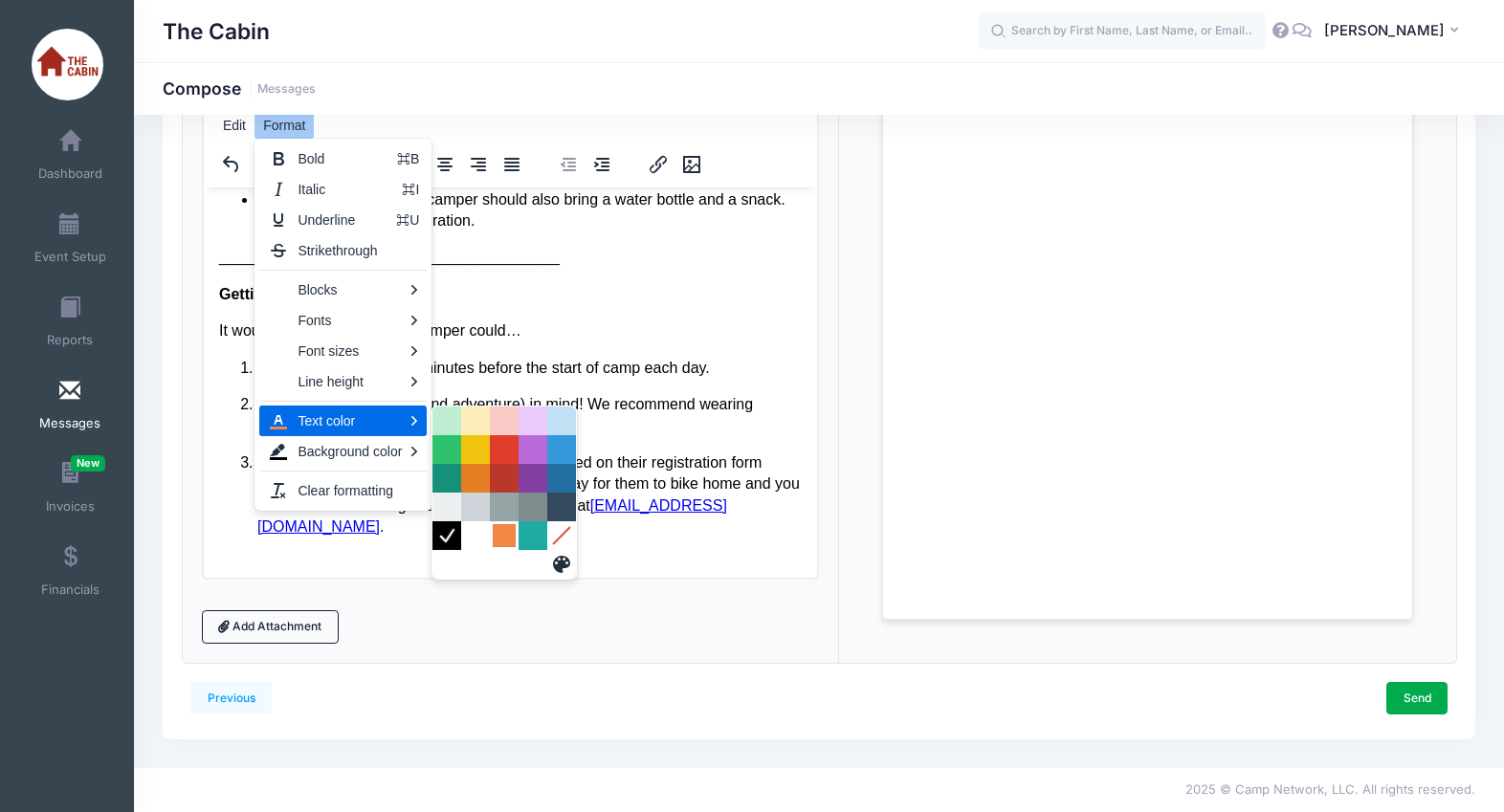 click at bounding box center (504, 536) 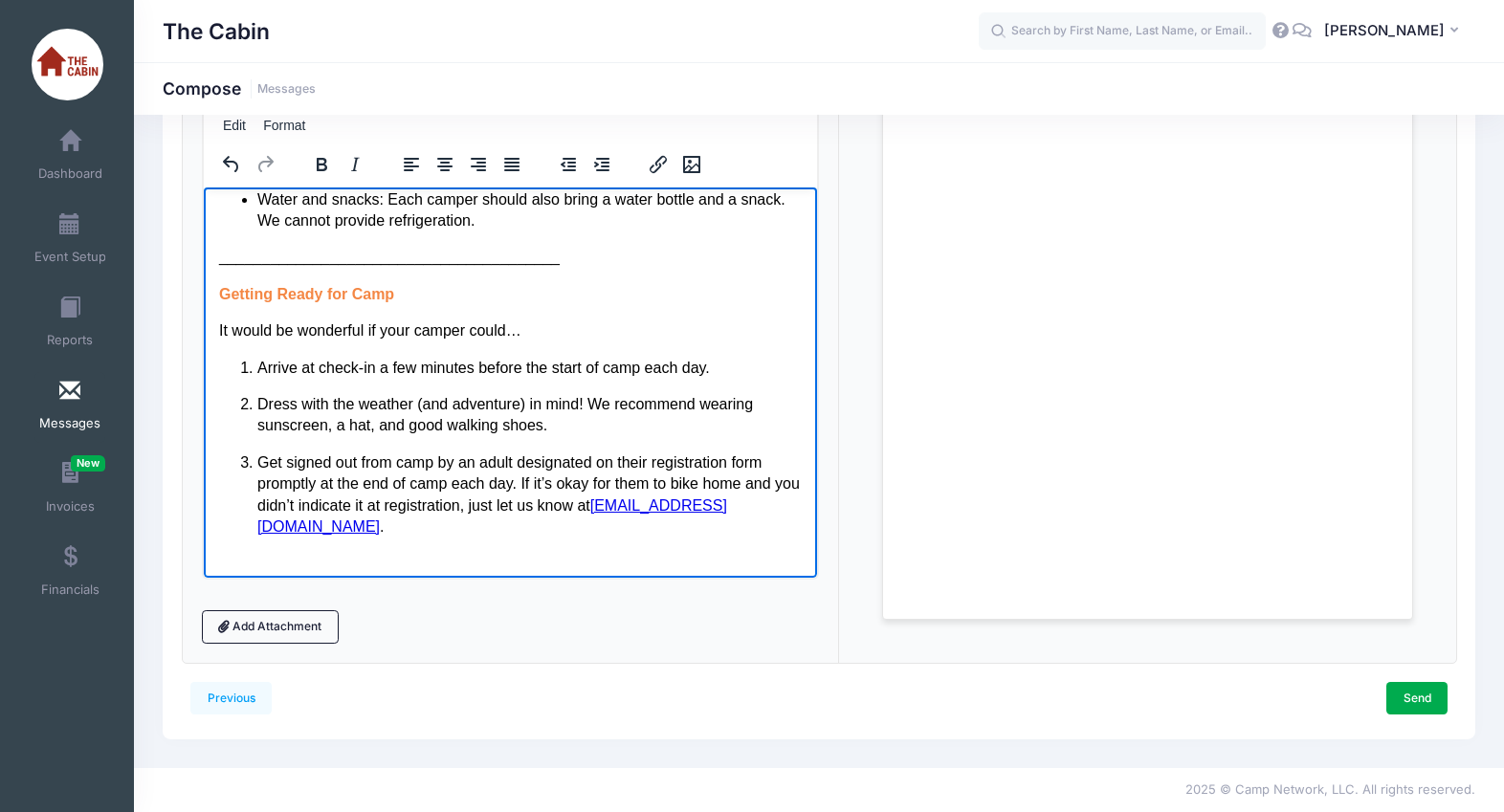 click on "Arrive at check-in a few minutes before the start of camp each day." at bounding box center (528, 367) 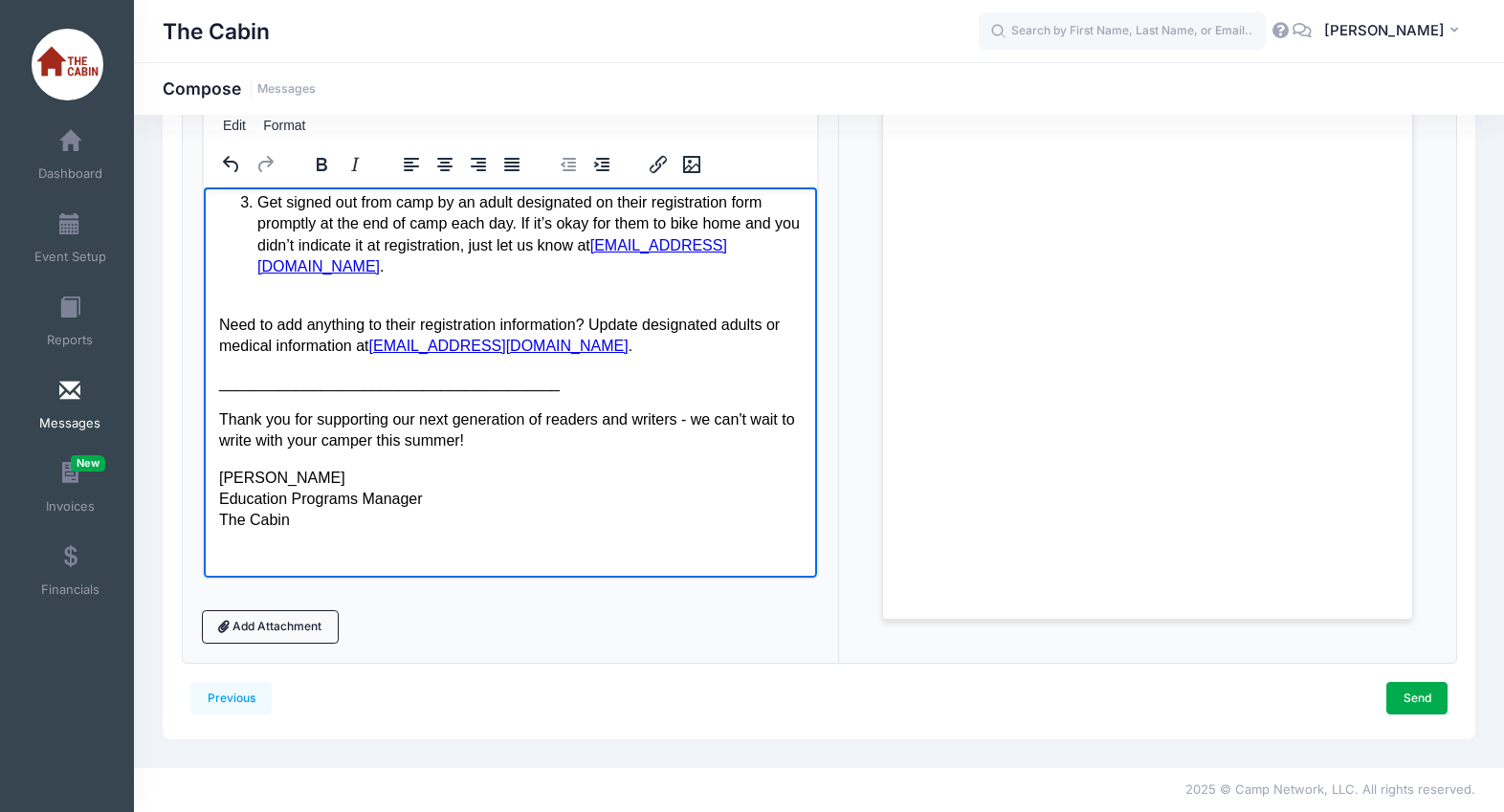 scroll, scrollTop: 1901, scrollLeft: 0, axis: vertical 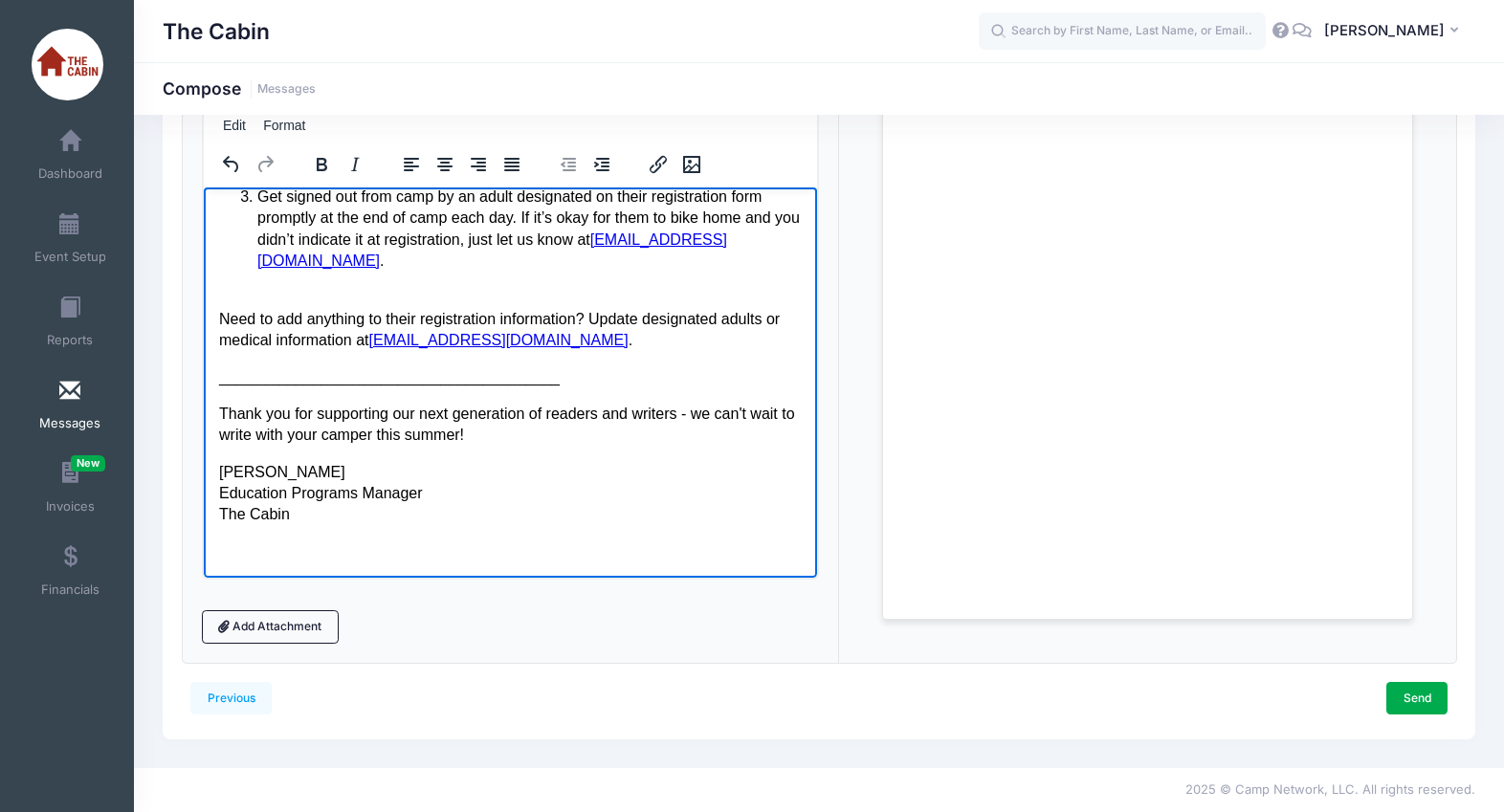 drag, startPoint x: 344, startPoint y: 473, endPoint x: 204, endPoint y: 469, distance: 140.057 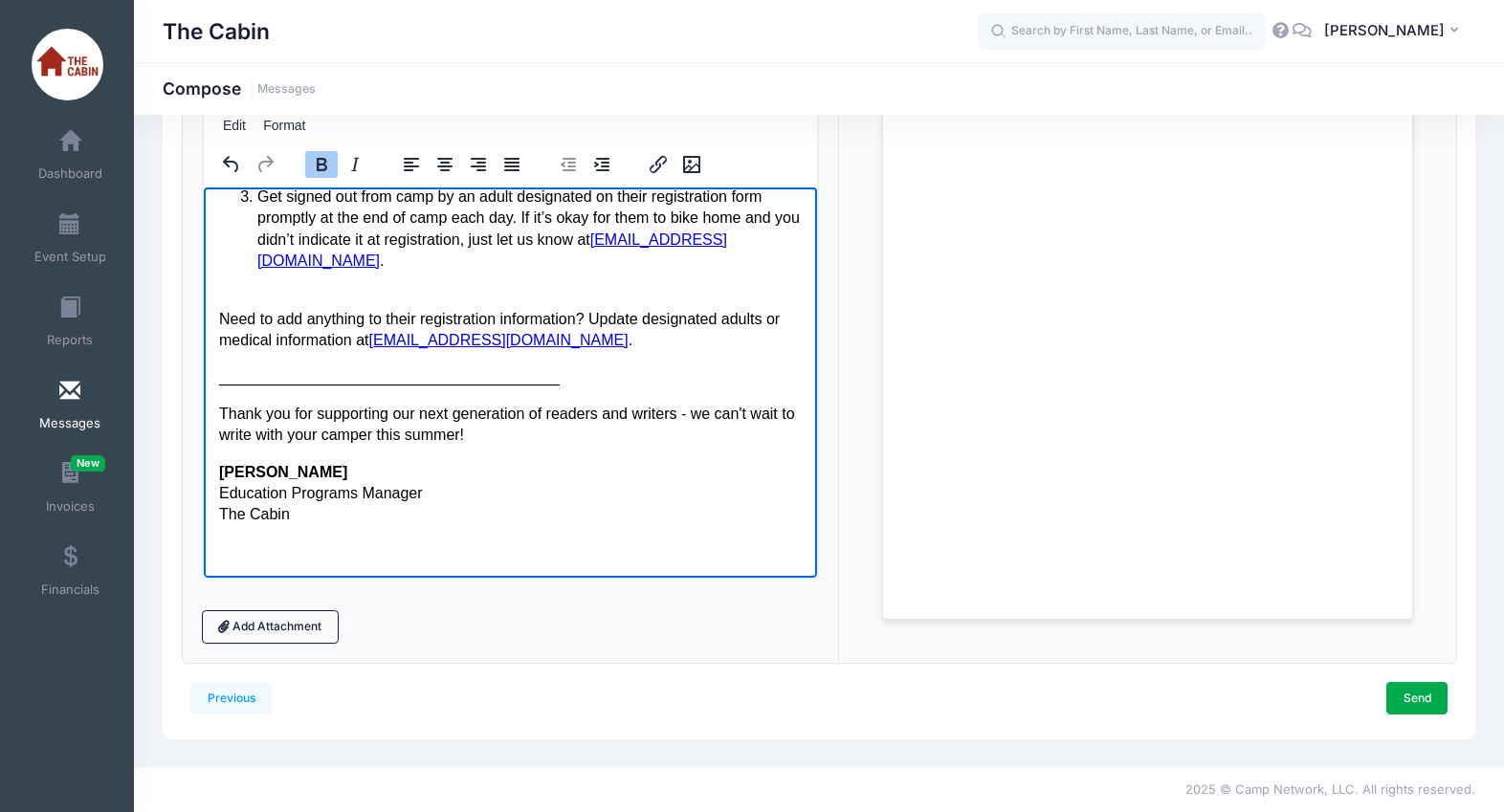 click on "Hillary Colton Education Programs Manager The Cabin" at bounding box center (509, 493) 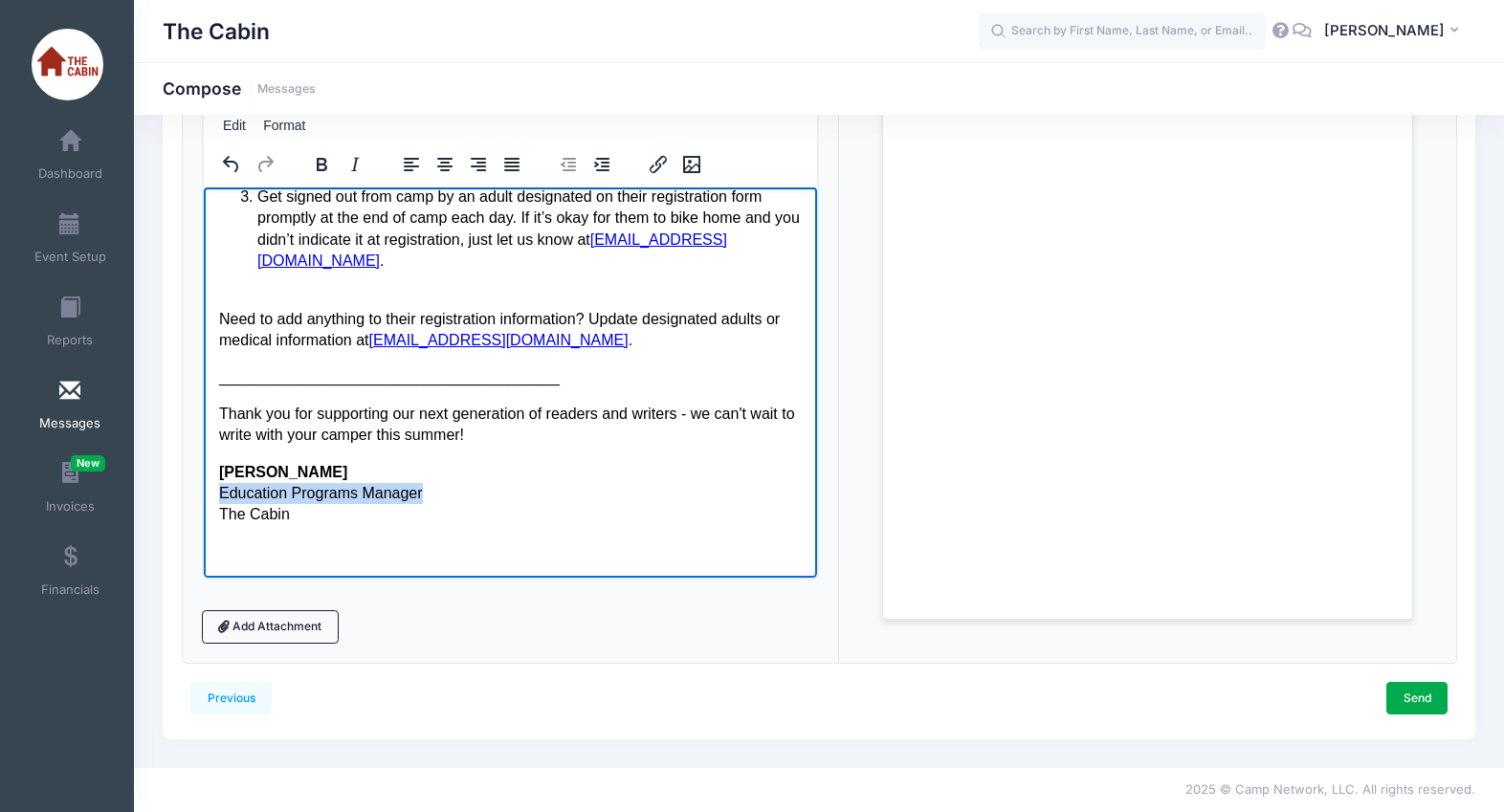 drag, startPoint x: 450, startPoint y: 494, endPoint x: 212, endPoint y: 494, distance: 238 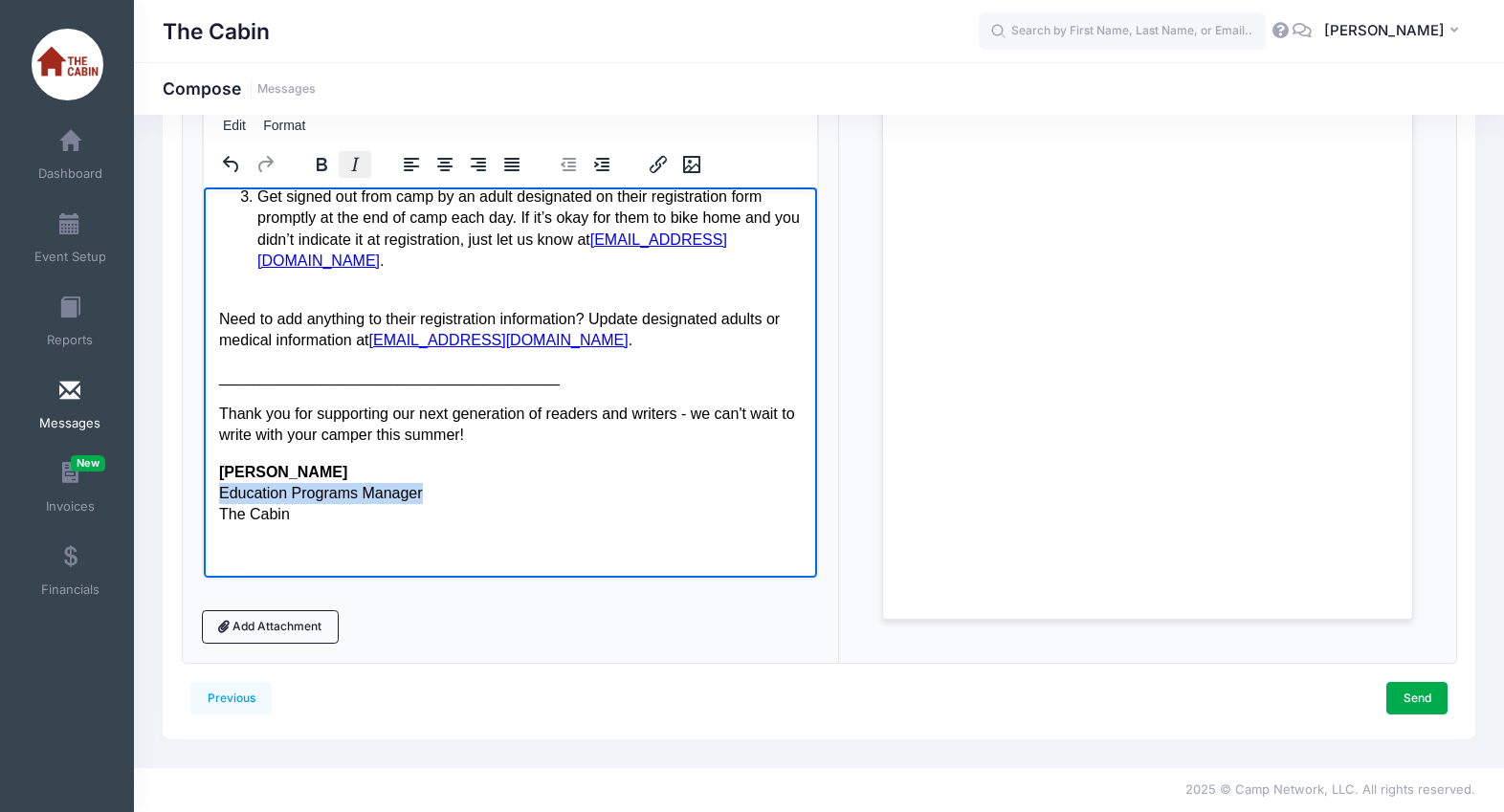 click 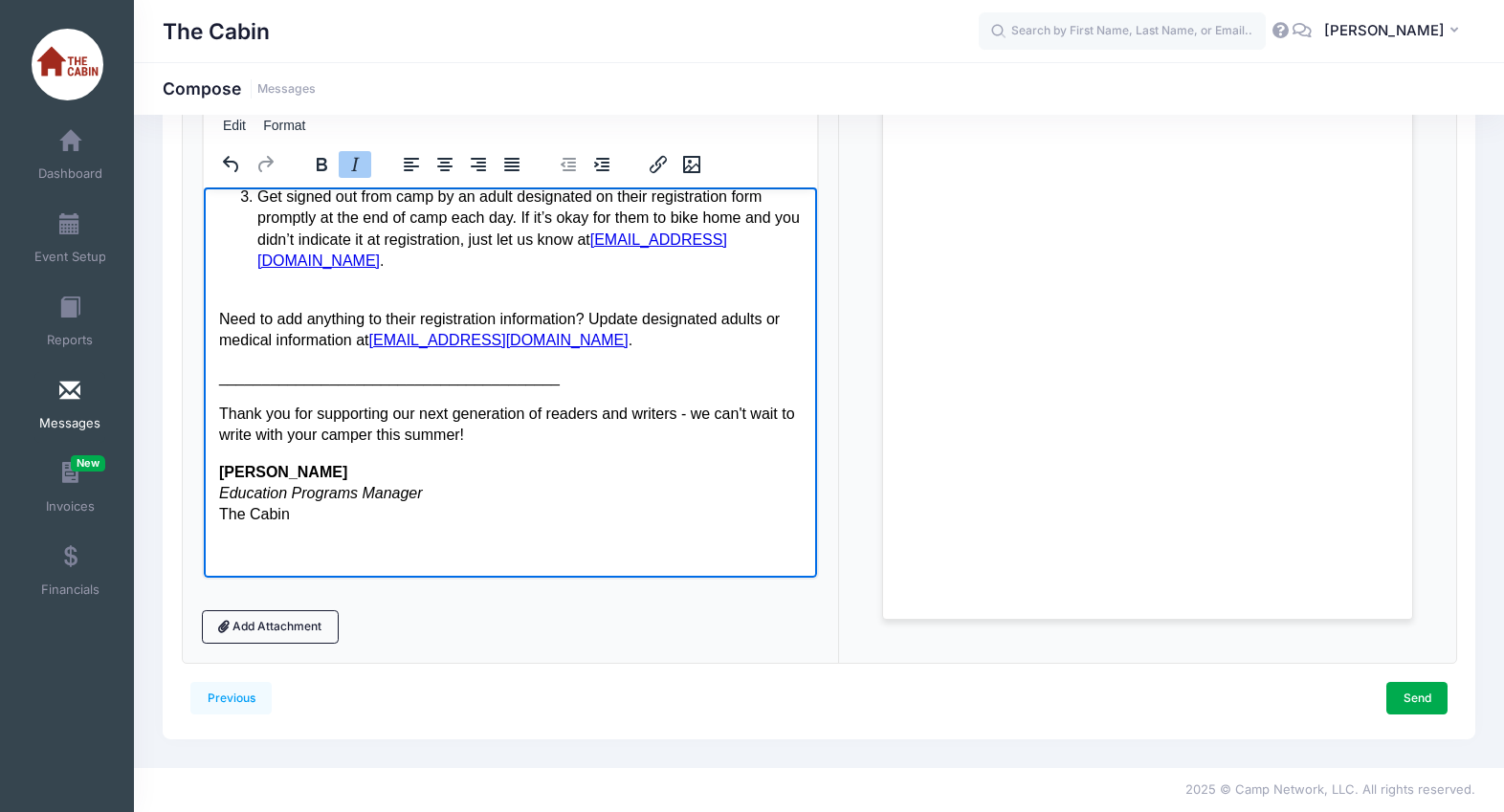 click on "Hillary Colton Education Programs Manager The Cabin" at bounding box center (509, 493) 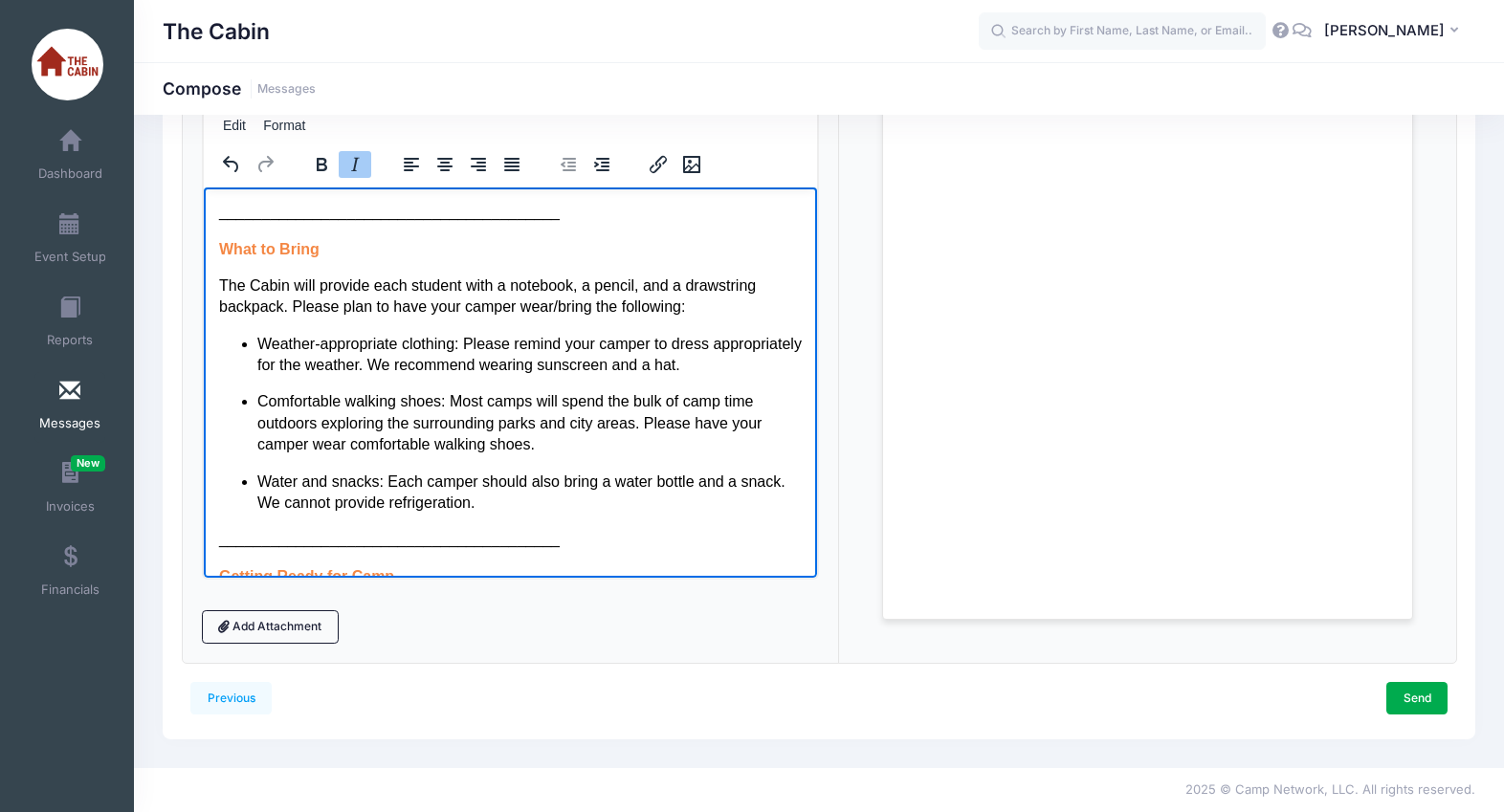 scroll, scrollTop: 1390, scrollLeft: 0, axis: vertical 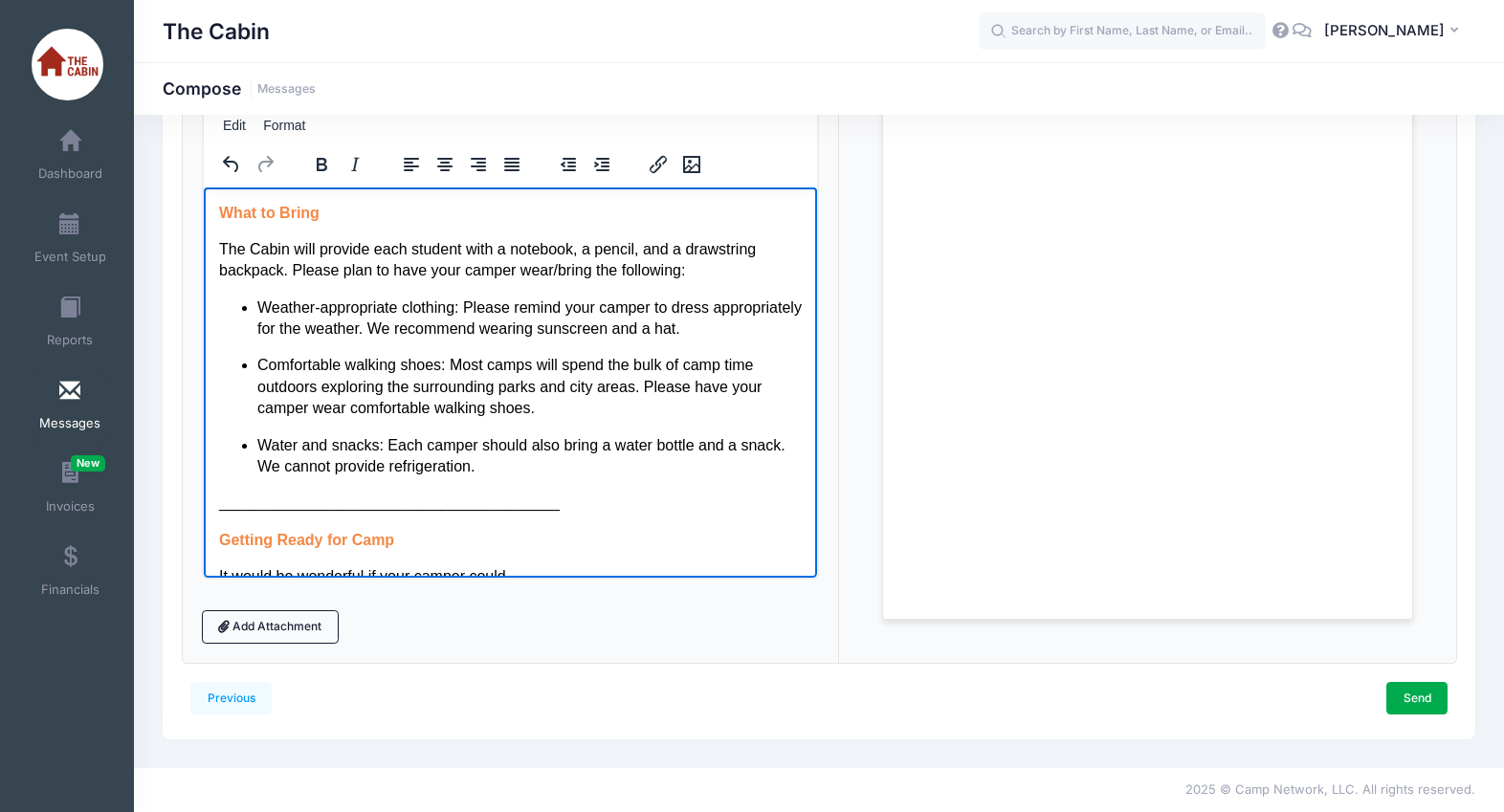 click on "Weather-appropriate clothing: Please remind your camper to dress appropriately for the weather. We recommend wearing sunscreen and a hat." at bounding box center [528, 318] 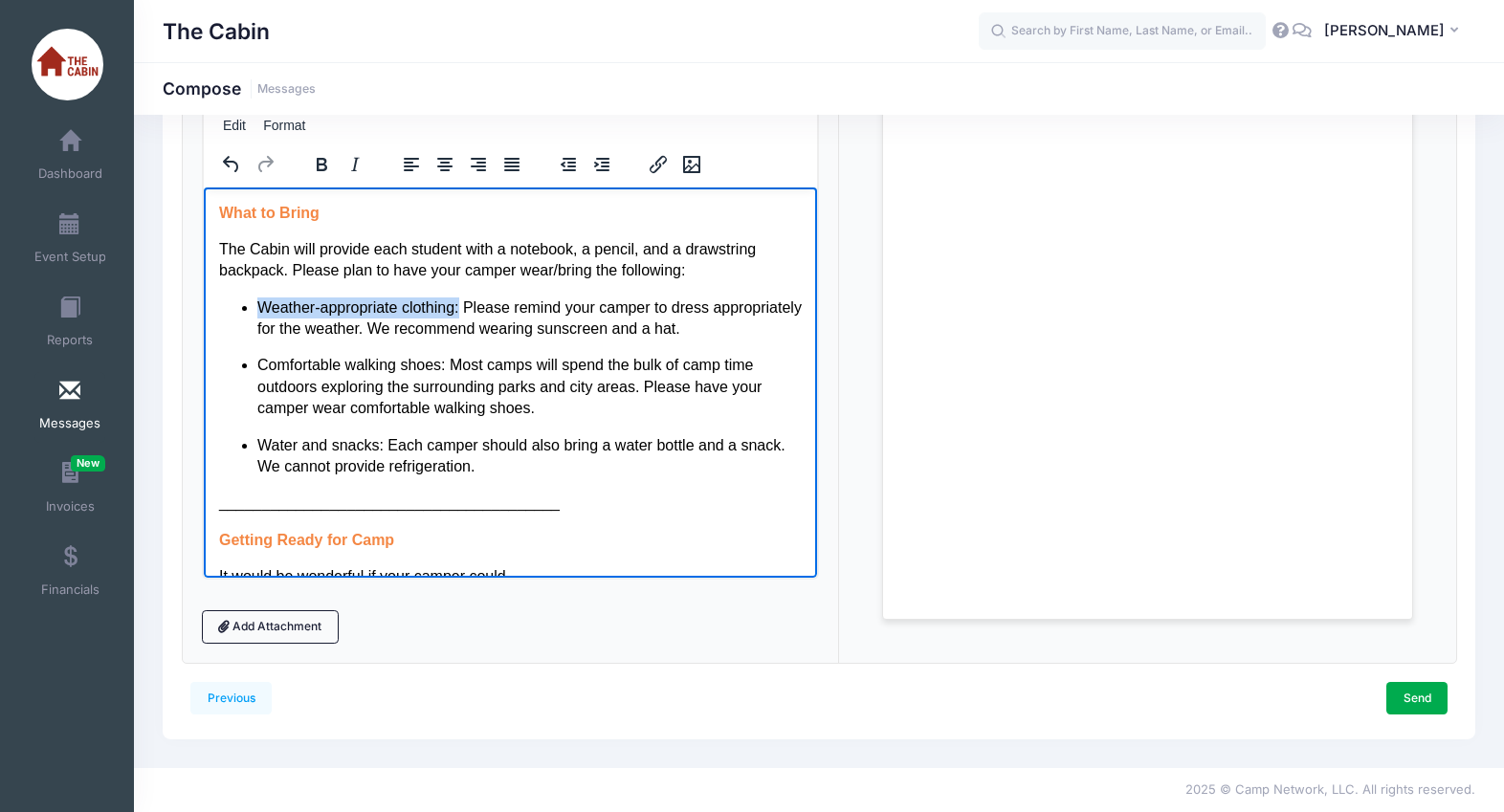 drag, startPoint x: 465, startPoint y: 307, endPoint x: 258, endPoint y: 310, distance: 207.02174 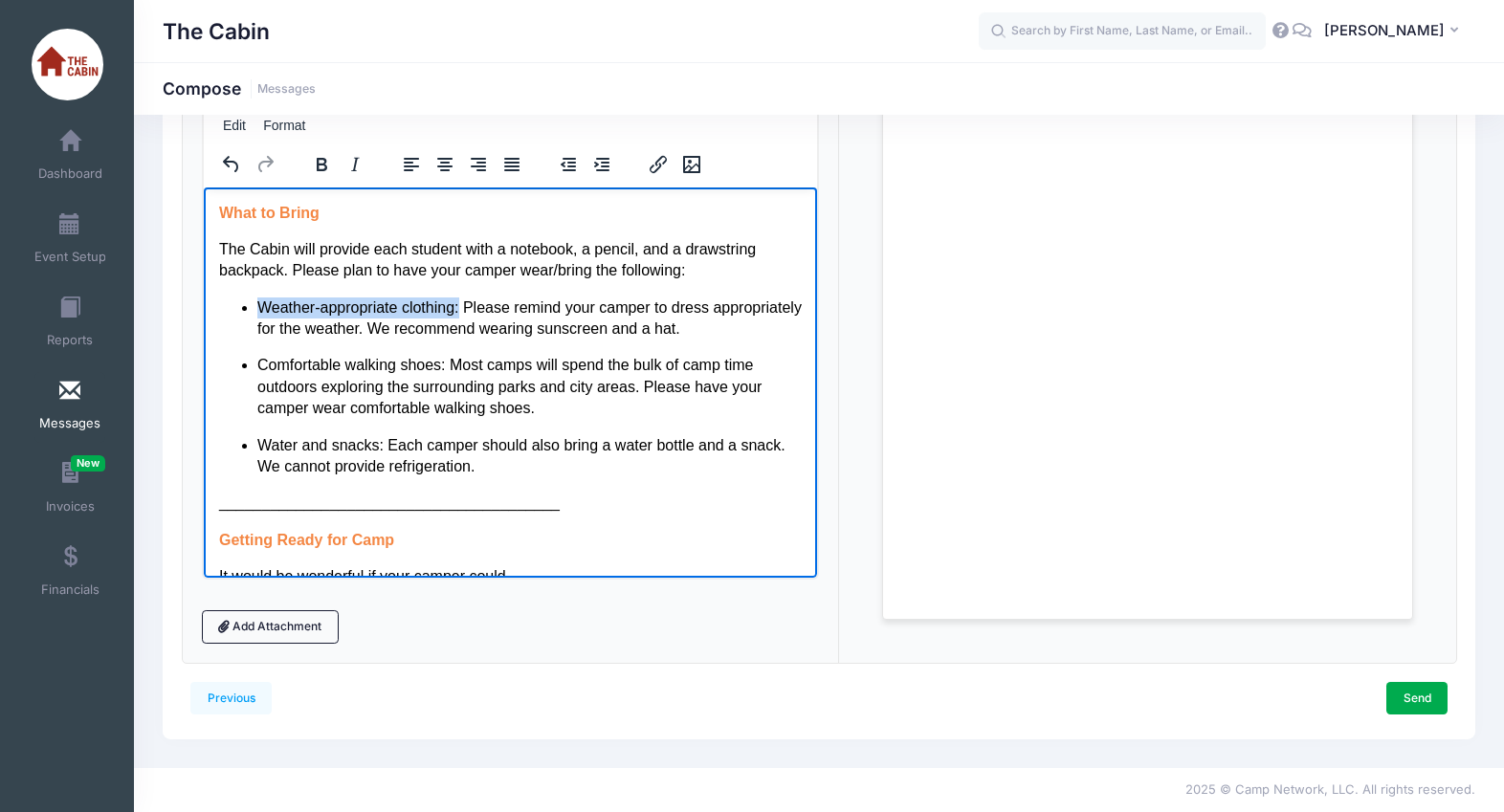 click on "Weather-appropriate clothing: Please remind your camper to dress appropriately for the weather. We recommend wearing sunscreen and a hat." at bounding box center [528, 318] 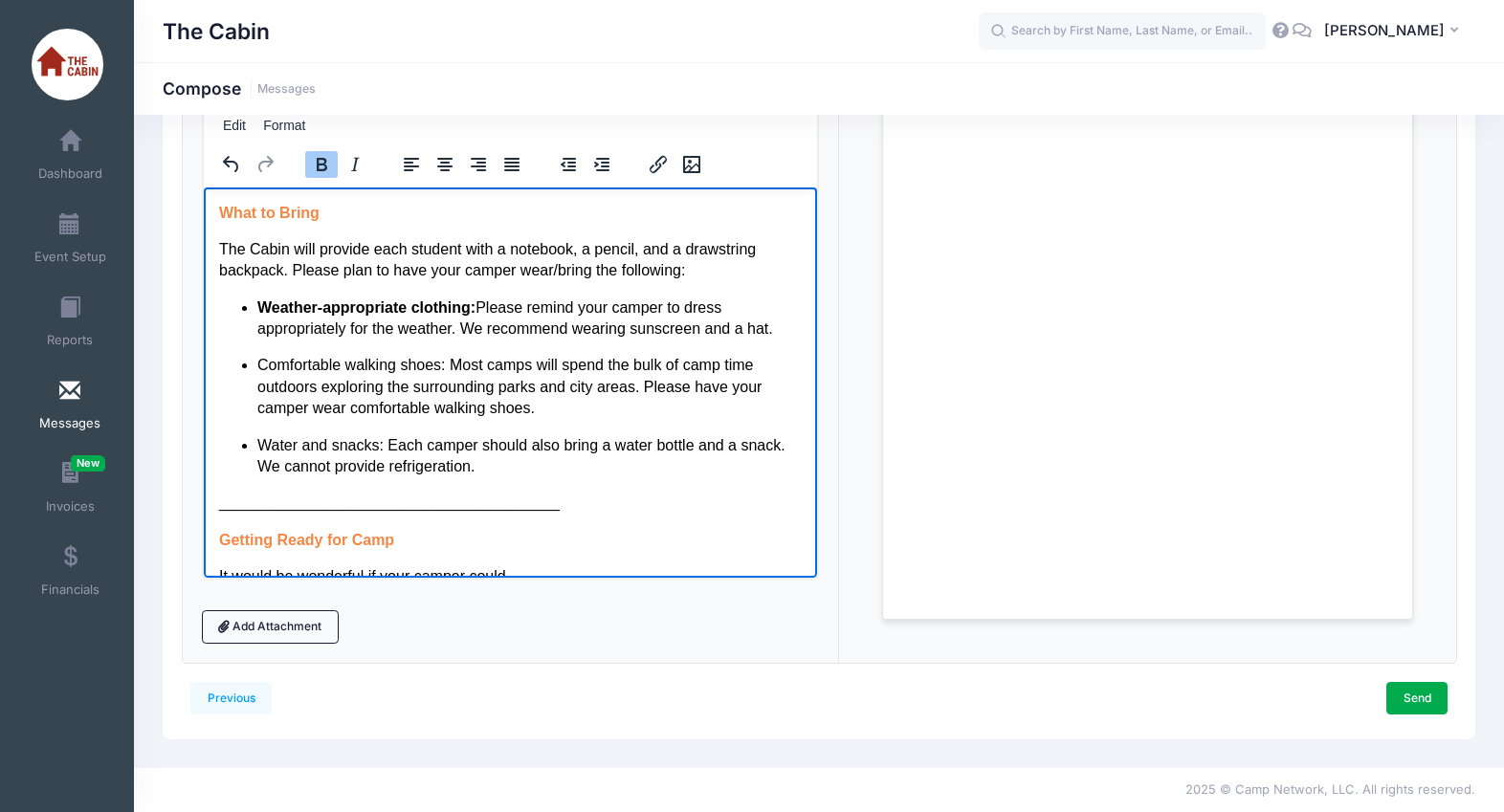 click on "Comfortable walking shoes: Most camps will spend the bulk of camp time outdoors exploring the surrounding parks and city areas. Please have your camper wear comfortable walking shoes." at bounding box center [528, 385] 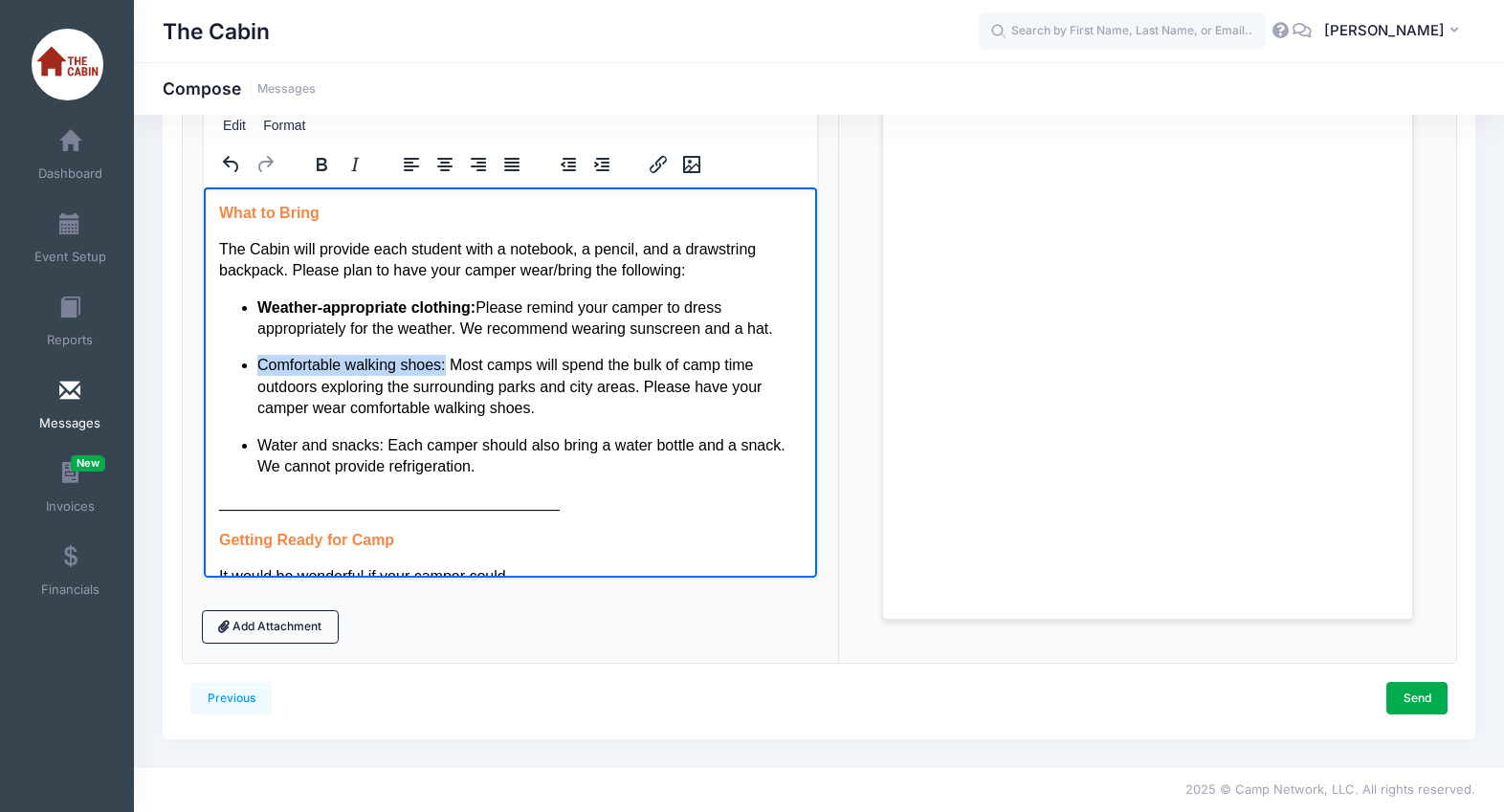 drag, startPoint x: 450, startPoint y: 363, endPoint x: 257, endPoint y: 363, distance: 193 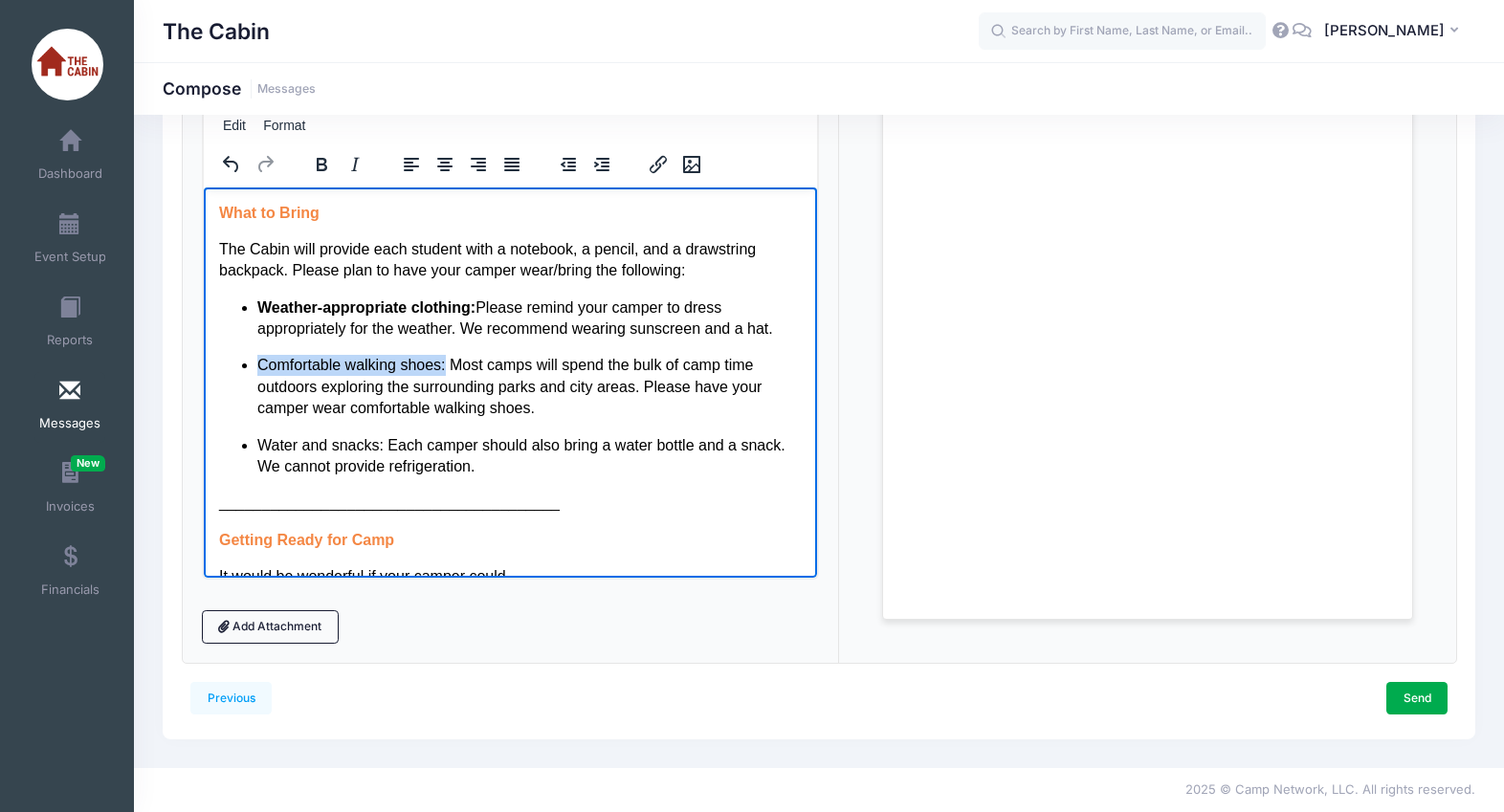 click on "Comfortable walking shoes: Most camps will spend the bulk of camp time outdoors exploring the surrounding parks and city areas. Please have your camper wear comfortable walking shoes." at bounding box center (528, 385) 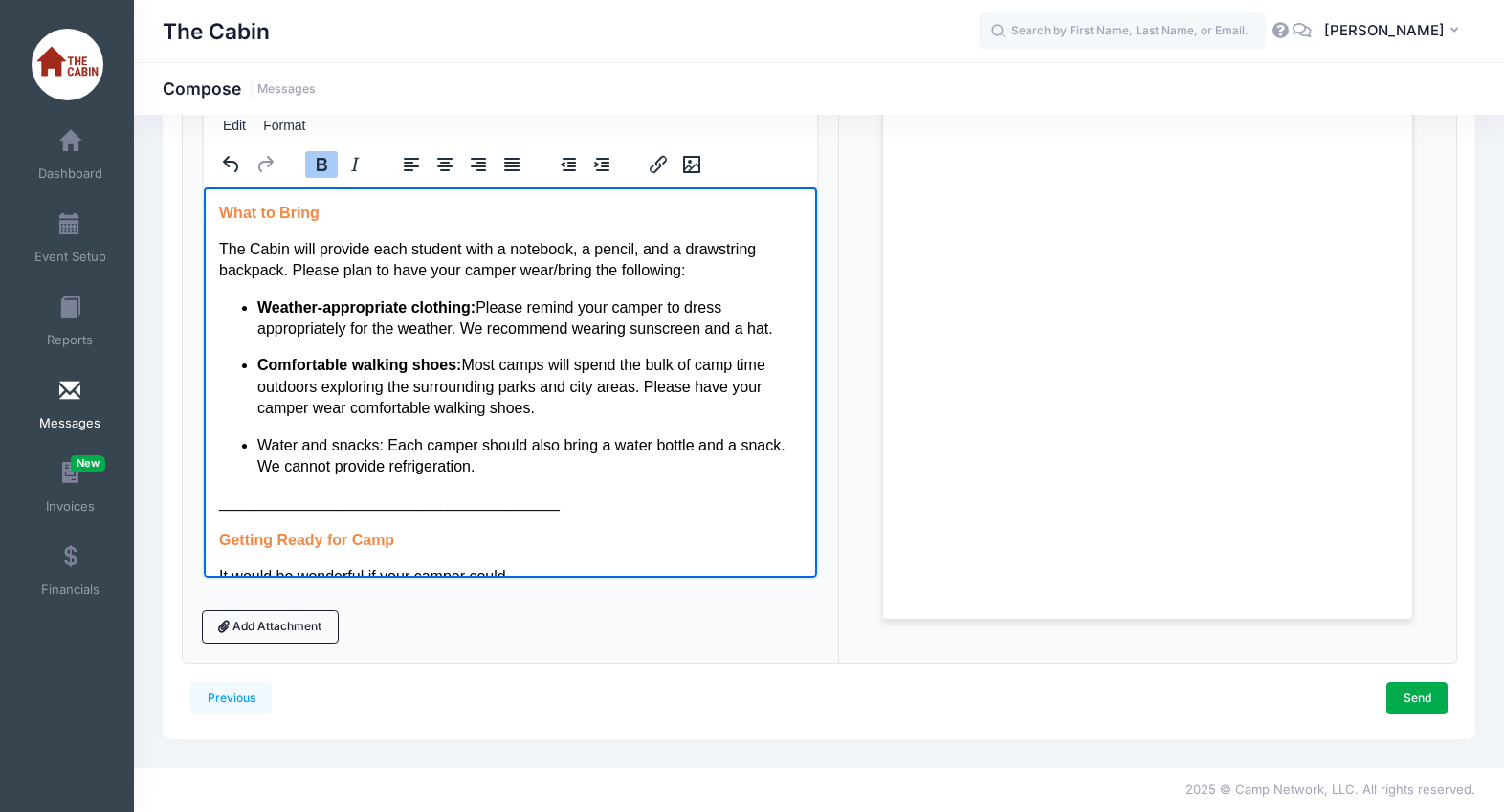 click on "Water and snacks: Each camper should also bring a water bottle and a snack. We cannot provide refrigeration." at bounding box center [528, 455] 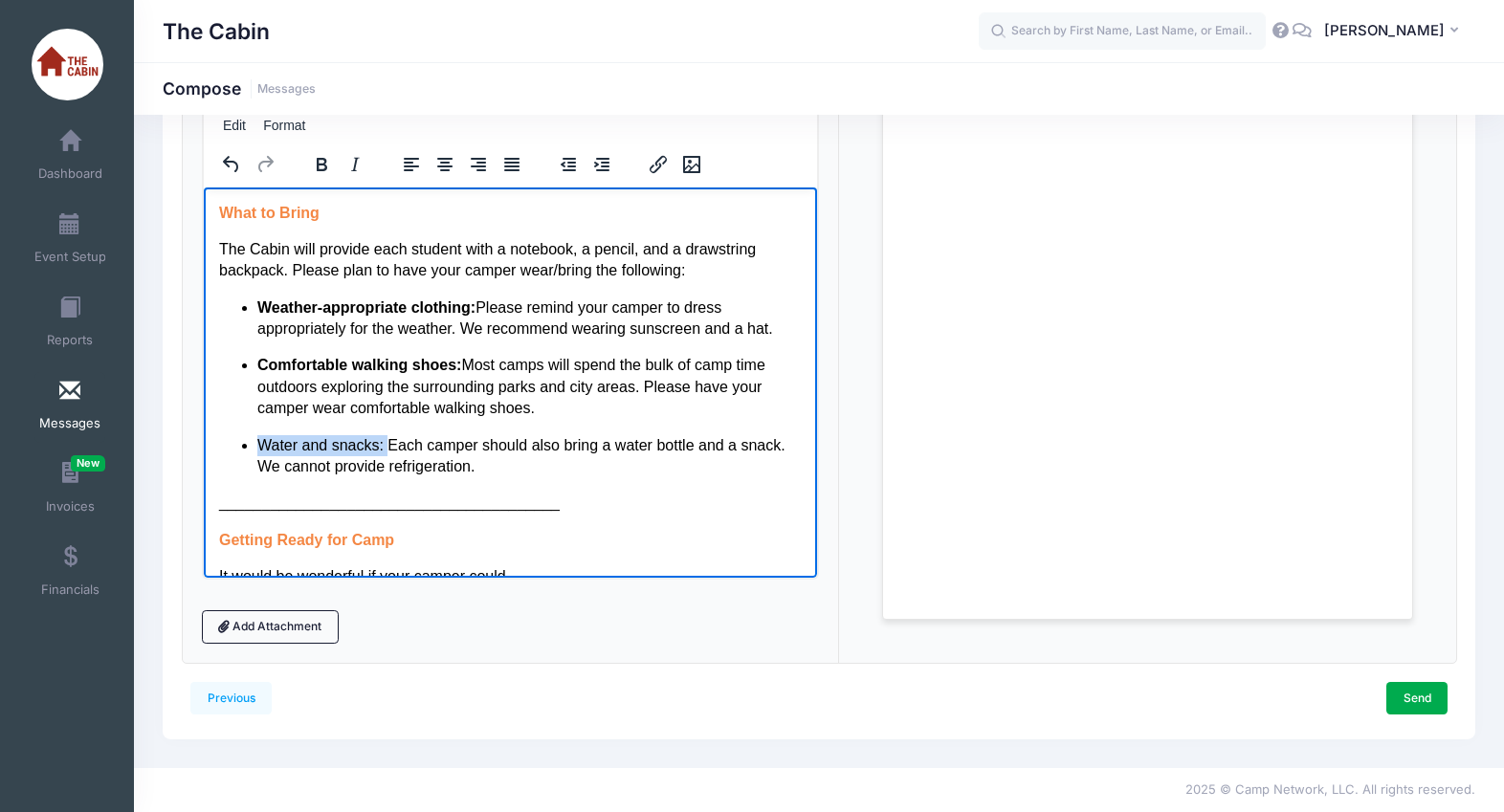 drag, startPoint x: 386, startPoint y: 443, endPoint x: 250, endPoint y: 442, distance: 136.00368 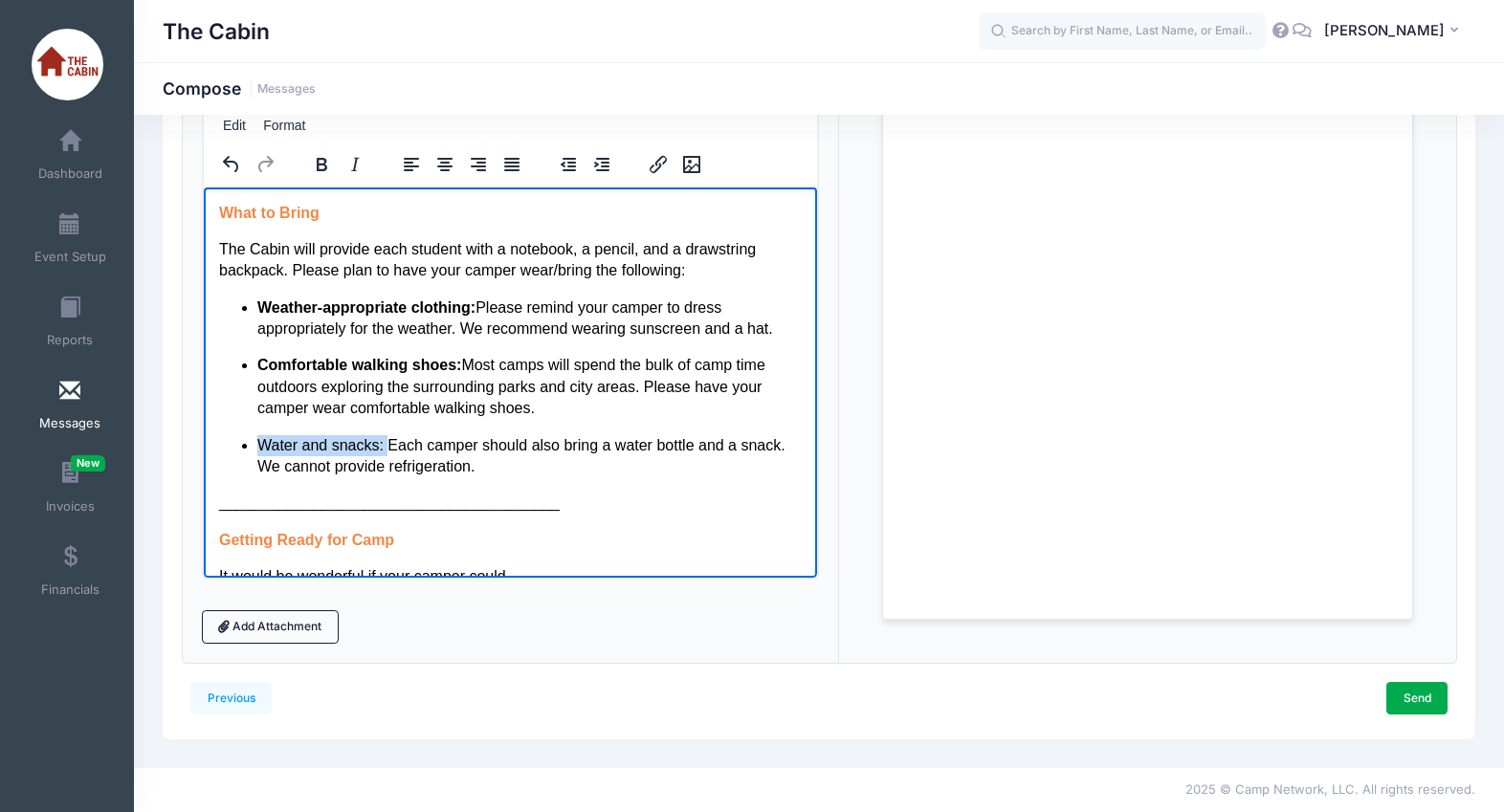 click on "Weather-appropriate clothing:  Please remind your camper to dress appropriately for the weather. We recommend wearing sunscreen and a hat. Comfortable walking shoes:  Most camps will spend the bulk of camp time outdoors exploring the surrounding parks and city areas. Please have your camper wear comfortable walking shoes. Water and snacks: Each camper should also bring a water bottle and a snack. We cannot provide refrigeration." at bounding box center (509, 386) 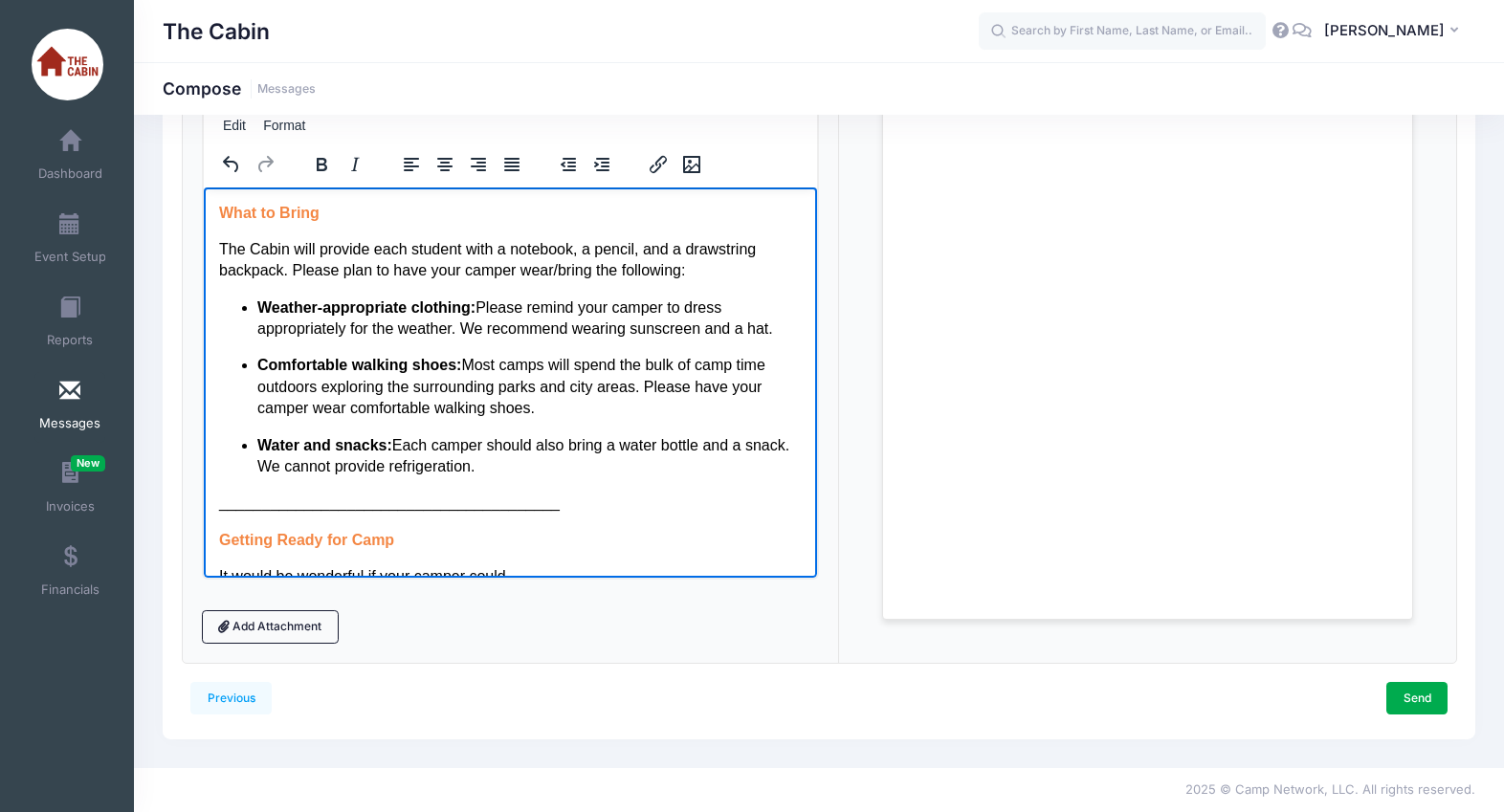 click on "Water and snacks:  Each camper should also bring a water bottle and a snack. We cannot provide refrigeration." at bounding box center (528, 455) 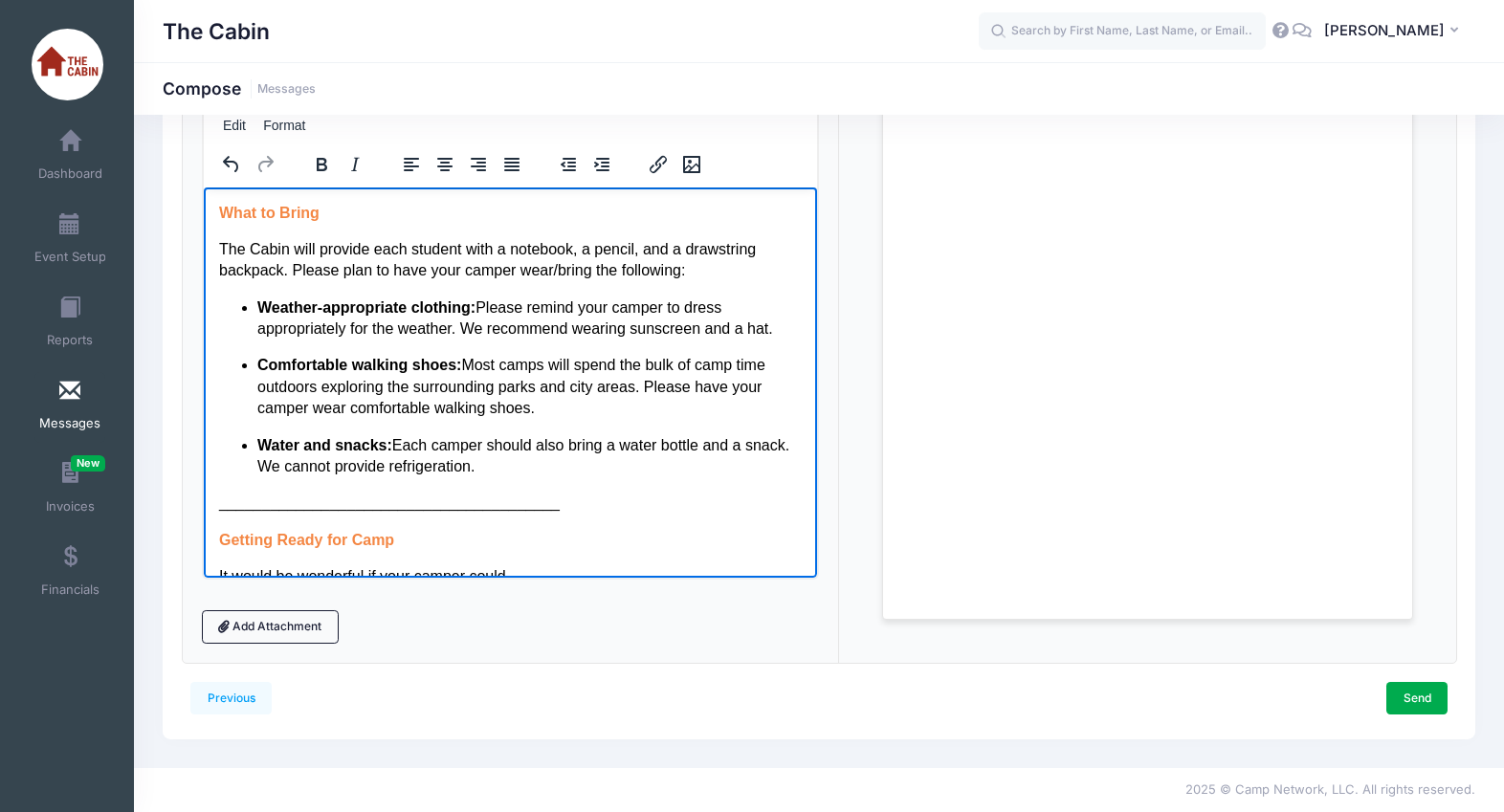 click on "Weather-appropriate clothing:  Please remind your camper to dress appropriately for the weather. We recommend wearing sunscreen and a hat. Comfortable walking shoes:  Most camps will spend the bulk of camp time outdoors exploring the surrounding parks and city areas. Please have your camper wear comfortable walking shoes. Water and snacks:  Each camper should also bring a water bottle and a snack. We cannot provide refrigeration." at bounding box center [509, 386] 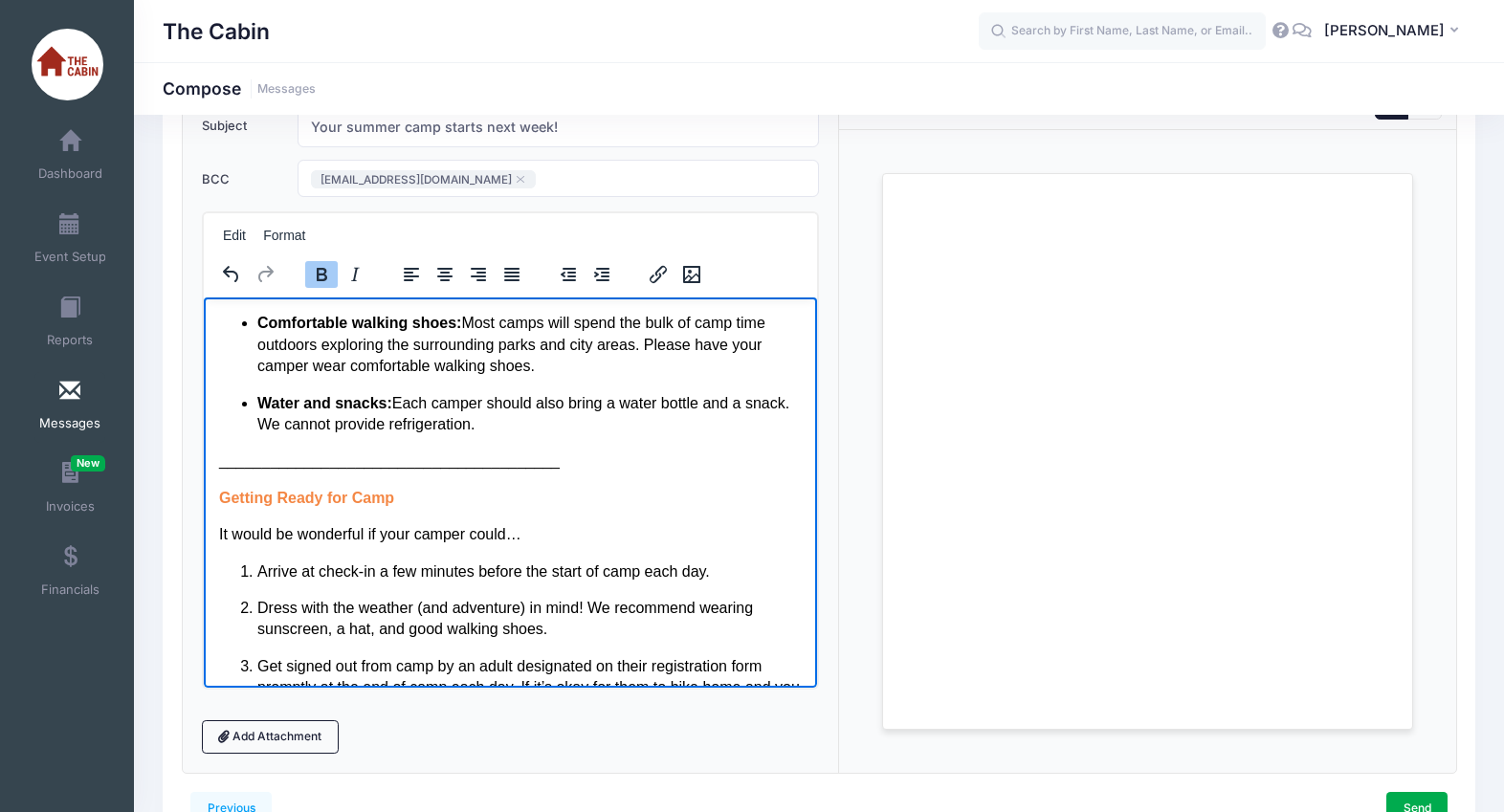 scroll, scrollTop: 1277, scrollLeft: 0, axis: vertical 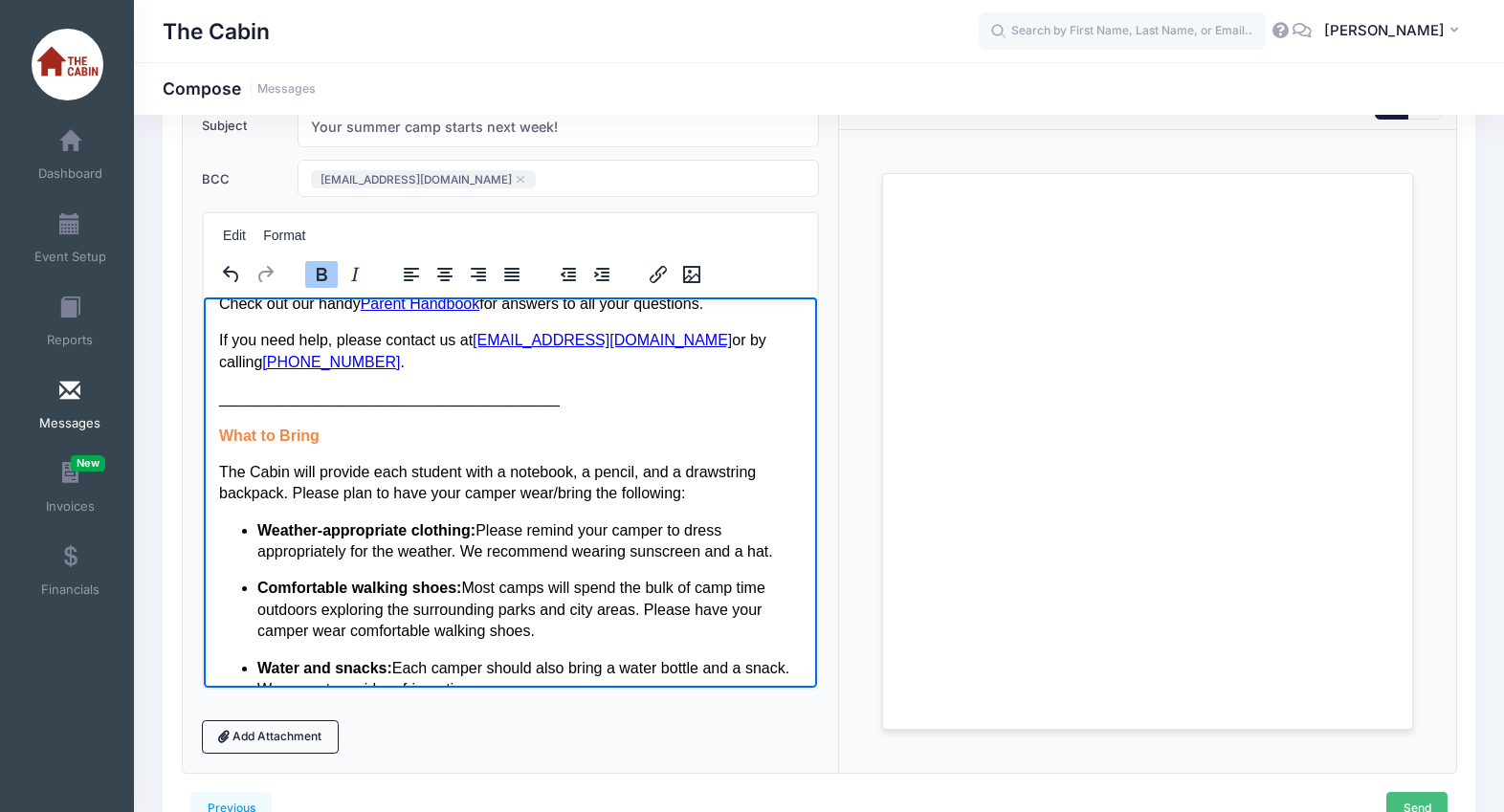 click on "Send" at bounding box center (1417, 808) 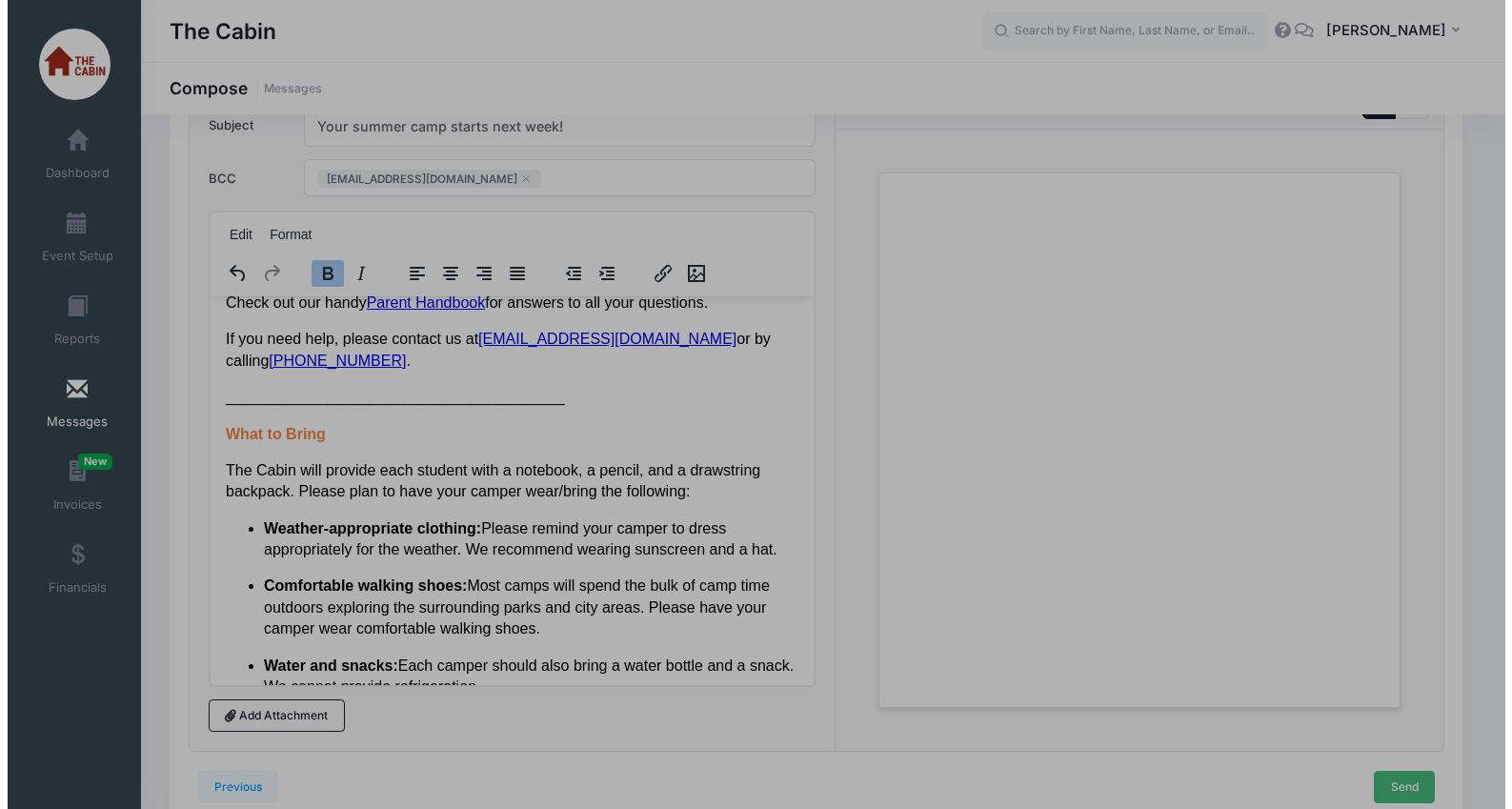 scroll, scrollTop: 0, scrollLeft: 0, axis: both 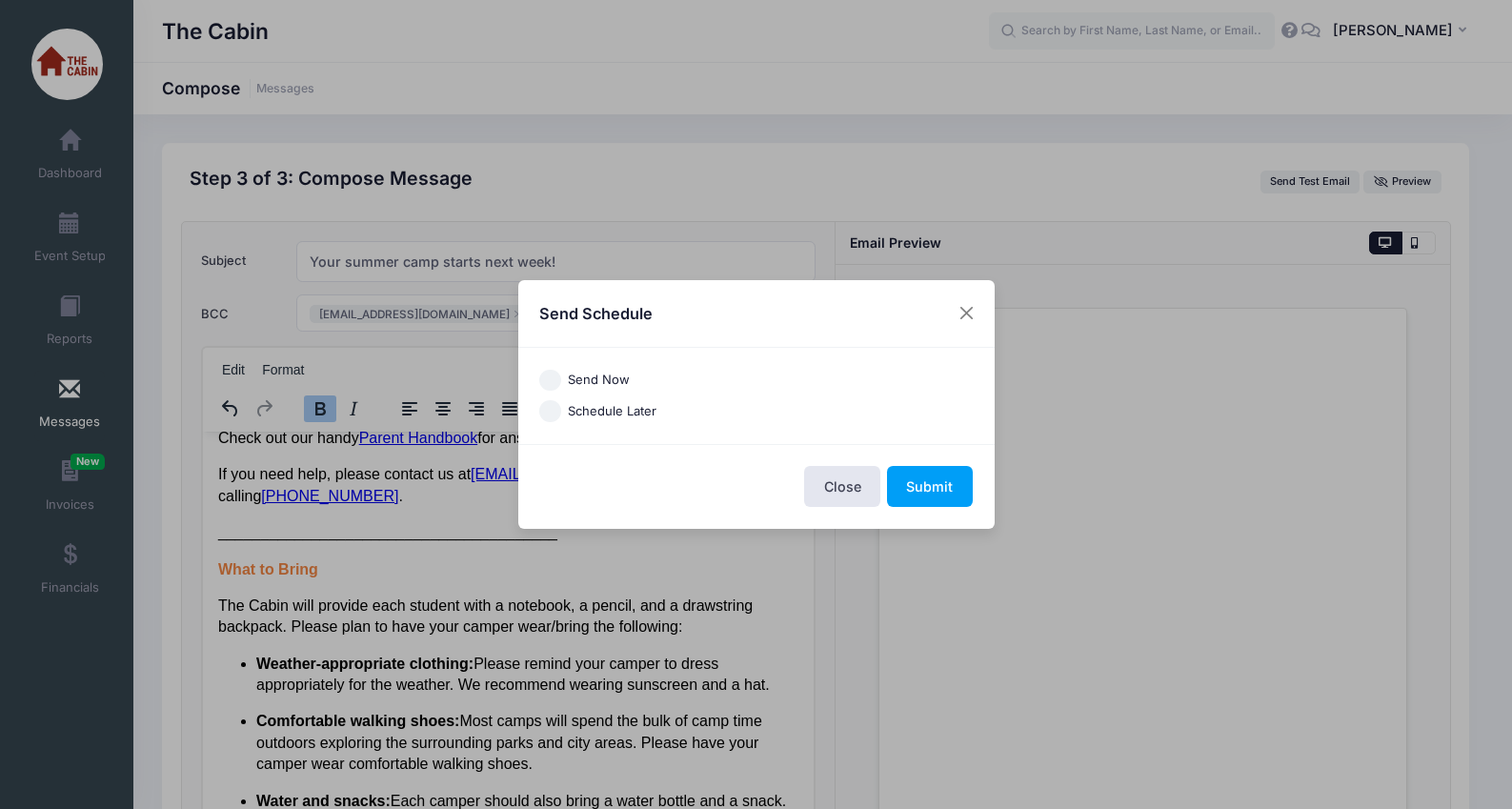 click on "Schedule Later" at bounding box center [550, 411] 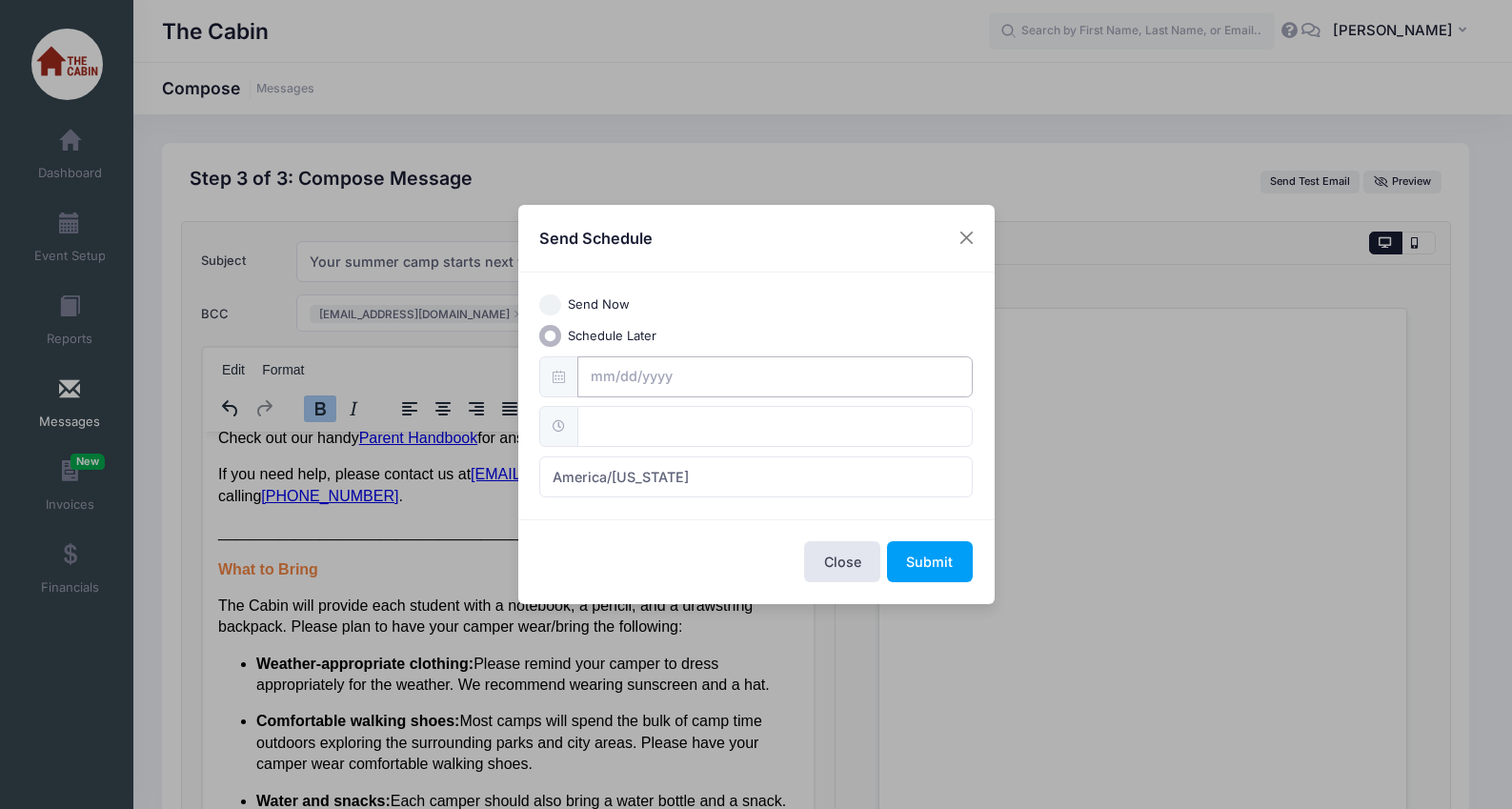 click at bounding box center (775, 376) 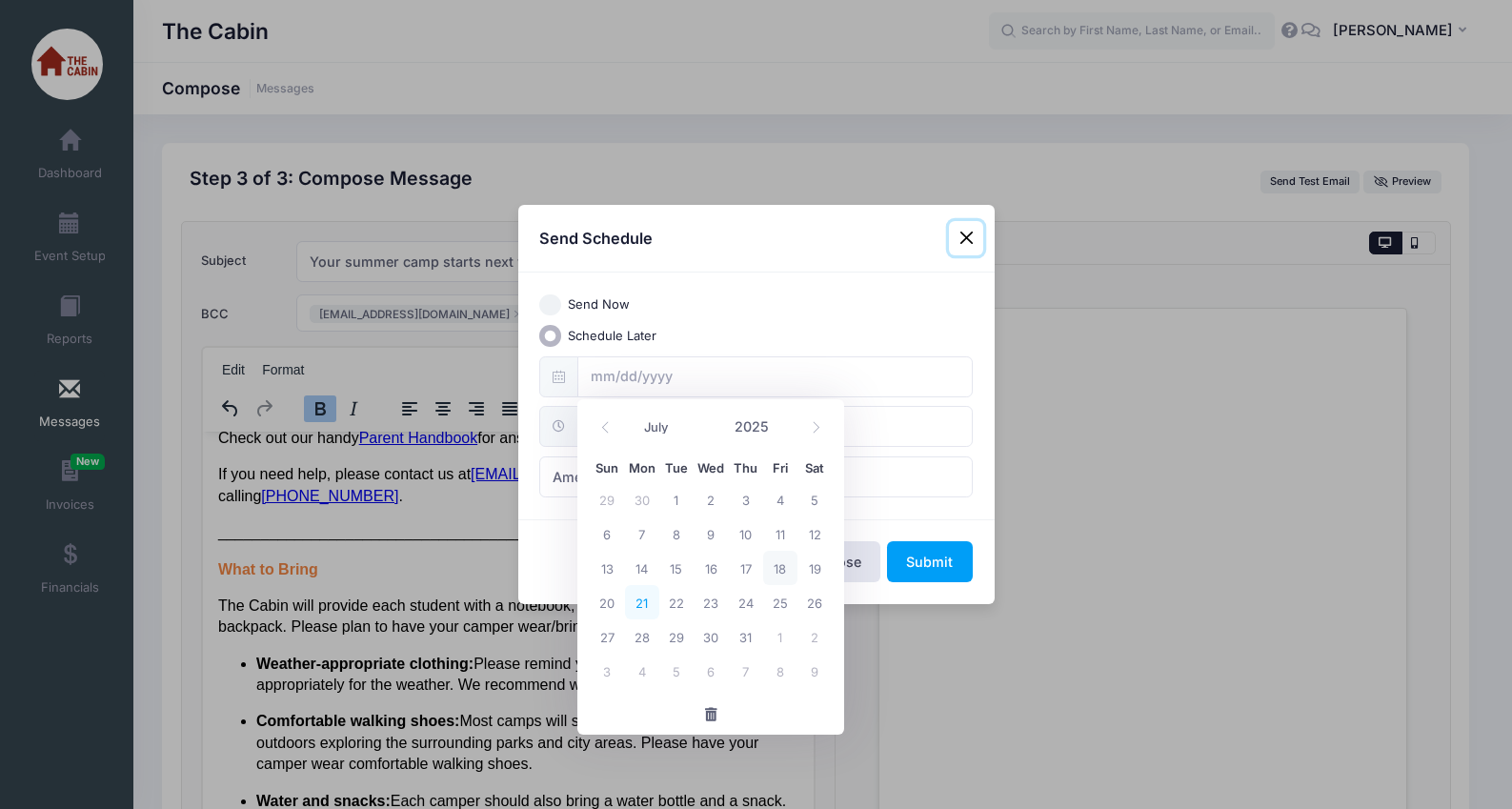 click on "21" at bounding box center [642, 602] 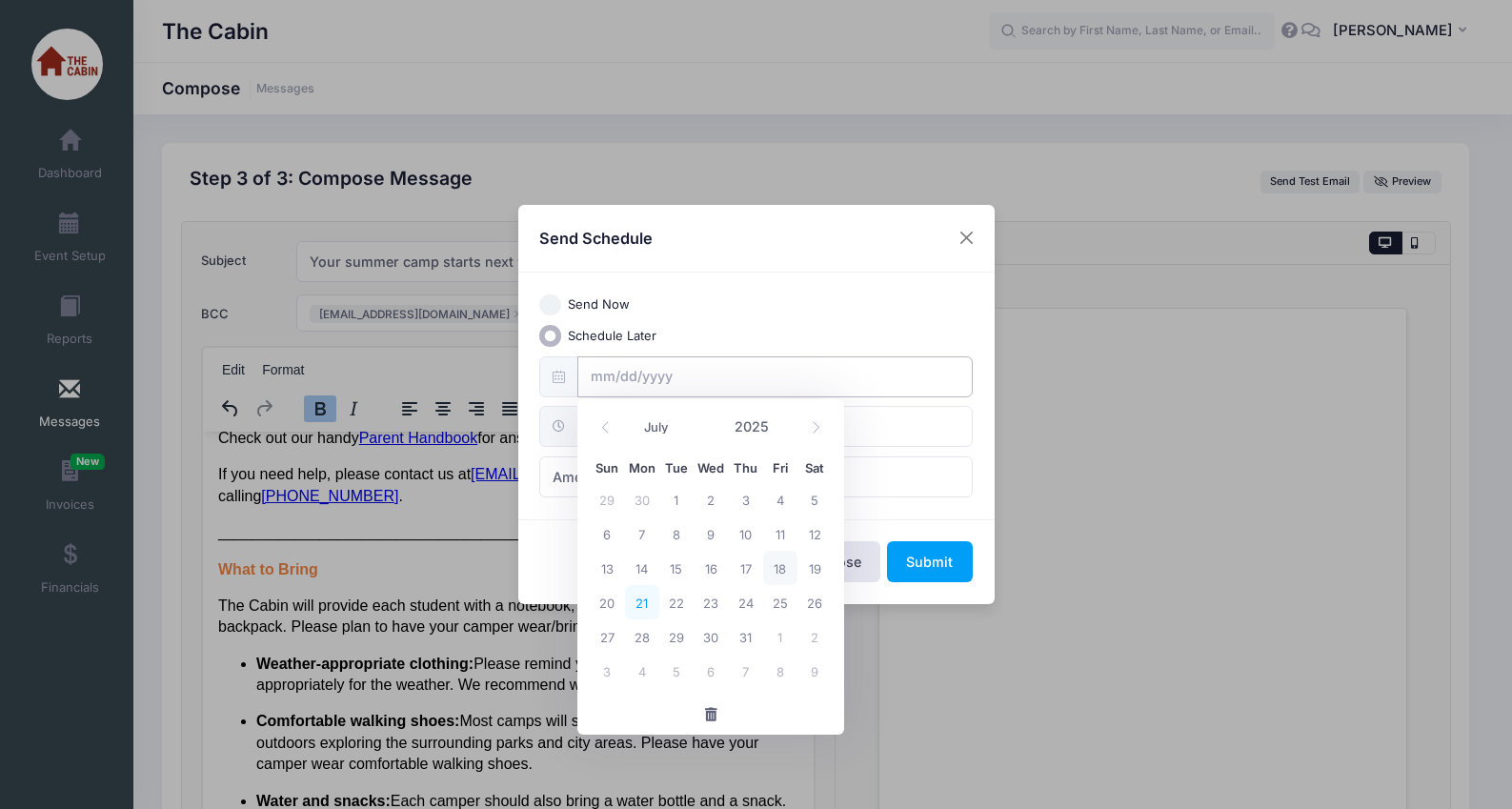 type on "07/21/2025" 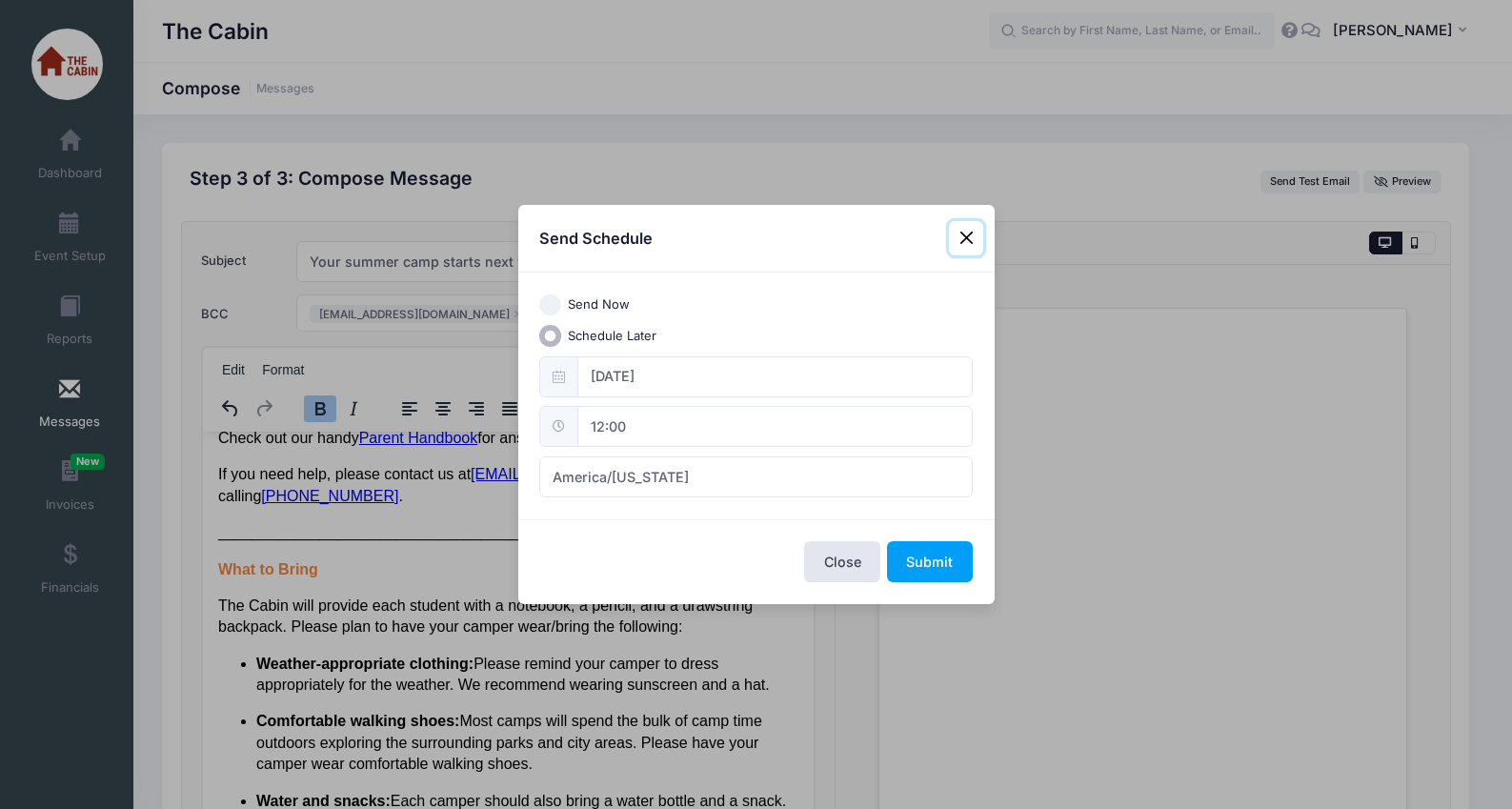 click on "12:00" at bounding box center (775, 426) 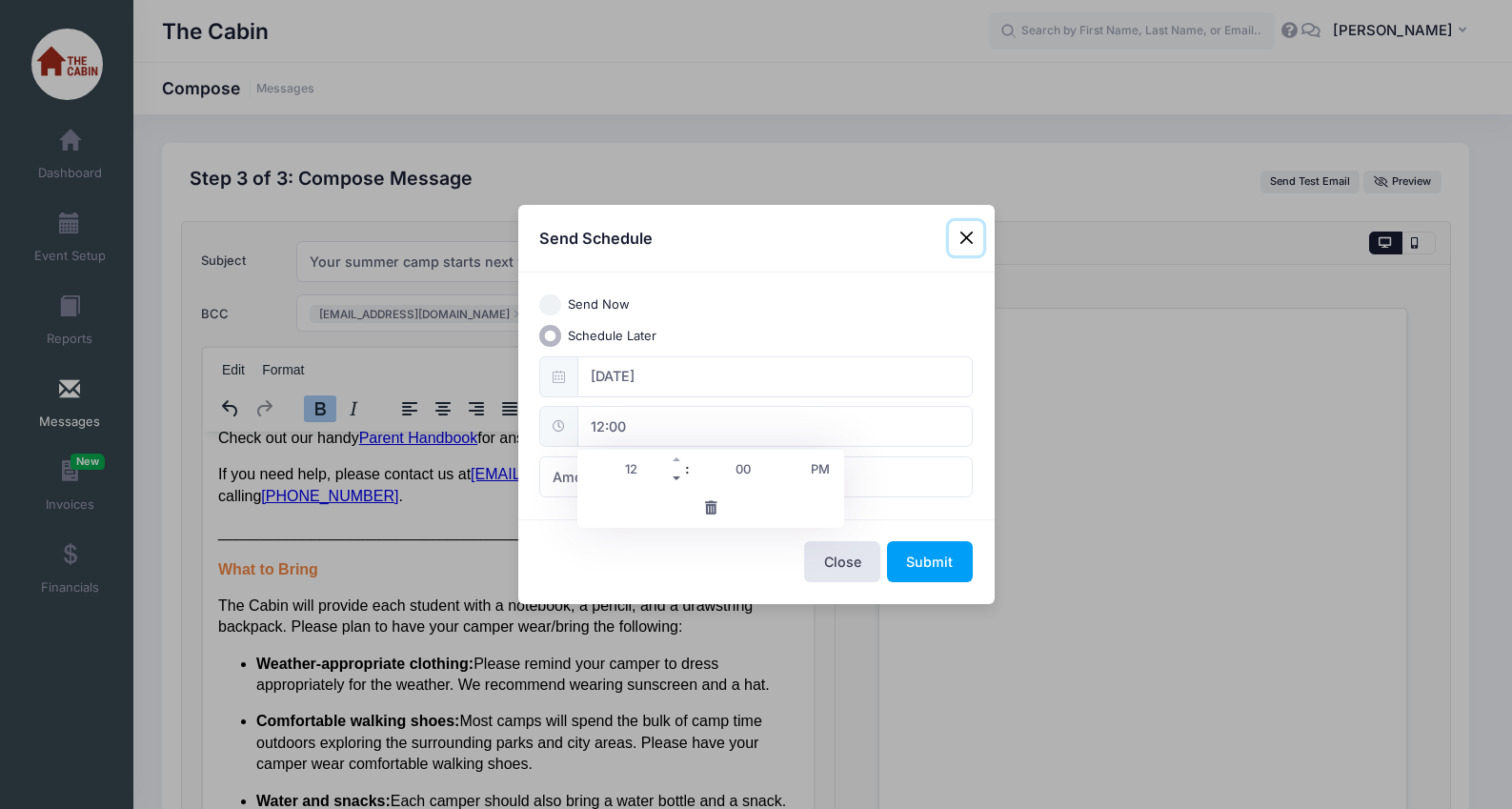click at bounding box center [677, 478] 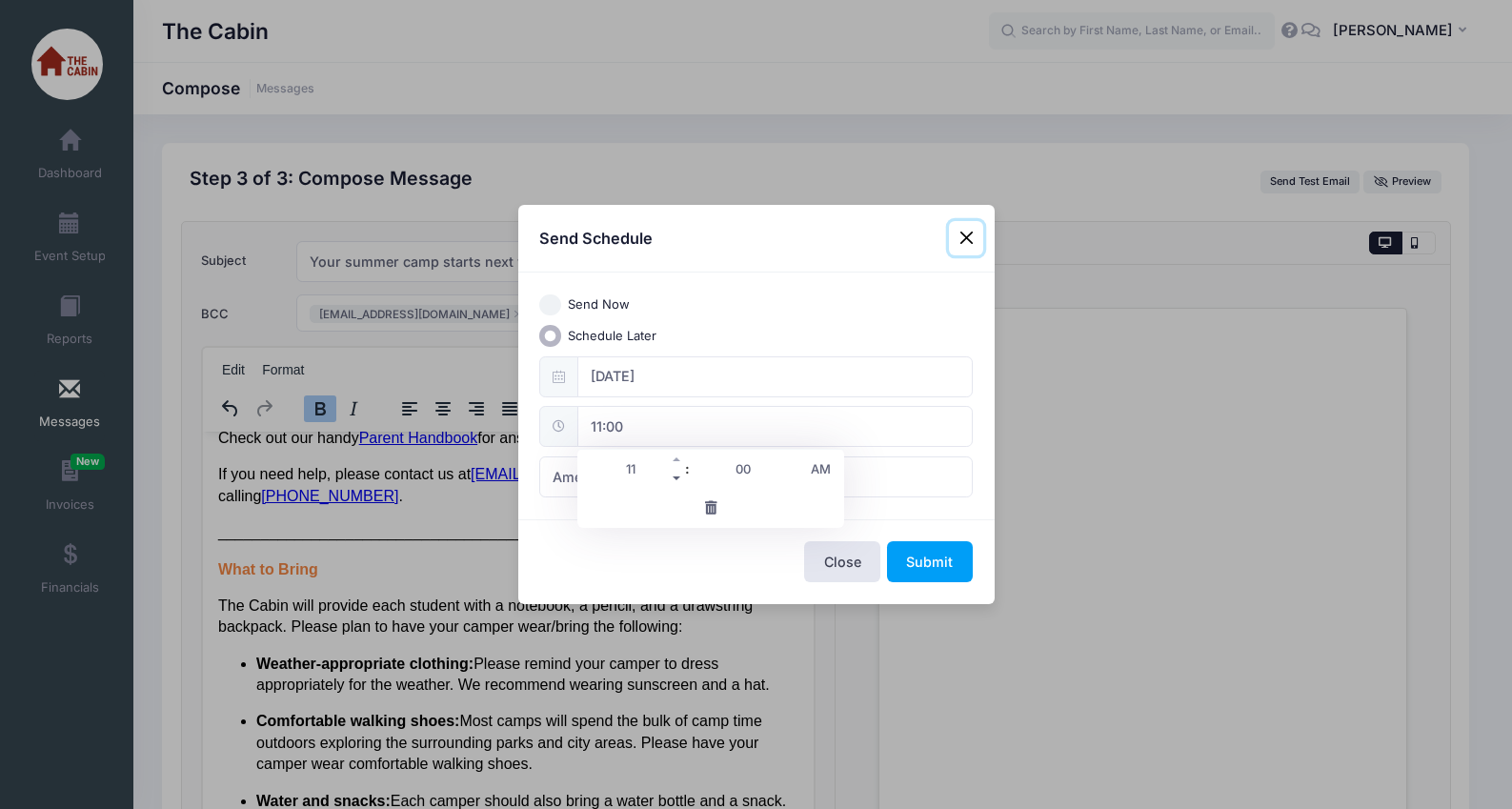 click at bounding box center [677, 478] 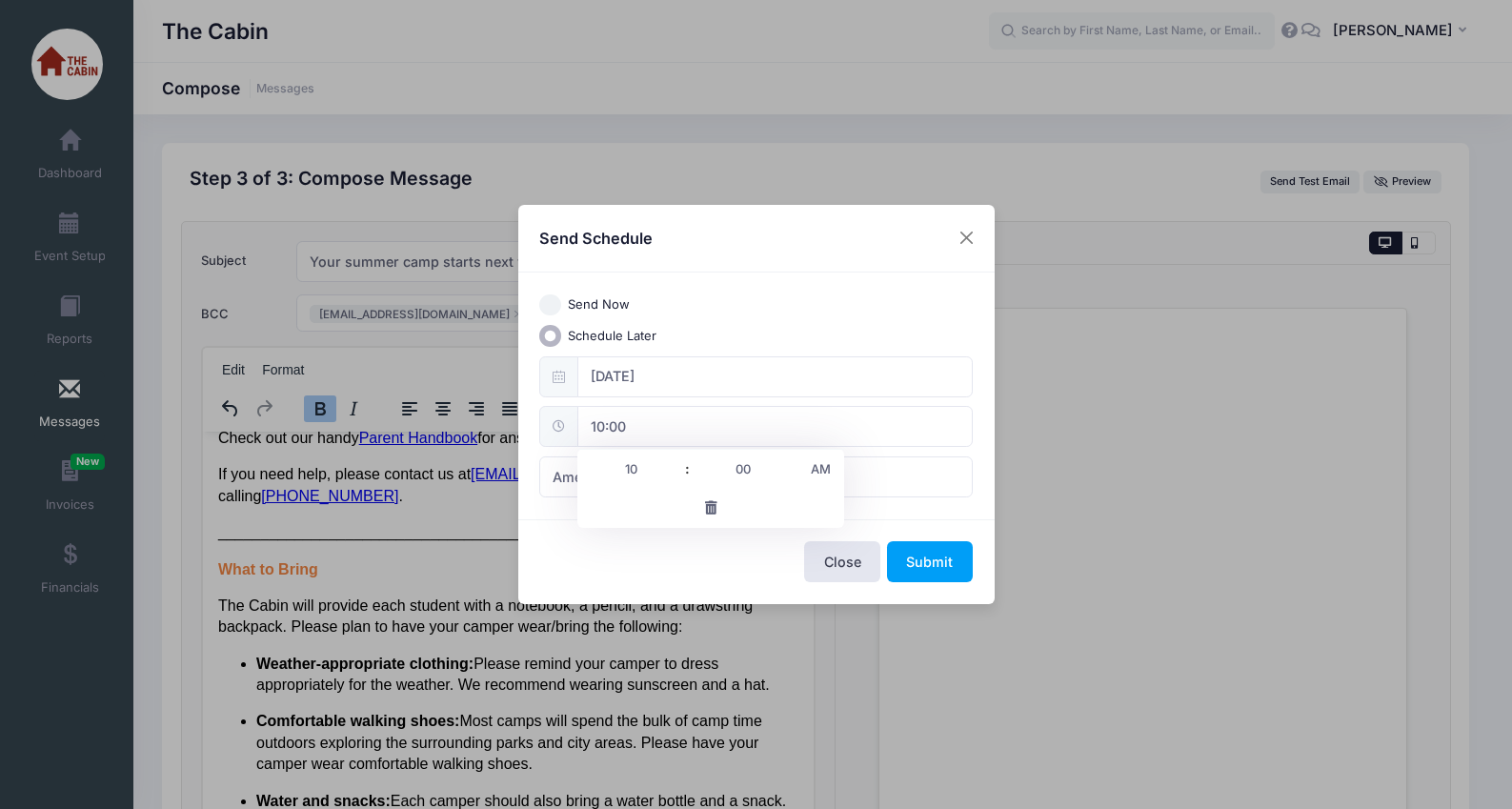 click on "Schedule Later" at bounding box center (756, 335) 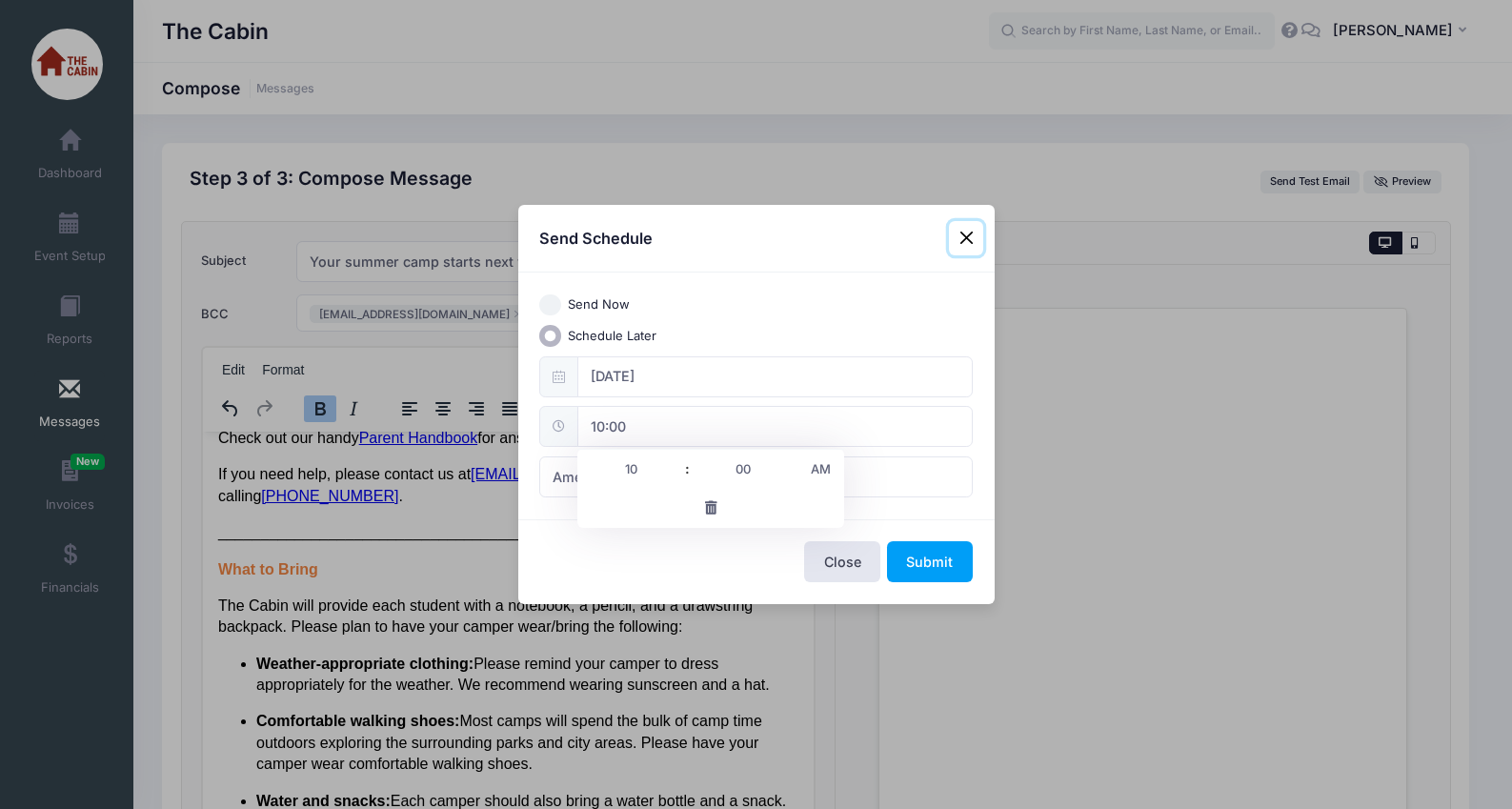 click on "10:00" at bounding box center [775, 426] 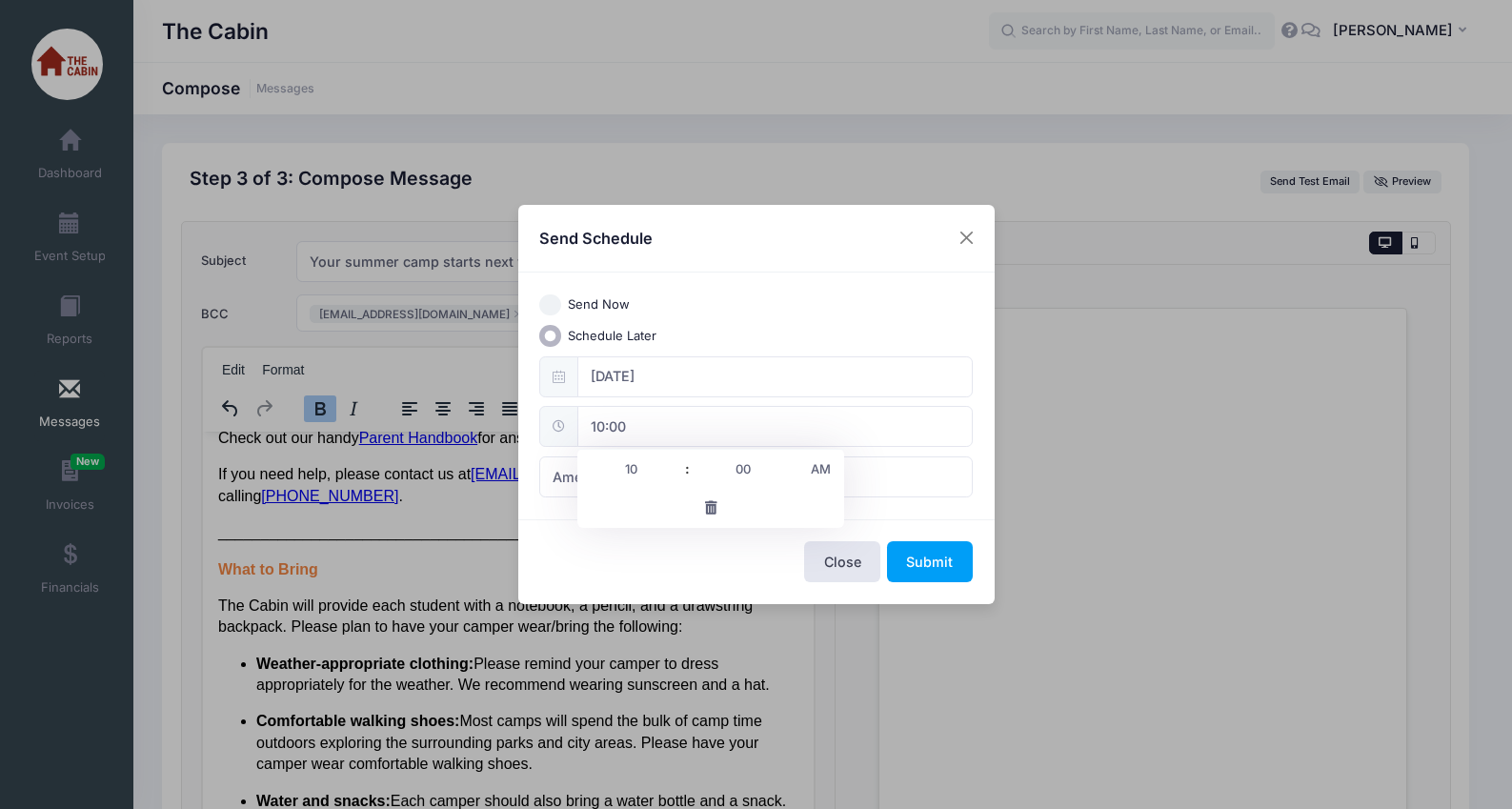 click on "Send Schedule" at bounding box center [756, 238] 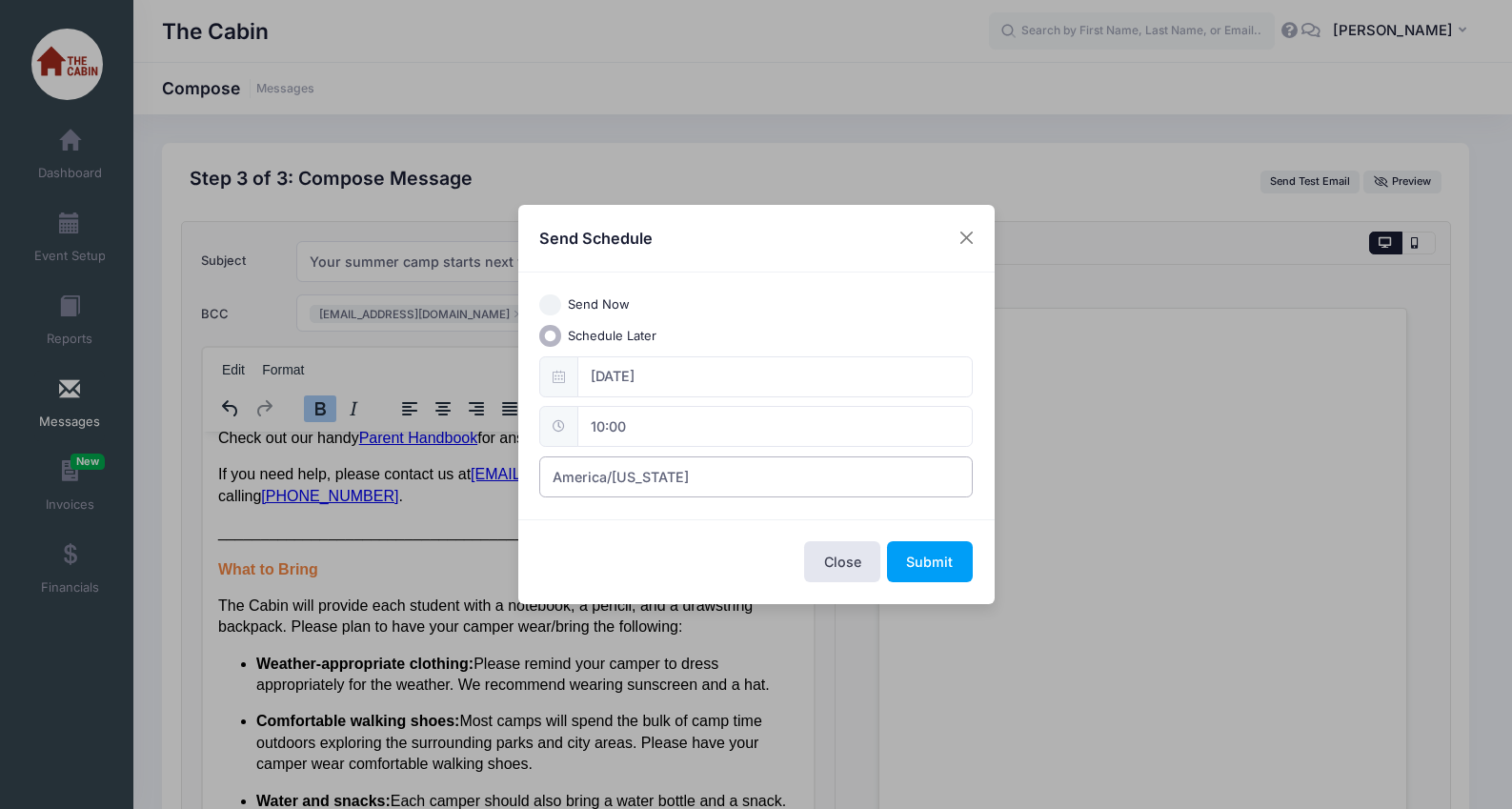 click on "America/[US_STATE]" at bounding box center (756, 476) 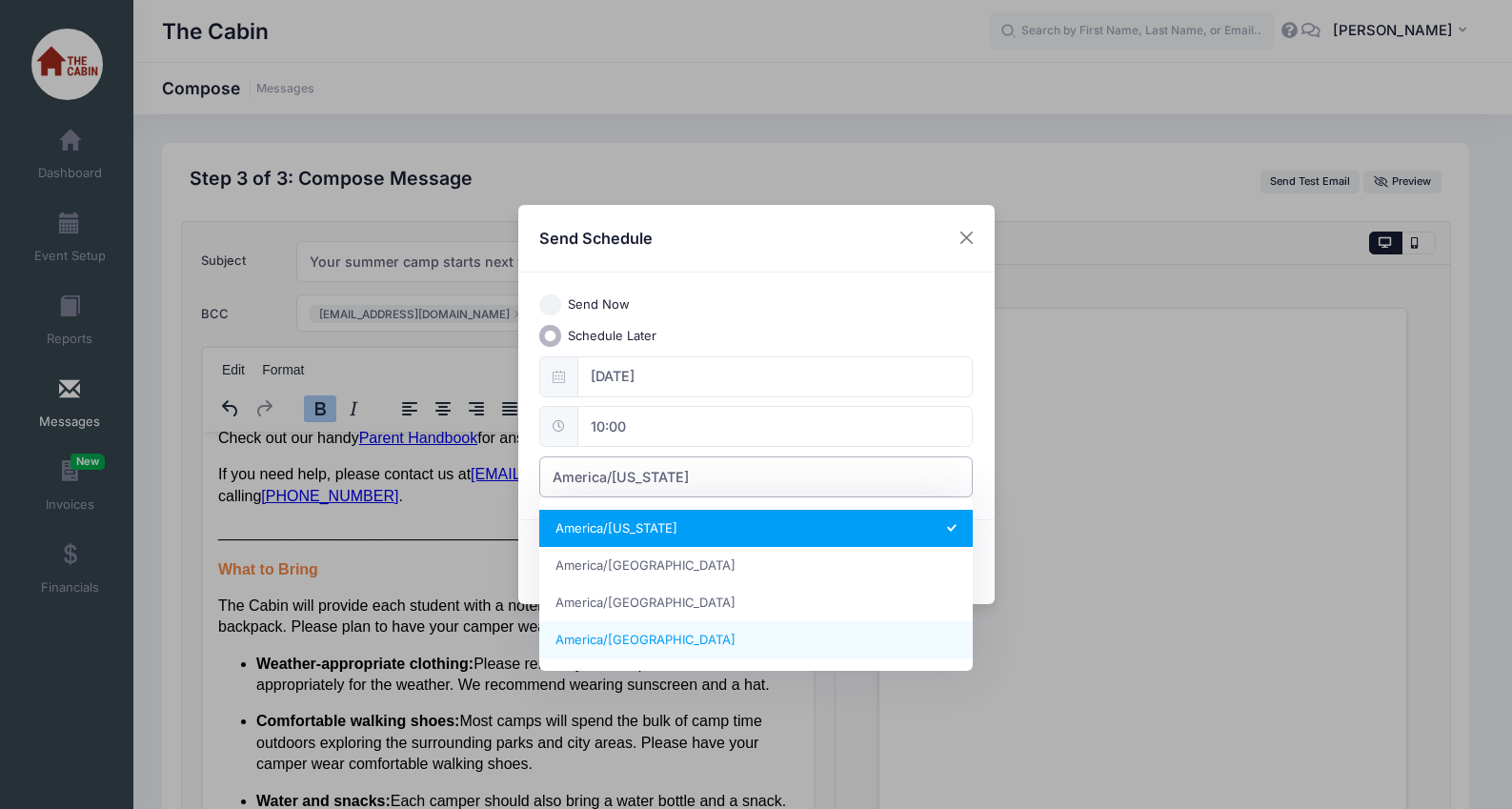 select on "America/[GEOGRAPHIC_DATA]" 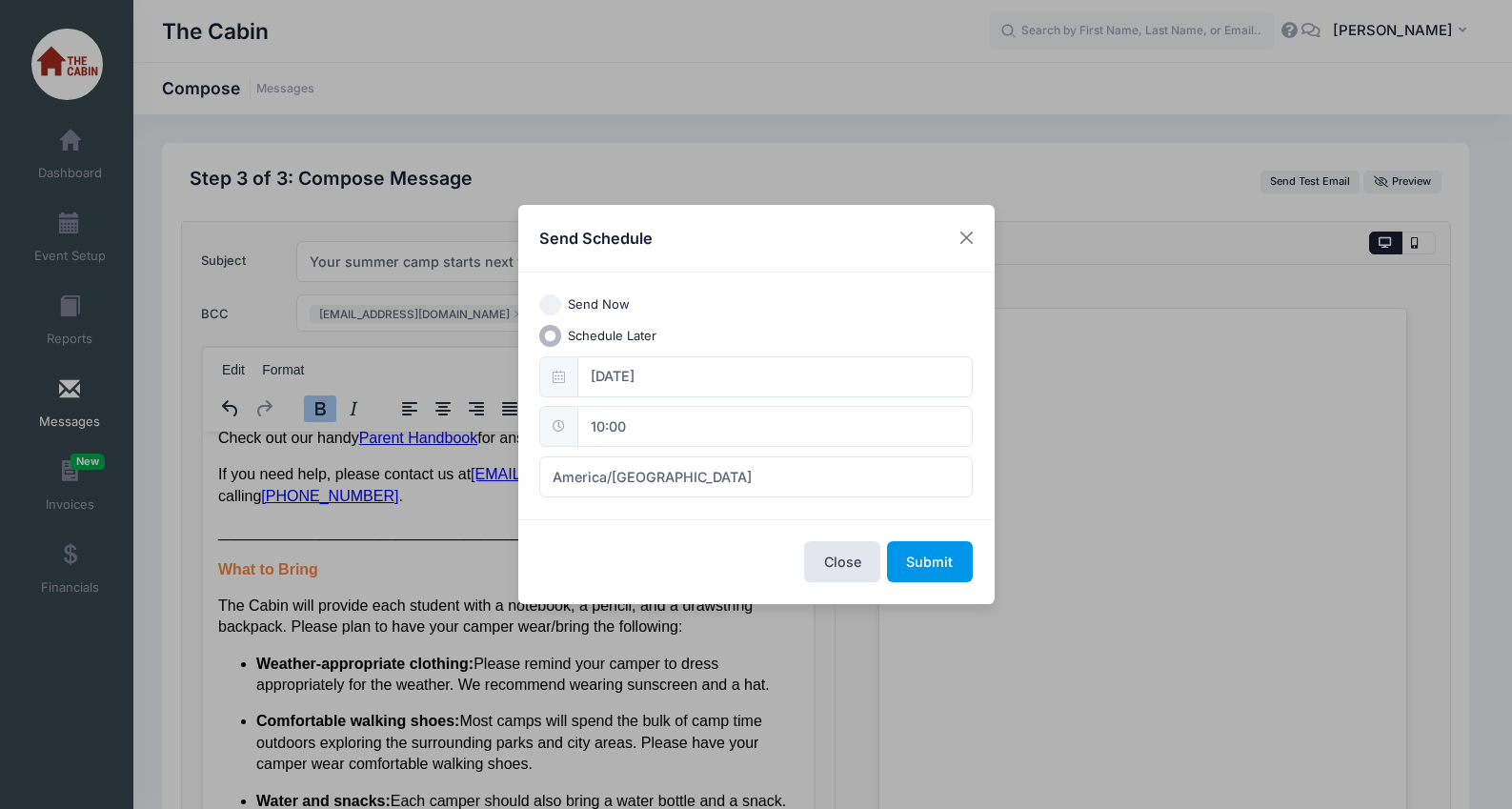 click on "Submit" at bounding box center [930, 561] 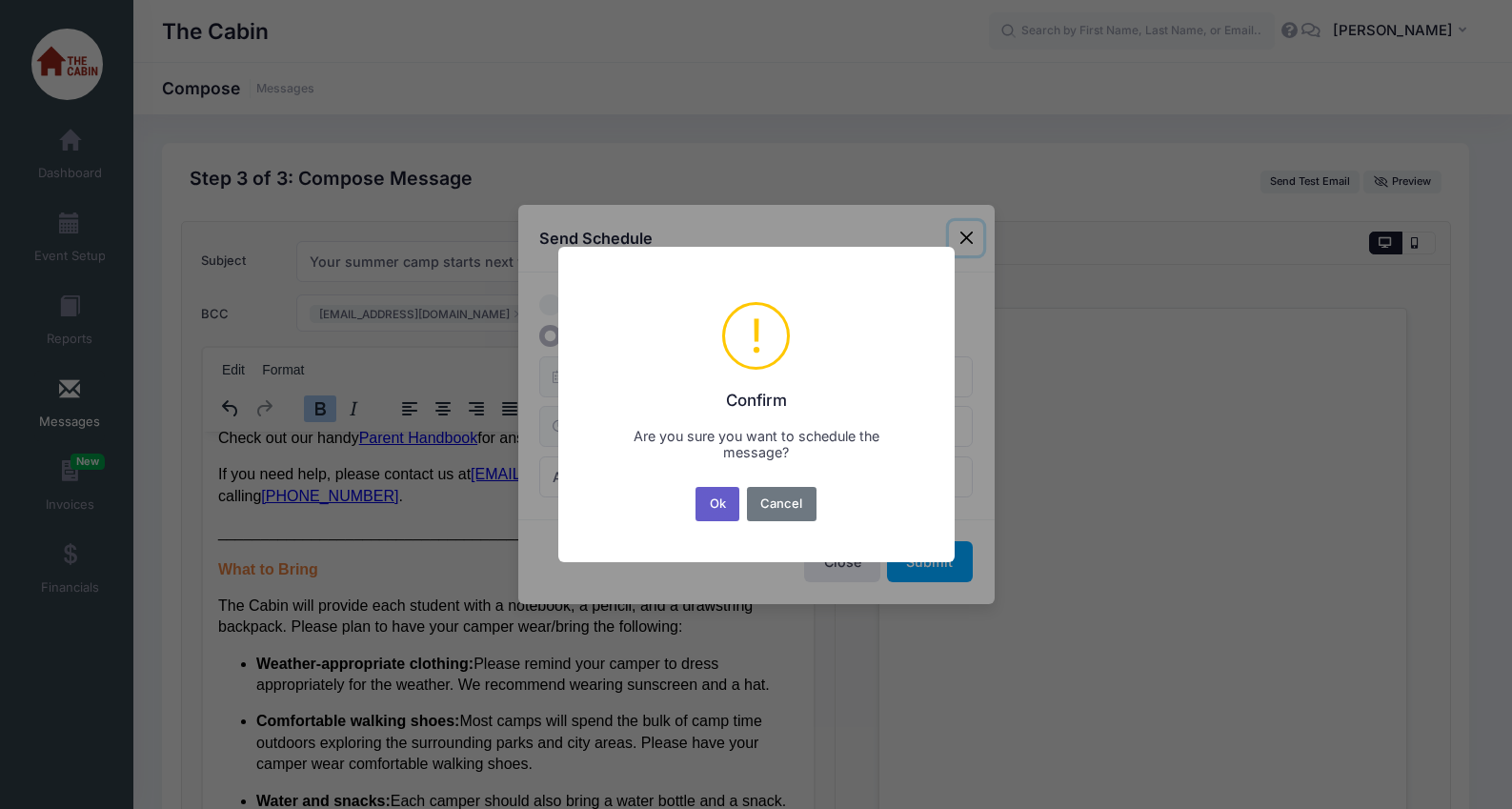 click on "Ok" at bounding box center [717, 504] 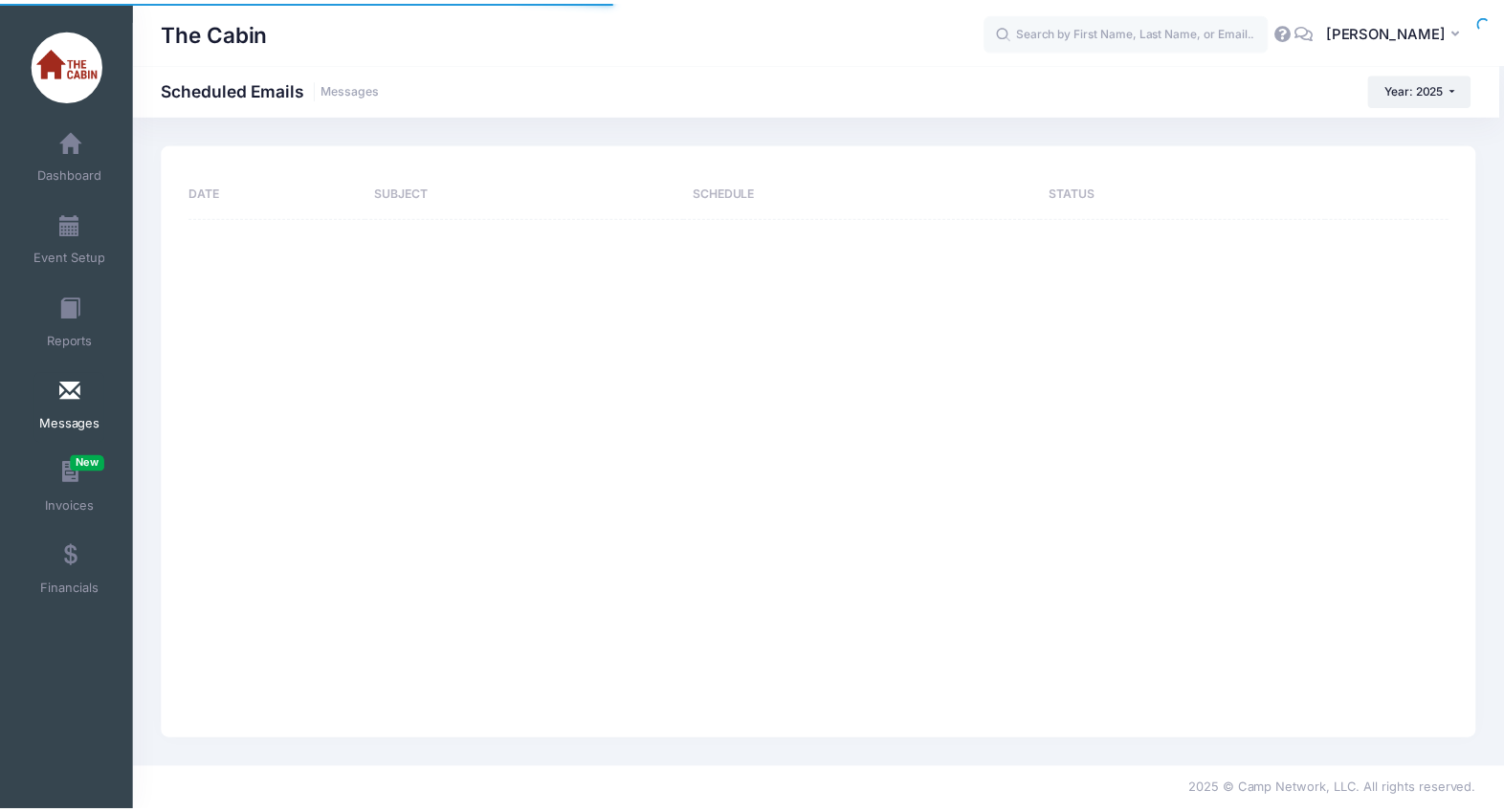 scroll, scrollTop: 0, scrollLeft: 0, axis: both 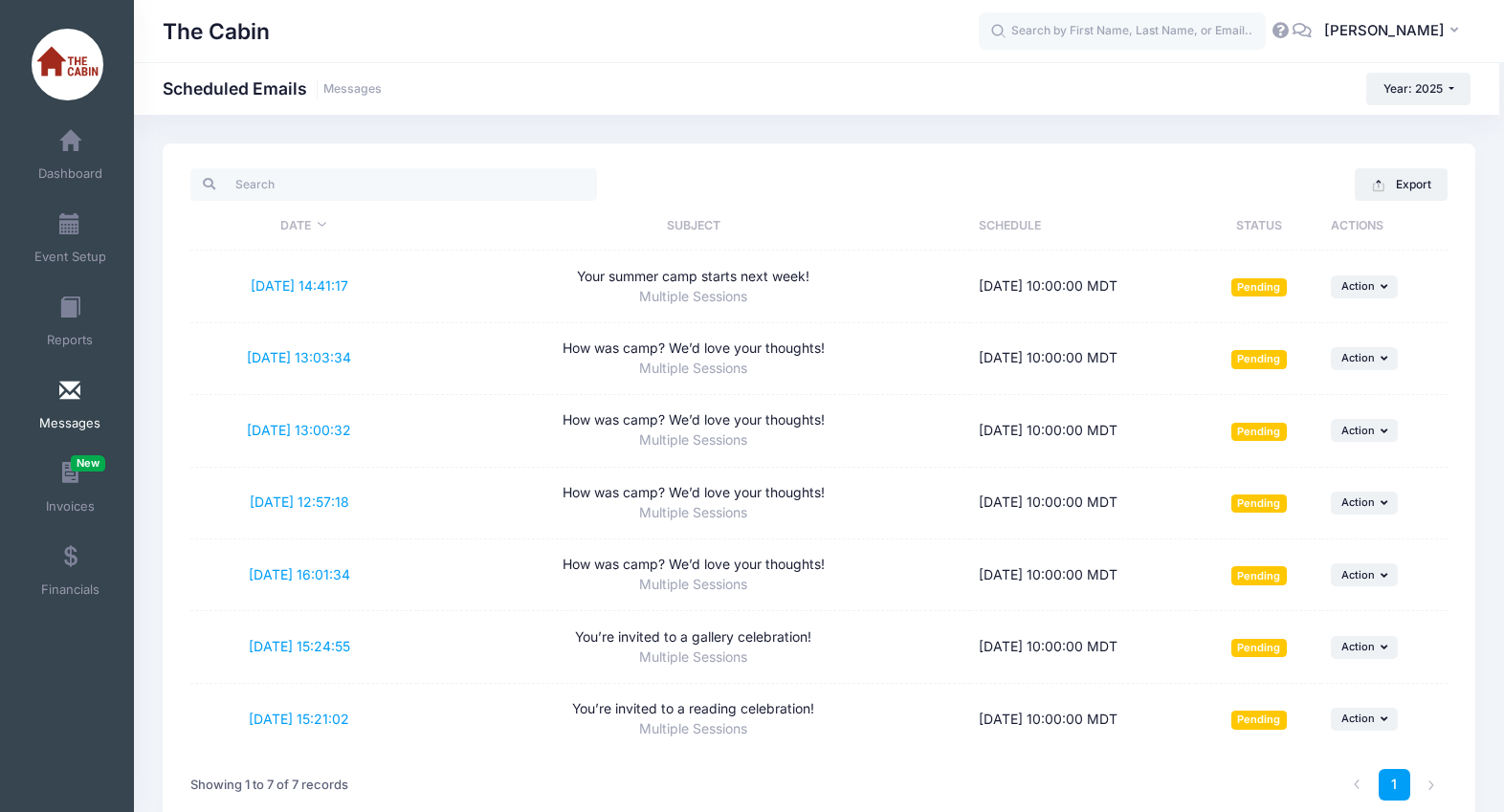 click on "The Cabin
Scheduled Emails
Messages
Year: 2025
Year: 2025
Year: 2024" at bounding box center (819, 492) 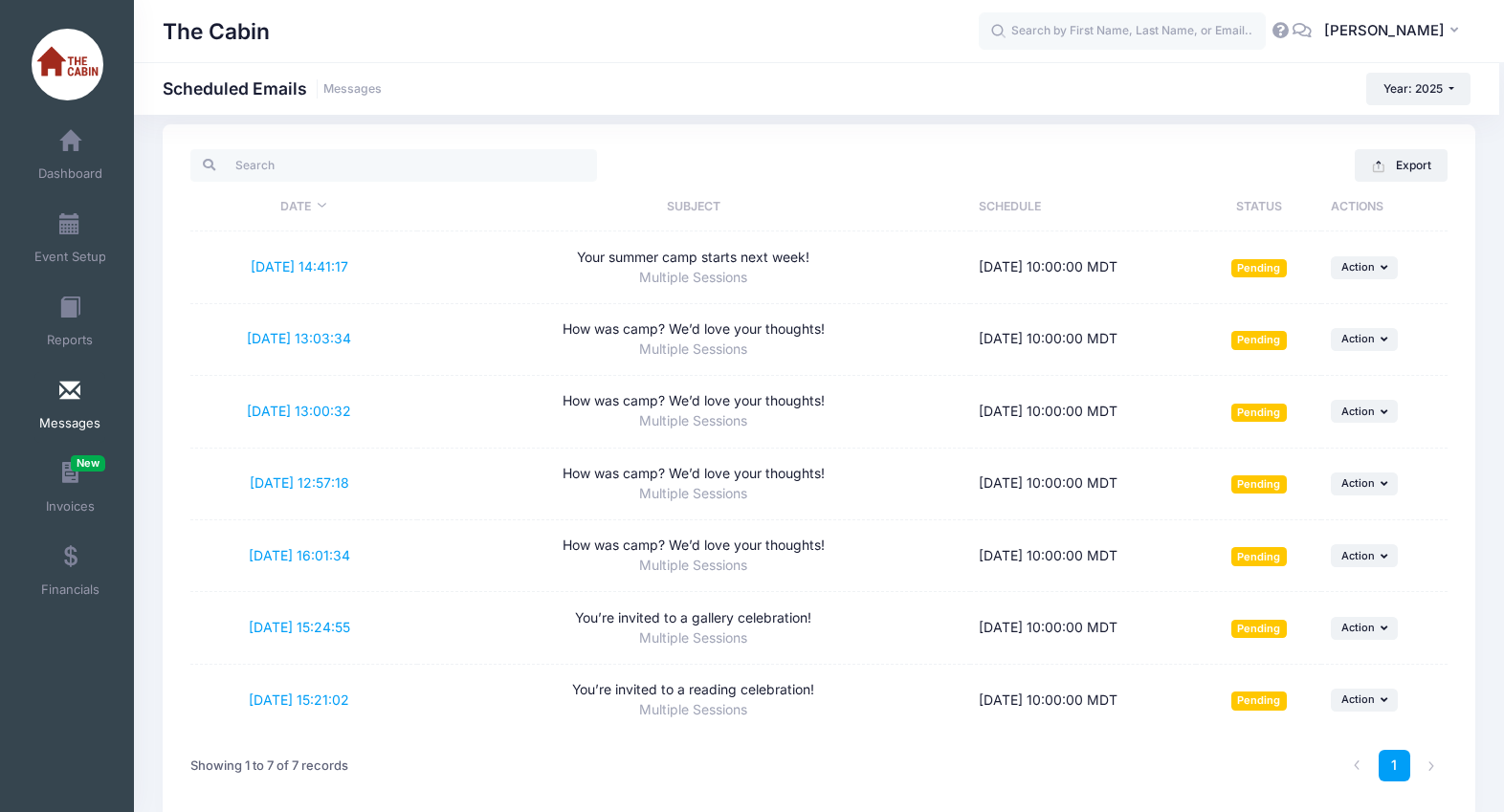scroll, scrollTop: 0, scrollLeft: 0, axis: both 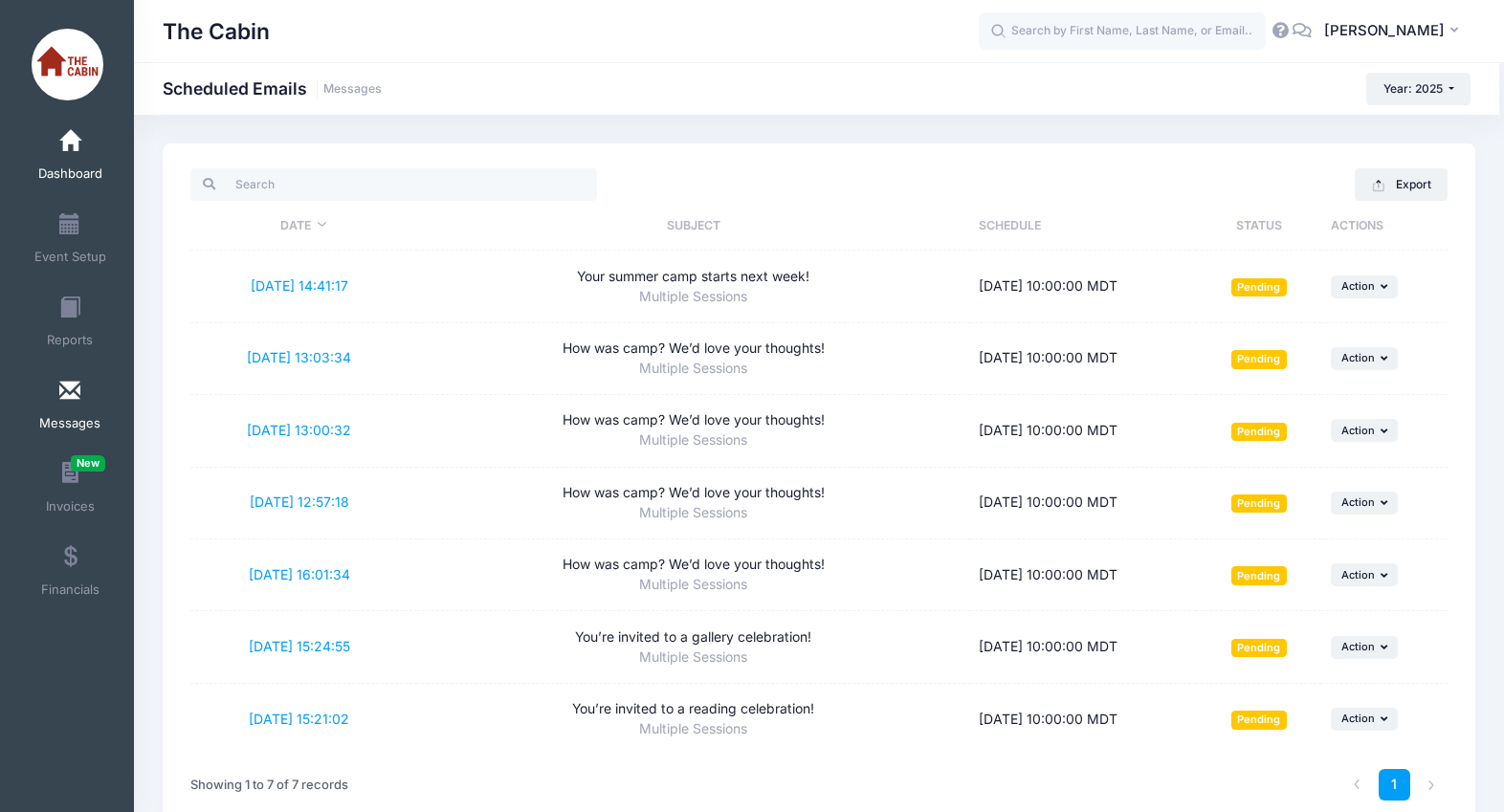 click on "Dashboard" at bounding box center (70, 158) 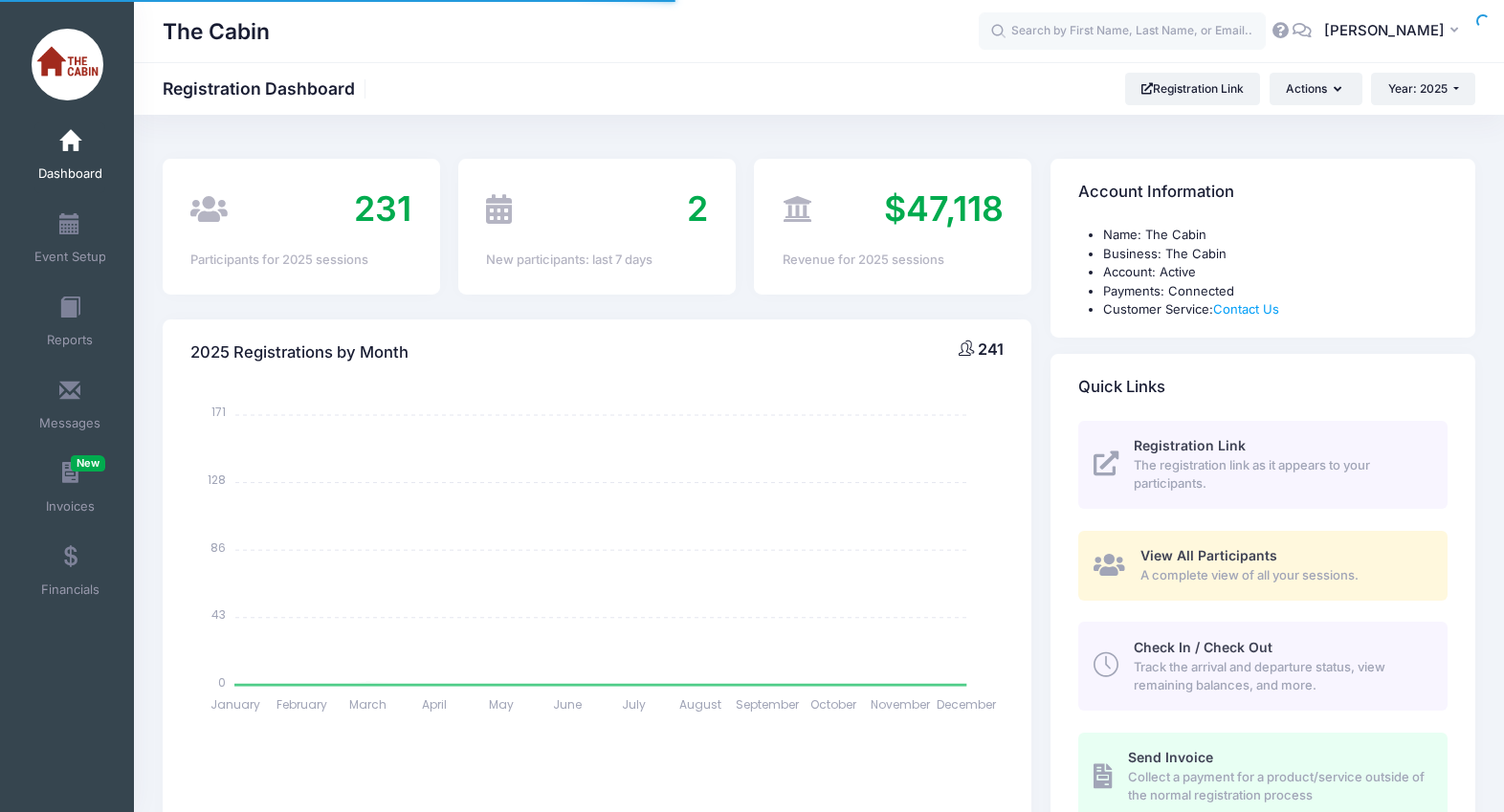 select 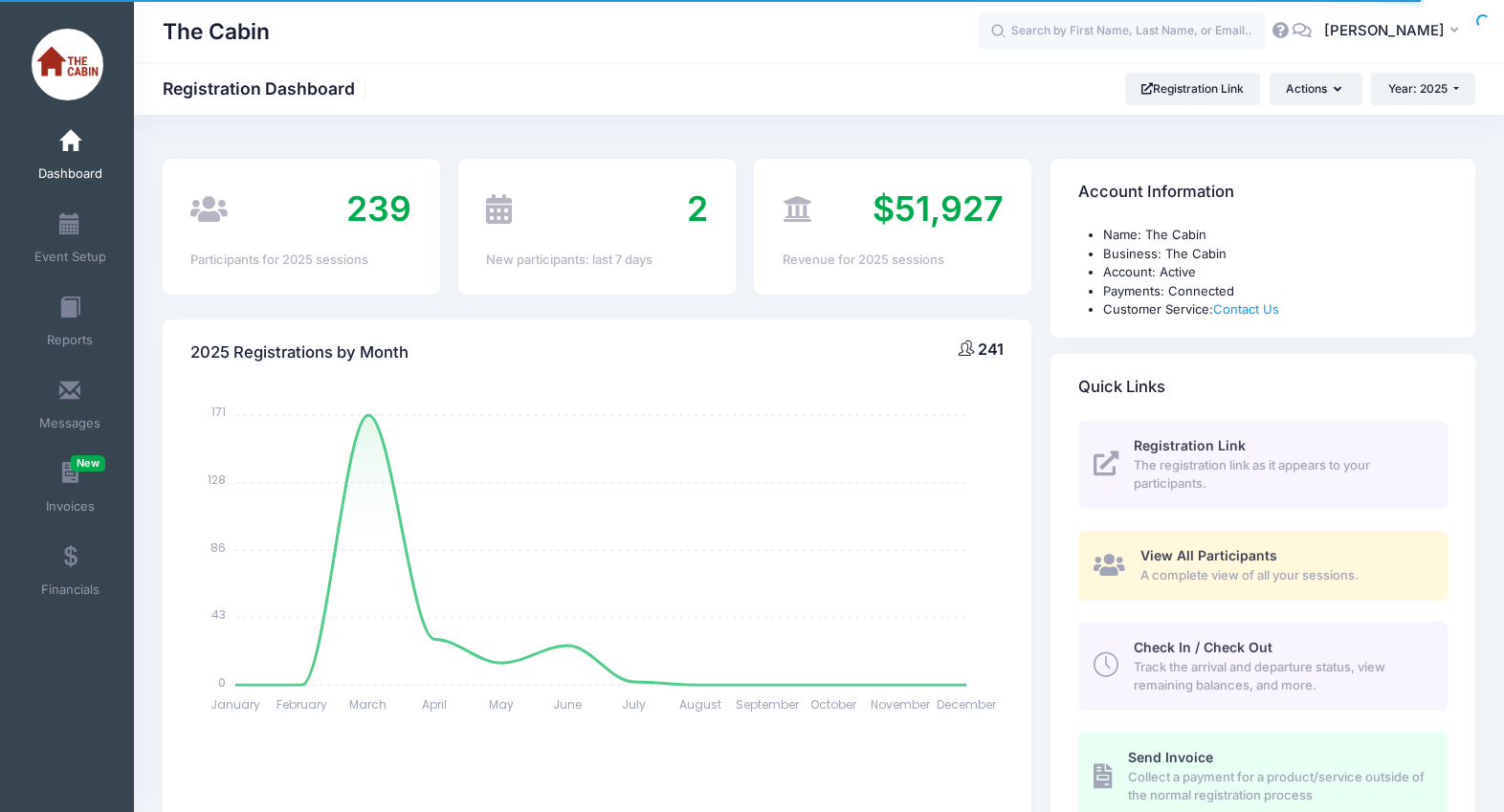 scroll, scrollTop: 0, scrollLeft: 0, axis: both 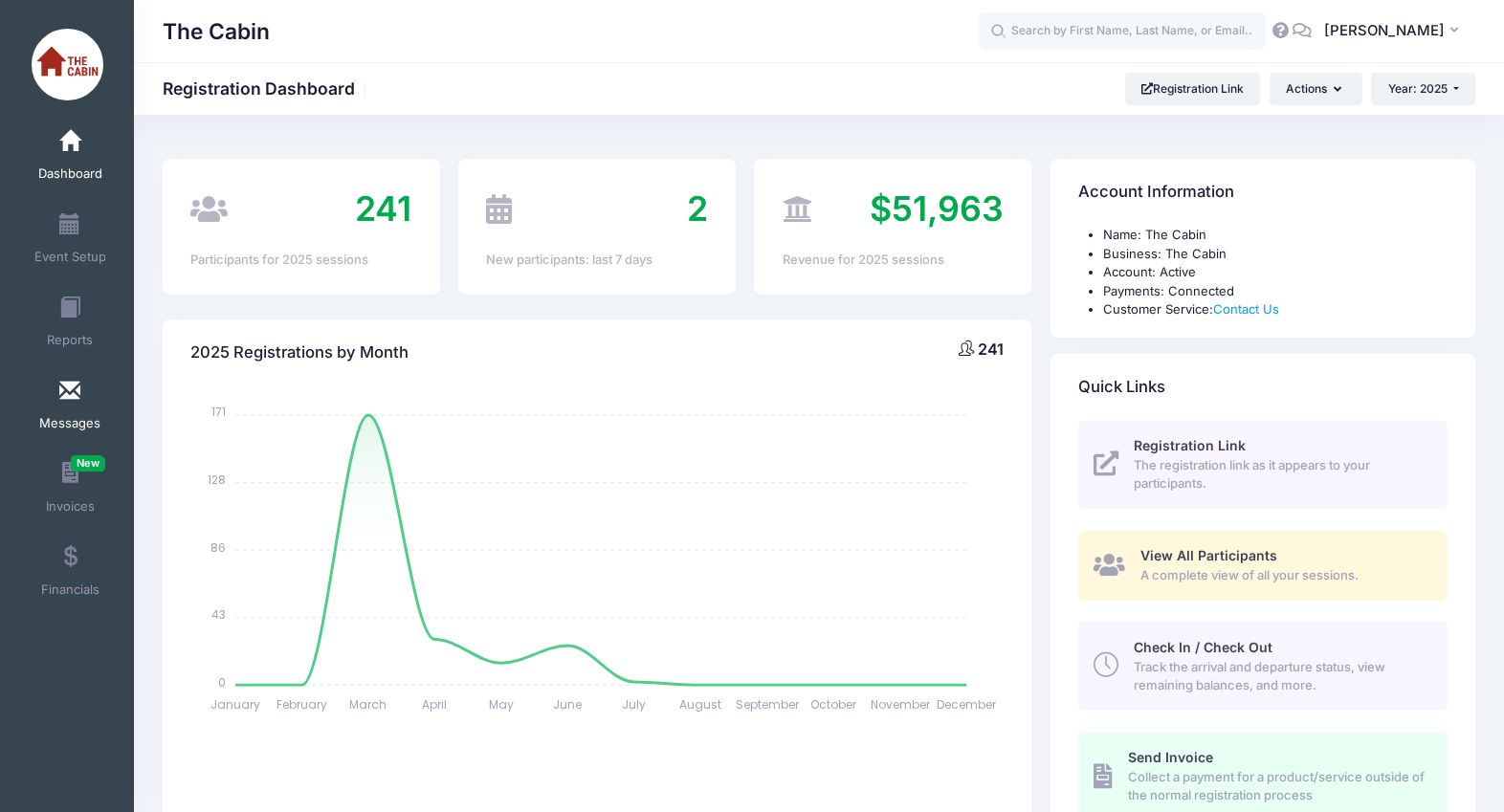 click at bounding box center (70, 391) 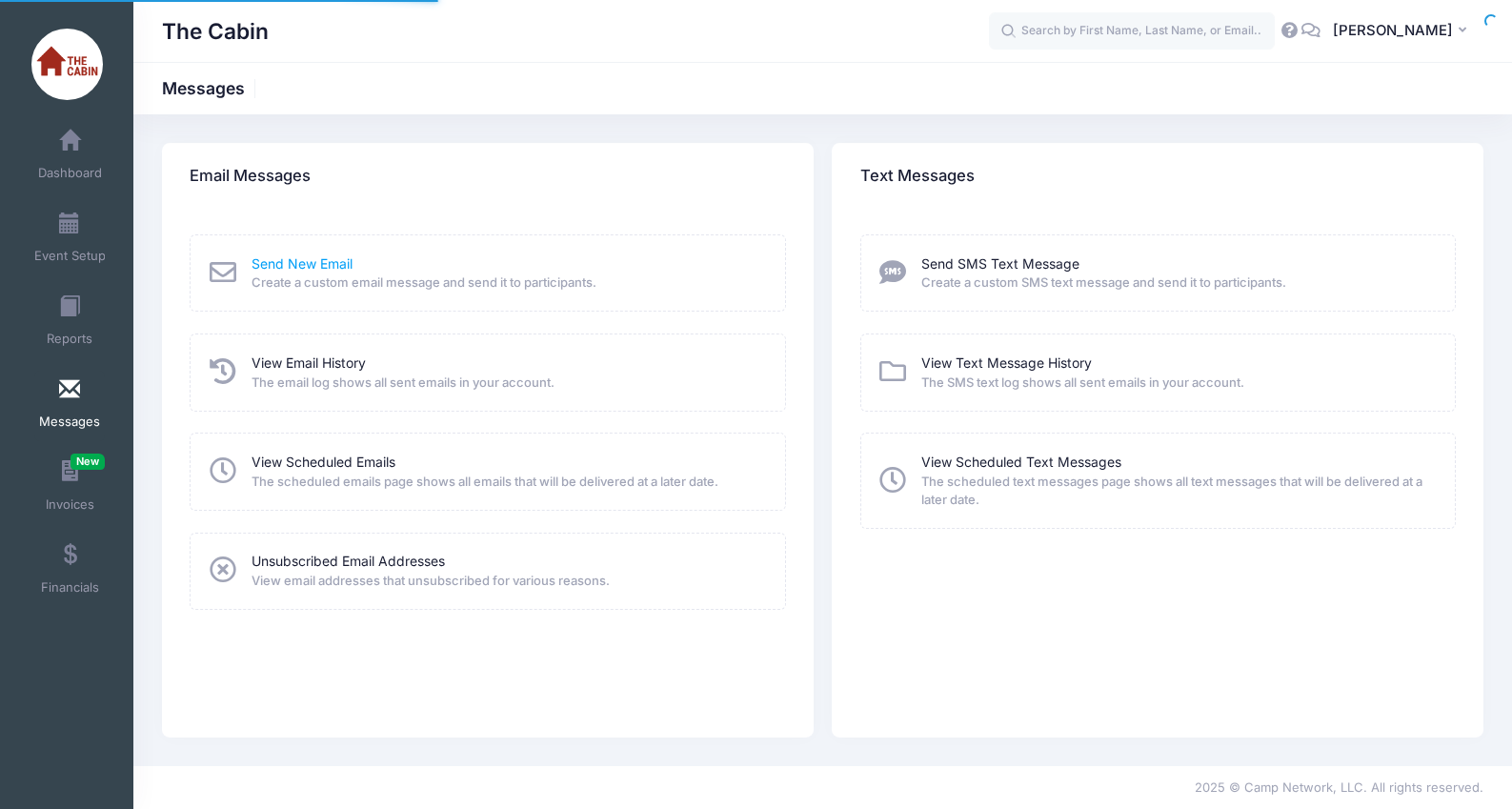 scroll, scrollTop: 0, scrollLeft: 0, axis: both 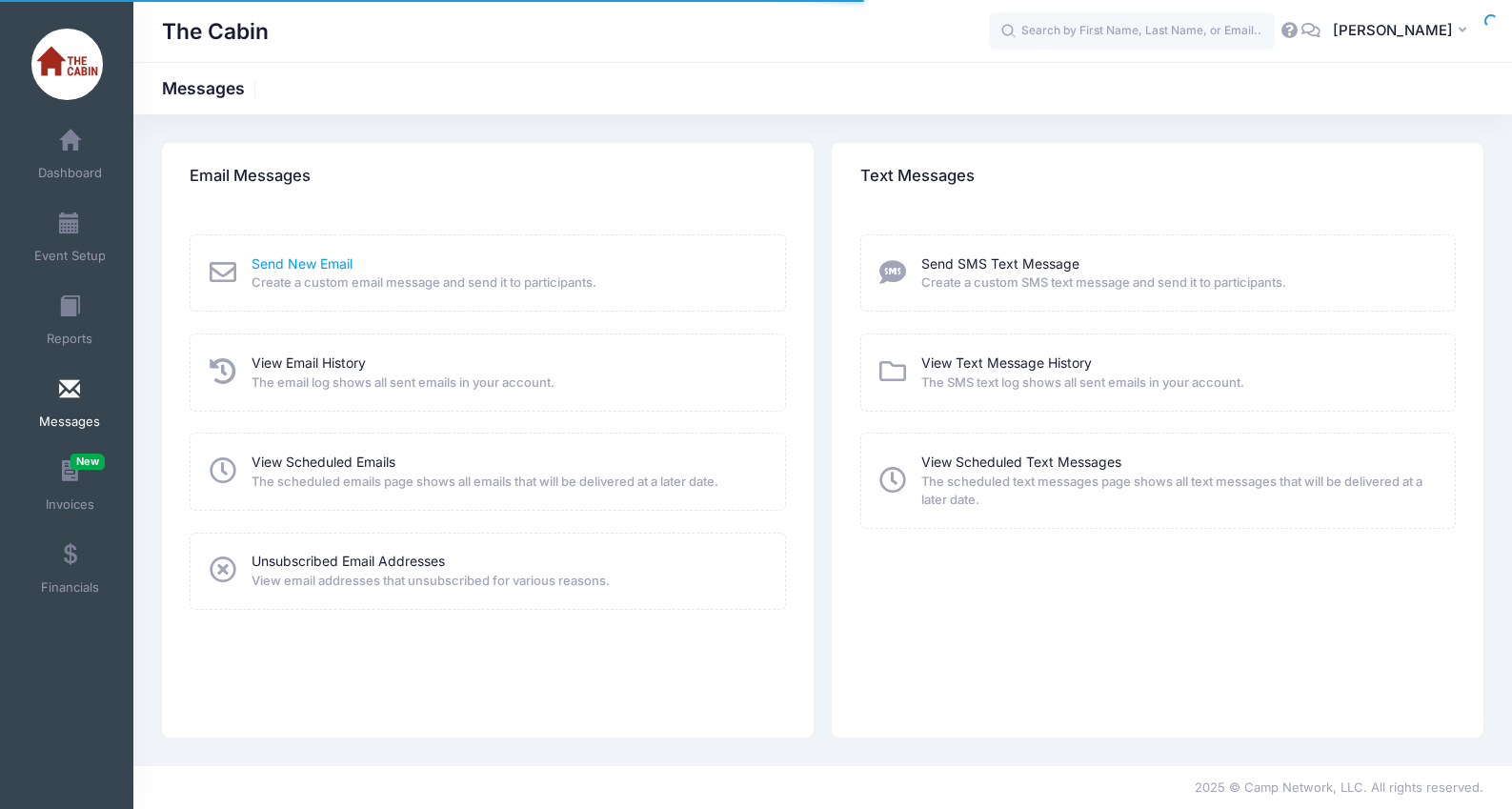 click on "Send New Email" at bounding box center [302, 263] 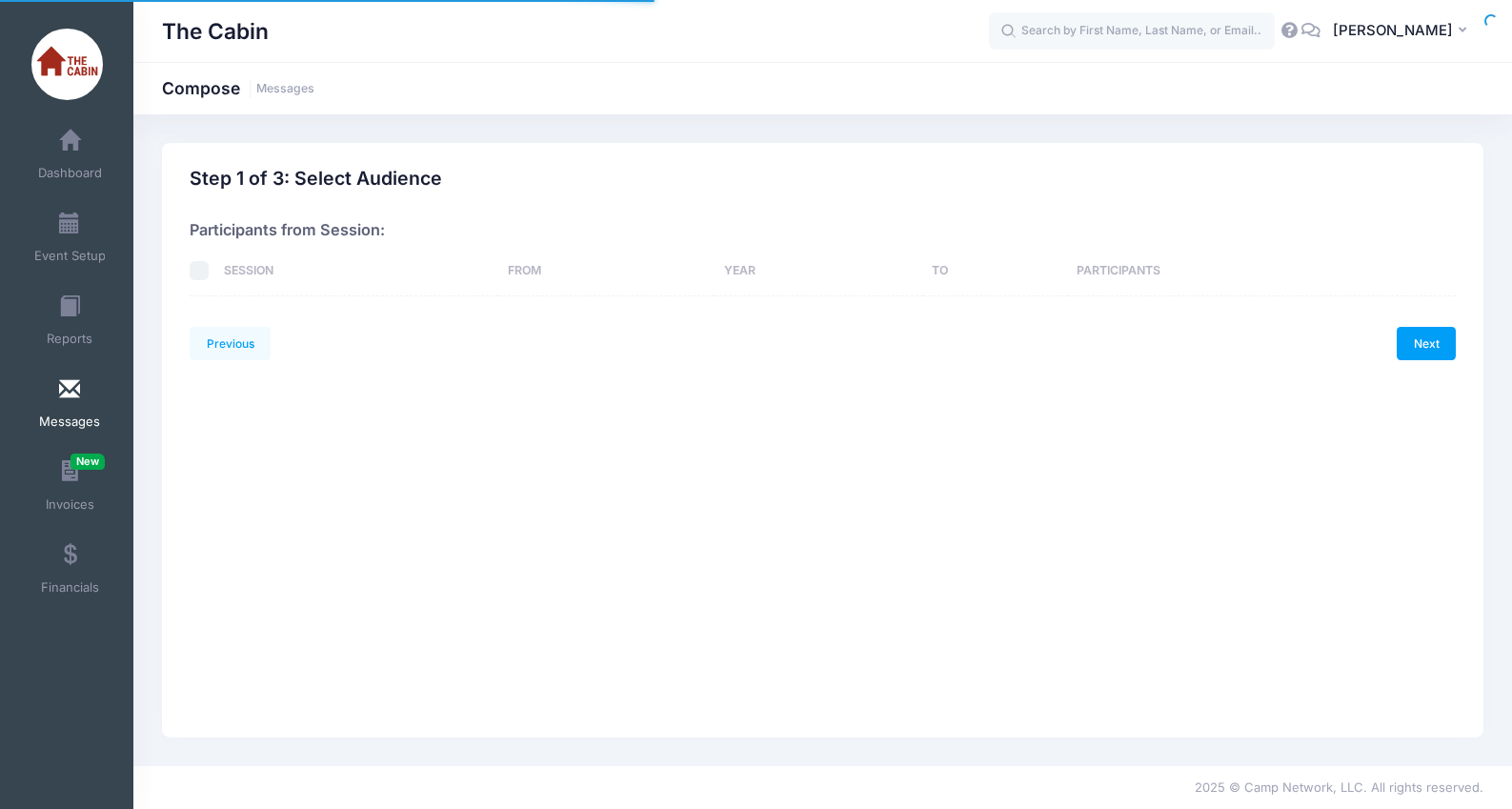 scroll, scrollTop: 0, scrollLeft: 0, axis: both 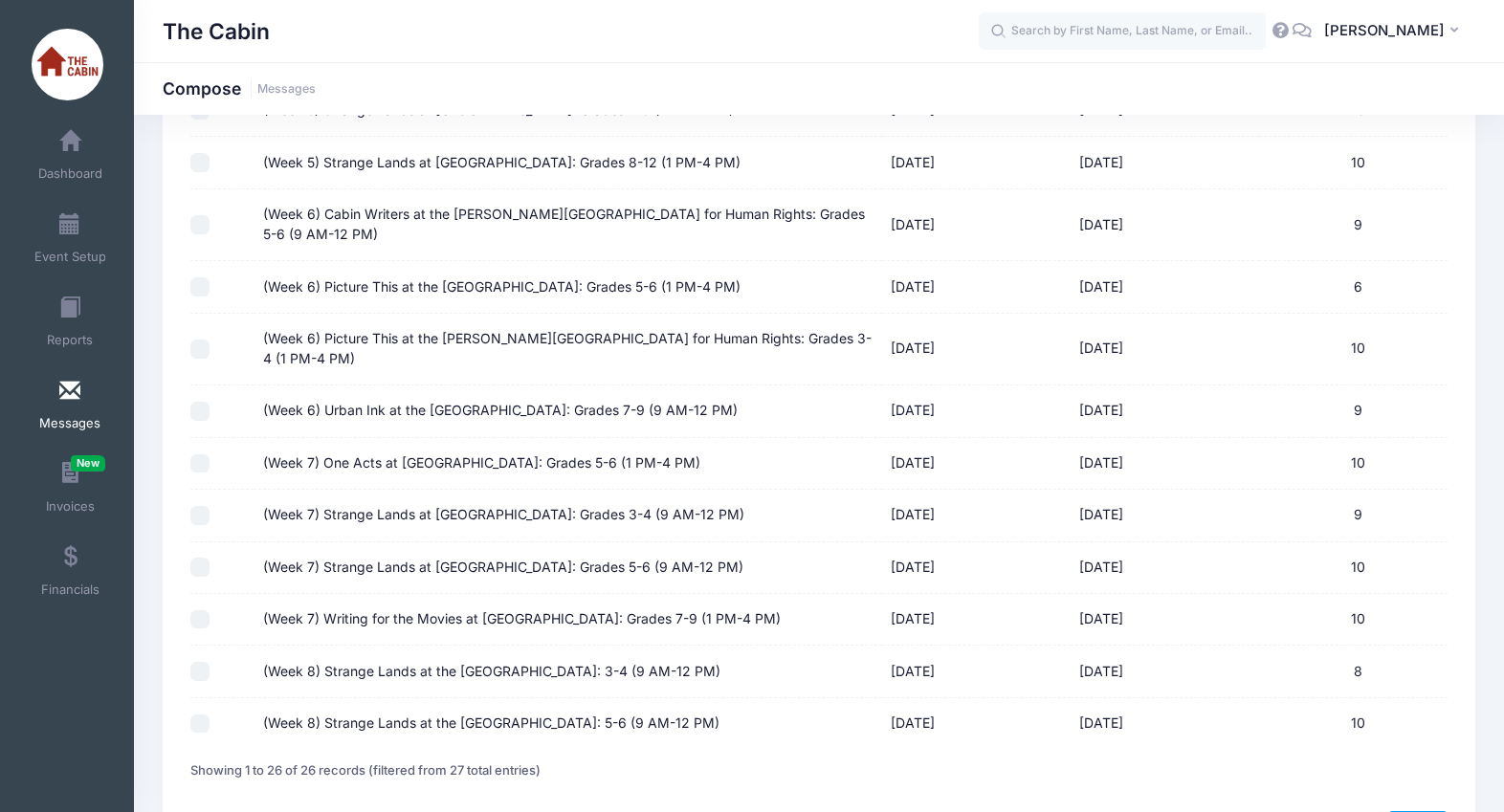 click on "(Week 7) Writing for the Movies at [GEOGRAPHIC_DATA]: Grades 7-9 (1 PM-4 PM)" at bounding box center [200, 620] 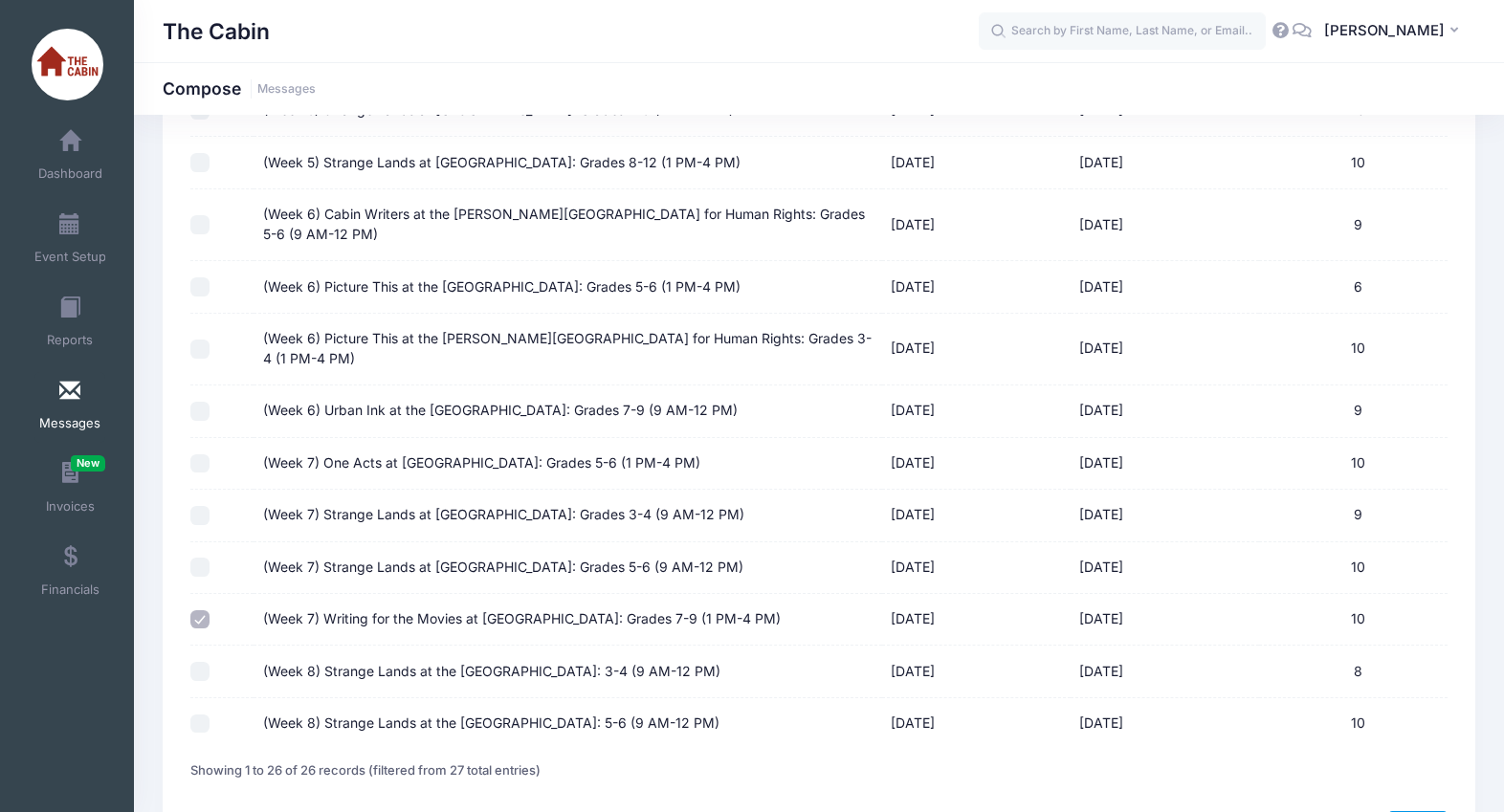click on "Next" at bounding box center [1418, 827] 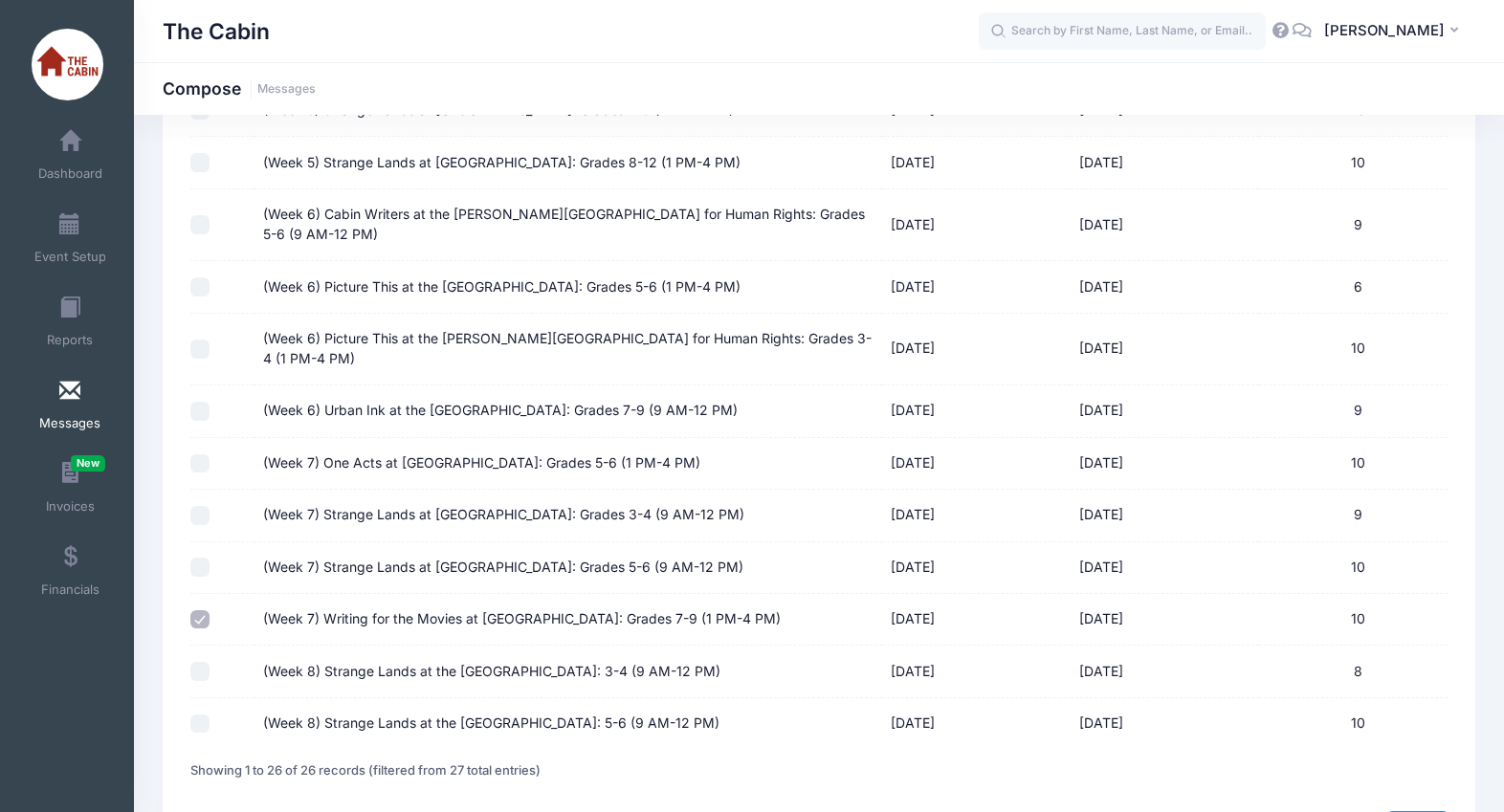 select on "50" 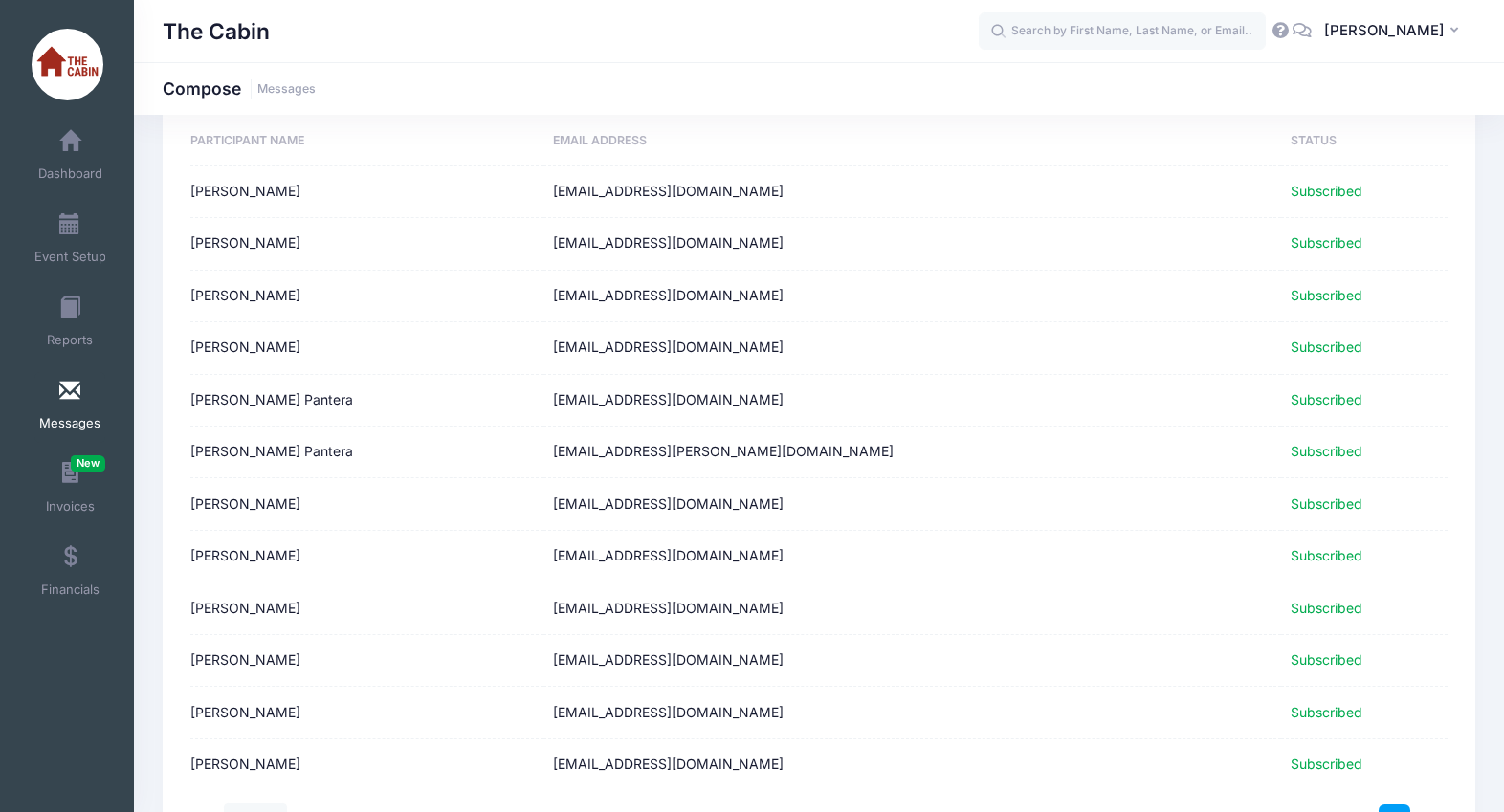 scroll, scrollTop: 306, scrollLeft: 0, axis: vertical 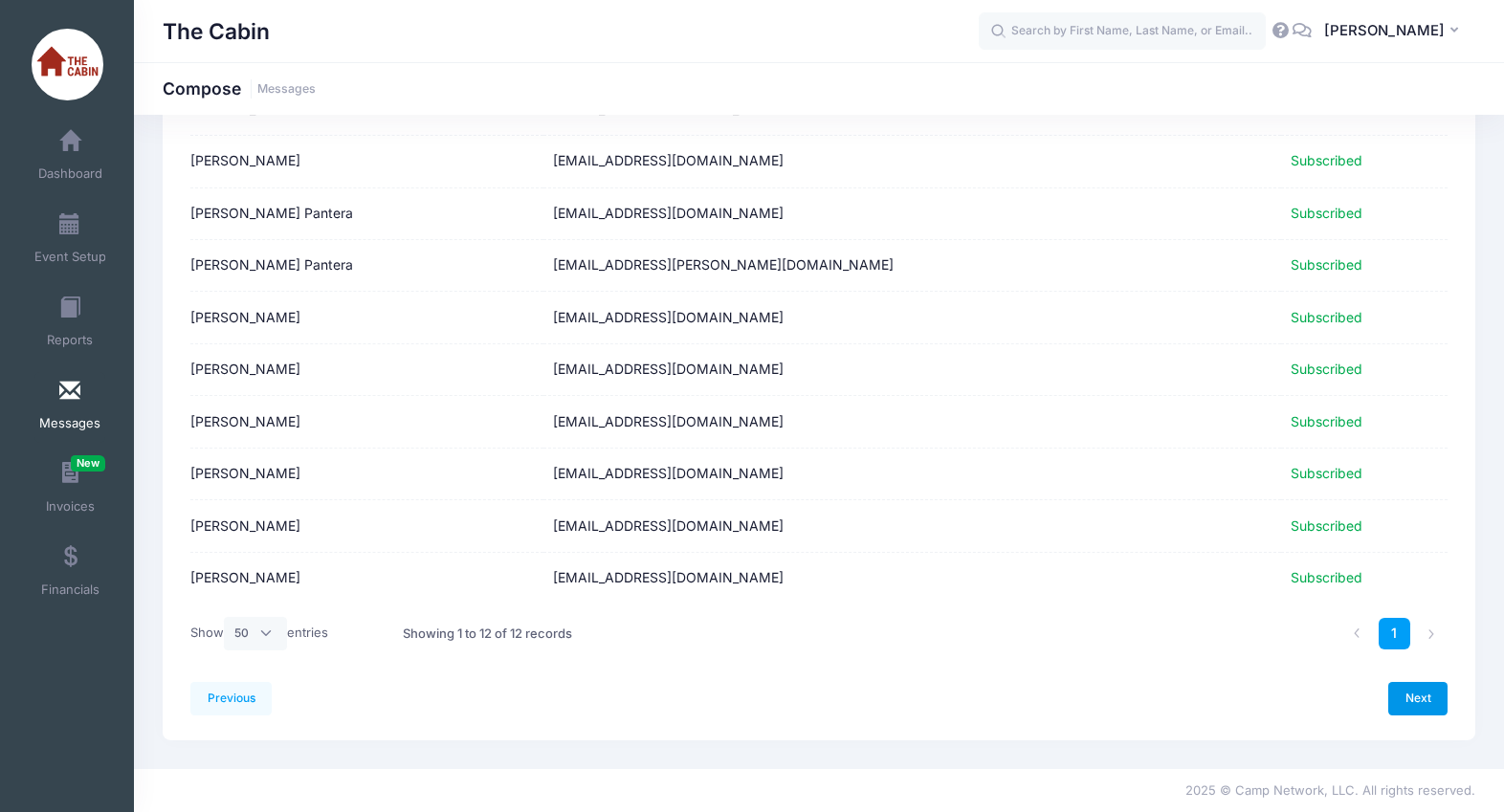 drag, startPoint x: 1415, startPoint y: 701, endPoint x: 1425, endPoint y: 689, distance: 15.6205 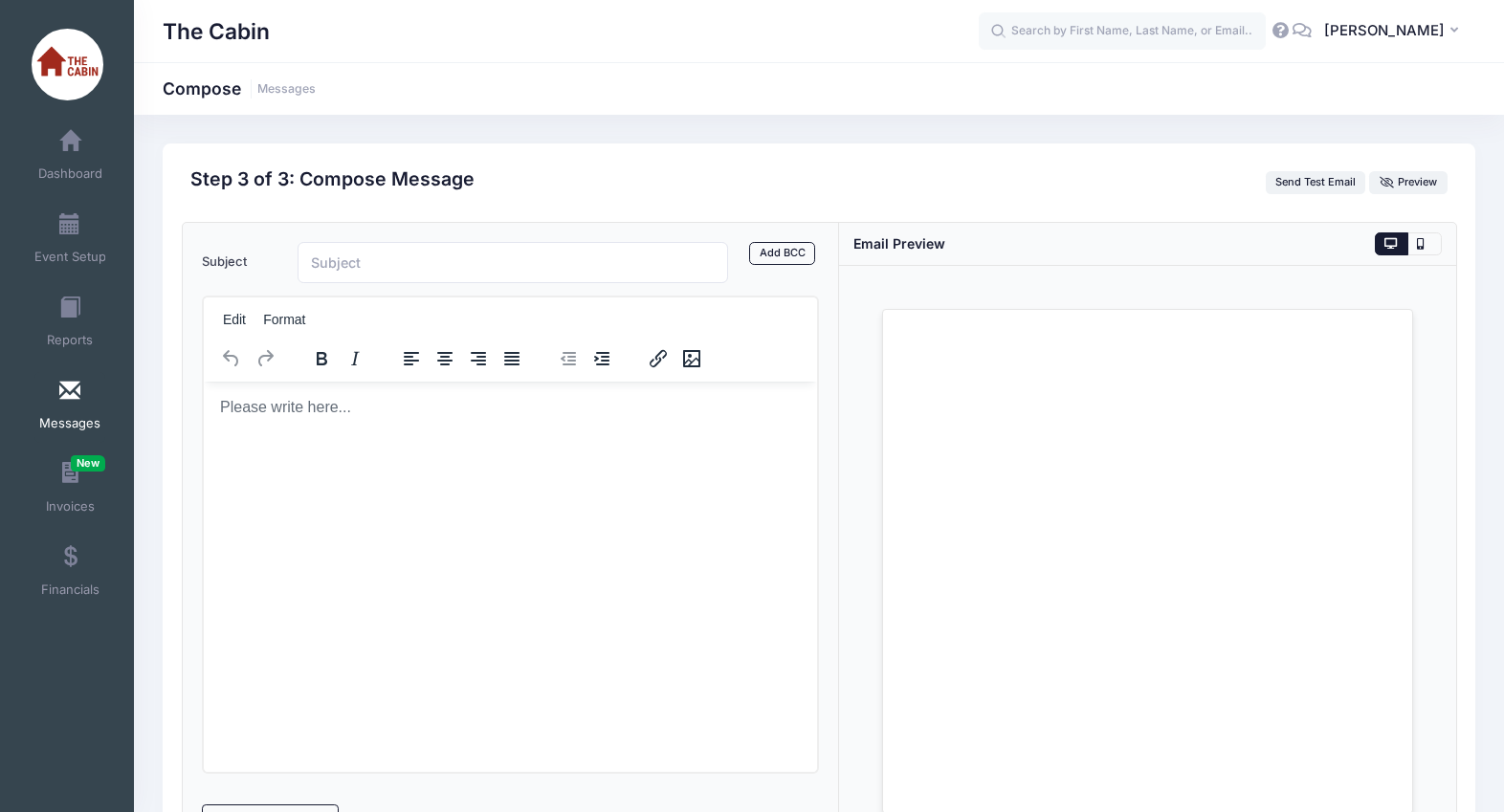 scroll, scrollTop: 0, scrollLeft: 0, axis: both 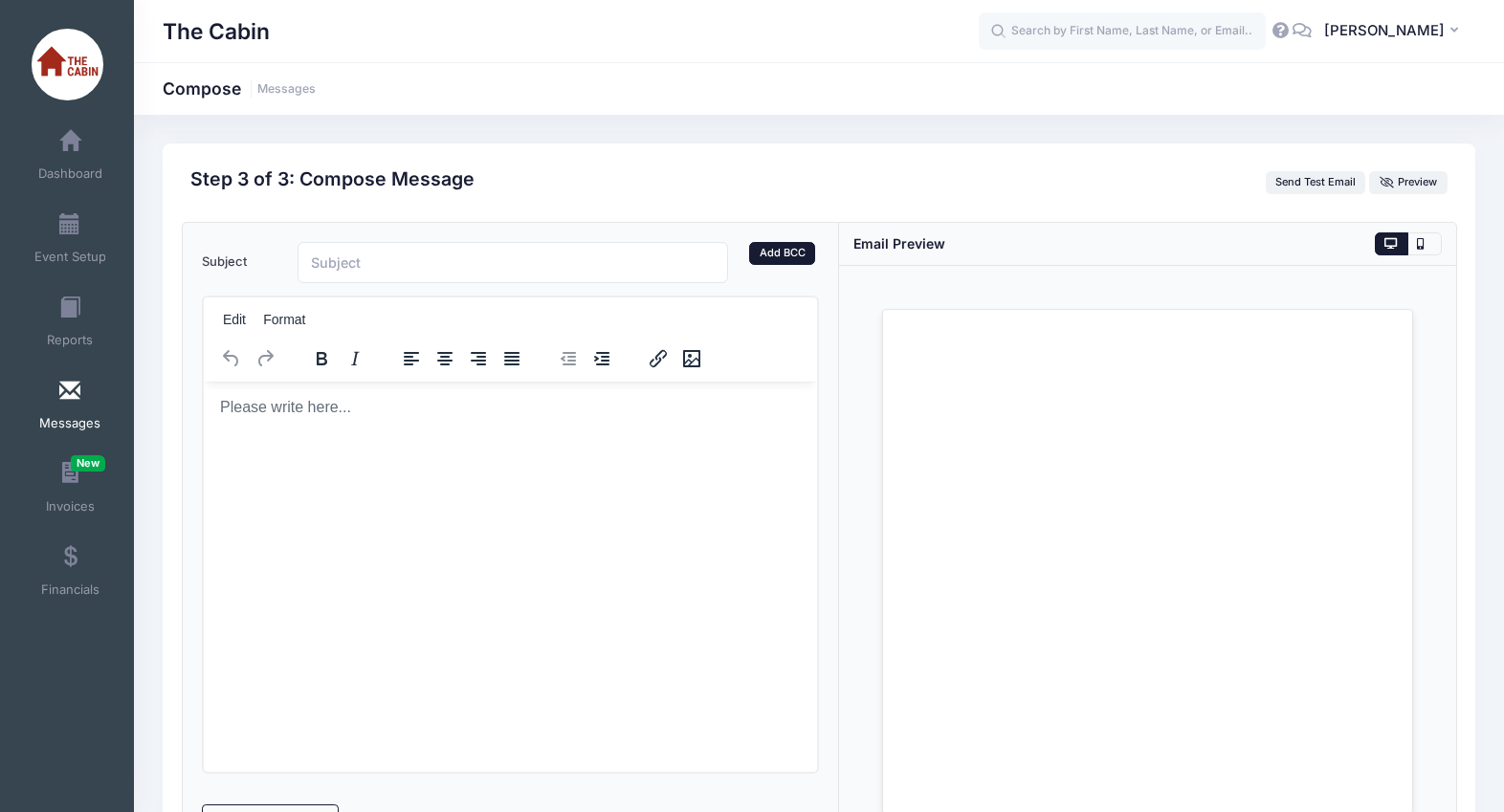 click on "Add BCC" at bounding box center (782, 253) 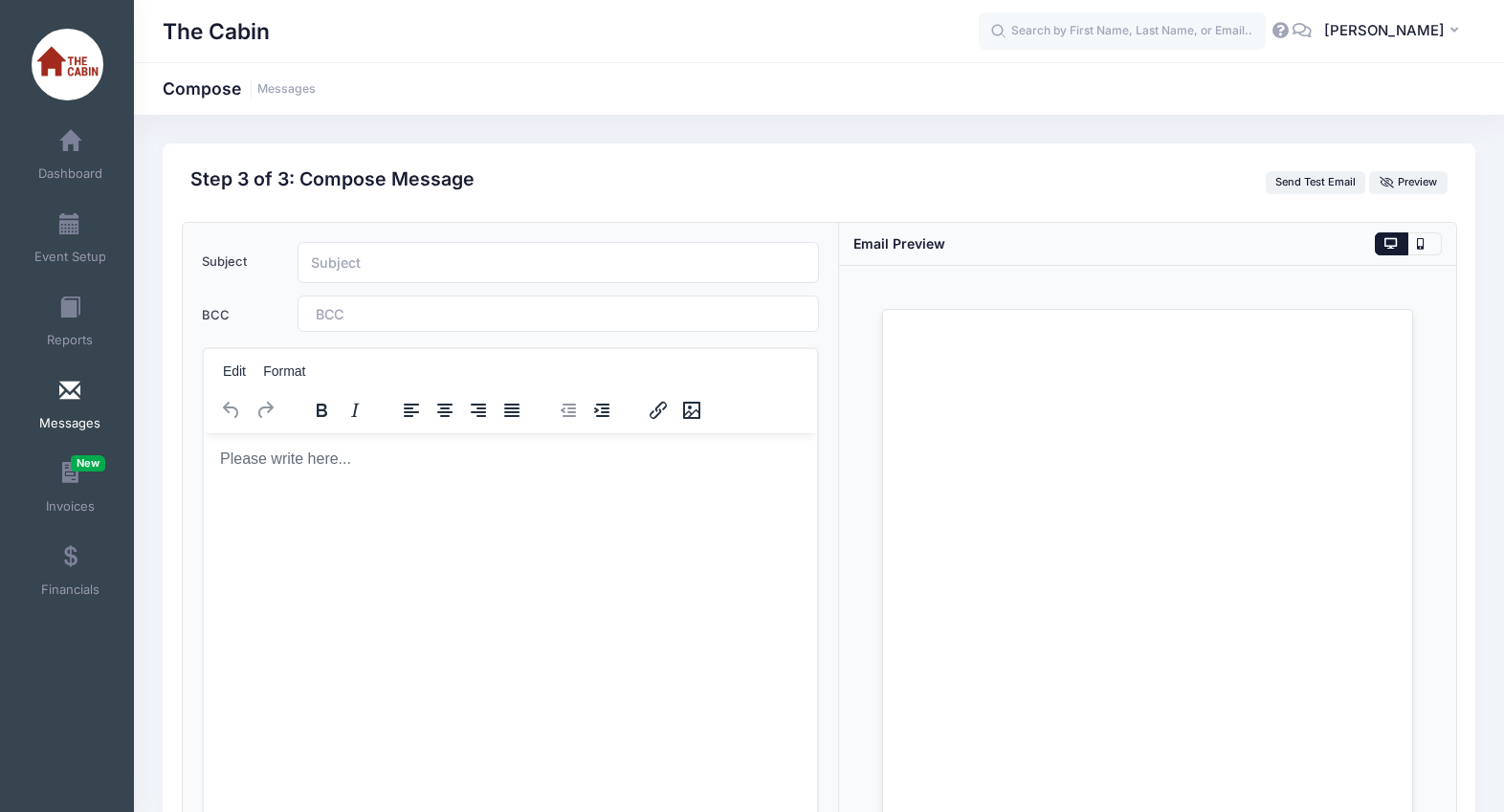 click at bounding box center [368, 314] 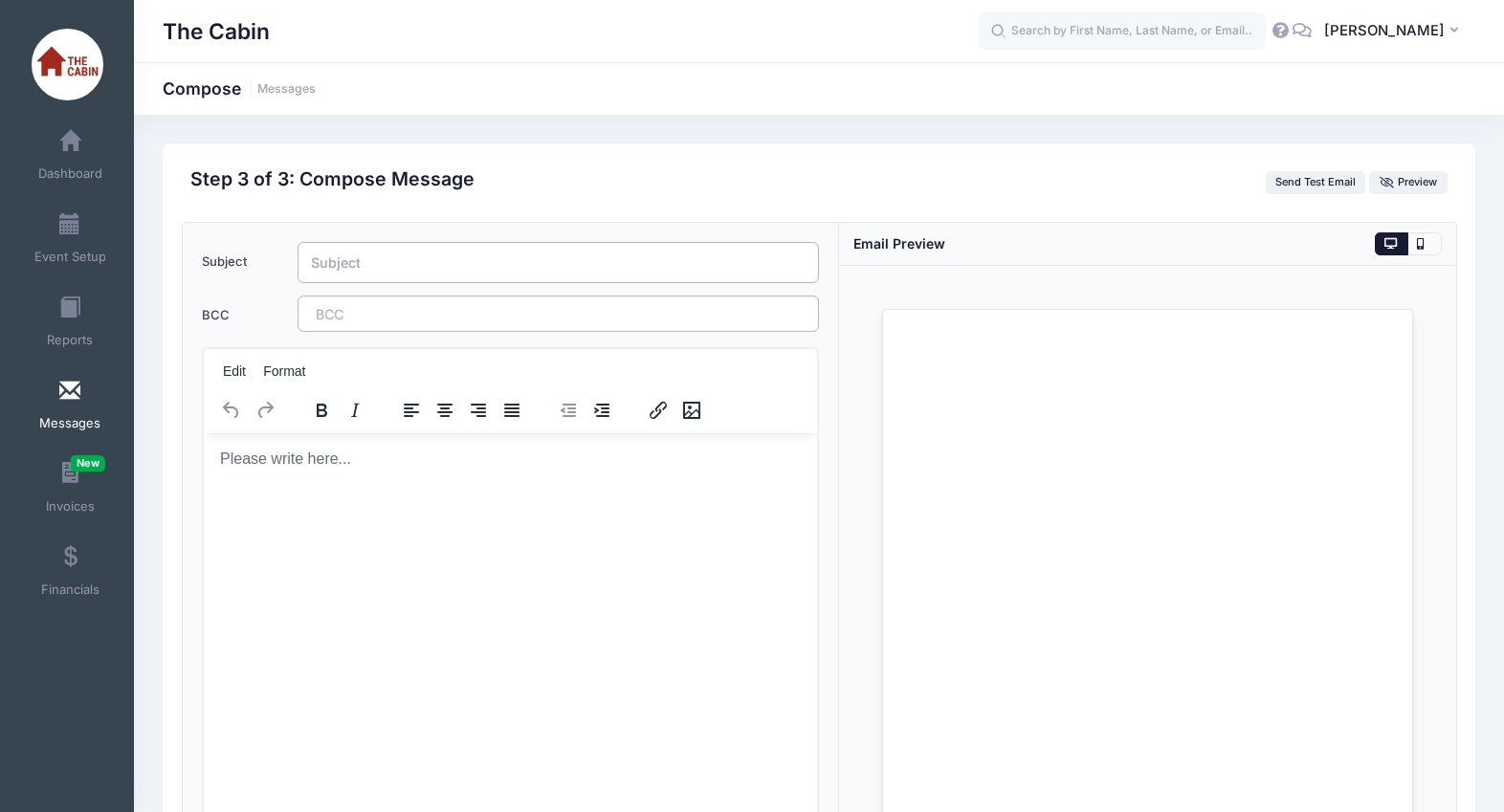 click on "Subject" at bounding box center (558, 262) 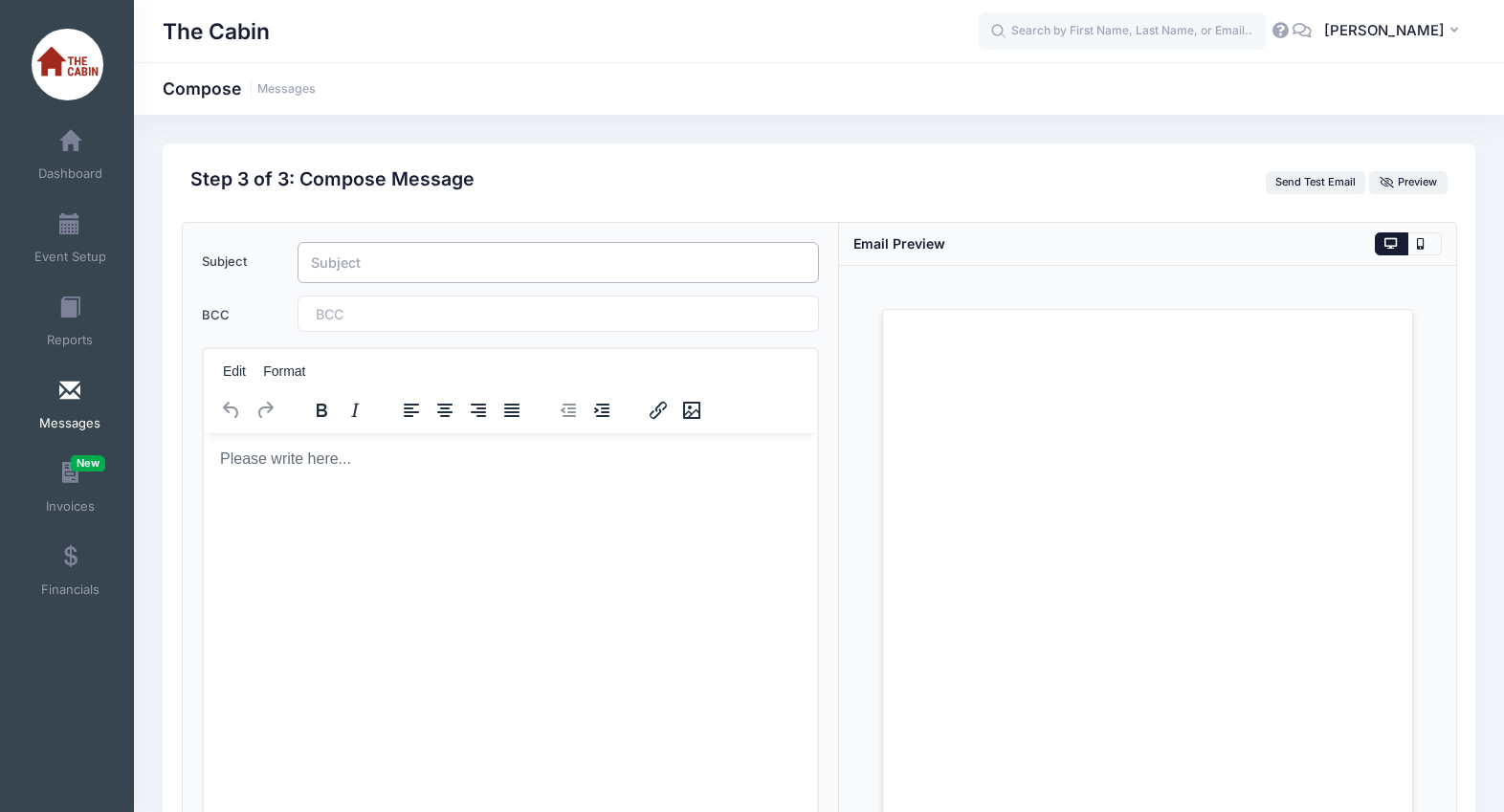 paste on "Your summer camp starts next week!" 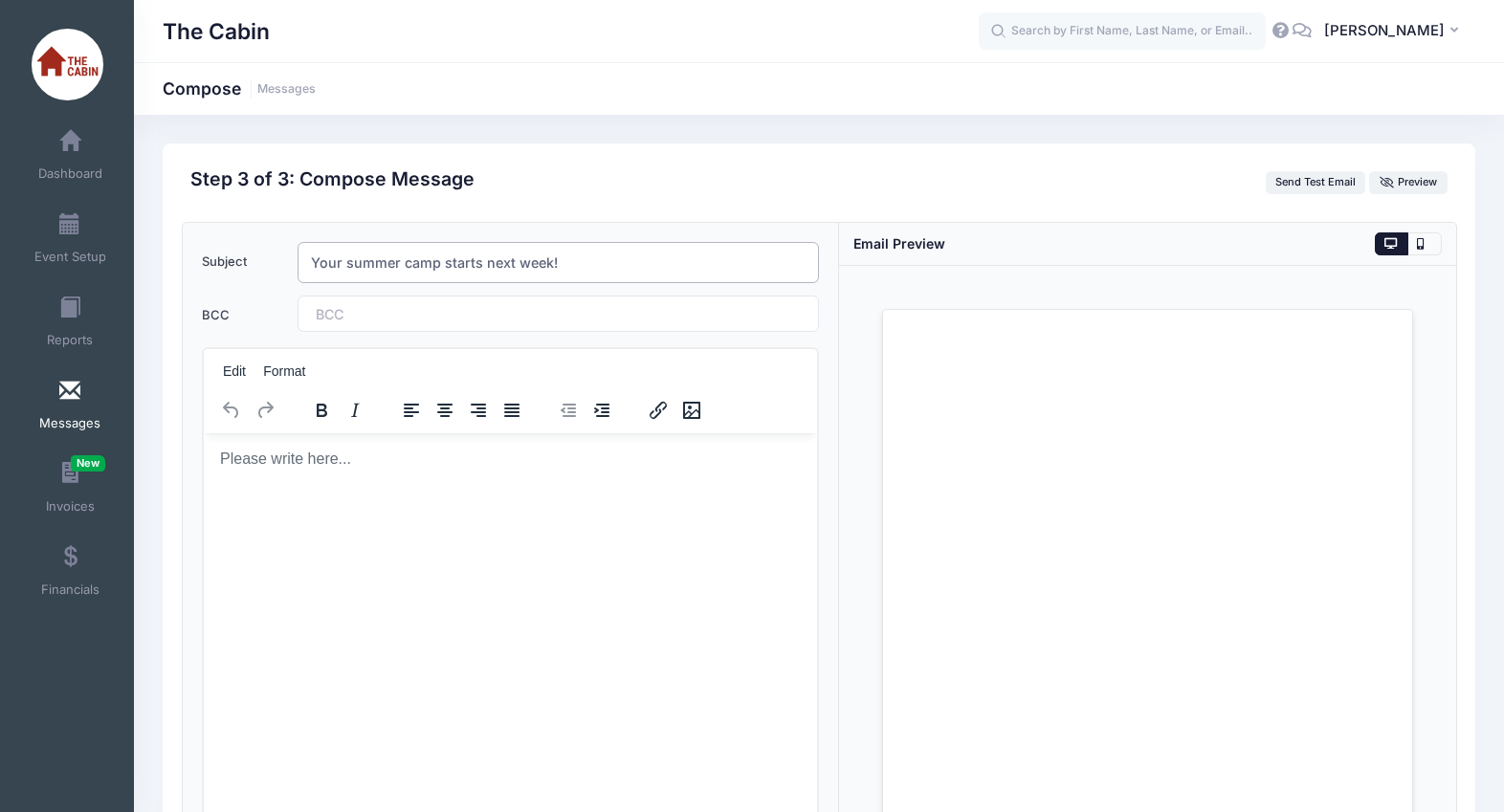 type on "Your summer camp starts next week!" 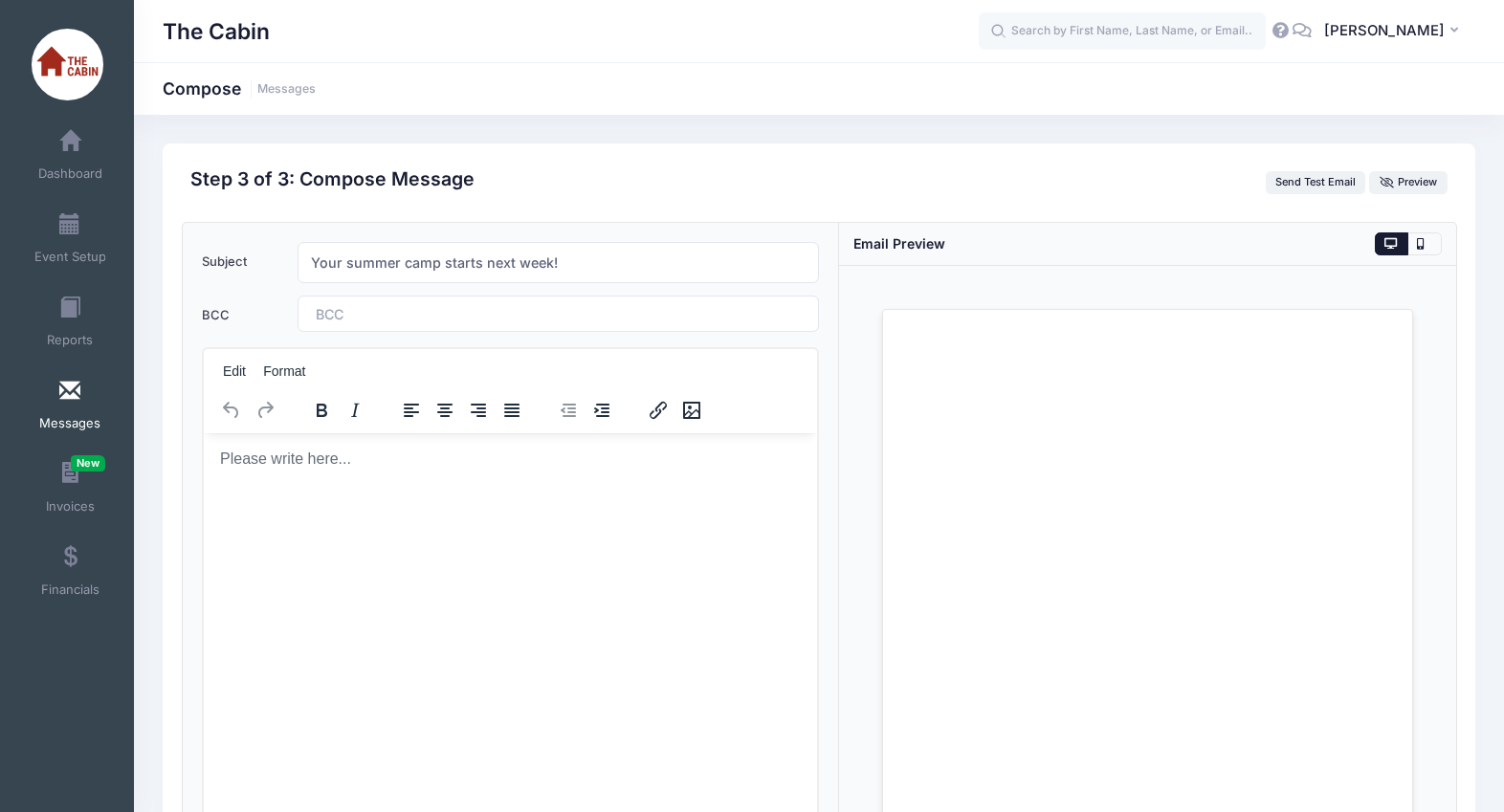 click at bounding box center [368, 314] 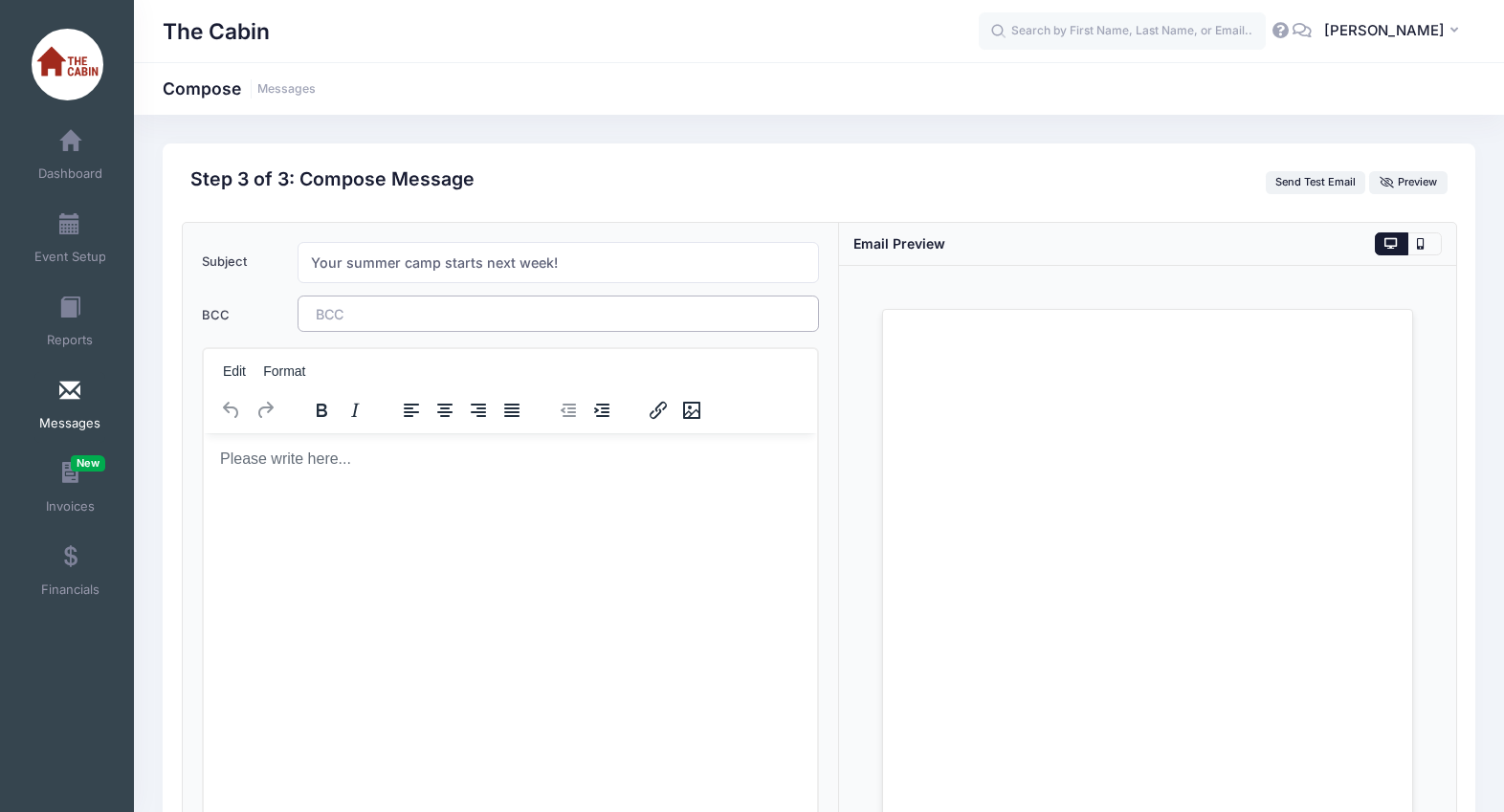 type 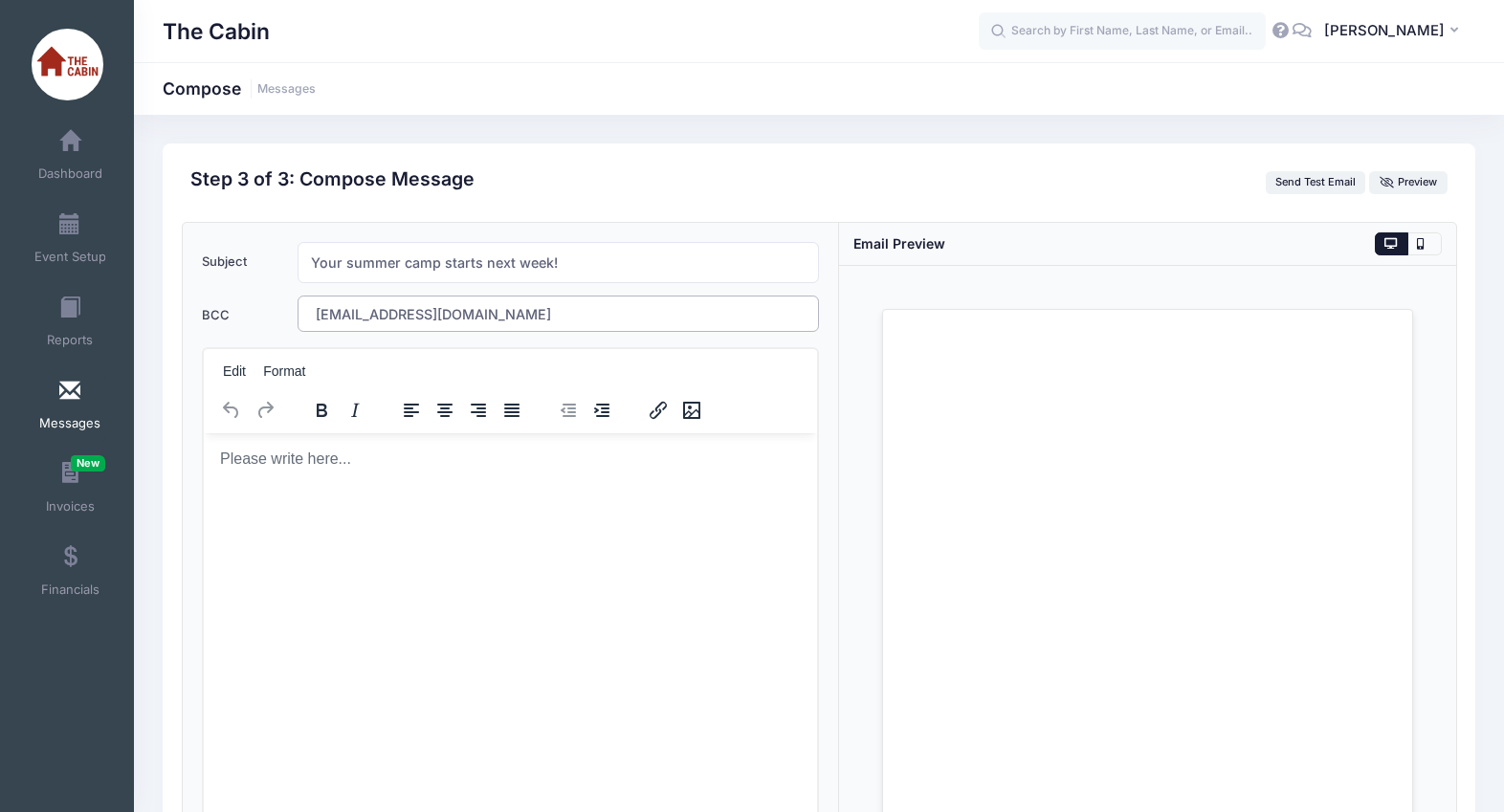 click at bounding box center (509, 458) 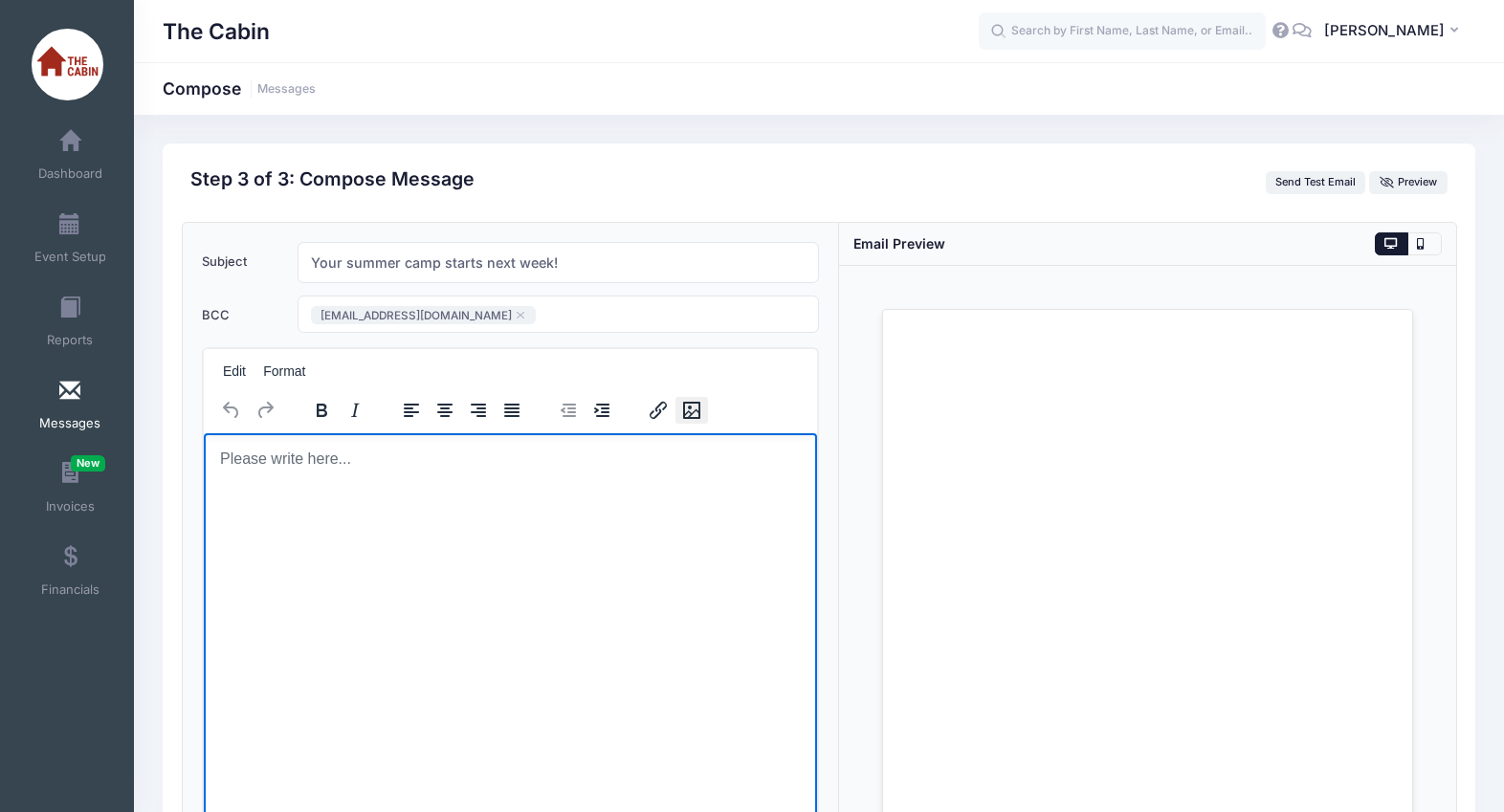 click 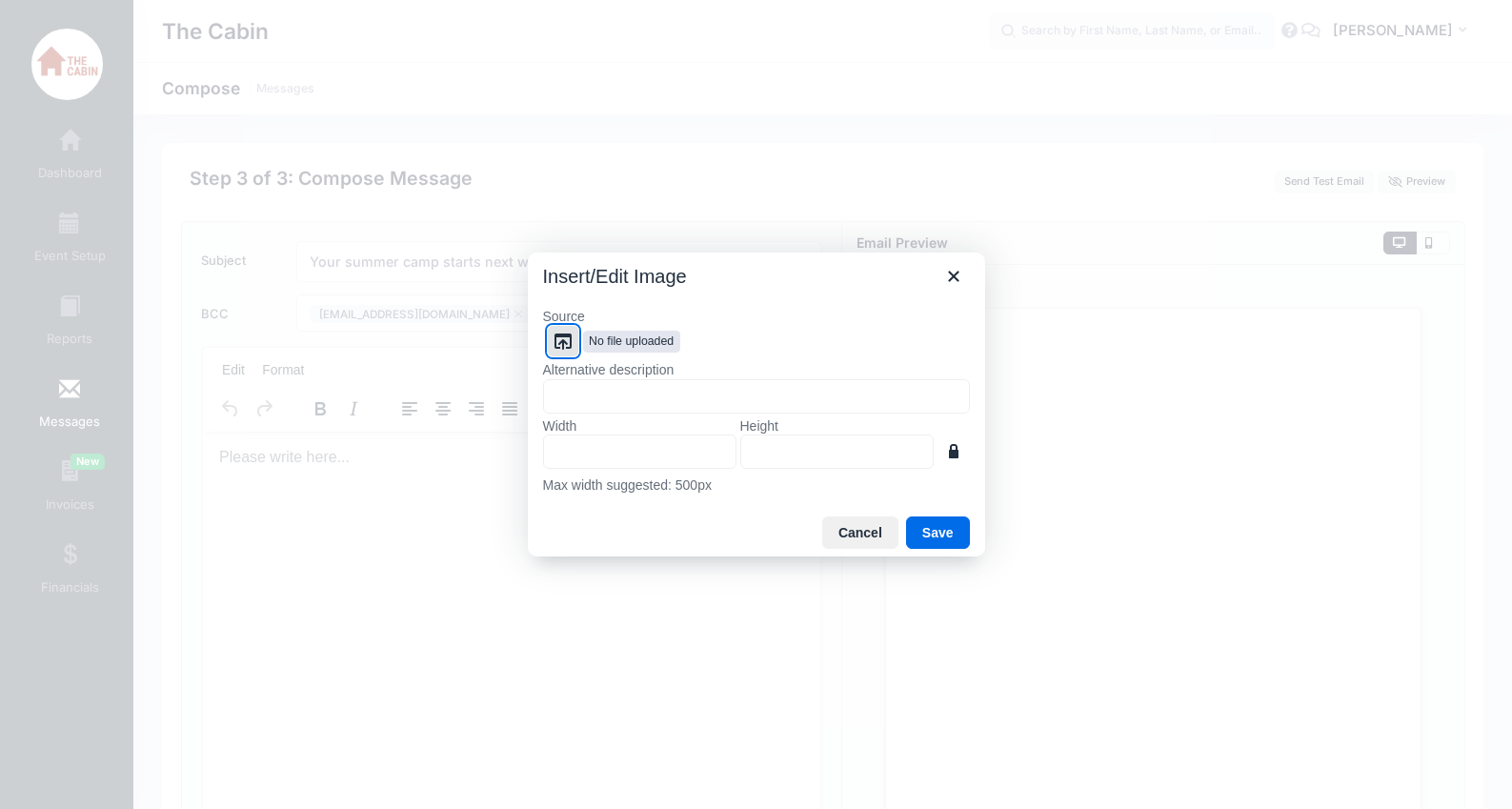 click 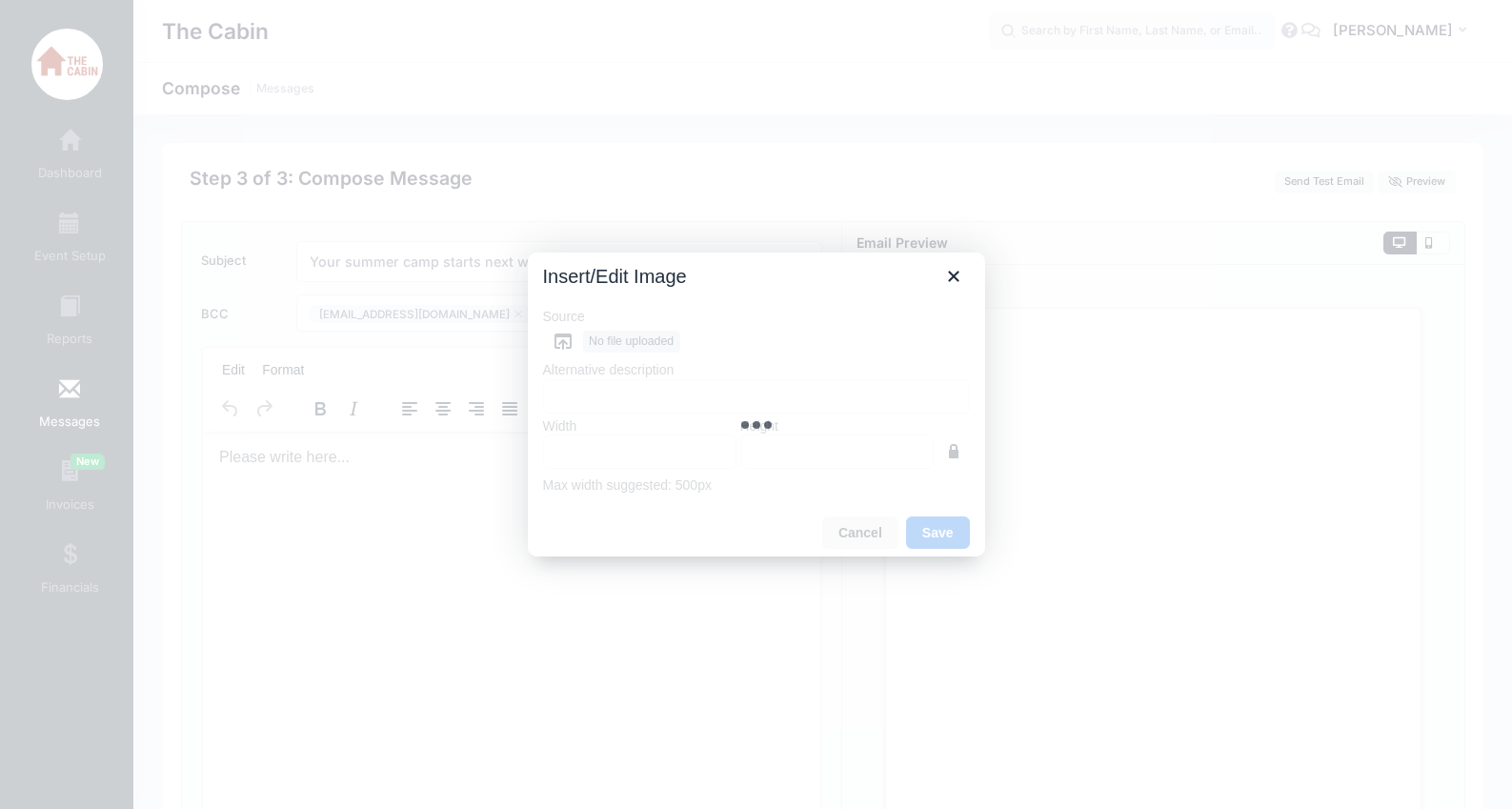 type on "1000" 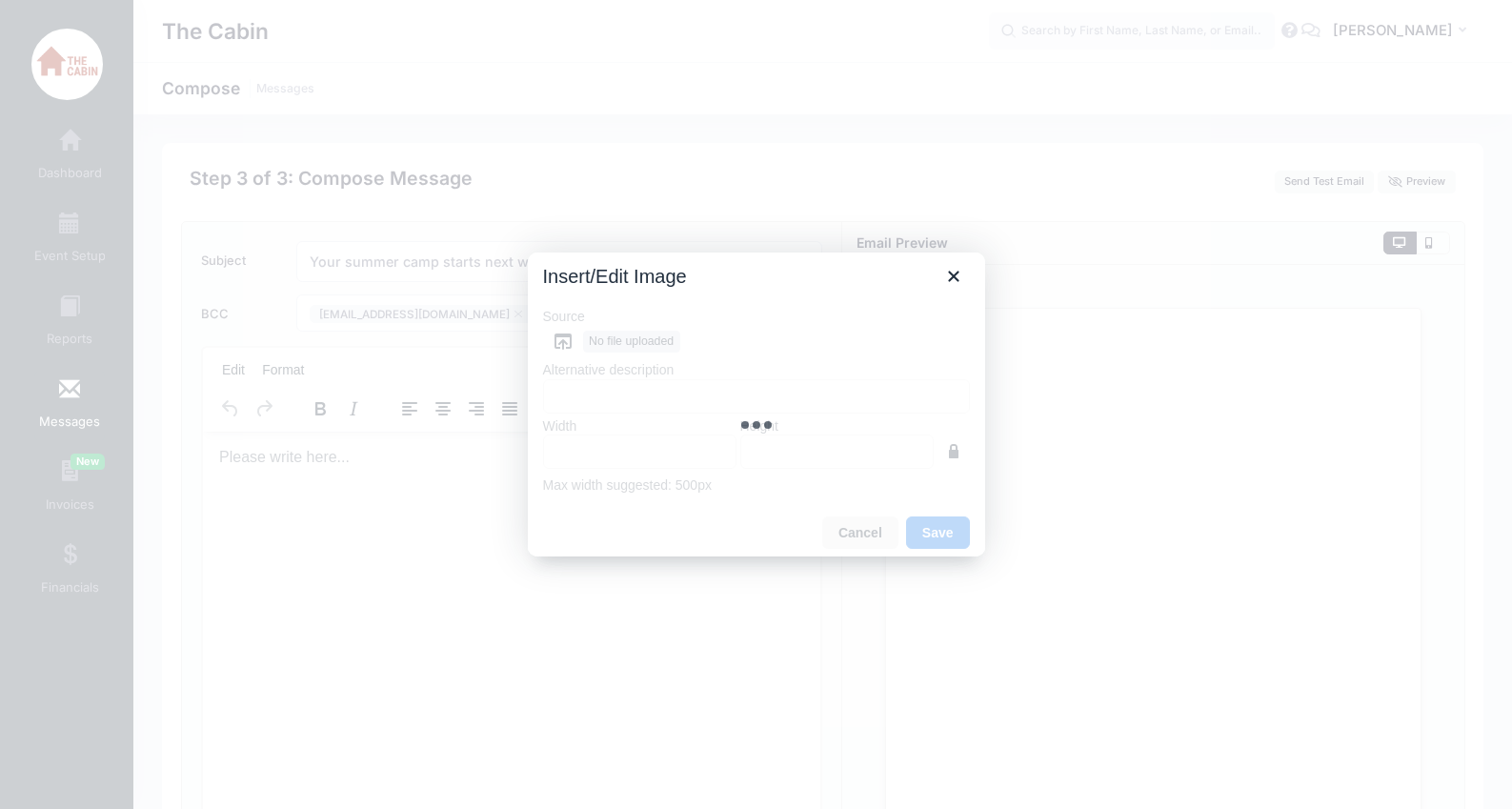 type on "400" 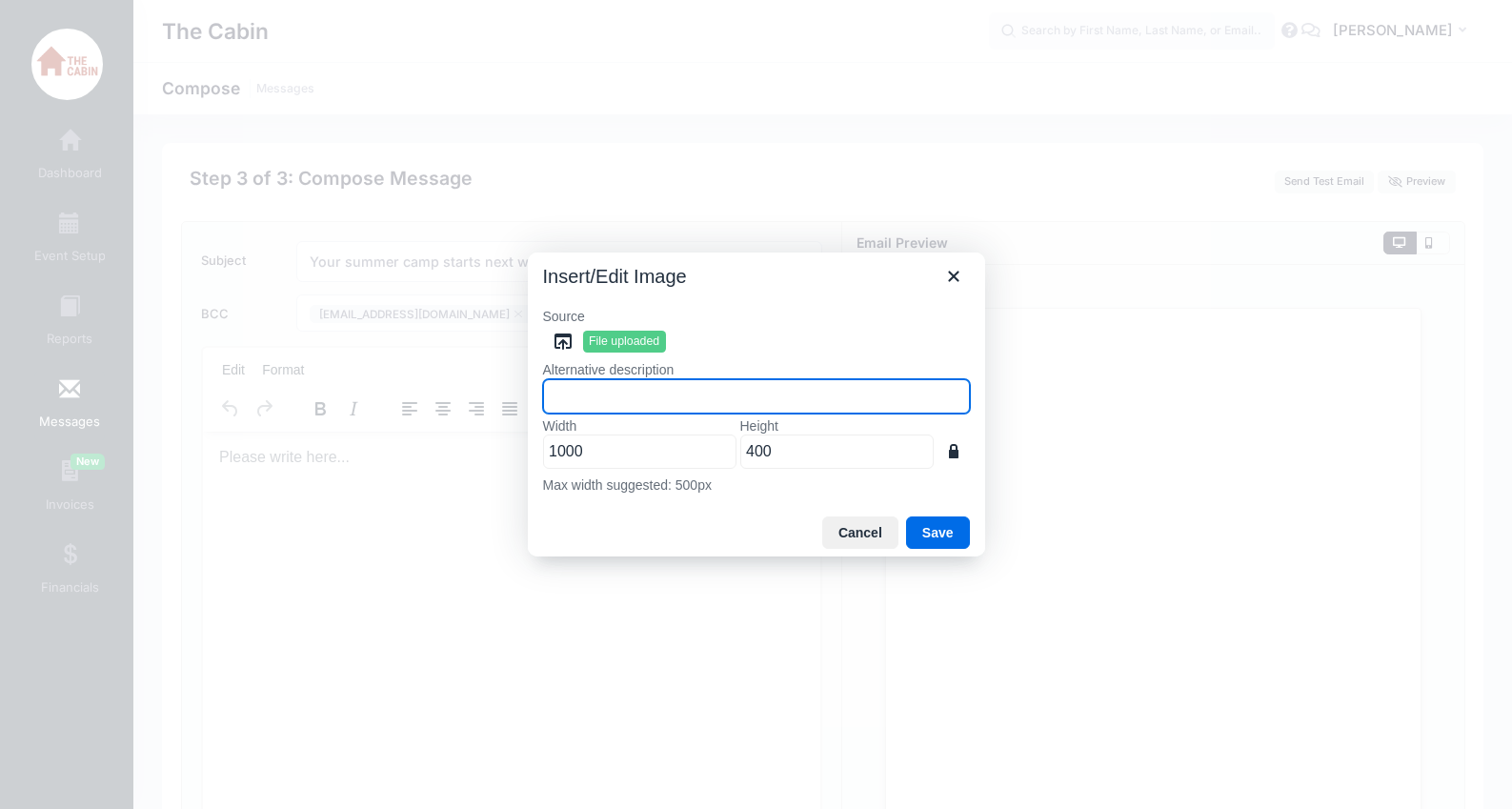 click on "Alternative description" at bounding box center (756, 396) 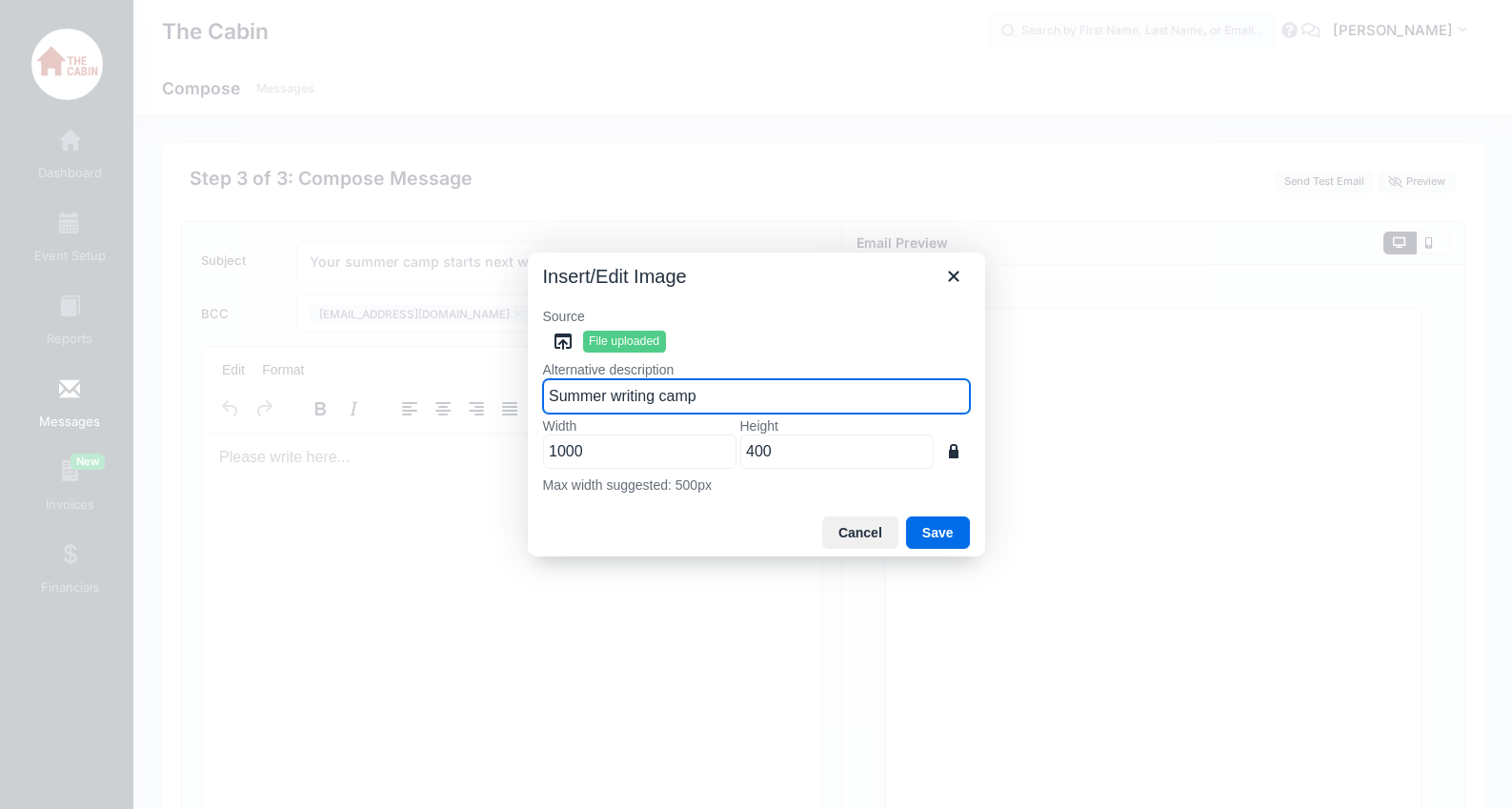 type on "Summer writing camp" 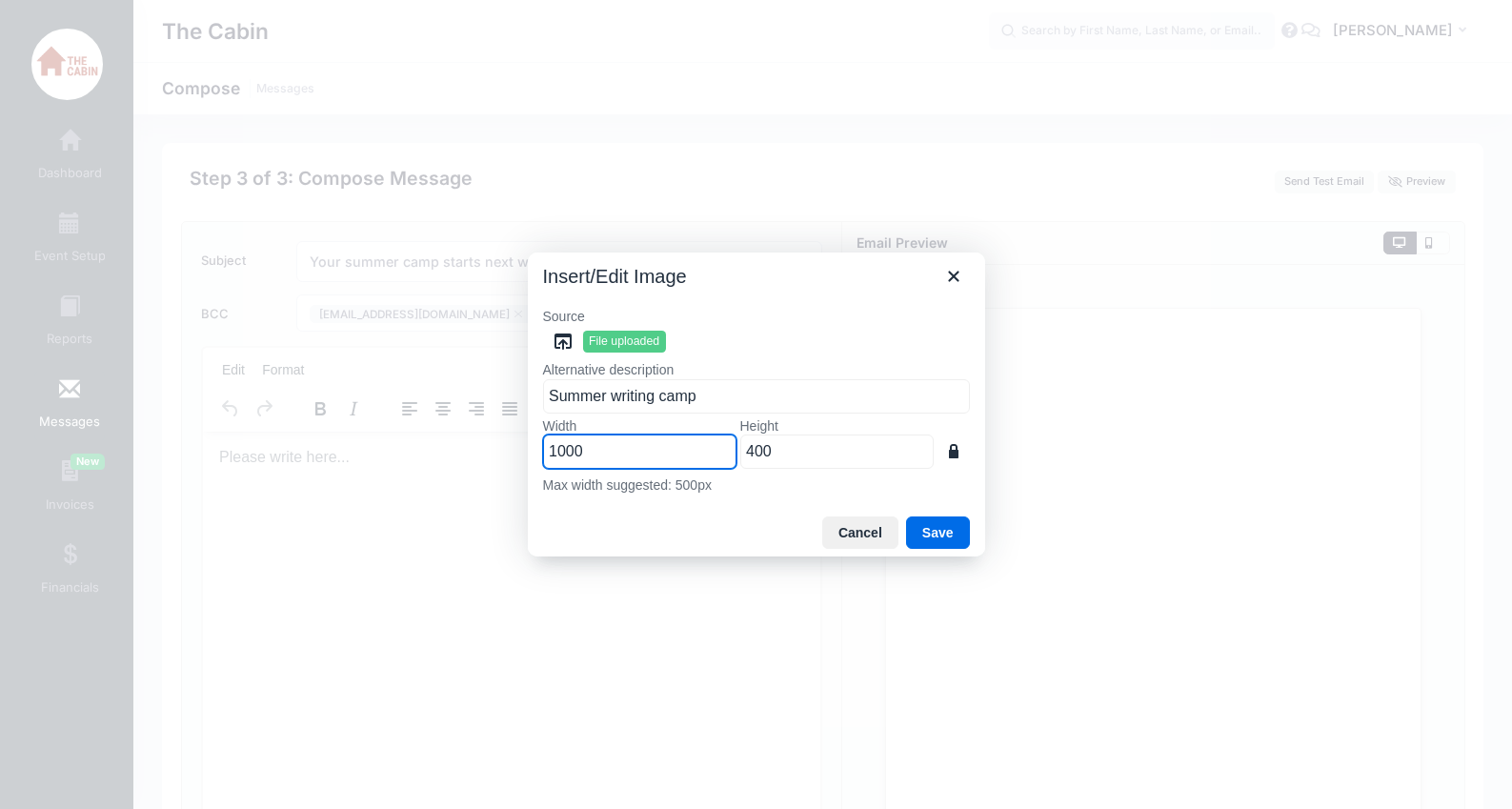 drag, startPoint x: 599, startPoint y: 447, endPoint x: 488, endPoint y: 460, distance: 111.75867 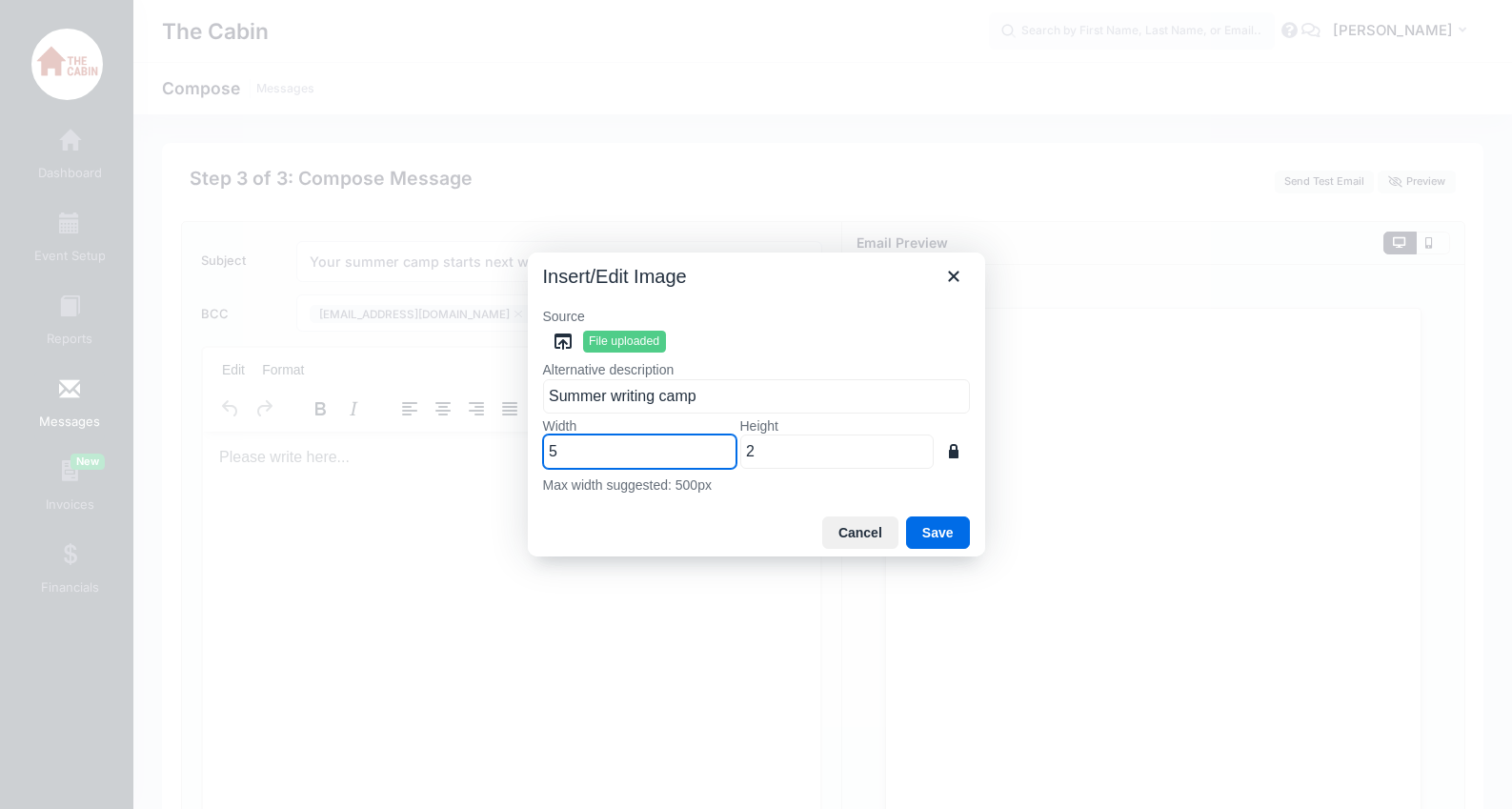 type on "50" 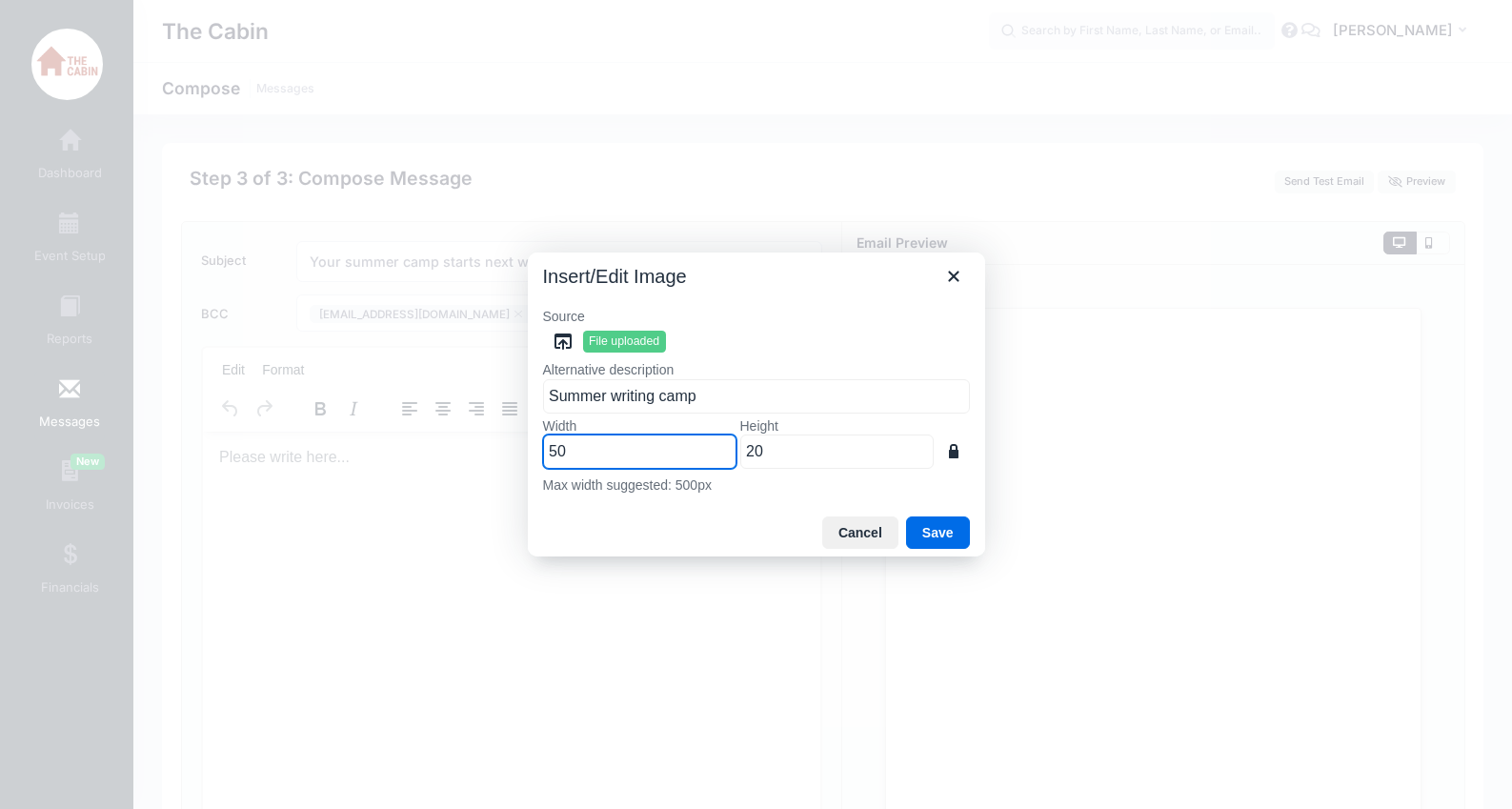 type on "500" 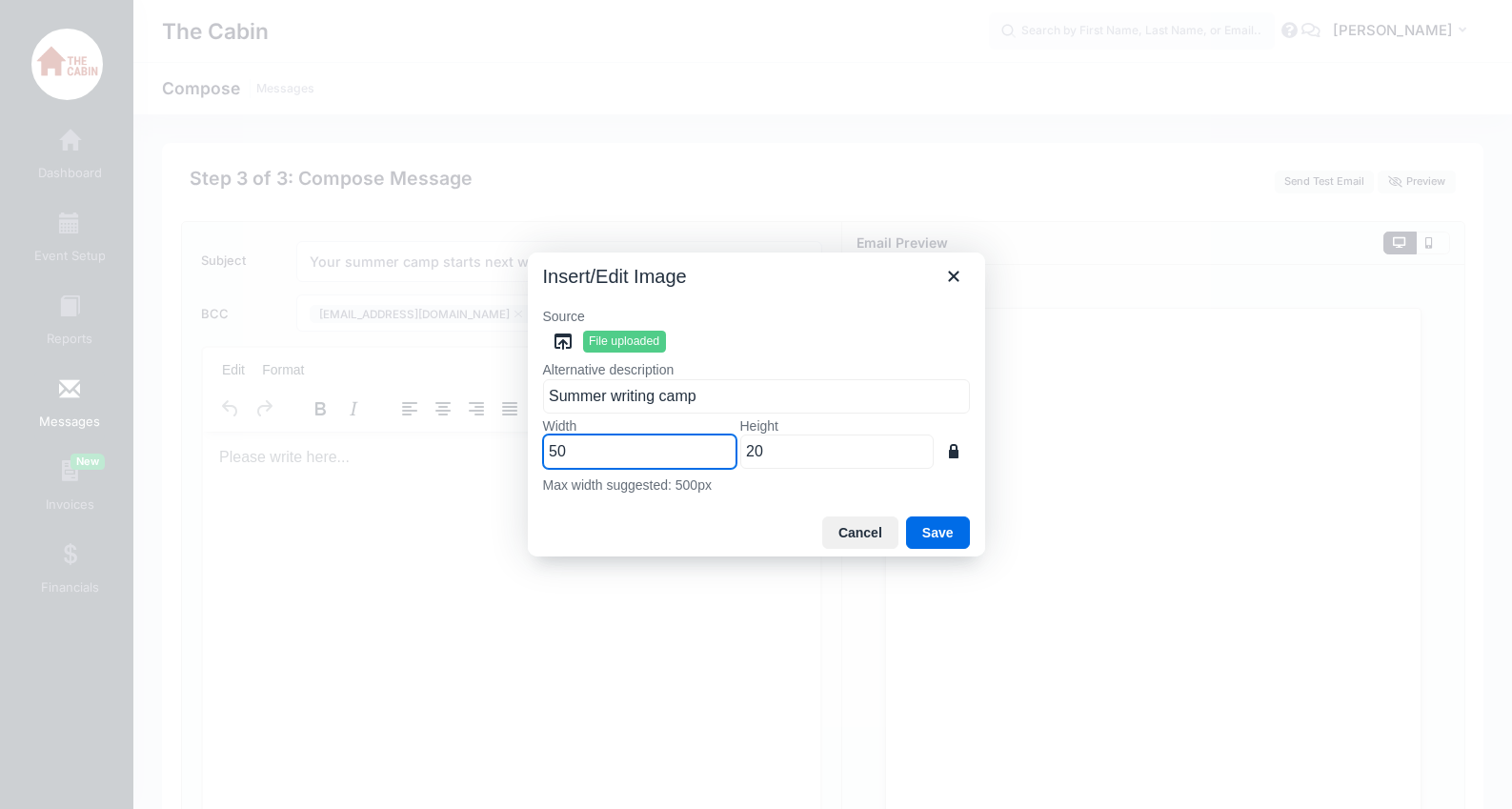 type on "200" 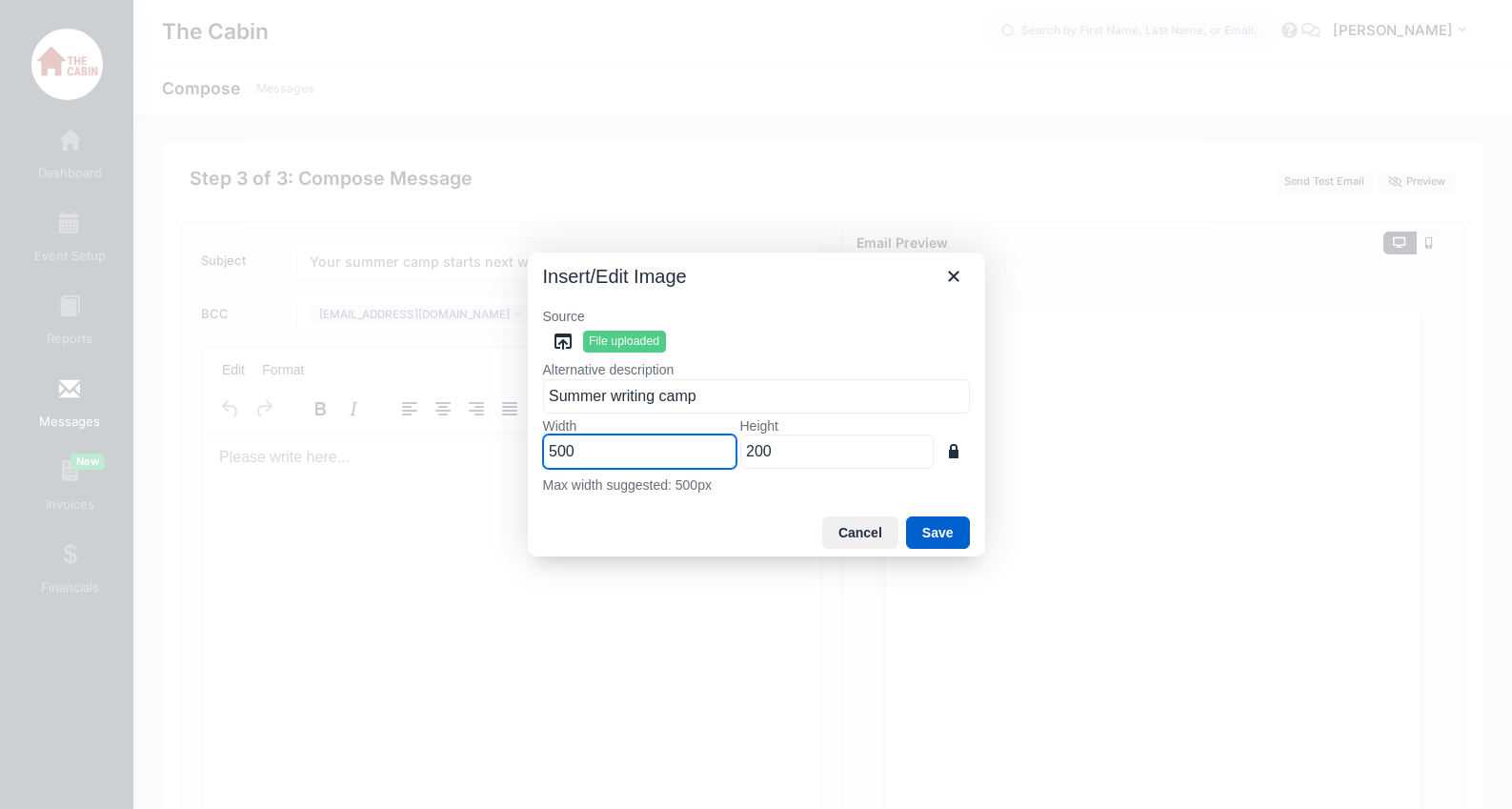 type on "500" 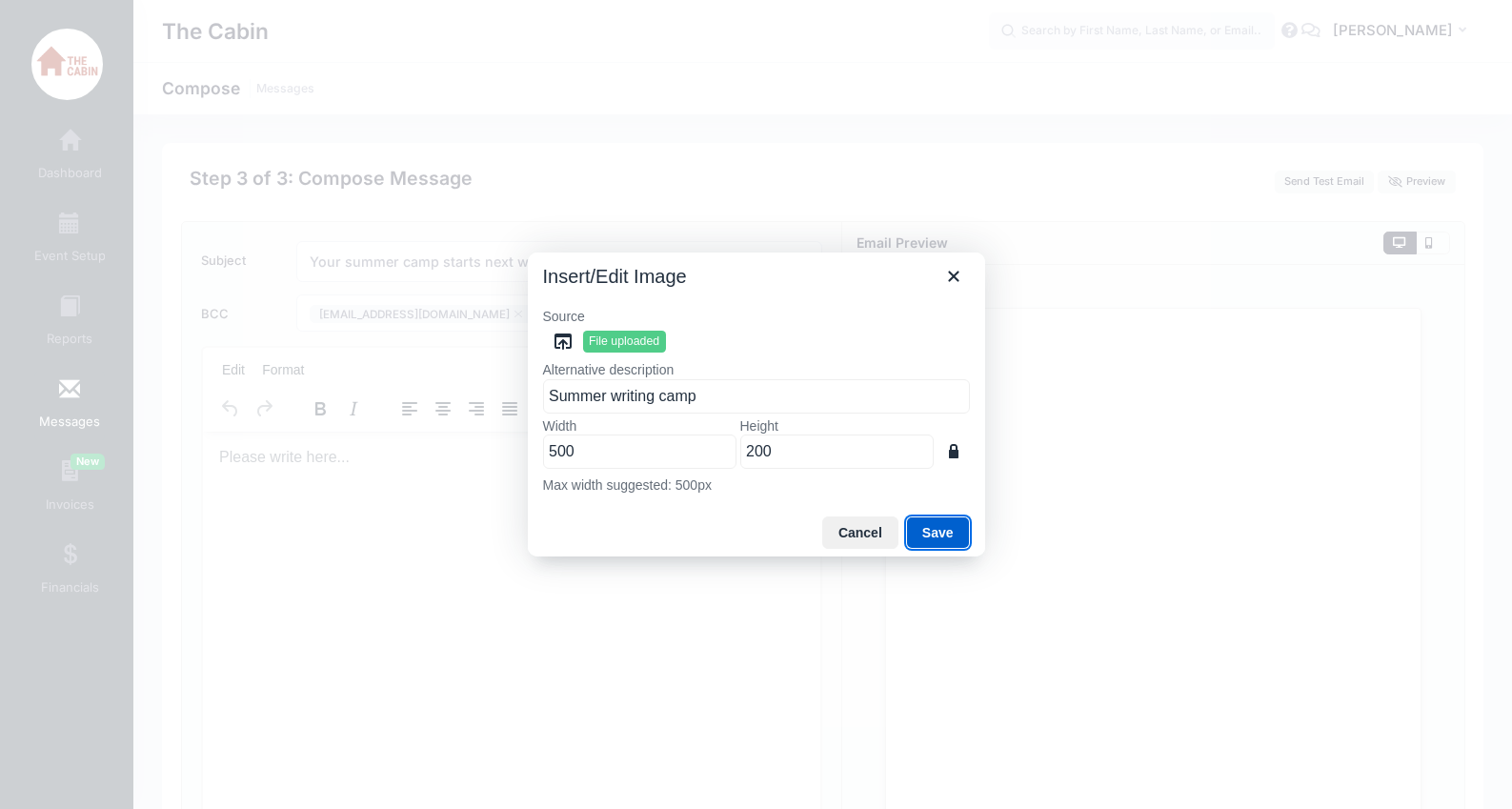 click on "Save" at bounding box center (937, 533) 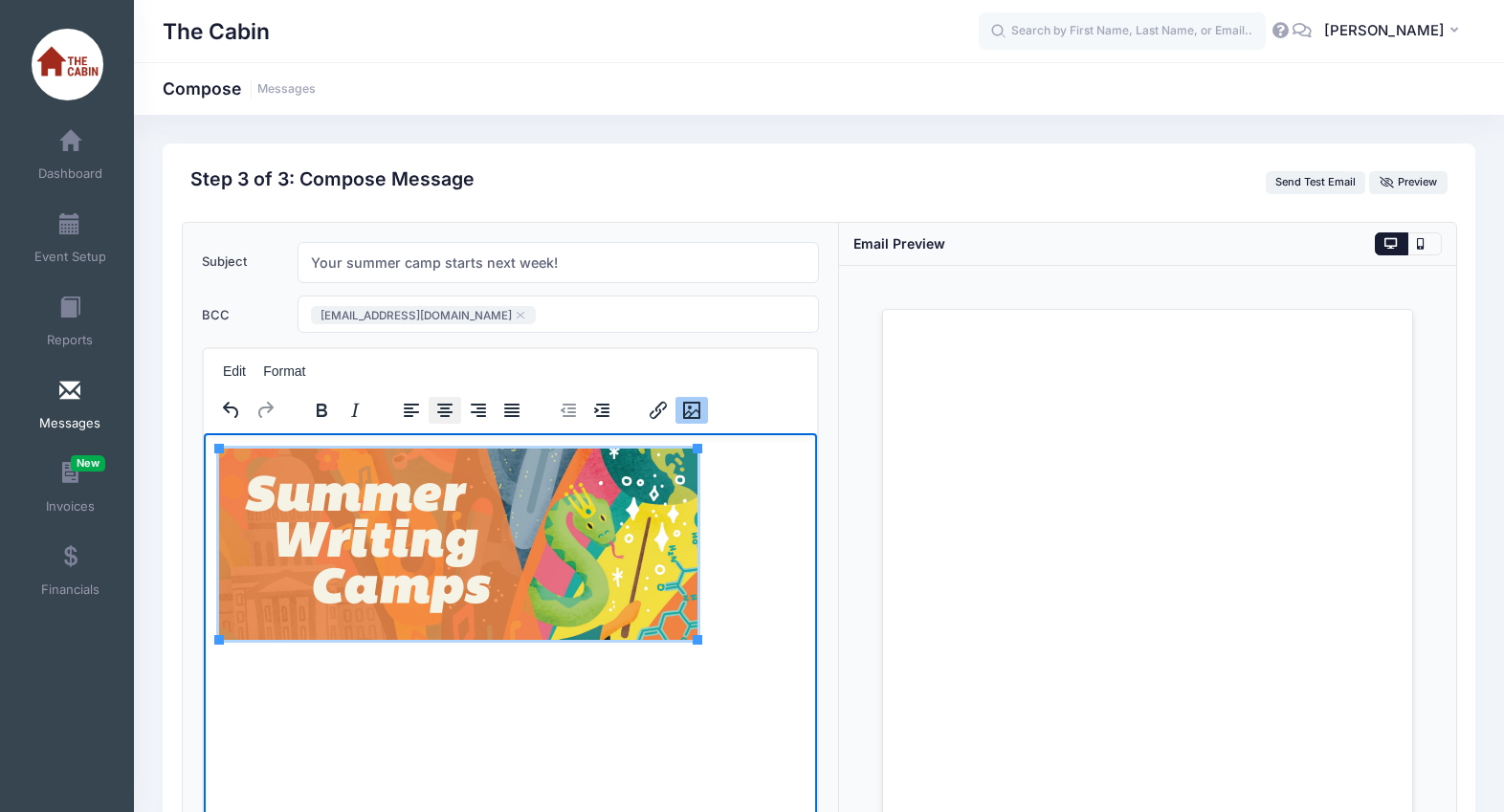 click 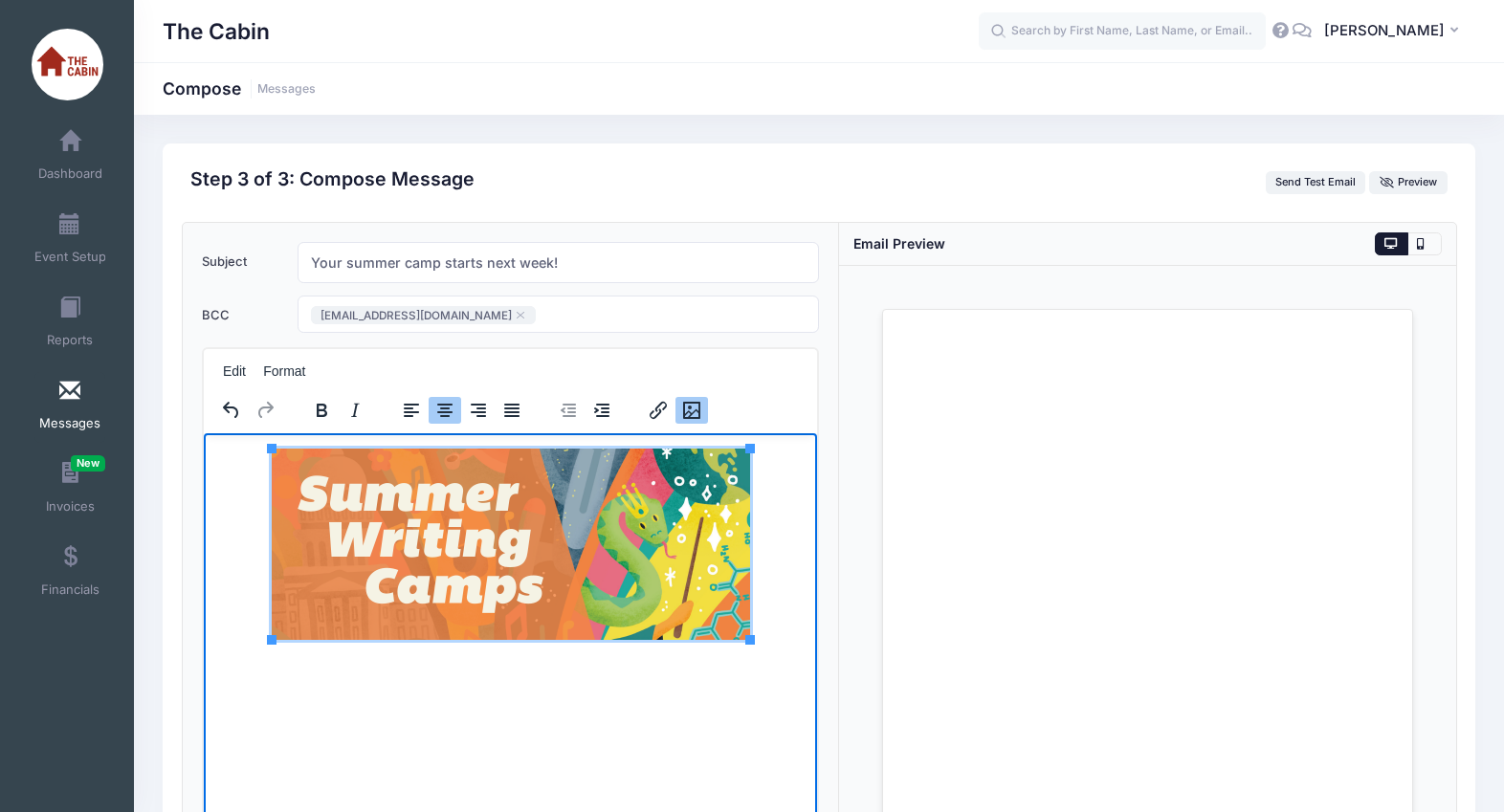 click at bounding box center [509, 554] 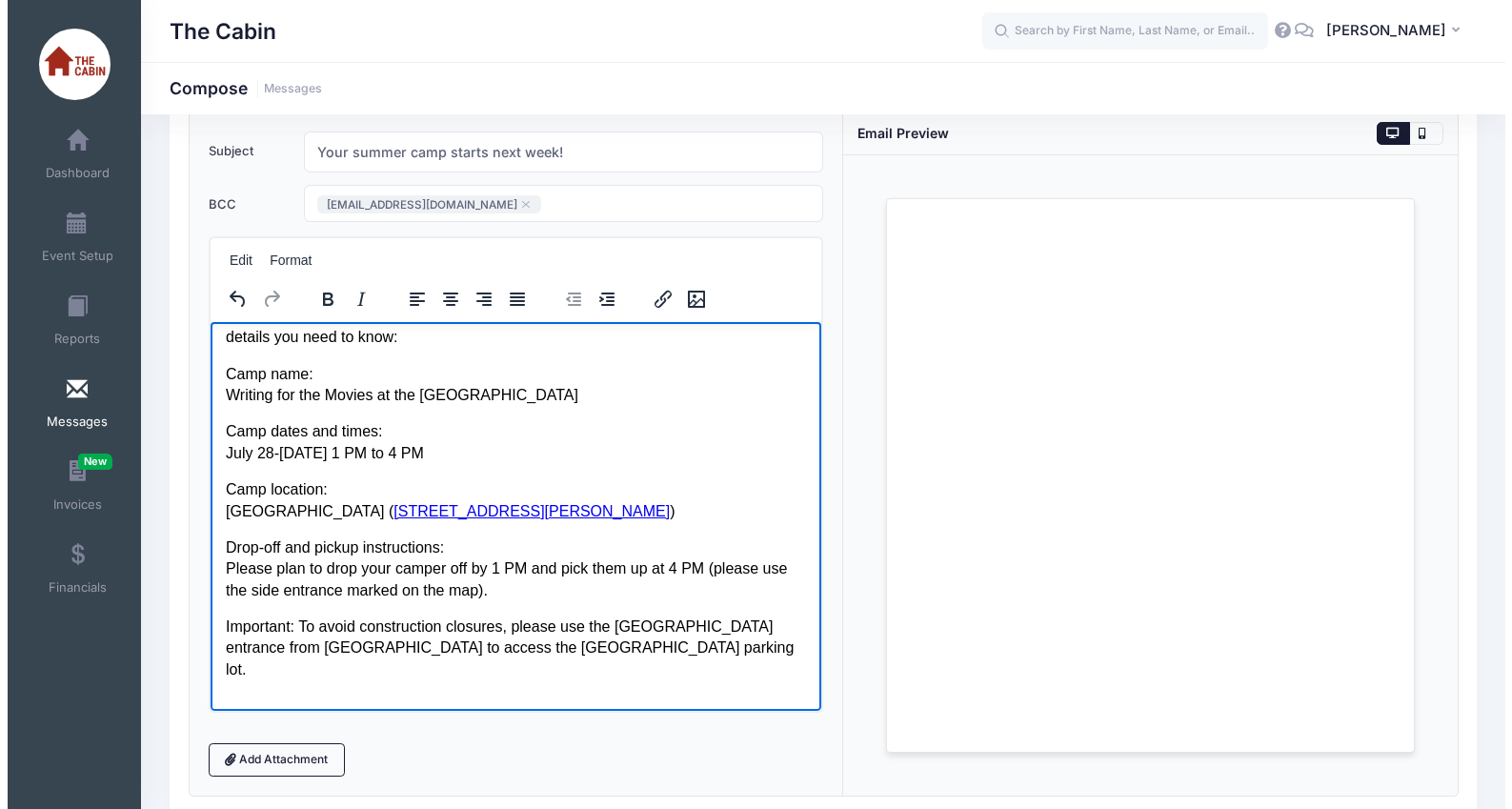 scroll, scrollTop: 111, scrollLeft: 0, axis: vertical 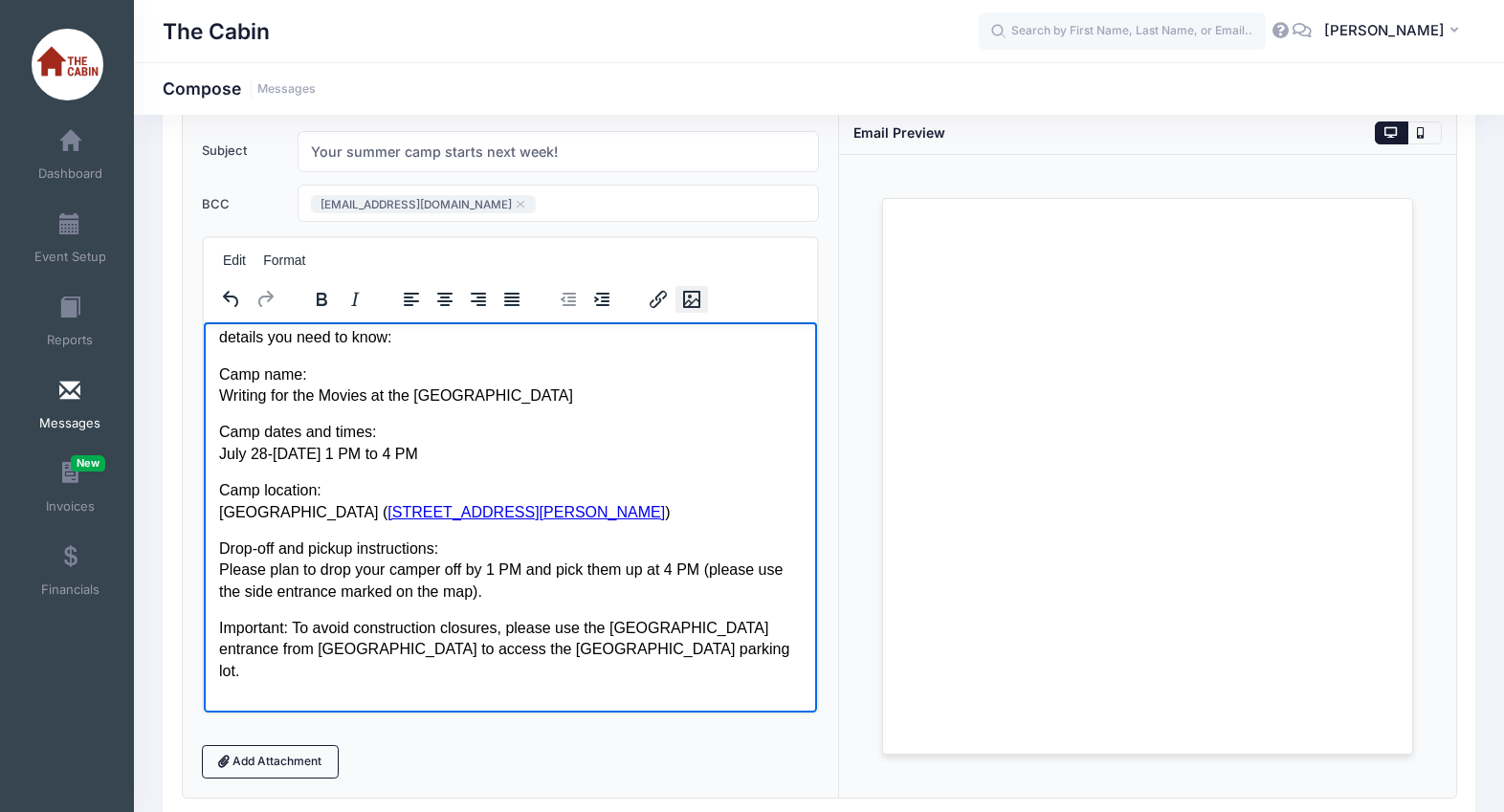 click 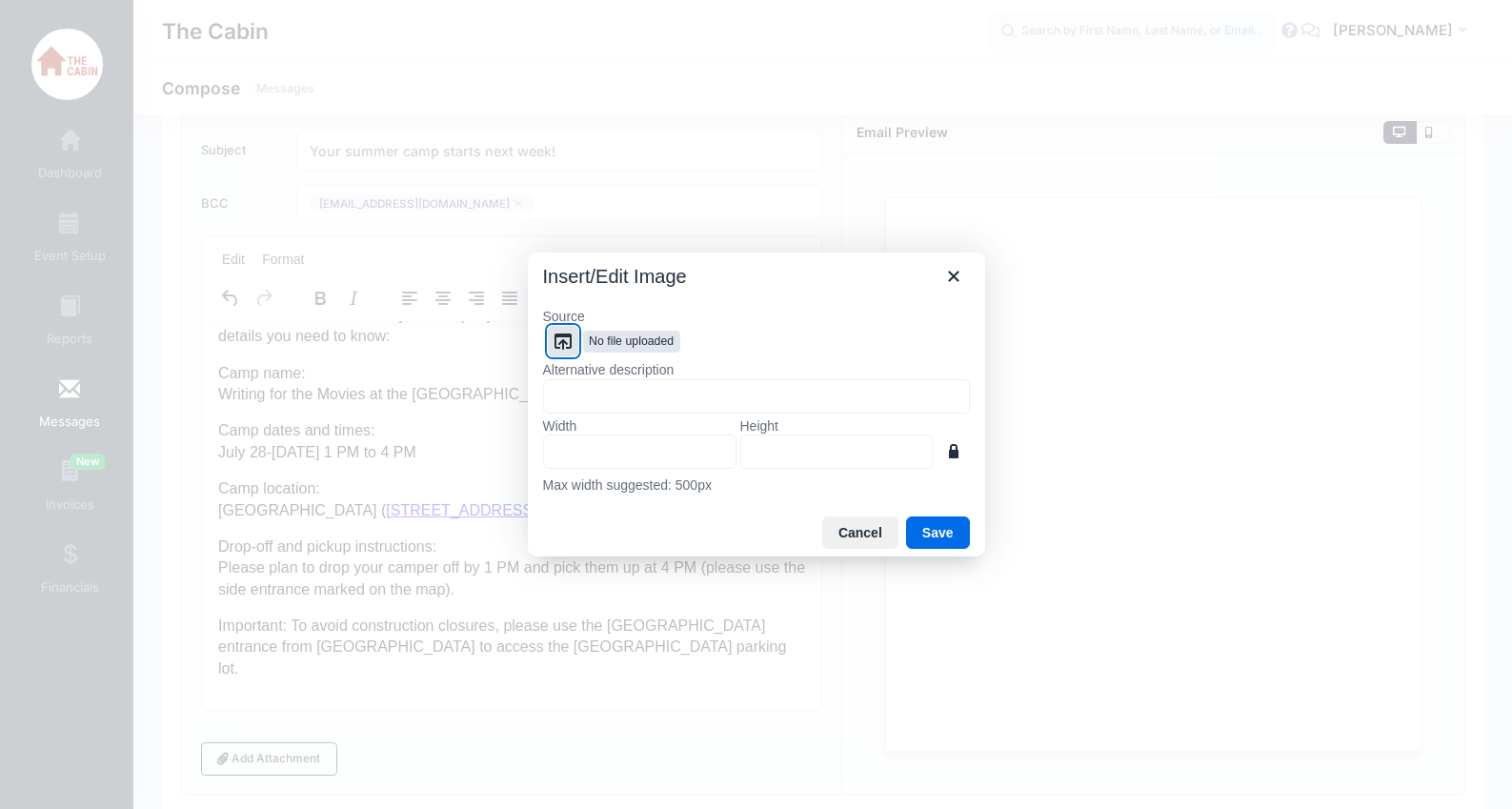 click 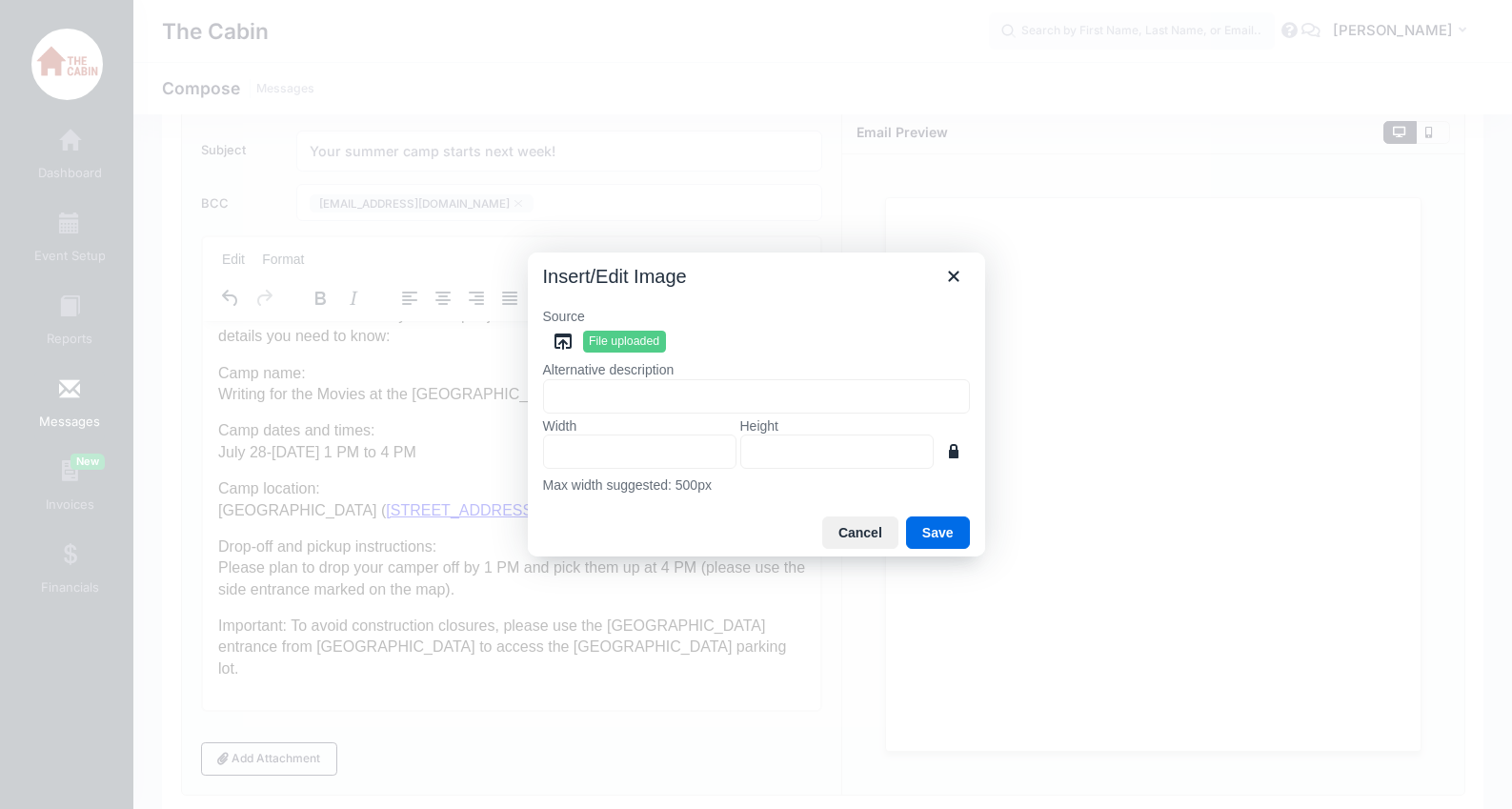 type on "500" 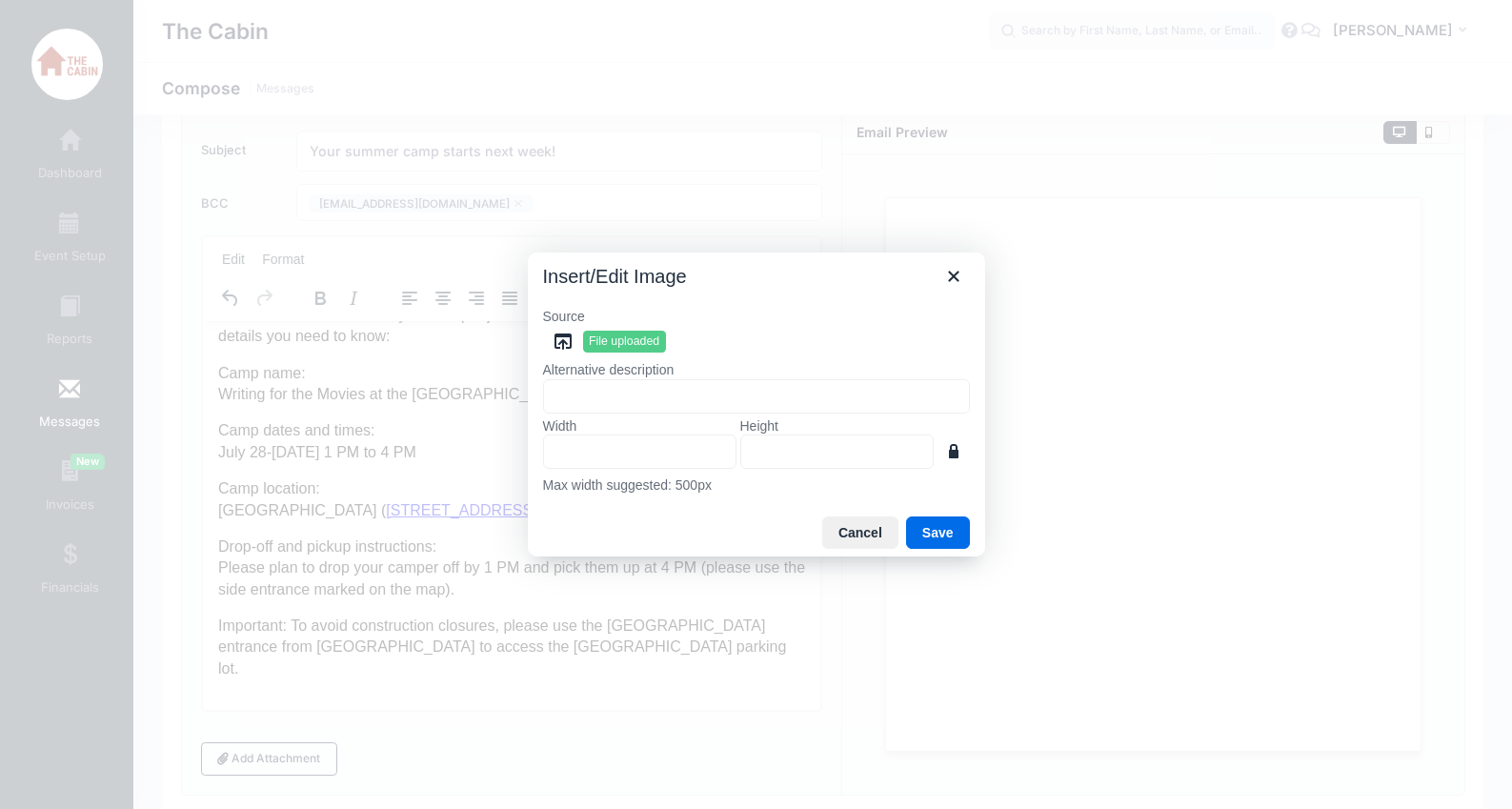 type on "264" 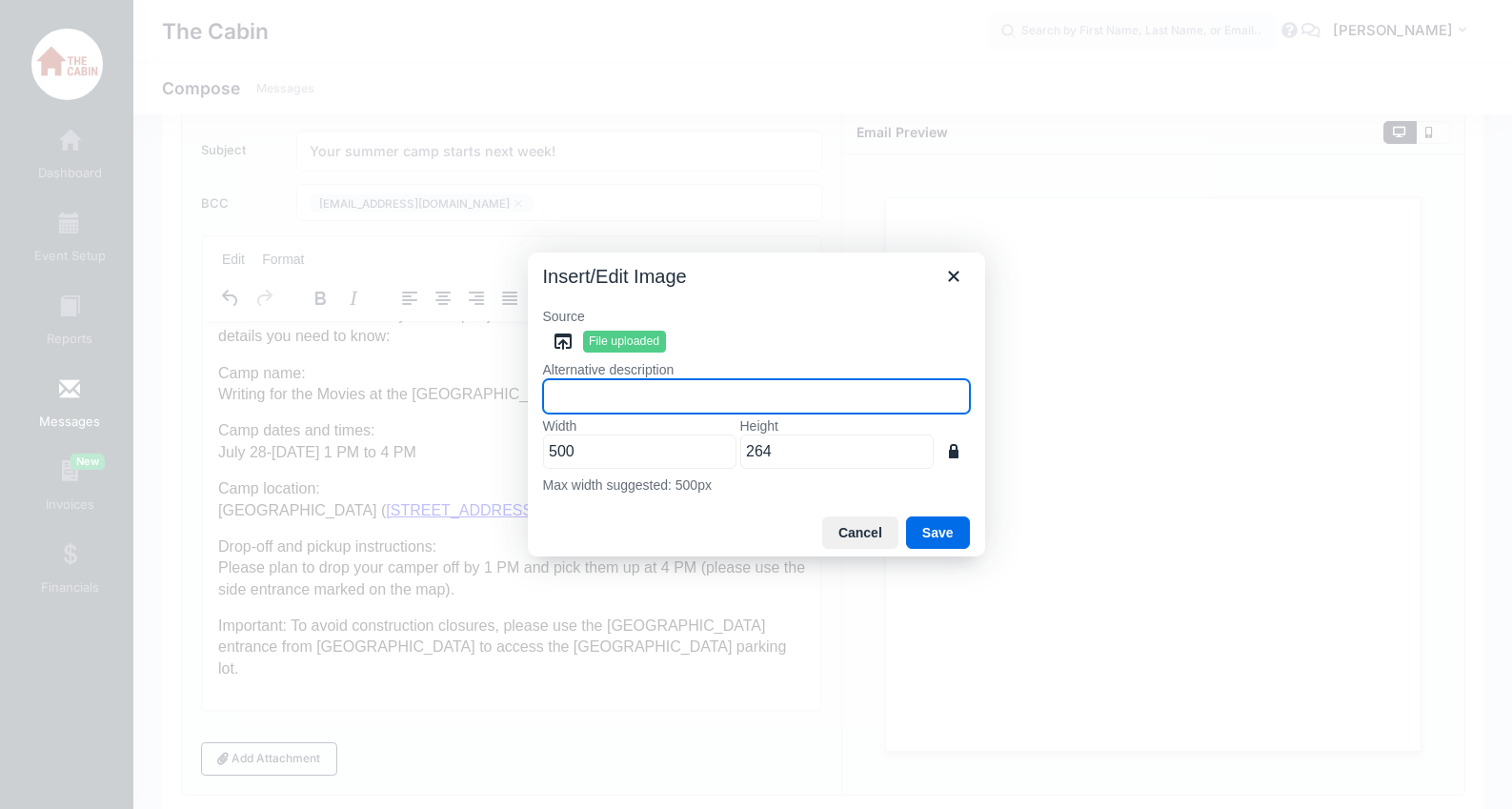 click on "Alternative description" at bounding box center (756, 396) 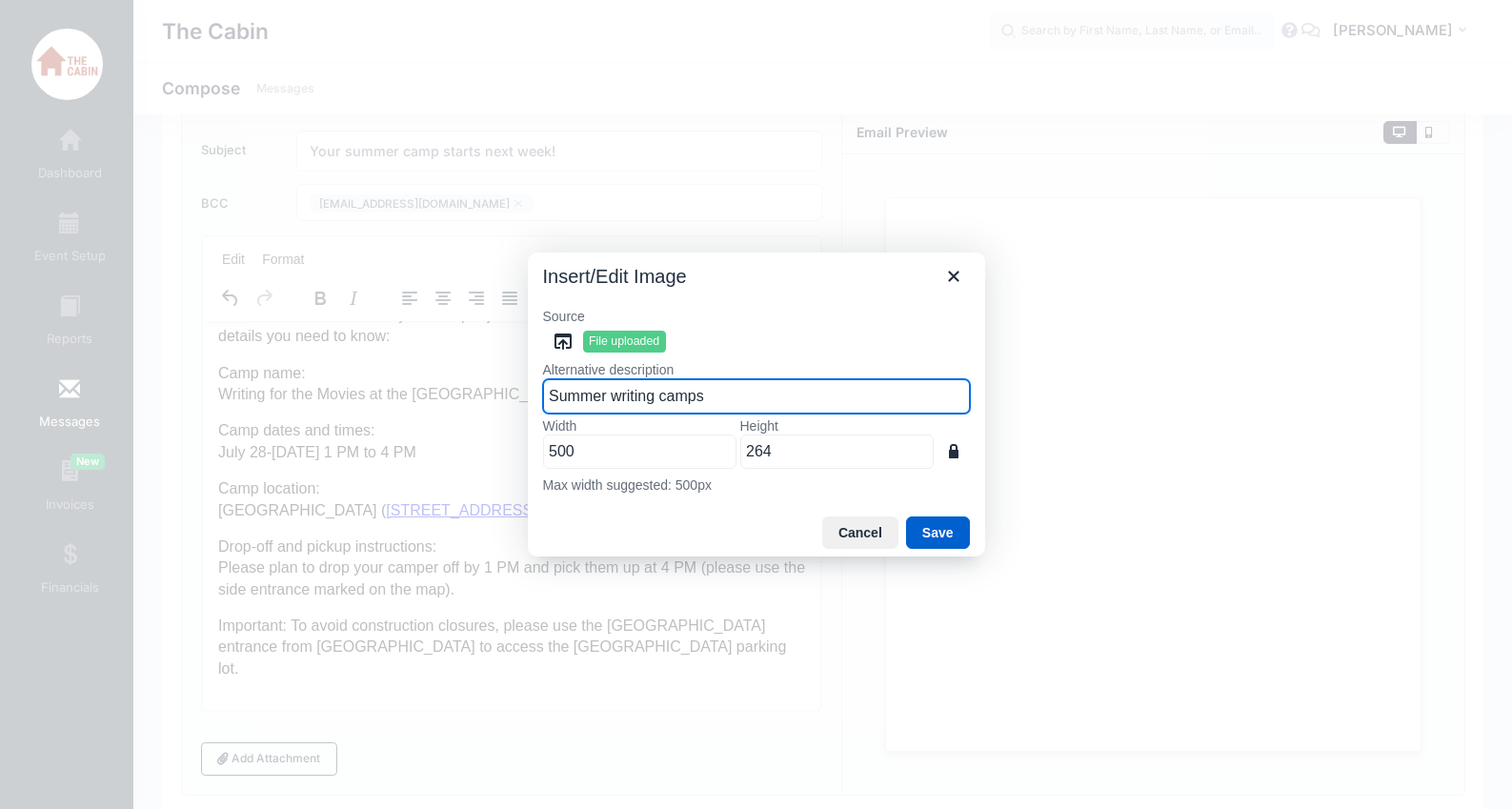 type on "Summer writing camps" 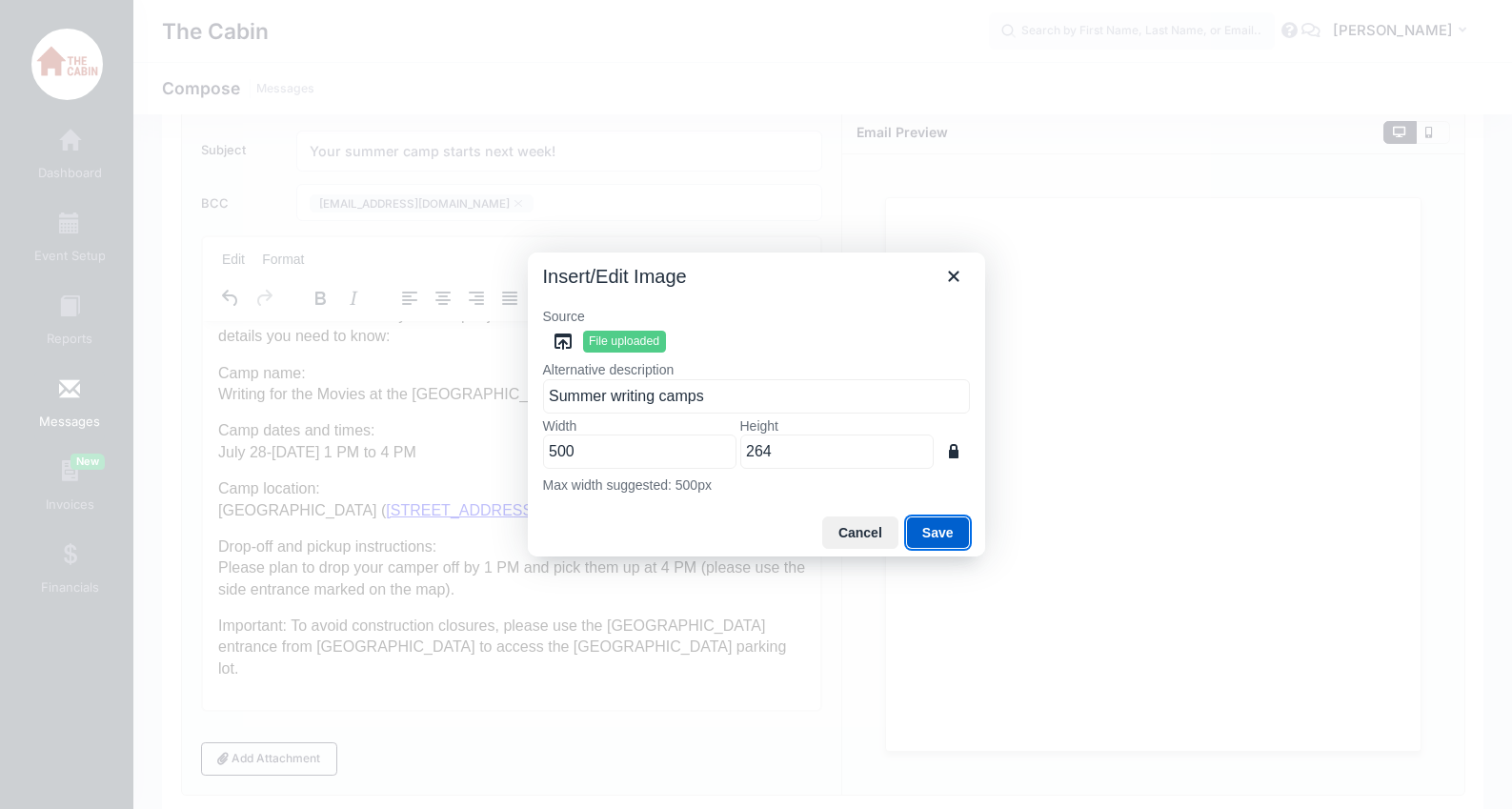 click on "Save" at bounding box center [937, 533] 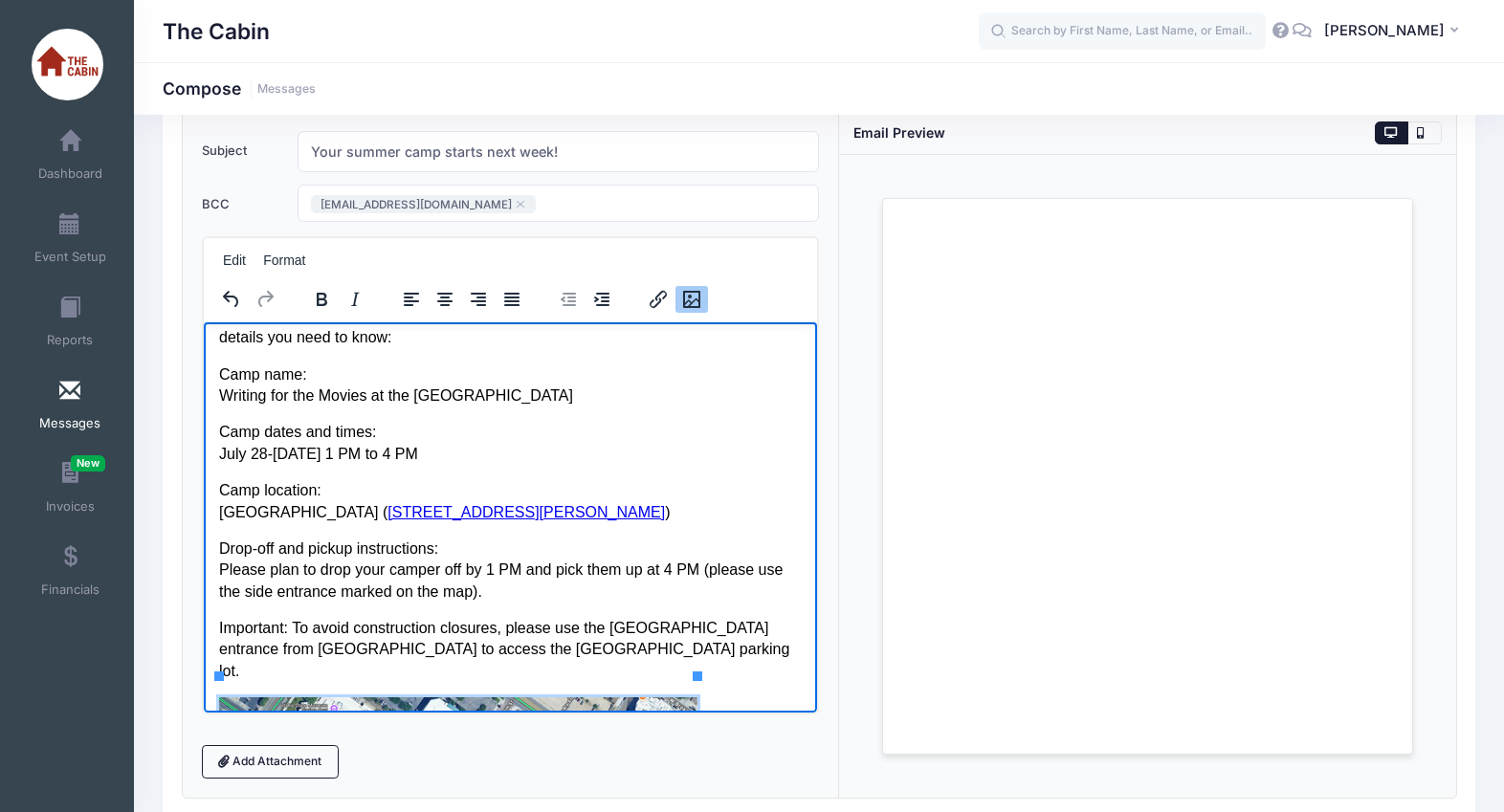 scroll, scrollTop: 533, scrollLeft: 0, axis: vertical 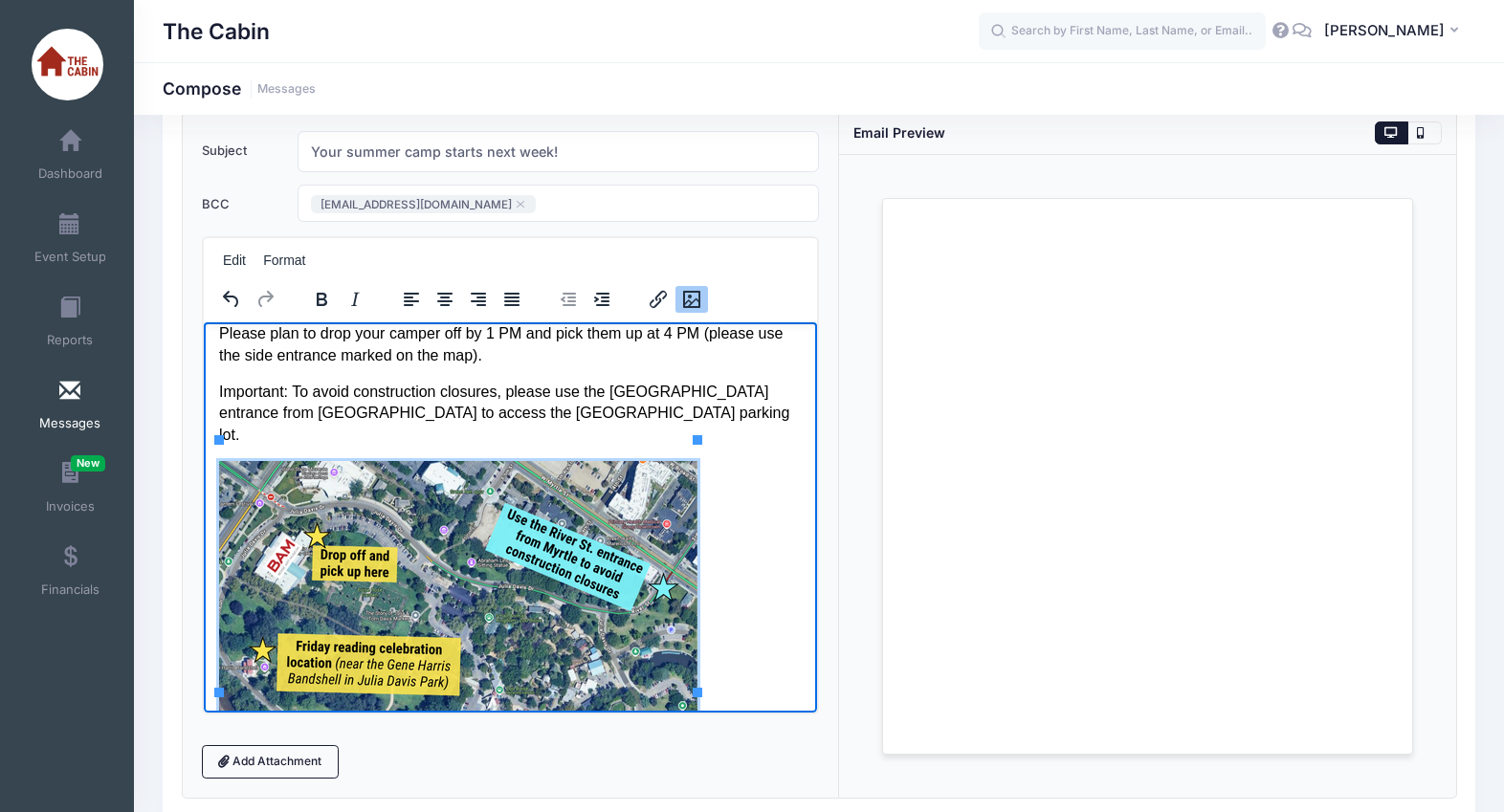 type 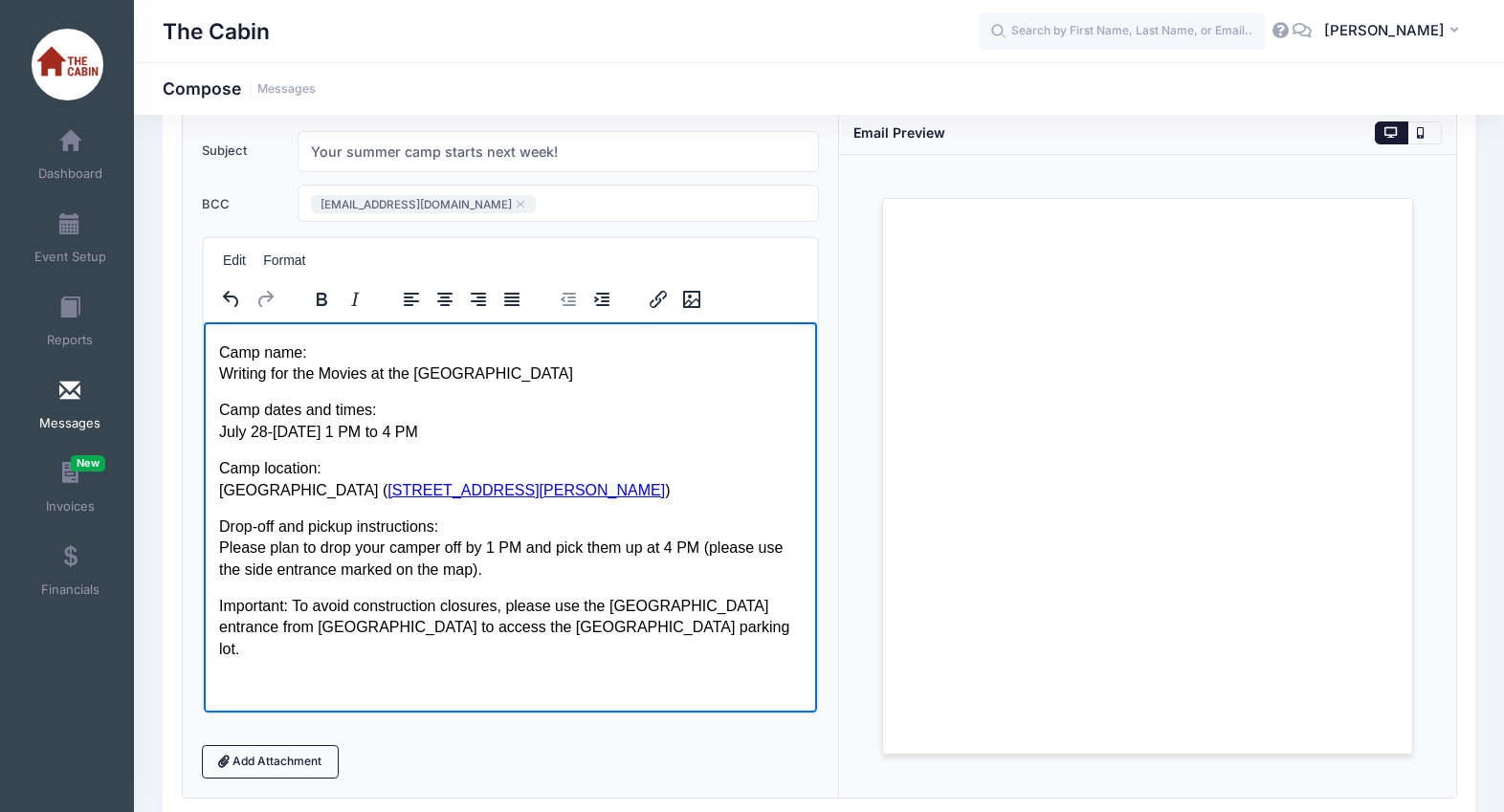 scroll, scrollTop: 296, scrollLeft: 0, axis: vertical 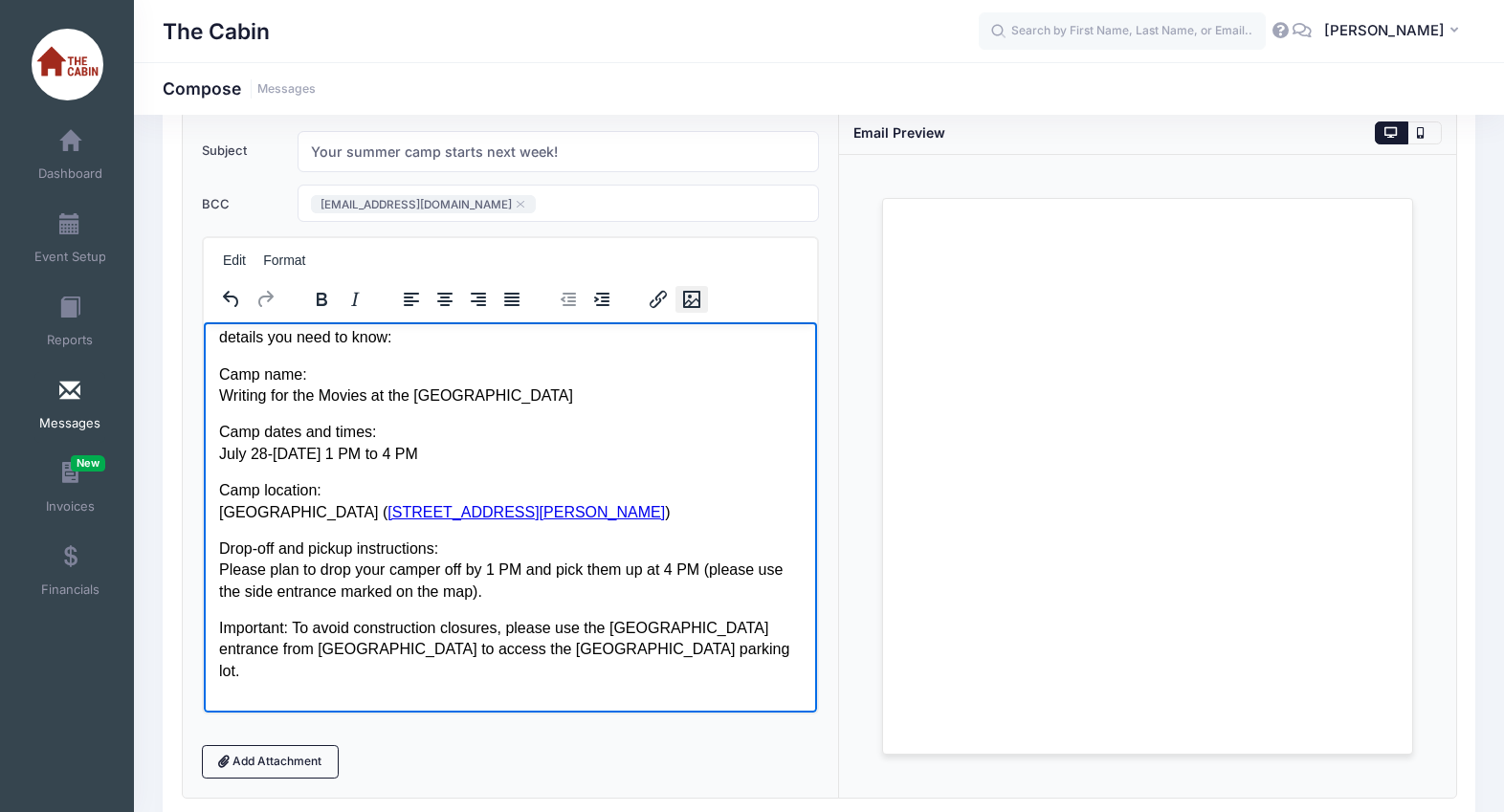 click 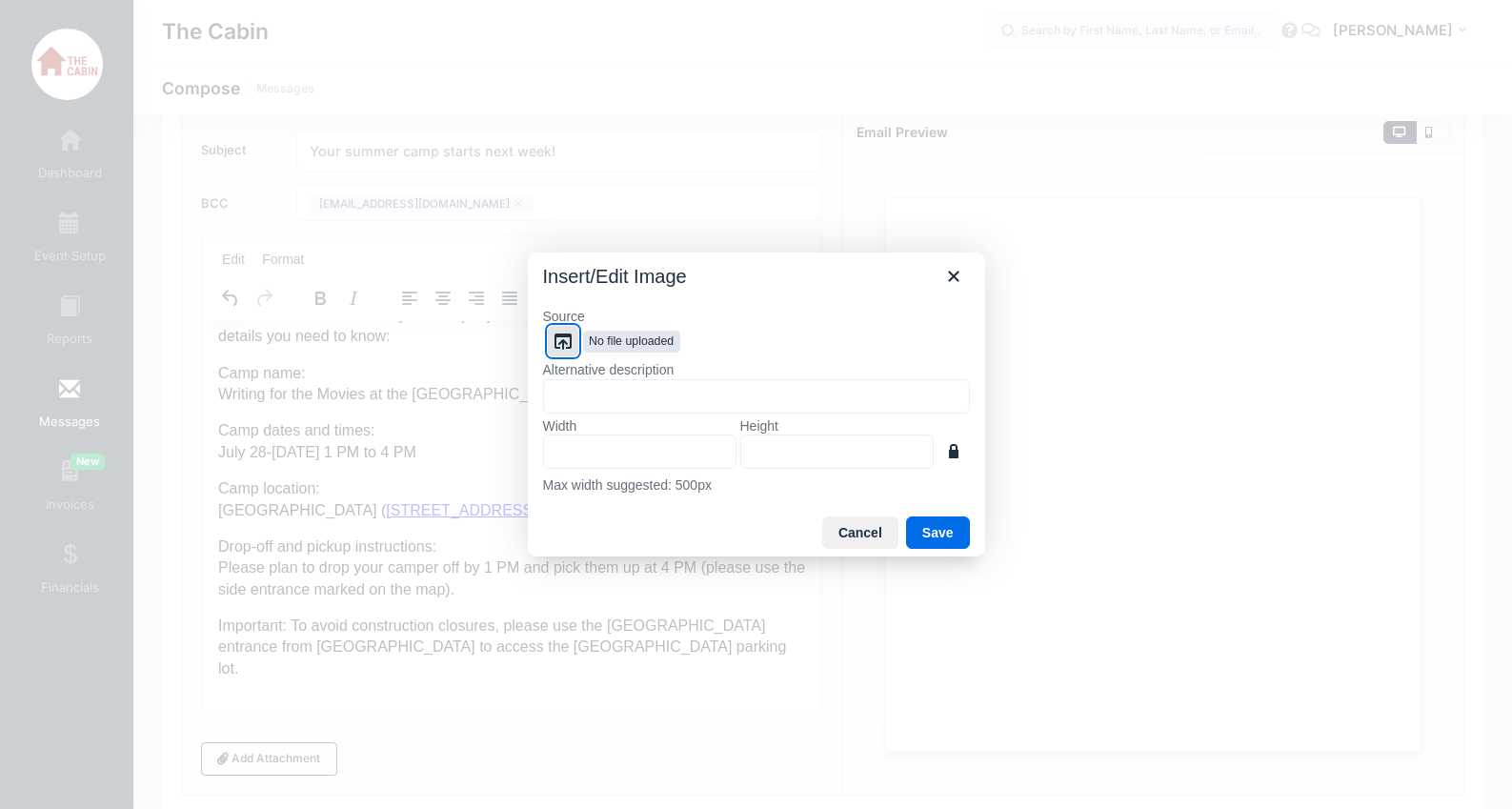 click 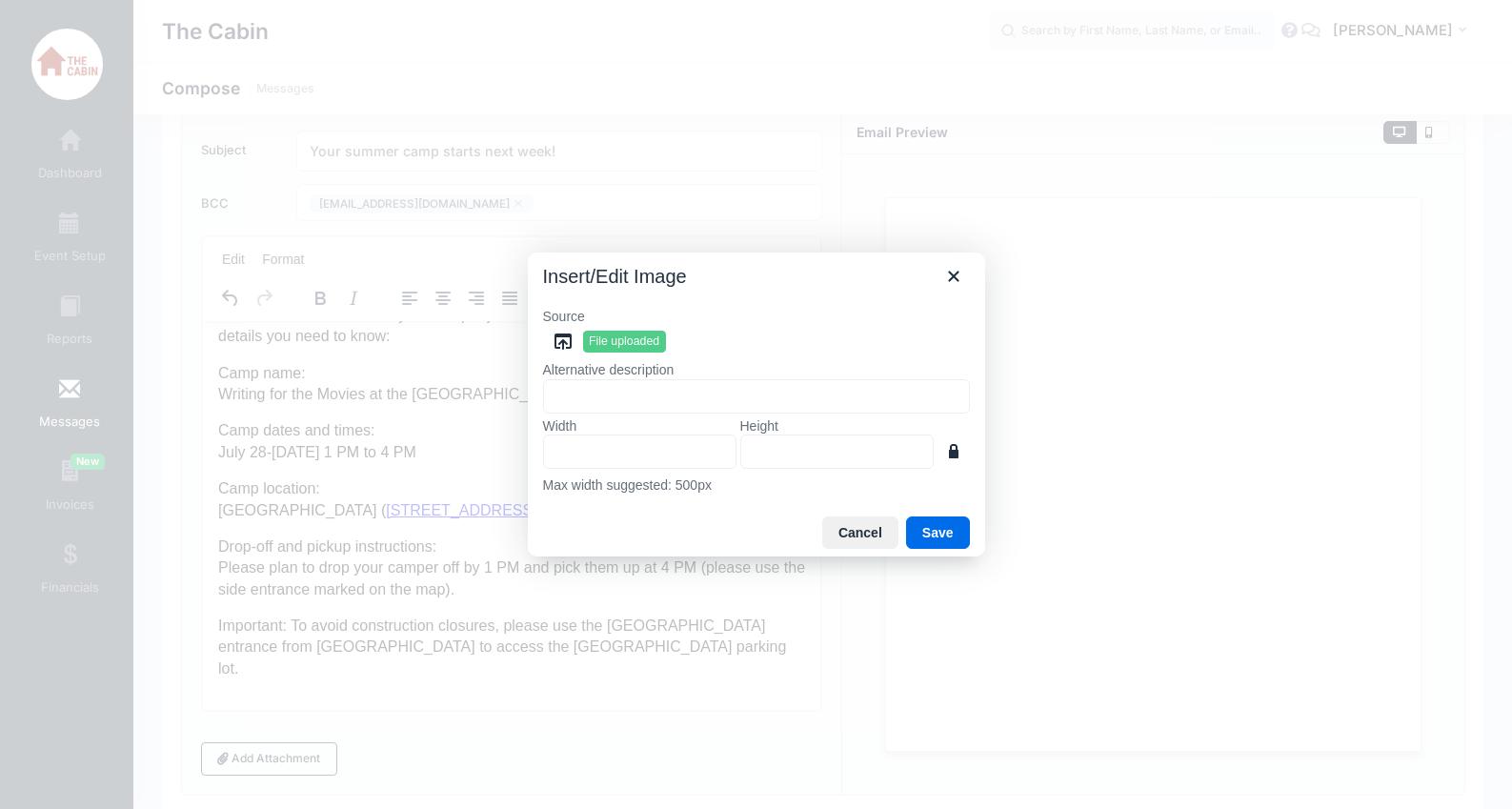 type on "500" 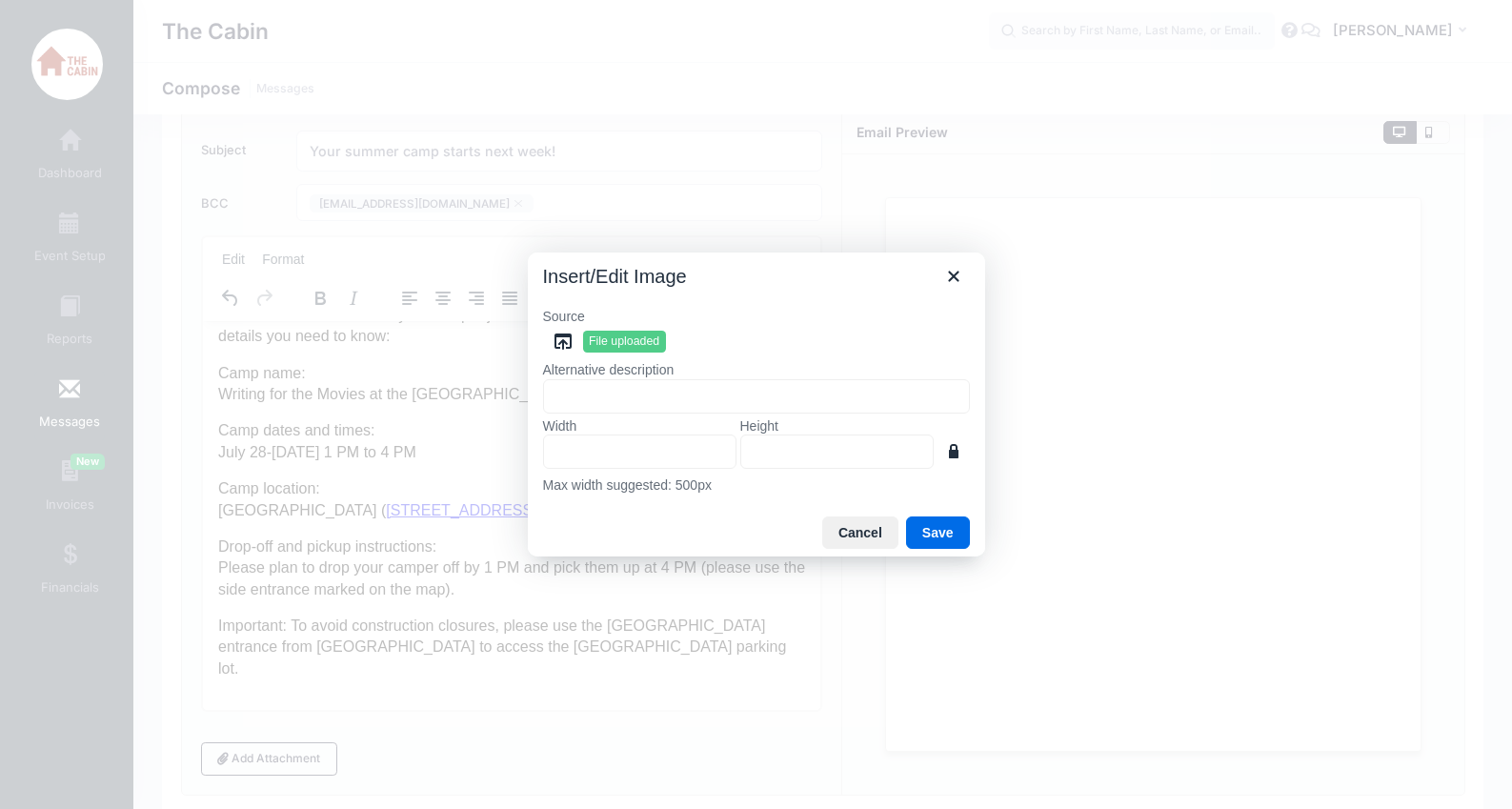 type on "264" 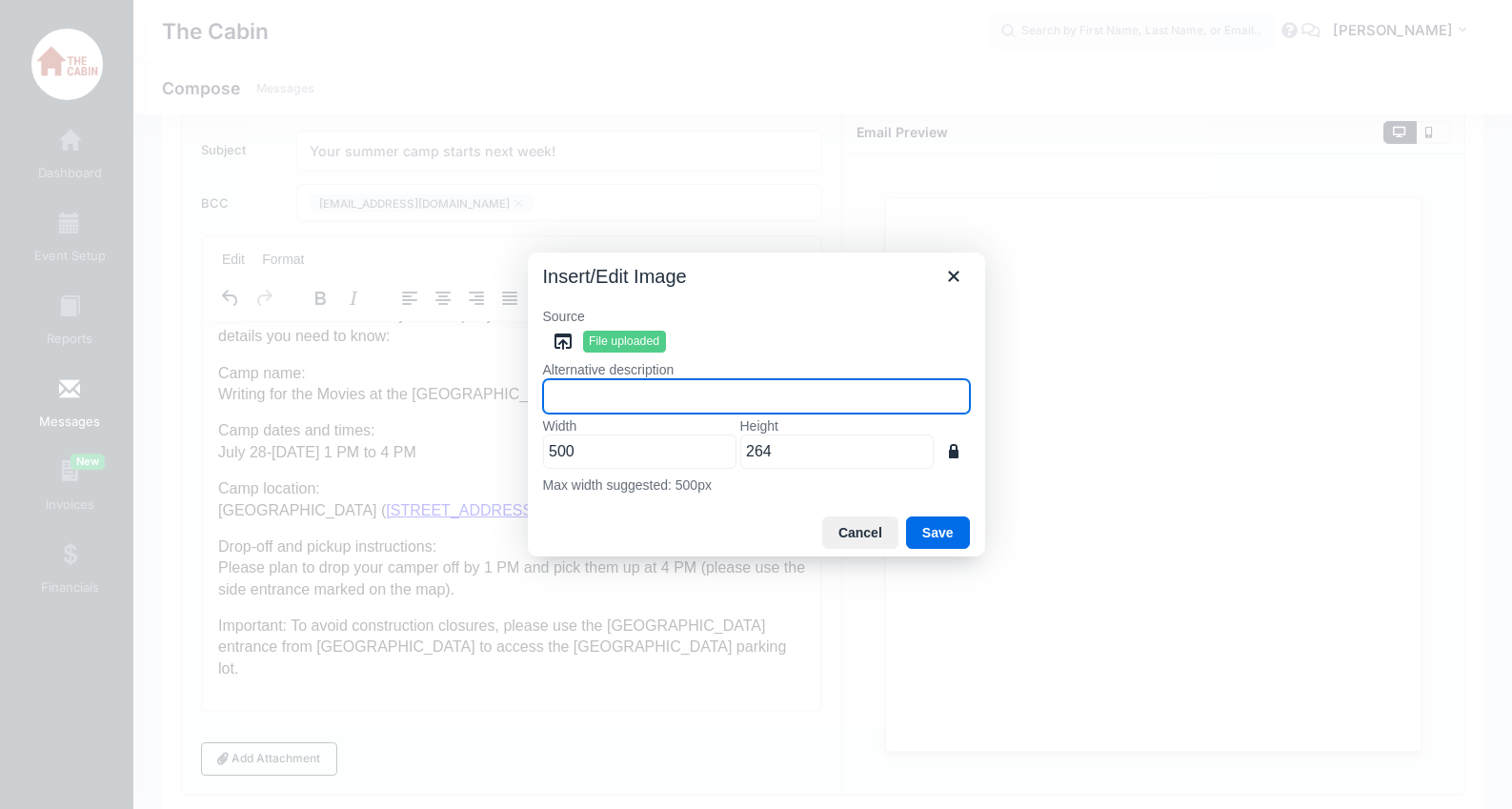 click on "Alternative description" at bounding box center (756, 396) 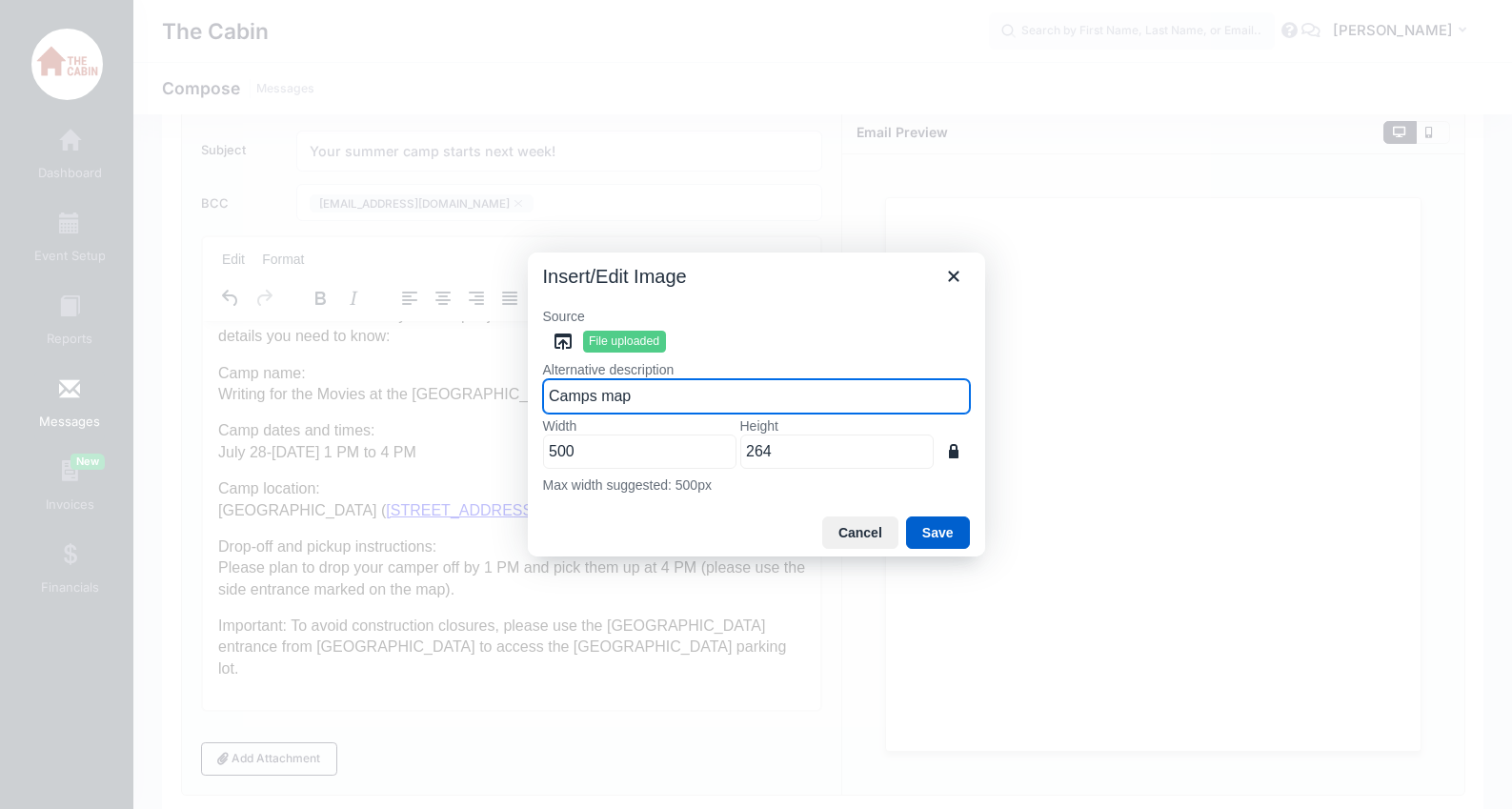 type on "Camps map" 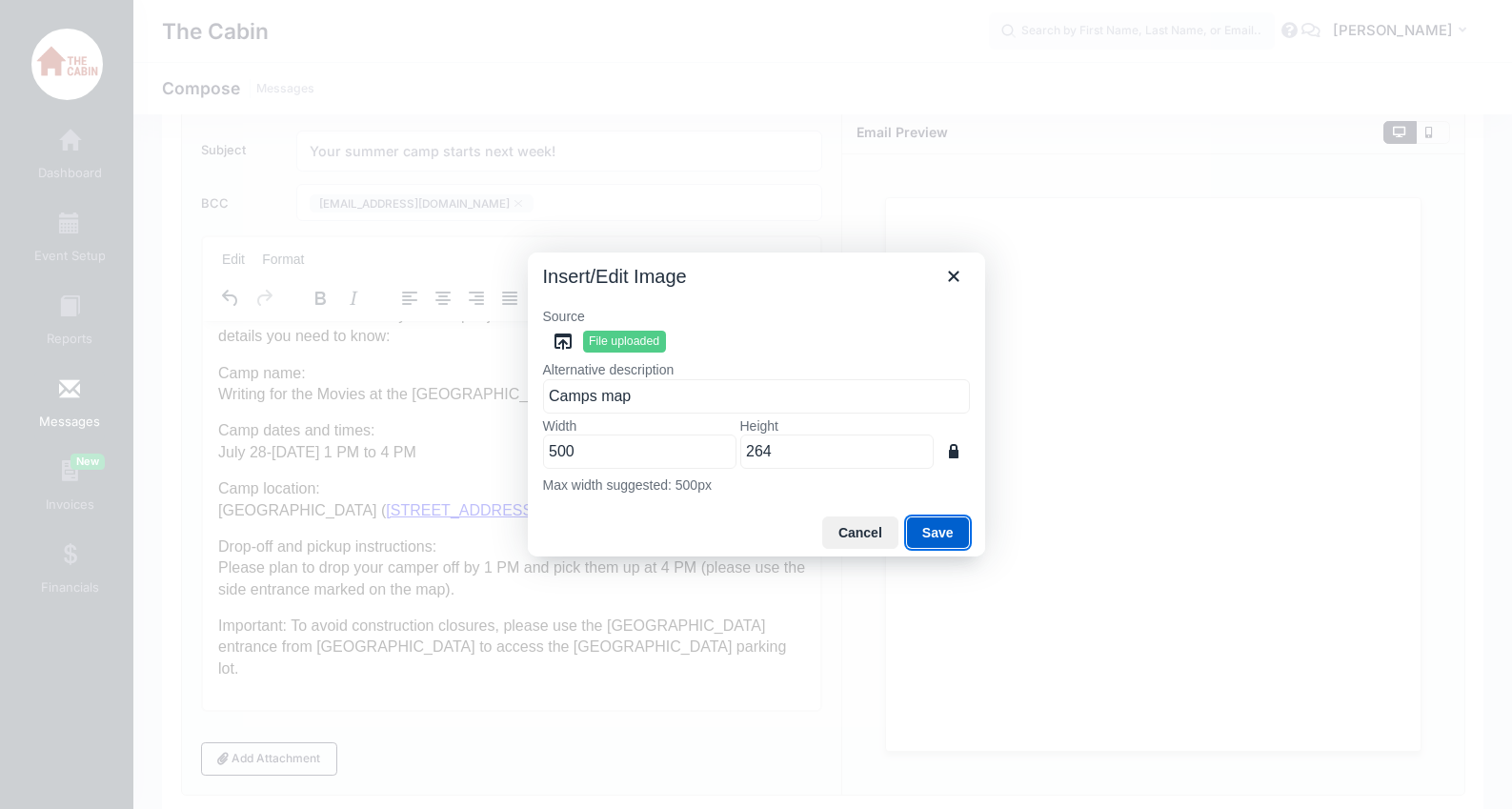 click on "Save" at bounding box center (937, 533) 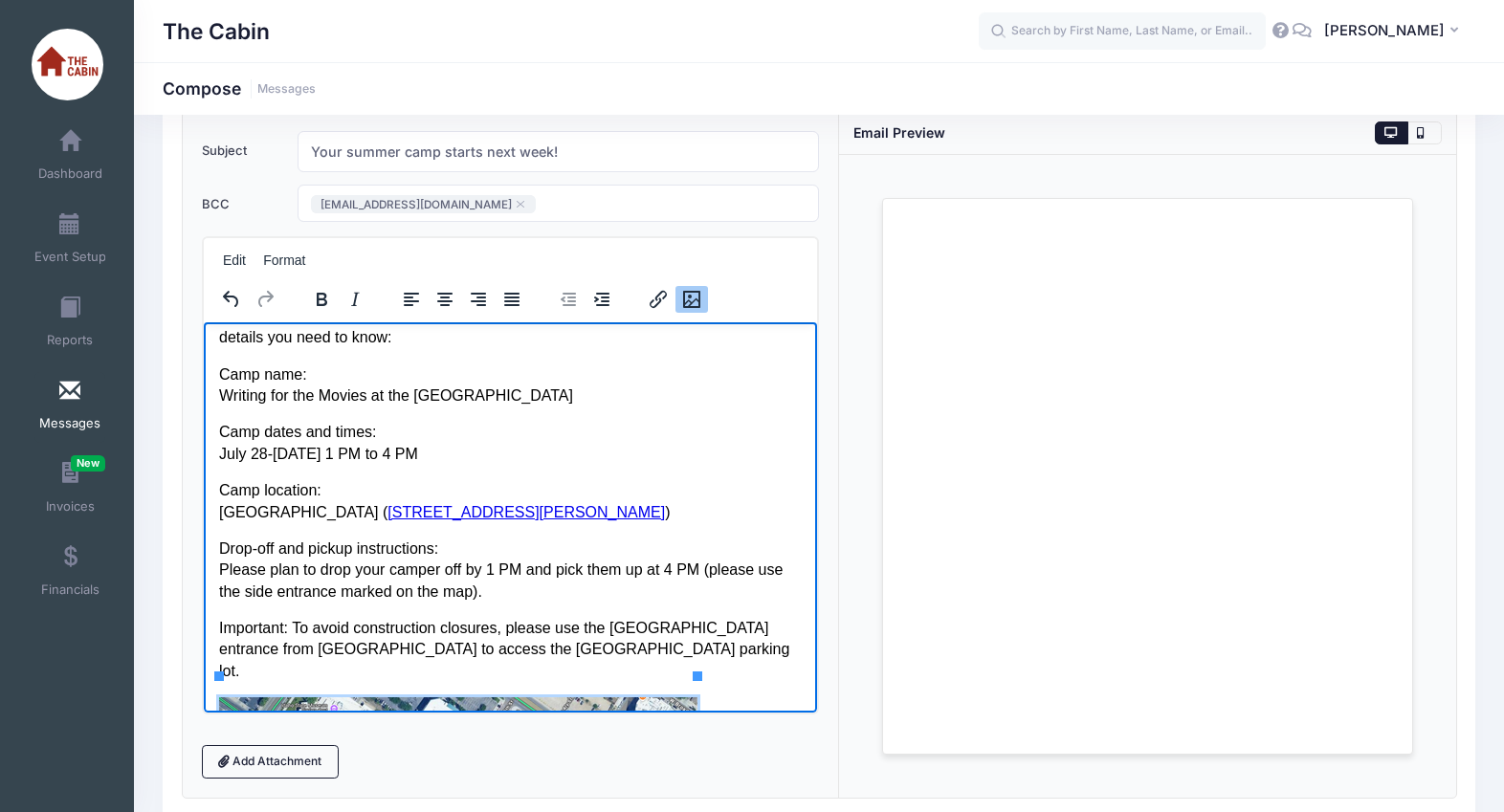 scroll, scrollTop: 533, scrollLeft: 0, axis: vertical 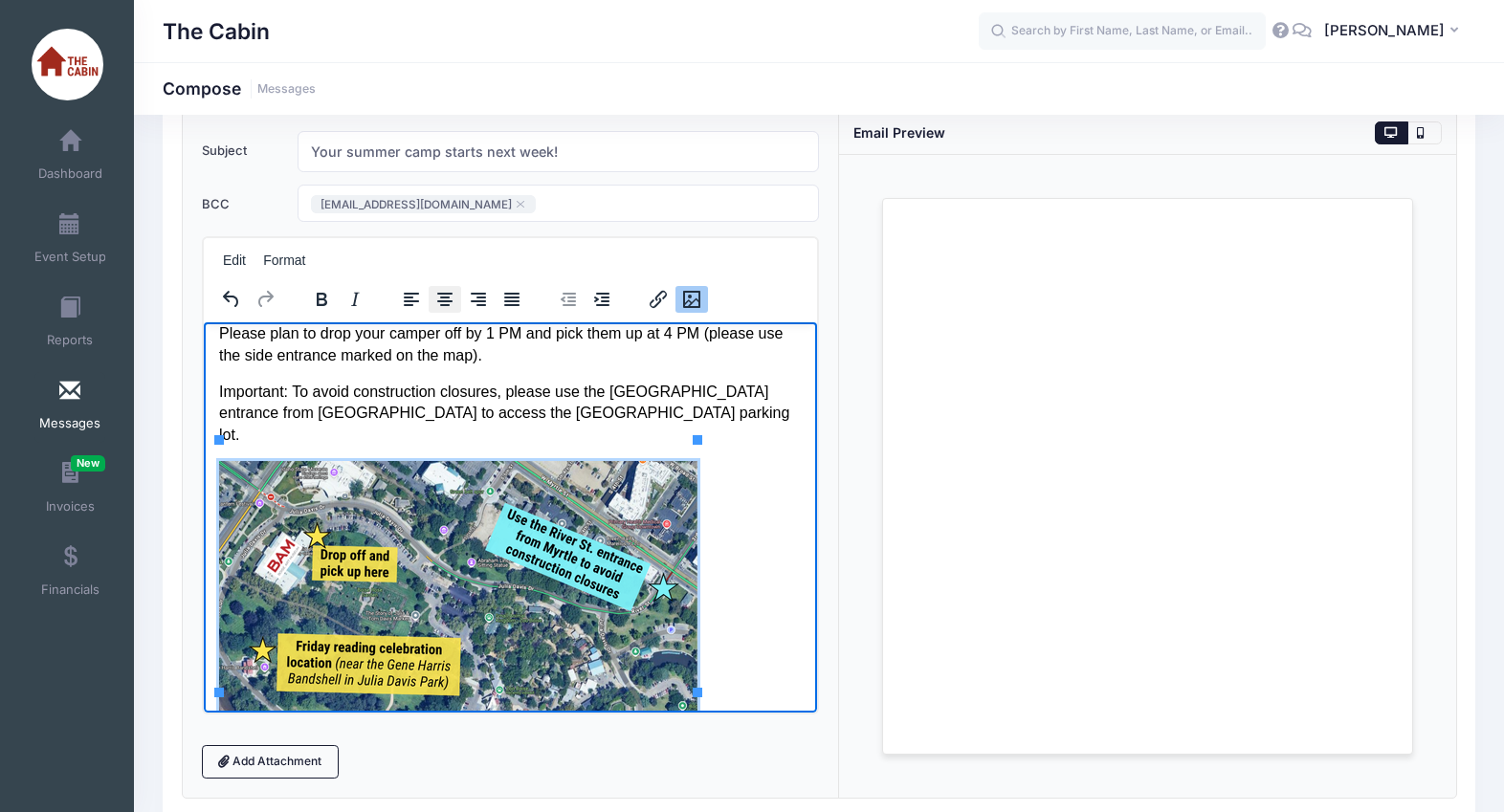 click 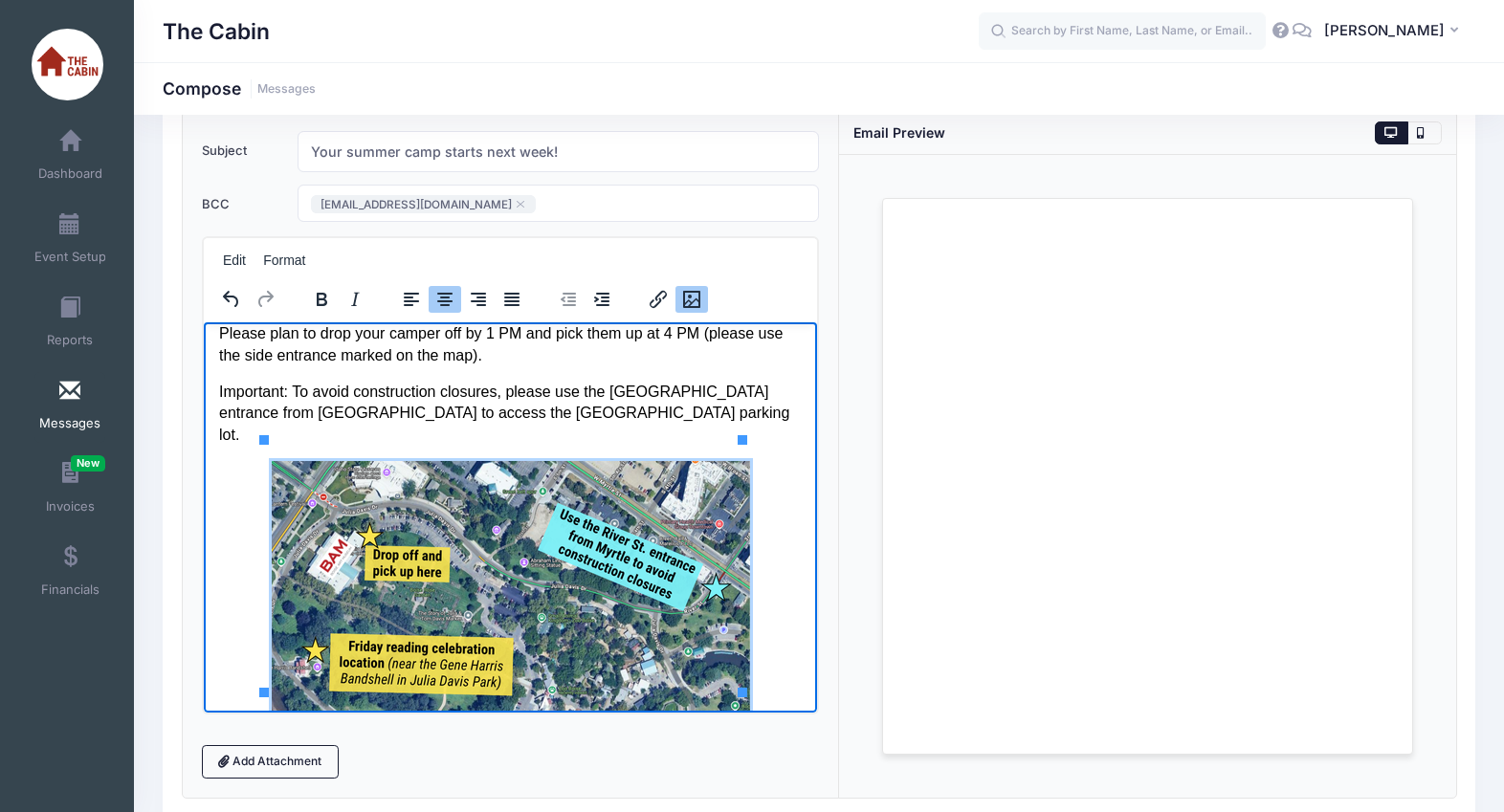click at bounding box center (509, 597) 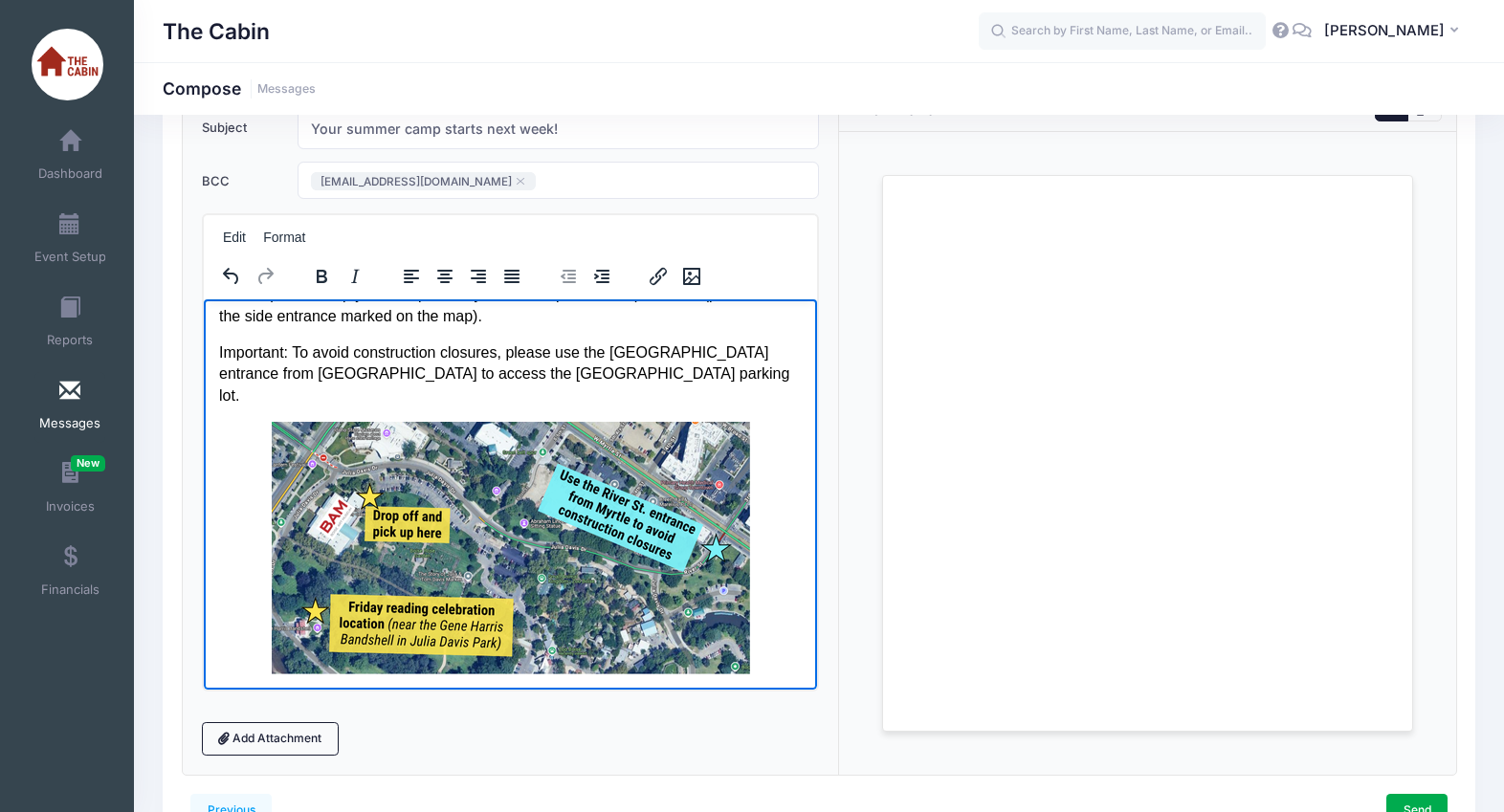 scroll, scrollTop: 136, scrollLeft: 0, axis: vertical 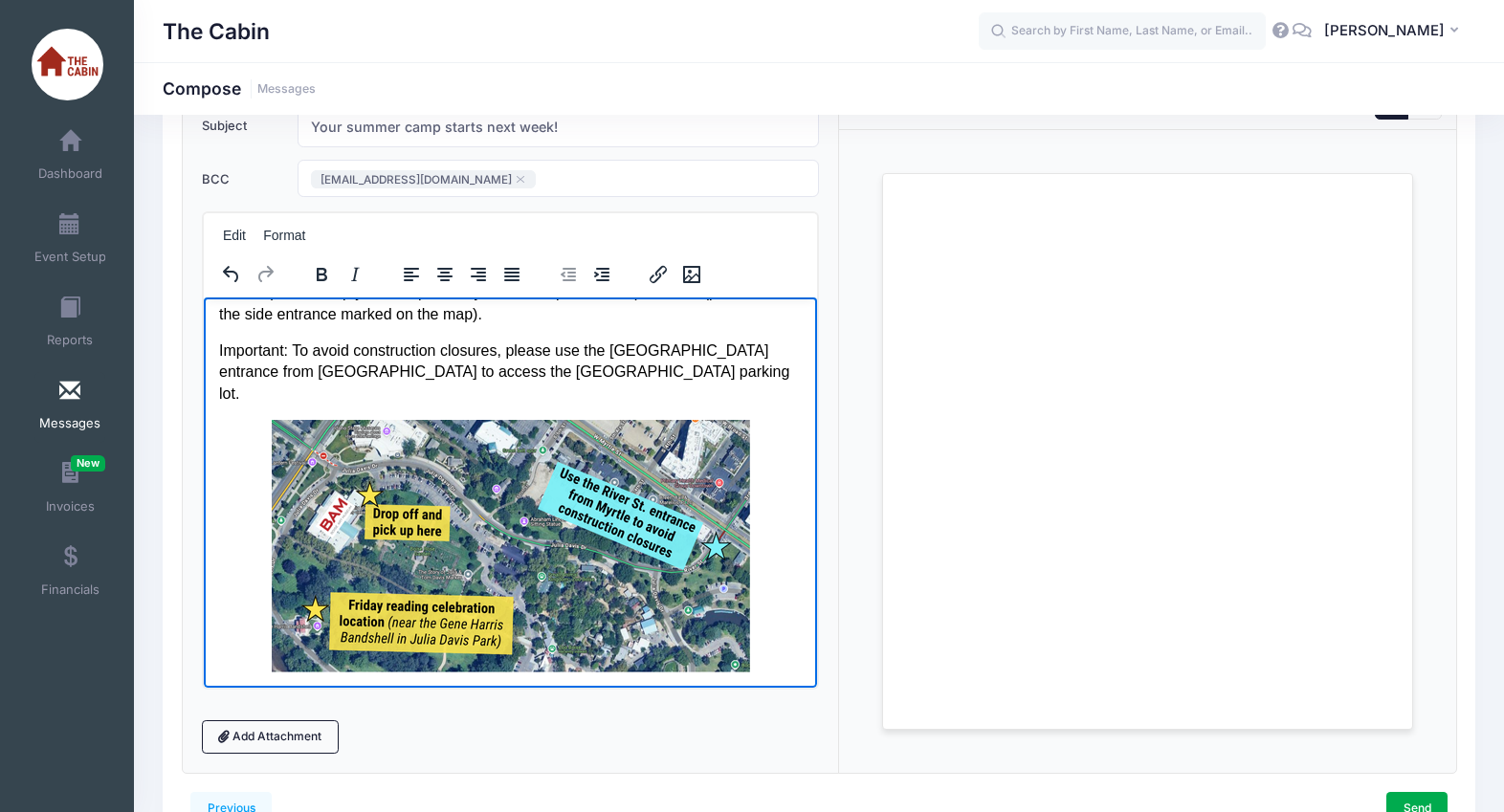 click at bounding box center (509, 556) 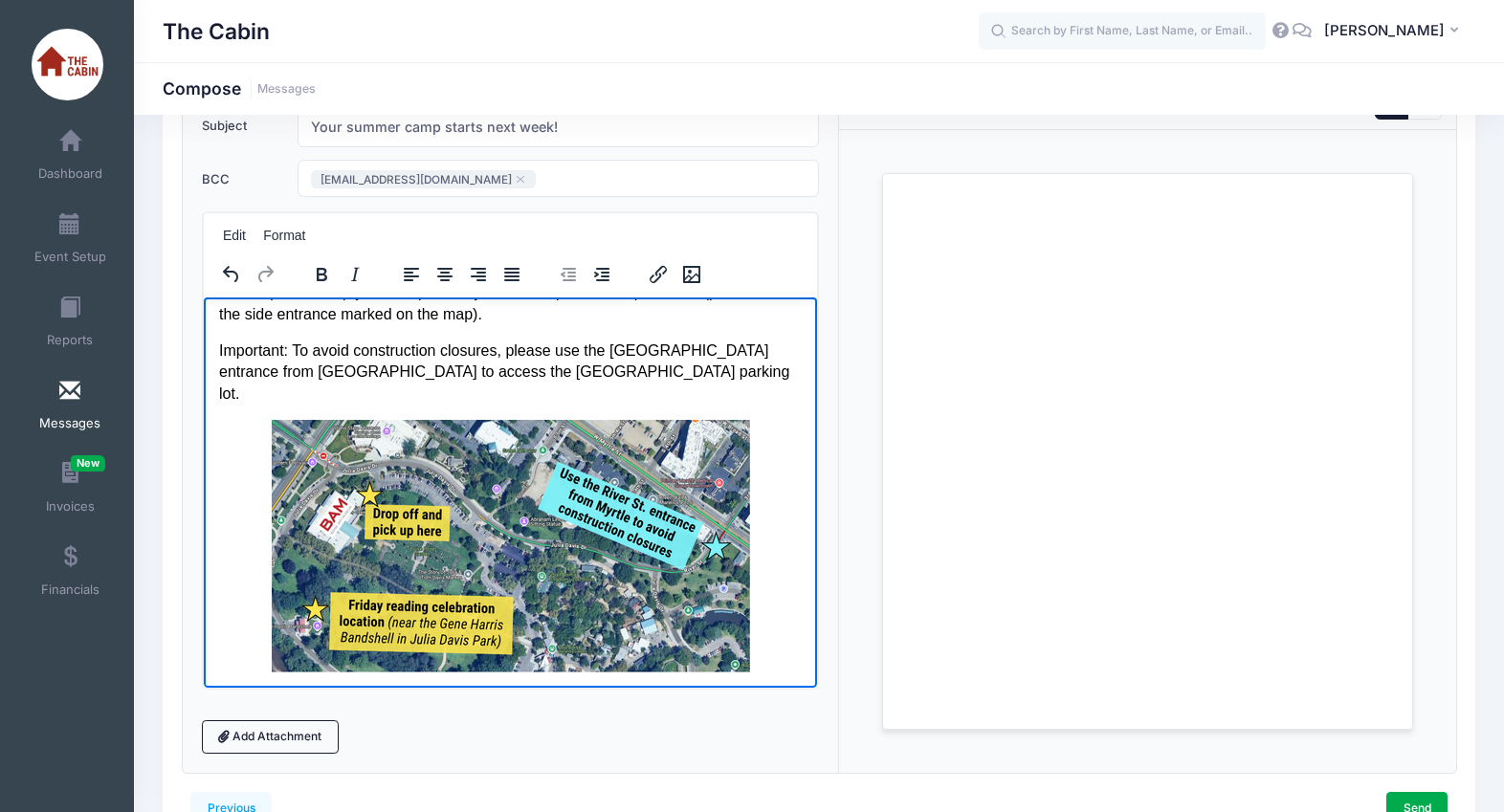scroll, scrollTop: 586, scrollLeft: 0, axis: vertical 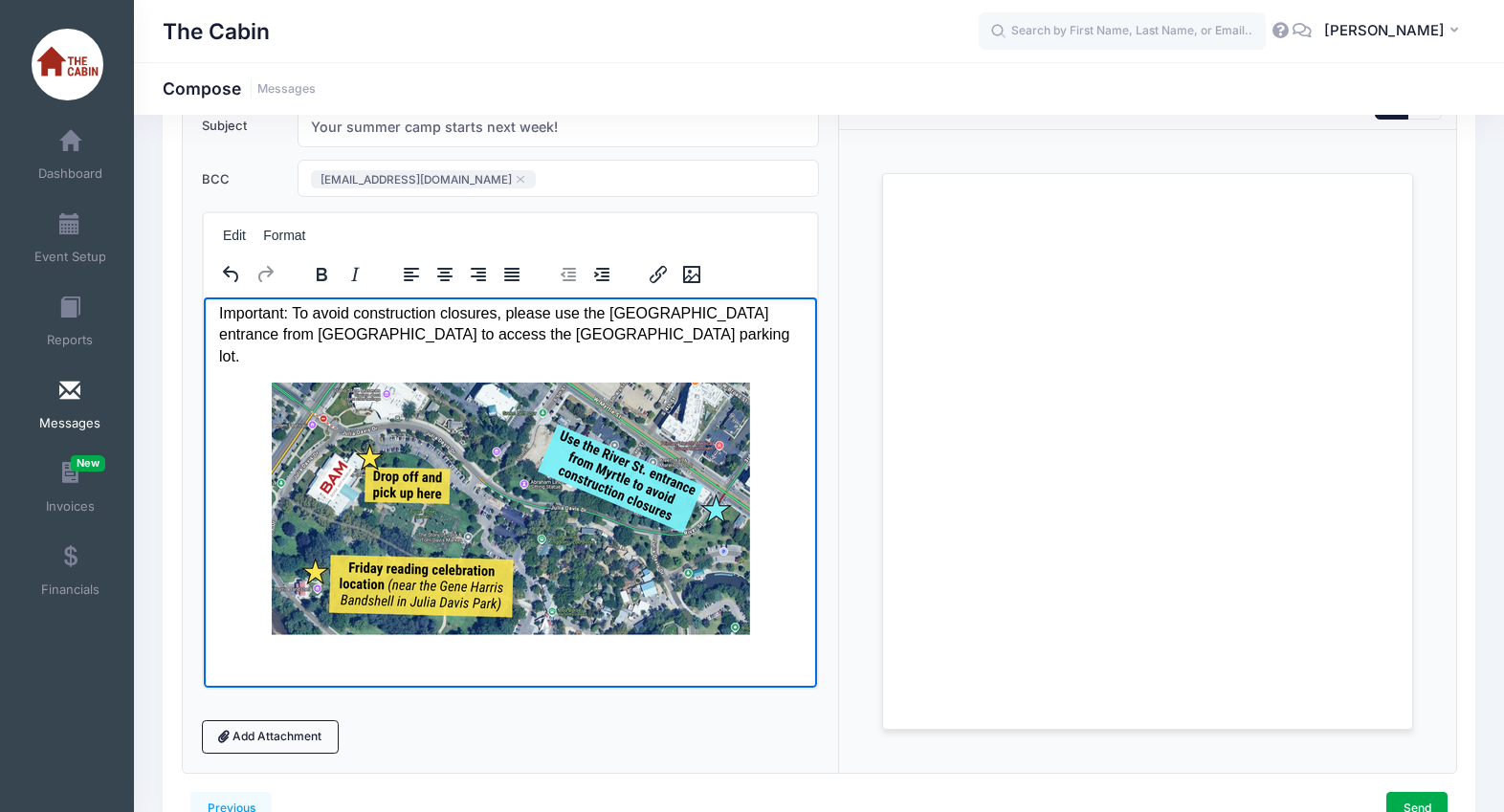 click on "Hello, and welcome to Summer Writing Camp with The Cabin! We are so excited to have your camper join us for camp next week. We’ve got all the details you need to know:  Camp name: Writing for the Movies at the Boise Art Museum Camp dates and times: July 28-Aug 1 from 1 PM to 4 PM Camp location: Boise Art Museum ( 670 Julia Davis Dr., Boise ) Drop-off and pickup instructions: Please plan to drop your camper off by 1 PM and pick them up at 4 PM (please use the side entrance marked on the map).  Important: To avoid construction closures, please use the River Street entrance from Myrtle to access the Boise Art Museum parking lot." at bounding box center [509, 208] 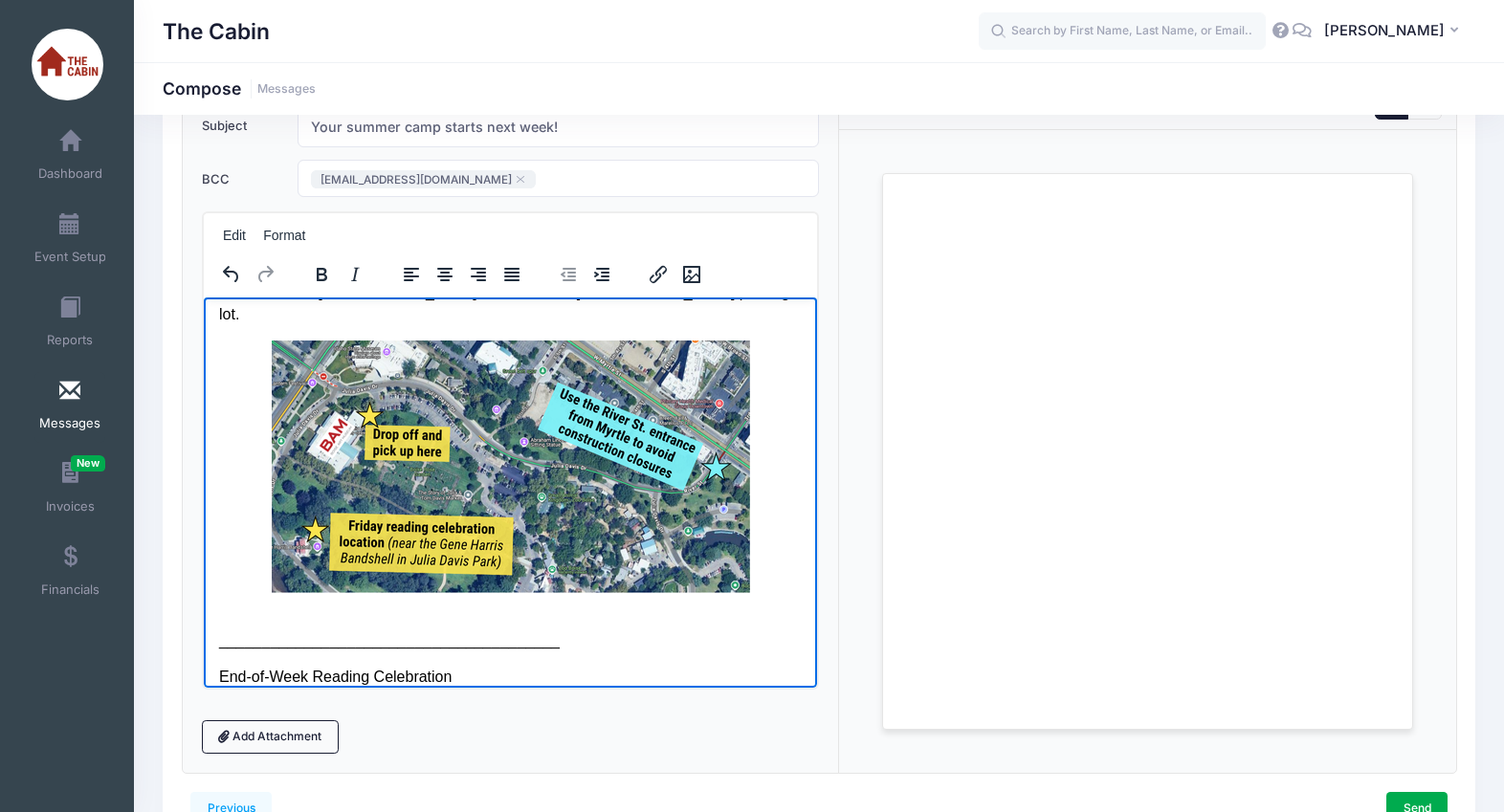 scroll, scrollTop: 0, scrollLeft: 0, axis: both 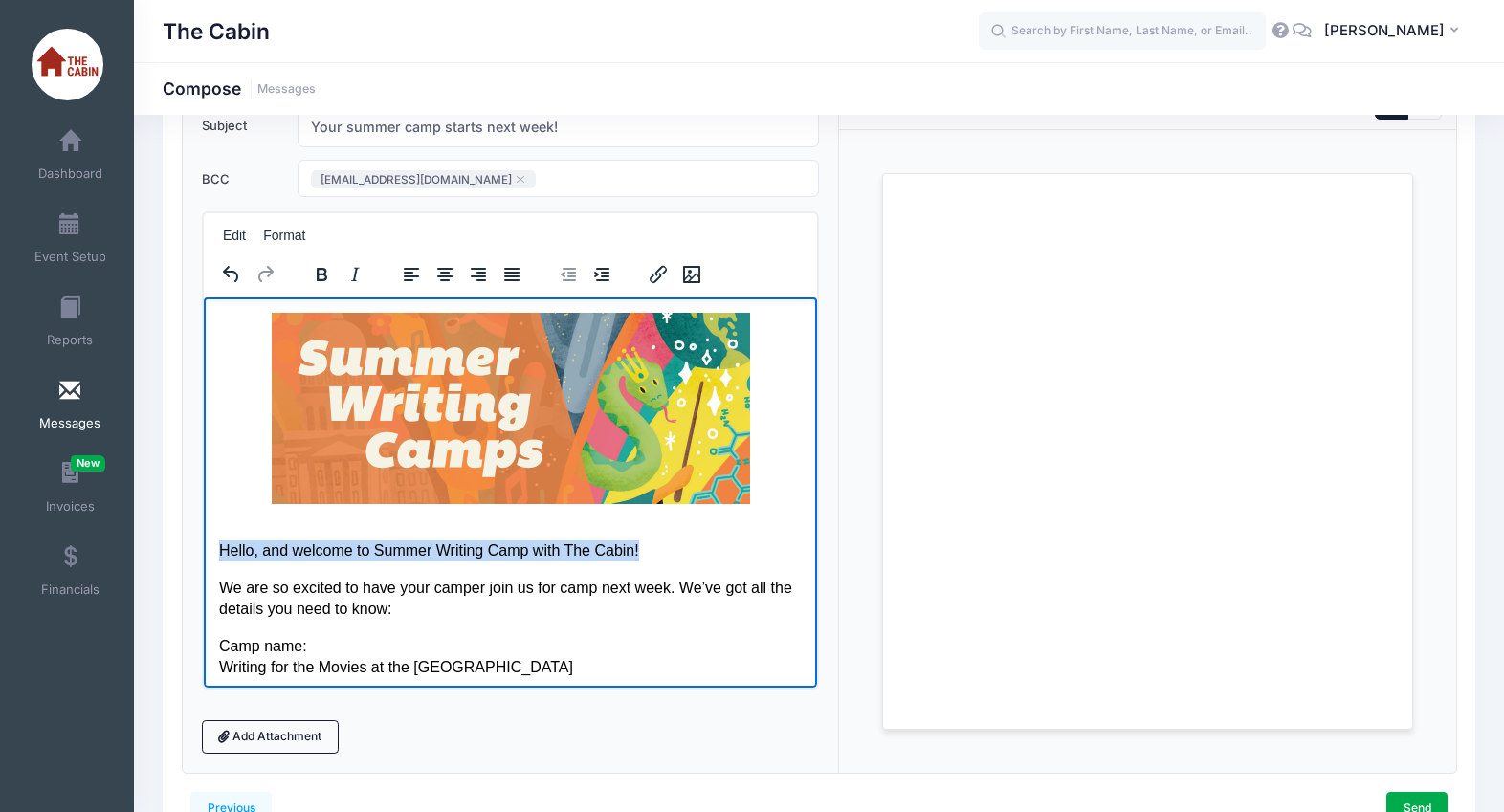 drag, startPoint x: 655, startPoint y: 547, endPoint x: 159, endPoint y: 547, distance: 496 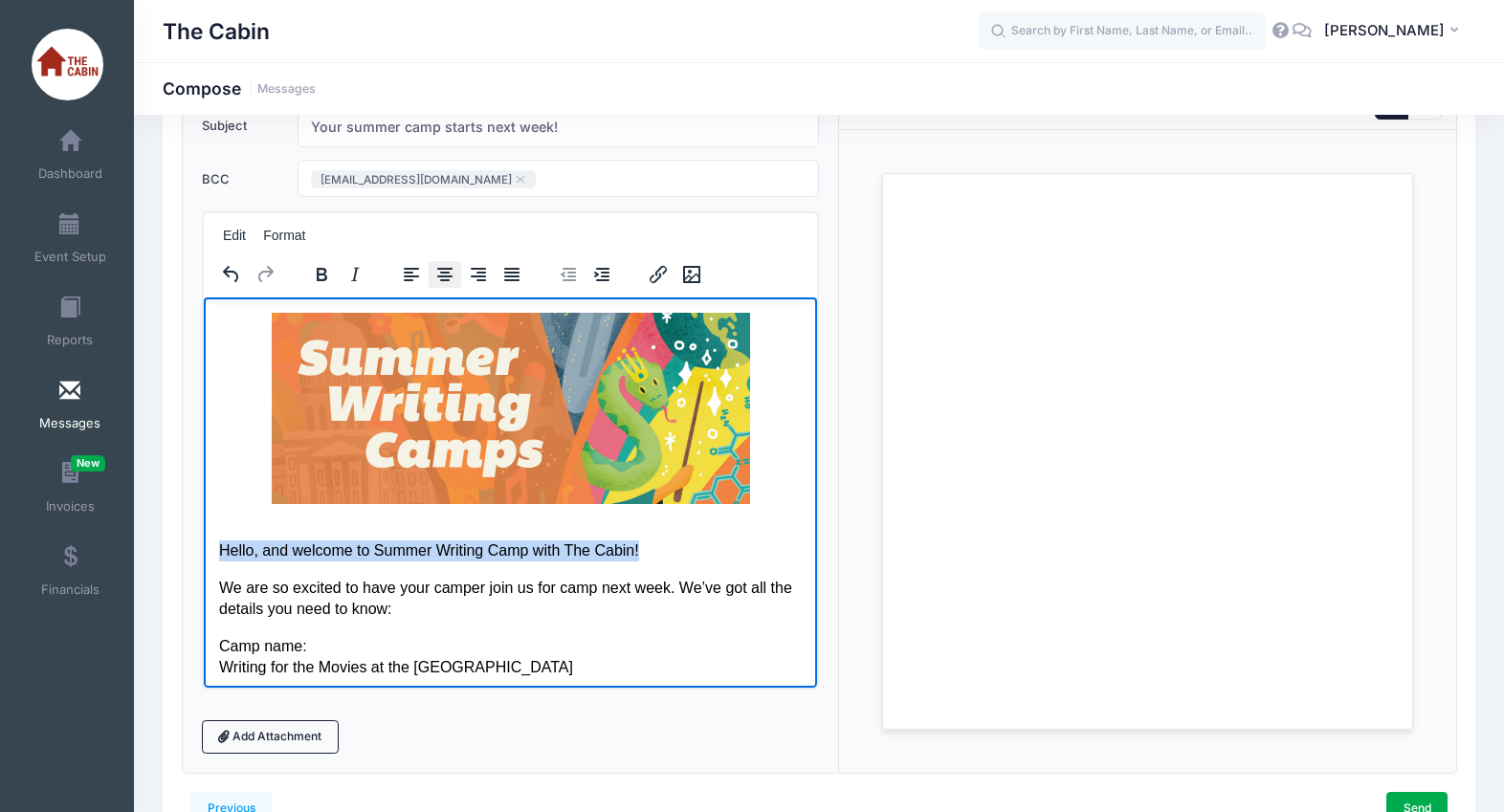 click 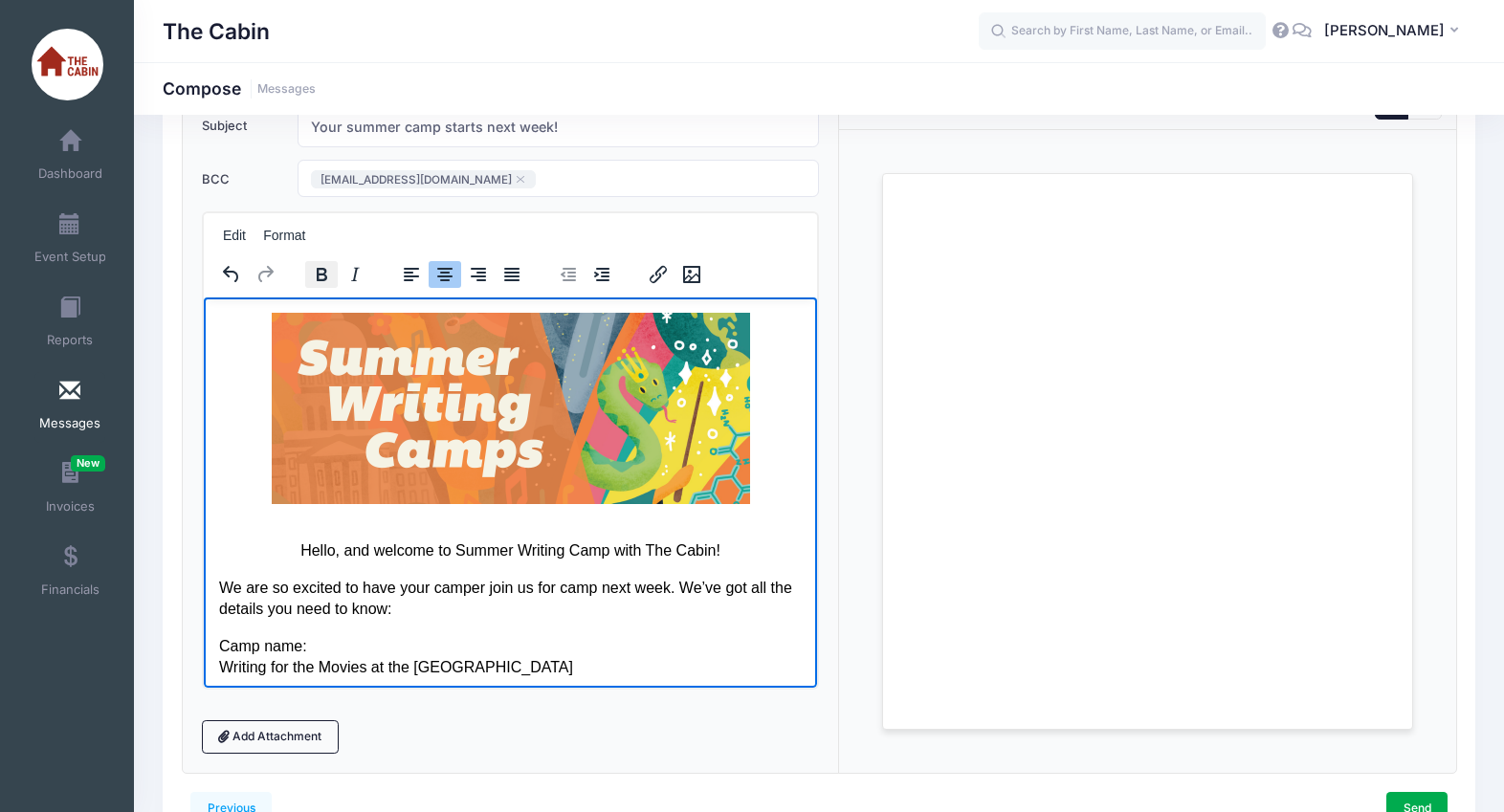 click 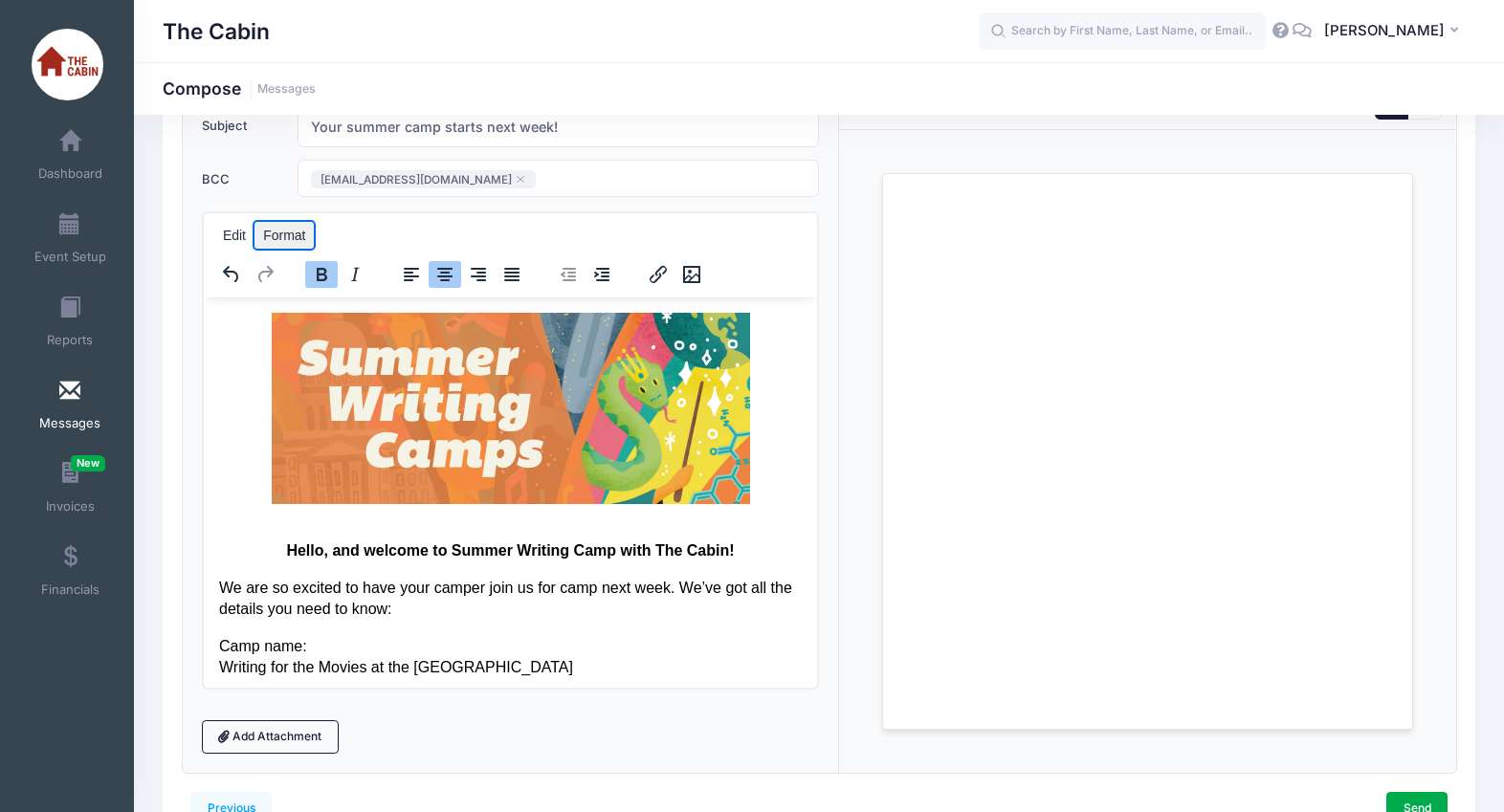 click on "Format" at bounding box center (284, 235) 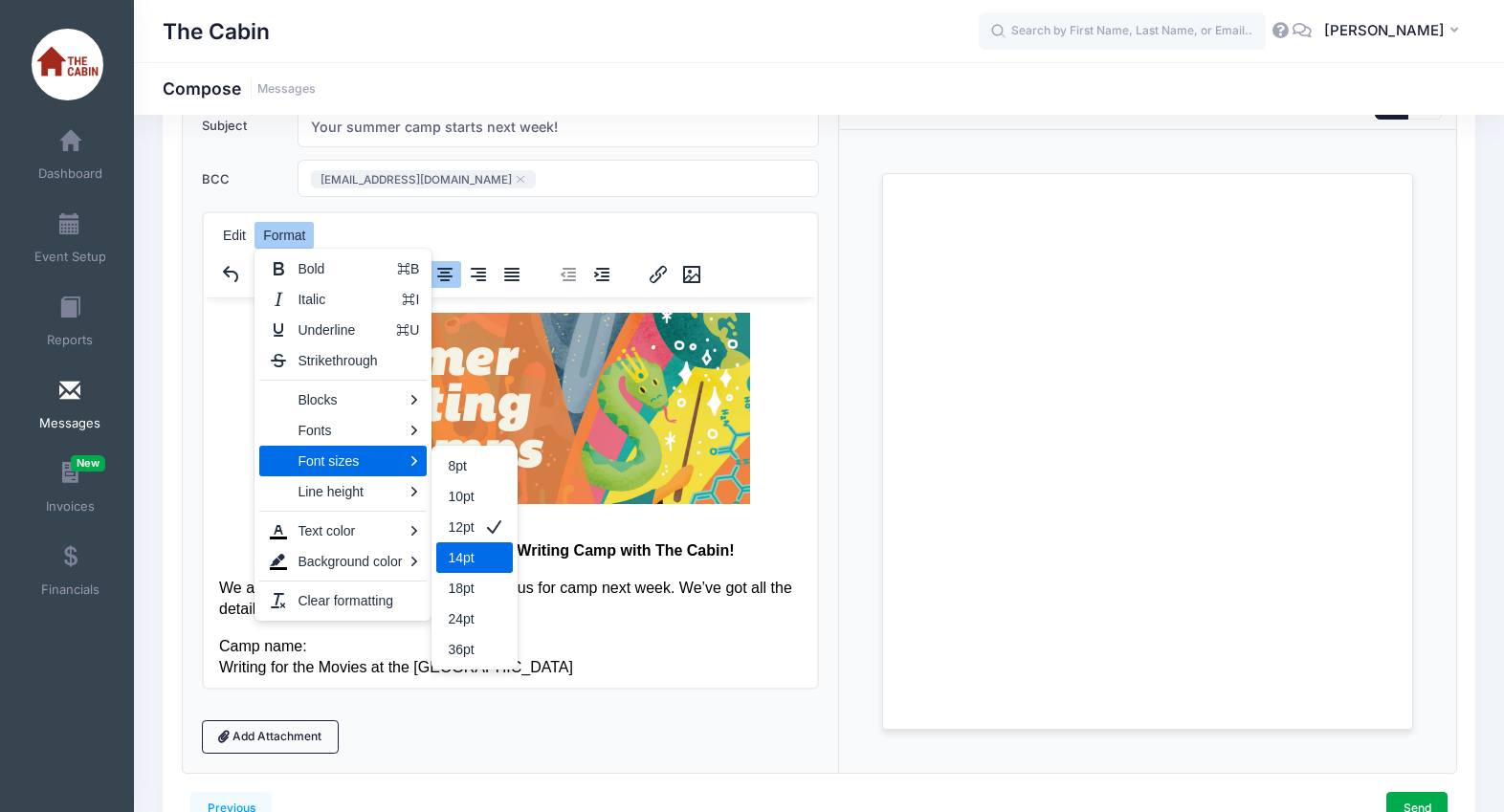 drag, startPoint x: 479, startPoint y: 566, endPoint x: 276, endPoint y: 270, distance: 358.922 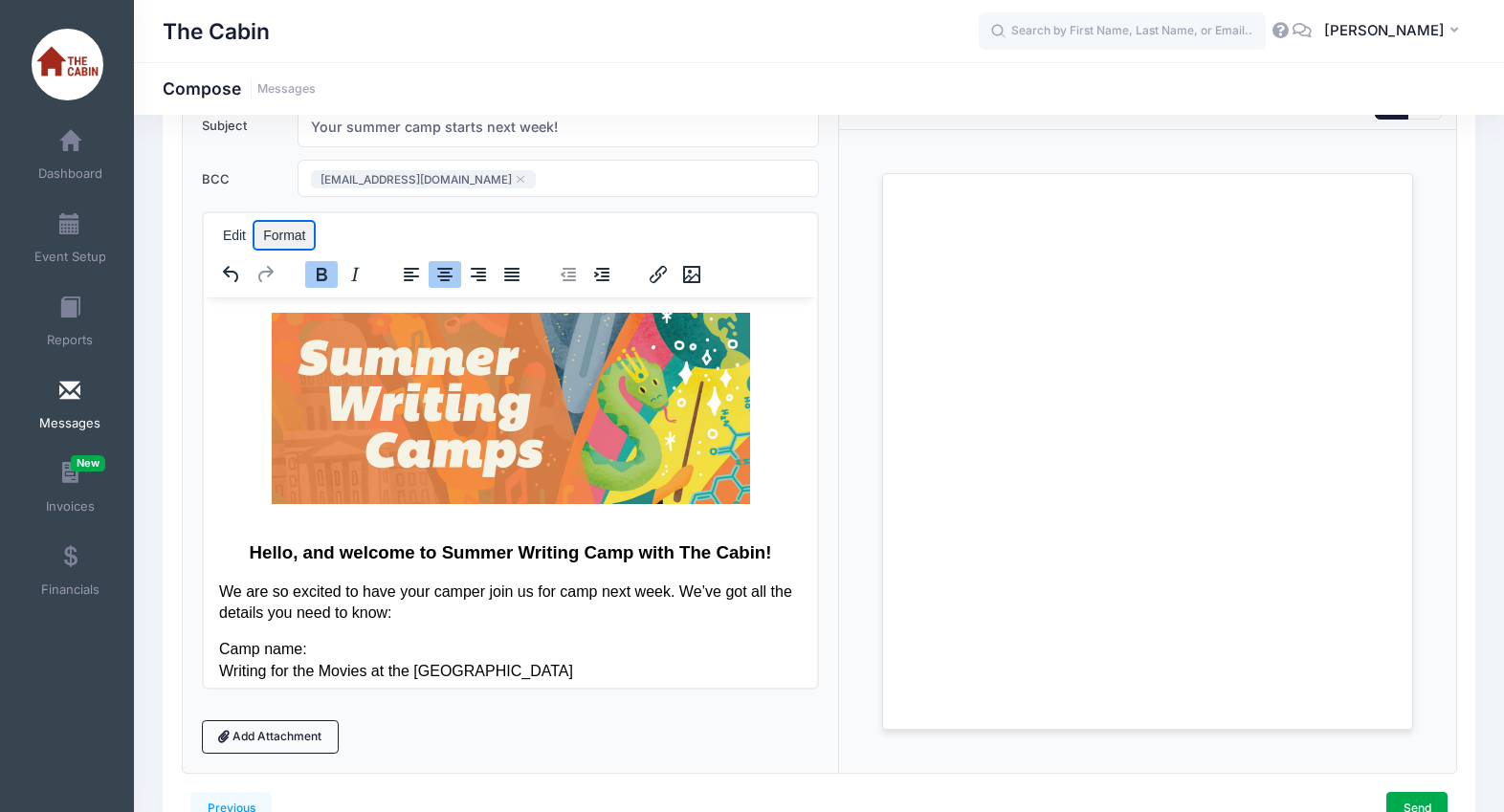 click on "Format" at bounding box center [284, 235] 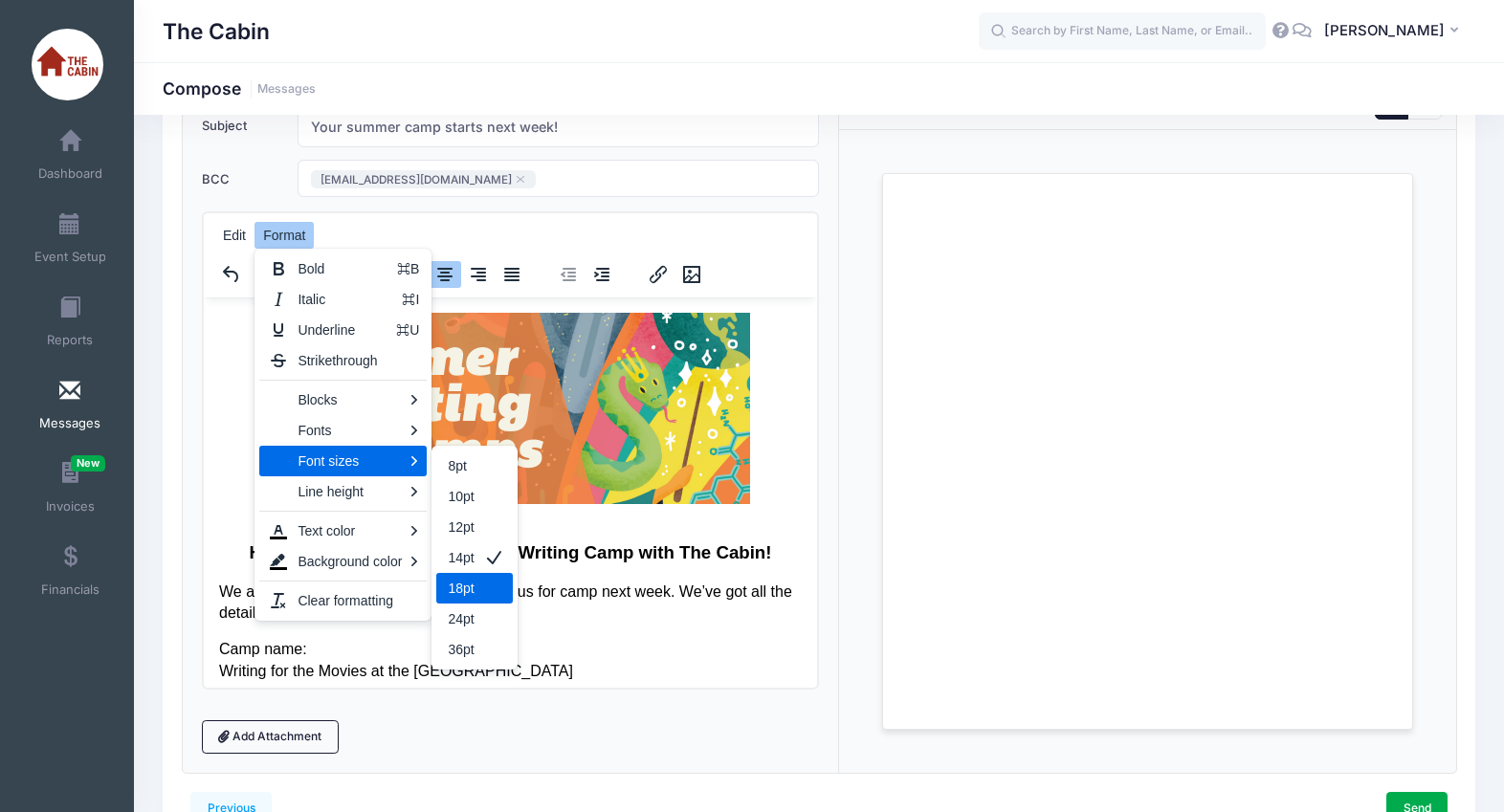 drag, startPoint x: 489, startPoint y: 584, endPoint x: 295, endPoint y: 273, distance: 366.5474 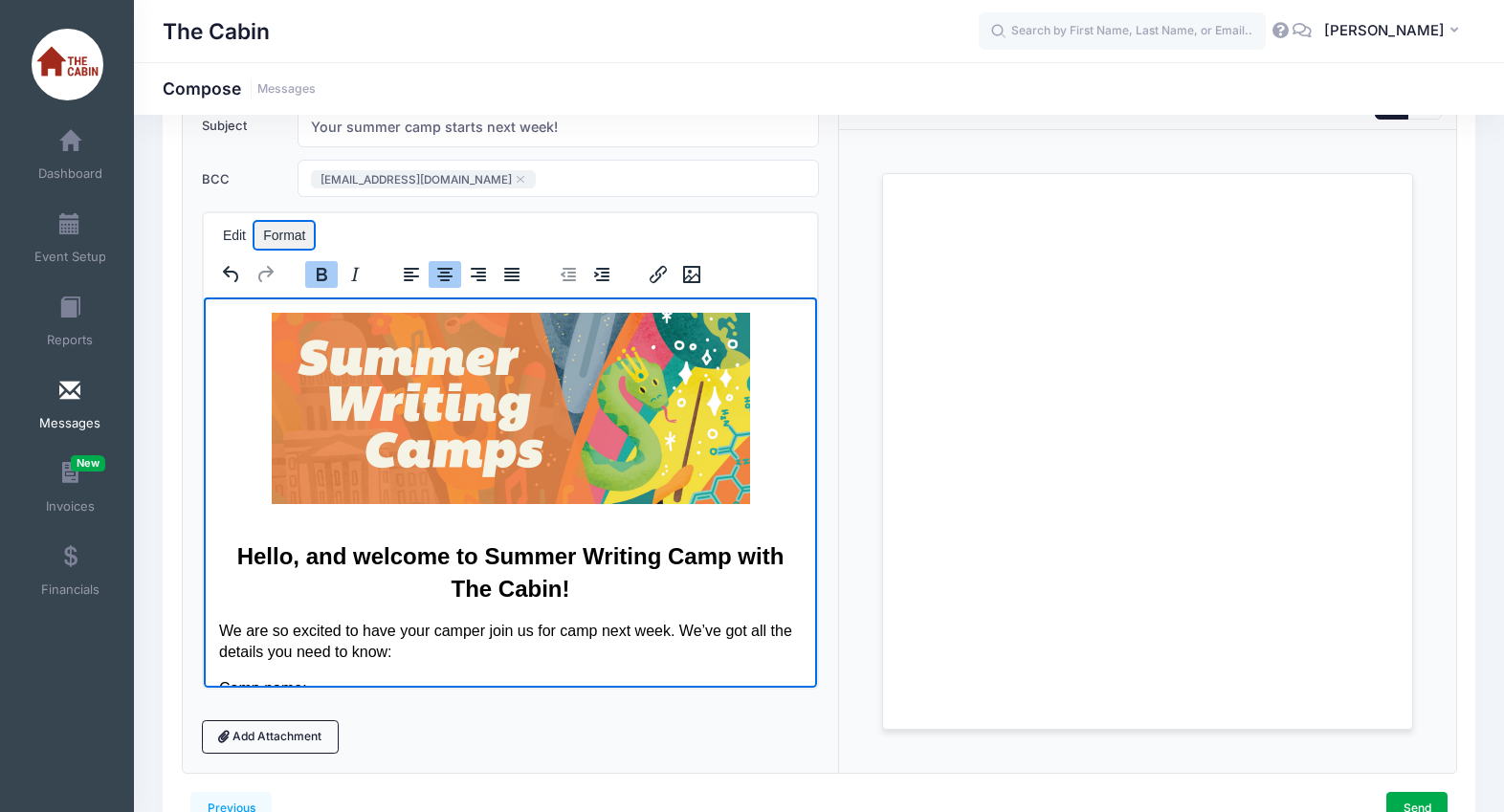 click on "Format" at bounding box center [284, 235] 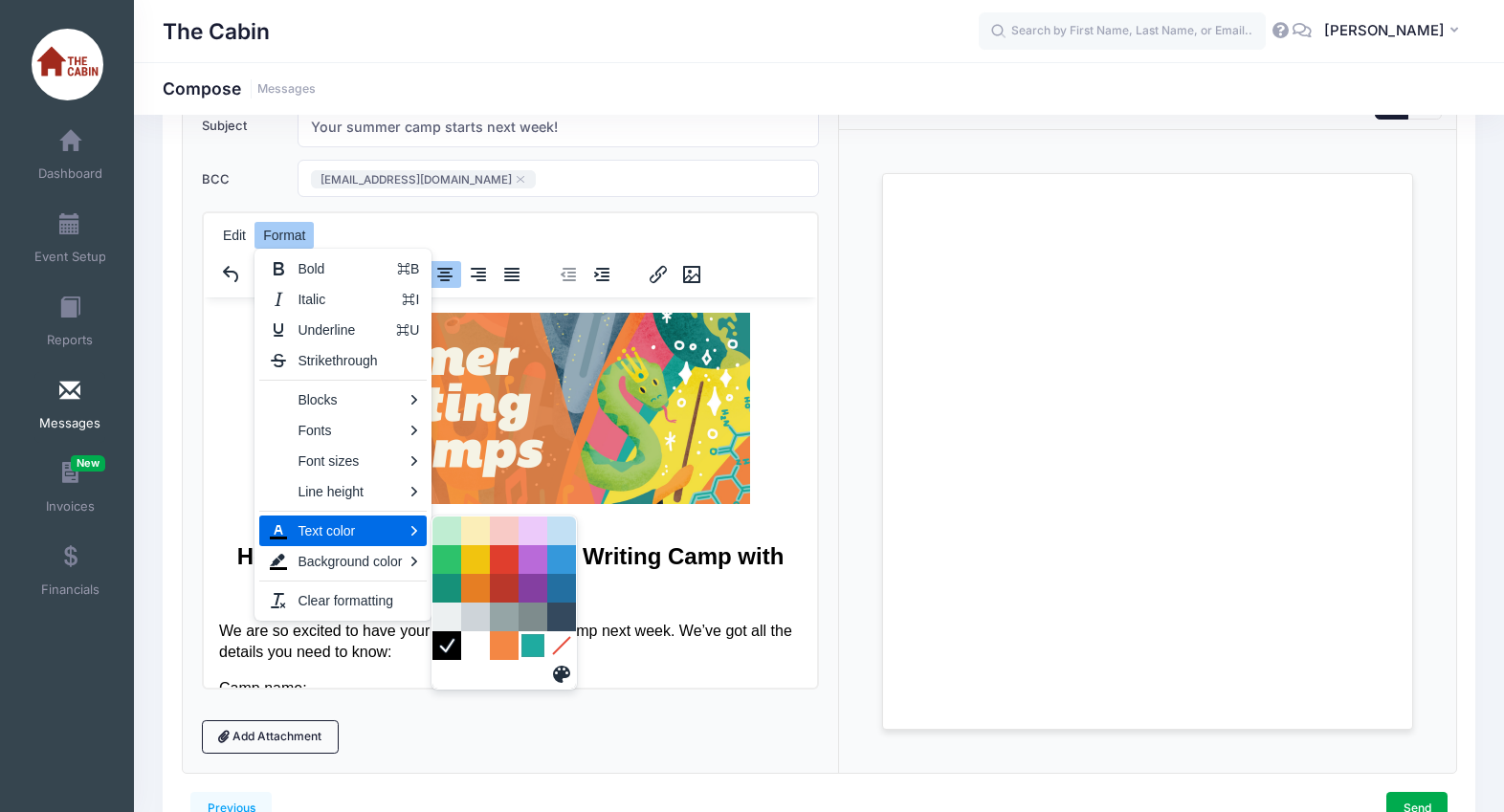 click at bounding box center [533, 646] 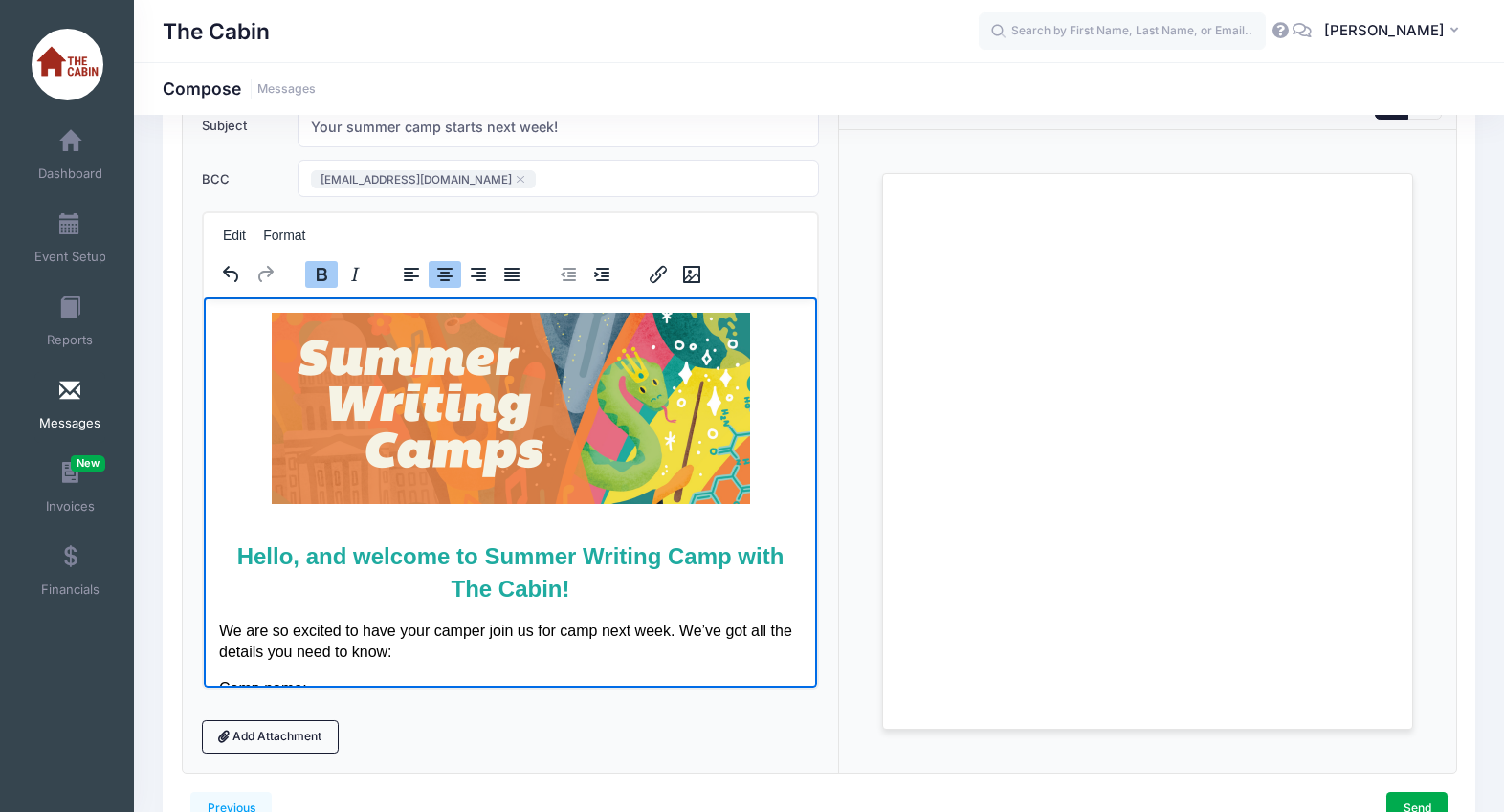 click on "Hello, and welcome to Summer Writing Camp with The Cabin!" at bounding box center [509, 571] 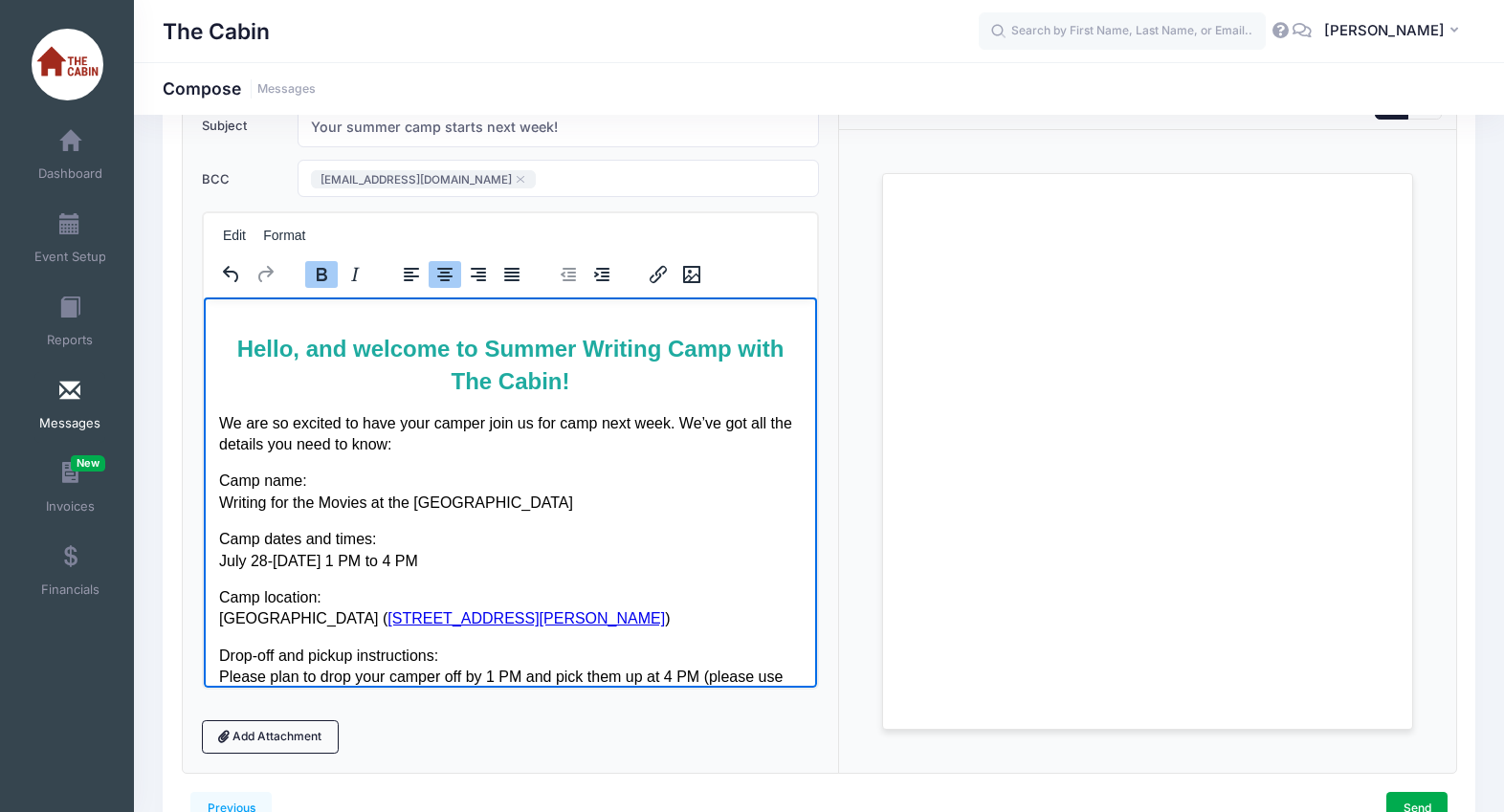 scroll, scrollTop: 216, scrollLeft: 0, axis: vertical 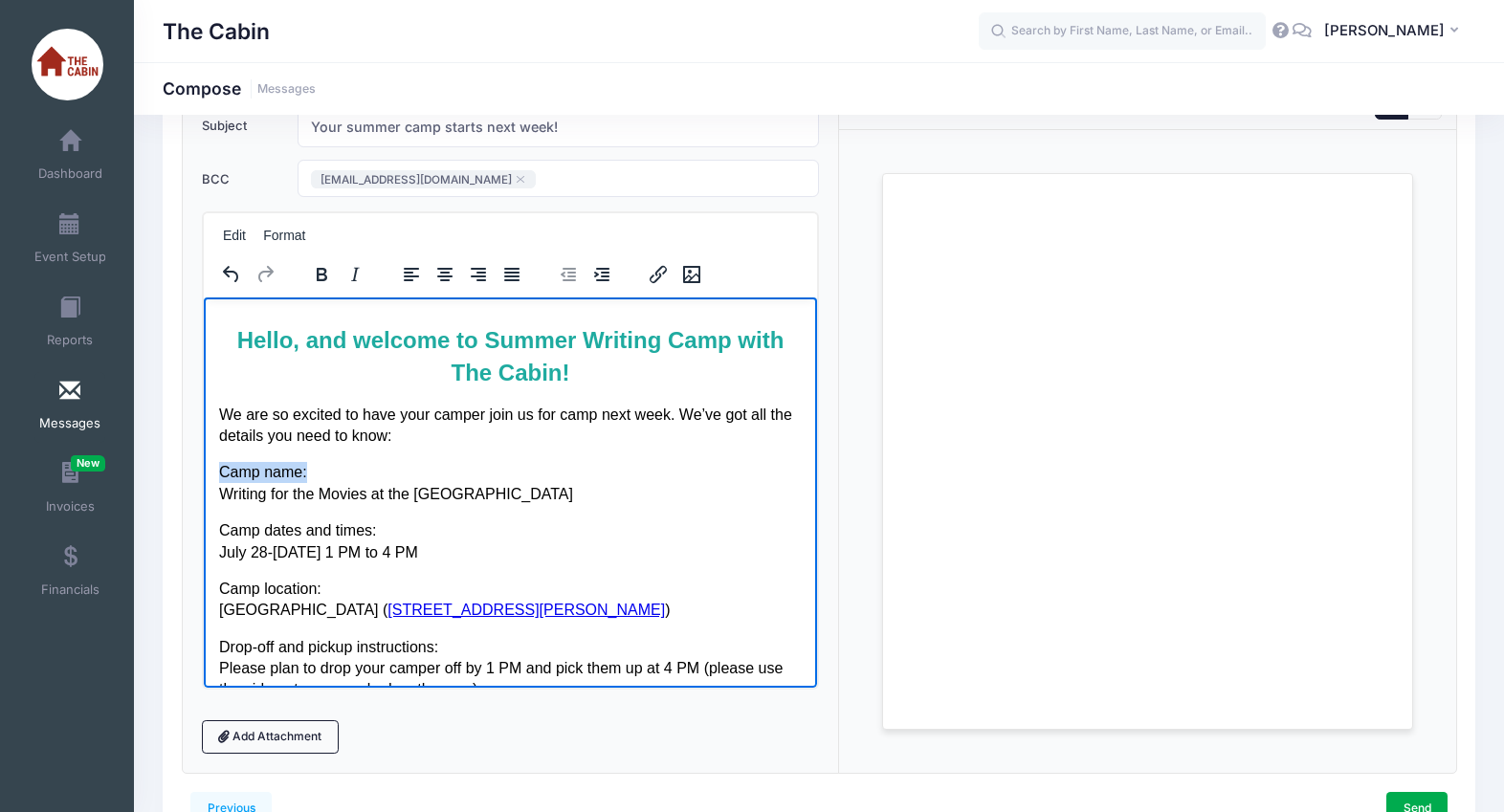drag, startPoint x: 319, startPoint y: 472, endPoint x: 216, endPoint y: 468, distance: 103.07764 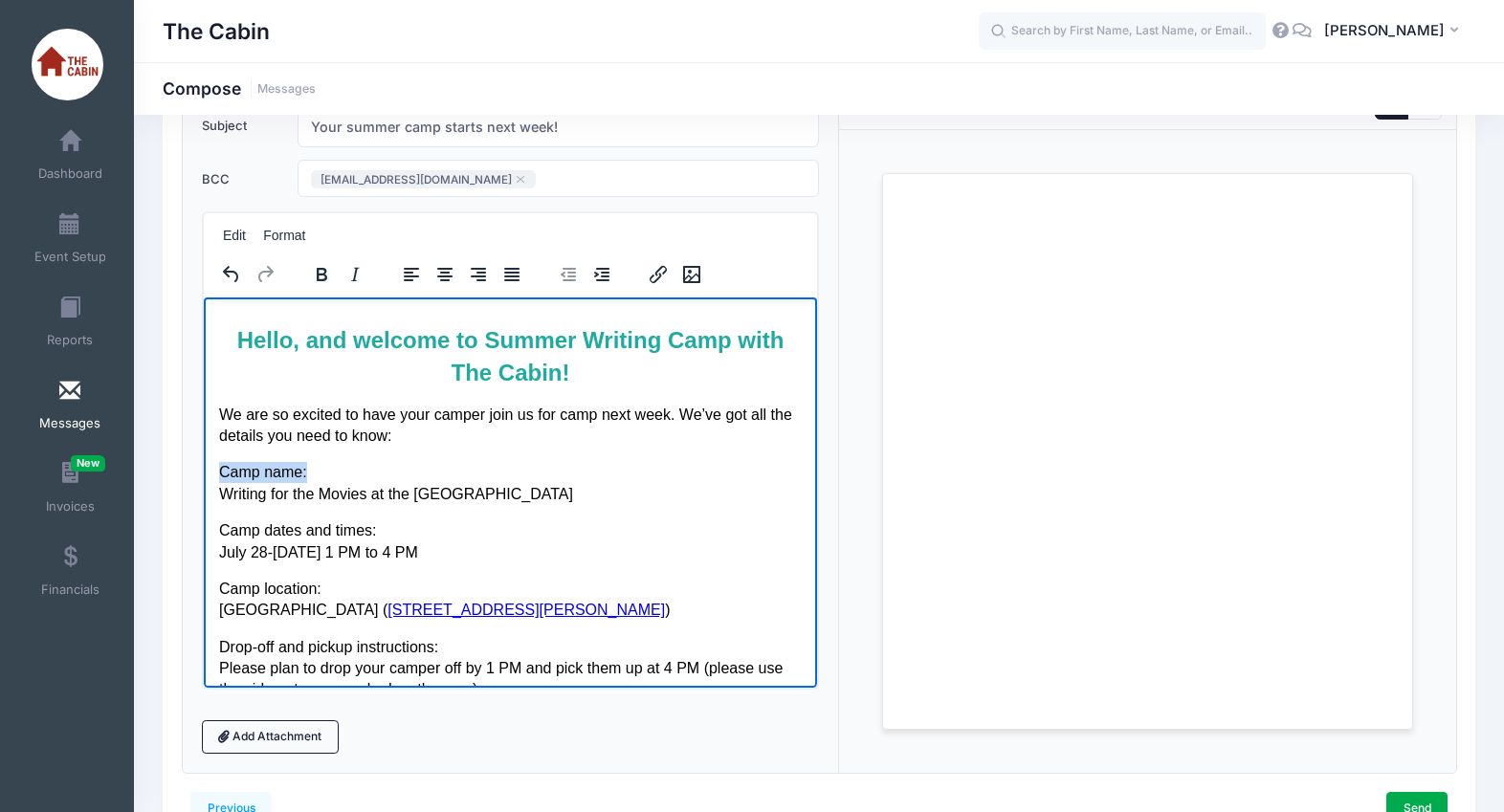 click on "Hello, and welcome to Summer Writing Camp with The Cabin! We are so excited to have your camper join us for camp next week. We’ve got all the details you need to know:  Camp name: Writing for the Movies at the Boise Art Museum Camp dates and times: July 28-Aug 1 from 1 PM to 4 PM Camp location: Boise Art Museum ( 670 Julia Davis Dr., Boise ) Drop-off and pickup instructions: Please plan to drop your camper off by 1 PM and pick them up at 4 PM (please use the side entrance marked on the map).  Important: To avoid construction closures, please use the River Street entrance from Myrtle to access the Boise Art Museum parking lot. ________________________________________ End-of-Week Reading Celebration Camp will conclude with a reading celebration on Friday, August 1, at 3:30 PM near the Gene Harris Bandshell in Julia Davis Park ( 700 S Capitol Blvd, Boise, ID 83702 . Campers will share the stories they created during the week with friends and family. Be sure to bring a camping chair or picnic blanket. . ." at bounding box center [509, 1226] 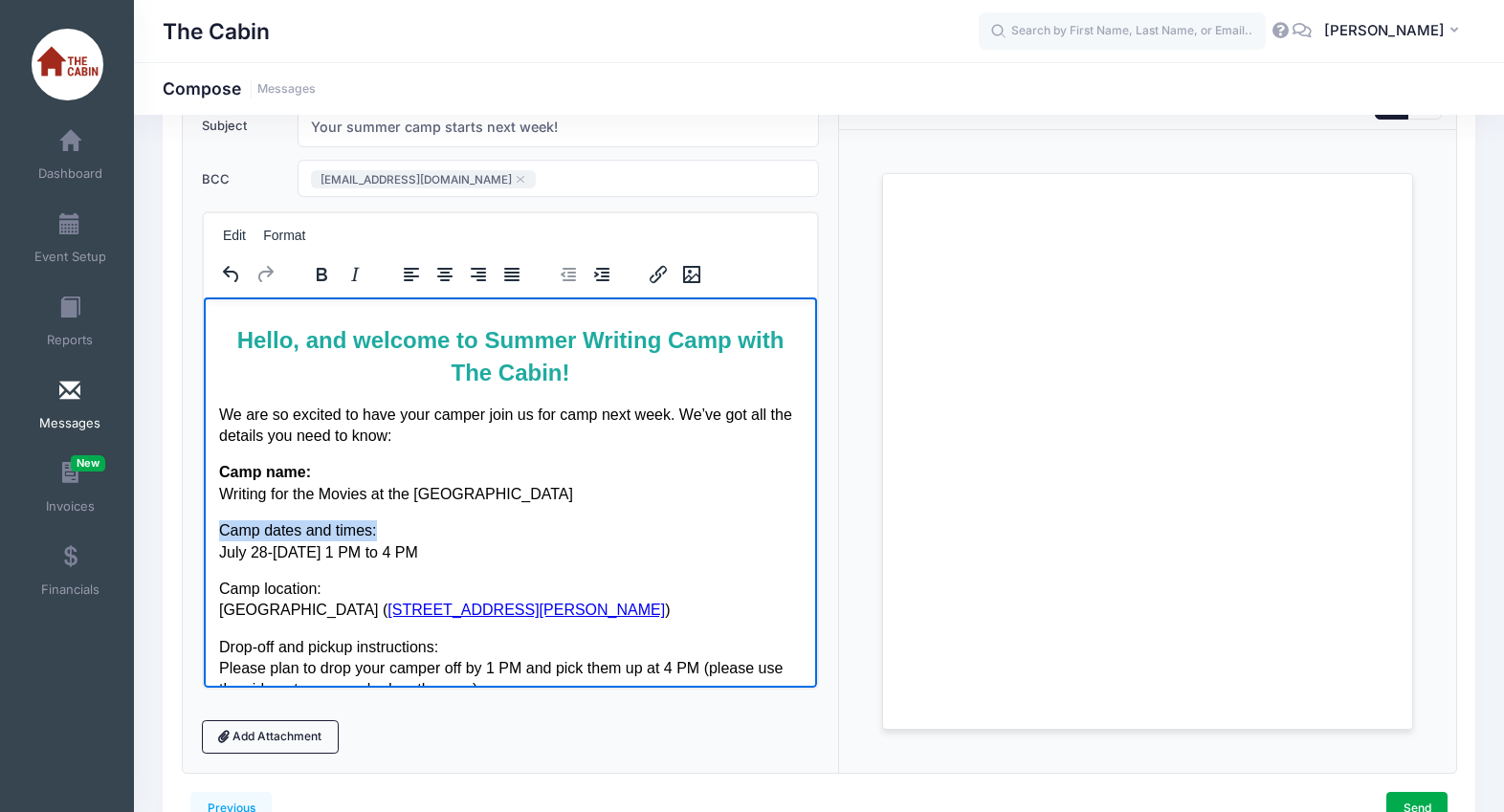 drag, startPoint x: 417, startPoint y: 524, endPoint x: 211, endPoint y: 523, distance: 206.00243 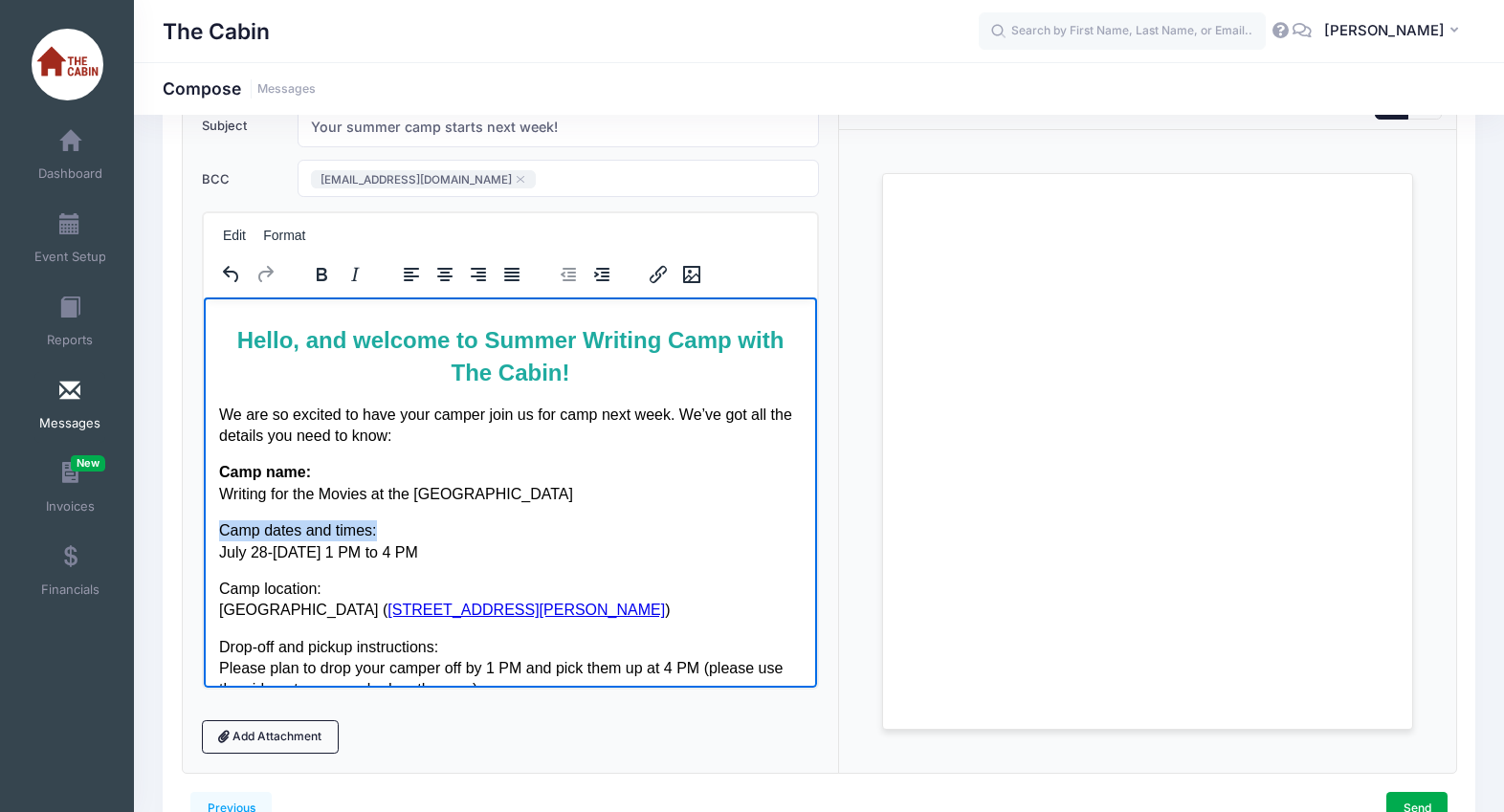 click on "Hello, and welcome to Summer Writing Camp with The Cabin! We are so excited to have your camper join us for camp next week. We’ve got all the details you need to know:  Camp name: Writing for the Movies at the Boise Art Museum Camp dates and times: July 28-Aug 1 from 1 PM to 4 PM Camp location: Boise Art Museum ( 670 Julia Davis Dr., Boise ) Drop-off and pickup instructions: Please plan to drop your camper off by 1 PM and pick them up at 4 PM (please use the side entrance marked on the map).  Important: To avoid construction closures, please use the River Street entrance from Myrtle to access the Boise Art Museum parking lot. ________________________________________ End-of-Week Reading Celebration Camp will conclude with a reading celebration on Friday, August 1, at 3:30 PM near the Gene Harris Bandshell in Julia Davis Park ( 700 S Capitol Blvd, Boise, ID 83702 . Campers will share the stories they created during the week with friends and family. Be sure to bring a camping chair or picnic blanket. . ." at bounding box center [509, 1226] 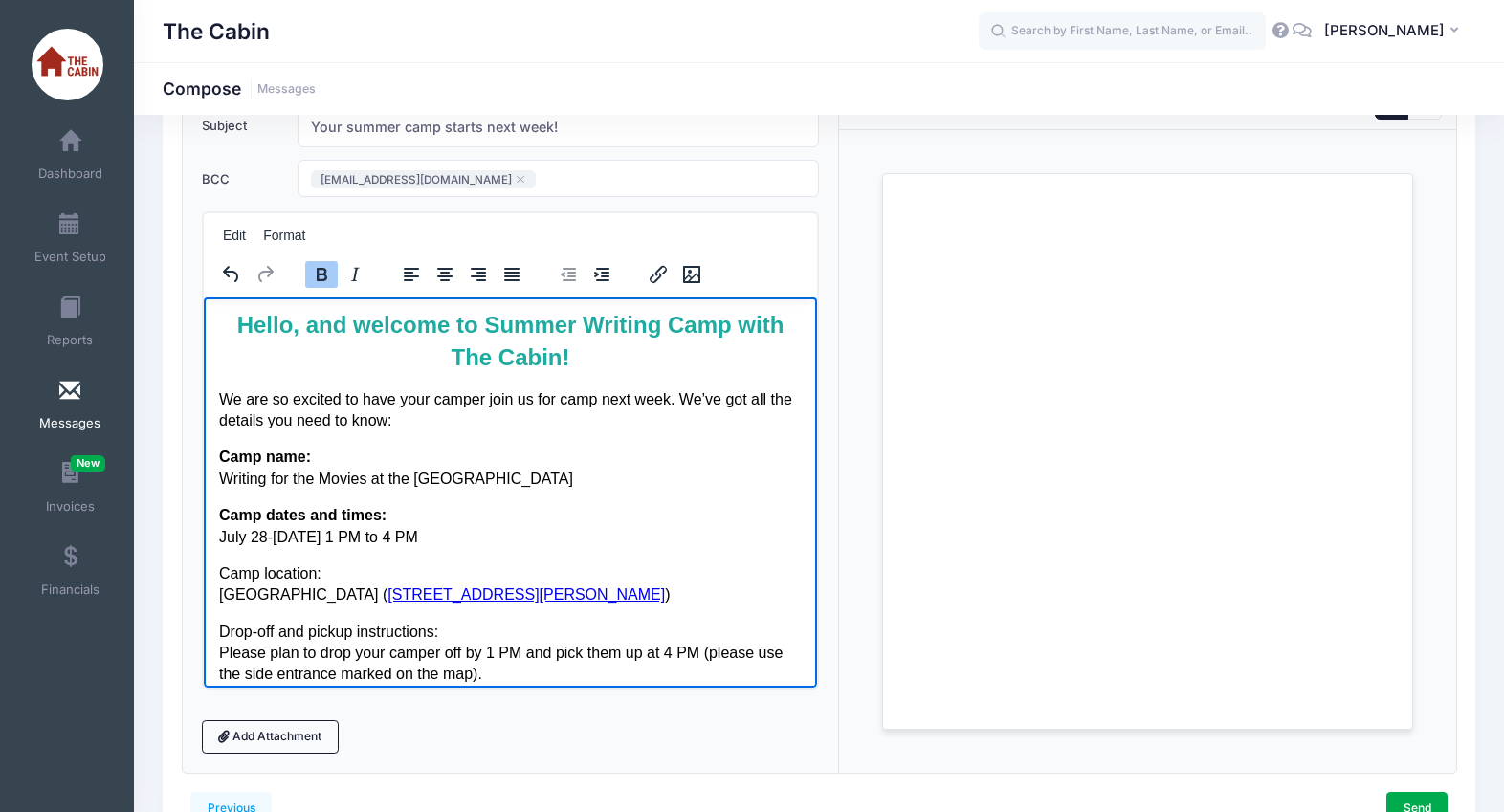 scroll, scrollTop: 267, scrollLeft: 0, axis: vertical 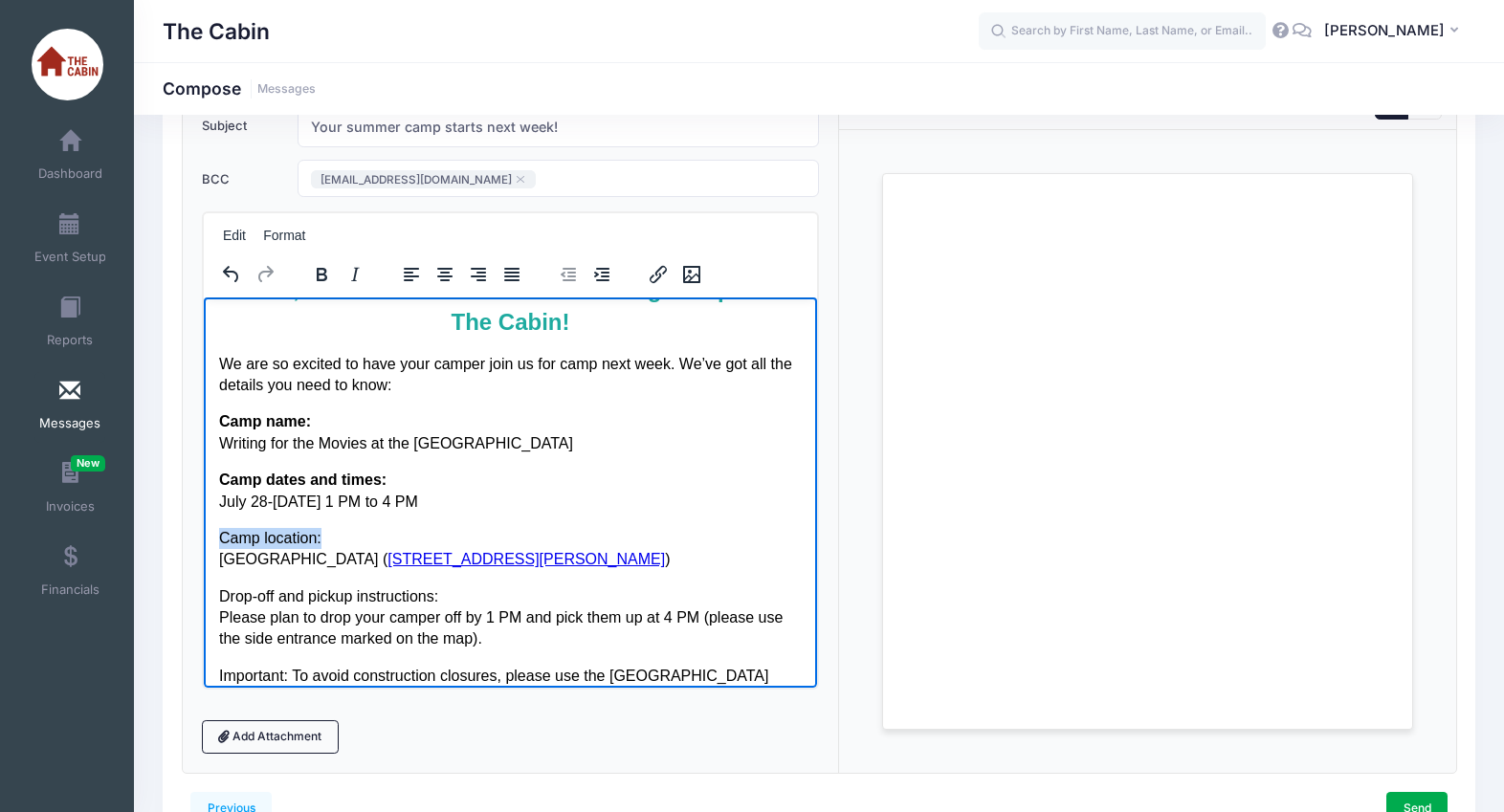 drag, startPoint x: 332, startPoint y: 538, endPoint x: 219, endPoint y: 539, distance: 113.004425 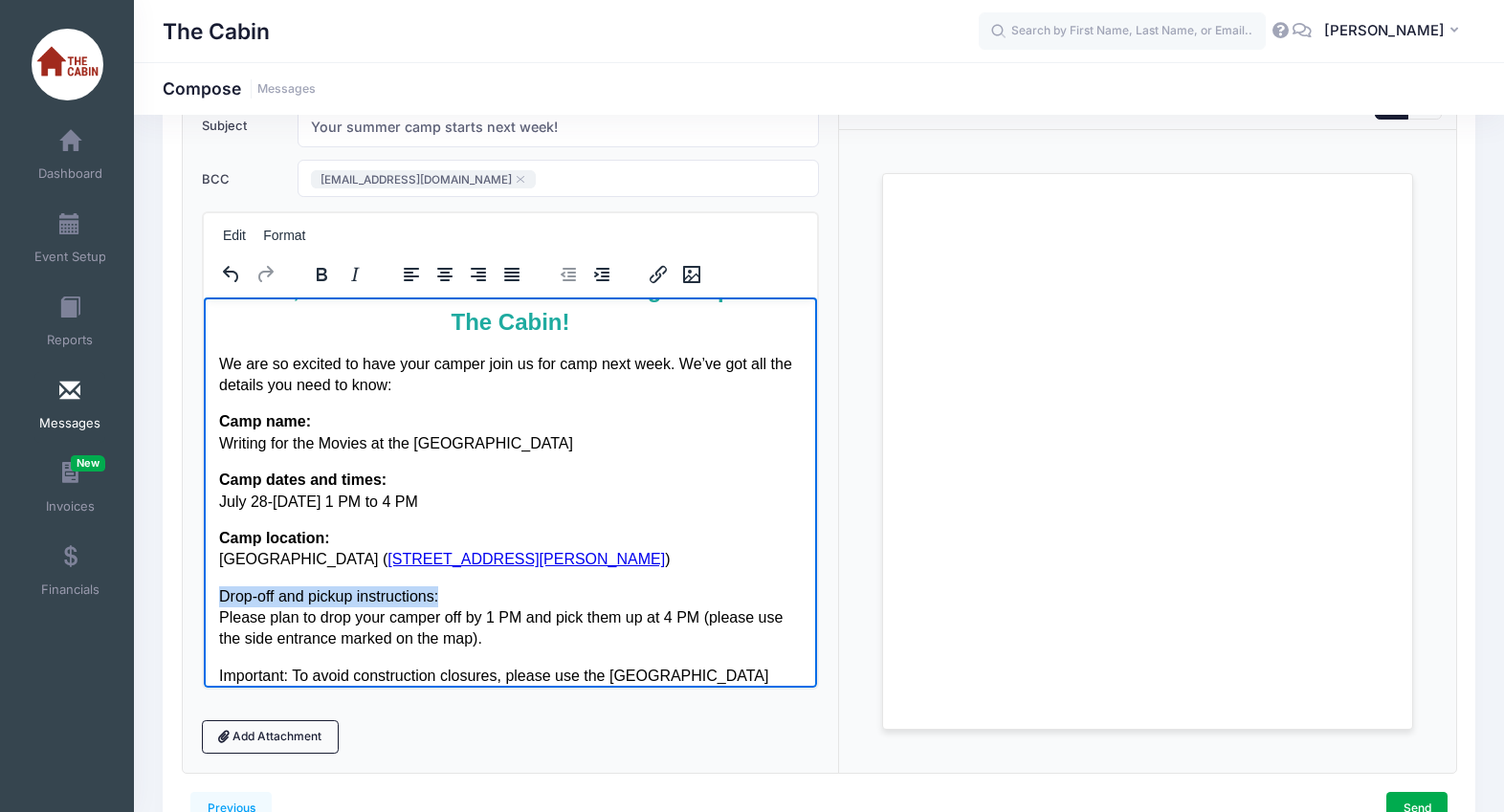 drag, startPoint x: 451, startPoint y: 594, endPoint x: 219, endPoint y: 592, distance: 232.00862 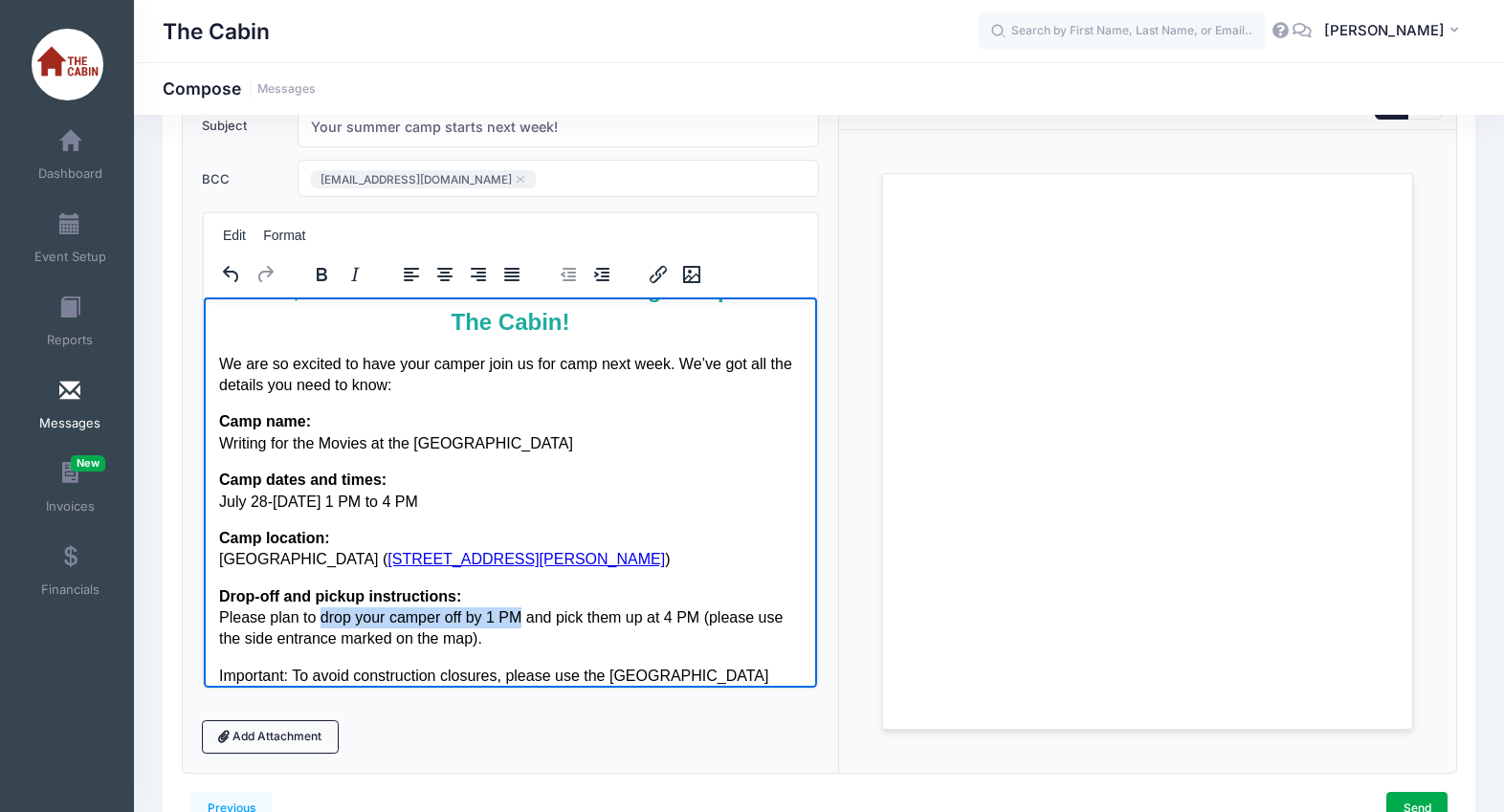 drag, startPoint x: 321, startPoint y: 618, endPoint x: 519, endPoint y: 614, distance: 198.0404 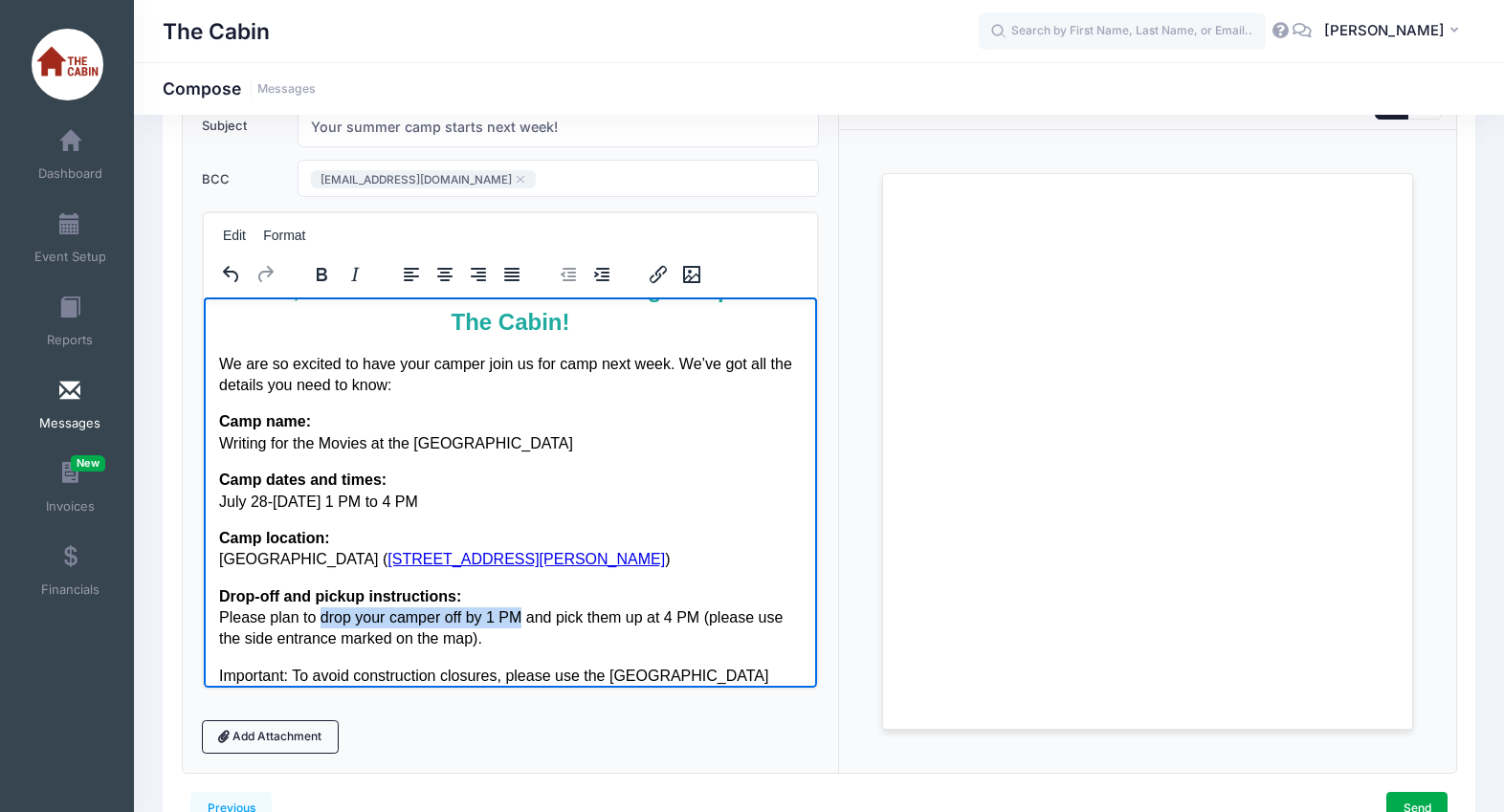 click on "Drop-off and pickup instructions: Please plan to drop your camper off by 1 PM and pick them up at 4 PM (please use the side entrance marked on the map)." at bounding box center [509, 617] 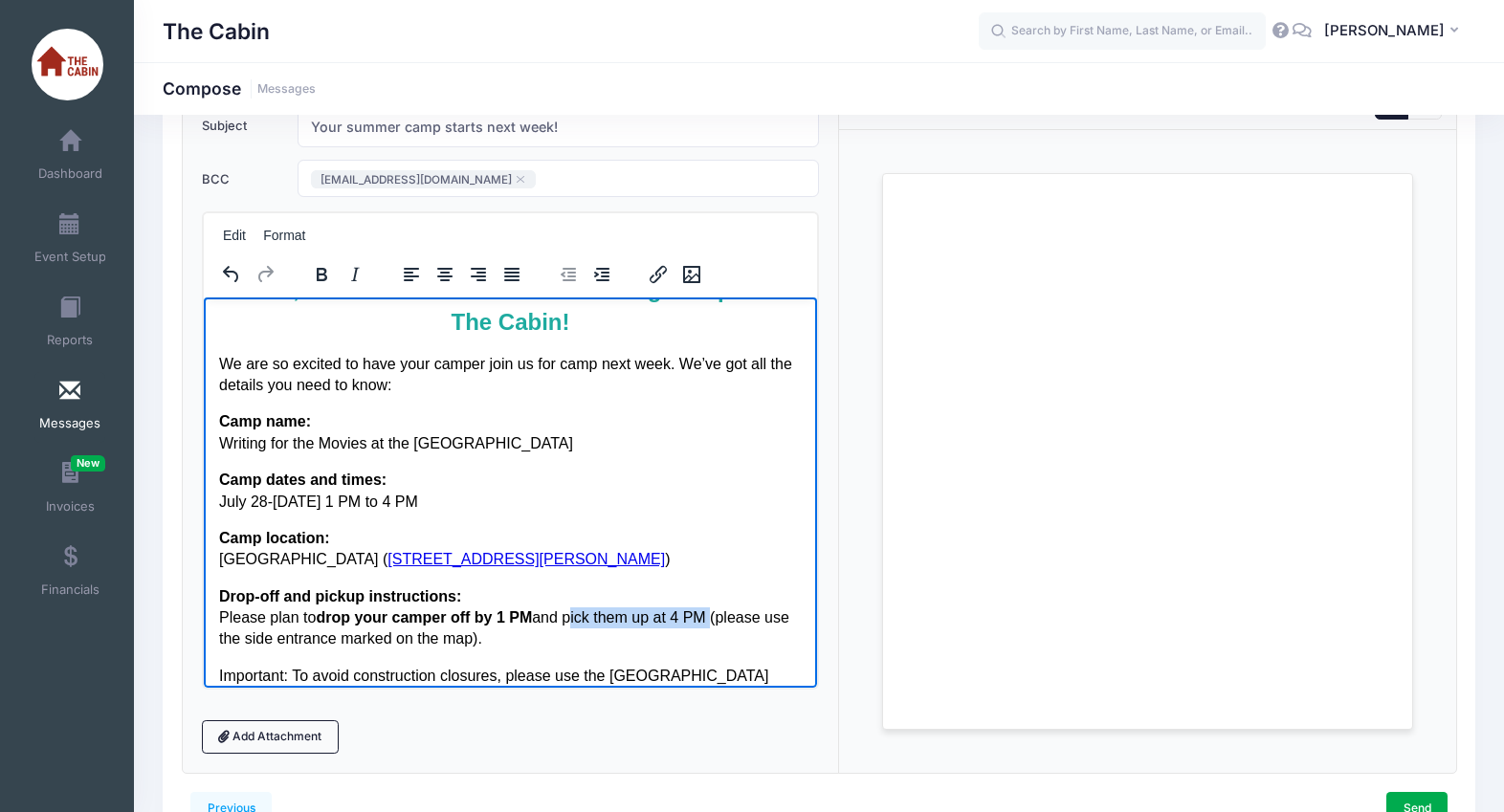 drag, startPoint x: 569, startPoint y: 616, endPoint x: 718, endPoint y: 614, distance: 149.01342 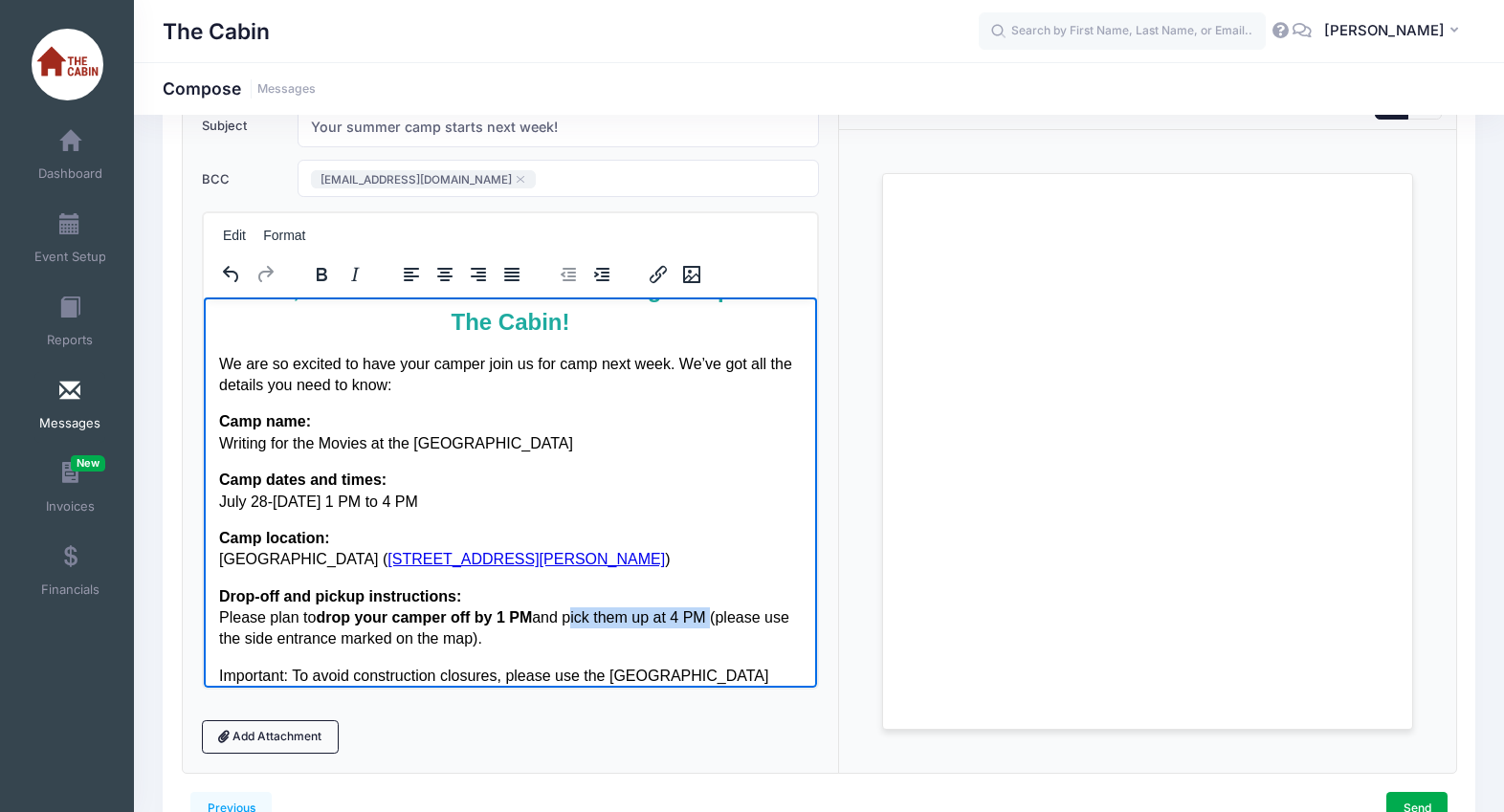 click on "Drop-off and pickup instructions: Please plan to  drop your camper off by 1 PM  and pick them up at 4 PM (please use the side entrance marked on the map)." at bounding box center [509, 617] 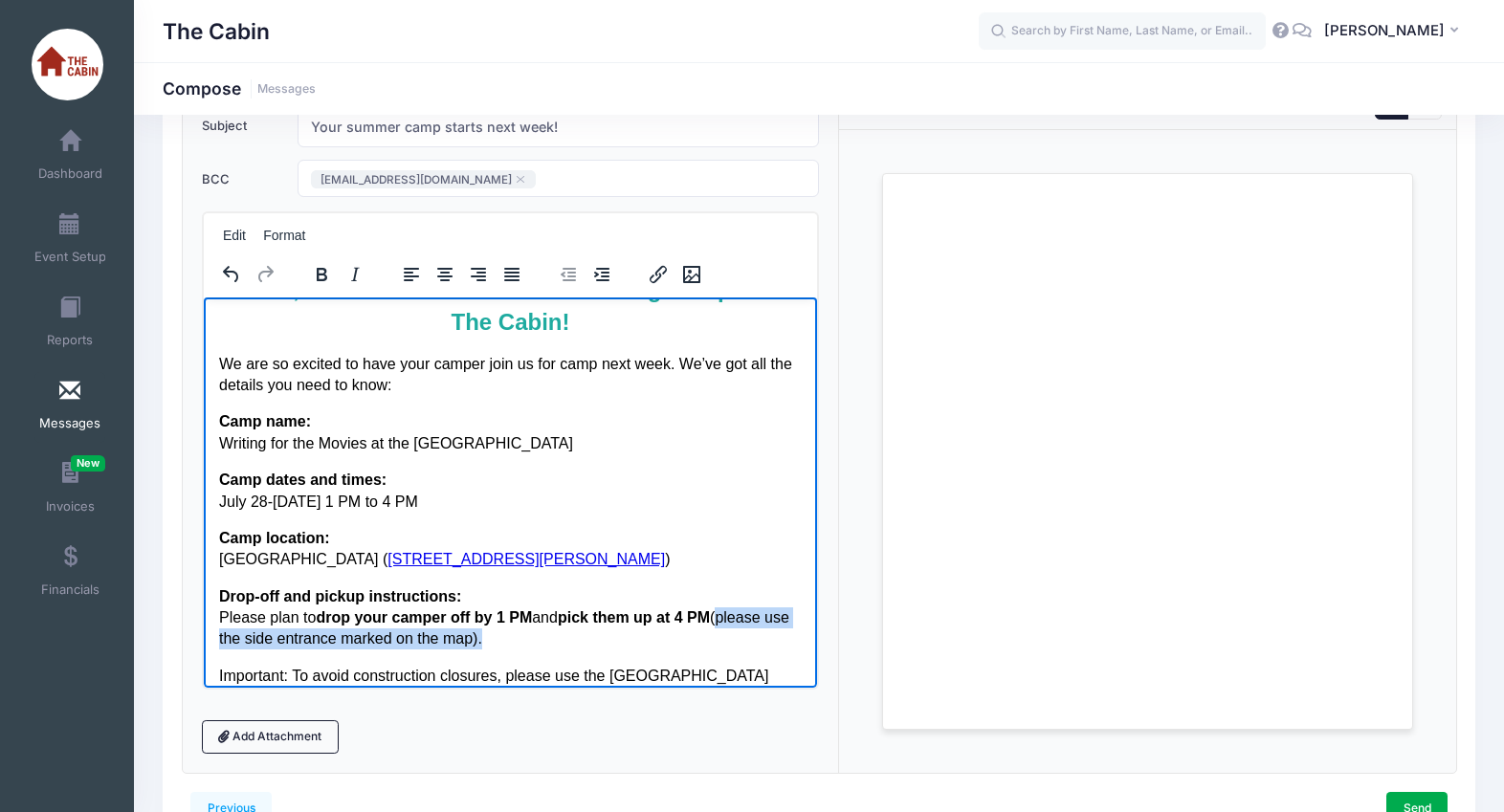 drag, startPoint x: 512, startPoint y: 643, endPoint x: 729, endPoint y: 618, distance: 218.43535 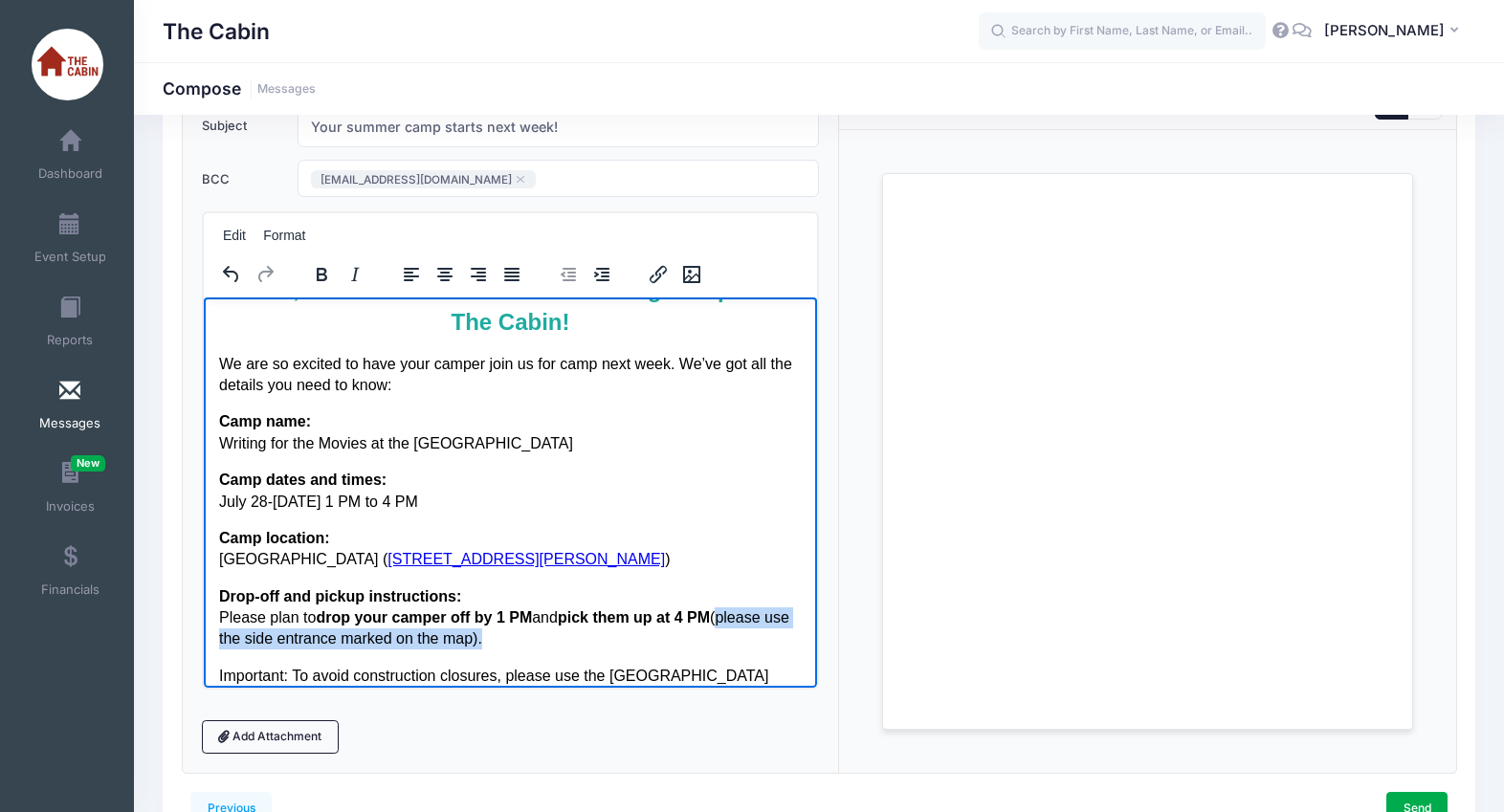 click on "Drop-off and pickup instructions: Please plan to  drop your camper off by 1 PM  and  pick them up at 4 PM  (please use the side entrance marked on the map)." at bounding box center [509, 617] 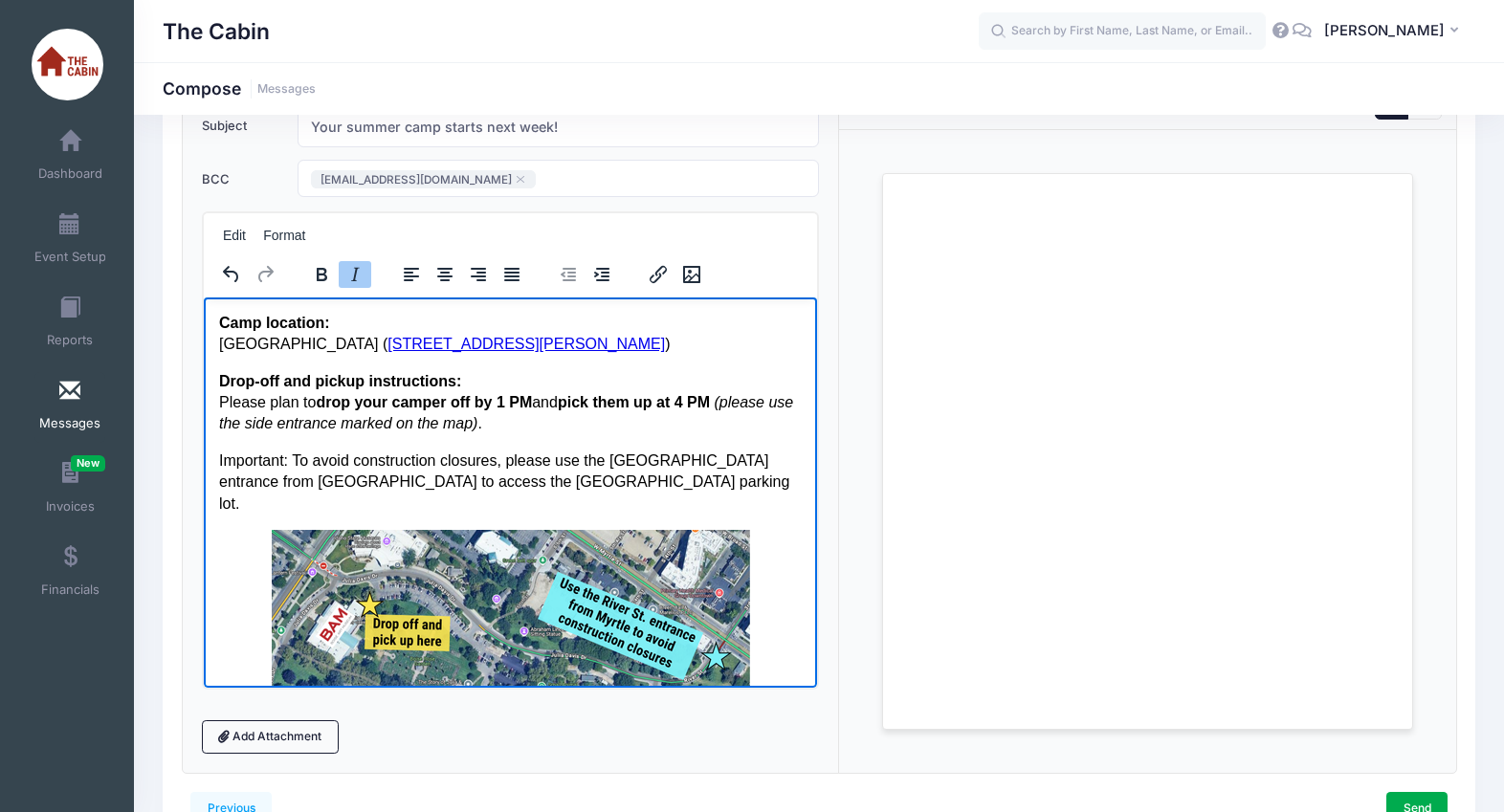 scroll, scrollTop: 490, scrollLeft: 0, axis: vertical 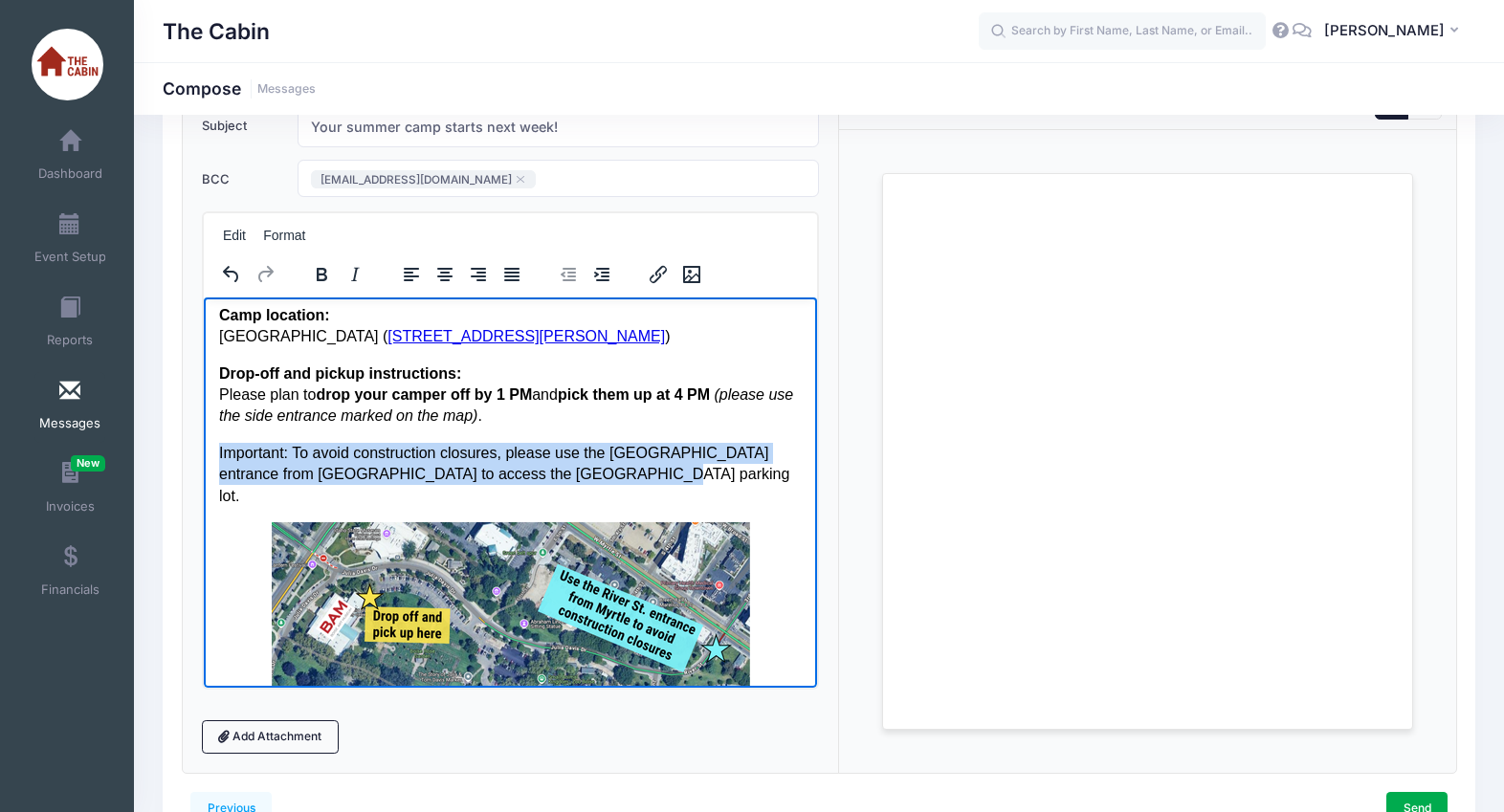 drag, startPoint x: 568, startPoint y: 469, endPoint x: 209, endPoint y: 454, distance: 359.31323 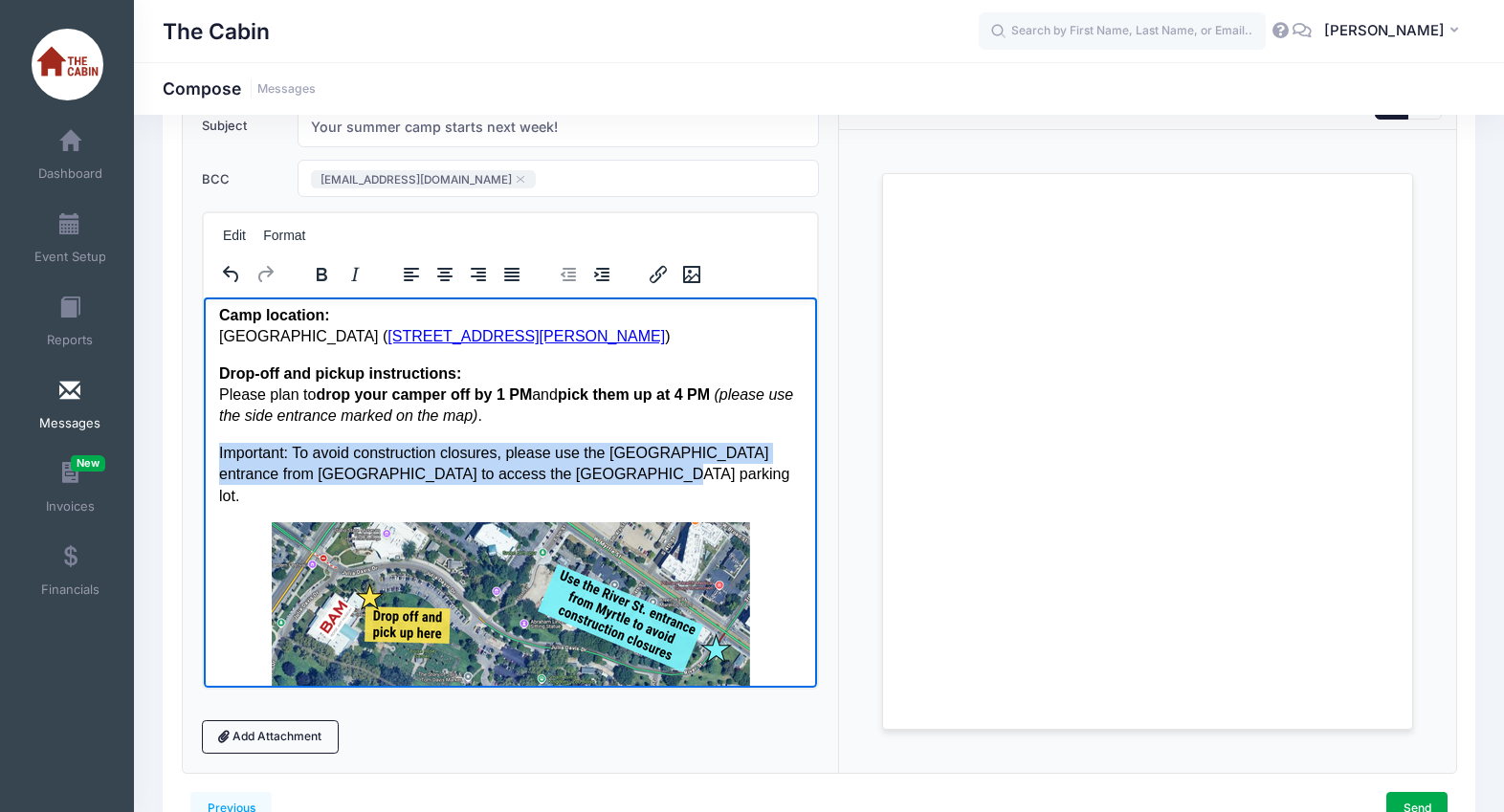 click on "Hello, and welcome to Summer Writing Camp with The Cabin! We are so excited to have your camper join us for camp next week. We’ve got all the details you need to know:  Camp name: Writing for the Movies at the Boise Art Museum Camp dates and times: July 28-Aug 1 from 1 PM to 4 PM Camp location: Boise Art Museum ( 670 Julia Davis Dr., Boise ) Drop-off and pickup instructions: Please plan to  drop your camper off by 1 PM  and  pick them up at 4 PM   (please use the side entrance marked on the map) .  Important: To avoid construction closures, please use the River Street entrance from Myrtle to access the Boise Art Museum parking lot. ________________________________________ End-of-Week Reading Celebration Camp will conclude with a reading celebration on Friday, August 1, at 3:30 PM near the Gene Harris Bandshell in Julia Davis Park ( 700 S Capitol Blvd, Boise, ID 83702 . Campers will share the stories they created during the week with friends and family. Be sure to bring a camping chair or picnic blanket. ." at bounding box center [509, 953] 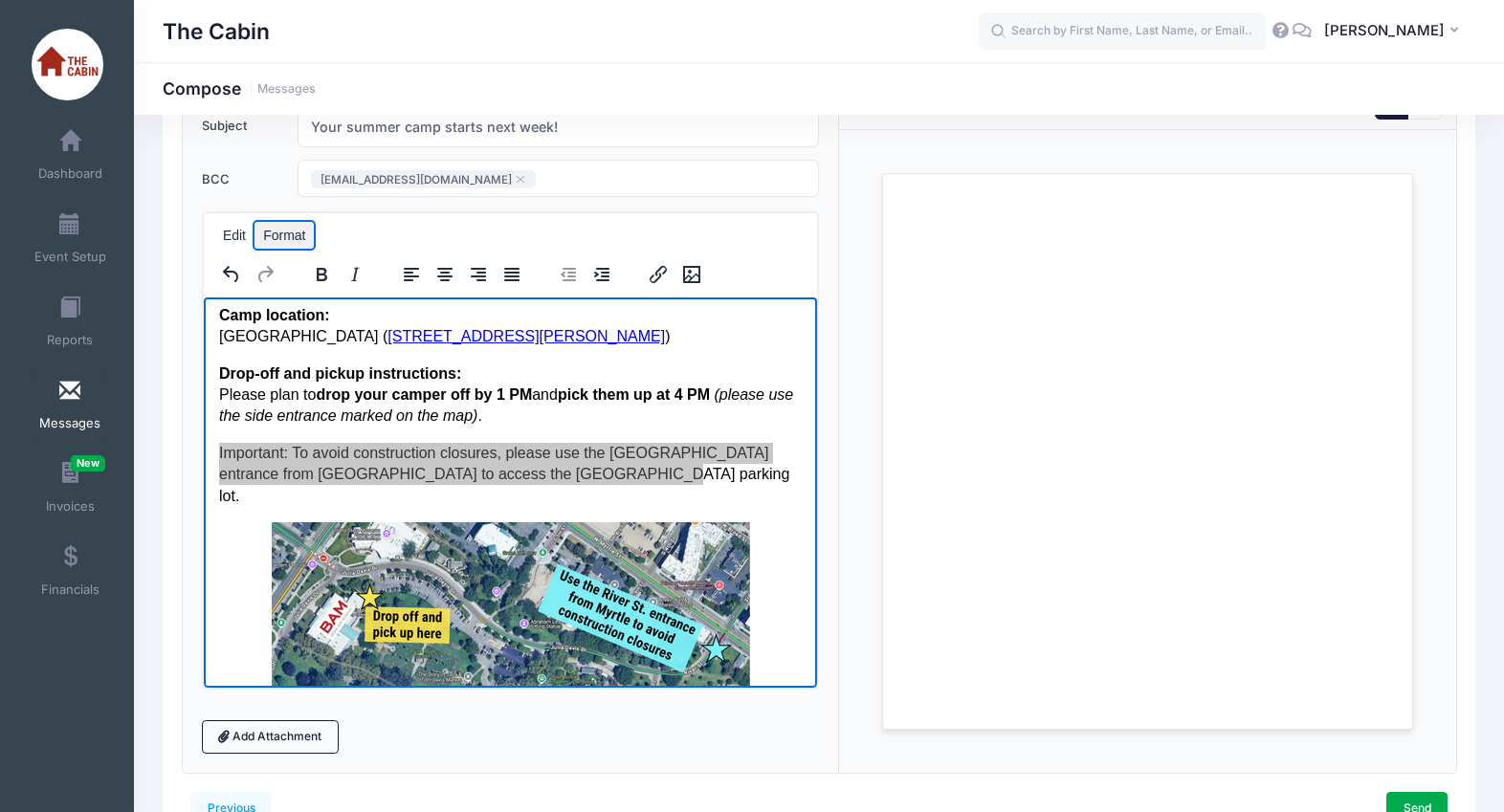 click on "Format" at bounding box center (284, 235) 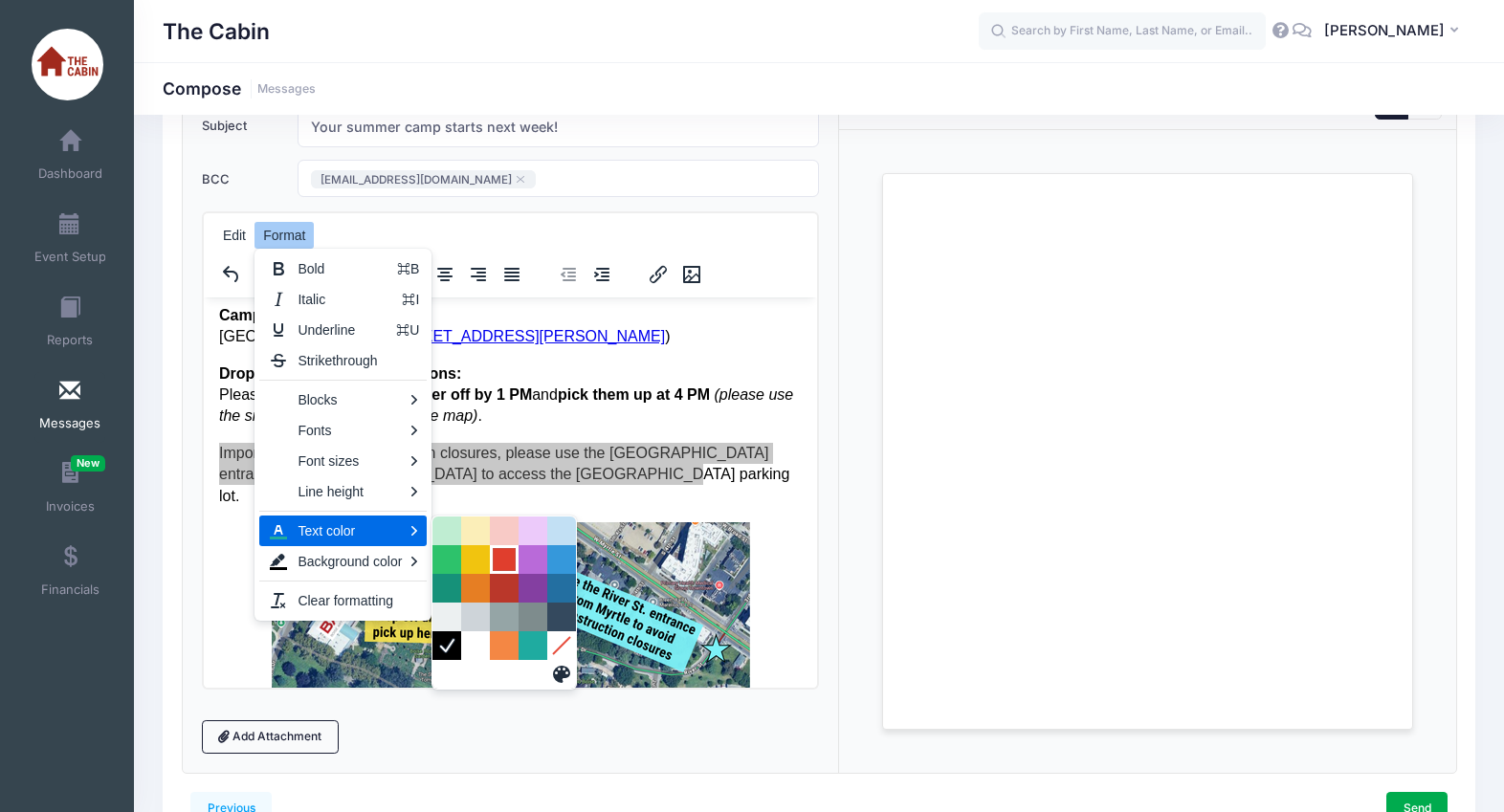 drag, startPoint x: 504, startPoint y: 563, endPoint x: 86, endPoint y: 201, distance: 552.96293 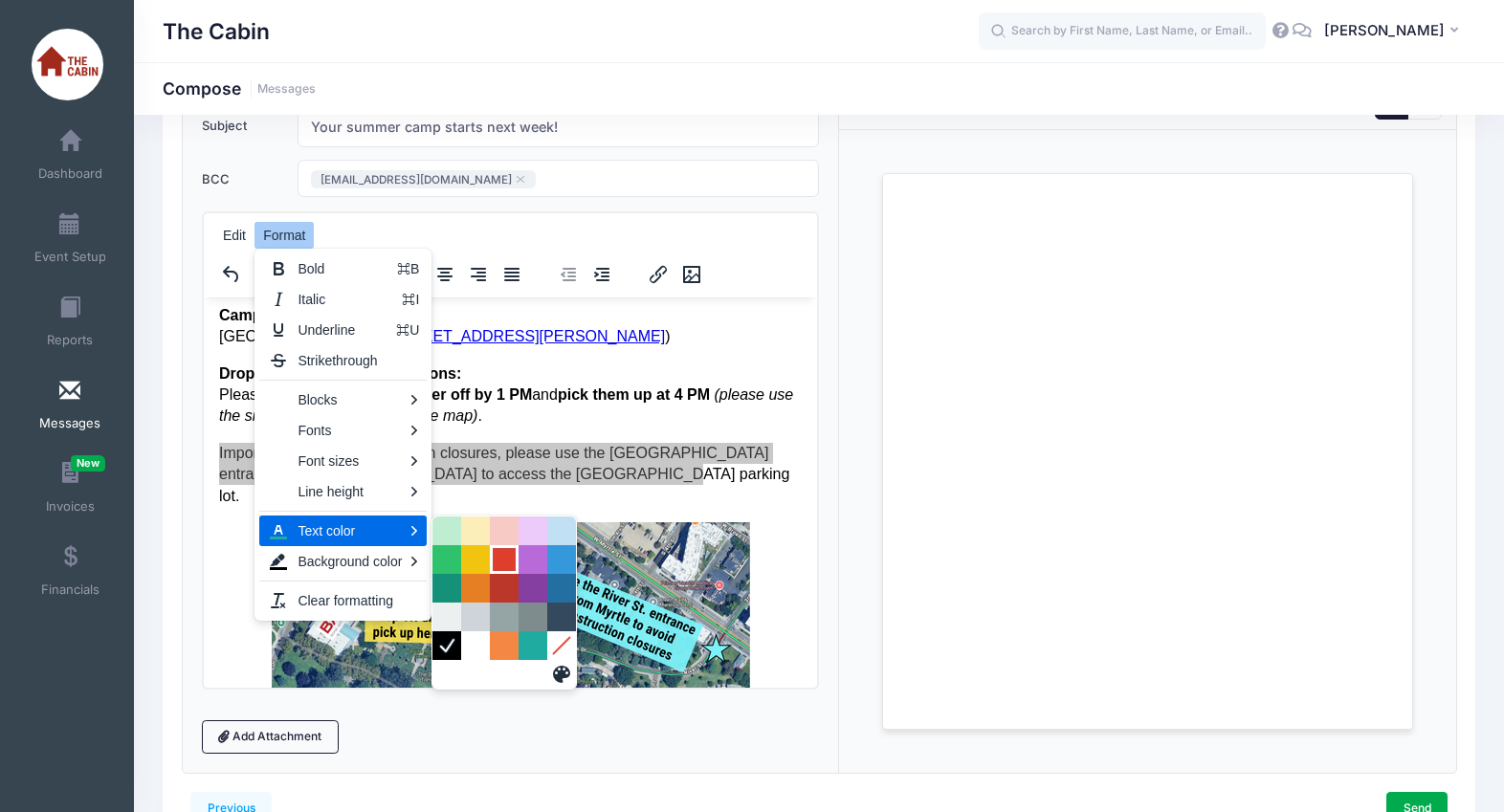 click at bounding box center (504, 560) 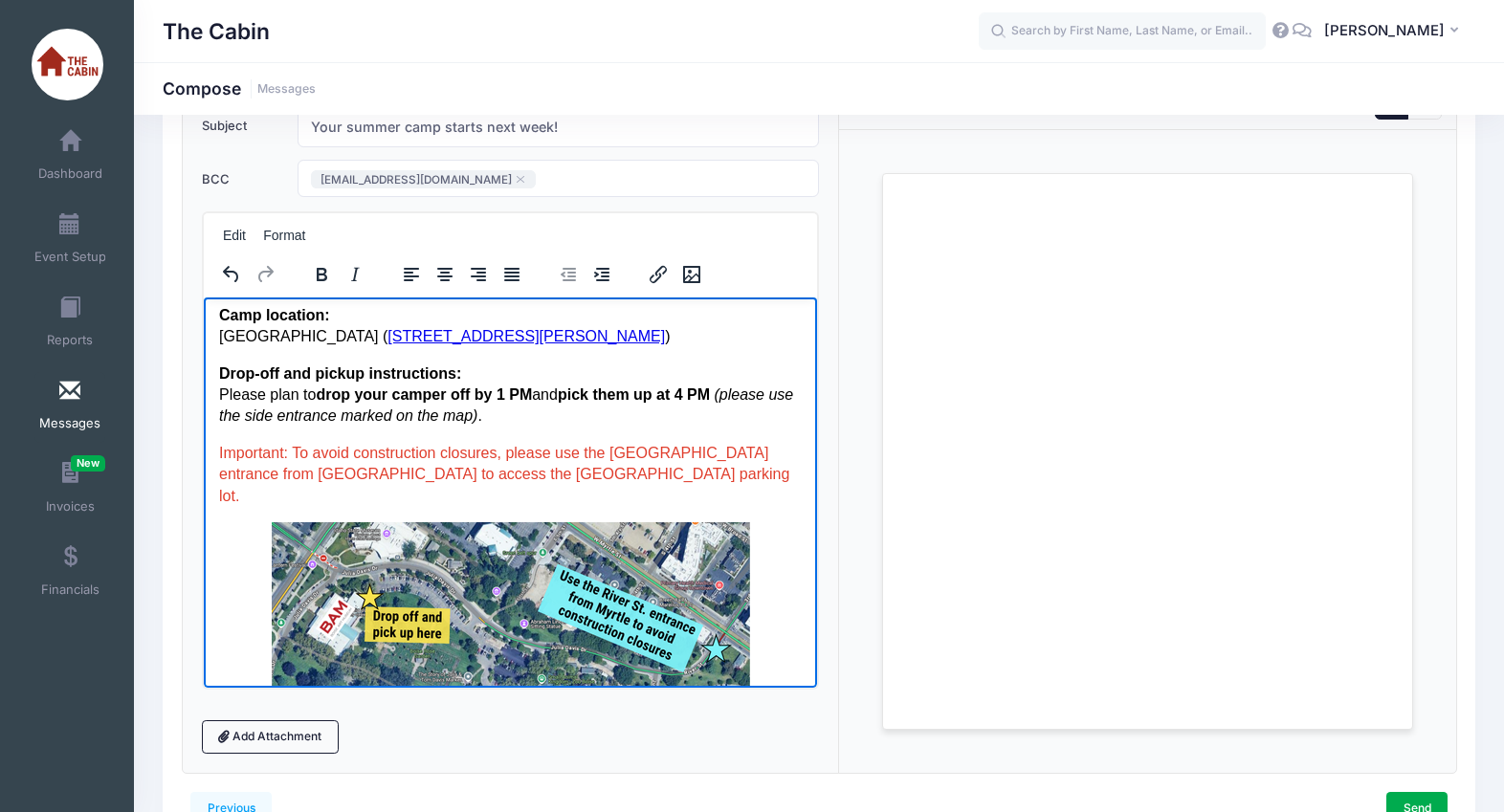 click on "Important: To avoid construction closures, please use the River Street entrance from Myrtle to access the Boise Art Museum parking lot." at bounding box center [503, 473] 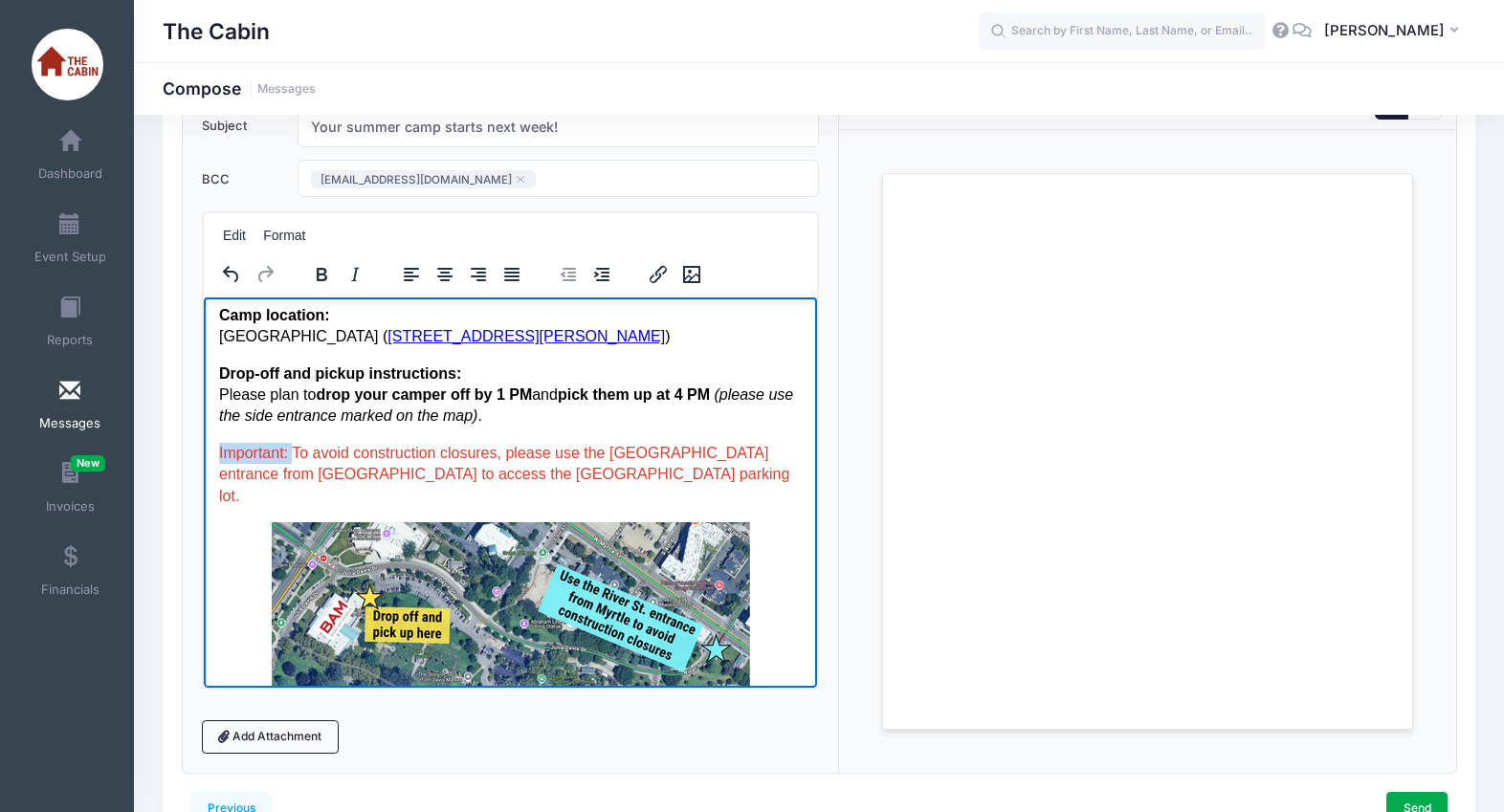 drag, startPoint x: 292, startPoint y: 451, endPoint x: 213, endPoint y: 451, distance: 79 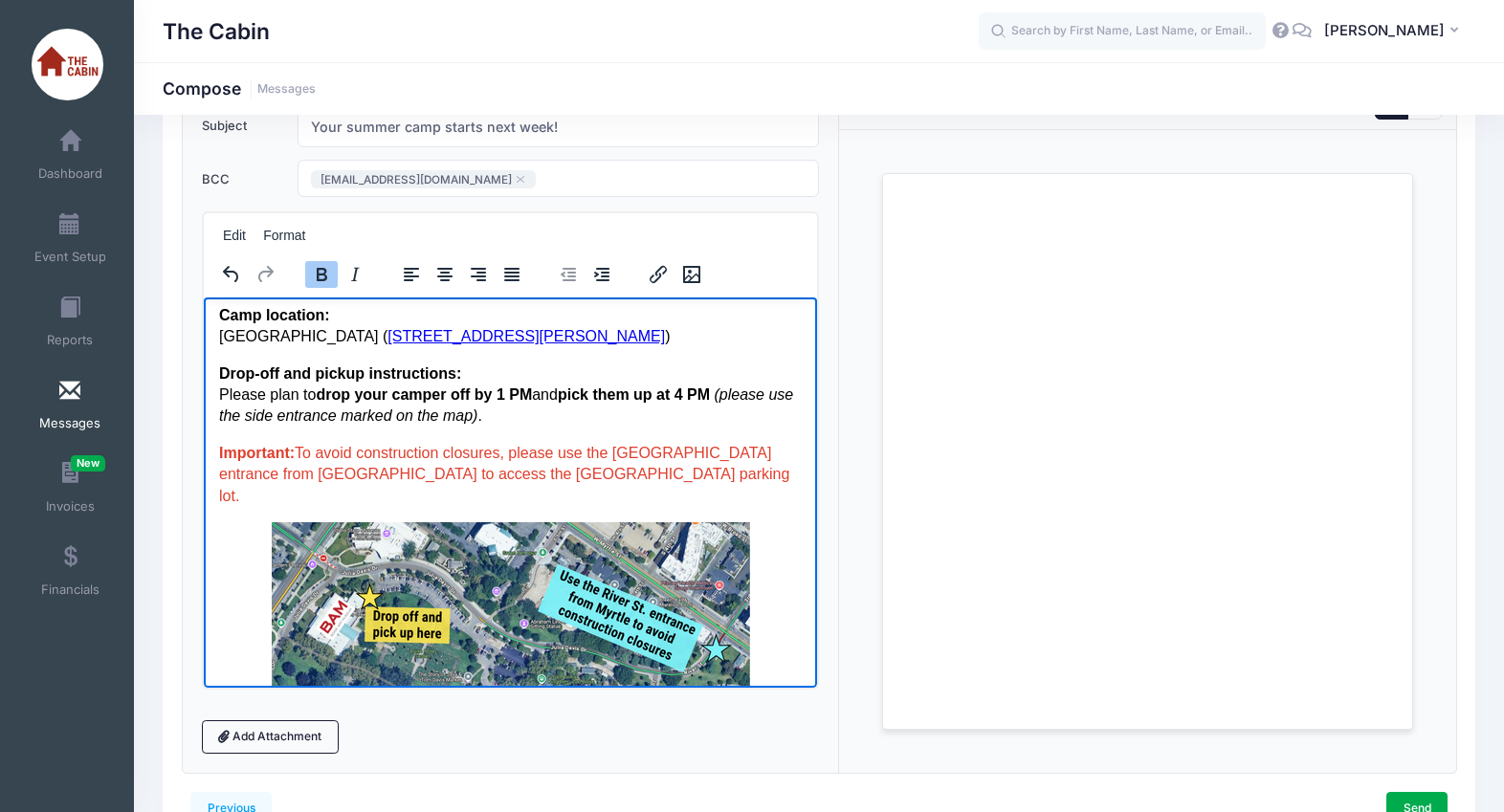 click on "Important:  To avoid construction closures, please use the River Street entrance from Myrtle to access the Boise Art Museum parking lot." at bounding box center (503, 473) 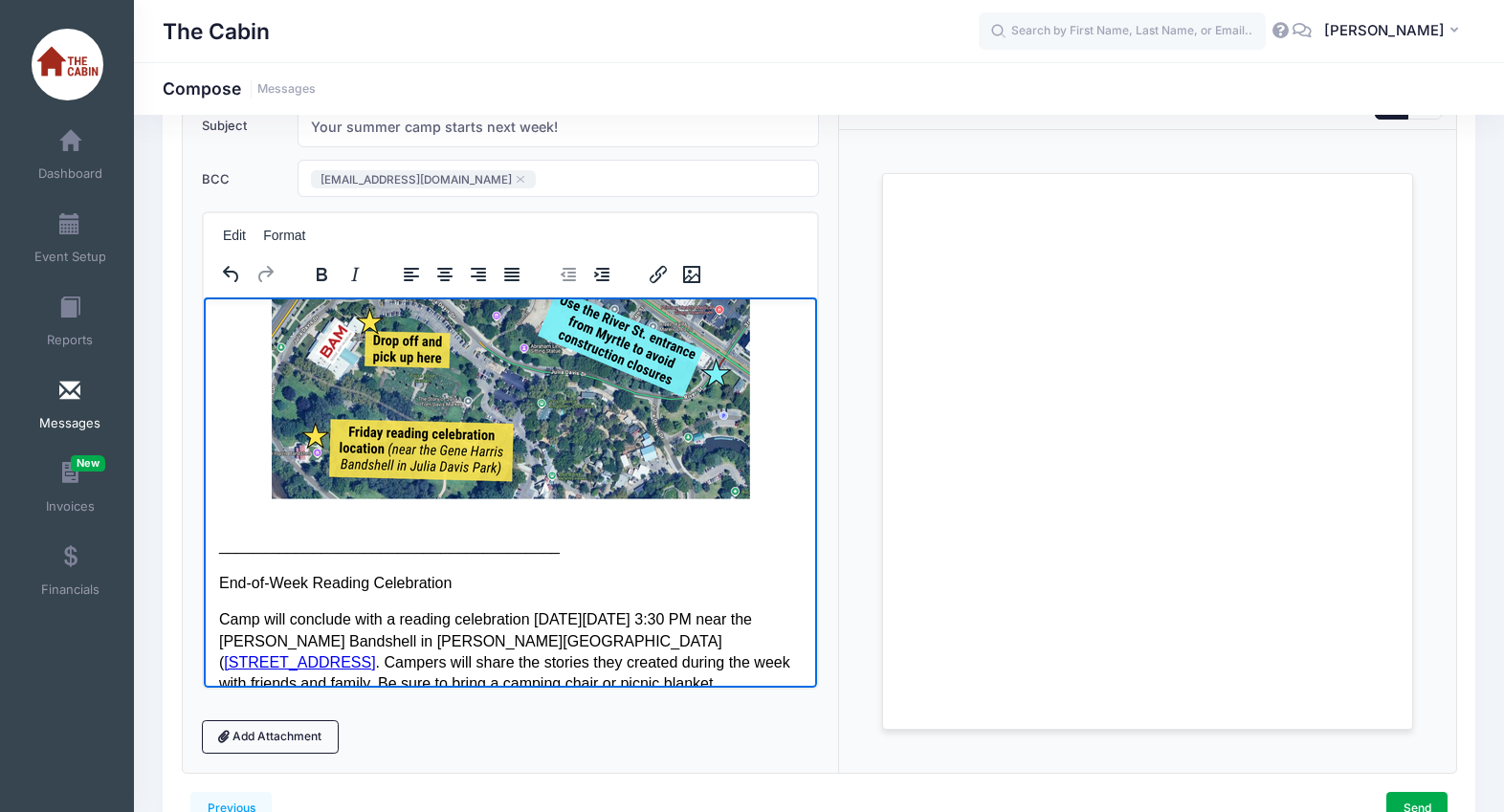 scroll, scrollTop: 814, scrollLeft: 0, axis: vertical 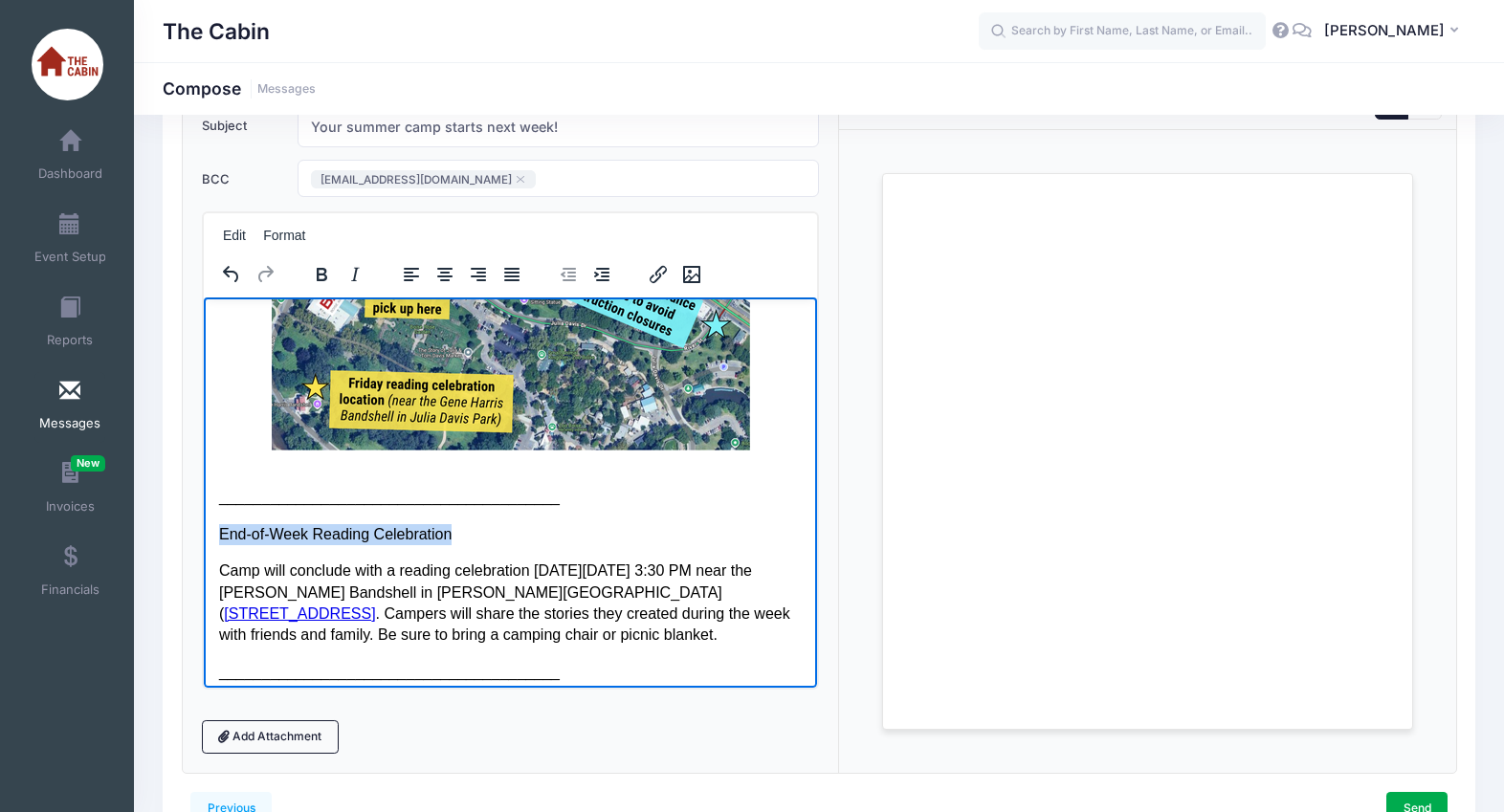 drag, startPoint x: 476, startPoint y: 521, endPoint x: 210, endPoint y: 508, distance: 266.31748 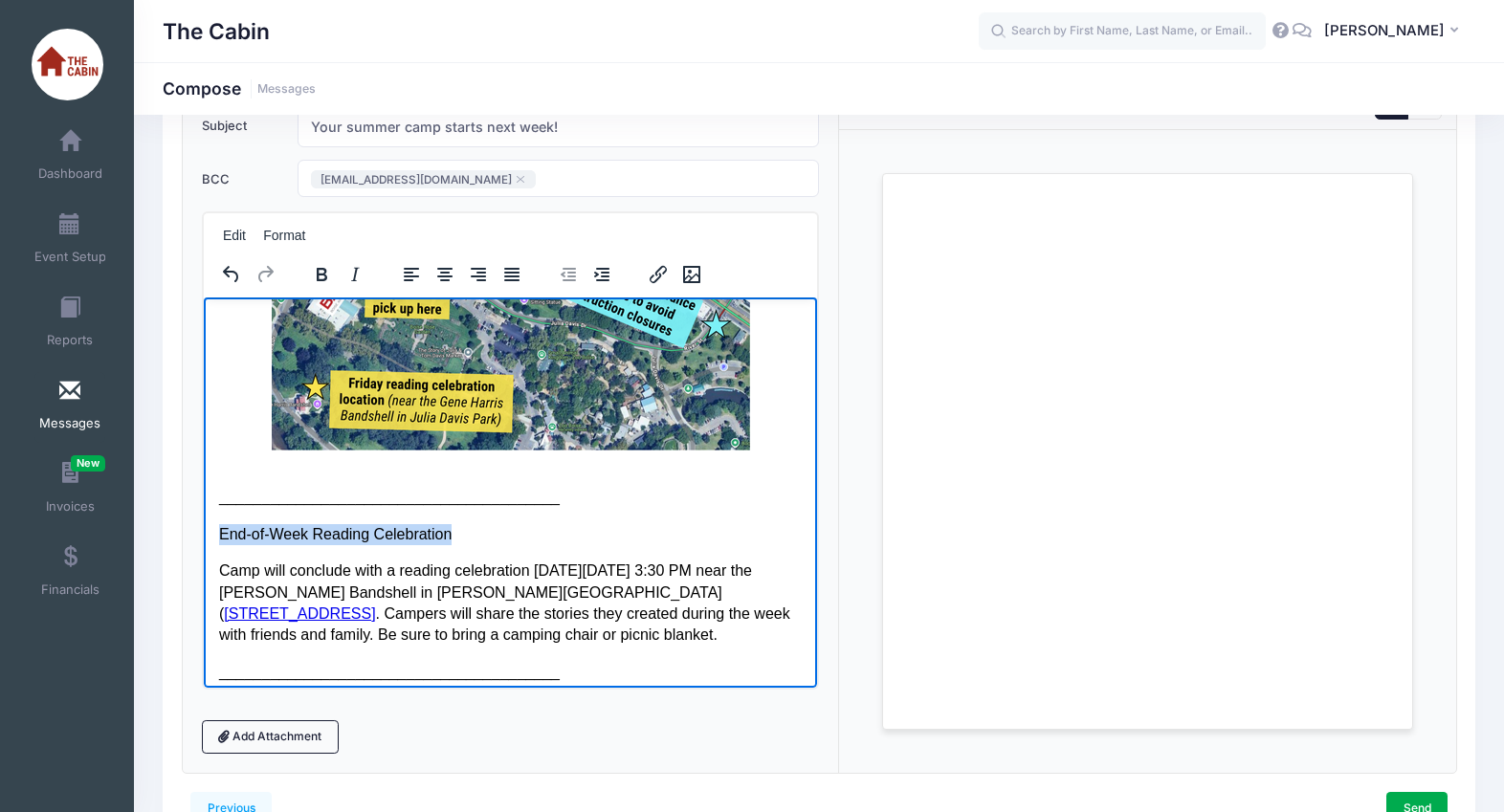 click on "Hello, and welcome to Summer Writing Camp with The Cabin! We are so excited to have your camper join us for camp next week. We’ve got all the details you need to know:  Camp name: Writing for the Movies at the Boise Art Museum Camp dates and times: July 28-Aug 1 from 1 PM to 4 PM Camp location: Boise Art Museum ( 670 Julia Davis Dr., Boise ) Drop-off and pickup instructions: Please plan to  drop your camper off by 1 PM  and  pick them up at 4 PM   (please use the side entrance marked on the map) .  Important:  To avoid construction closures, please use the River Street entrance from Myrtle to access the Boise Art Museum parking lot. ________________________________________ End-of-Week Reading Celebration Camp will conclude with a reading celebration on Friday, August 1, at 3:30 PM near the Gene Harris Bandshell in Julia Davis Park ( 700 S Capitol Blvd, Boise, ID 83702 . Campers will share the stories they created during the week with friends and family. Be sure to bring a camping chair or picnic blanket." at bounding box center (509, 628) 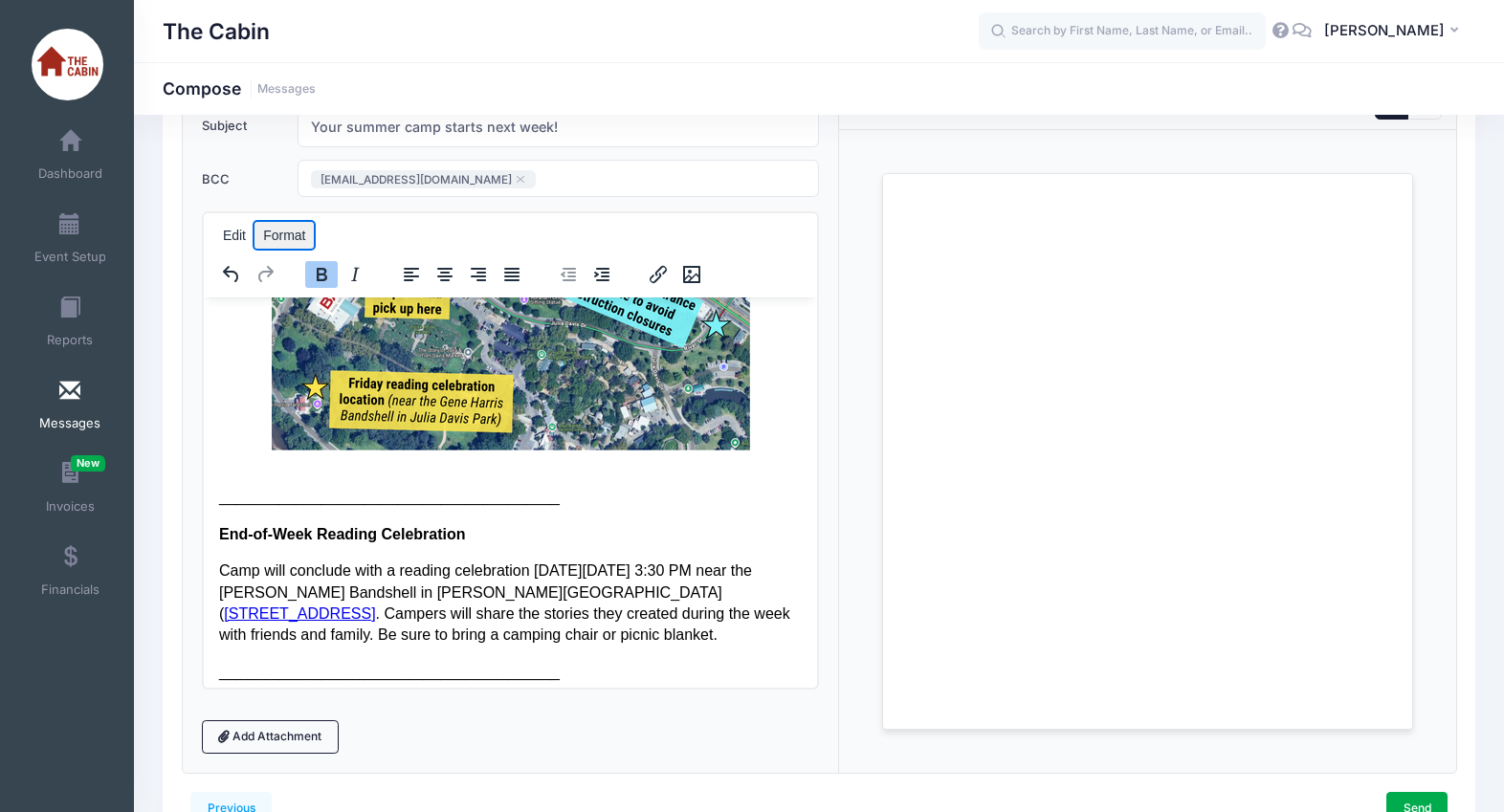 click on "Format" at bounding box center [284, 235] 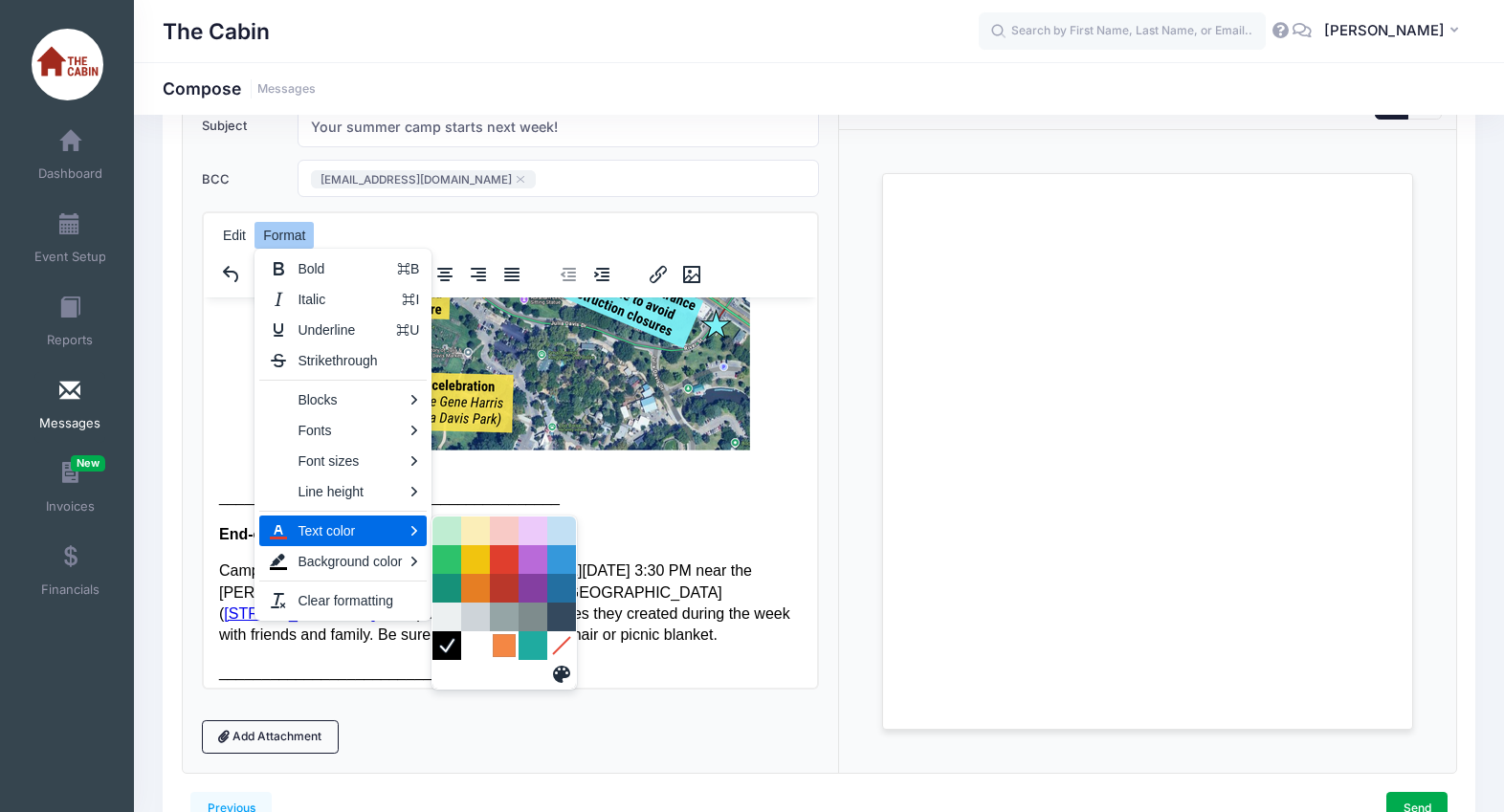 click at bounding box center [504, 646] 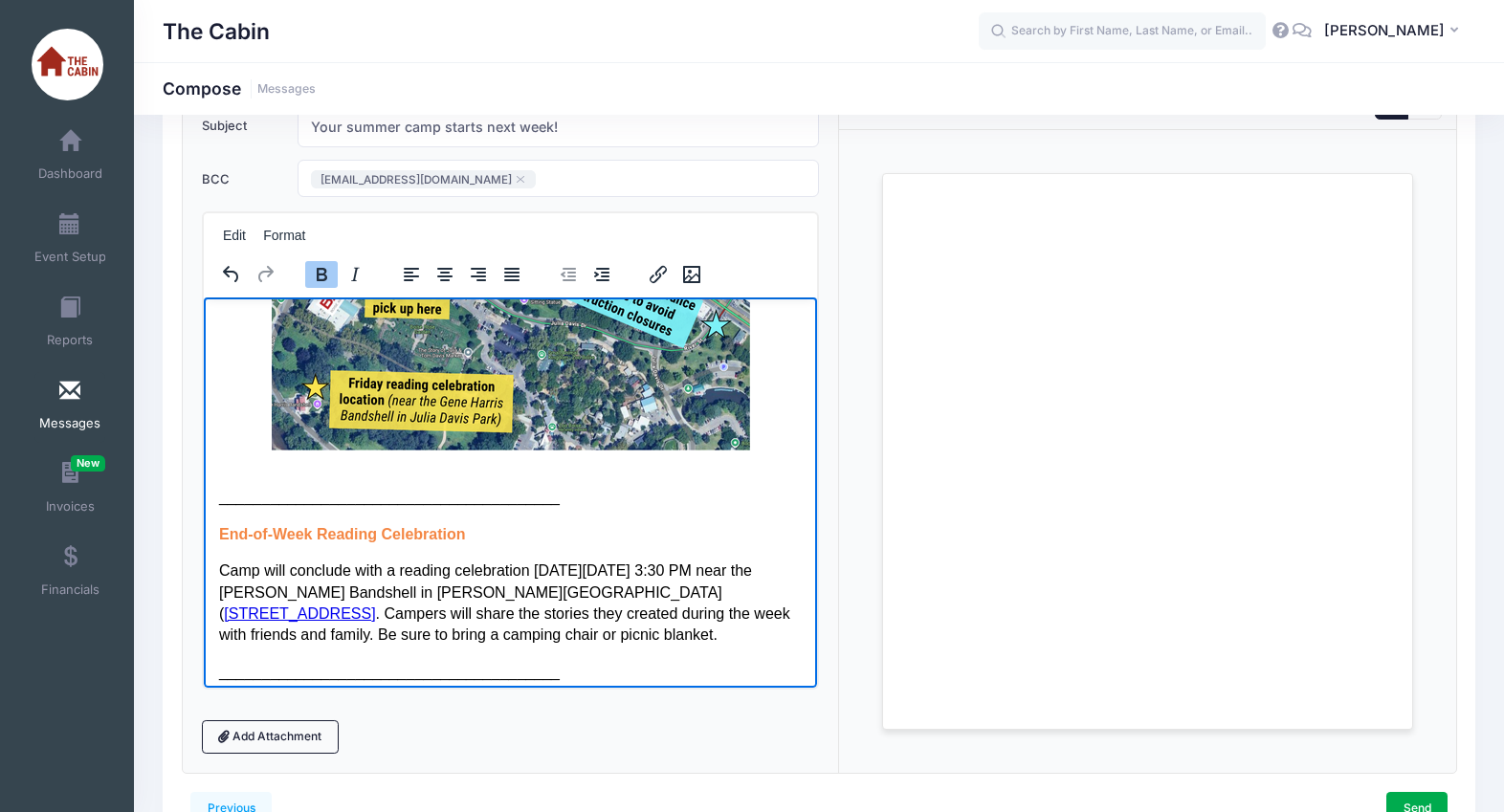 click on "Hello, and welcome to Summer Writing Camp with The Cabin! We are so excited to have your camper join us for camp next week. We’ve got all the details you need to know:  Camp name: Writing for the Movies at the Boise Art Museum Camp dates and times: July 28-Aug 1 from 1 PM to 4 PM Camp location: Boise Art Museum ( 670 Julia Davis Dr., Boise ) Drop-off and pickup instructions: Please plan to  drop your camper off by 1 PM  and  pick them up at 4 PM   (please use the side entrance marked on the map) .  Important:  To avoid construction closures, please use the River Street entrance from Myrtle to access the Boise Art Museum parking lot. ________________________________________ End-of-Week Reading Celebration Camp will conclude with a reading celebration on Friday, August 1, at 3:30 PM near the Gene Harris Bandshell in Julia Davis Park ( 700 S Capitol Blvd, Boise, ID 83702 . Campers will share the stories they created during the week with friends and family. Be sure to bring a camping chair or picnic blanket." at bounding box center [509, 628] 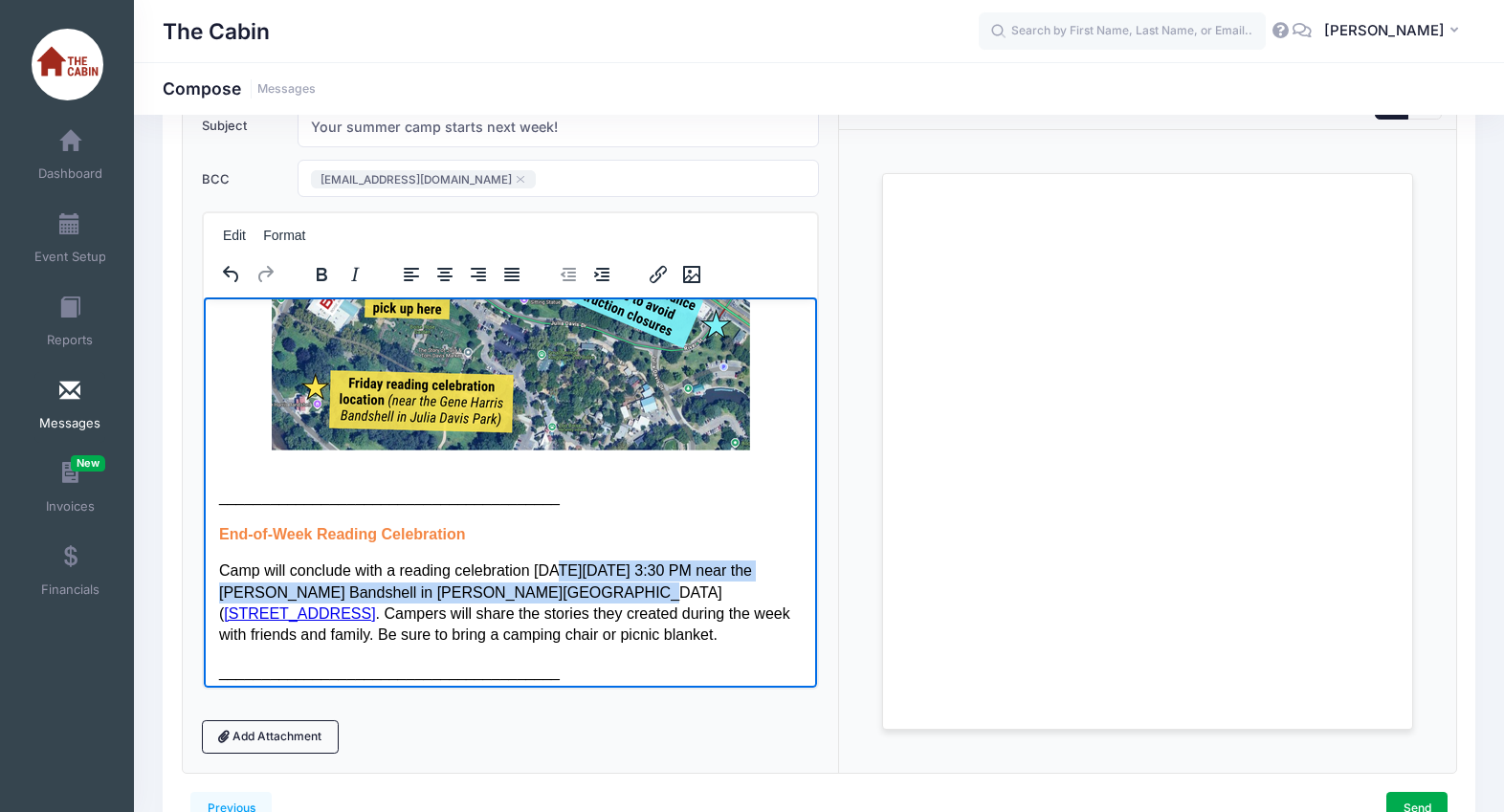 drag, startPoint x: 563, startPoint y: 550, endPoint x: 563, endPoint y: 566, distance: 16 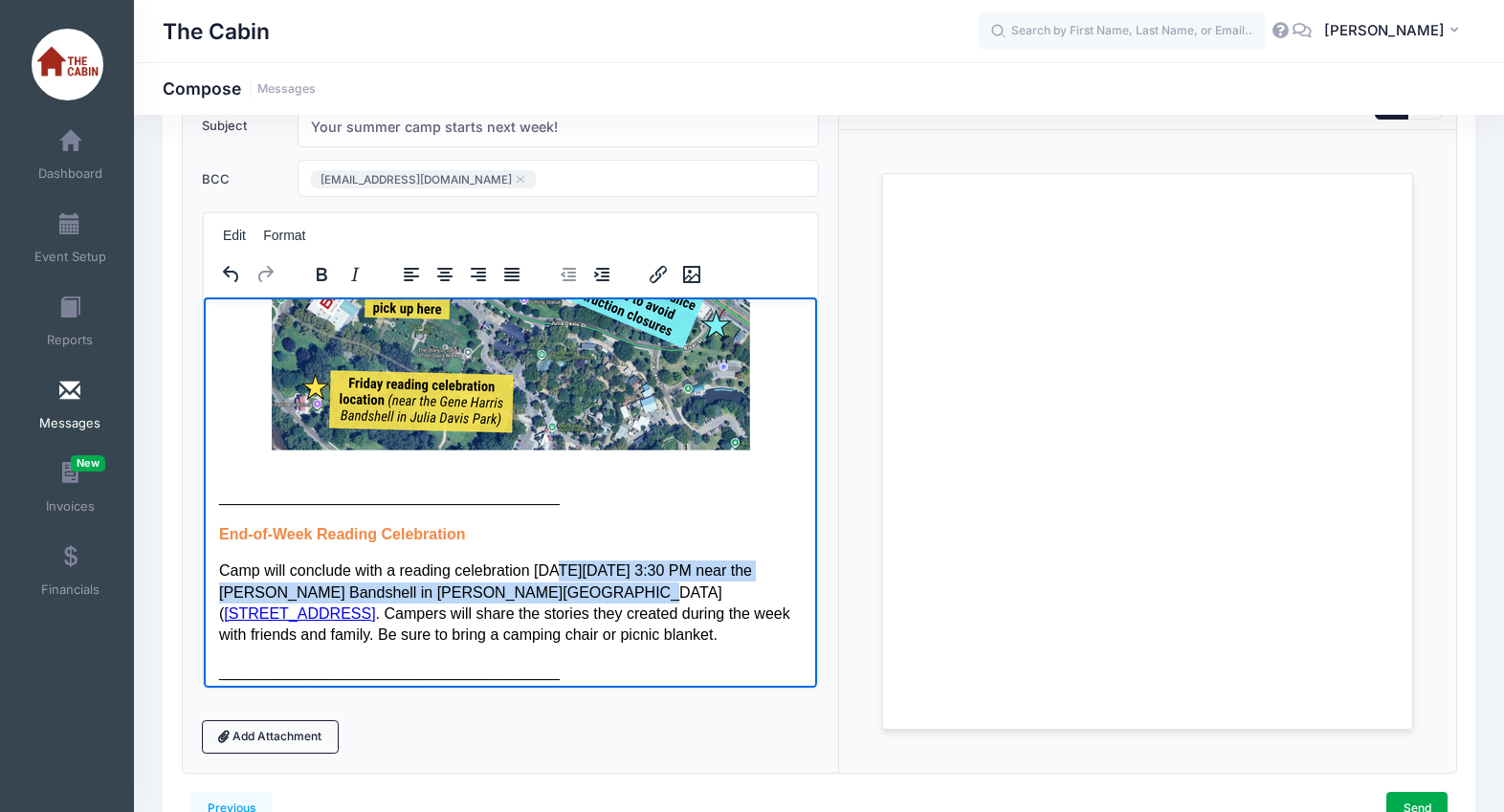 click on "Camp will conclude with a reading celebration on Friday, August 1, at 3:30 PM near the Gene Harris Bandshell in Julia Davis Park ( 700 S Capitol Blvd, Boise, ID 83702 . Campers will share the stories they created during the week with friends and family. Be sure to bring a camping chair or picnic blanket." at bounding box center [509, 603] 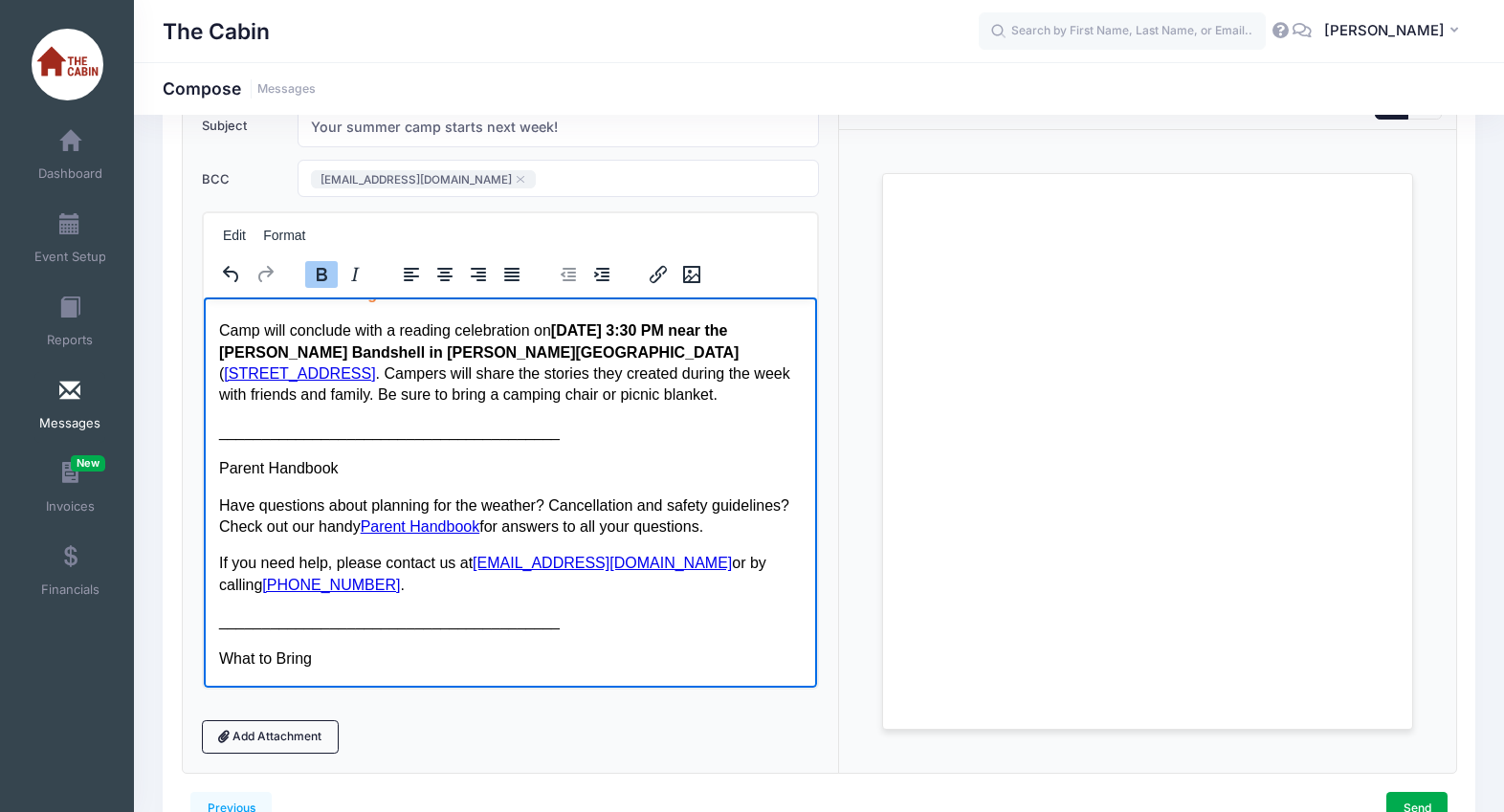 scroll, scrollTop: 1062, scrollLeft: 0, axis: vertical 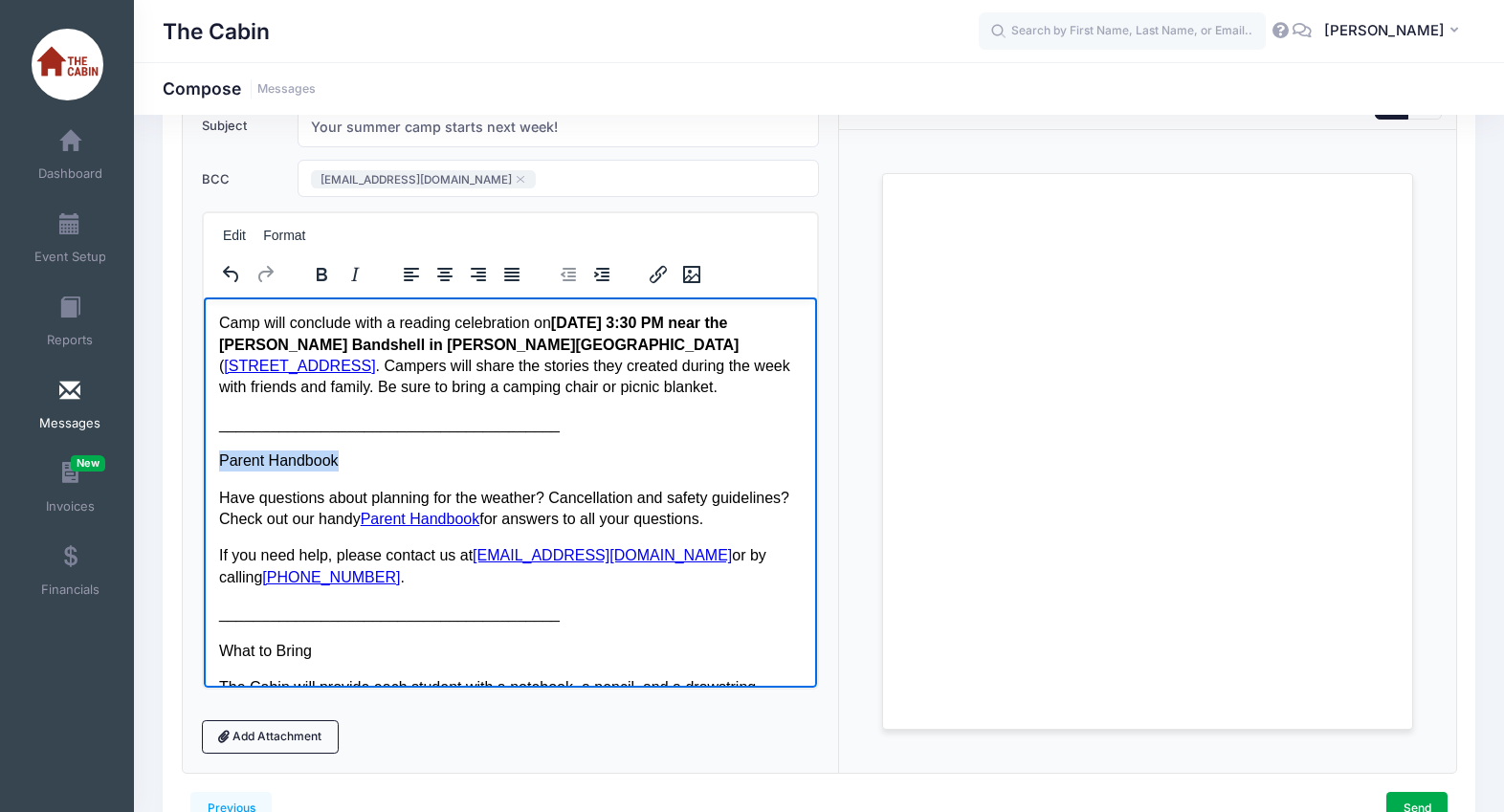 drag, startPoint x: 349, startPoint y: 436, endPoint x: 209, endPoint y: 437, distance: 140.0036 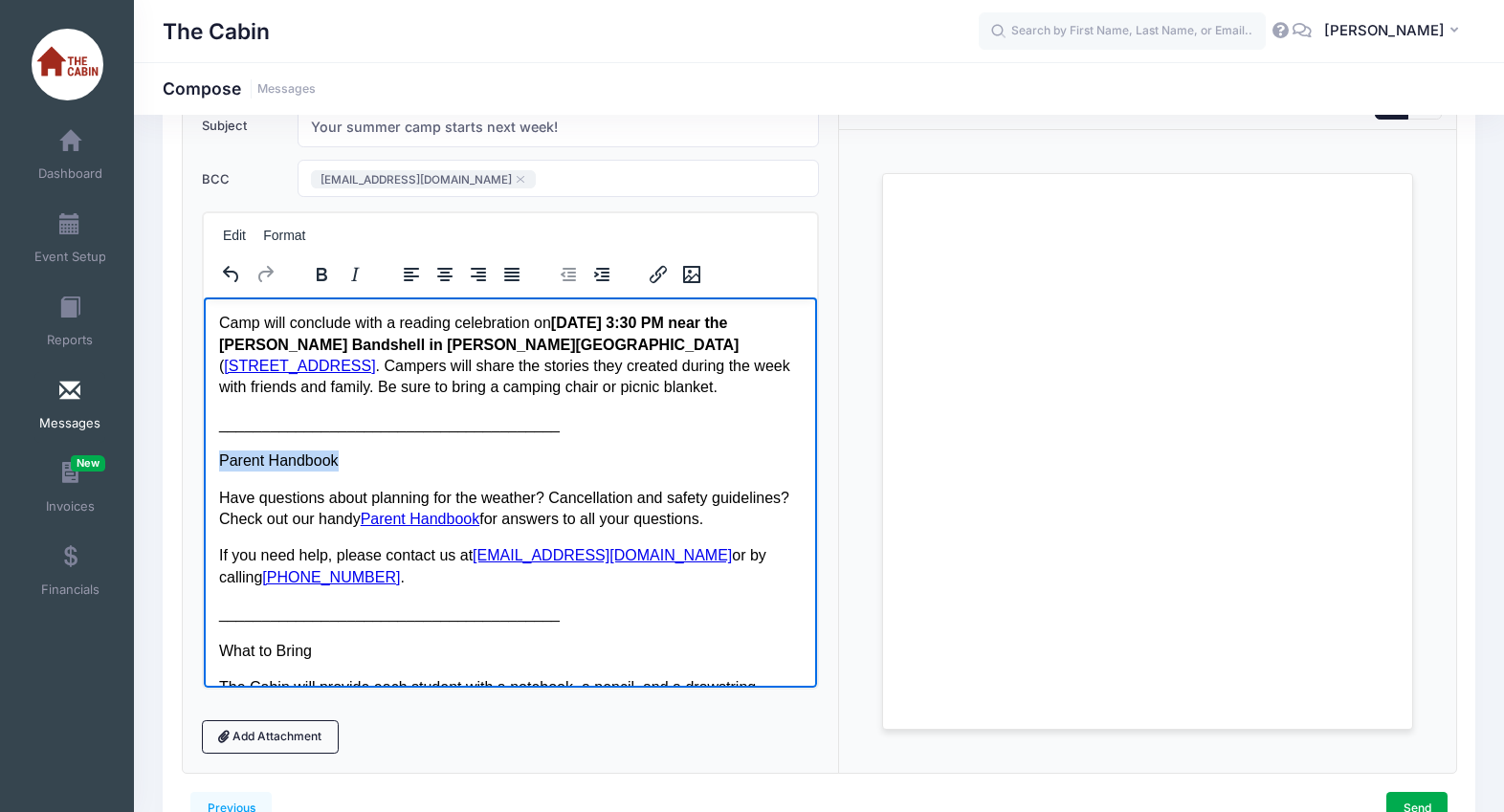 click on "Hello, and welcome to Summer Writing Camp with The Cabin! We are so excited to have your camper join us for camp next week. We’ve got all the details you need to know:  Camp name: Writing for the Movies at the Boise Art Museum Camp dates and times: July 28-Aug 1 from 1 PM to 4 PM Camp location: Boise Art Museum ( 670 Julia Davis Dr., Boise ) Drop-off and pickup instructions: Please plan to  drop your camper off by 1 PM  and  pick them up at 4 PM   (please use the side entrance marked on the map) .  Important:  To avoid construction closures, please use the River Street entrance from Myrtle to access the Boise Art Museum parking lot. ________________________________________ End-of-Week Reading Celebration Camp will conclude with a reading celebration on  Friday, August 1, at 3:30 PM near the Gene Harris Bandshell in Julia Davis Park  ( 700 S Capitol Blvd, Boise, ID 83702 ________________________________________ Parent Handbook  Parent Handbook  for answers to all your questions.  info@thecabinidaho.org ." at bounding box center [509, 381] 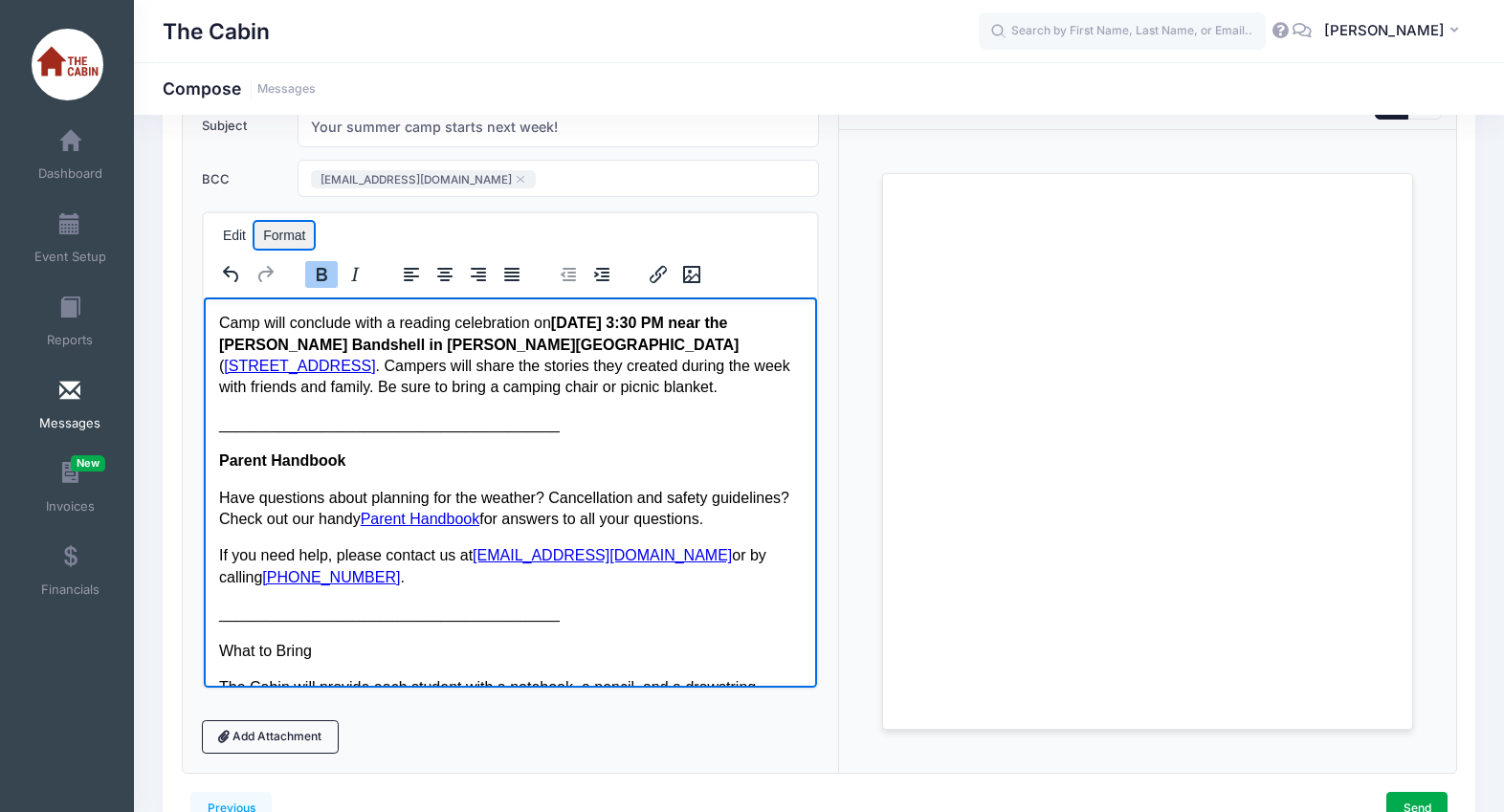 click on "Format" at bounding box center (284, 235) 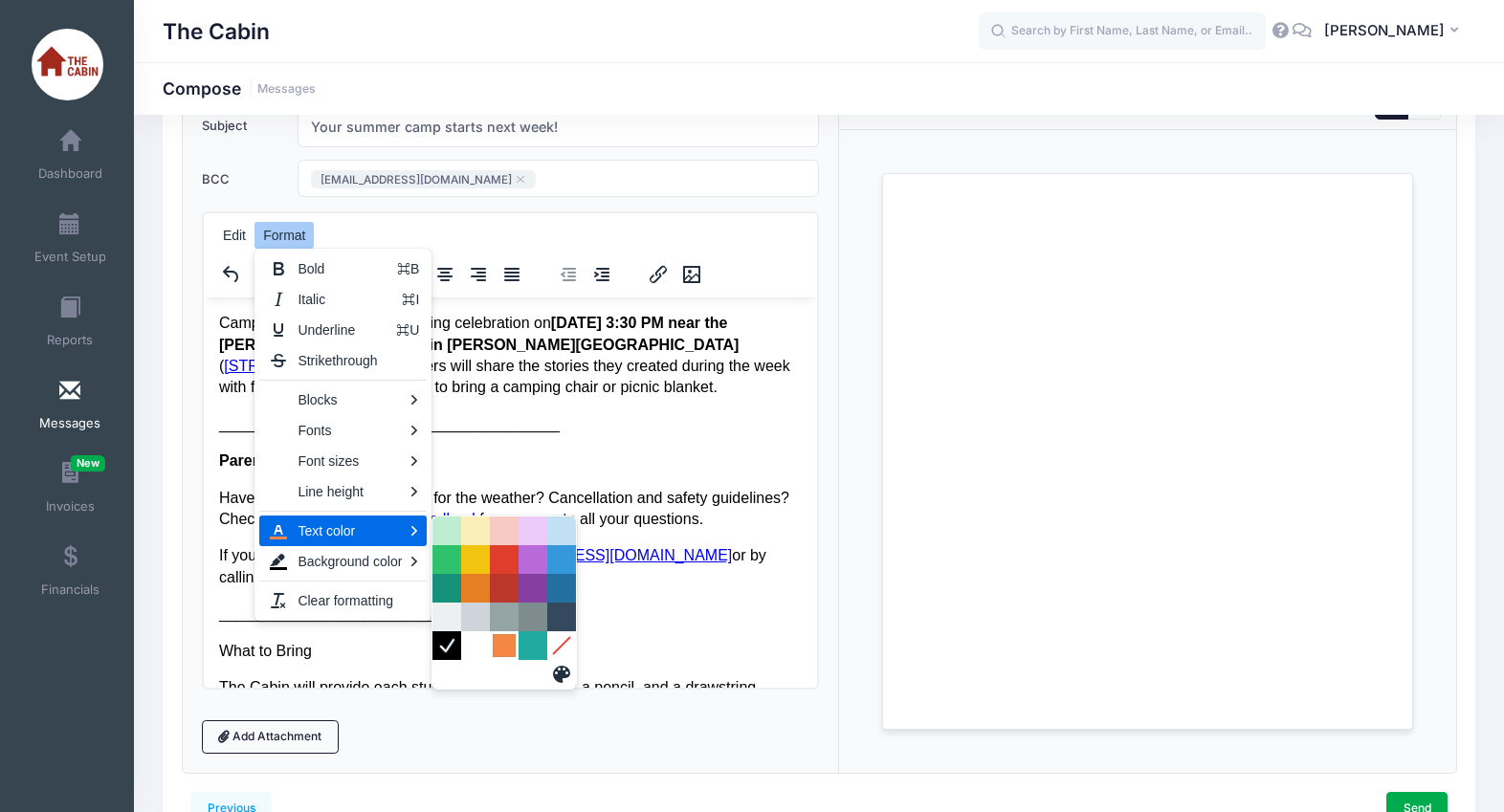 drag, startPoint x: 506, startPoint y: 643, endPoint x: 299, endPoint y: 289, distance: 410.07926 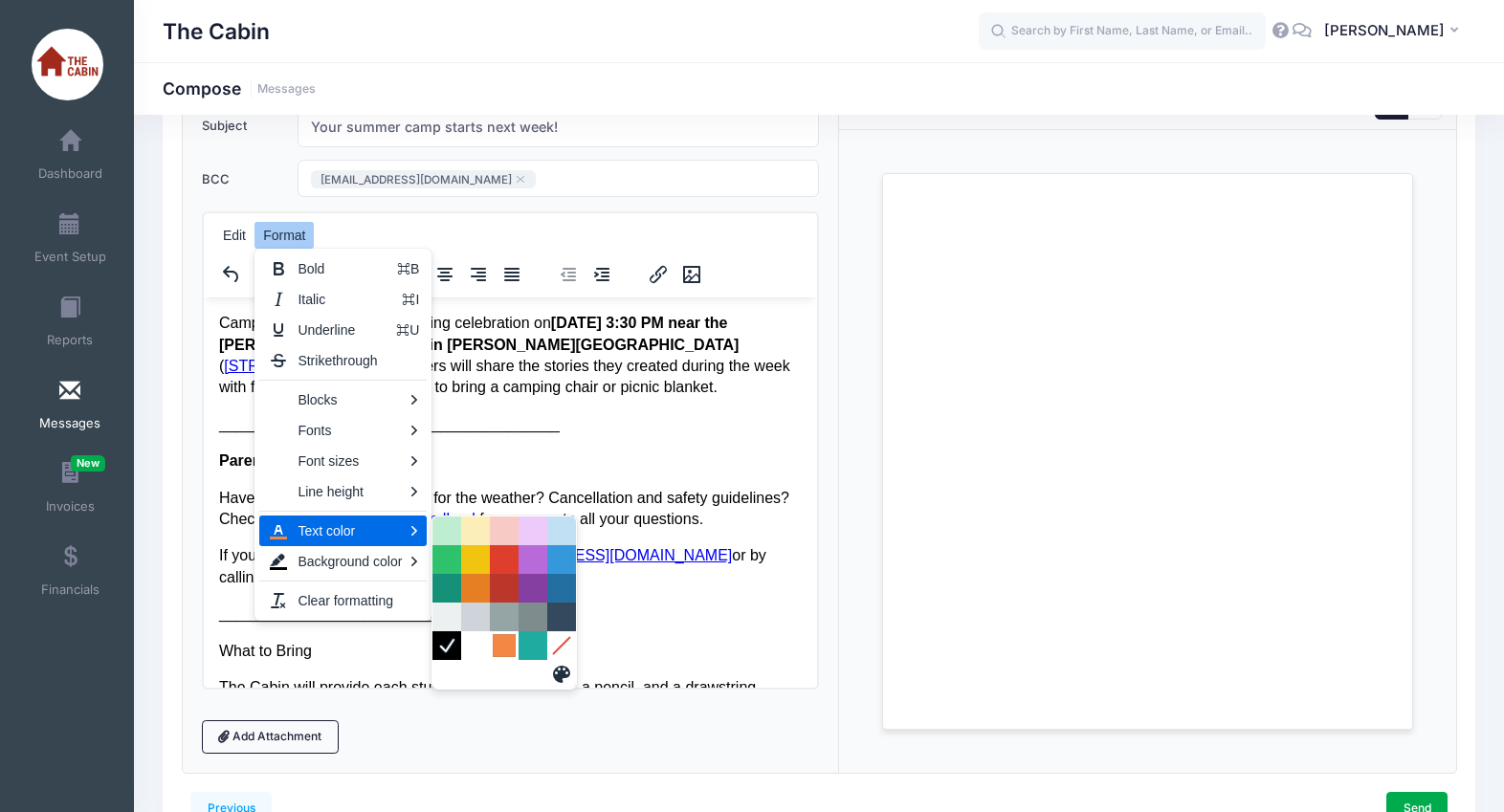 click at bounding box center (504, 646) 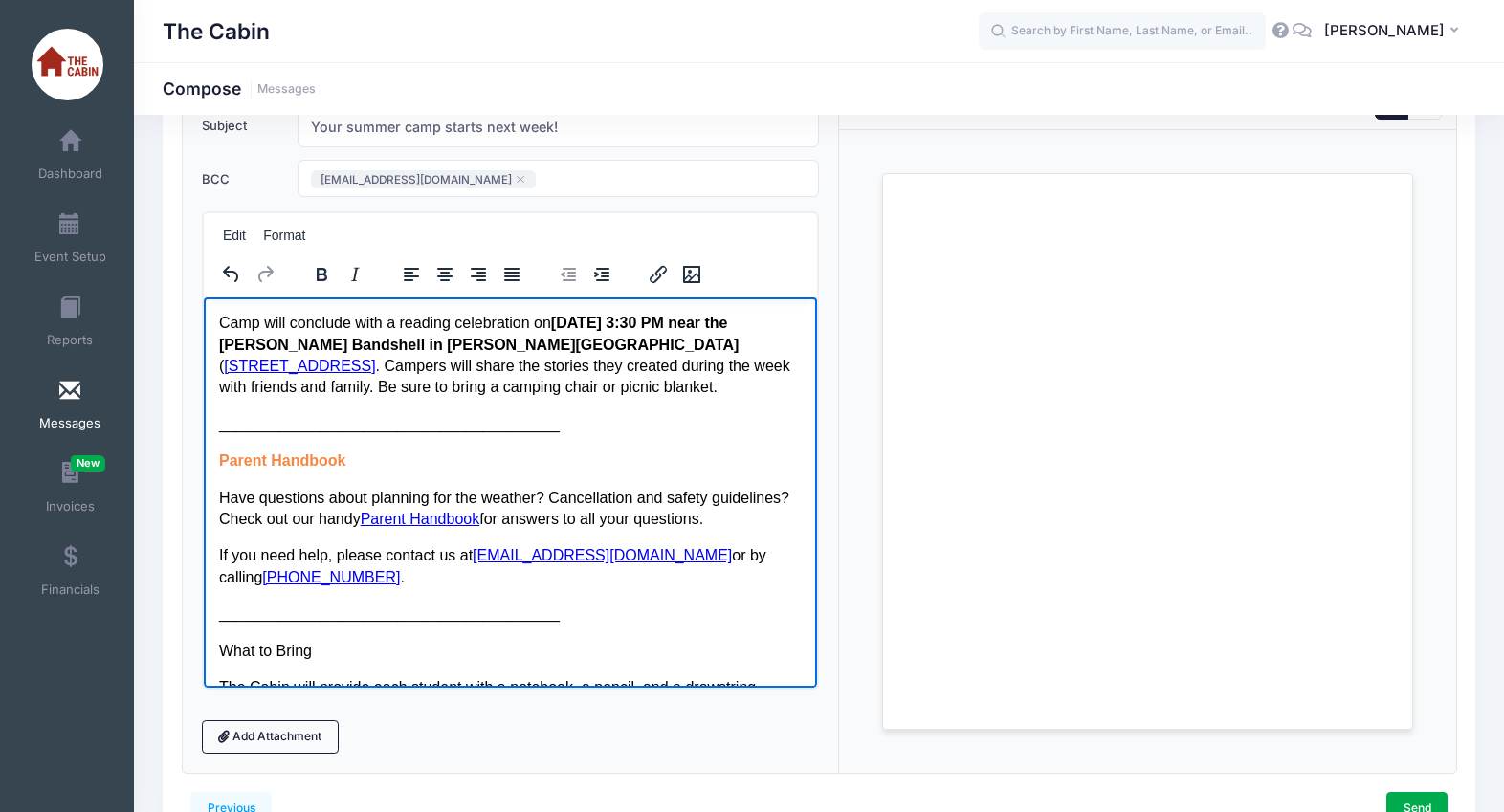click on "Hello, and welcome to Summer Writing Camp with The Cabin! We are so excited to have your camper join us for camp next week. We’ve got all the details you need to know:  Camp name: Writing for the Movies at the Boise Art Museum Camp dates and times: July 28-Aug 1 from 1 PM to 4 PM Camp location: Boise Art Museum ( 670 Julia Davis Dr., Boise ) Drop-off and pickup instructions: Please plan to  drop your camper off by 1 PM  and  pick them up at 4 PM   (please use the side entrance marked on the map) .  Important:  To avoid construction closures, please use the River Street entrance from Myrtle to access the Boise Art Museum parking lot. ________________________________________ End-of-Week Reading Celebration Camp will conclude with a reading celebration on  Friday, August 1, at 3:30 PM near the Gene Harris Bandshell in Julia Davis Park  ( 700 S Capitol Blvd, Boise, ID 83702 ________________________________________ Parent Handbook  Parent Handbook  for answers to all your questions.  info@thecabinidaho.org ." at bounding box center [509, 381] 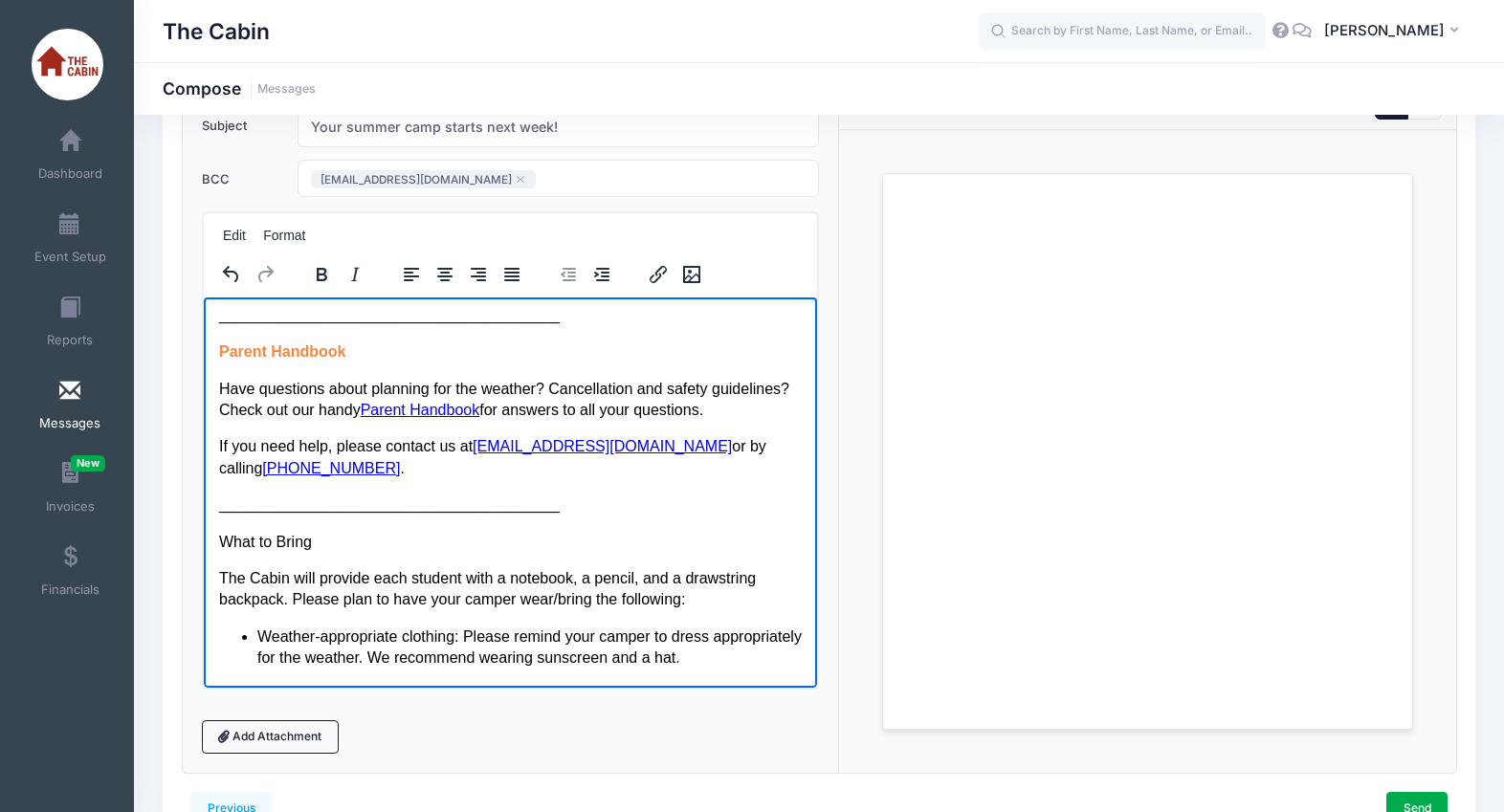 scroll, scrollTop: 1179, scrollLeft: 0, axis: vertical 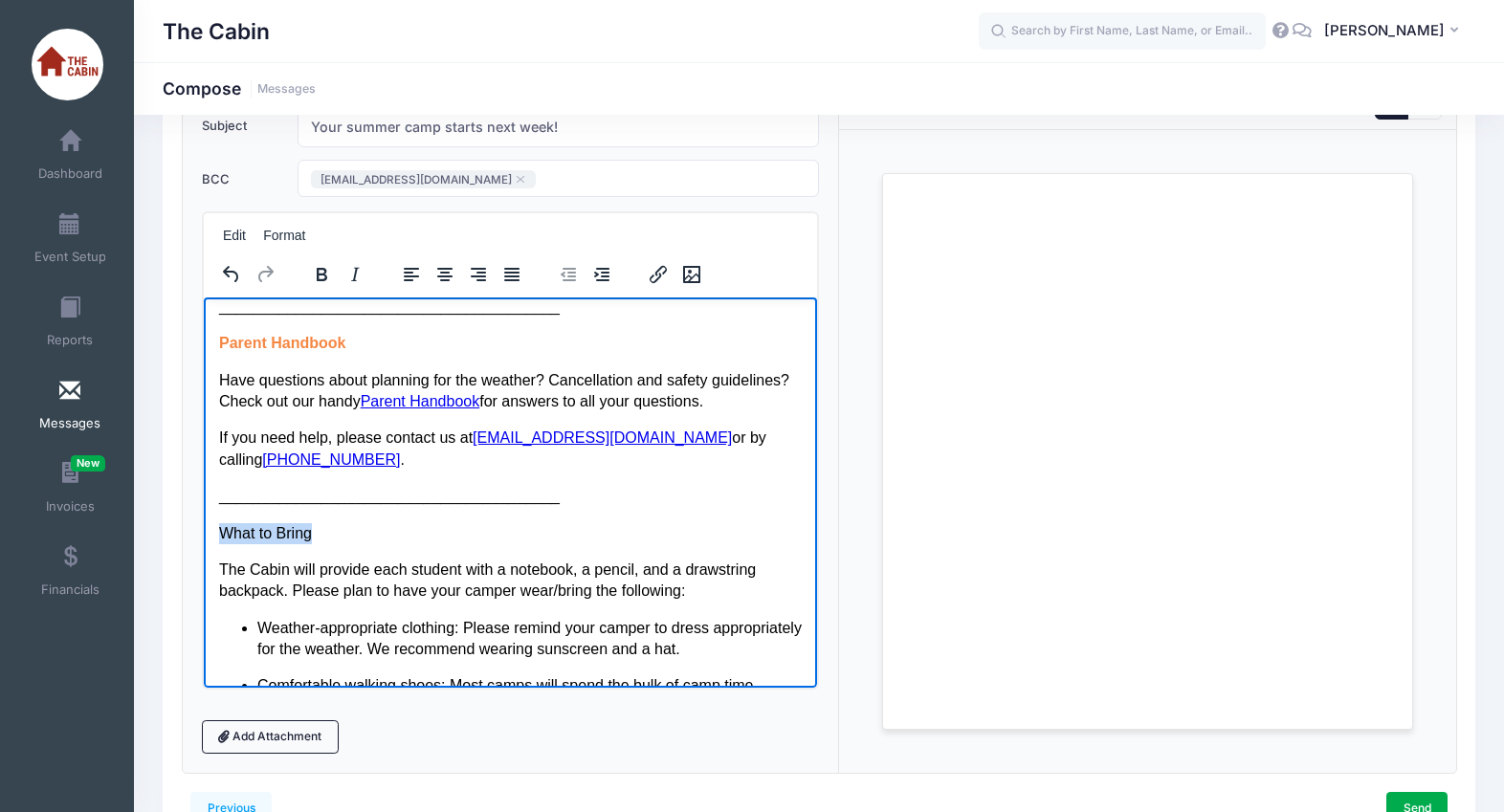 drag, startPoint x: 321, startPoint y: 536, endPoint x: 563, endPoint y: 560, distance: 243.18717 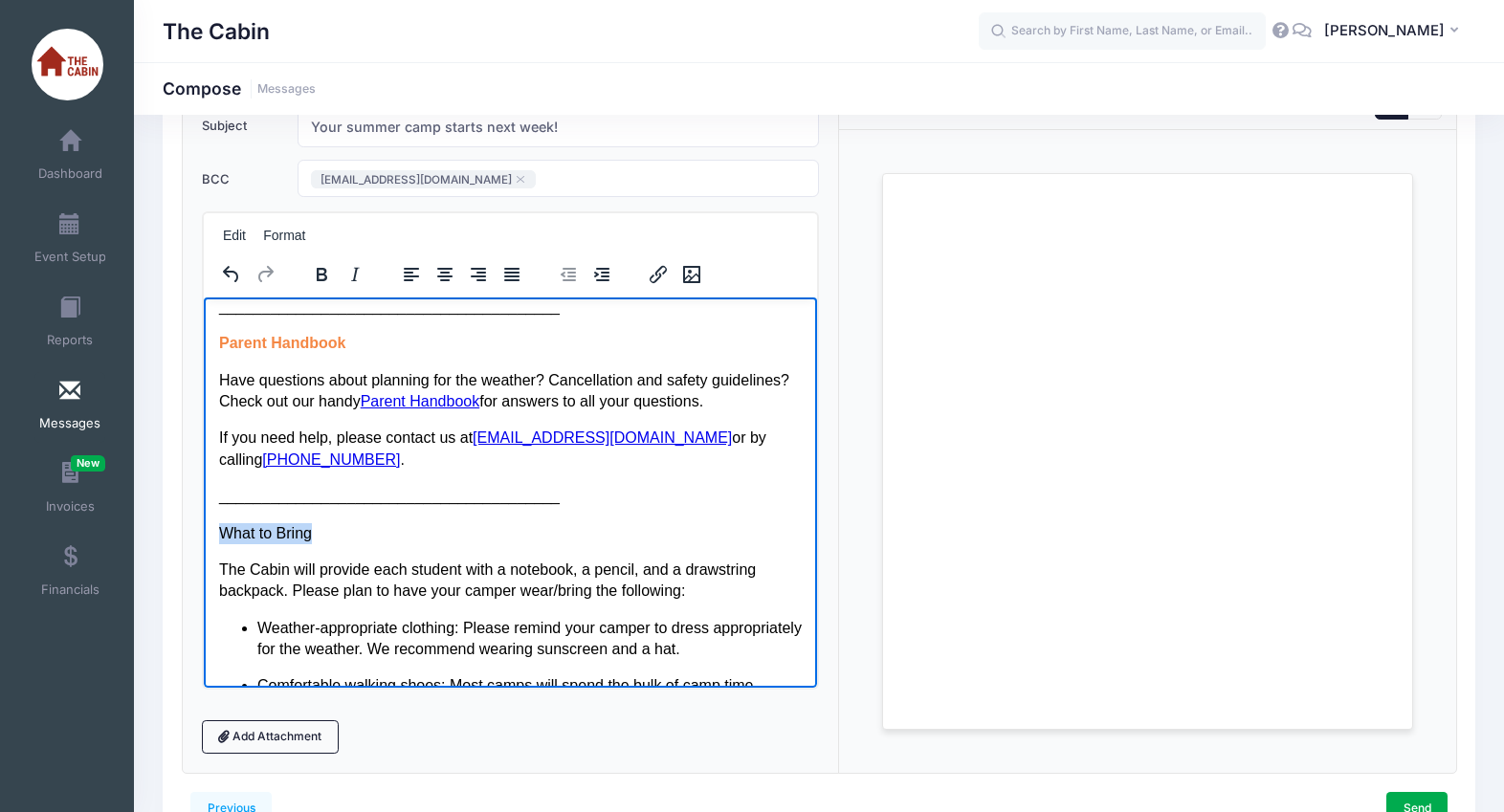 click on "Hello, and welcome to Summer Writing Camp with The Cabin! We are so excited to have your camper join us for camp next week. We’ve got all the details you need to know:  Camp name: Writing for the Movies at the Boise Art Museum Camp dates and times: July 28-Aug 1 from 1 PM to 4 PM Camp location: Boise Art Museum ( 670 Julia Davis Dr., Boise ) Drop-off and pickup instructions: Please plan to  drop your camper off by 1 PM  and  pick them up at 4 PM   (please use the side entrance marked on the map) .  Important:  To avoid construction closures, please use the River Street entrance from Myrtle to access the Boise Art Museum parking lot. ________________________________________ End-of-Week Reading Celebration Camp will conclude with a reading celebration on  Friday, August 1, at 3:30 PM near the Gene Harris Bandshell in Julia Davis Park  ( 700 S Capitol Blvd, Boise, ID 83702 ________________________________________ Parent Handbook  Parent Handbook  for answers to all your questions.  info@thecabinidaho.org ." at bounding box center [509, 263] 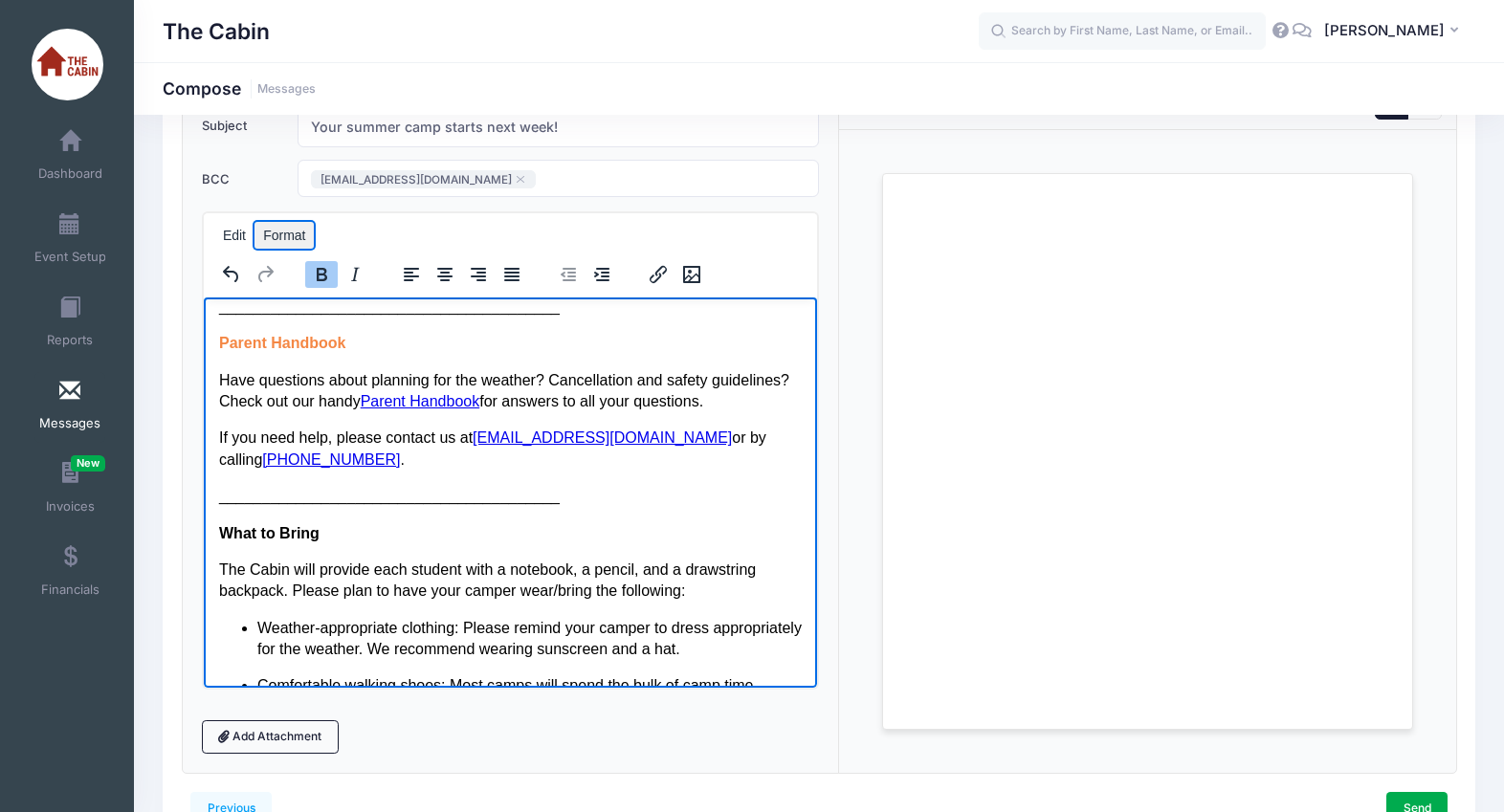 click on "Format" at bounding box center [284, 235] 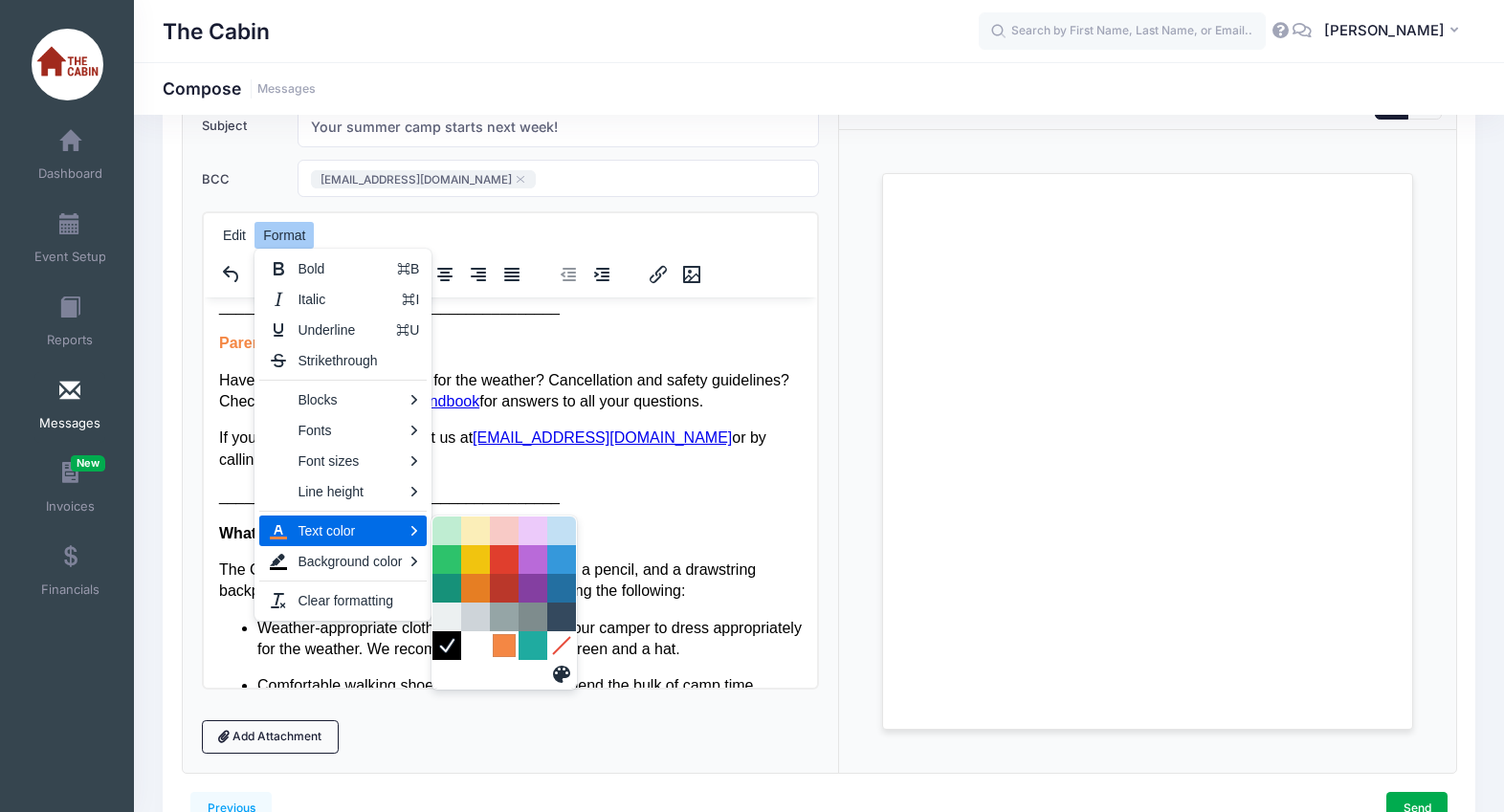 drag, startPoint x: 500, startPoint y: 647, endPoint x: 463, endPoint y: 210, distance: 438.56356 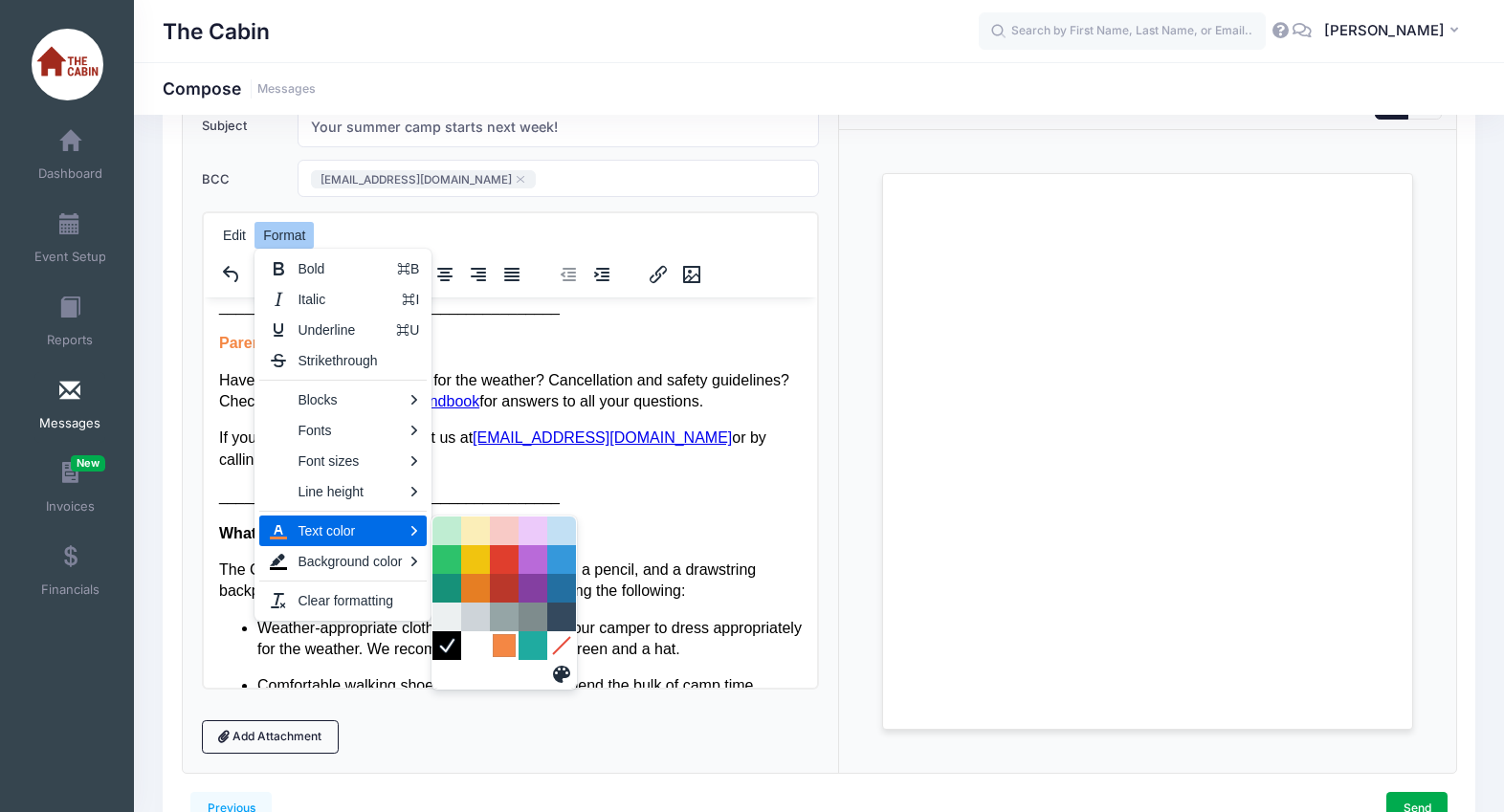 click at bounding box center (504, 646) 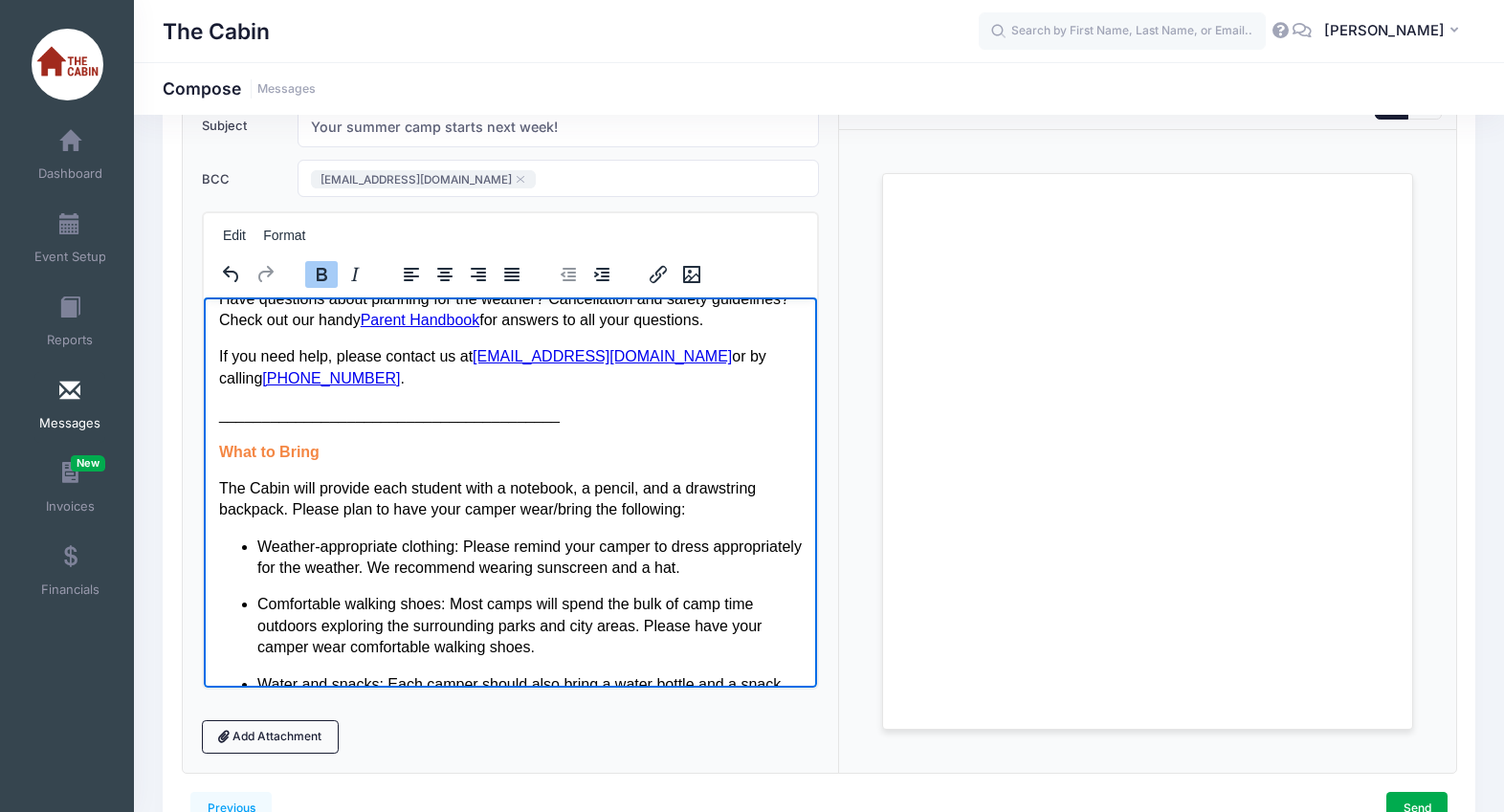 scroll, scrollTop: 1262, scrollLeft: 0, axis: vertical 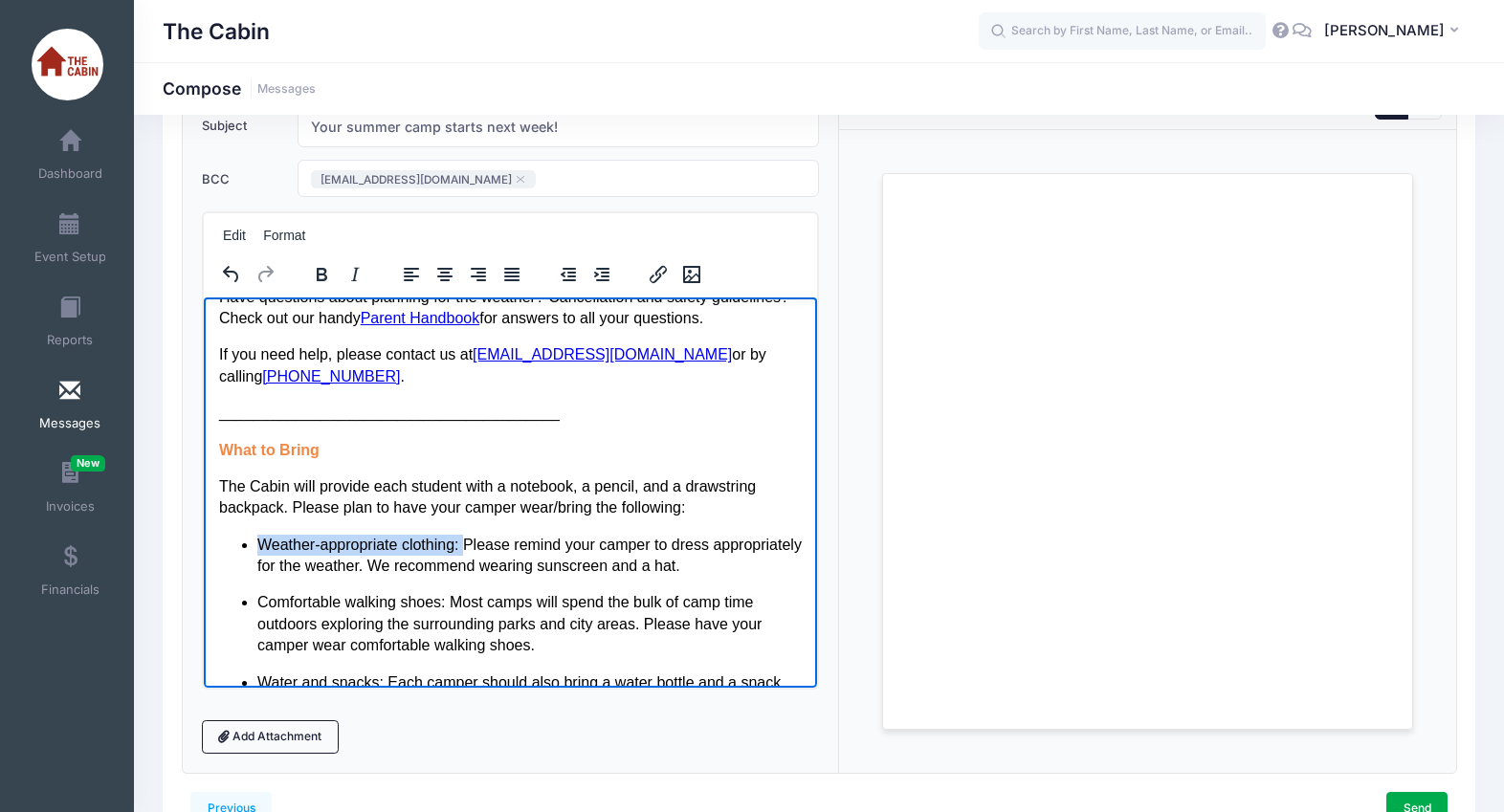 drag, startPoint x: 469, startPoint y: 545, endPoint x: 259, endPoint y: 541, distance: 210.03809 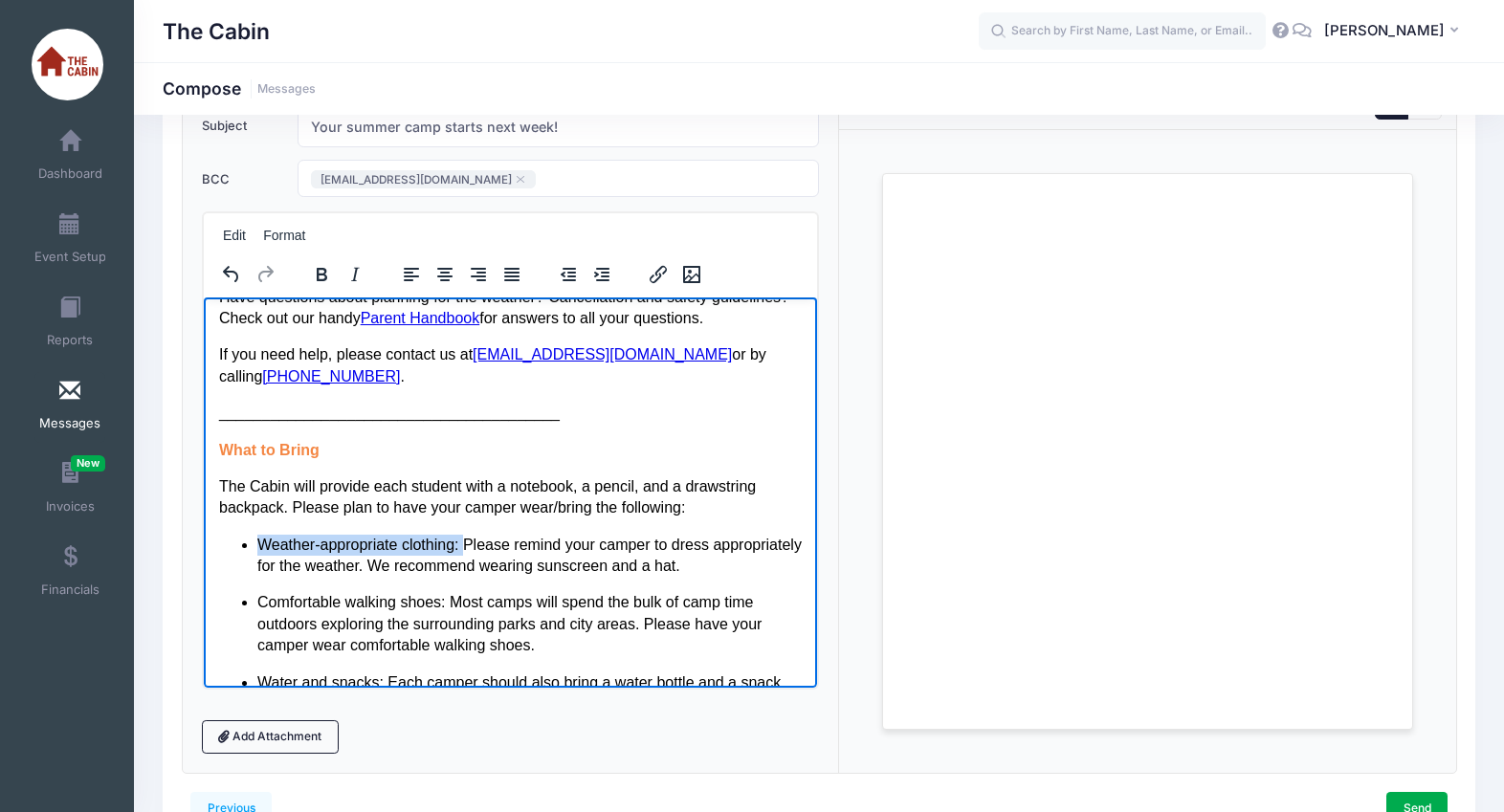click on "Weather-appropriate clothing: Please remind your camper to dress appropriately for the weather. We recommend wearing sunscreen and a hat." at bounding box center (528, 555) 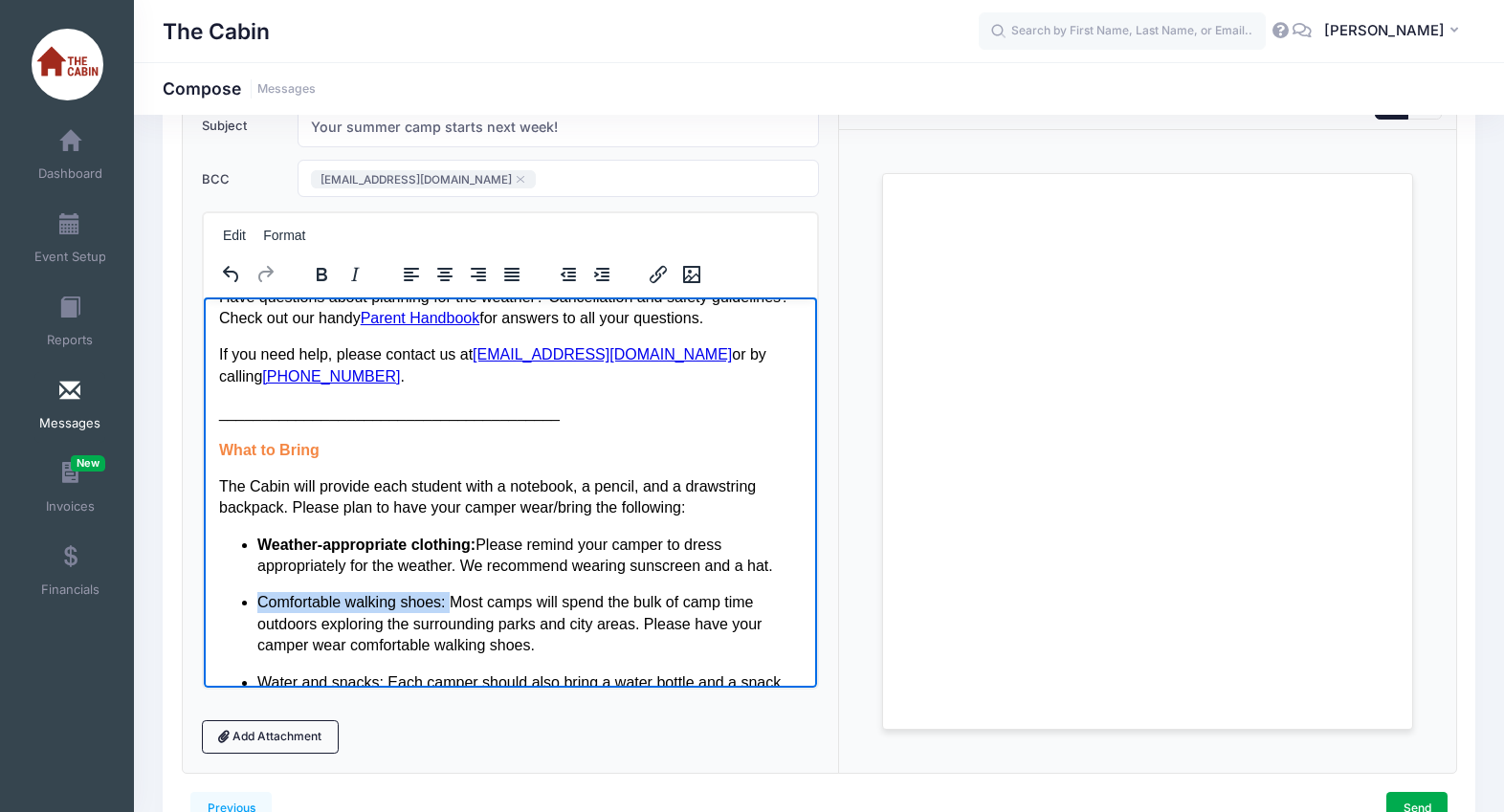 drag, startPoint x: 453, startPoint y: 599, endPoint x: 260, endPoint y: 601, distance: 193.01036 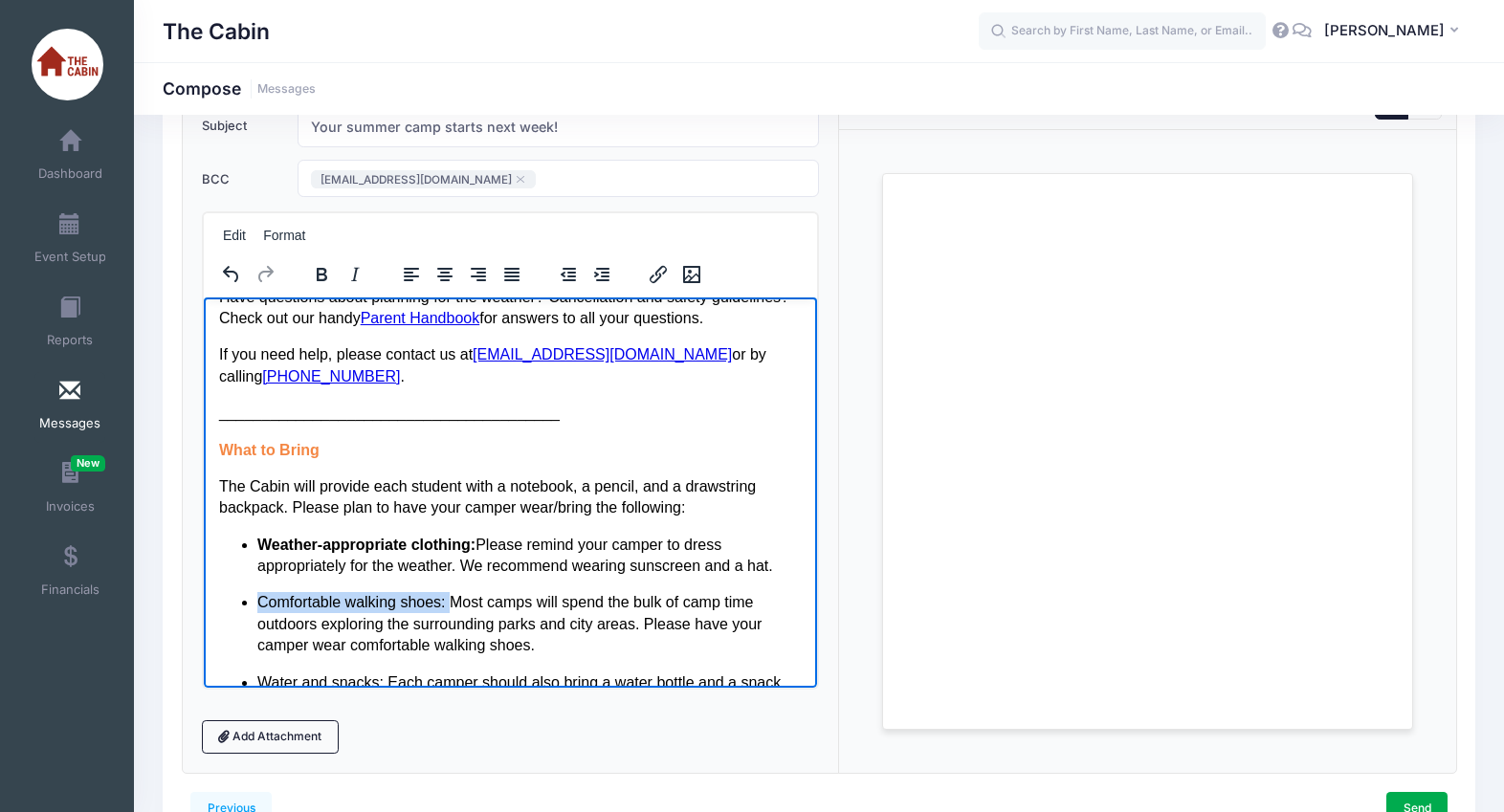 click on "Comfortable walking shoes: Most camps will spend the bulk of camp time outdoors exploring the surrounding parks and city areas. Please have your camper wear comfortable walking shoes." at bounding box center (528, 623) 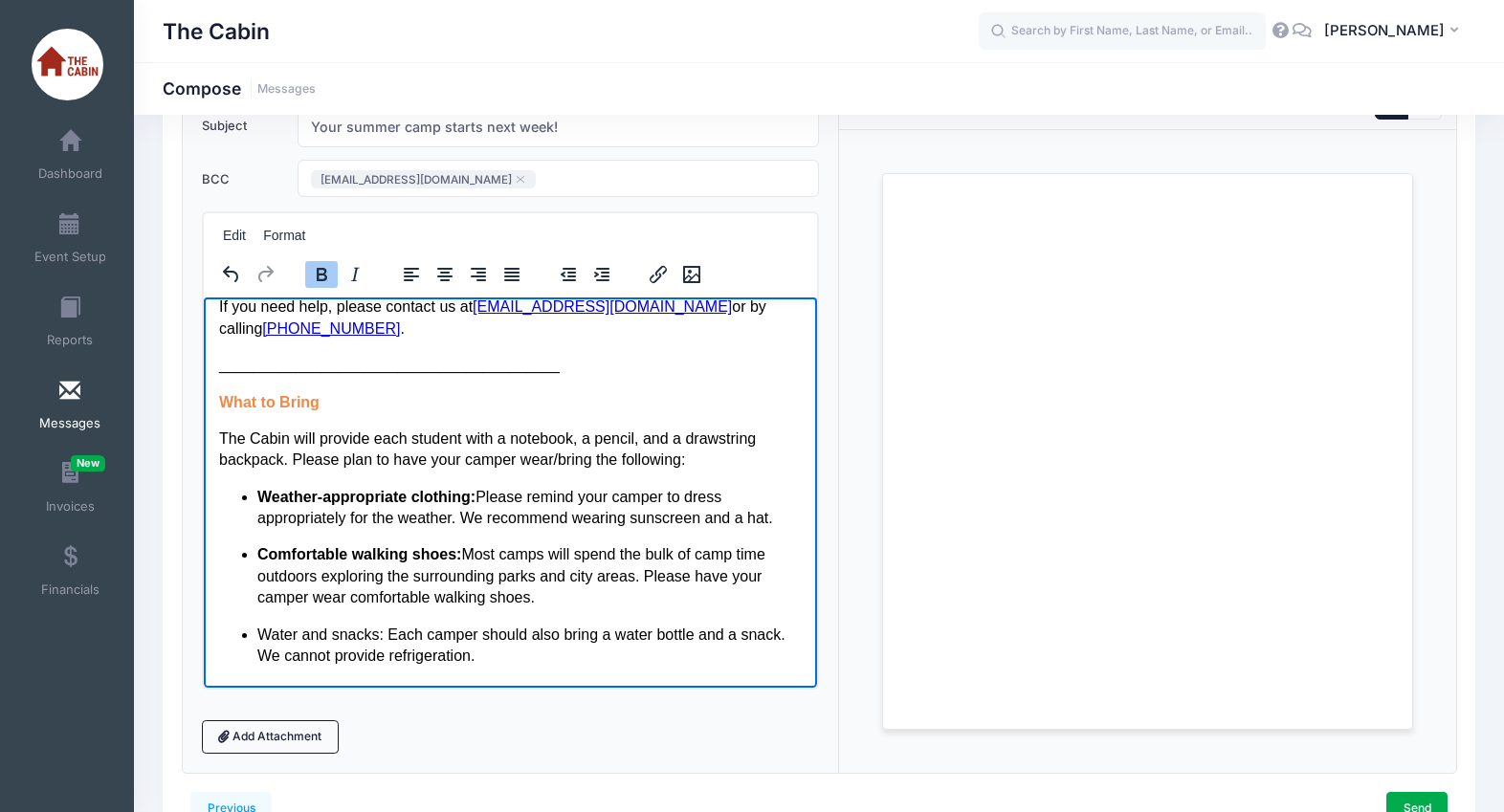 scroll, scrollTop: 1337, scrollLeft: 0, axis: vertical 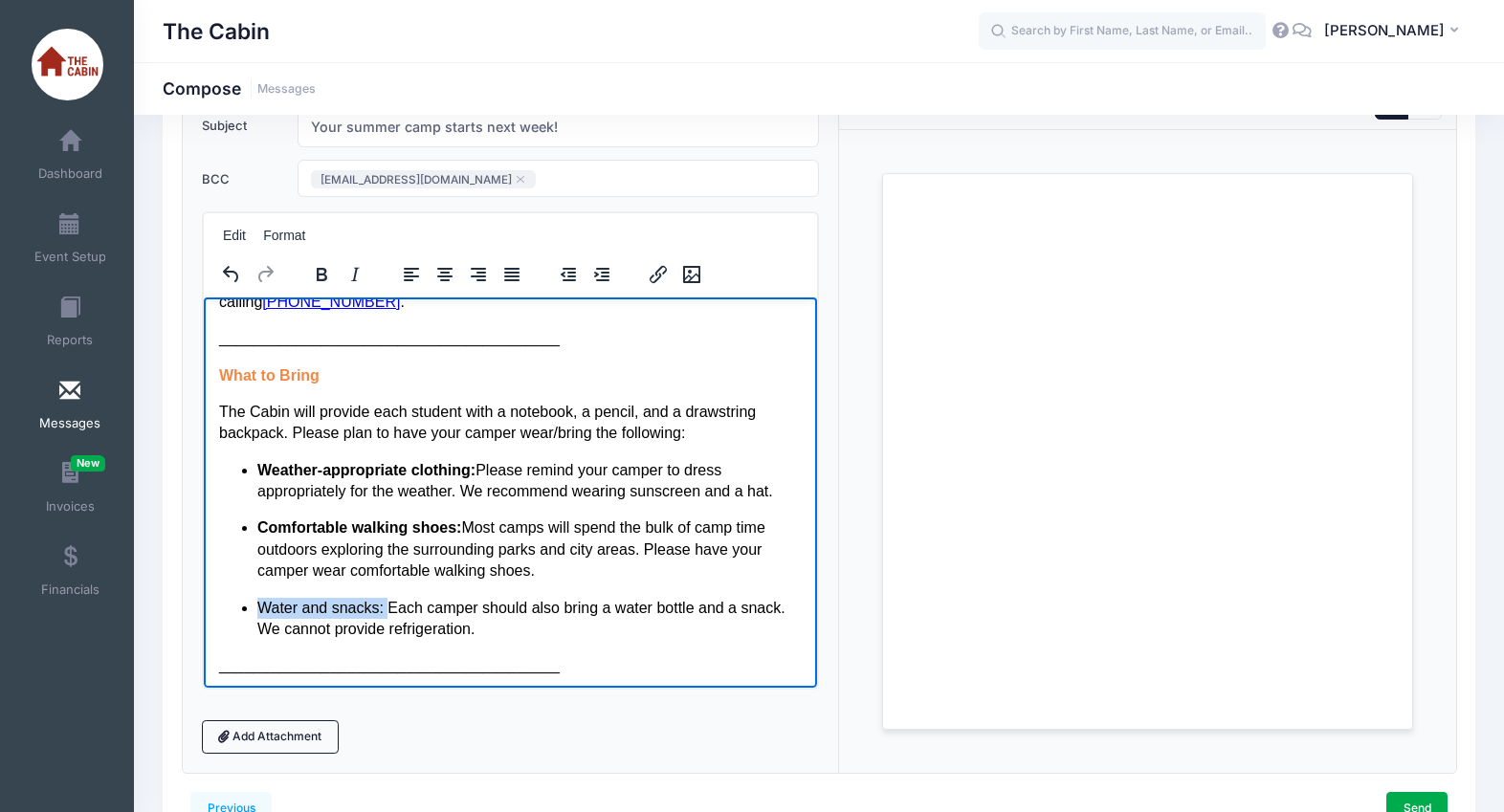 drag, startPoint x: 388, startPoint y: 608, endPoint x: 260, endPoint y: 607, distance: 128.00391 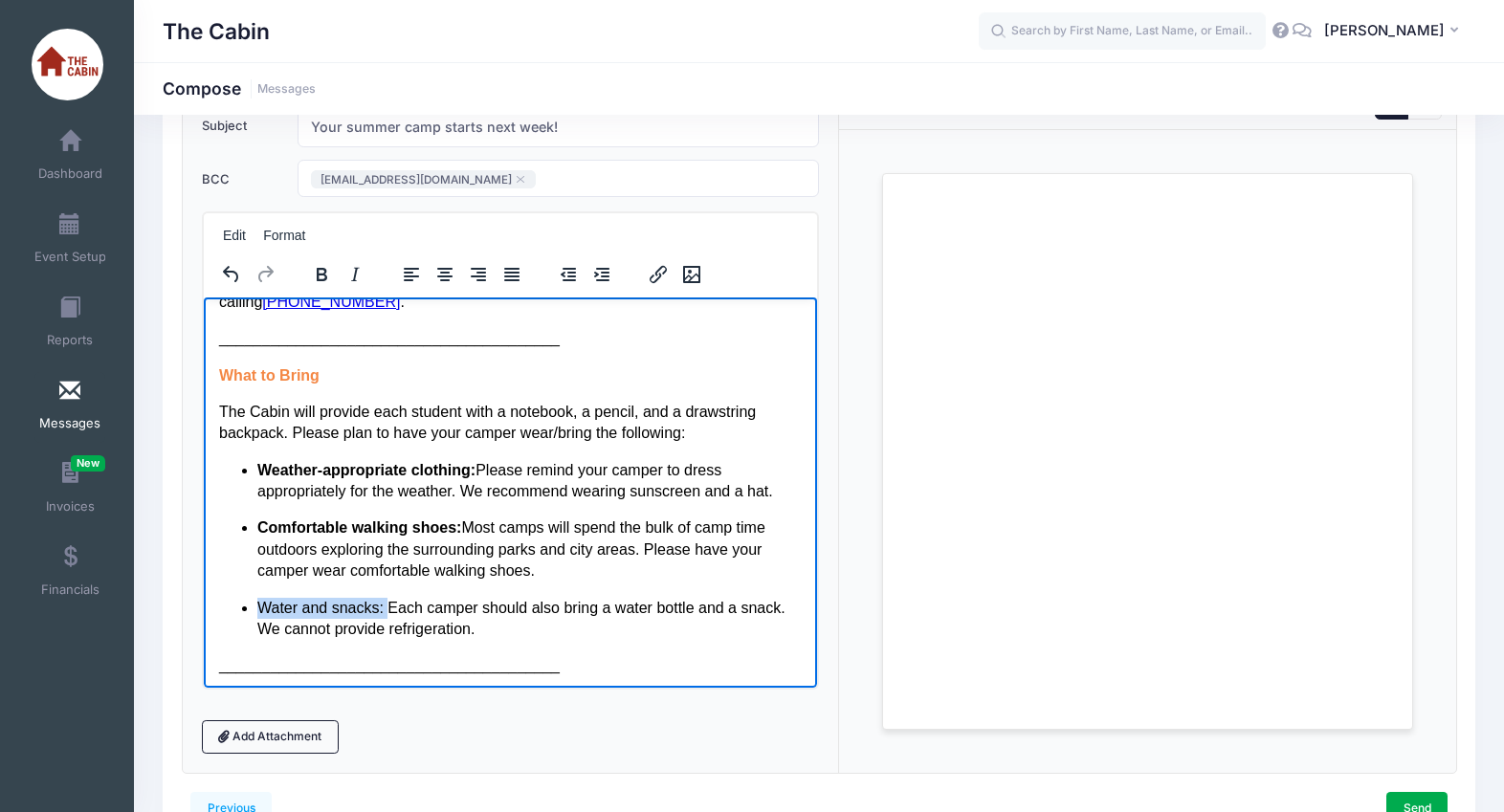 click on "Water and snacks: Each camper should also bring a water bottle and a snack. We cannot provide refrigeration." at bounding box center (528, 618) 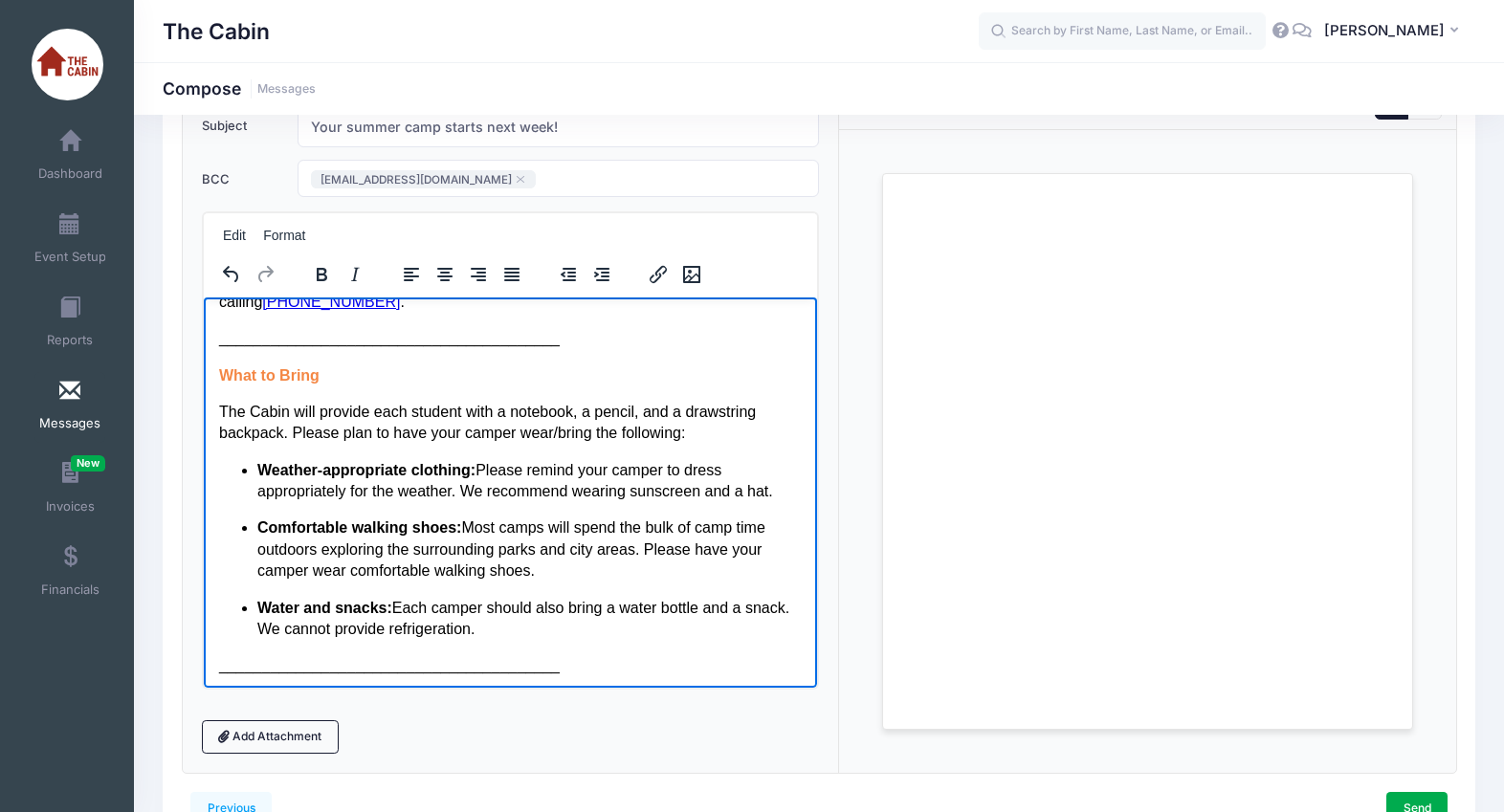 click on "Comfortable walking shoes:  Most camps will spend the bulk of camp time outdoors exploring the surrounding parks and city areas. Please have your camper wear comfortable walking shoes." at bounding box center [528, 548] 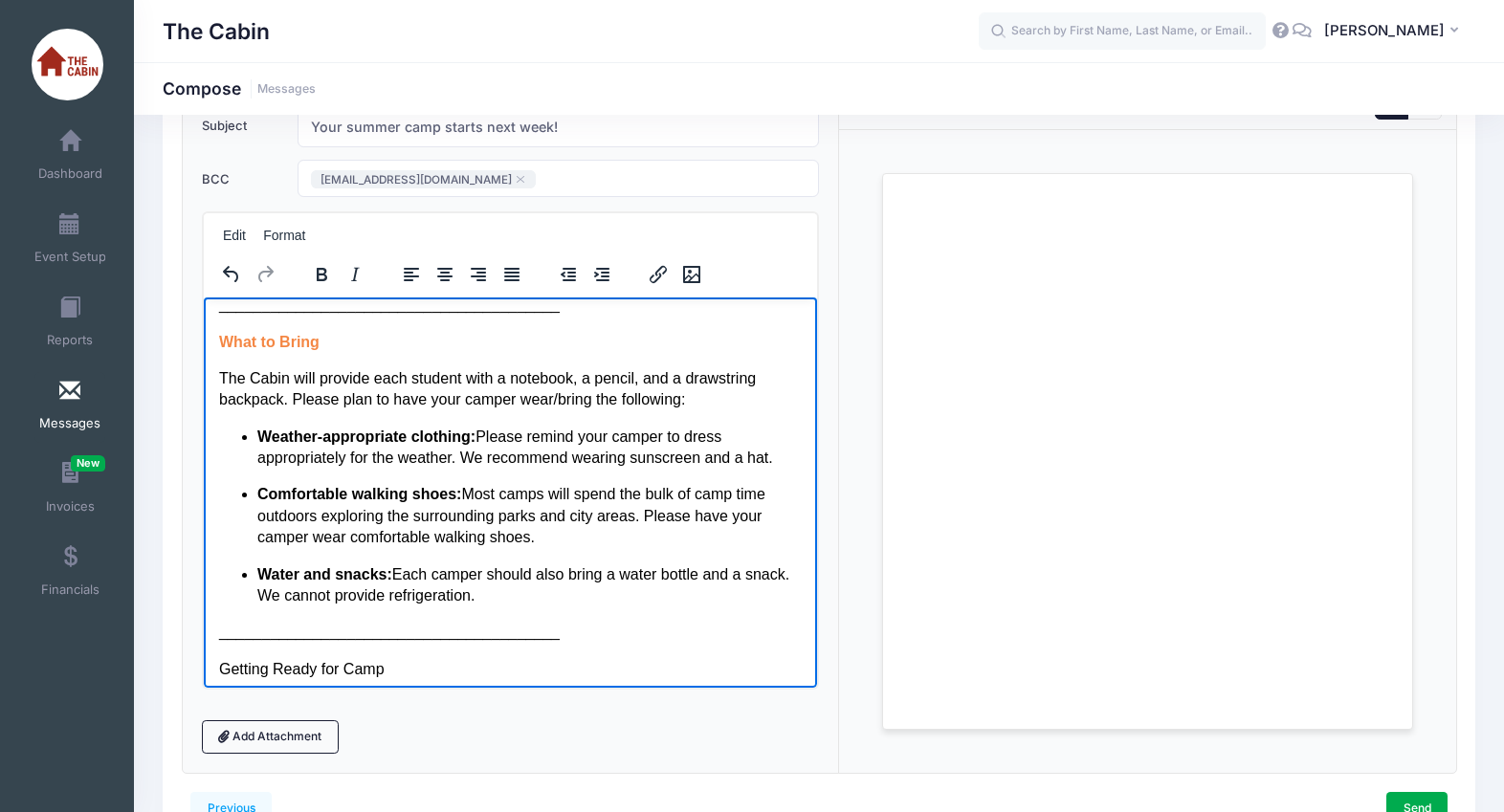 scroll, scrollTop: 1508, scrollLeft: 0, axis: vertical 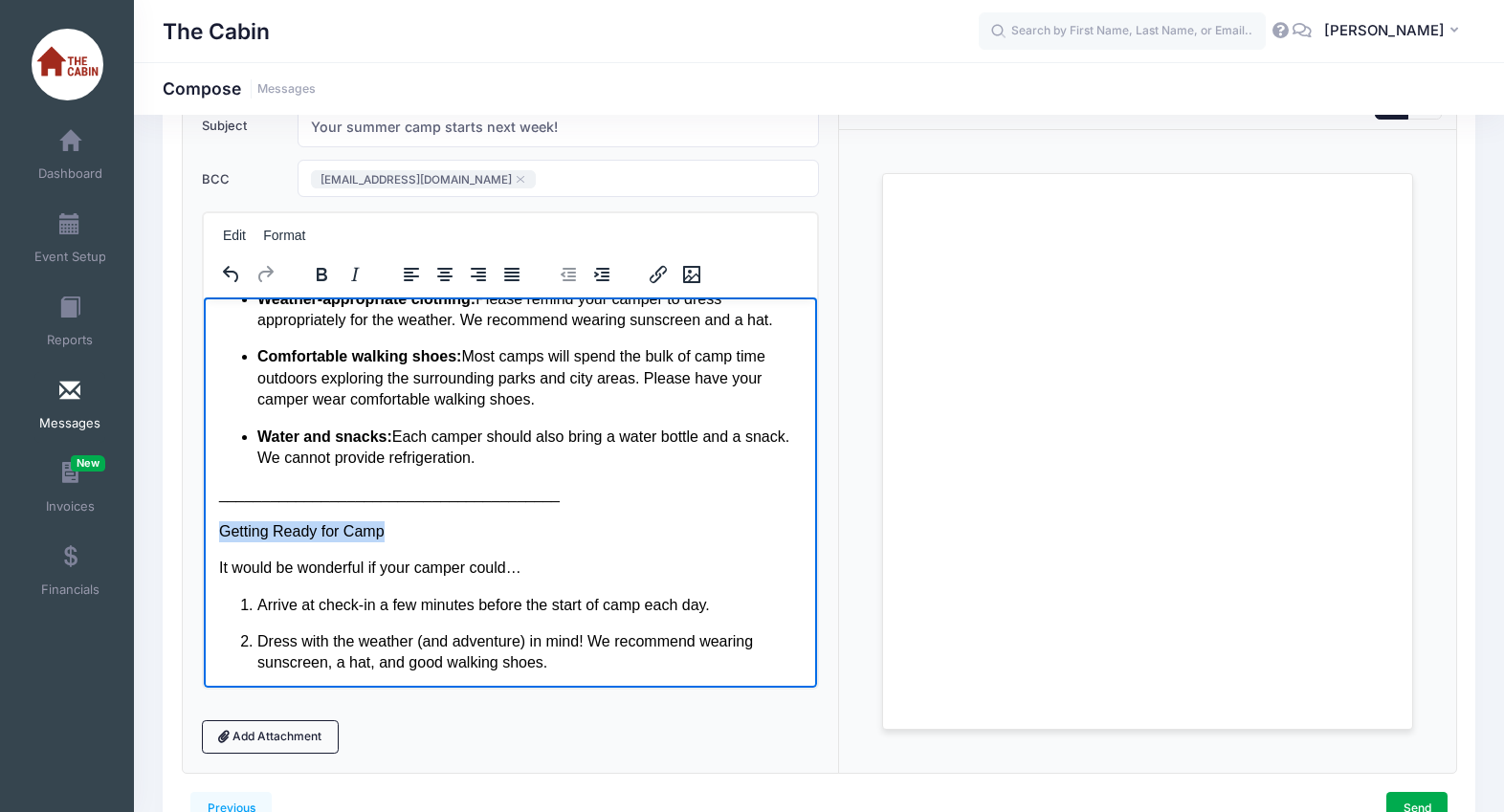 drag, startPoint x: 343, startPoint y: 533, endPoint x: 210, endPoint y: 532, distance: 133.00376 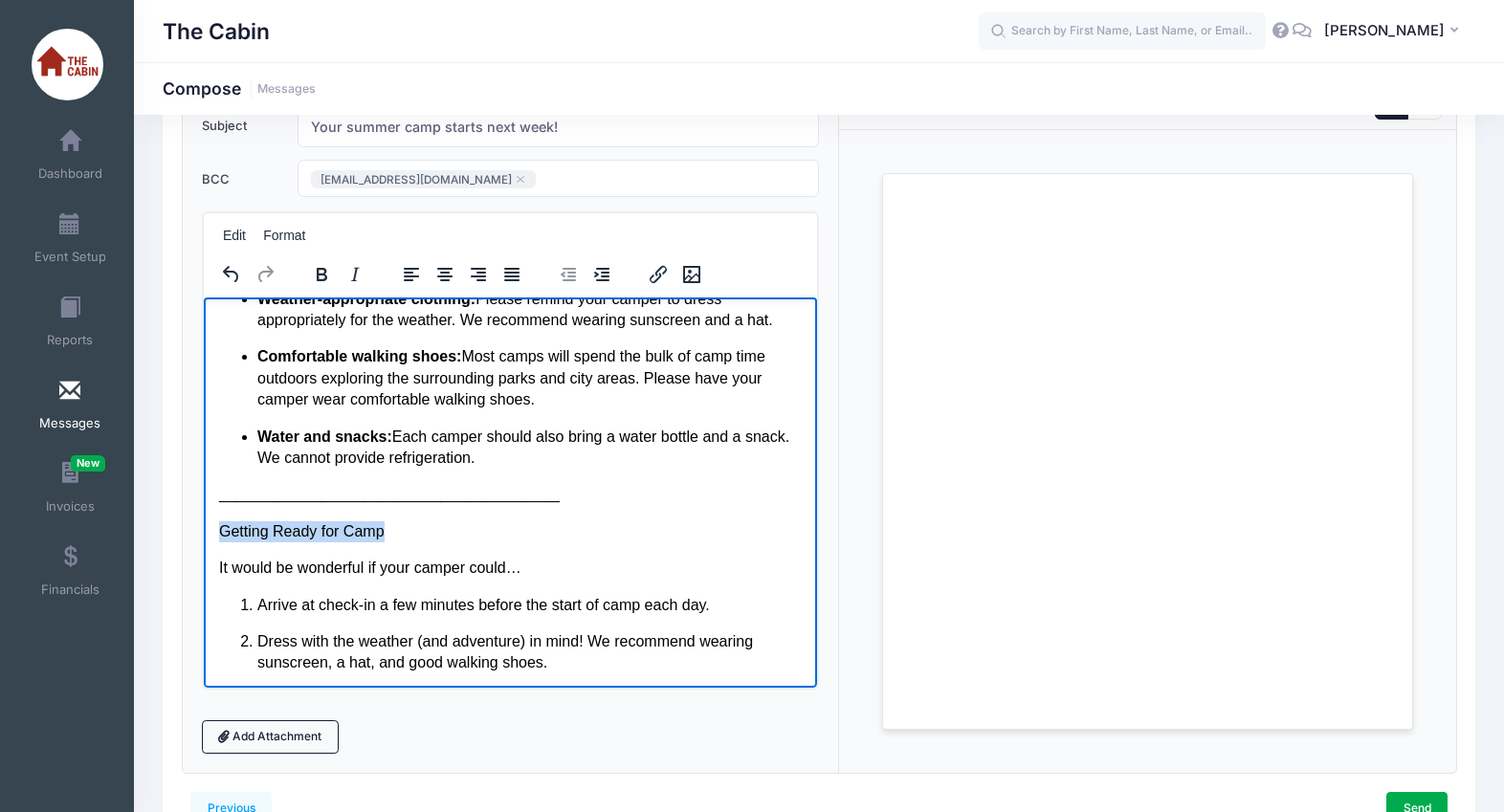 click on "Hello, and welcome to Summer Writing Camp with The Cabin! We are so excited to have your camper join us for camp next week. We’ve got all the details you need to know:  Camp name: Writing for the Movies at the Boise Art Museum Camp dates and times: July 28-Aug 1 from 1 PM to 4 PM Camp location: Boise Art Museum ( 670 Julia Davis Dr., Boise ) Drop-off and pickup instructions: Please plan to  drop your camper off by 1 PM  and  pick them up at 4 PM   (please use the side entrance marked on the map) .  Important:  To avoid construction closures, please use the River Street entrance from Myrtle to access the Boise Art Museum parking lot. ________________________________________ End-of-Week Reading Celebration Camp will conclude with a reading celebration on  Friday, August 1, at 3:30 PM near the Gene Harris Bandshell in Julia Davis Park  ( 700 S Capitol Blvd, Boise, ID 83702 ________________________________________ Parent Handbook  Parent Handbook  for answers to all your questions.  info@thecabinidaho.org ." at bounding box center (509, -66) 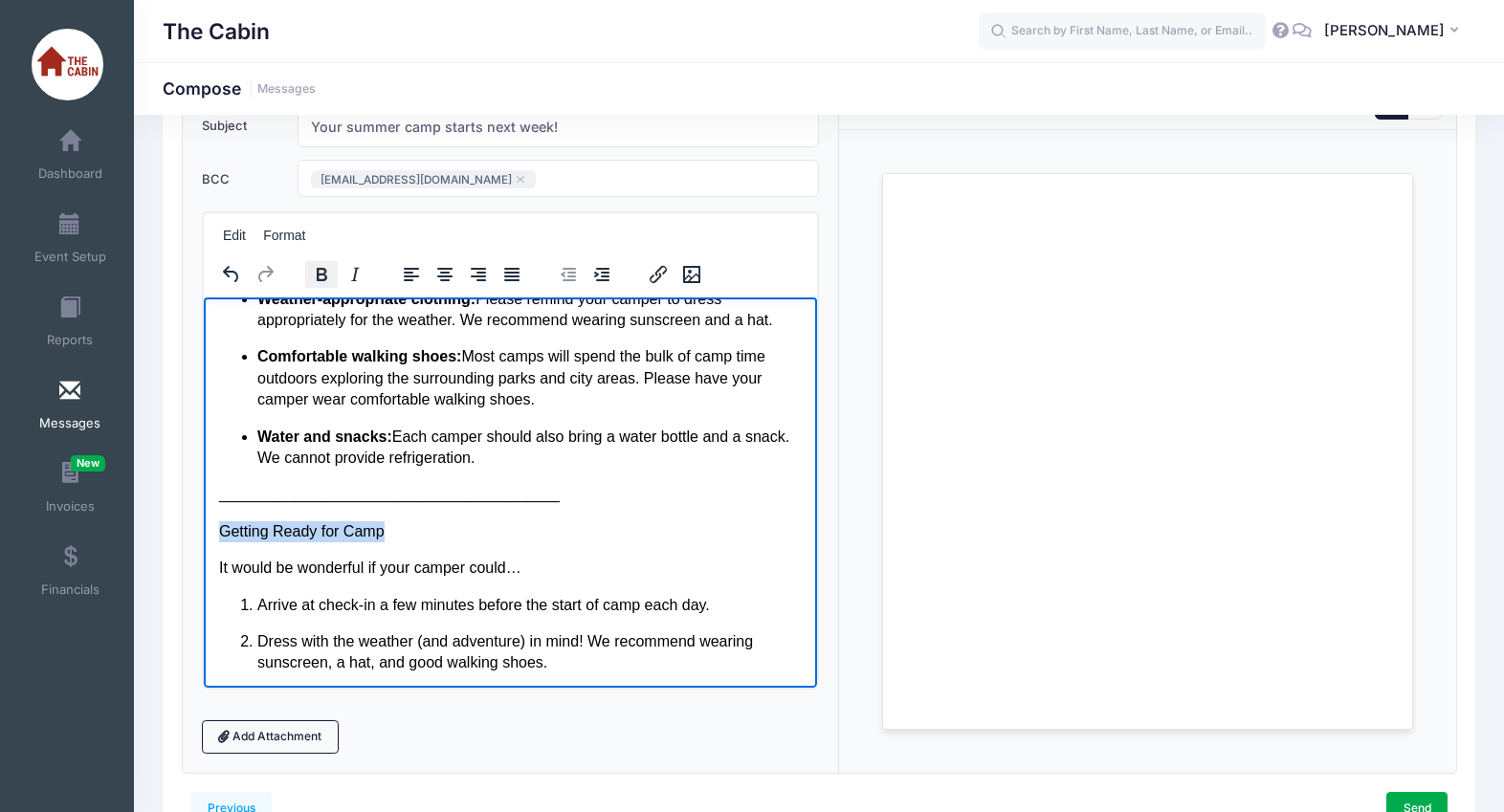click 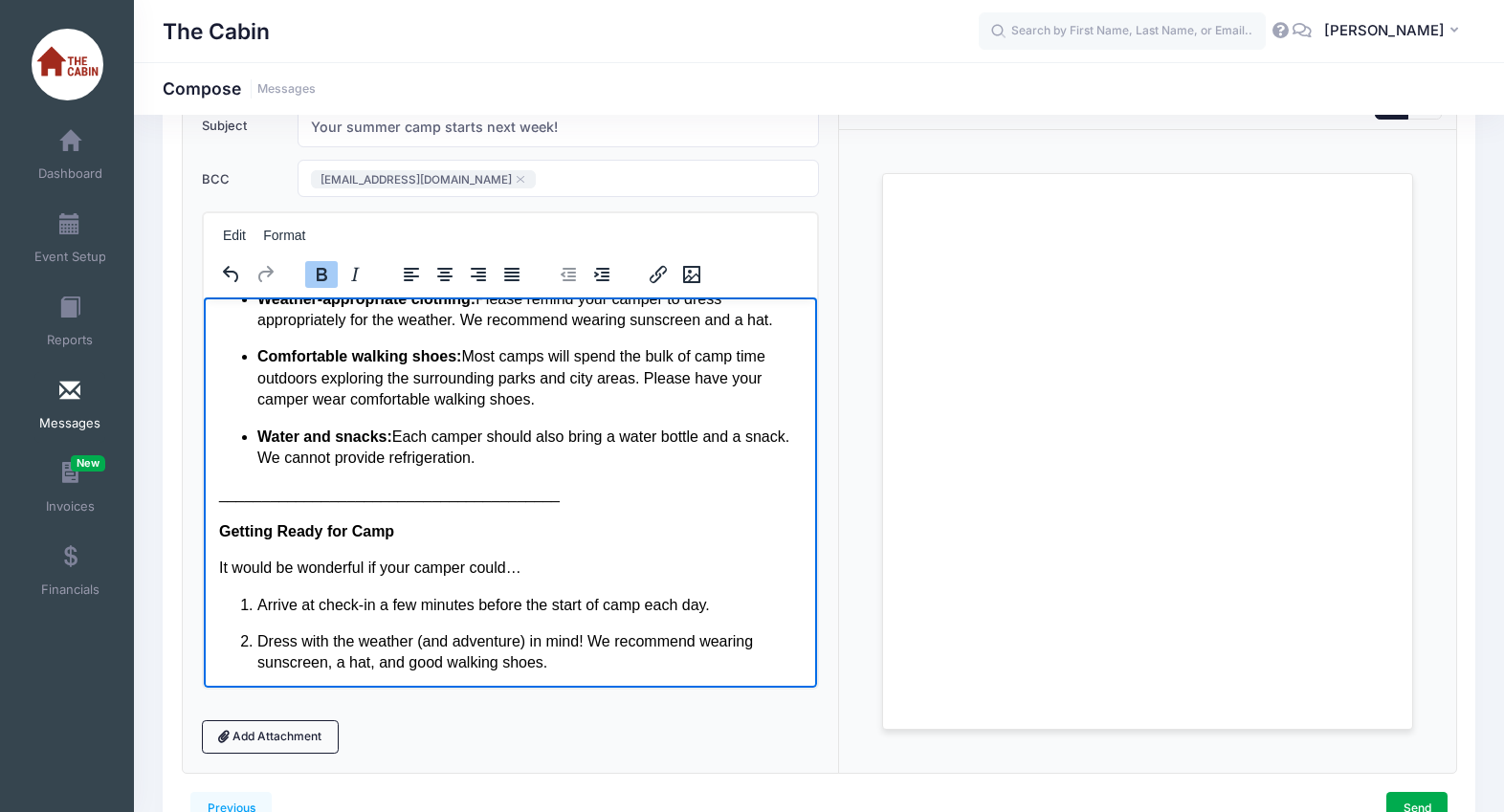 click on "________________________________________" at bounding box center [509, 494] 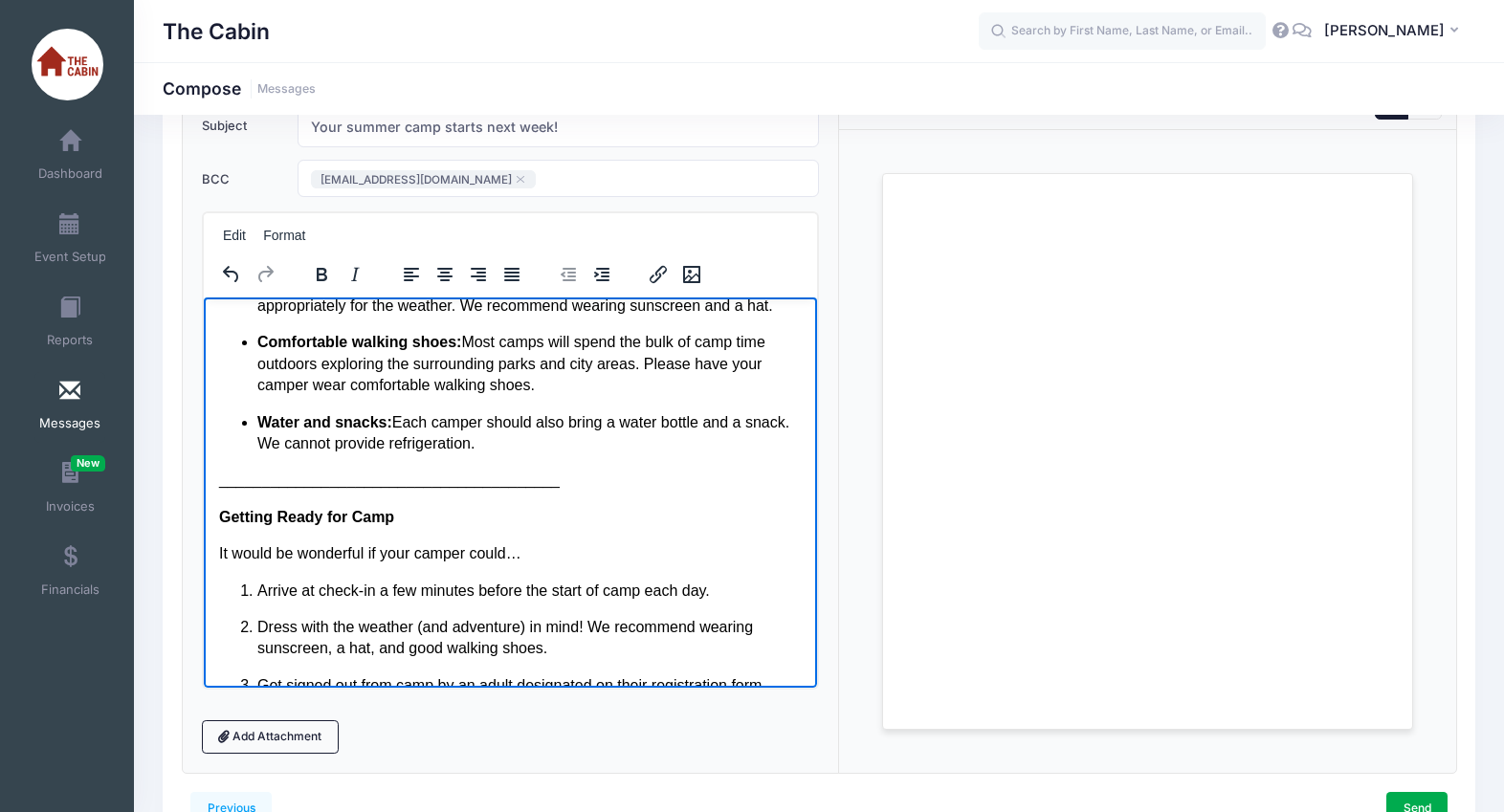 scroll, scrollTop: 1530, scrollLeft: 0, axis: vertical 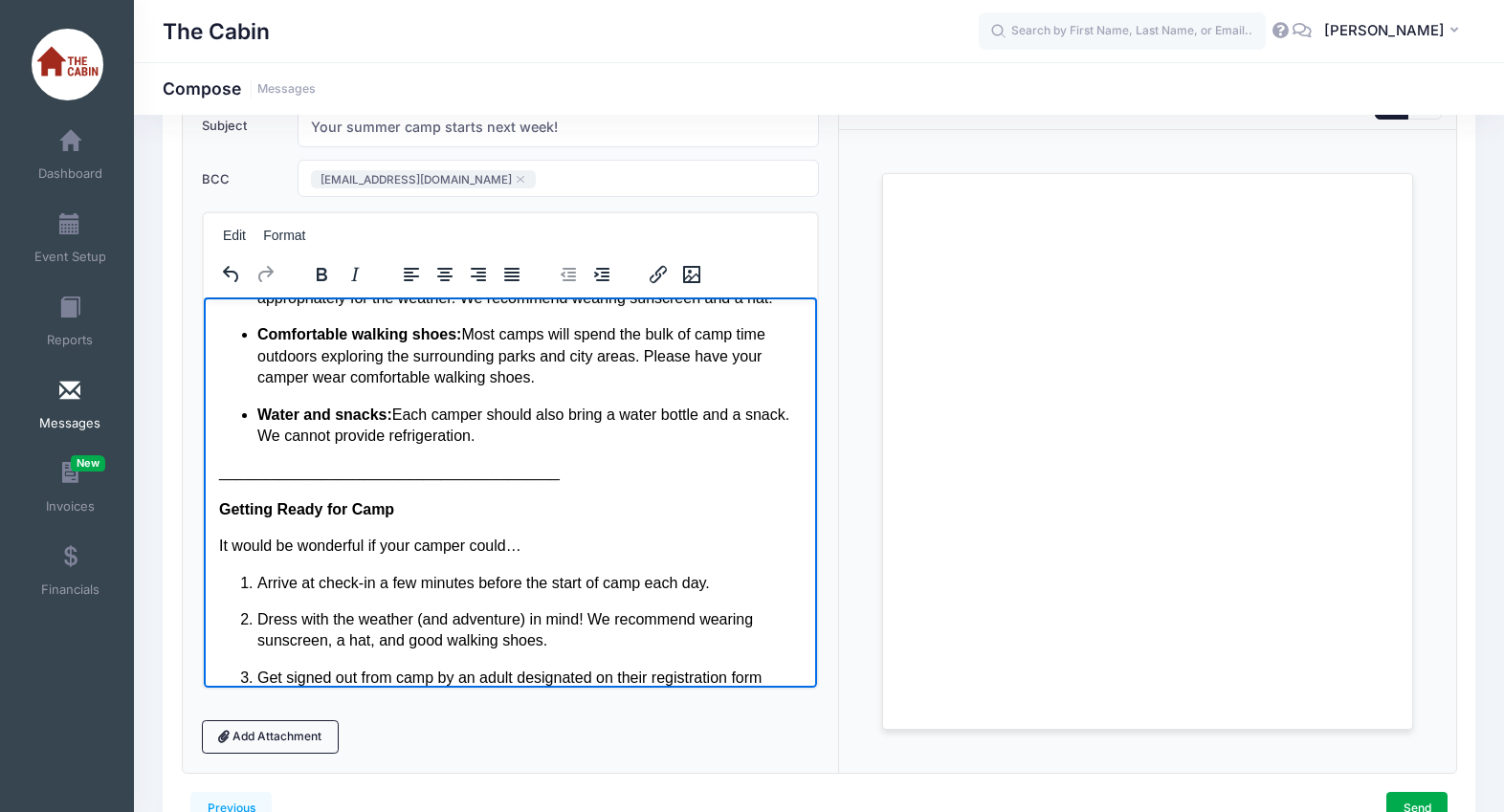 click on "Hello, and welcome to Summer Writing Camp with The Cabin! We are so excited to have your camper join us for camp next week. We’ve got all the details you need to know:  Camp name: Writing for the Movies at the Boise Art Museum Camp dates and times: July 28-Aug 1 from 1 PM to 4 PM Camp location: Boise Art Museum ( 670 Julia Davis Dr., Boise ) Drop-off and pickup instructions: Please plan to  drop your camper off by 1 PM  and  pick them up at 4 PM   (please use the side entrance marked on the map) .  Important:  To avoid construction closures, please use the River Street entrance from Myrtle to access the Boise Art Museum parking lot. ________________________________________ End-of-Week Reading Celebration Camp will conclude with a reading celebration on  Friday, August 1, at 3:30 PM near the Gene Harris Bandshell in Julia Davis Park  ( 700 S Capitol Blvd, Boise, ID 83702 ________________________________________ Parent Handbook  Parent Handbook  for answers to all your questions.  info@thecabinidaho.org ." at bounding box center [509, -88] 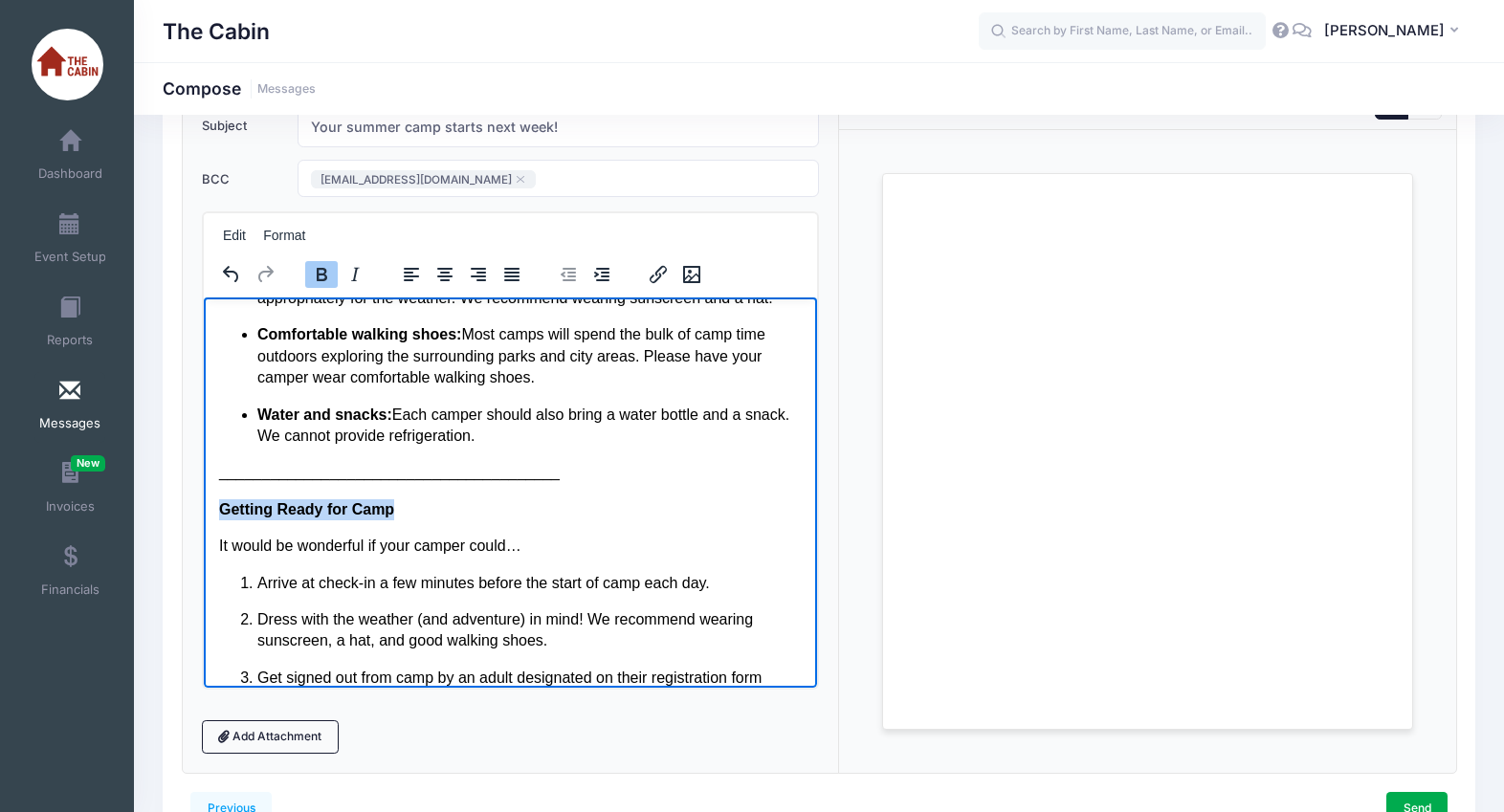 drag, startPoint x: 398, startPoint y: 510, endPoint x: 191, endPoint y: 505, distance: 207.06038 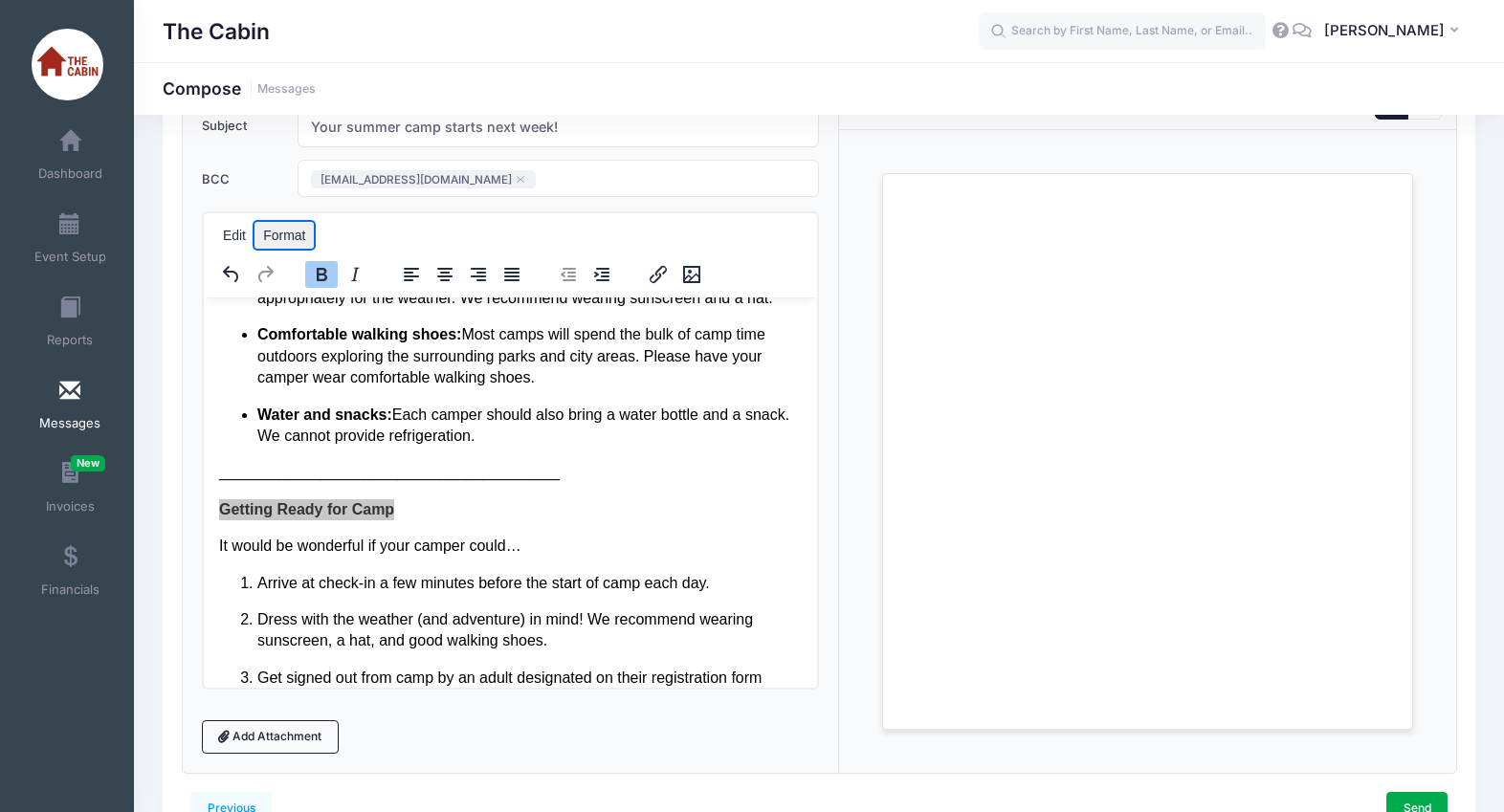 click on "Format" at bounding box center (284, 235) 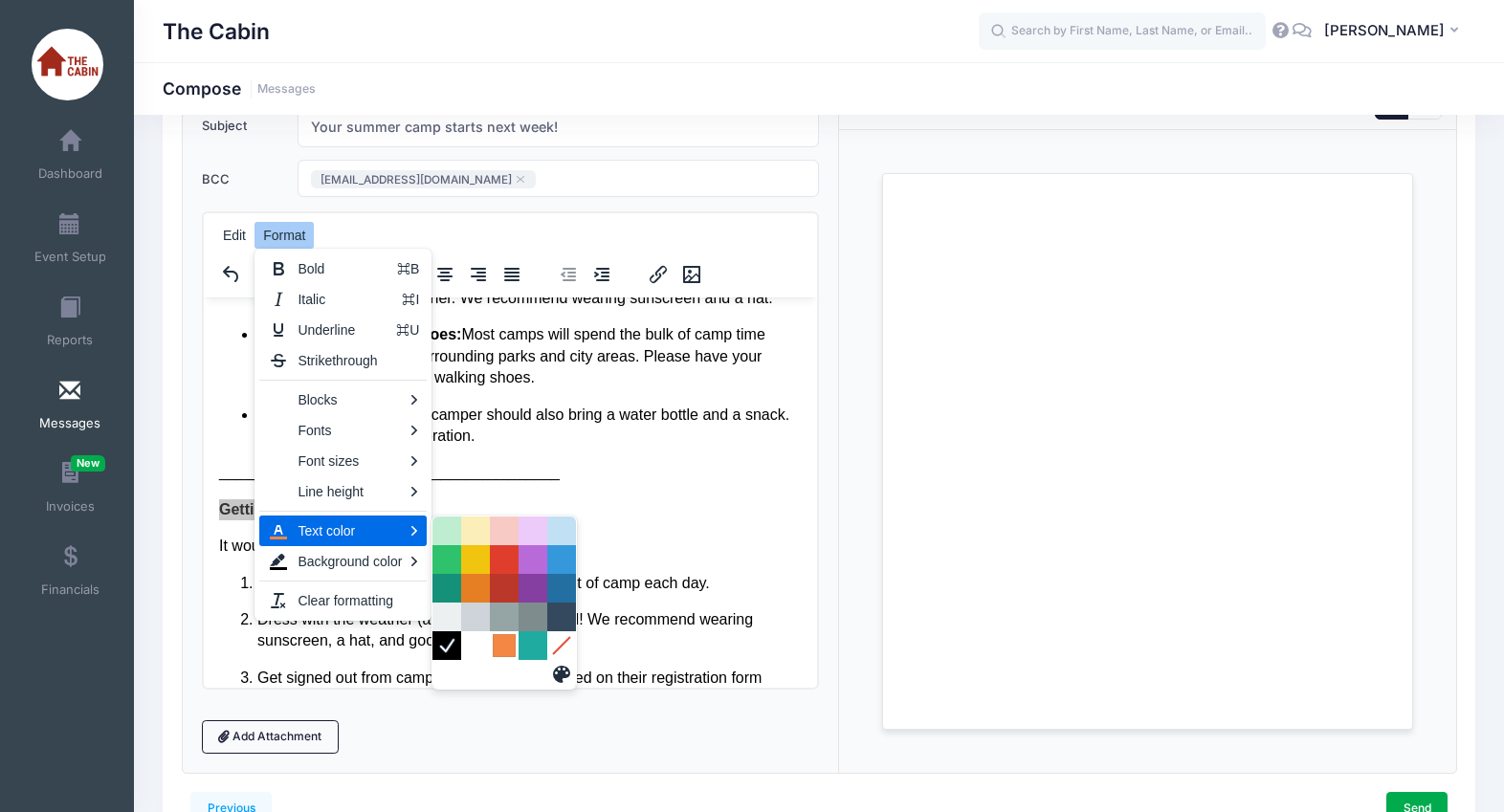 click at bounding box center [504, 646] 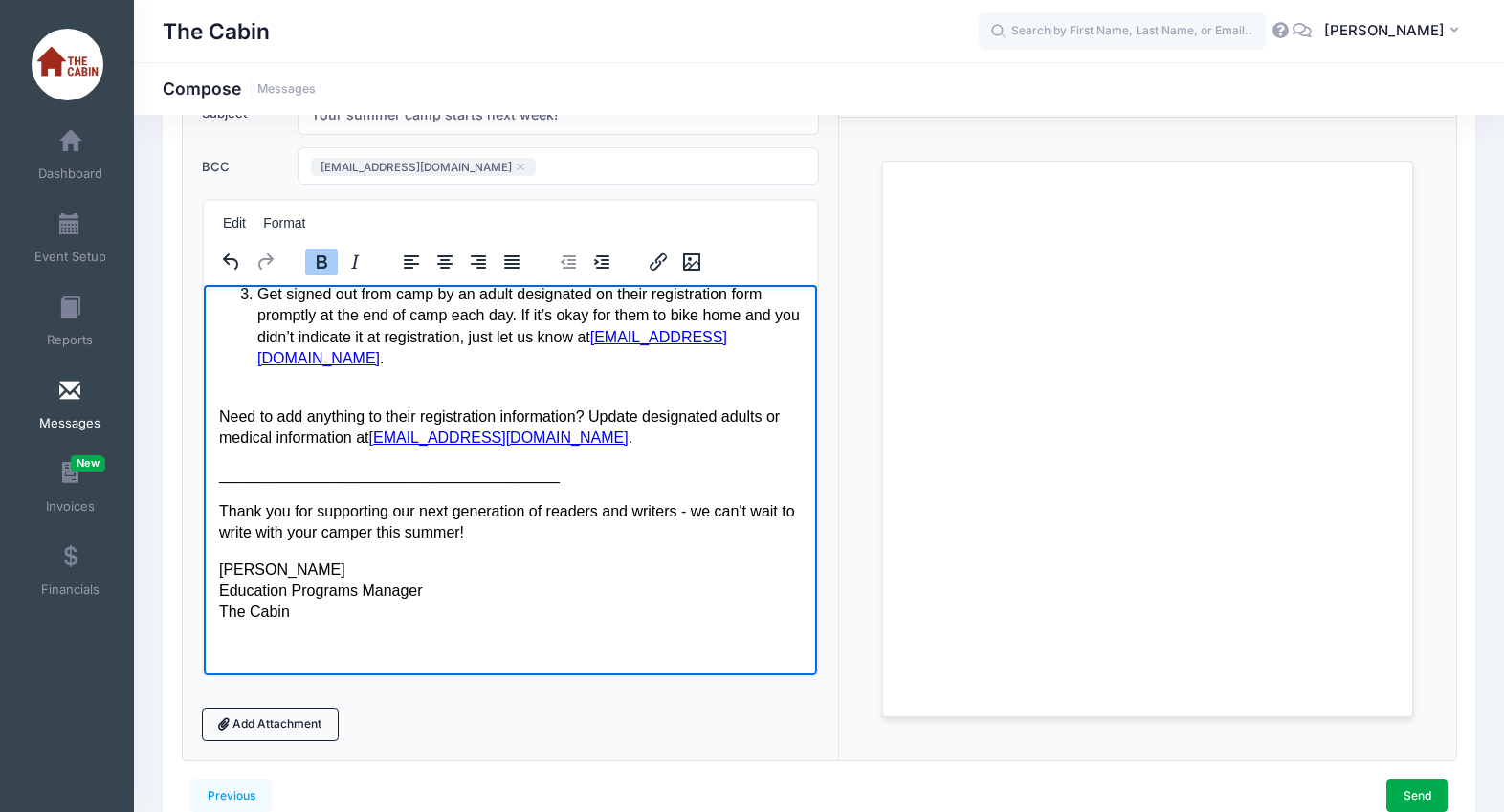 scroll, scrollTop: 151, scrollLeft: 0, axis: vertical 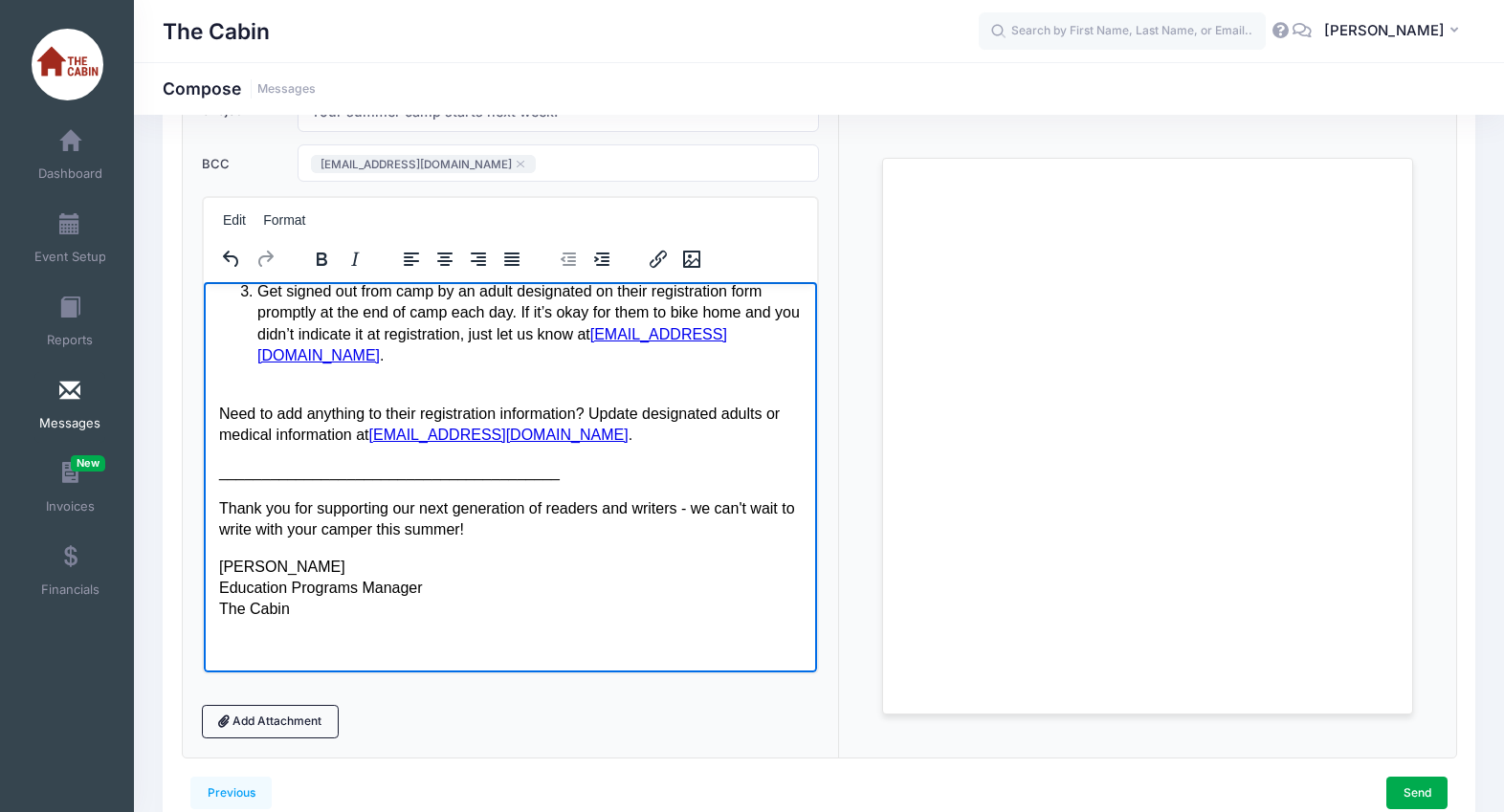 drag, startPoint x: 286, startPoint y: 569, endPoint x: 213, endPoint y: 569, distance: 73 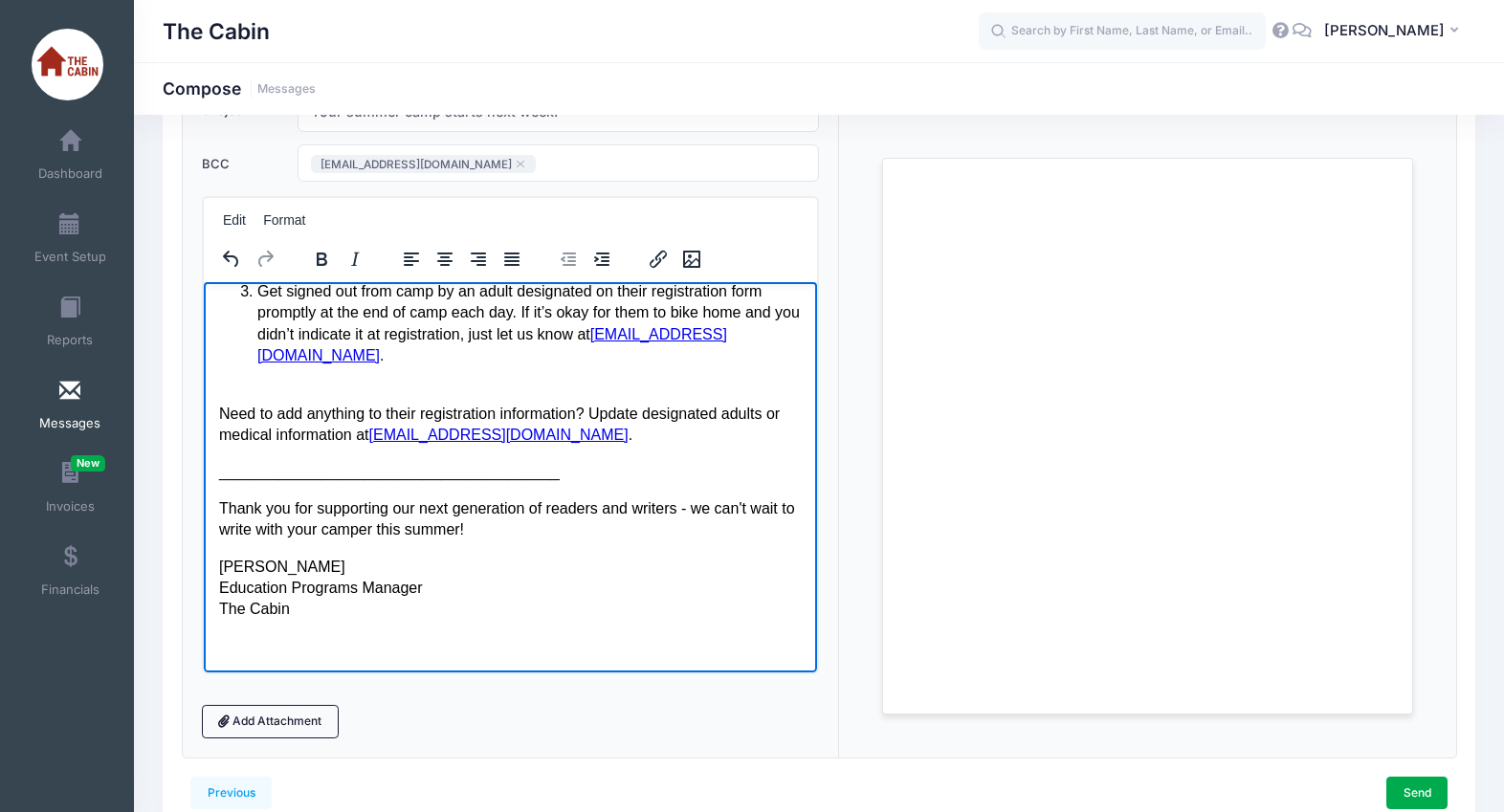 click on "Hello, and welcome to Summer Writing Camp with The Cabin! We are so excited to have your camper join us for camp next week. We’ve got all the details you need to know:  Camp name: Writing for the Movies at the Boise Art Museum Camp dates and times: July 28-Aug 1 from 1 PM to 4 PM Camp location: Boise Art Museum ( 670 Julia Davis Dr., Boise ) Drop-off and pickup instructions: Please plan to  drop your camper off by 1 PM  and  pick them up at 4 PM   (please use the side entrance marked on the map) .  Important:  To avoid construction closures, please use the River Street entrance from Myrtle to access the Boise Art Museum parking lot. ________________________________________ End-of-Week Reading Celebration Camp will conclude with a reading celebration on  Friday, August 1, at 3:30 PM near the Gene Harris Bandshell in Julia Davis Park  ( 700 S Capitol Blvd, Boise, ID 83702 ________________________________________ Parent Handbook  Parent Handbook  for answers to all your questions.  info@thecabinidaho.org ." at bounding box center (509, -474) 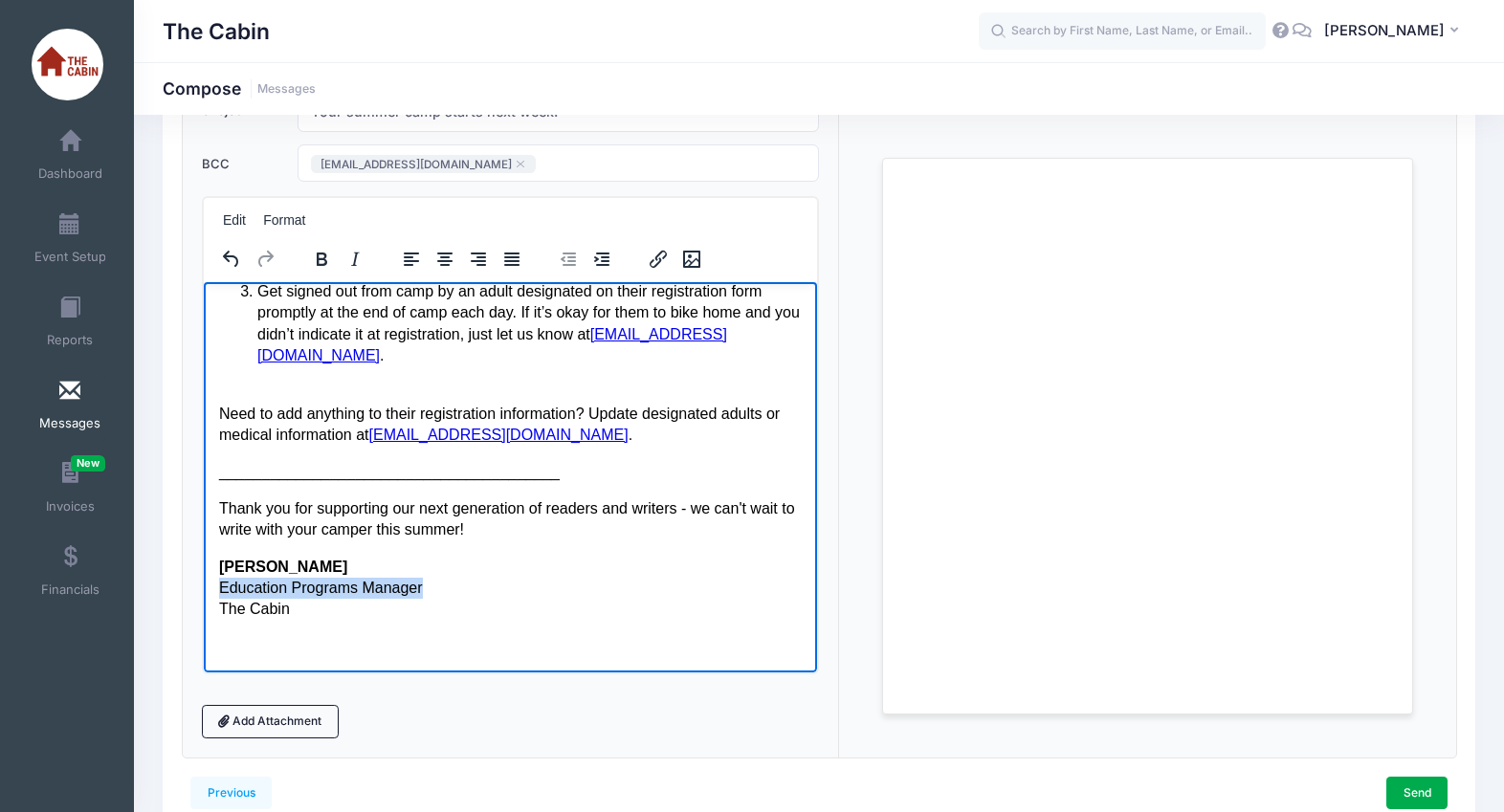 drag, startPoint x: 424, startPoint y: 584, endPoint x: 215, endPoint y: 591, distance: 209.11719 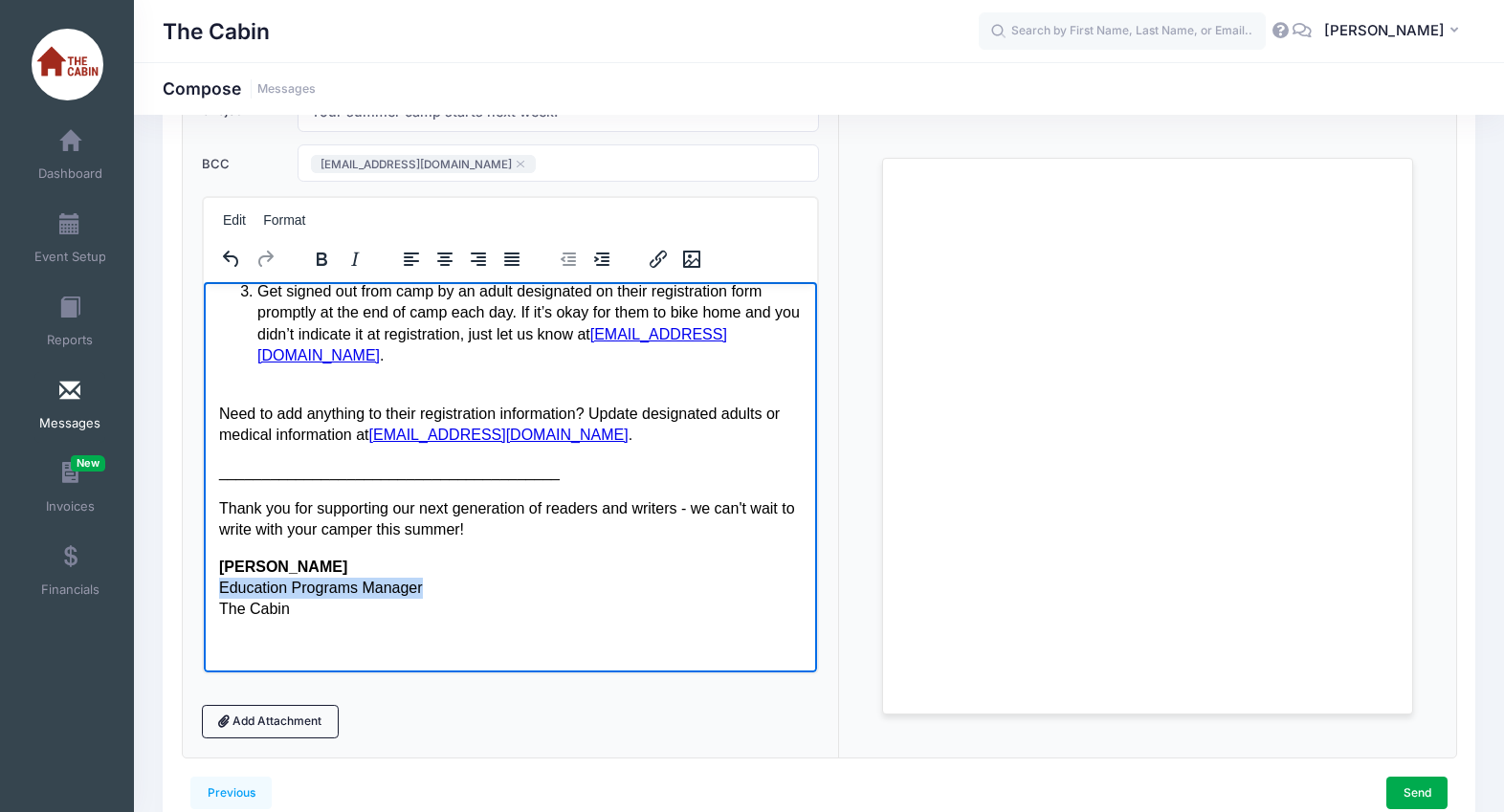 click on "Hello, and welcome to Summer Writing Camp with The Cabin! We are so excited to have your camper join us for camp next week. We’ve got all the details you need to know:  Camp name: Writing for the Movies at the Boise Art Museum Camp dates and times: July 28-Aug 1 from 1 PM to 4 PM Camp location: Boise Art Museum ( 670 Julia Davis Dr., Boise ) Drop-off and pickup instructions: Please plan to  drop your camper off by 1 PM  and  pick them up at 4 PM   (please use the side entrance marked on the map) .  Important:  To avoid construction closures, please use the River Street entrance from Myrtle to access the Boise Art Museum parking lot. ________________________________________ End-of-Week Reading Celebration Camp will conclude with a reading celebration on  Friday, August 1, at 3:30 PM near the Gene Harris Bandshell in Julia Davis Park  ( 700 S Capitol Blvd, Boise, ID 83702 ________________________________________ Parent Handbook  Parent Handbook  for answers to all your questions.  info@thecabinidaho.org ." at bounding box center (509, -474) 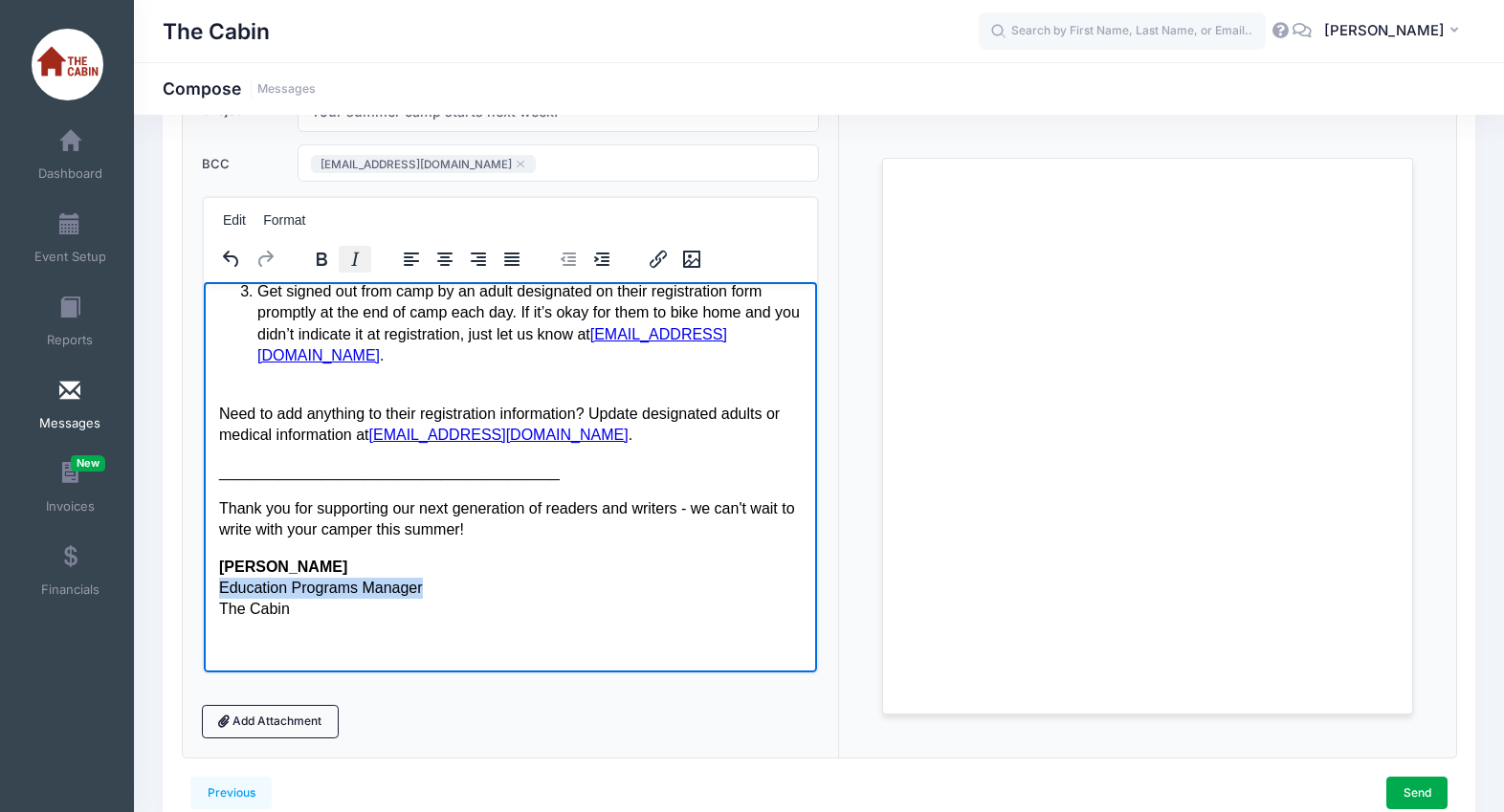 click 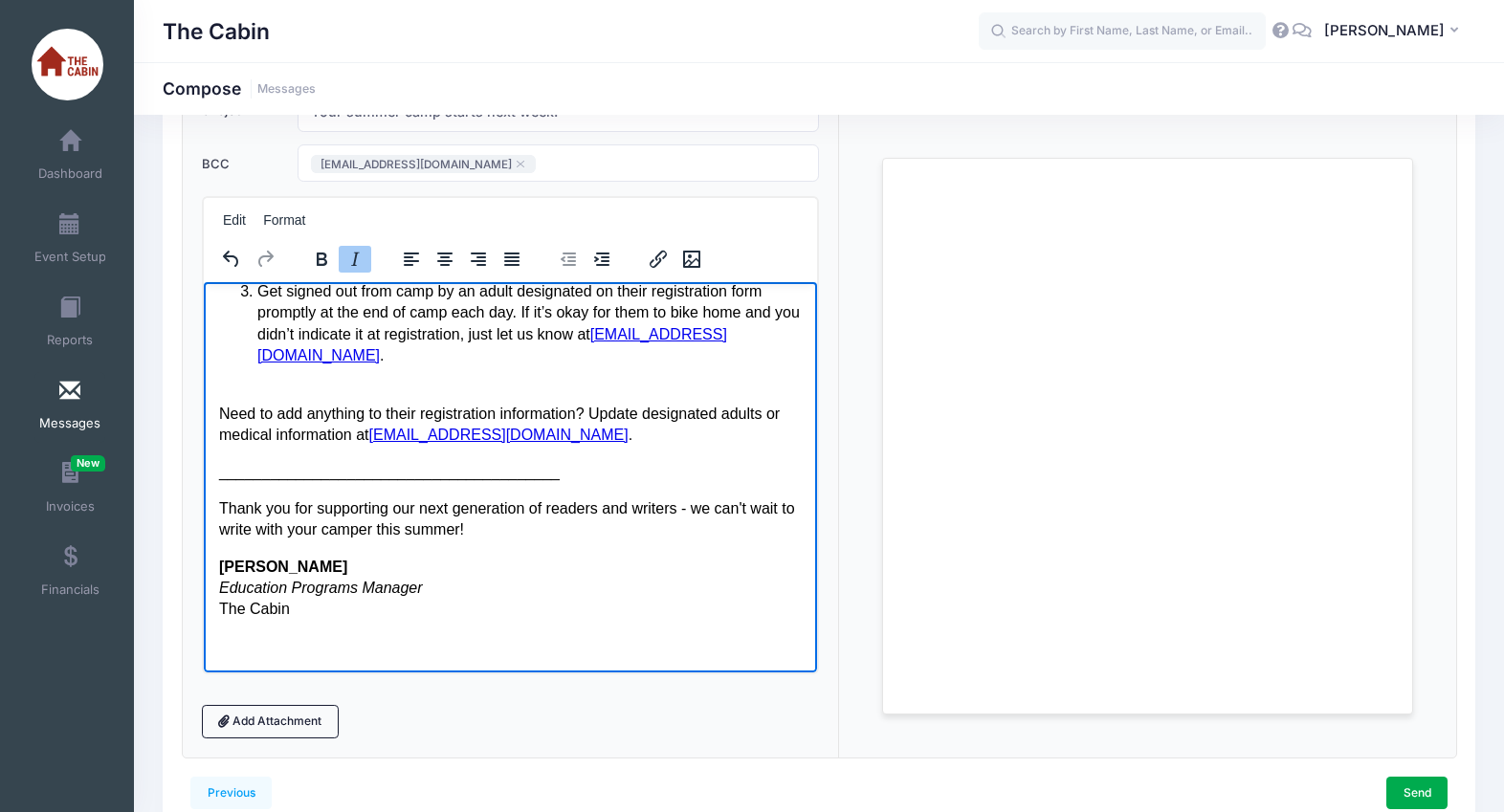 click on "Hillary Colton Education Programs Manager The Cabin" at bounding box center (509, 587) 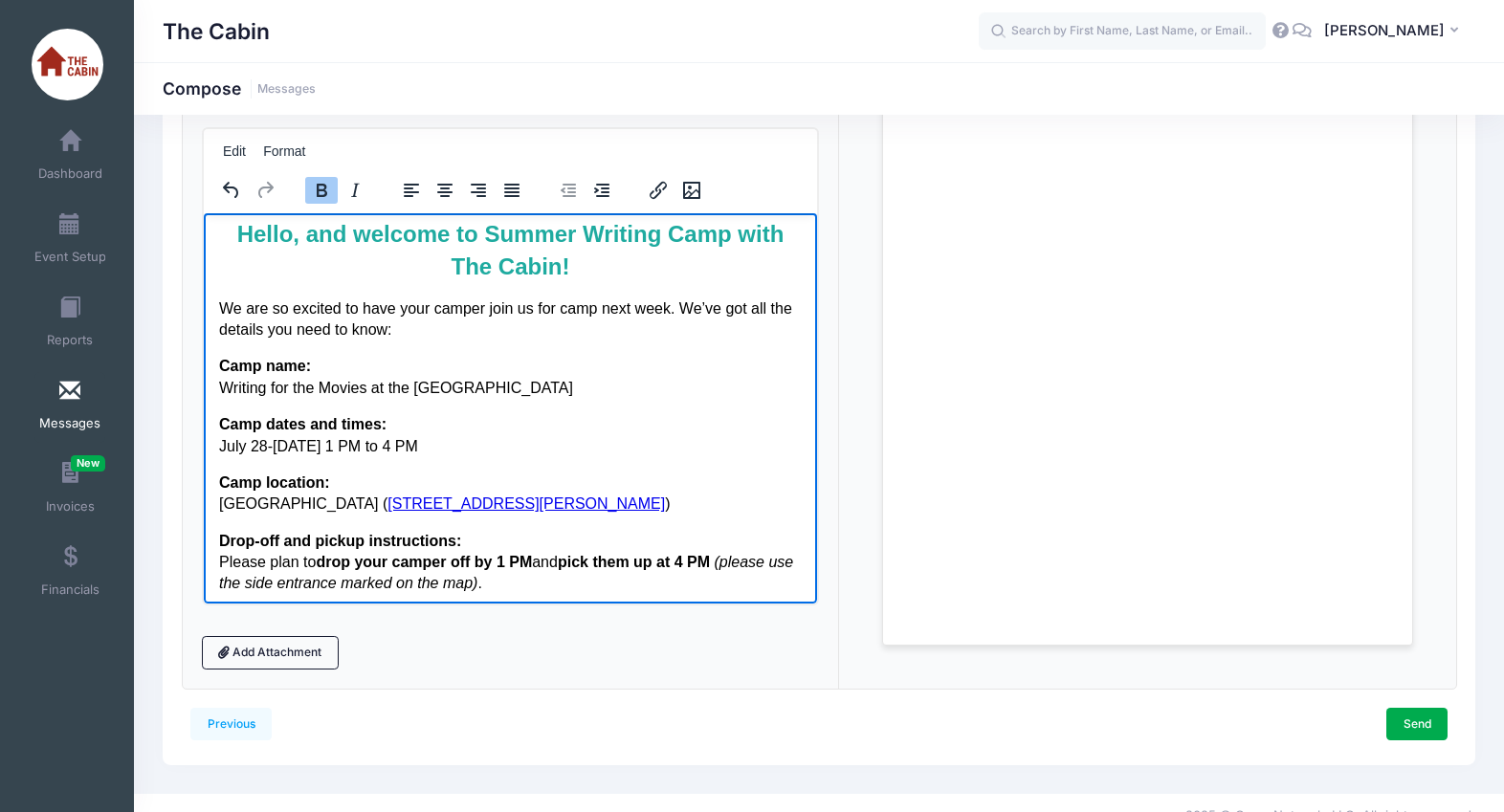 scroll, scrollTop: 240, scrollLeft: 0, axis: vertical 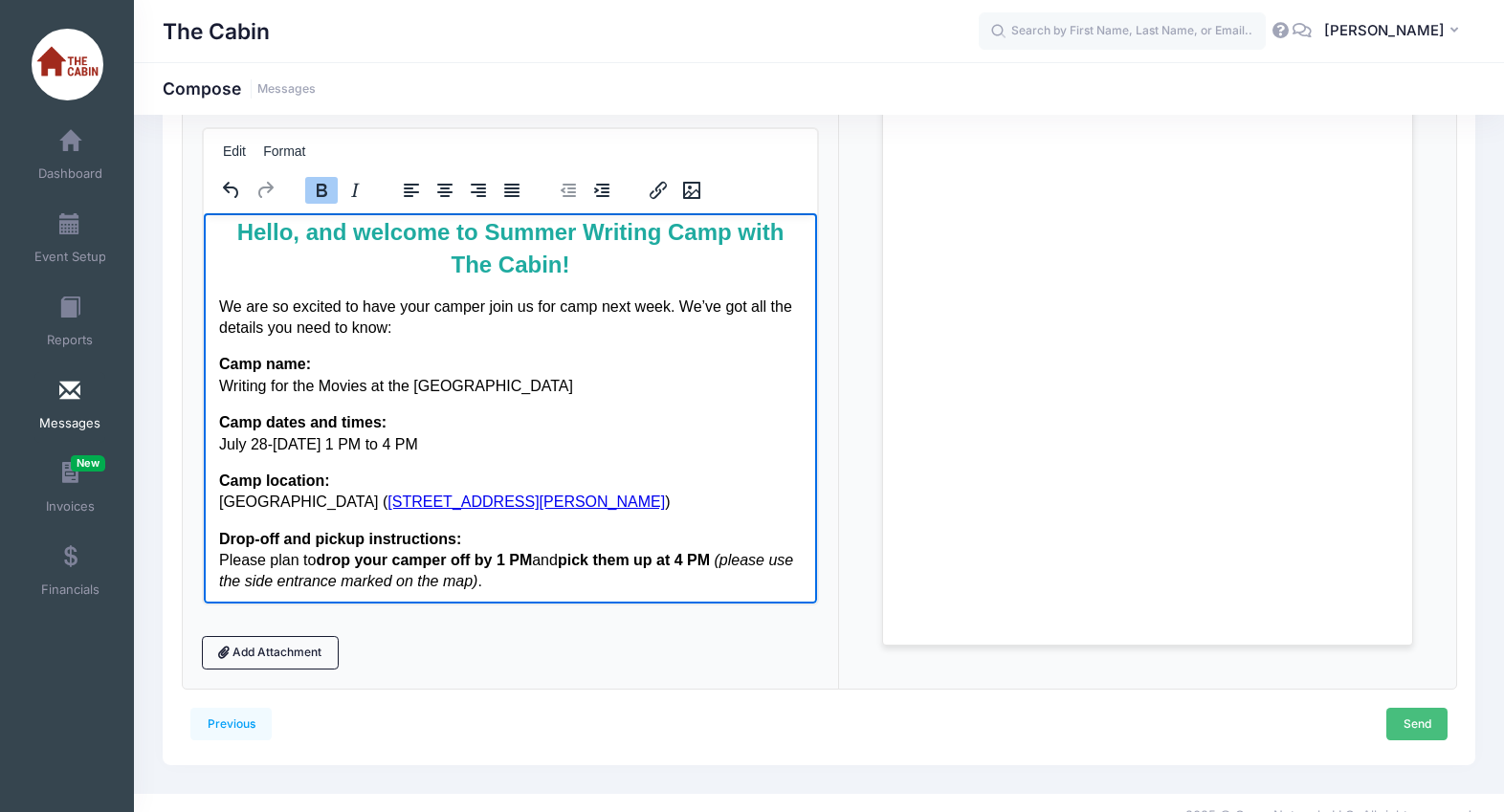 click on "Send" at bounding box center [1417, 724] 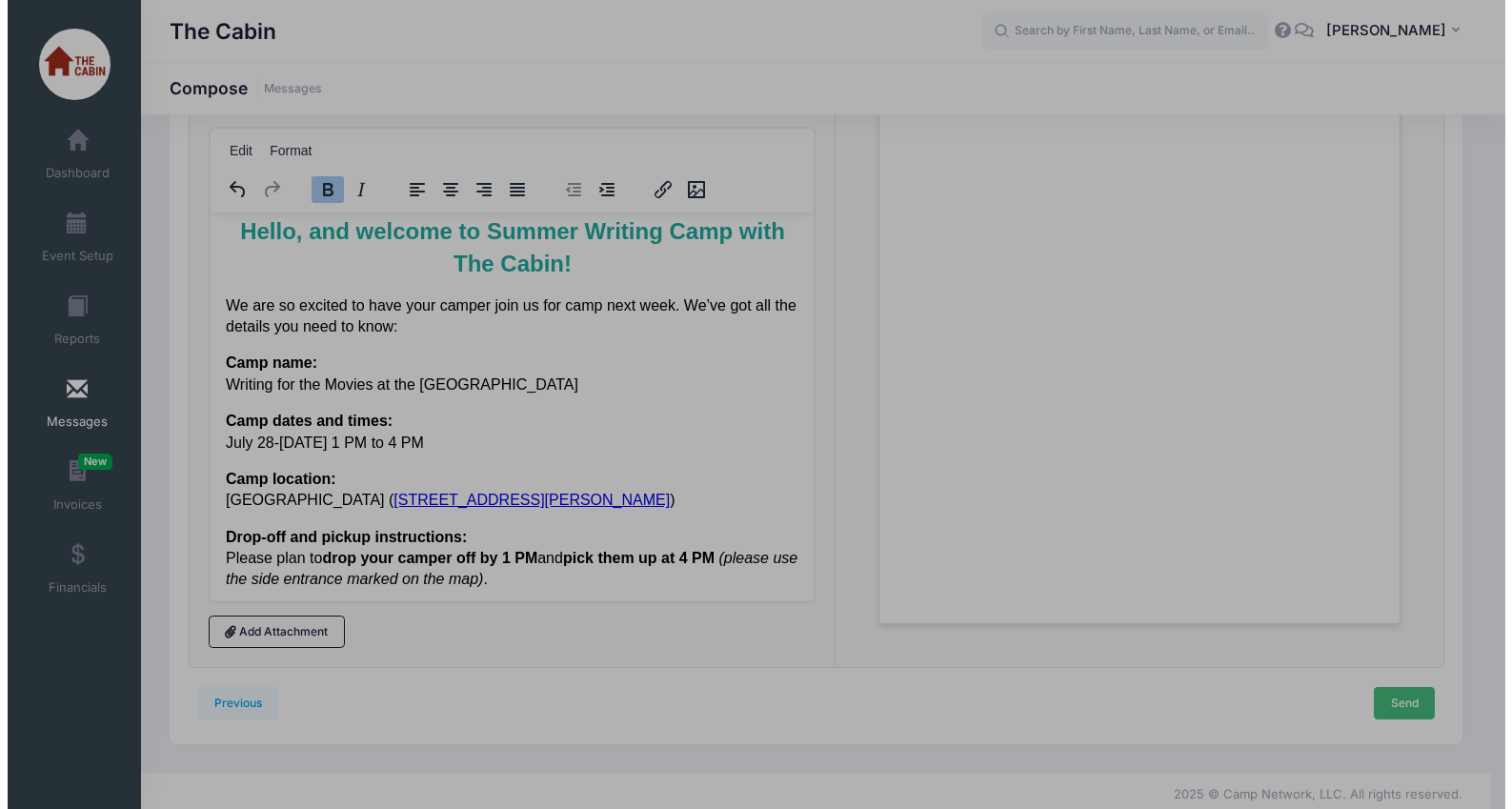 scroll, scrollTop: 0, scrollLeft: 0, axis: both 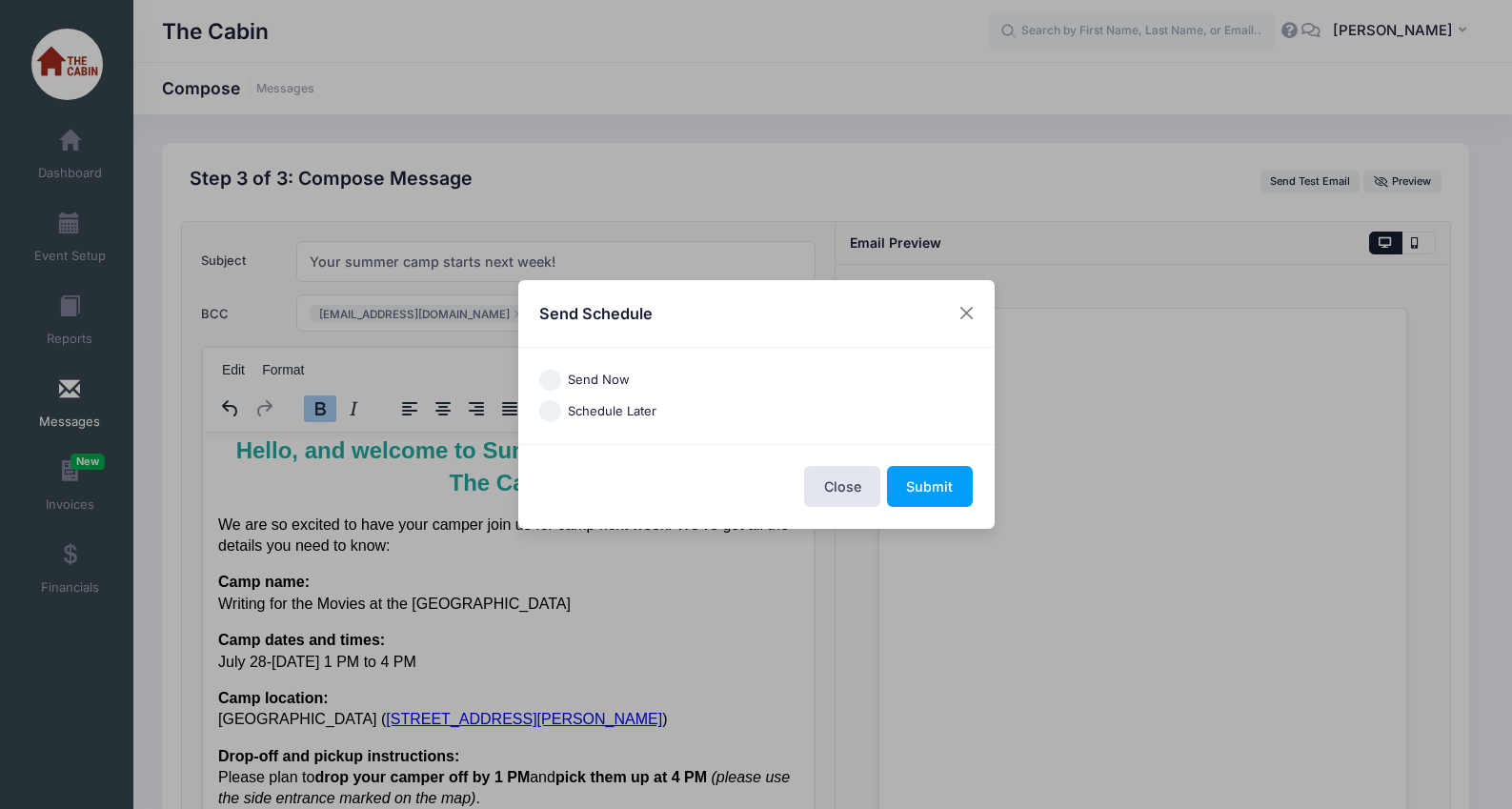 click on "Schedule Later" at bounding box center [612, 412] 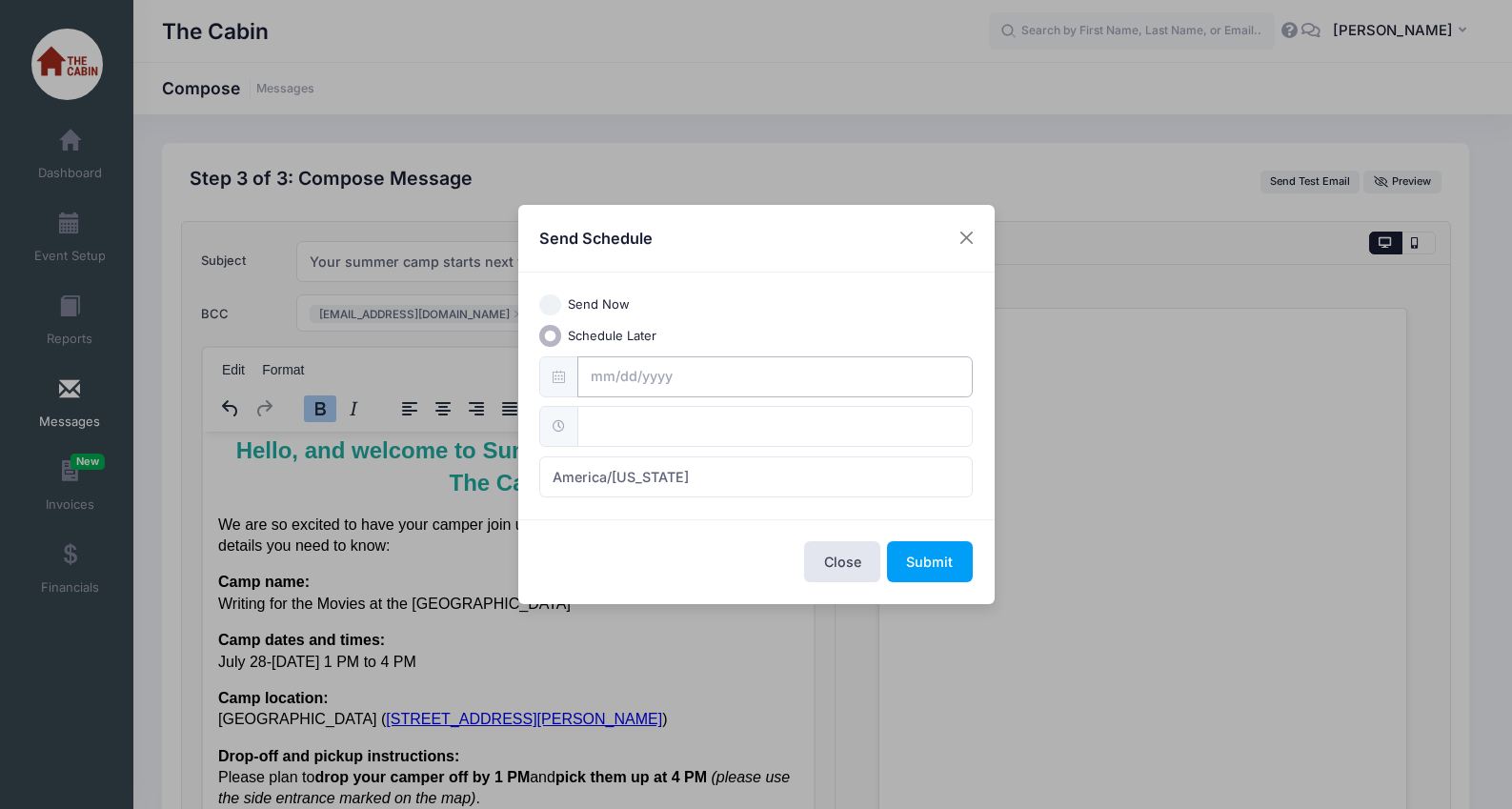click at bounding box center (775, 376) 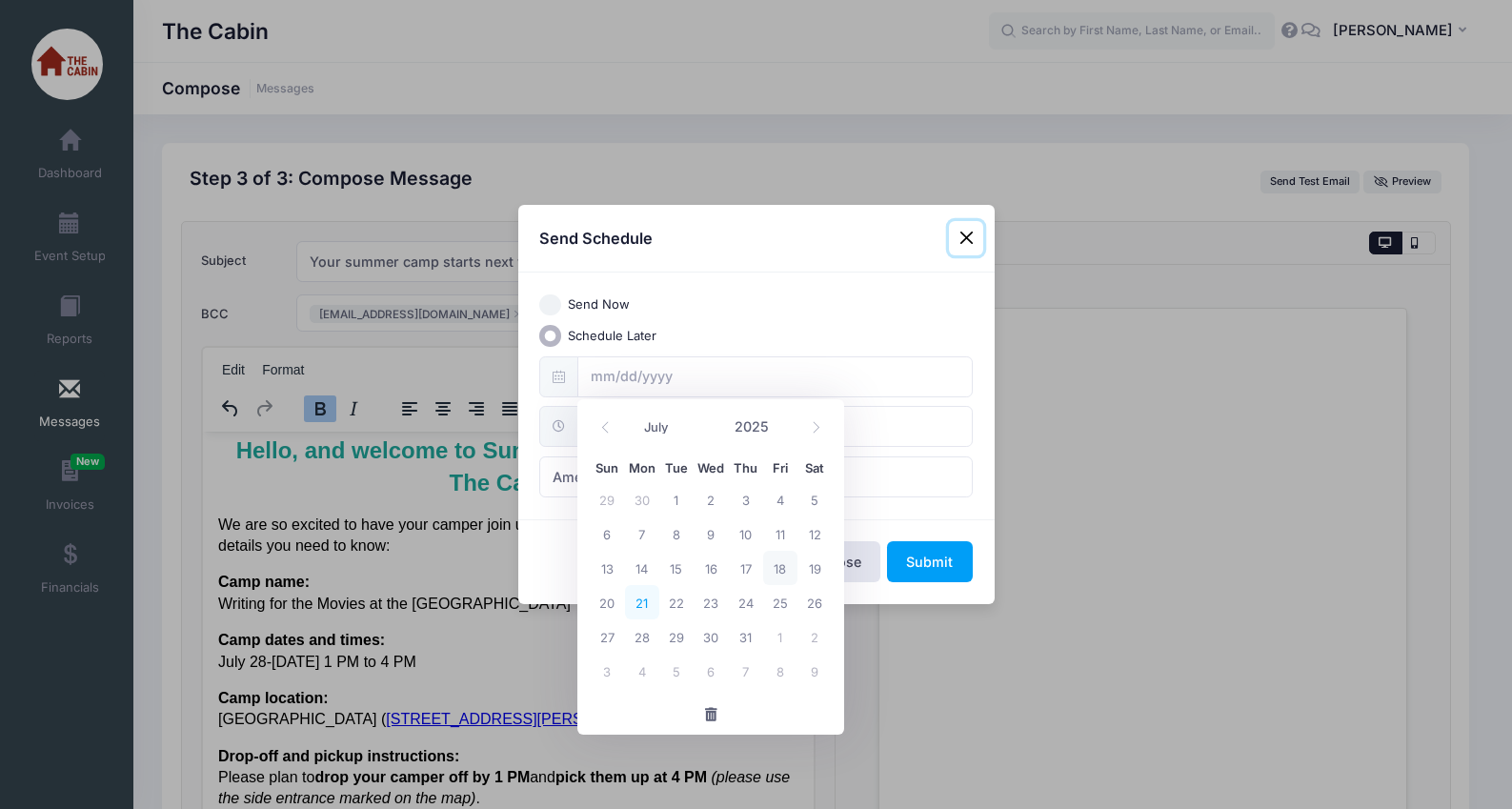 click on "21" at bounding box center (642, 602) 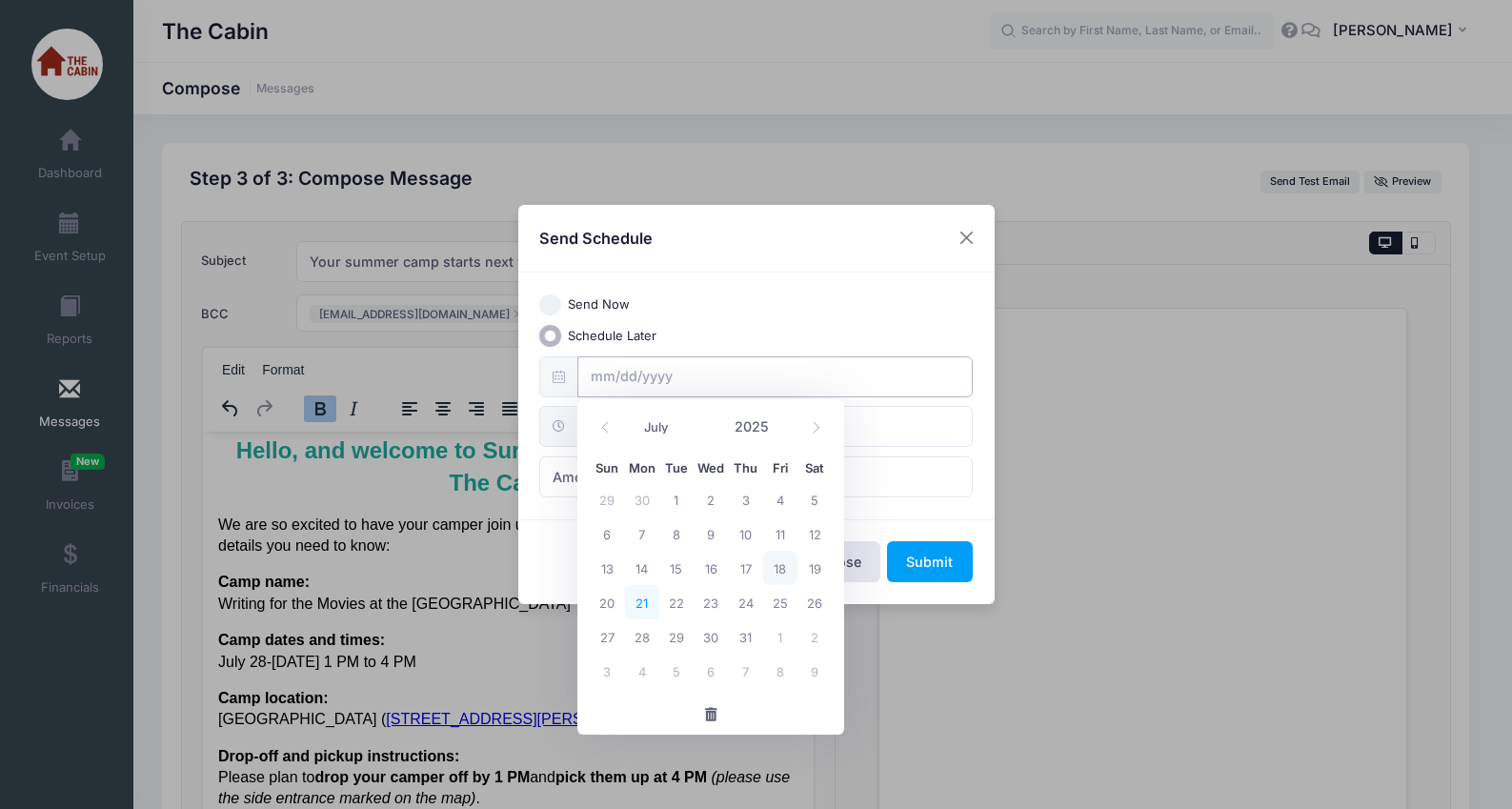 type on "07/21/2025" 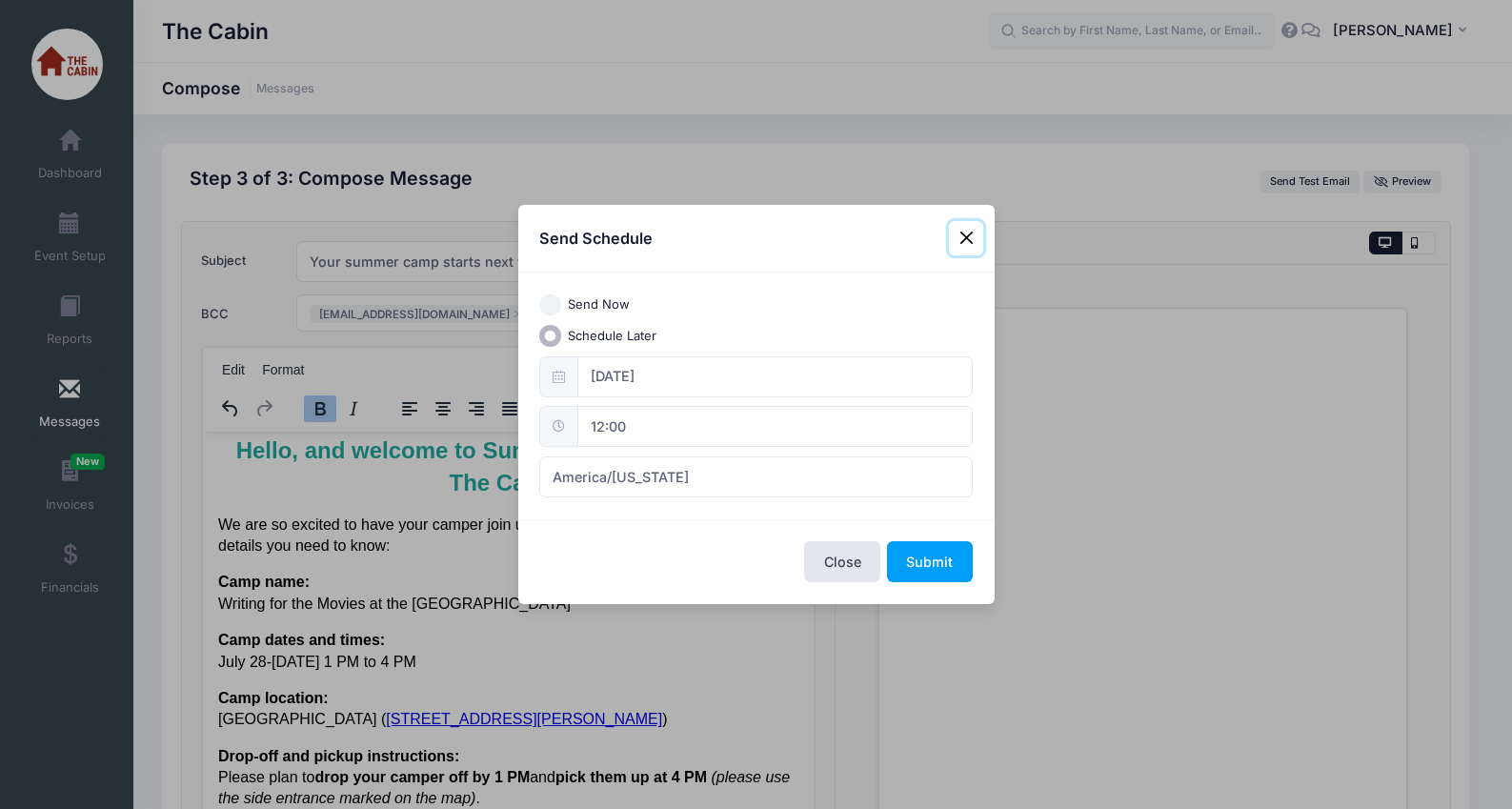 click on "12:00" at bounding box center (775, 426) 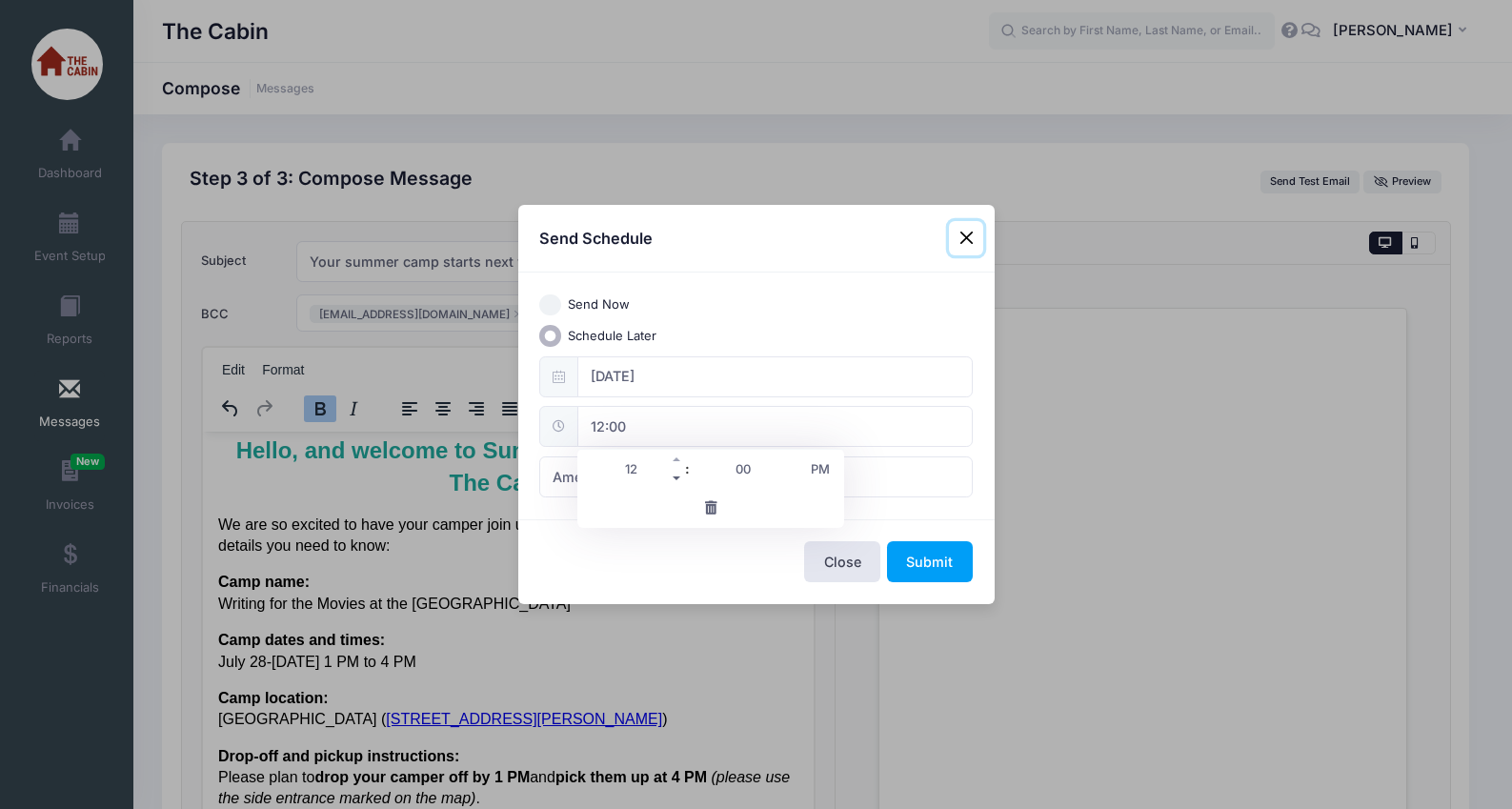 click at bounding box center (677, 478) 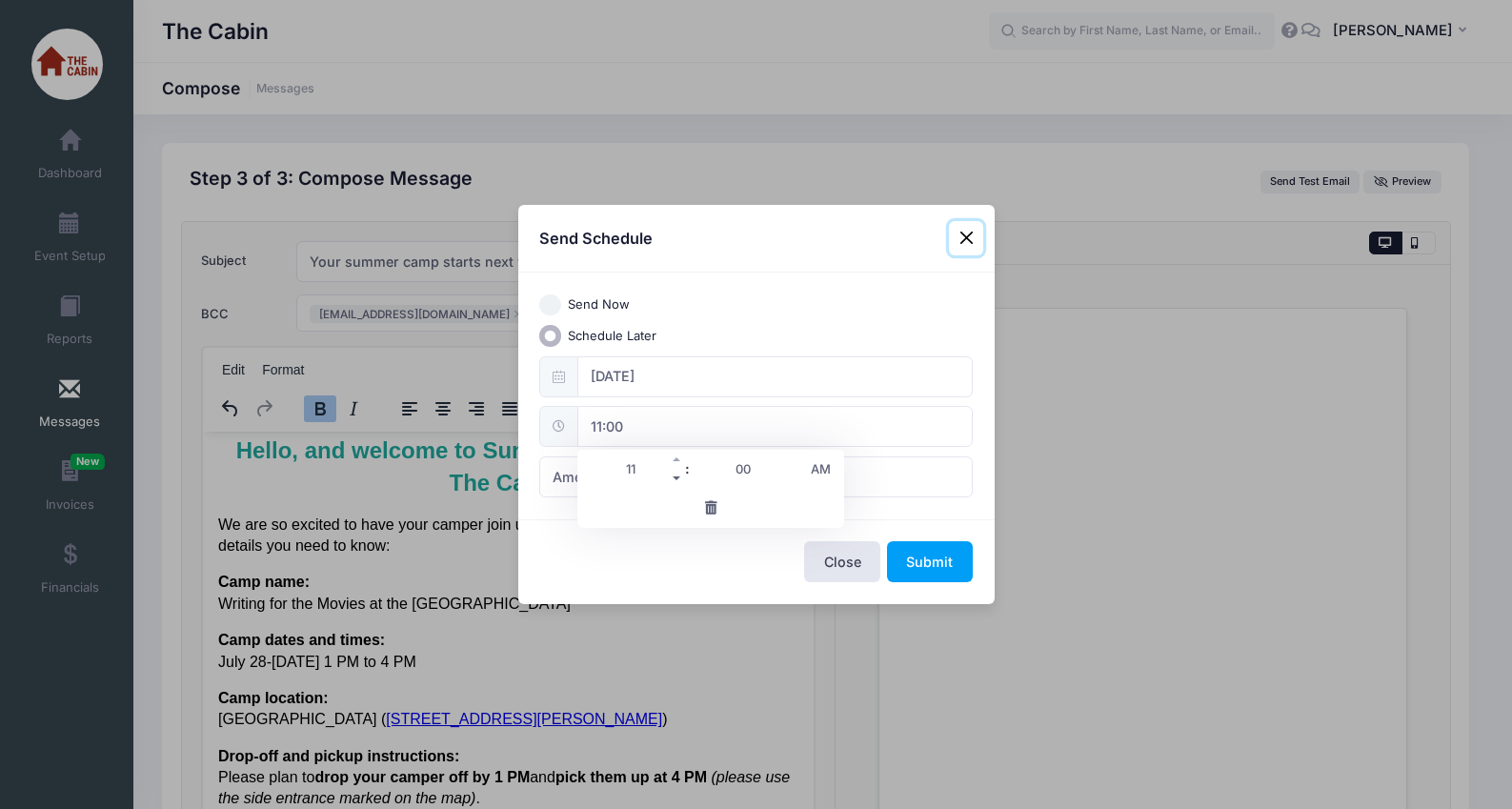 click at bounding box center (677, 478) 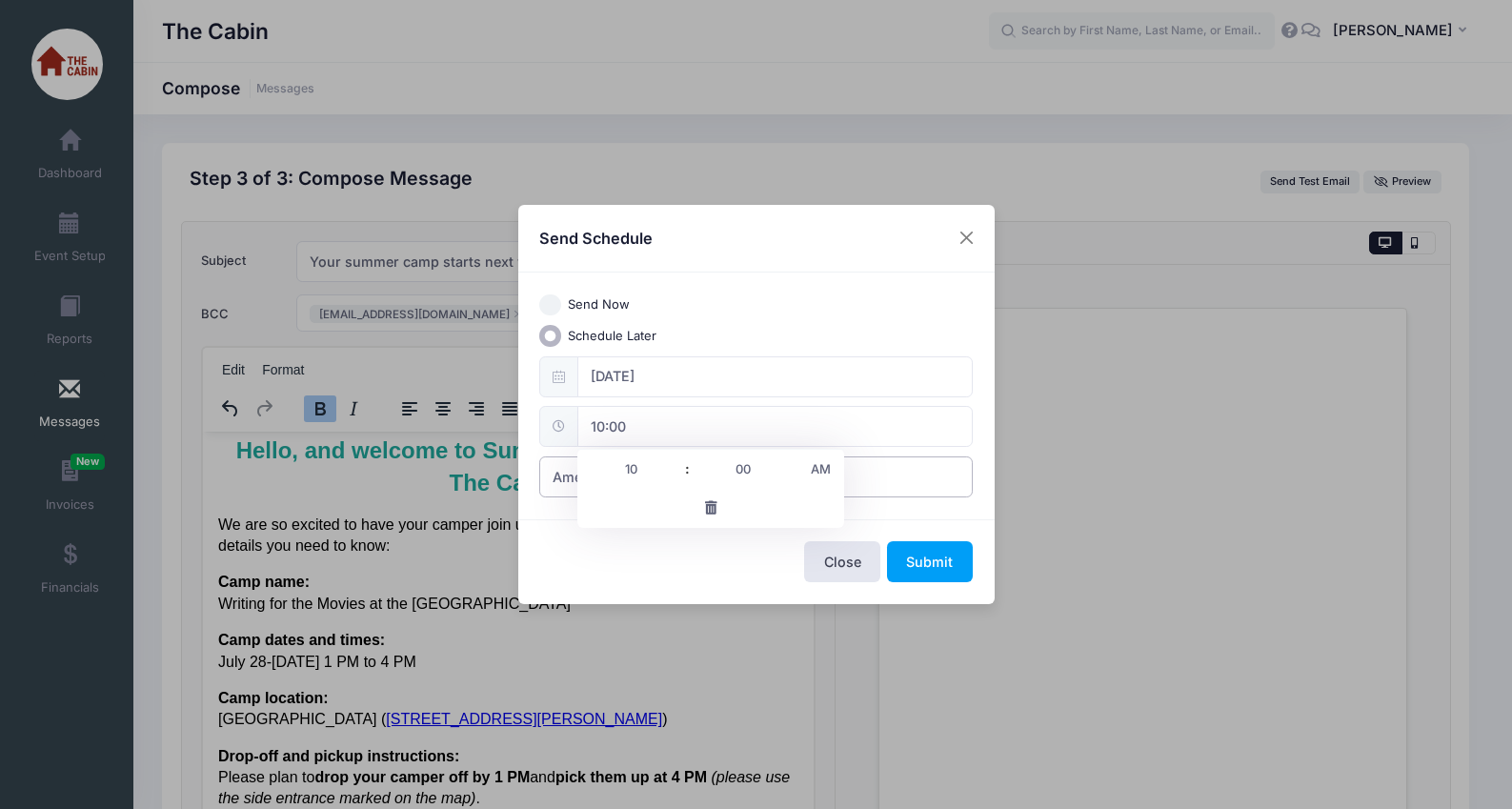 click on "America/[US_STATE]" at bounding box center [756, 476] 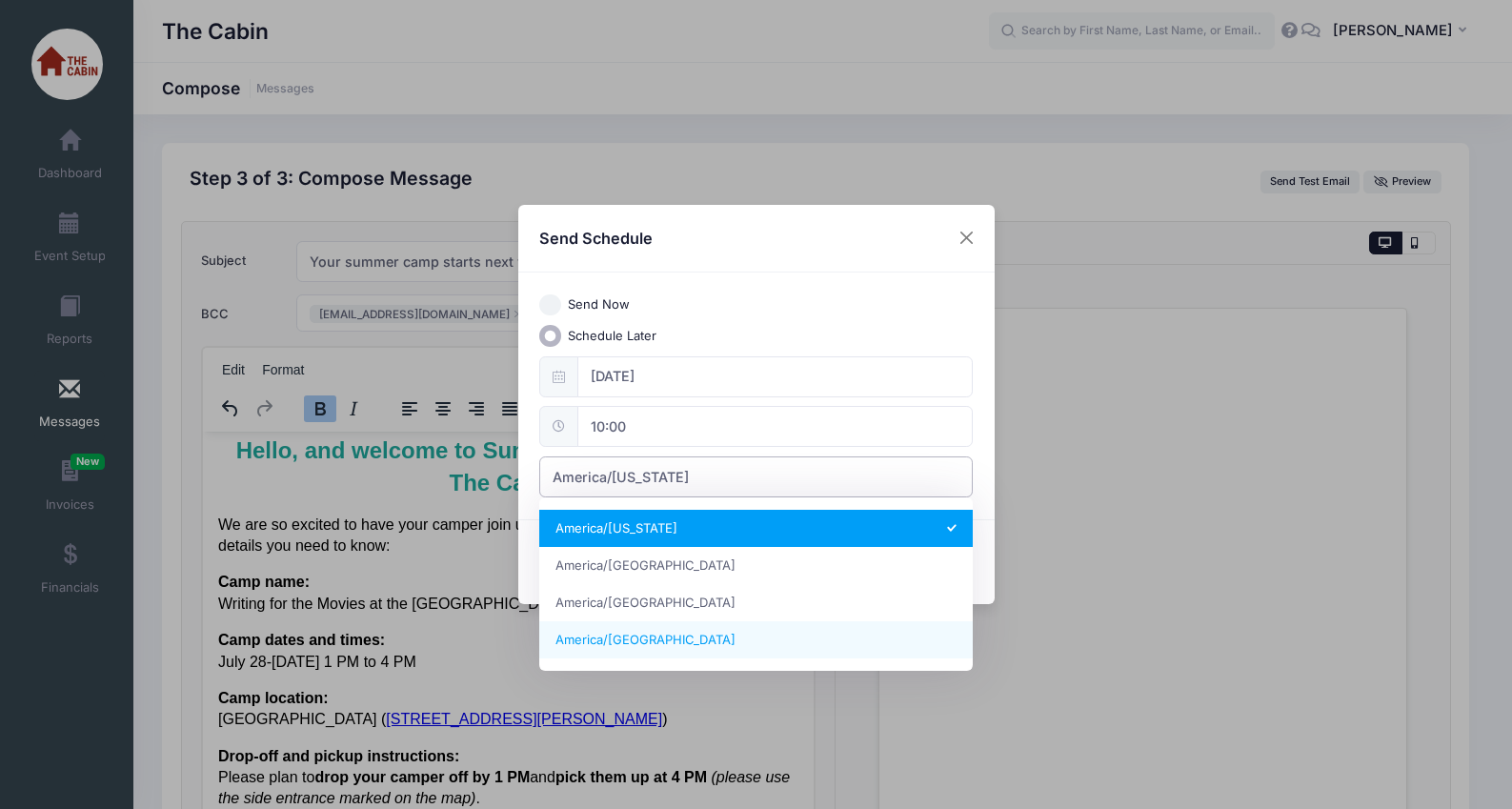 select on "America/[GEOGRAPHIC_DATA]" 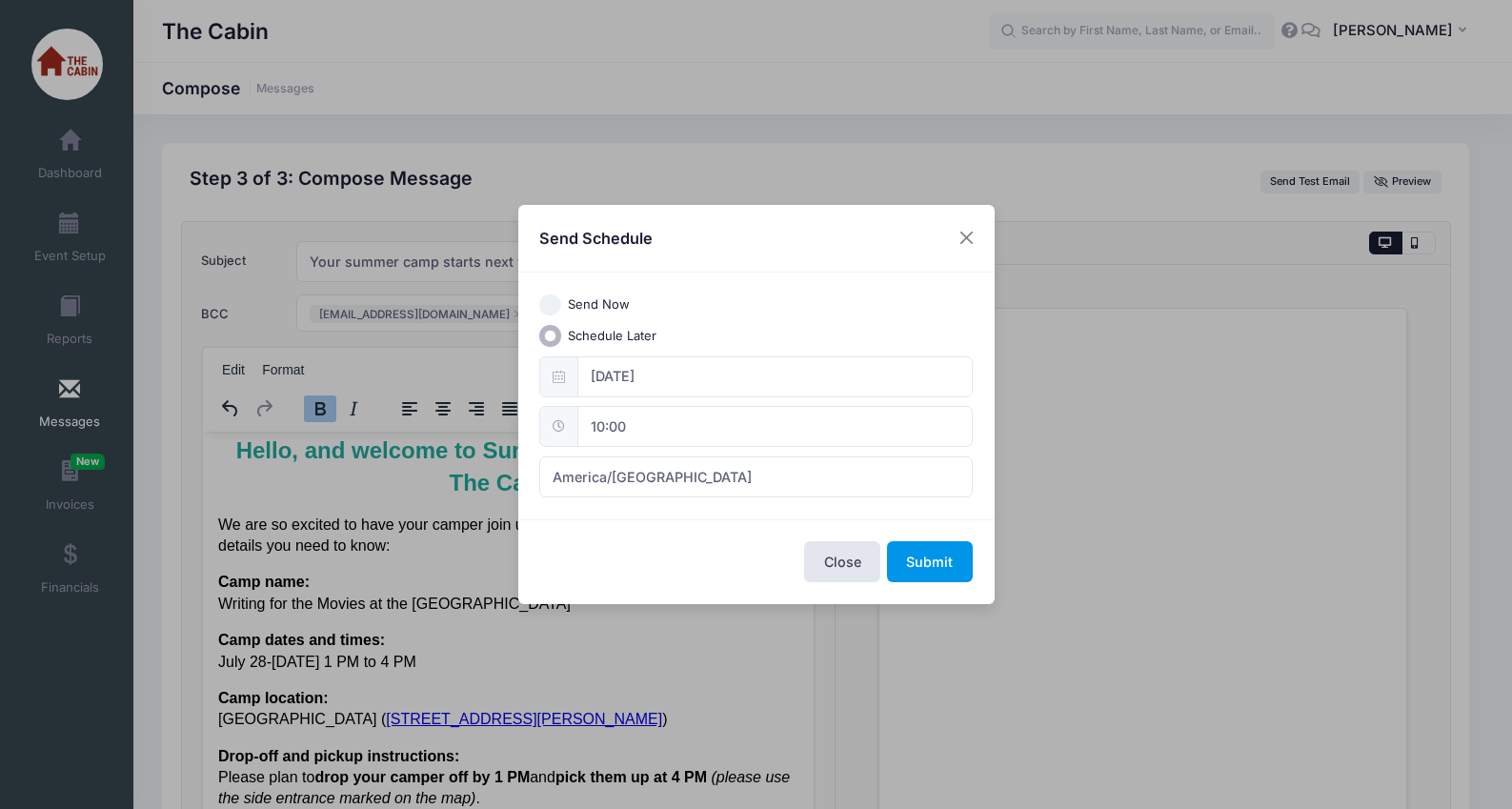 click on "Submit" at bounding box center [930, 561] 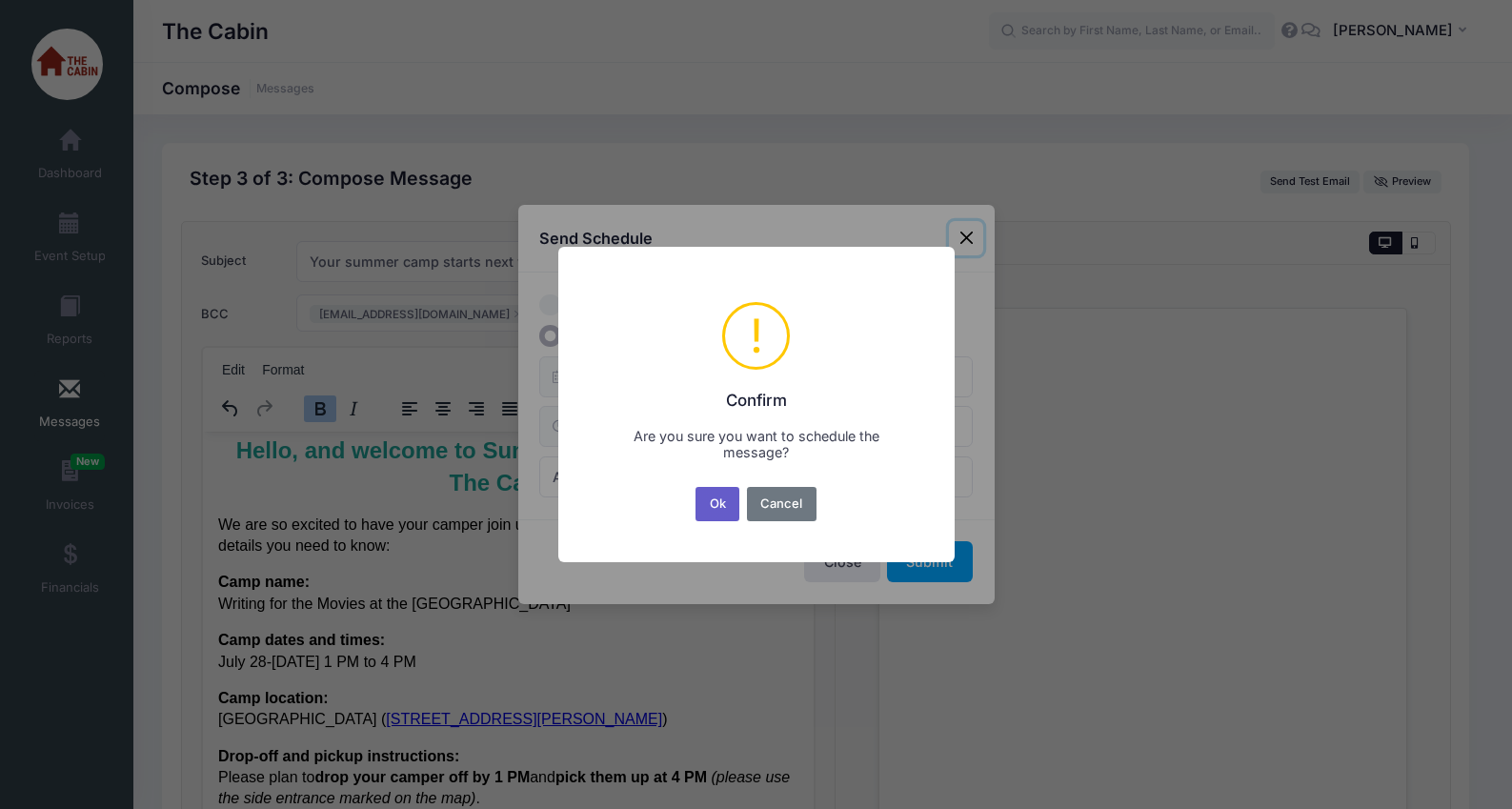 click on "Ok" at bounding box center [717, 504] 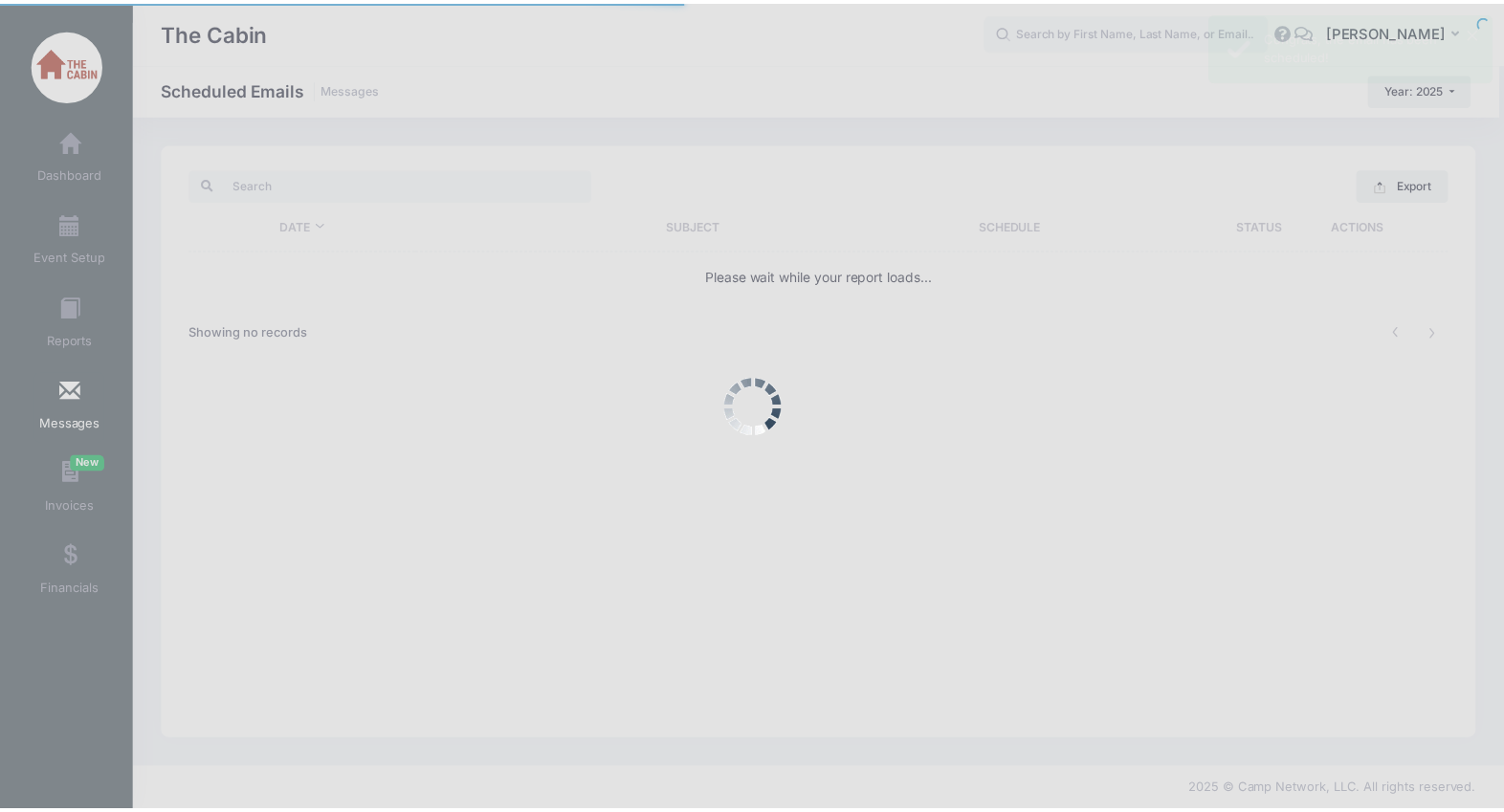 scroll, scrollTop: 0, scrollLeft: 0, axis: both 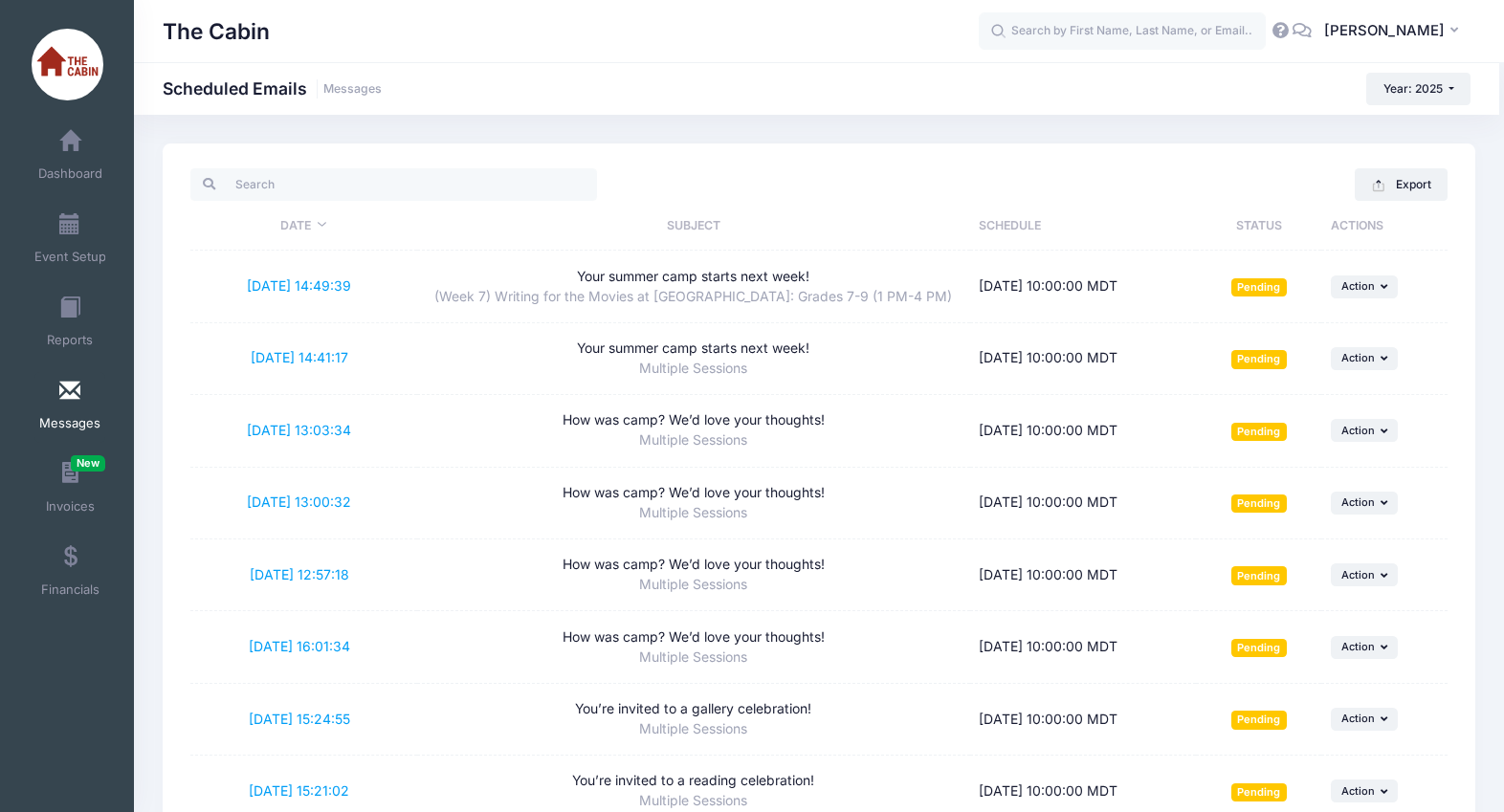 click on "Messages" at bounding box center [70, 407] 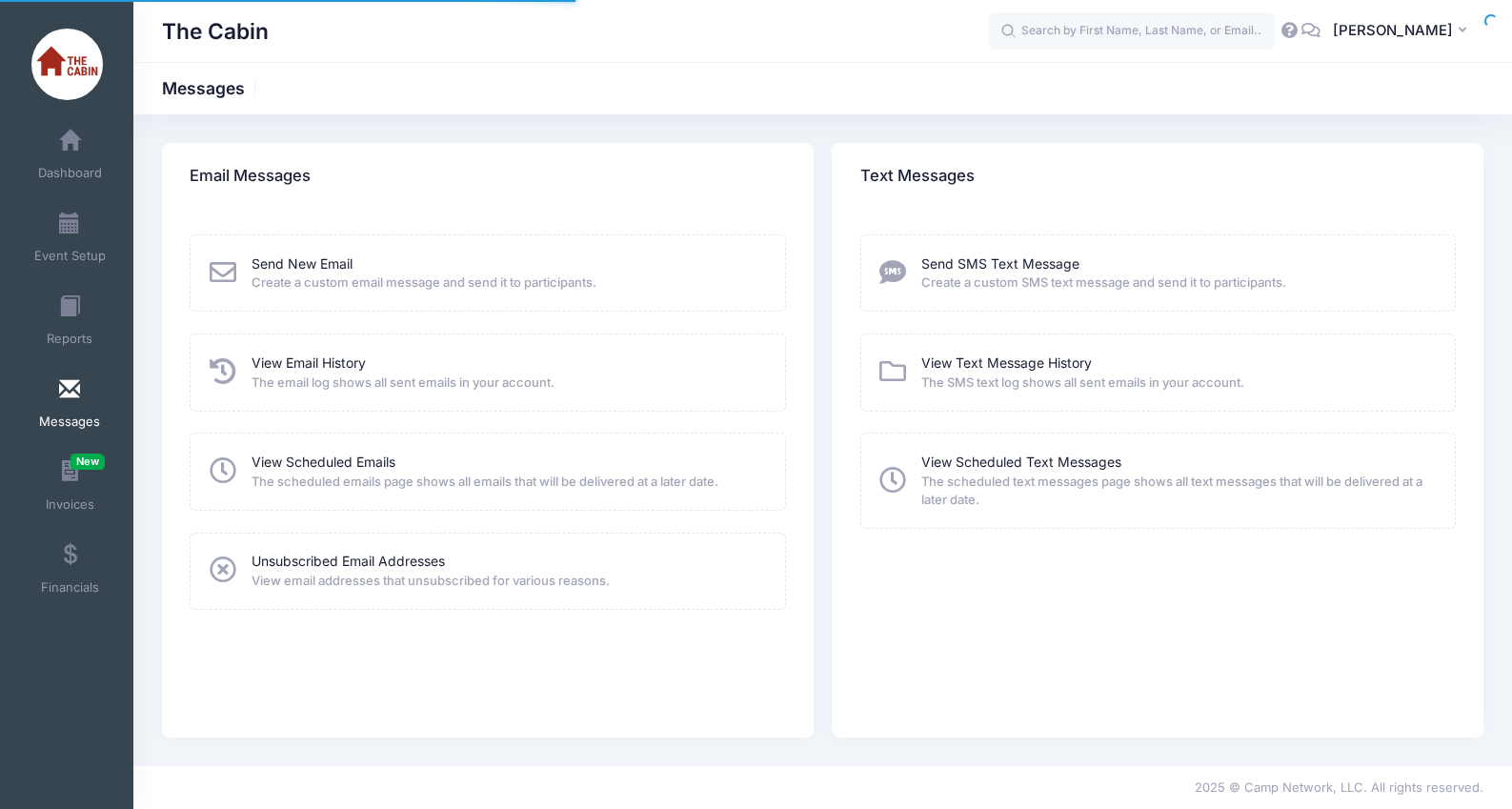 scroll, scrollTop: 0, scrollLeft: 0, axis: both 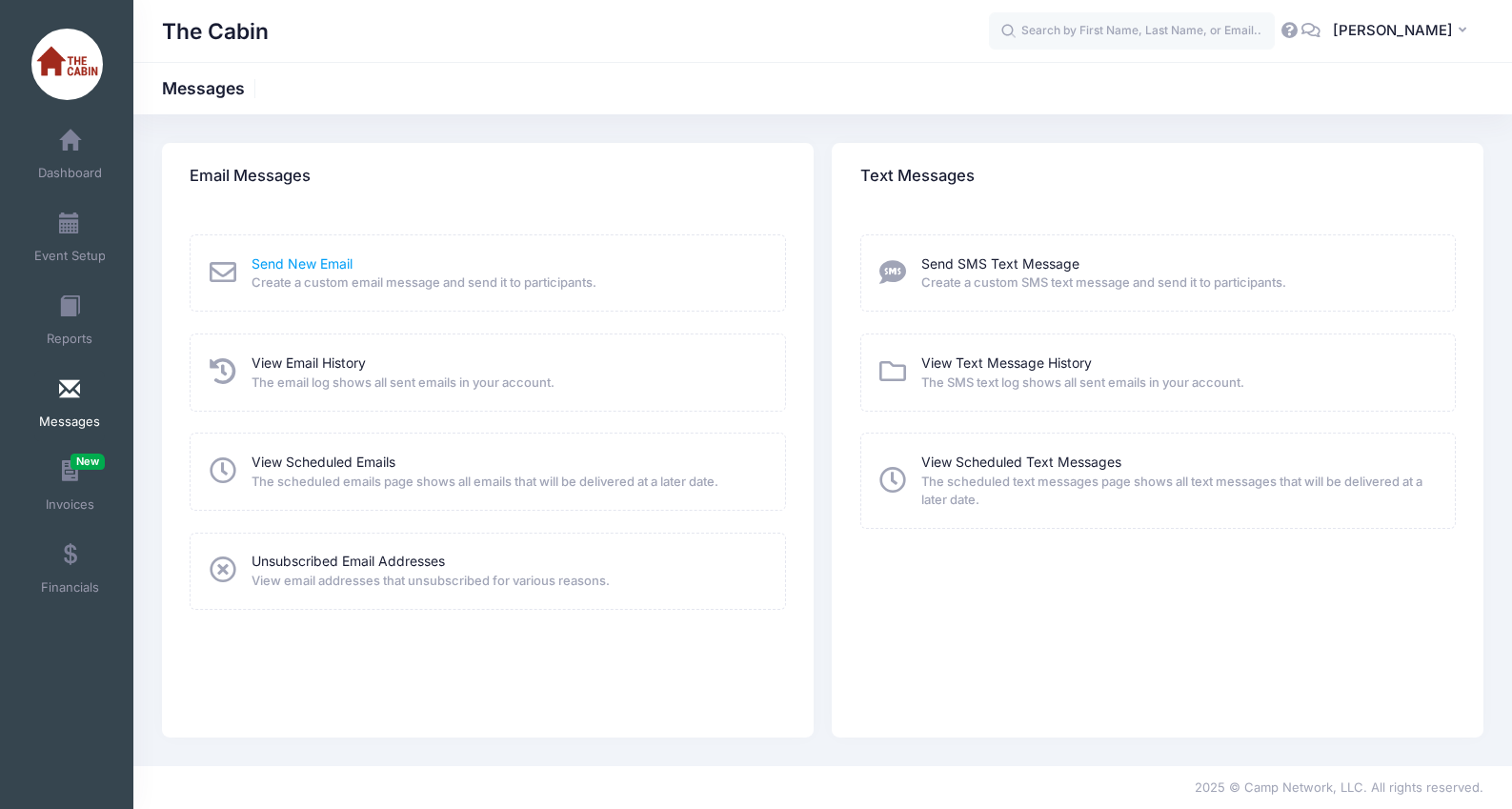 click on "Send New Email" at bounding box center (302, 263) 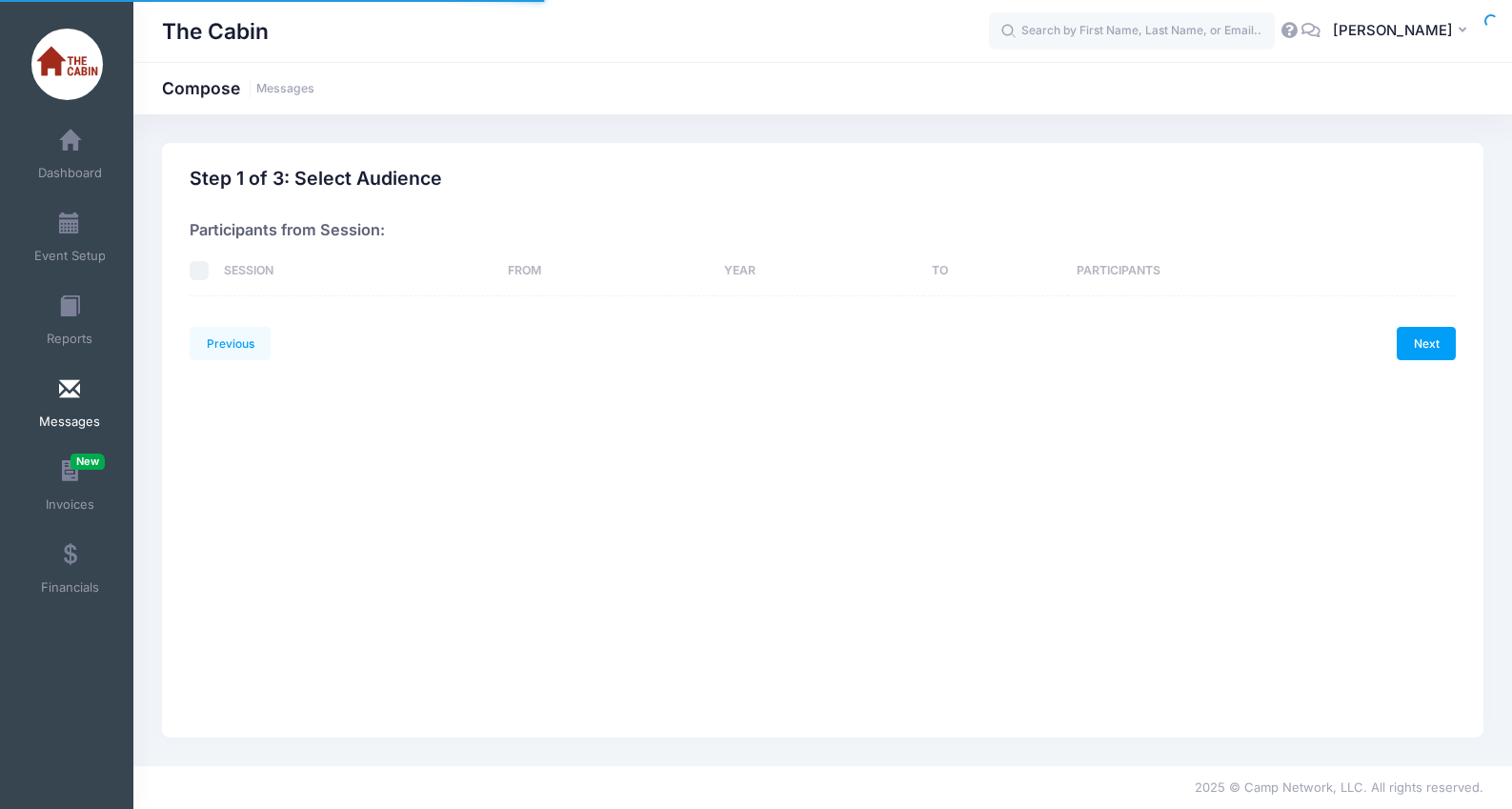 scroll, scrollTop: 0, scrollLeft: 0, axis: both 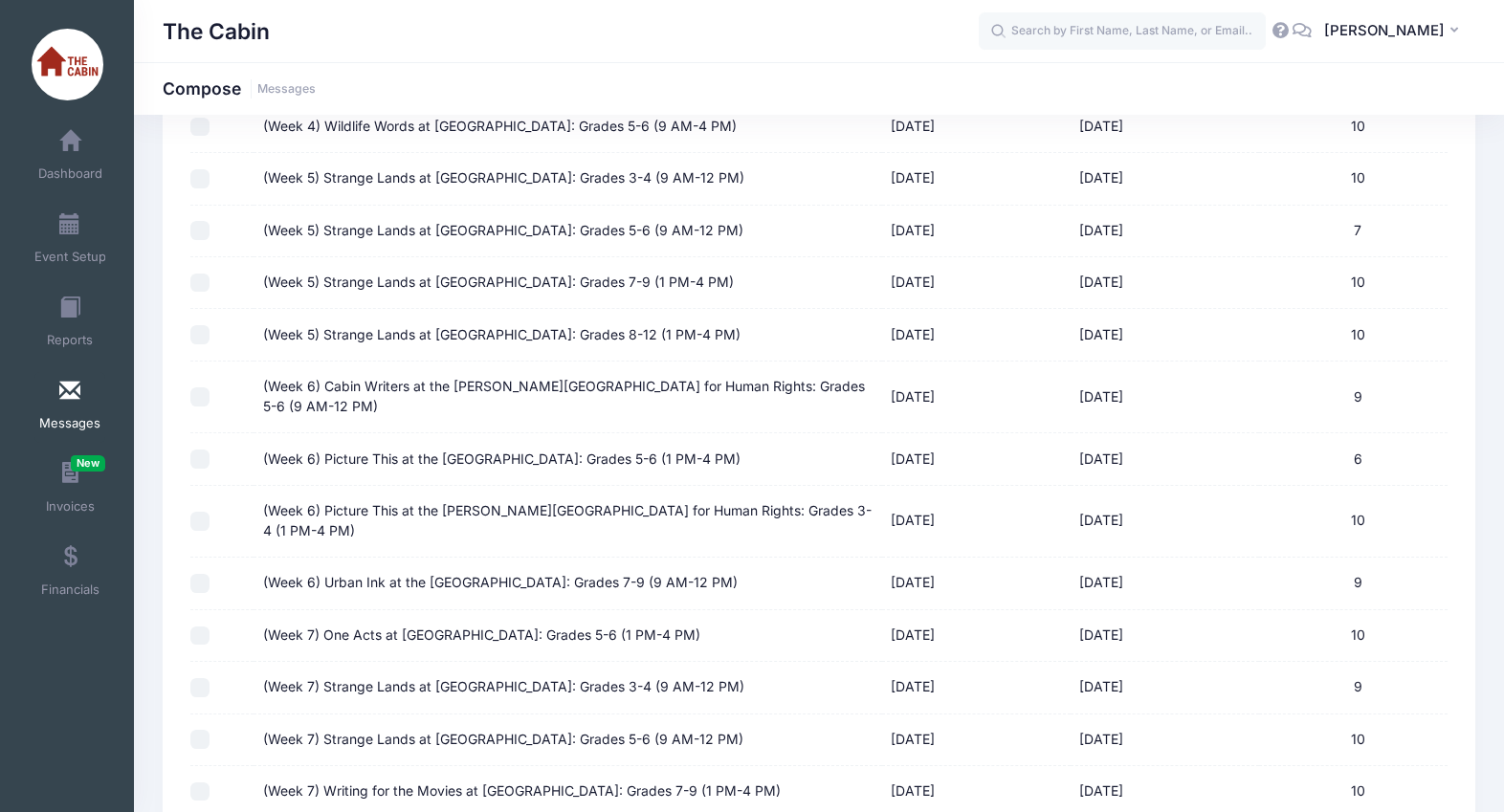 click on "(Week 7) One Acts at [GEOGRAPHIC_DATA]: Grades 5-6 (1 PM-4 PM)" at bounding box center (200, 636) 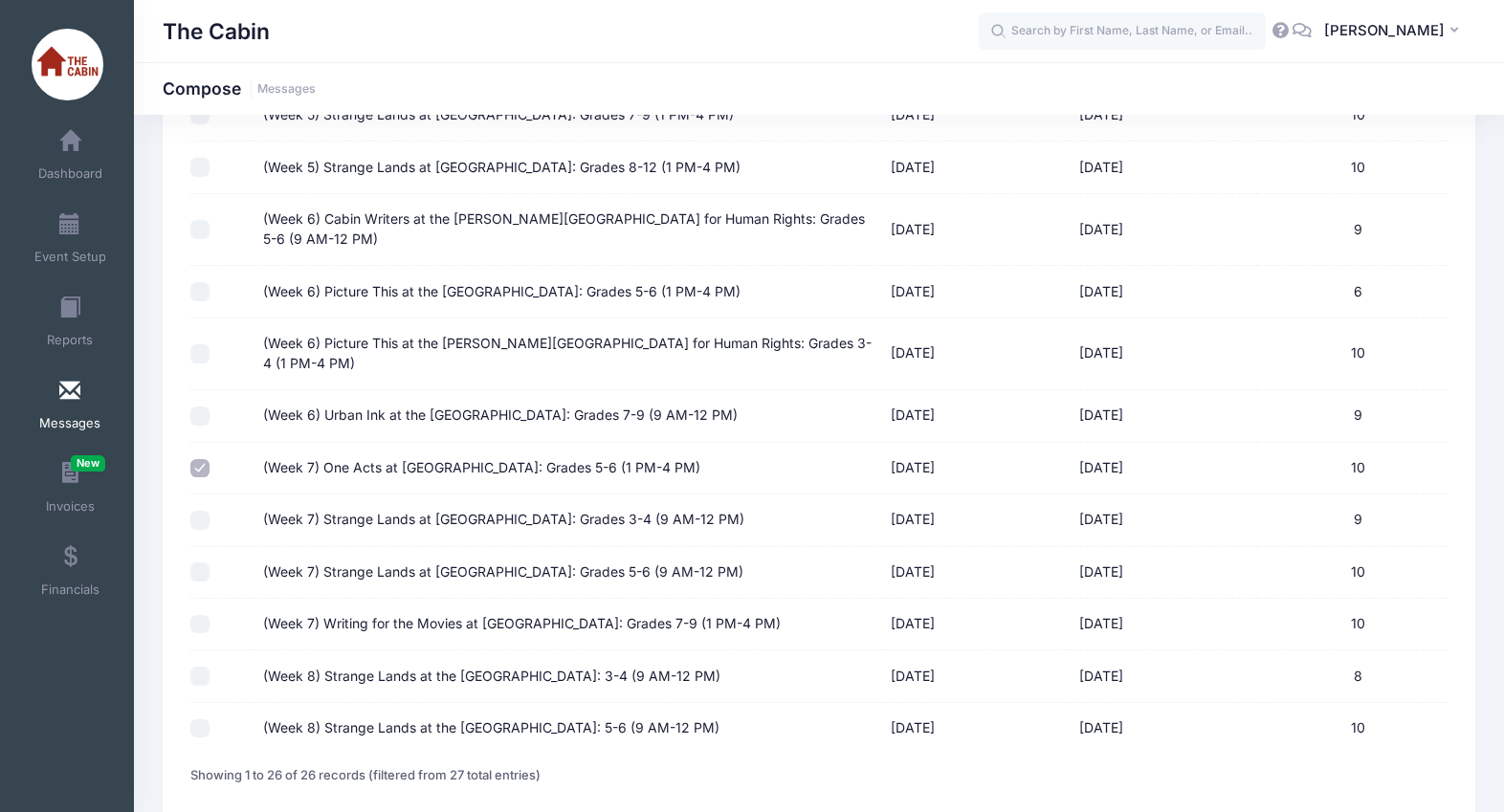 scroll, scrollTop: 986, scrollLeft: 0, axis: vertical 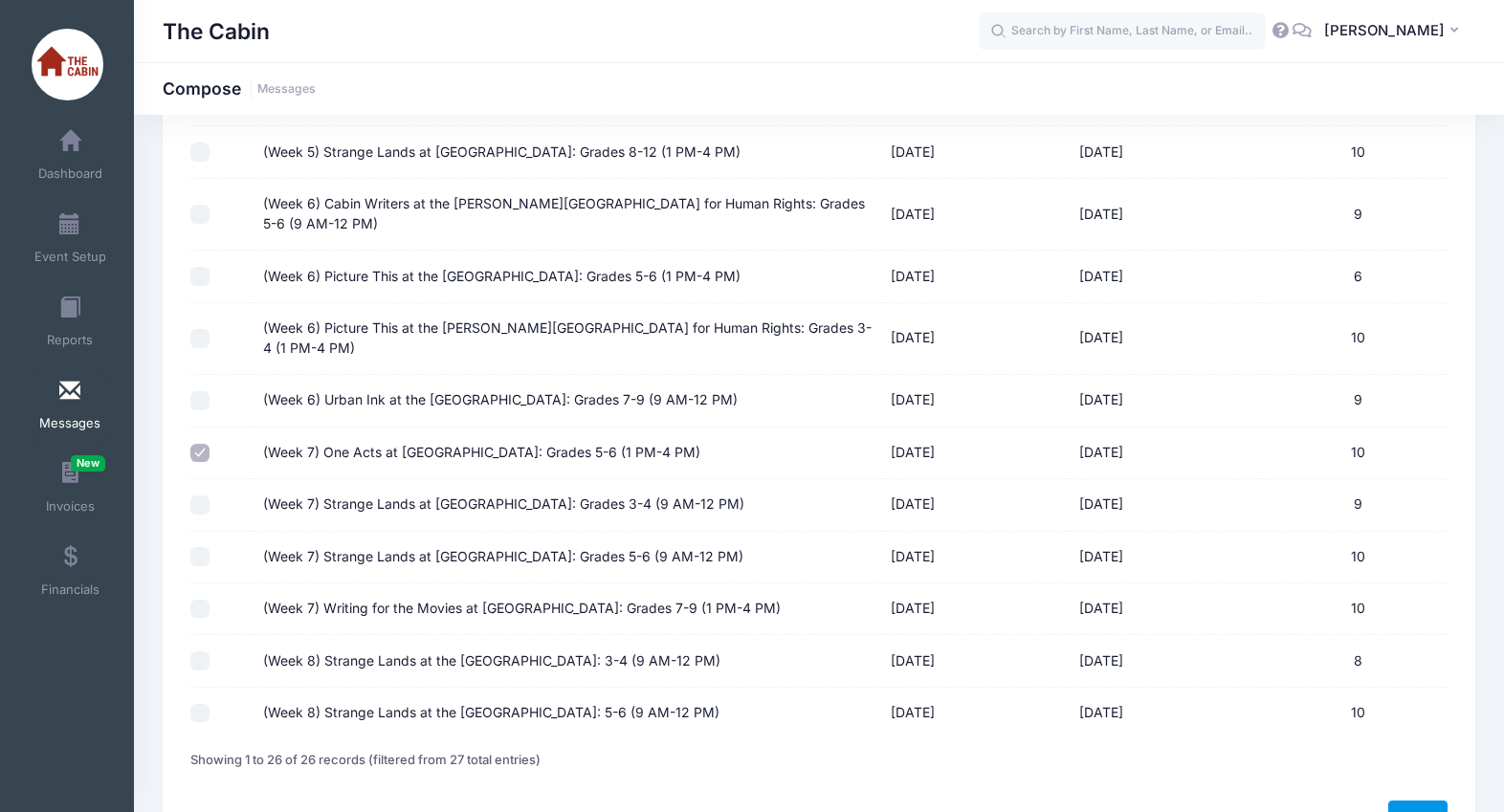click on "Next" at bounding box center [1418, 817] 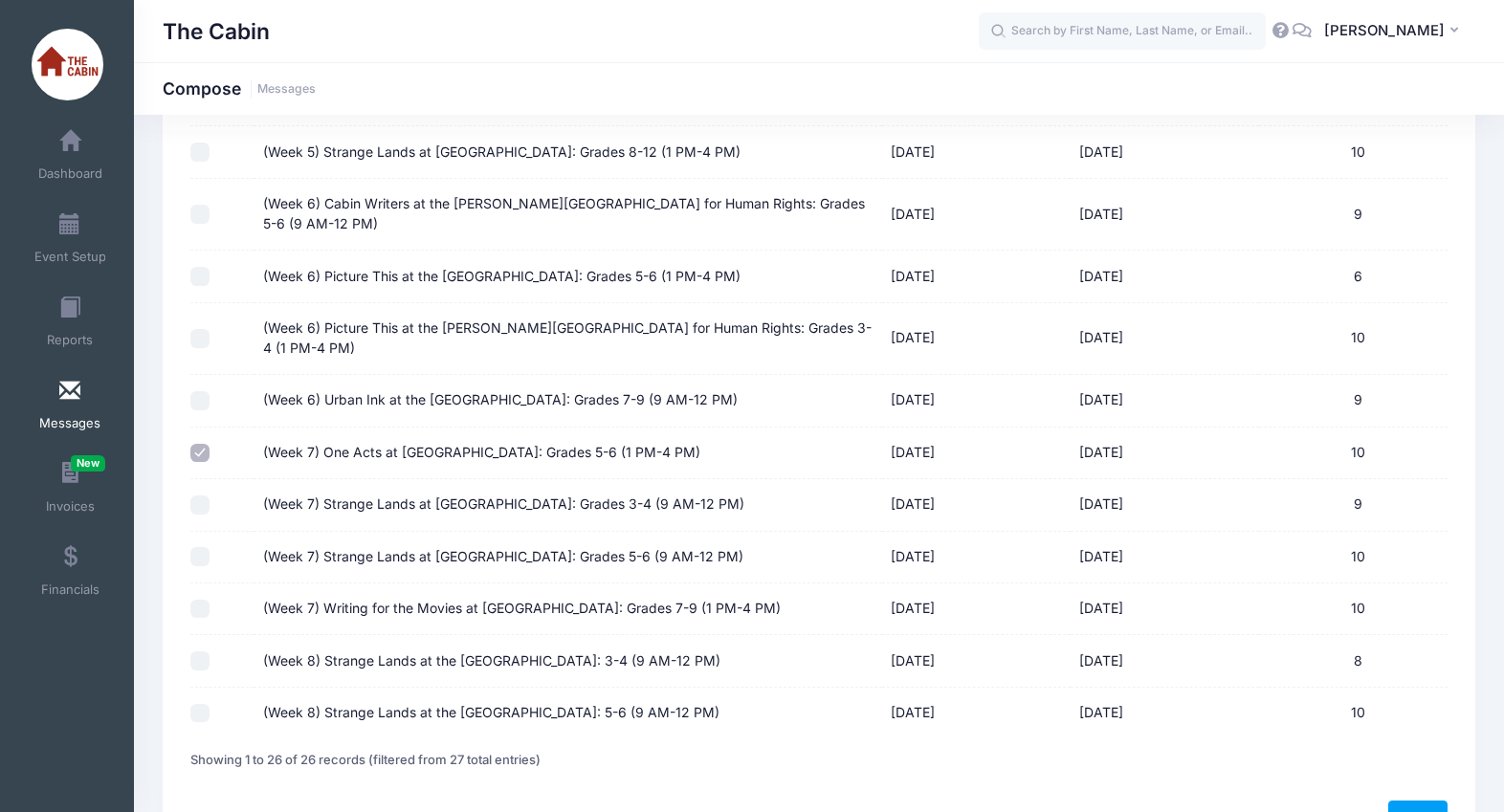 select on "50" 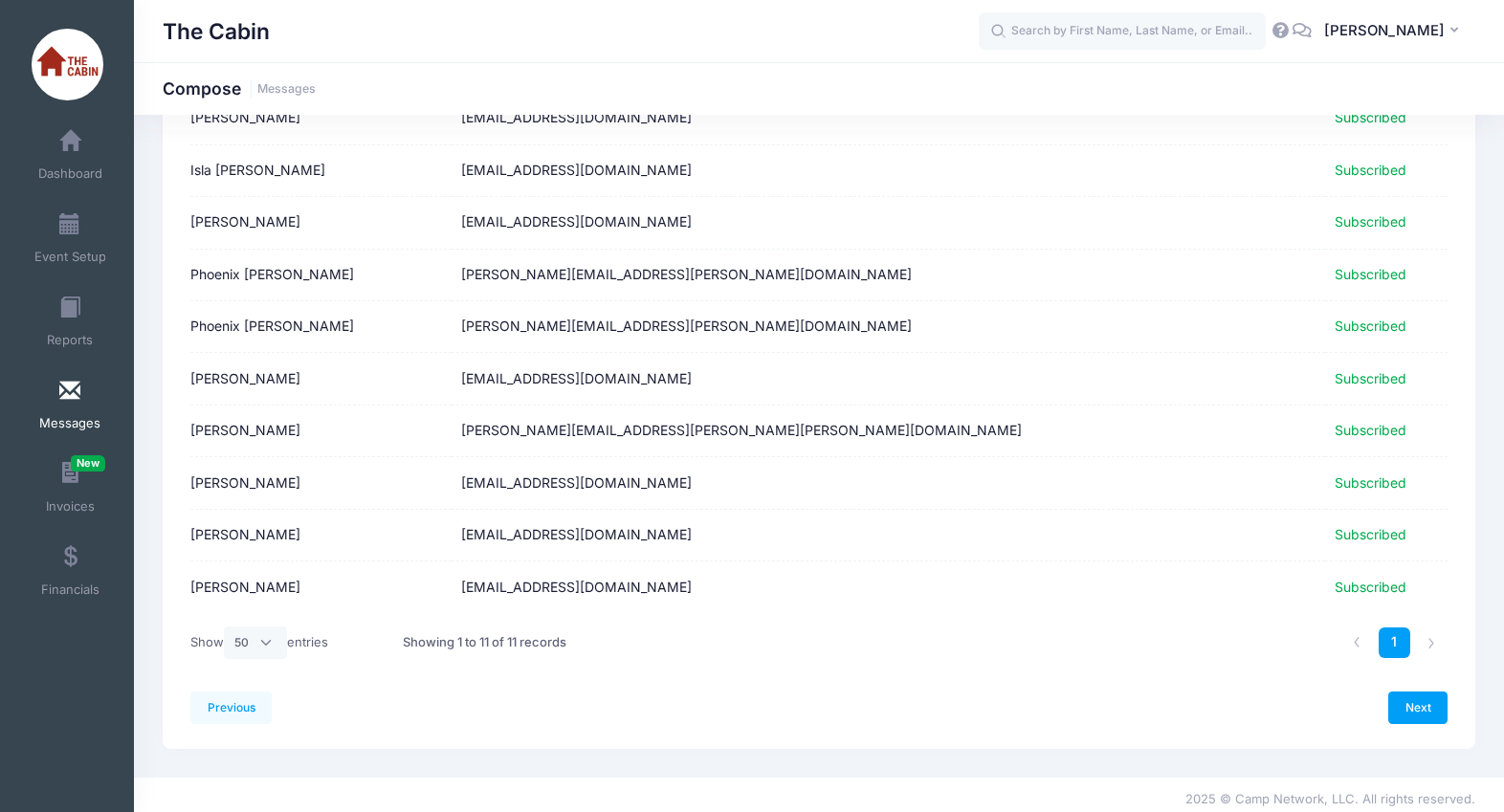 scroll, scrollTop: 254, scrollLeft: 0, axis: vertical 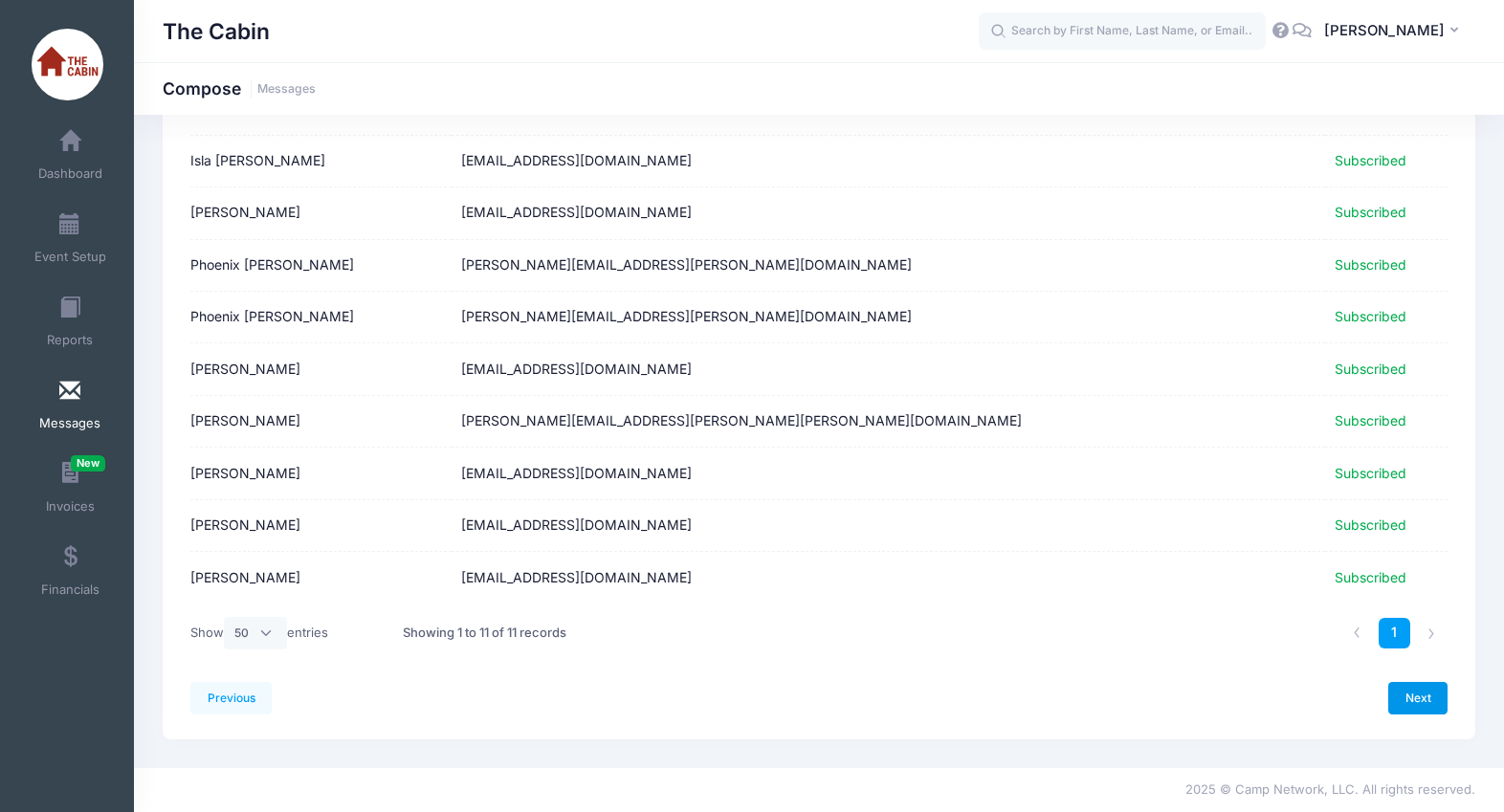 click on "Next" at bounding box center [1418, 698] 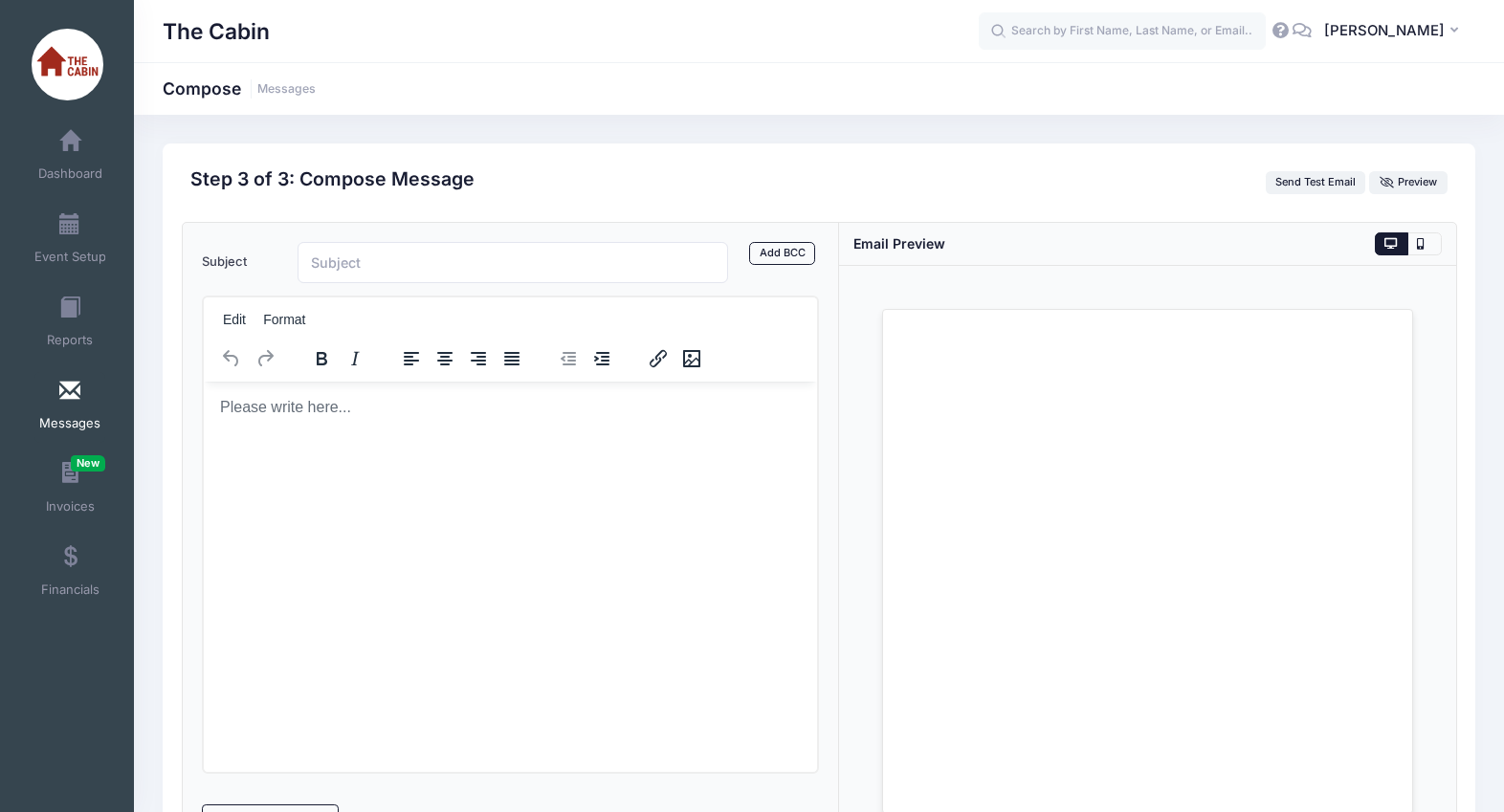 scroll, scrollTop: 0, scrollLeft: 0, axis: both 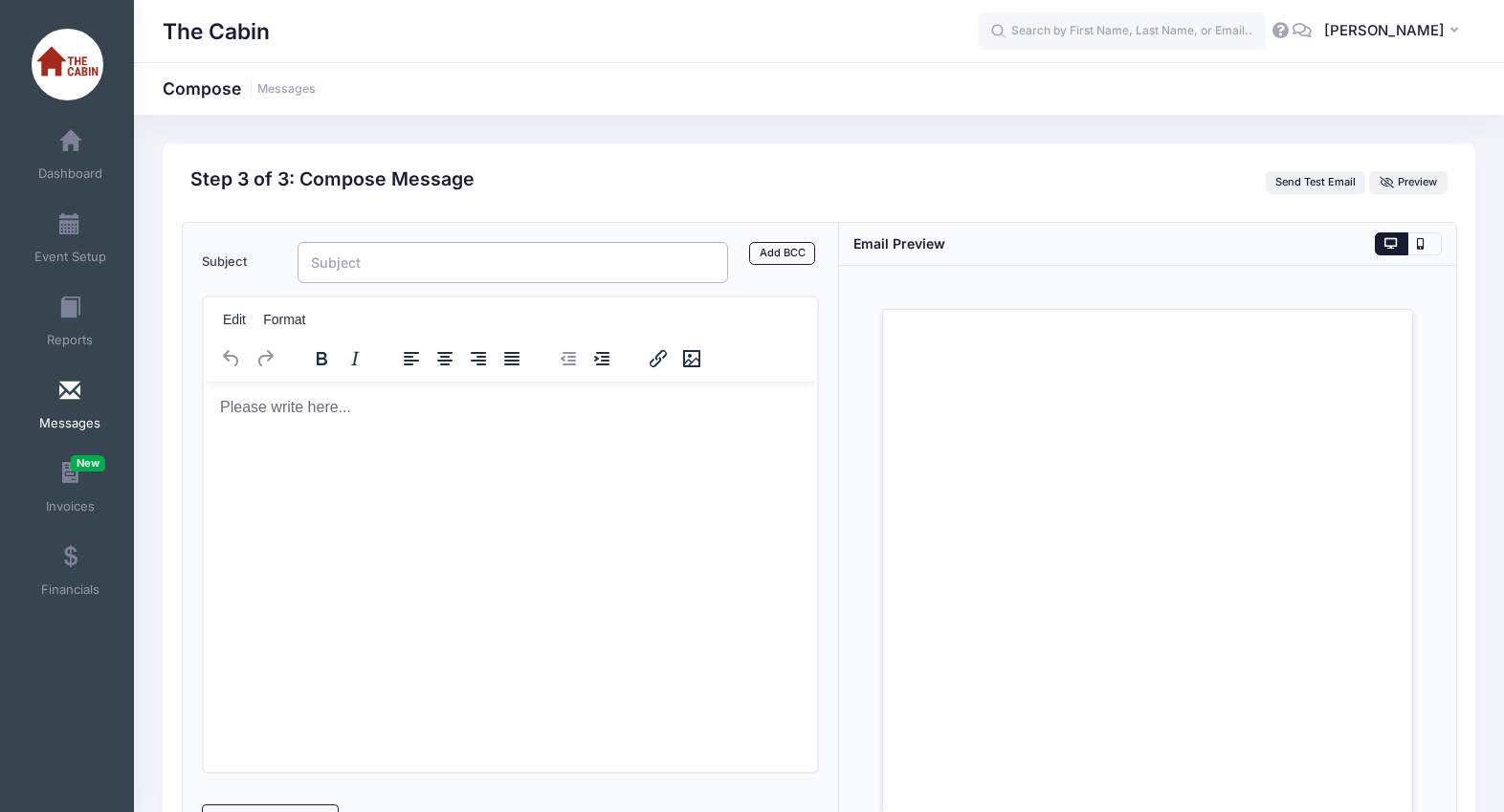 click on "Subject" at bounding box center (513, 262) 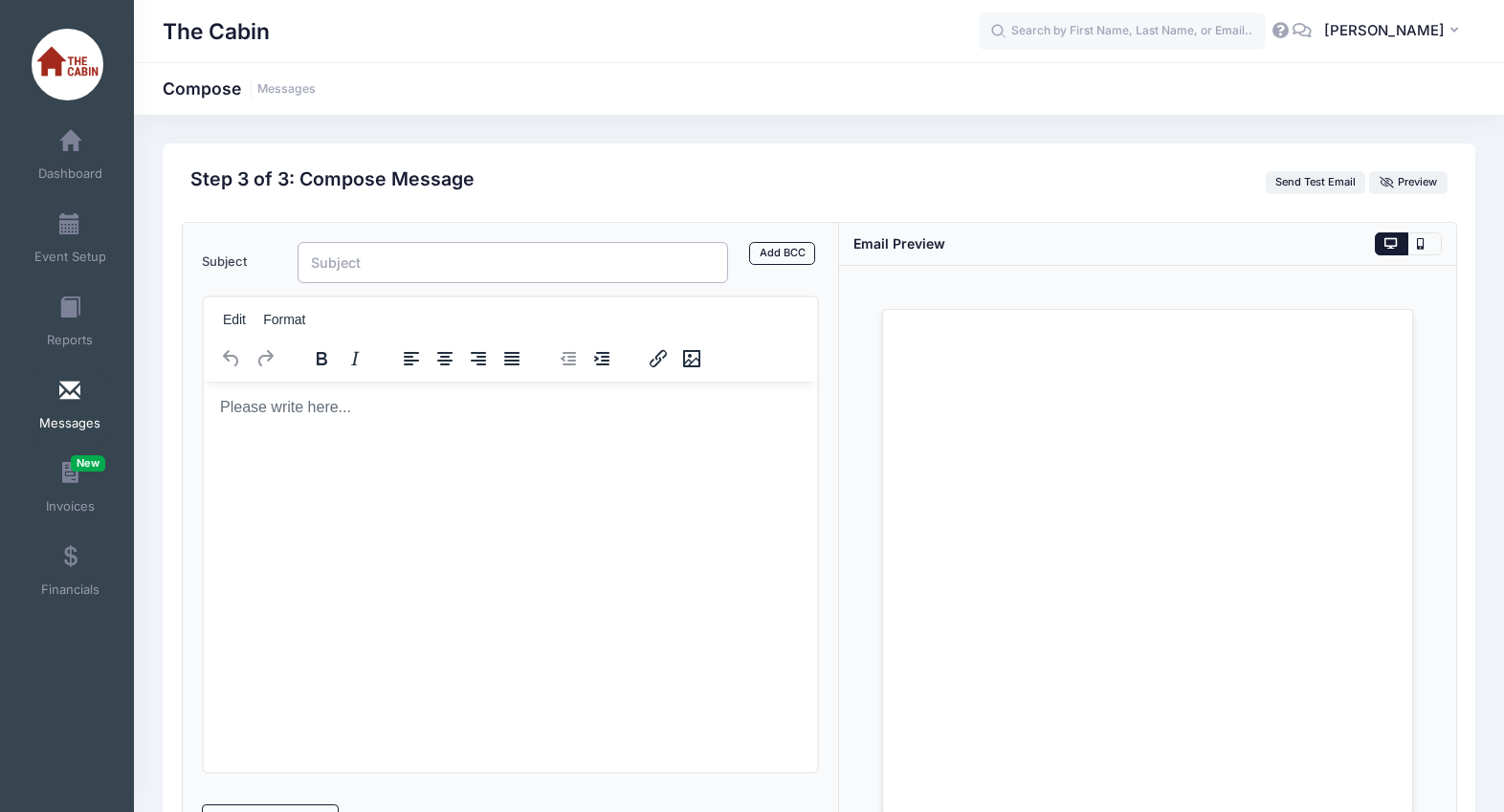 paste on "Your summer camp starts next week!" 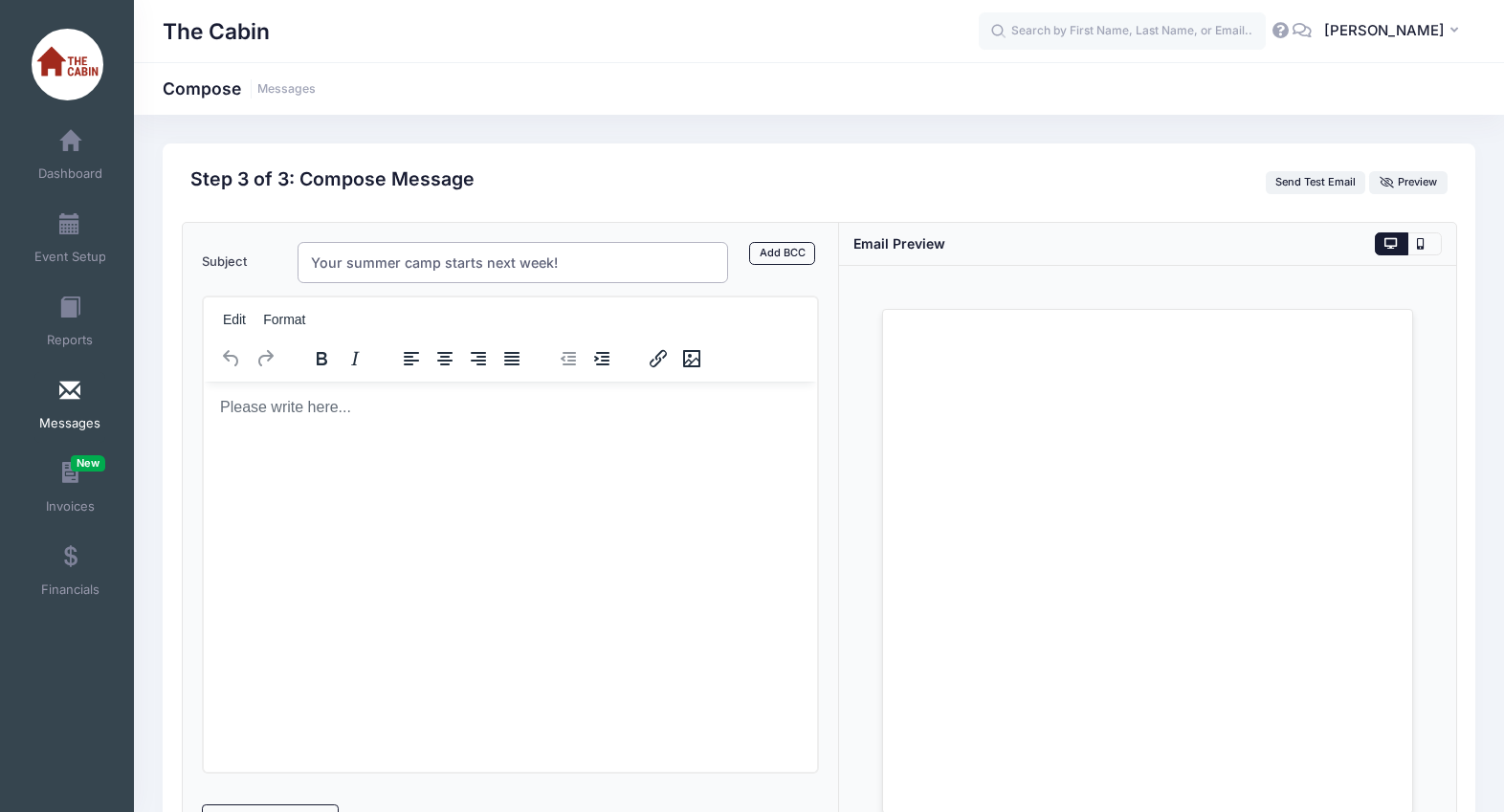 type on "Your summer camp starts next week!" 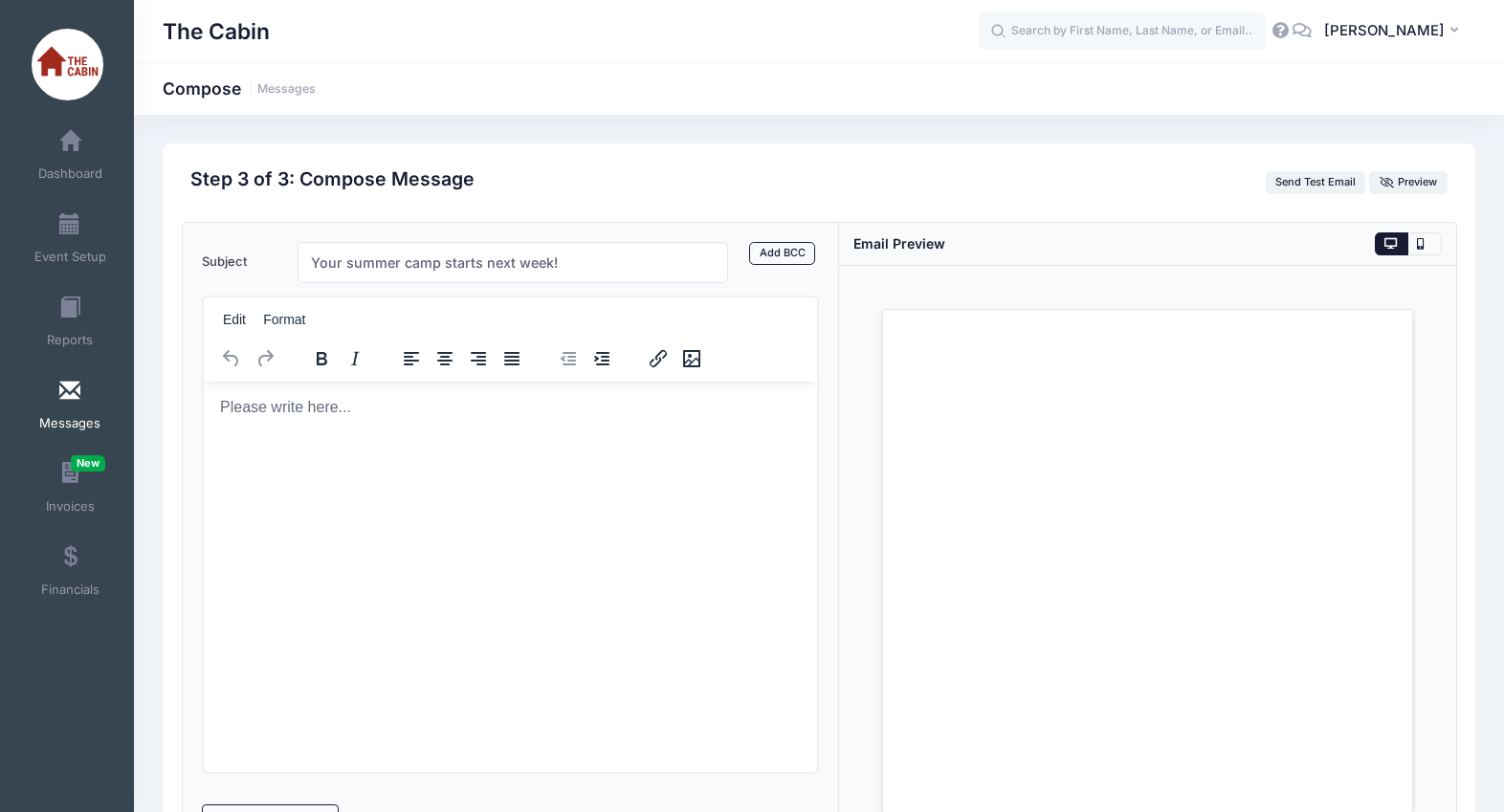 click on "Add BCC" at bounding box center [782, 253] 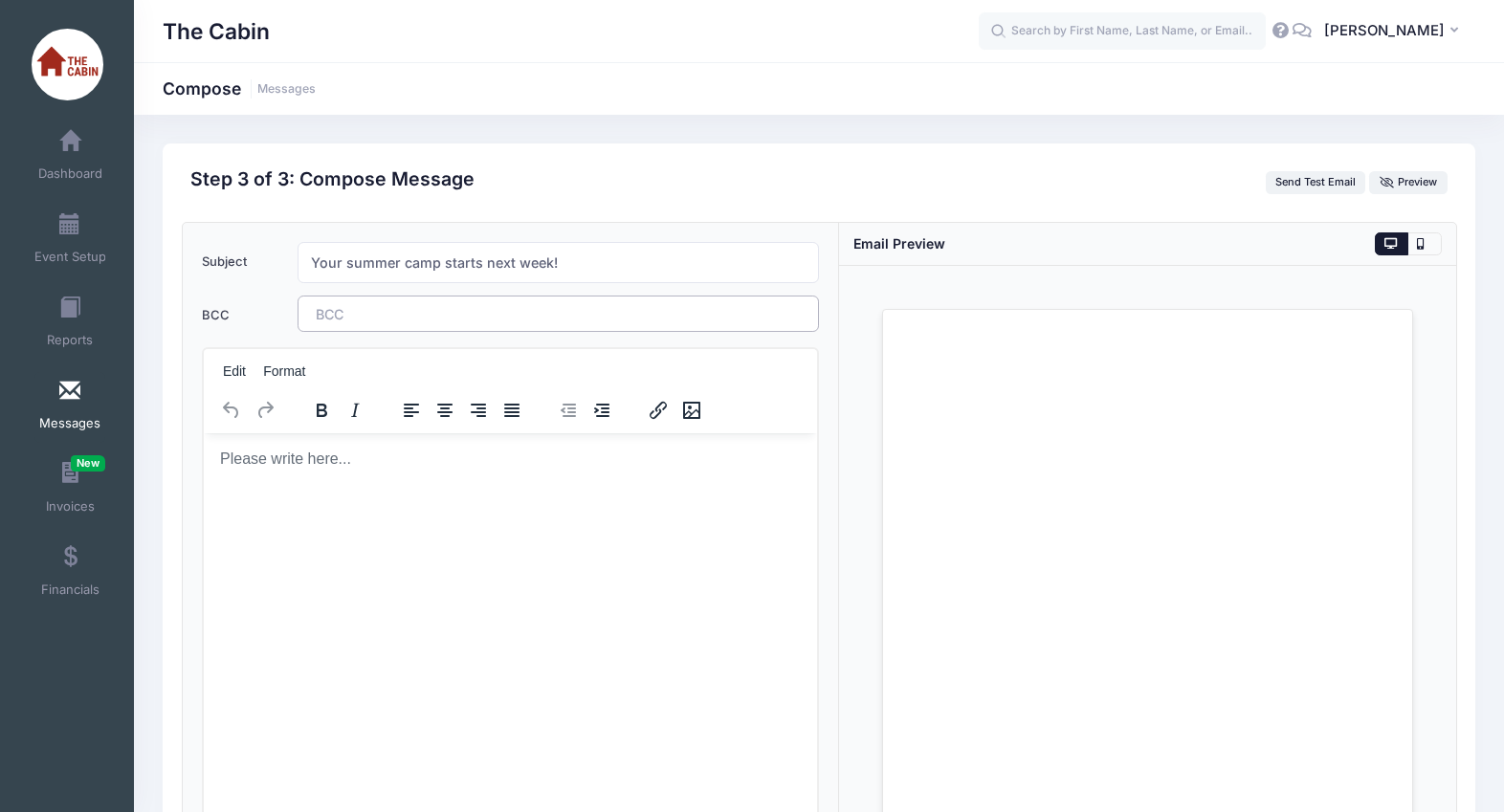 click at bounding box center [368, 314] 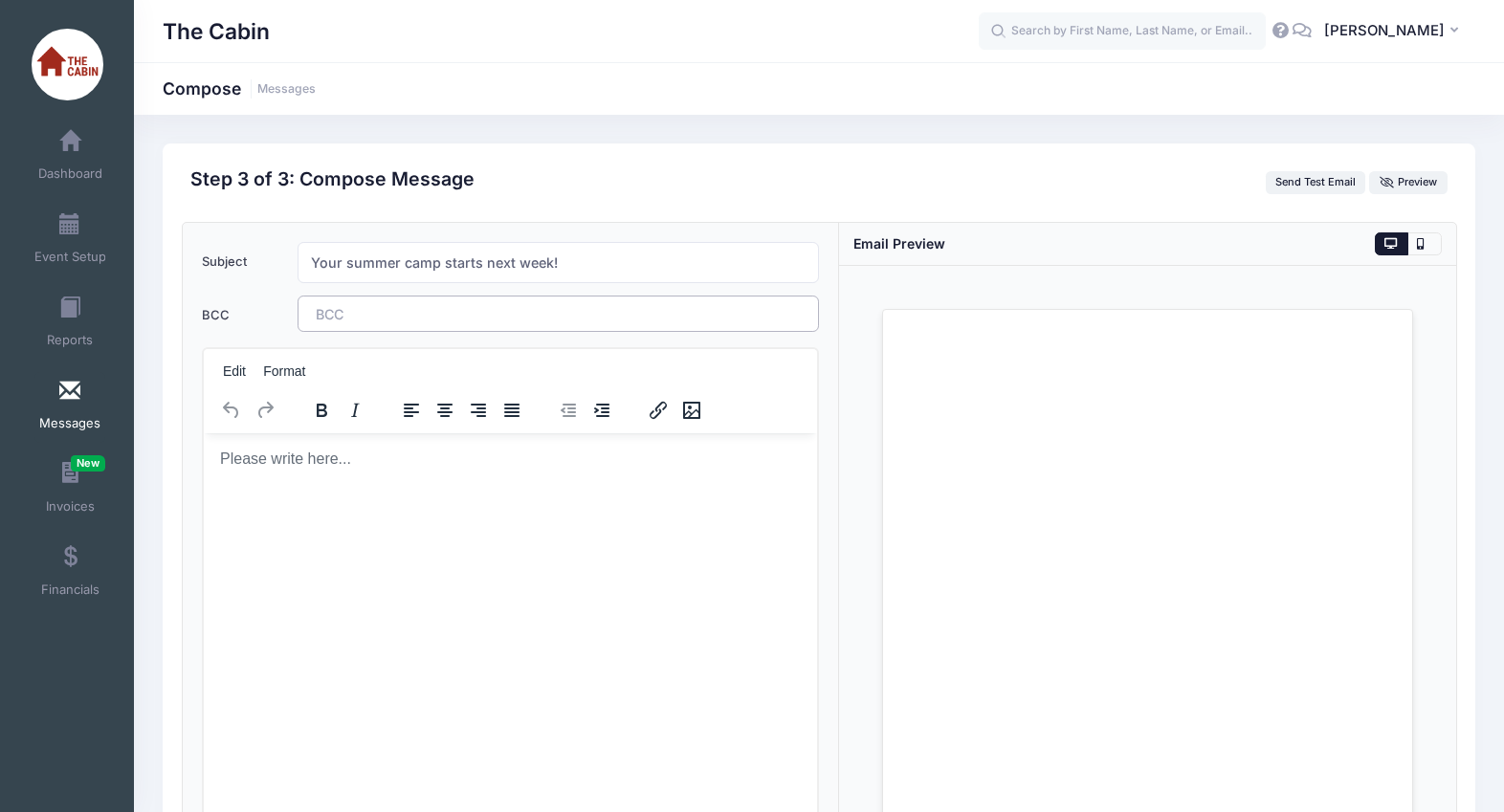 type 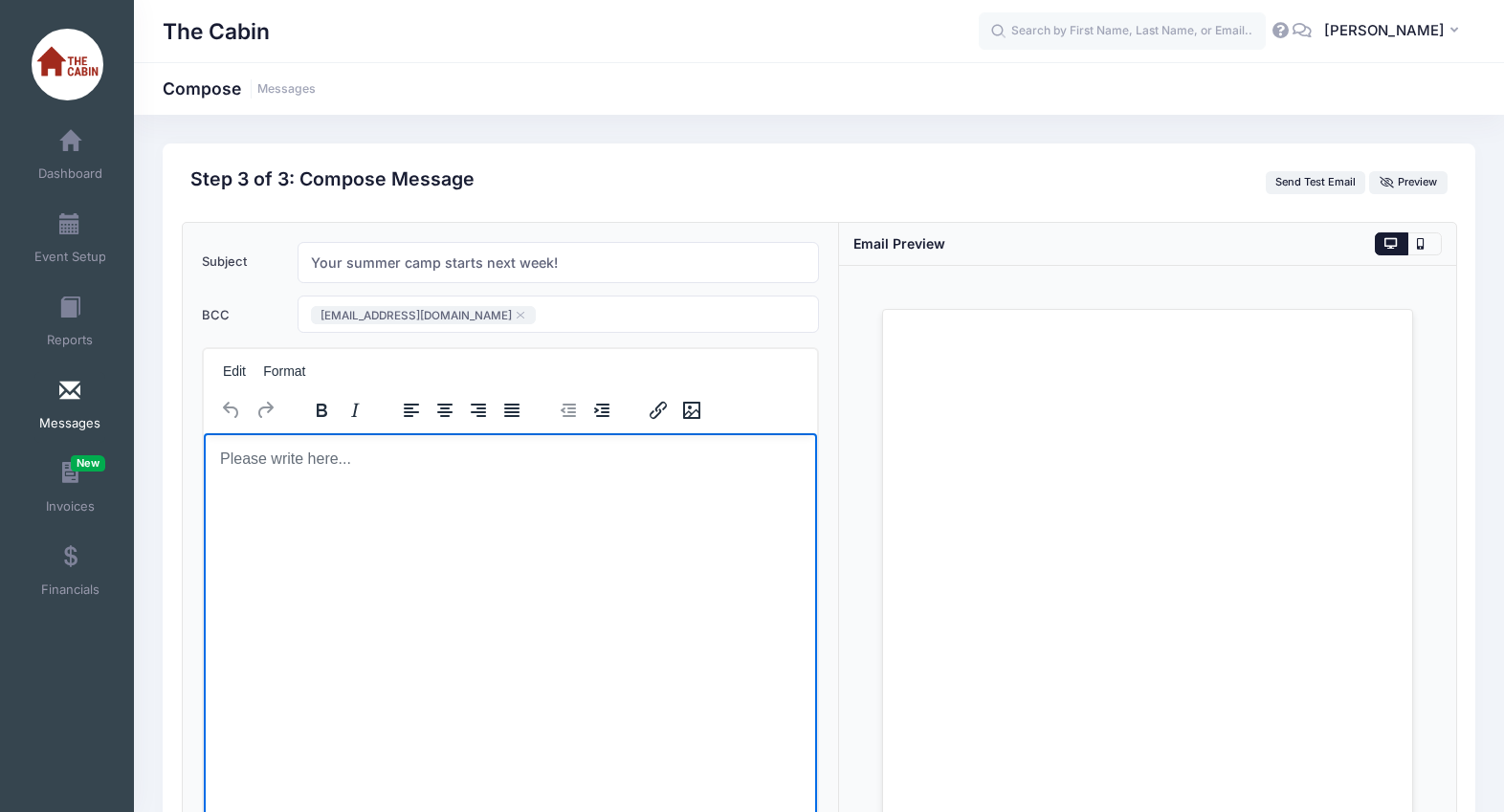 click at bounding box center (509, 458) 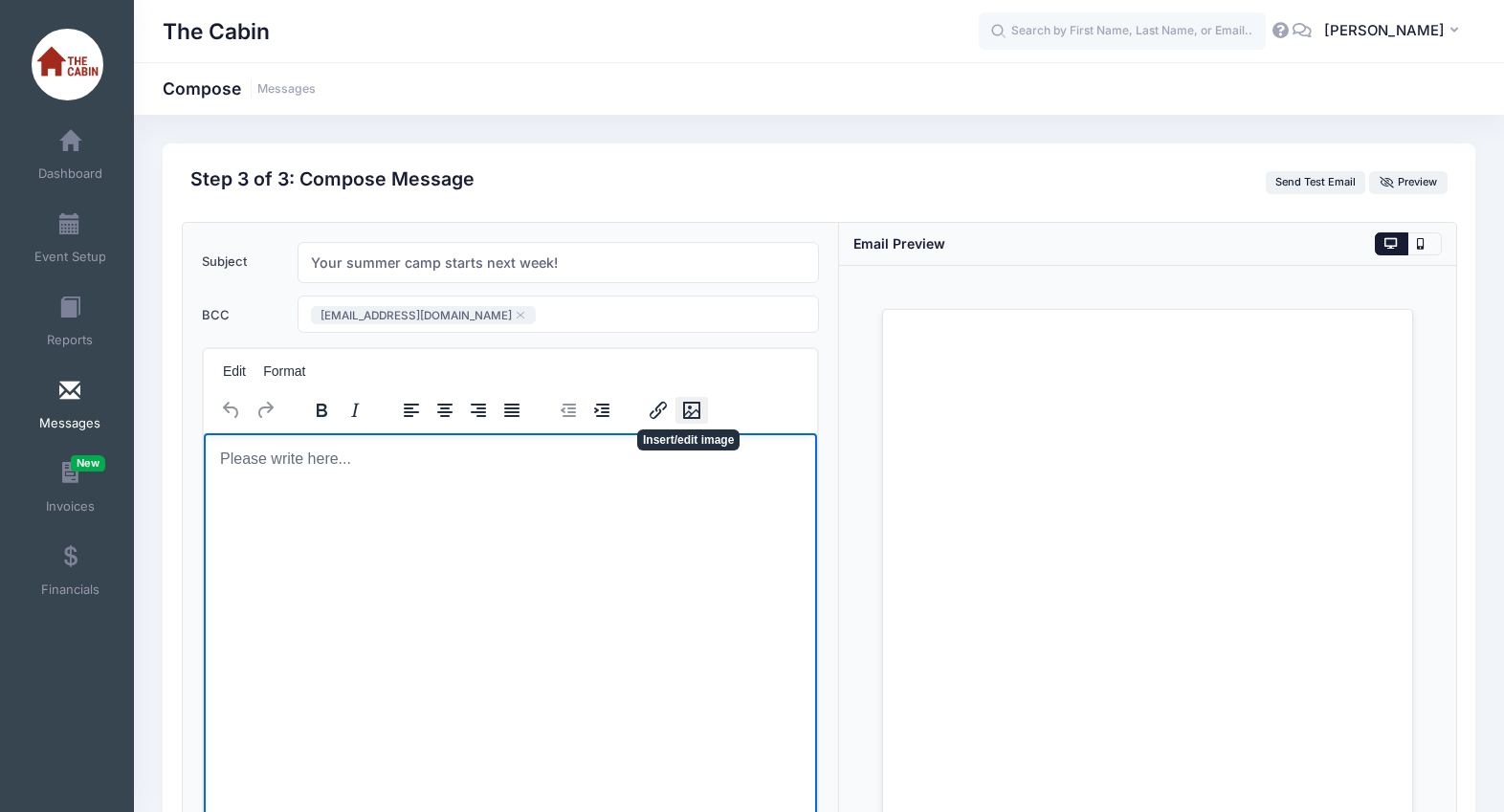 click at bounding box center [692, 410] 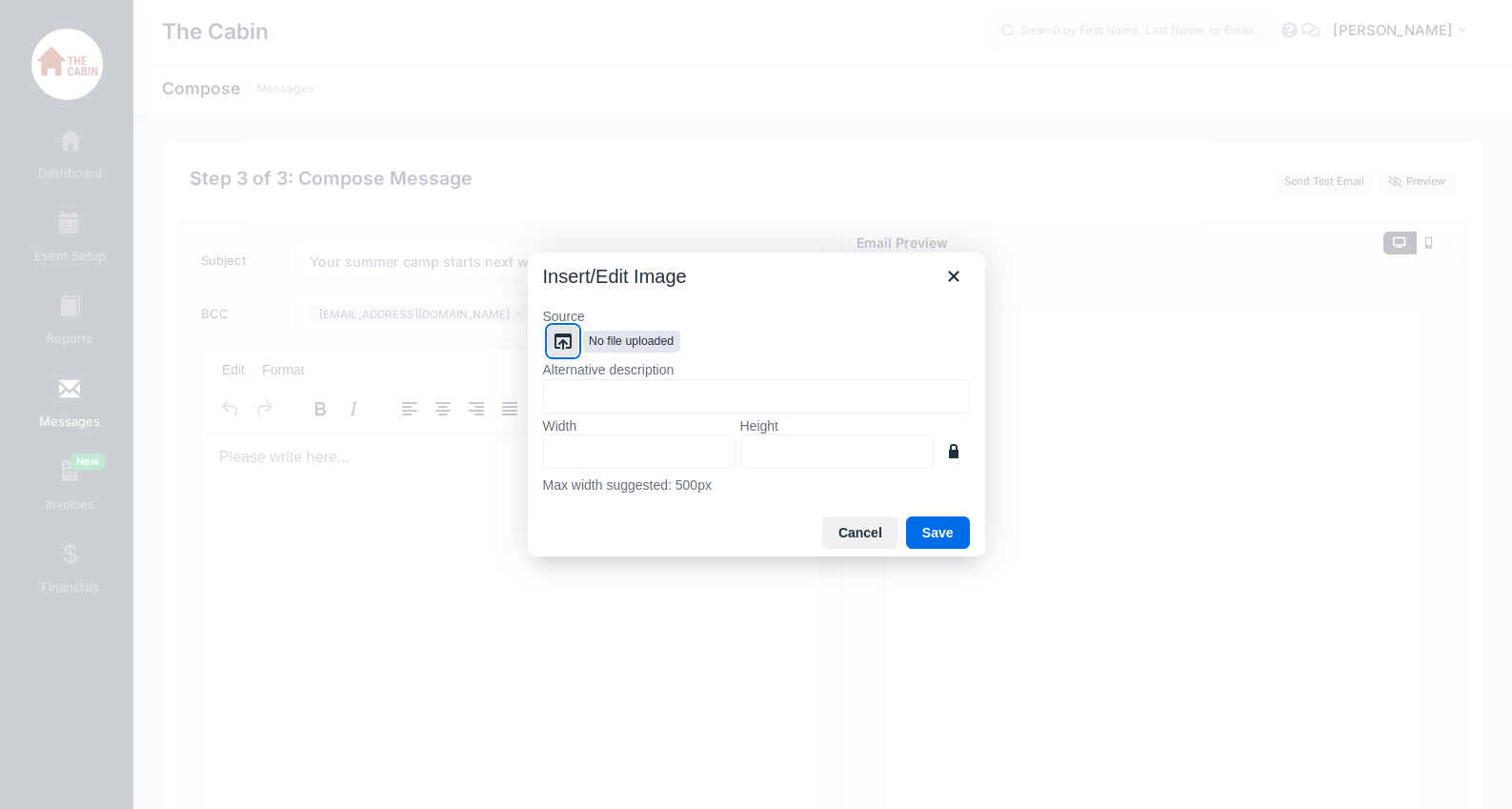 click 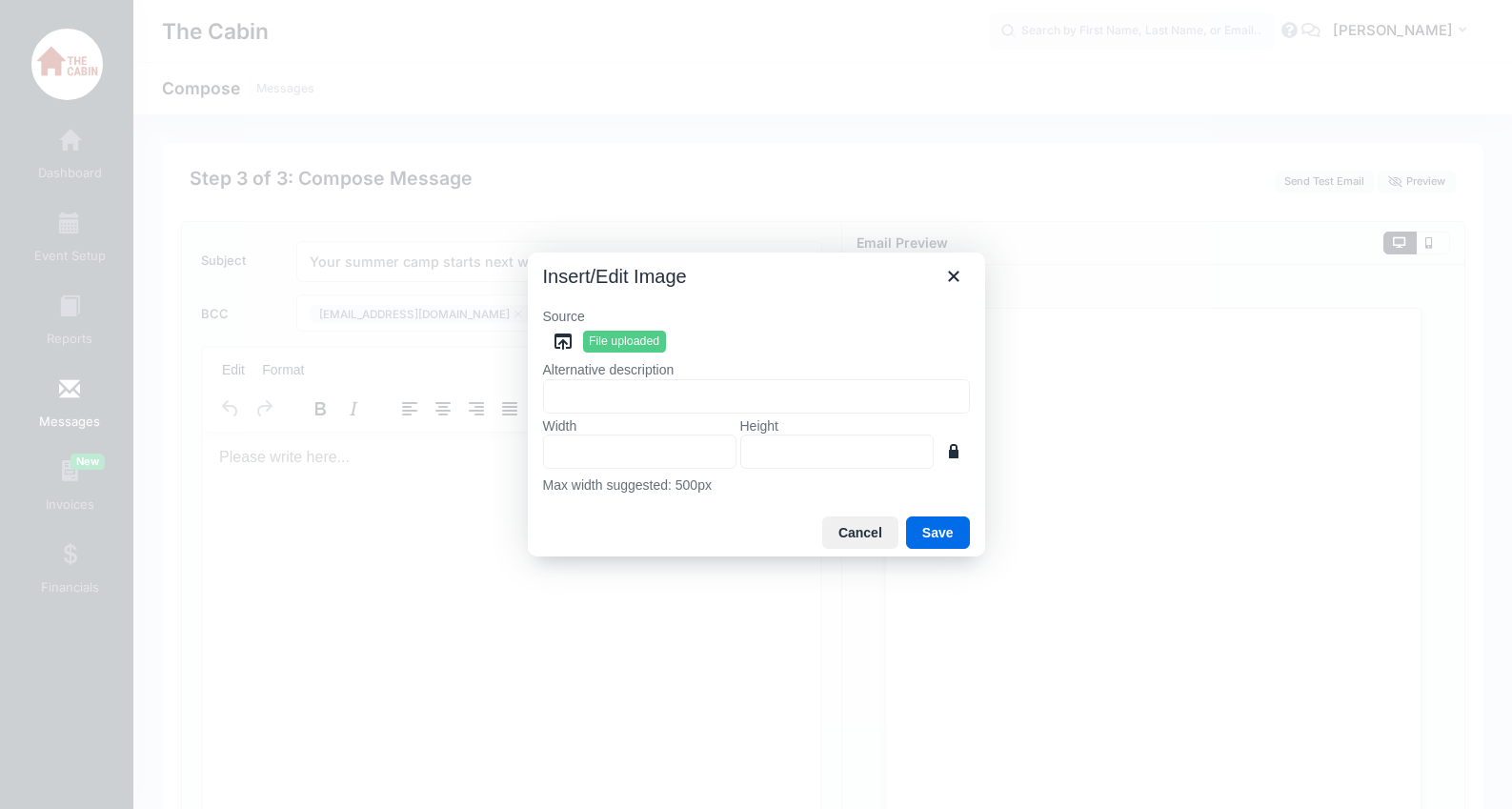 type on "1000" 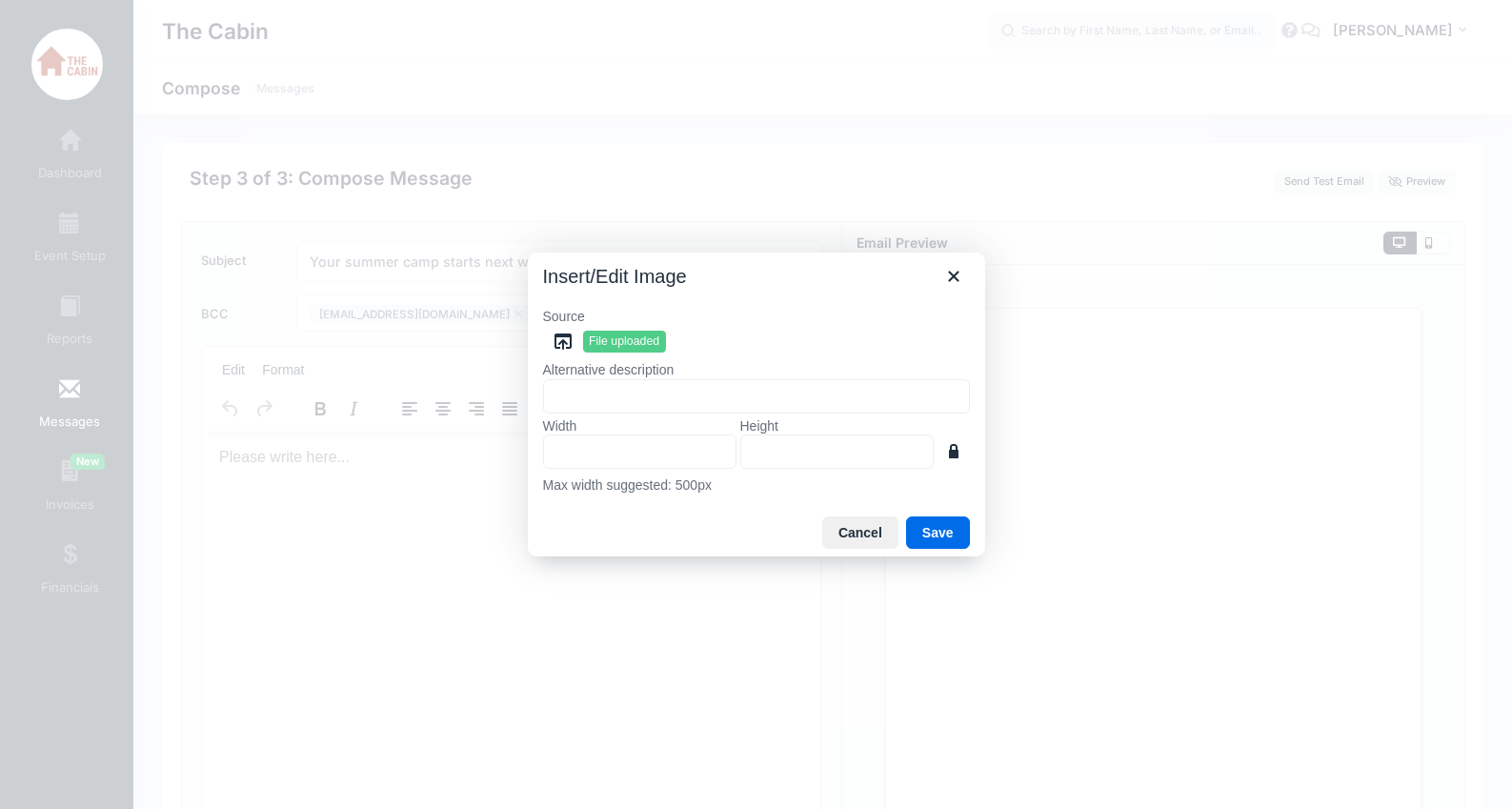 type on "400" 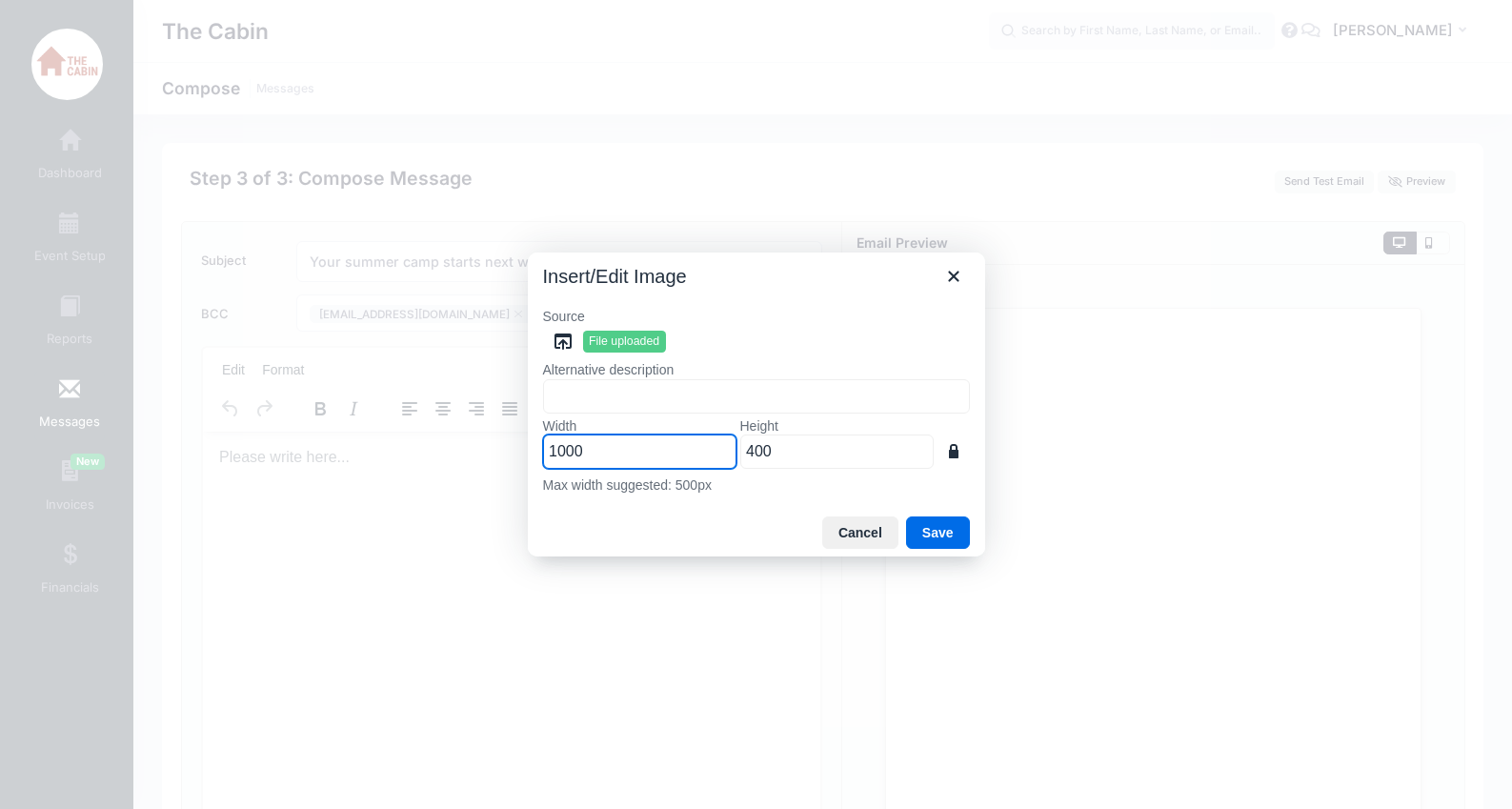 drag, startPoint x: 595, startPoint y: 446, endPoint x: 477, endPoint y: 440, distance: 118.152444 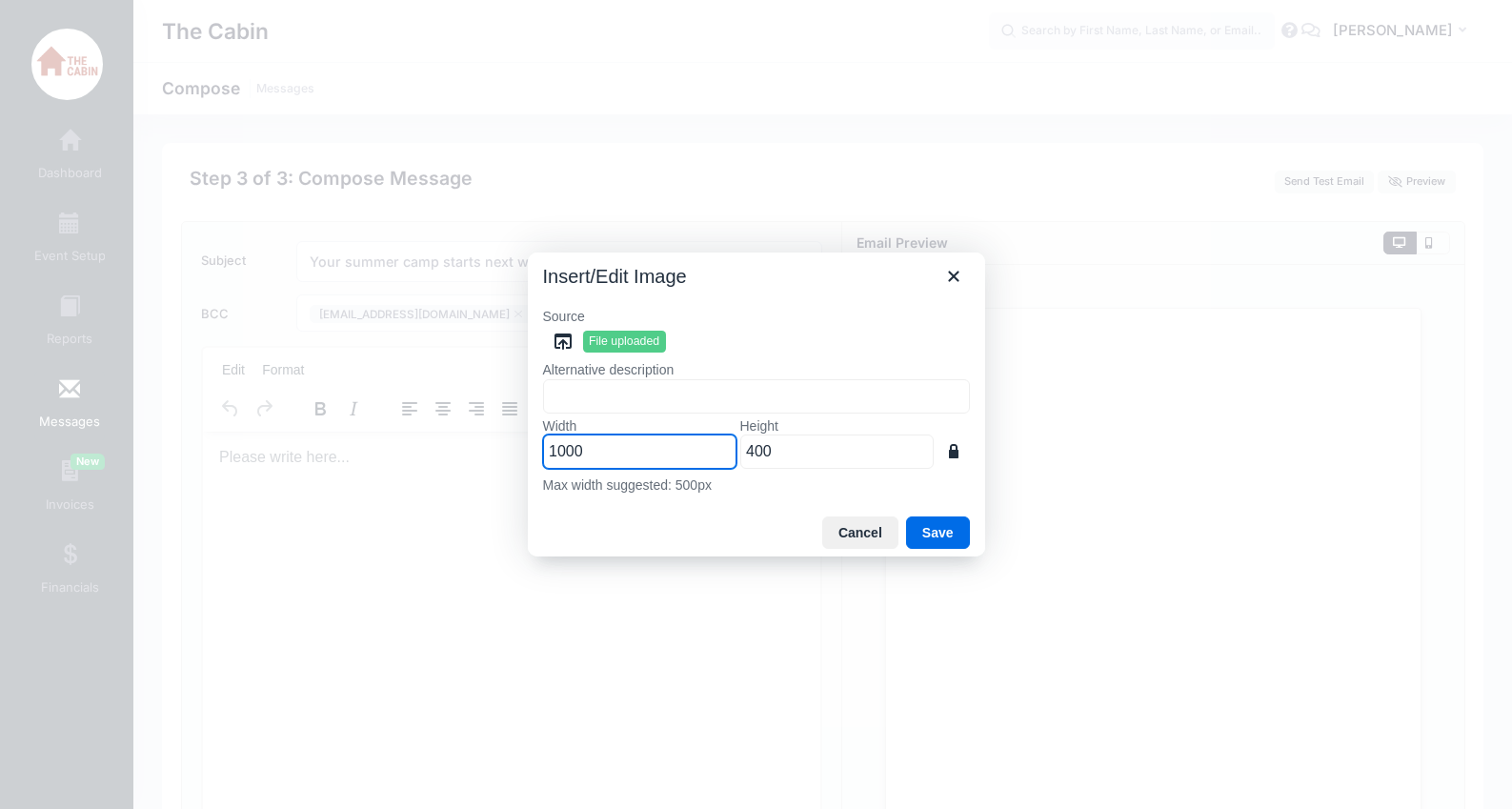 click on "Insert/Edit Image Source https://portal.campnetwork.com/camp_documents/EmailAttachments/398474_f0fccfffa94d6d77.png File uploaded Alternative description Width 1000 Height 400   Max width suggested: 500px Cancel Save" at bounding box center [756, 404] 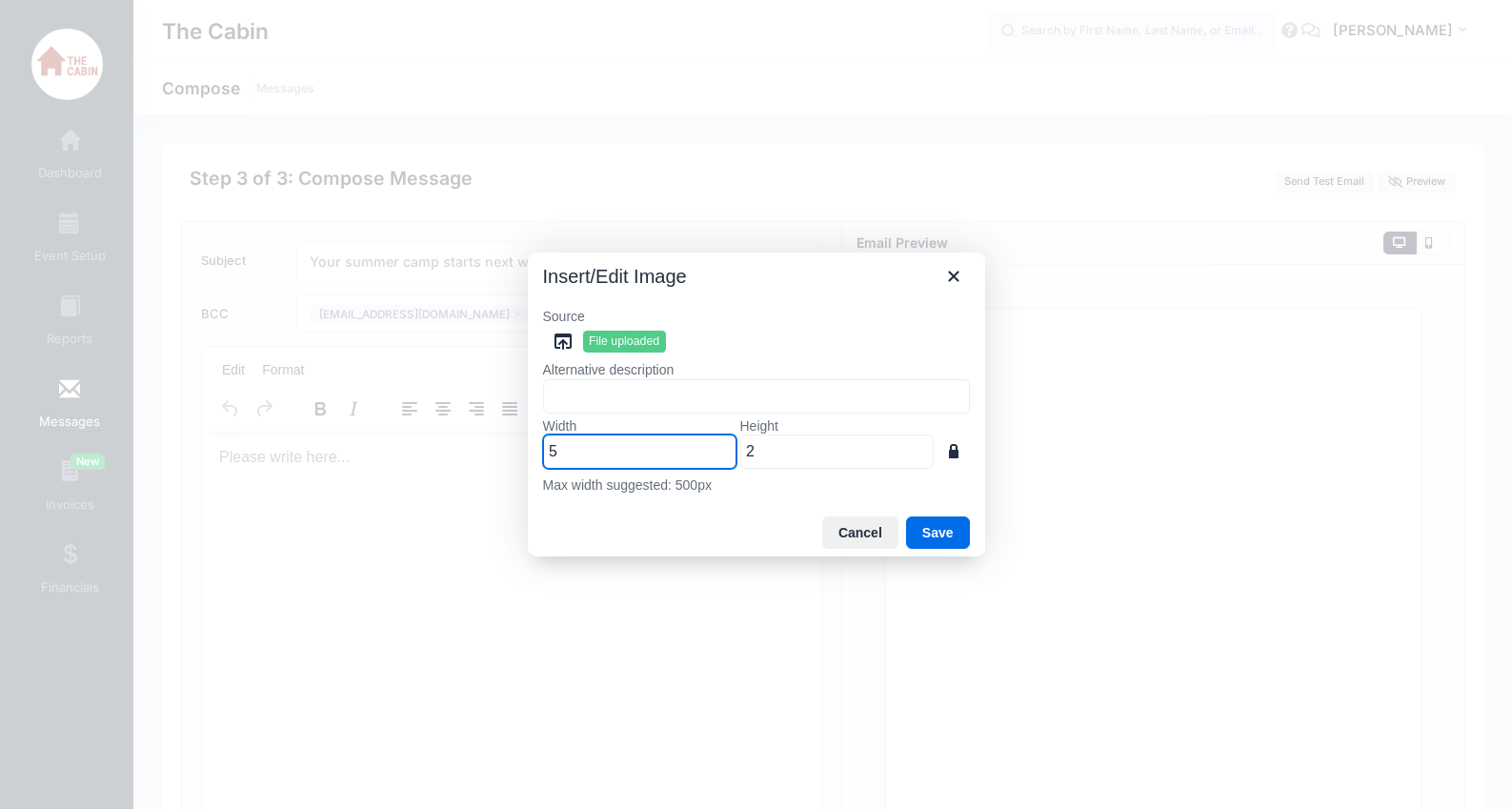 type on "50" 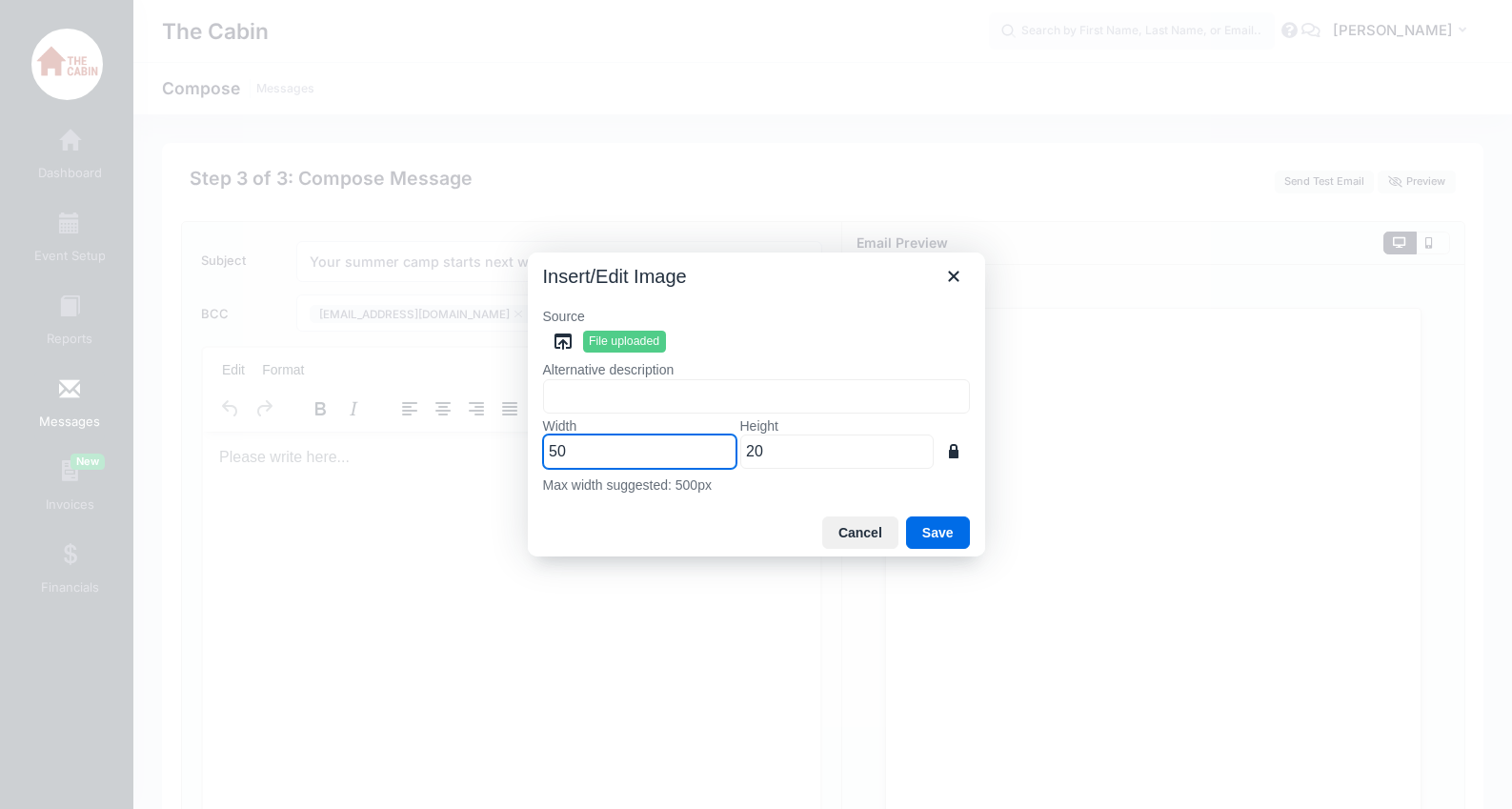 type on "500" 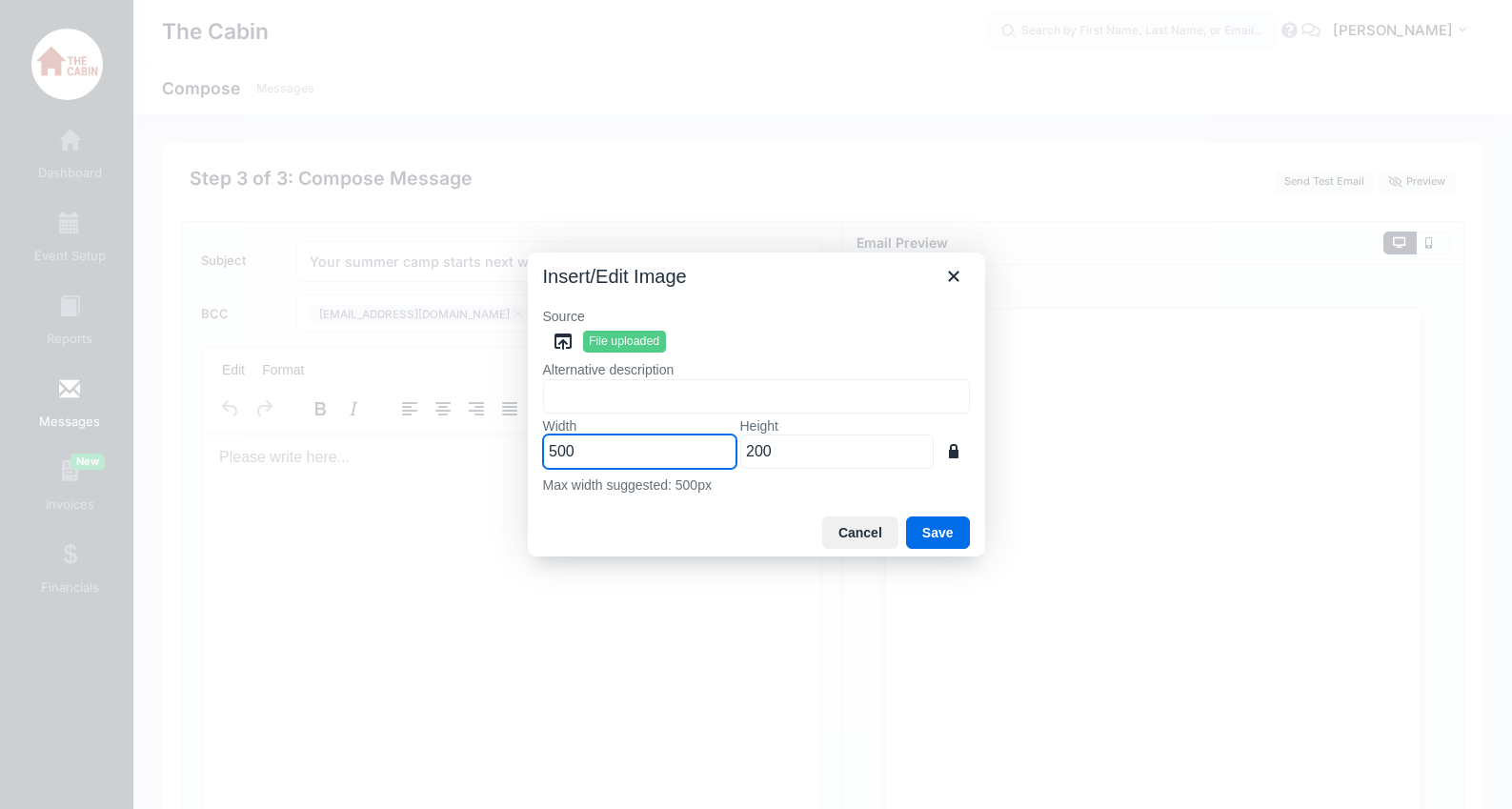 type on "500" 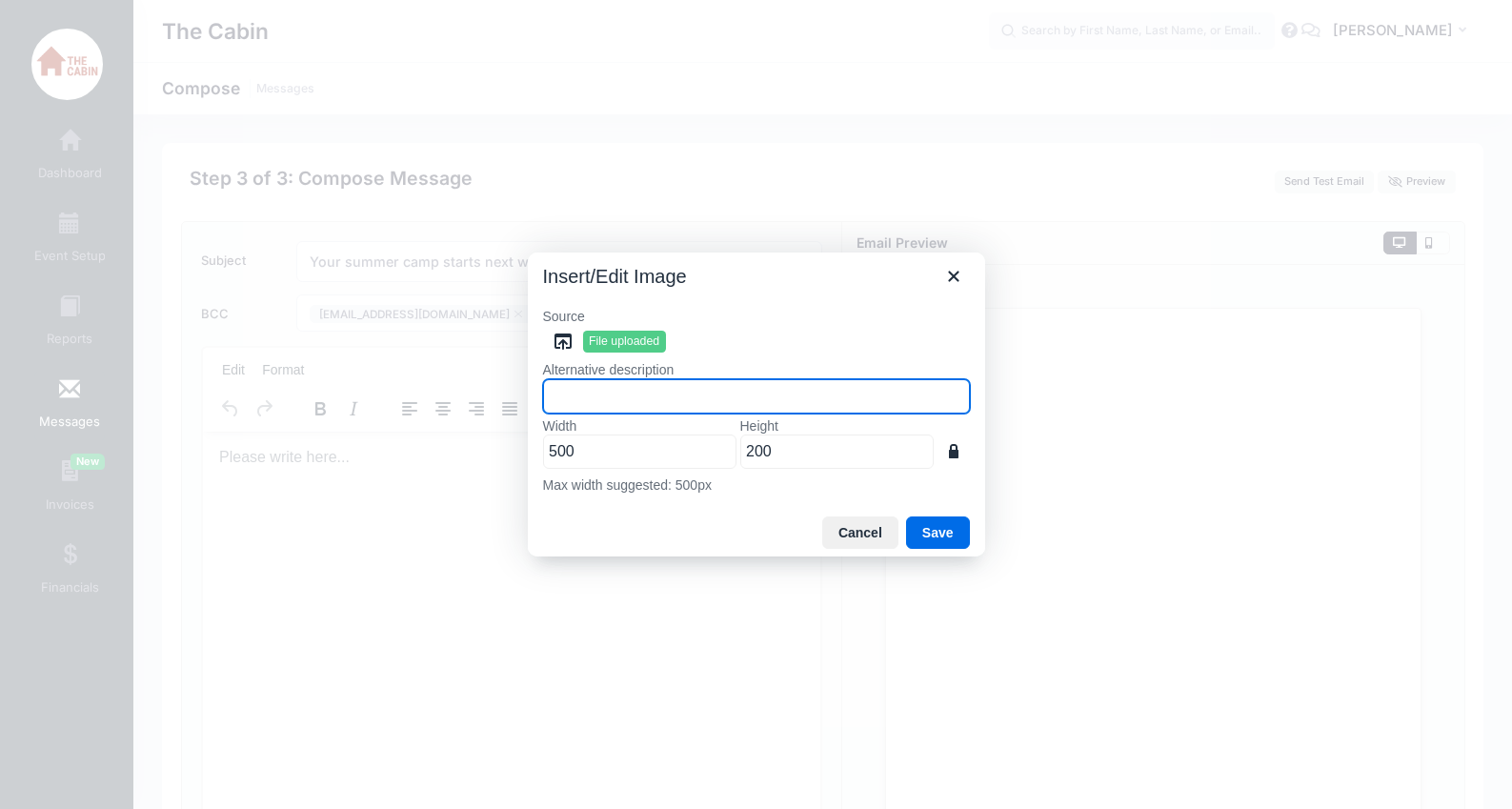 click on "Alternative description" at bounding box center [756, 396] 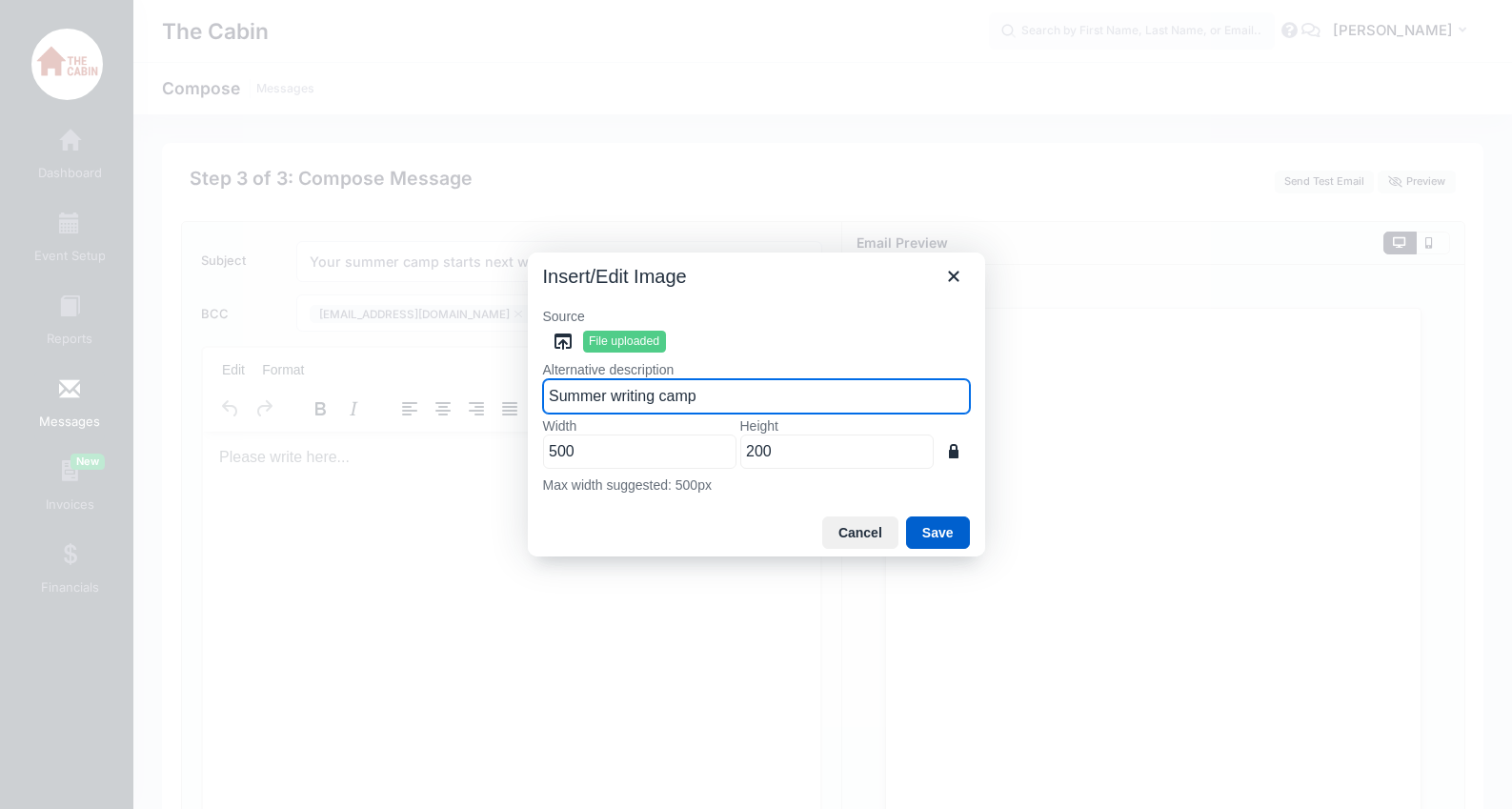 type on "Summer writing camp" 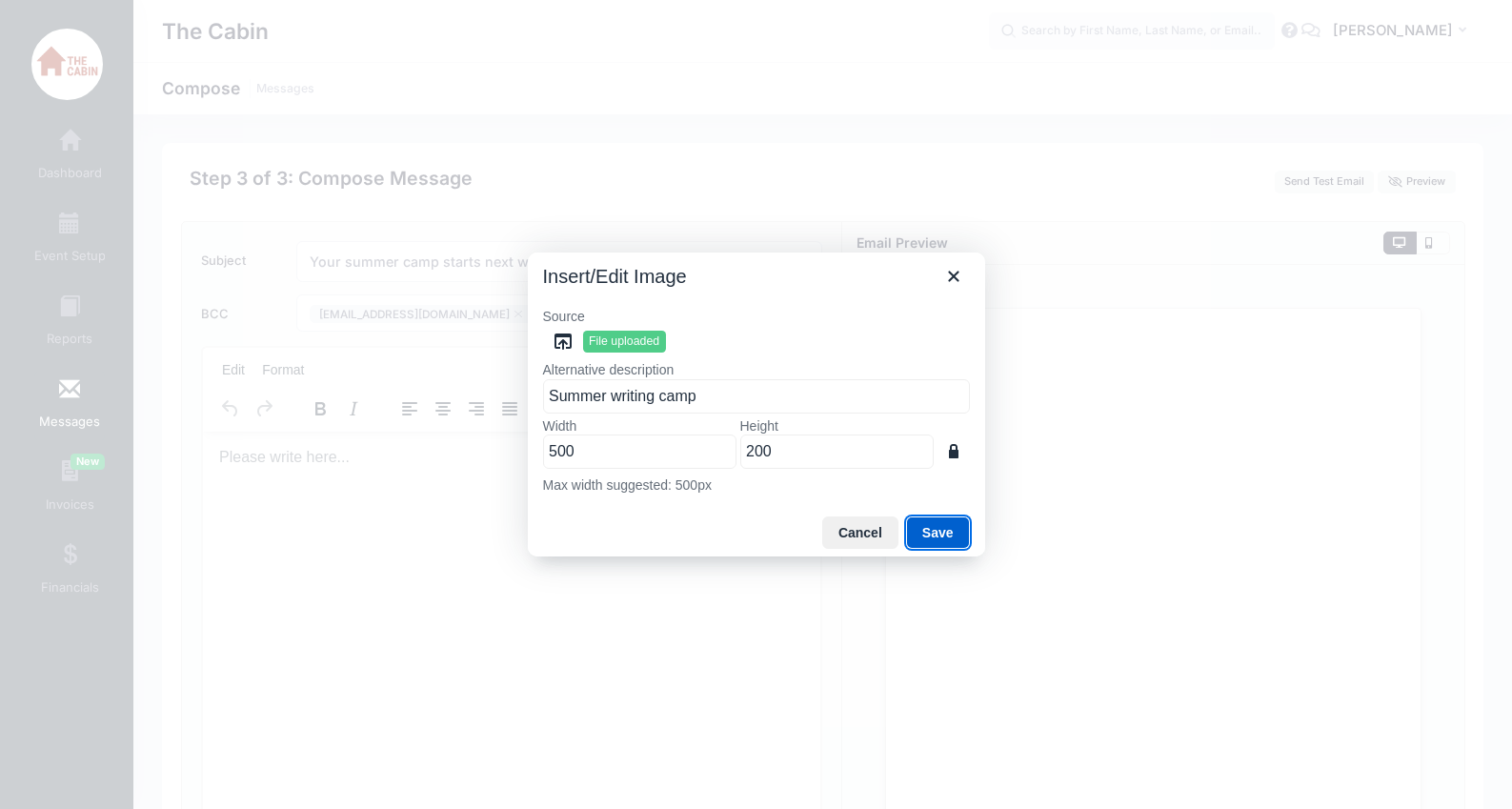 click on "Save" at bounding box center [937, 533] 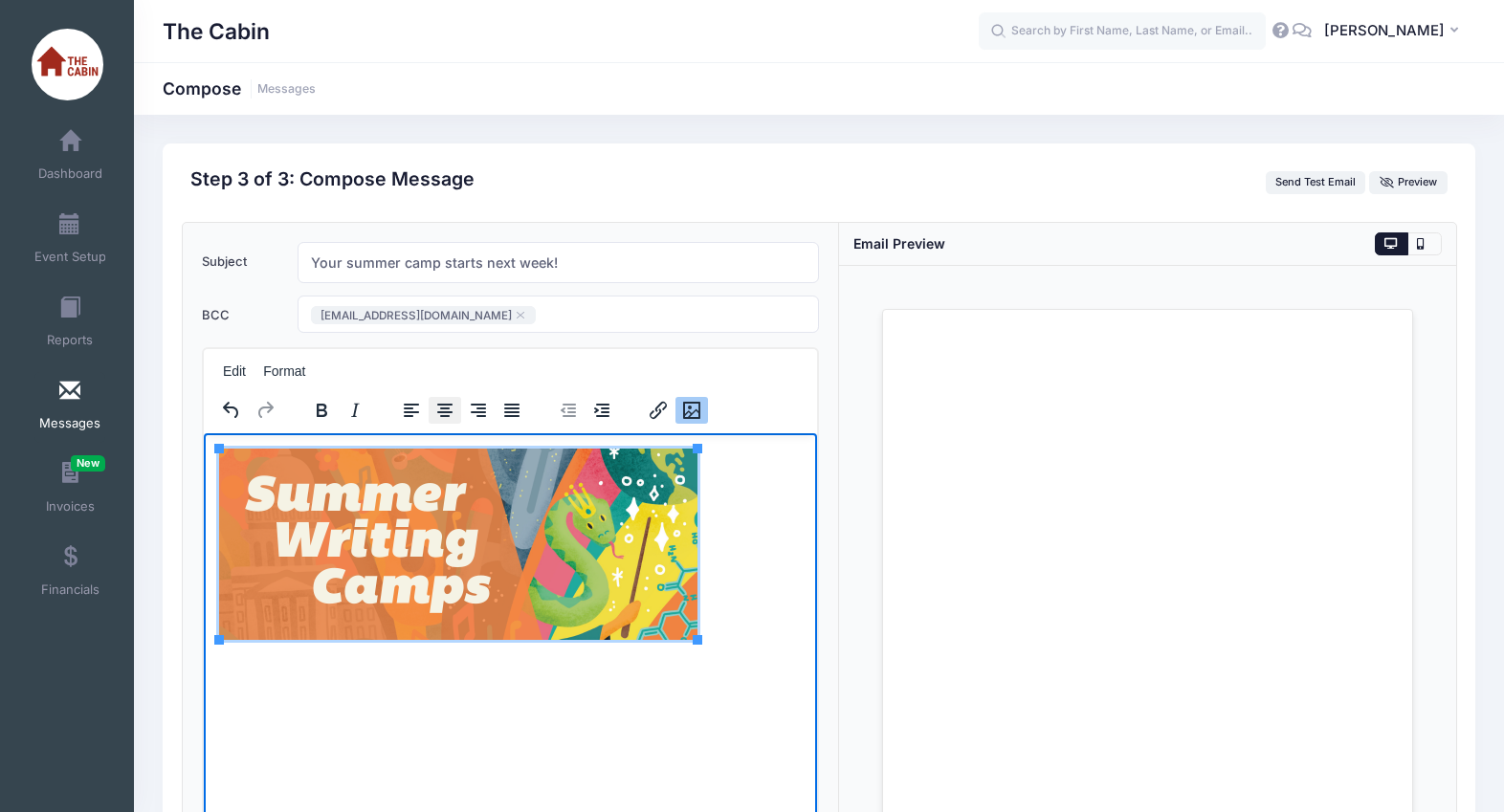 click 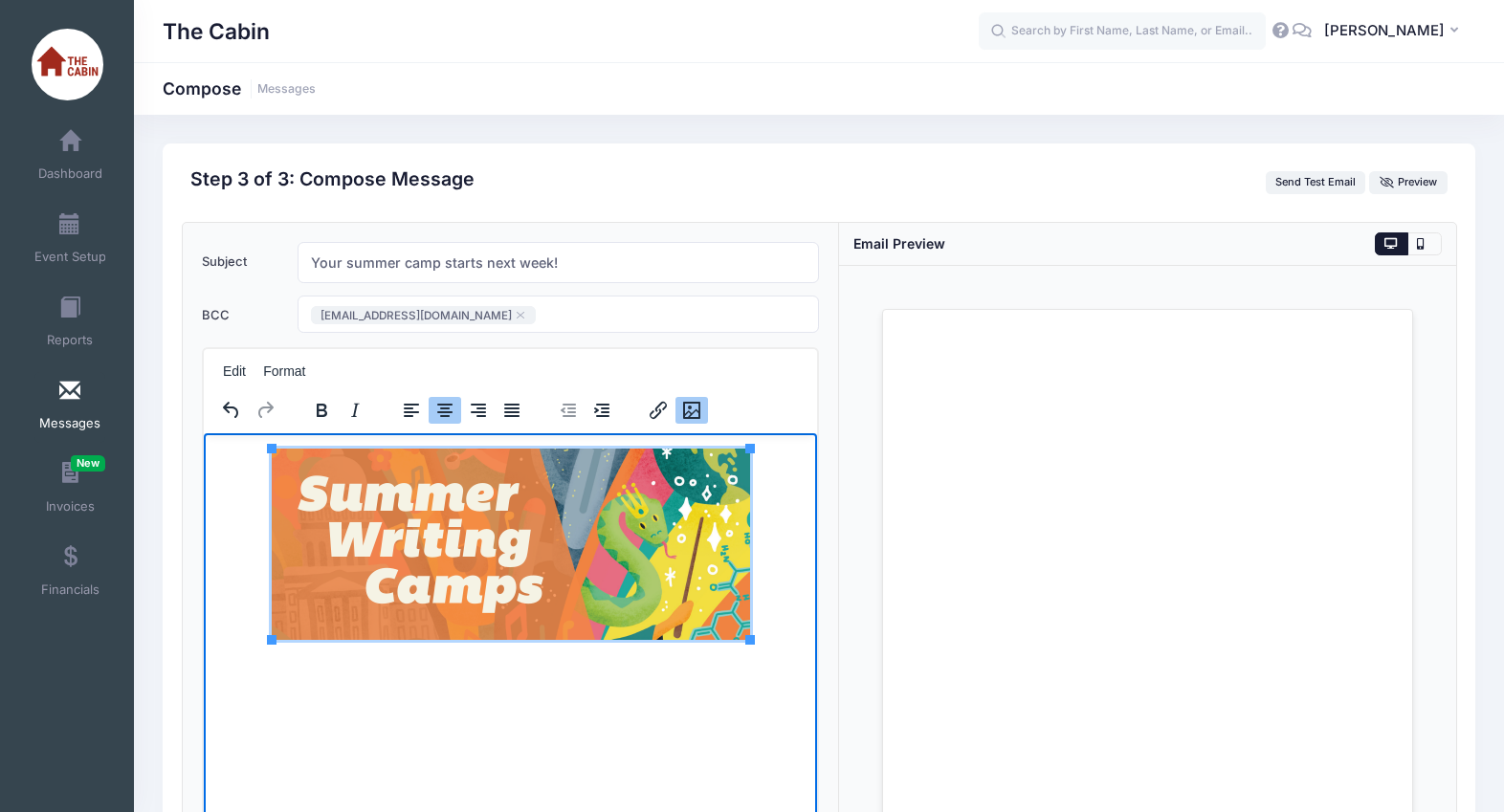 click at bounding box center (509, 554) 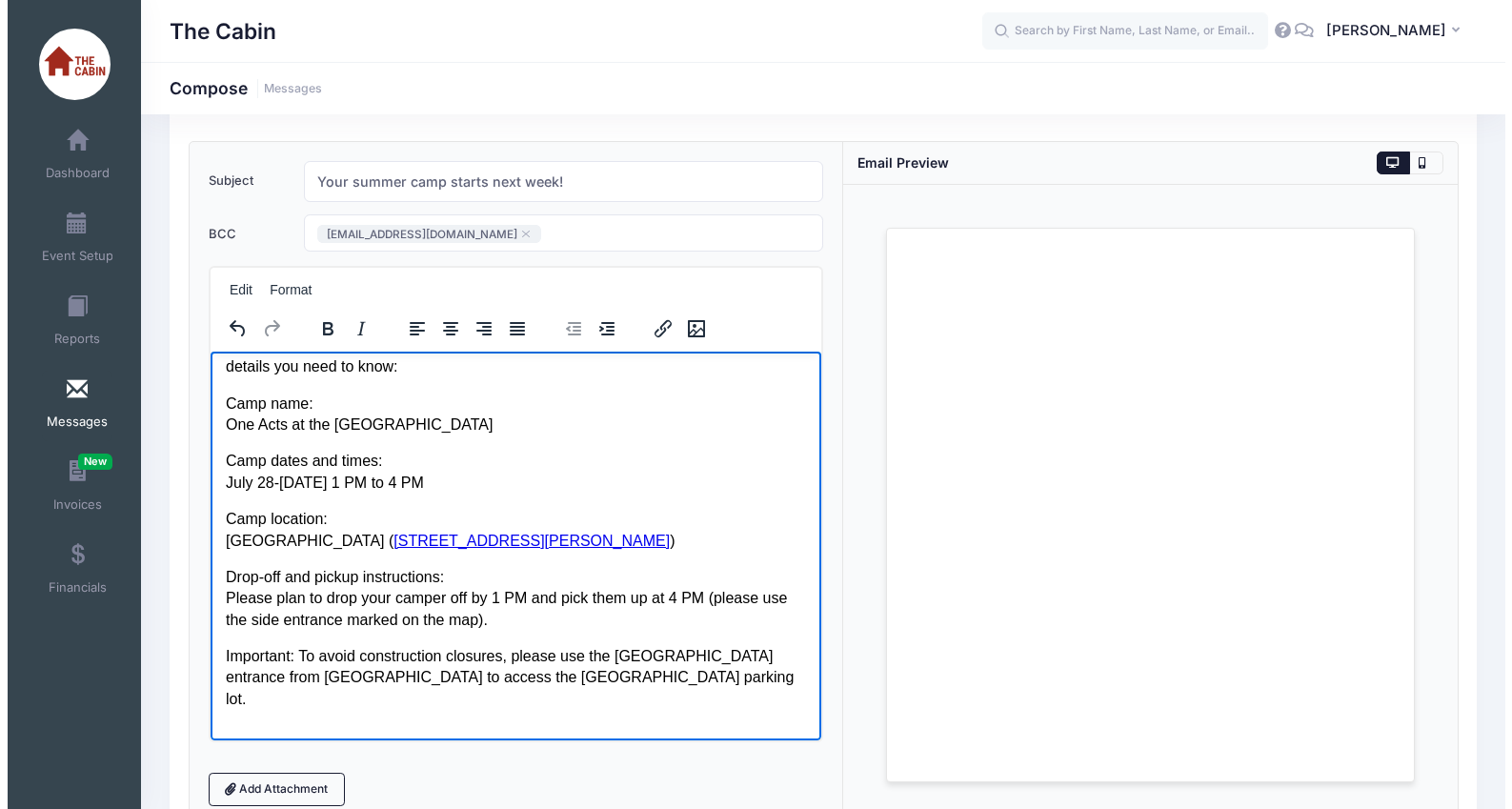 scroll, scrollTop: 82, scrollLeft: 0, axis: vertical 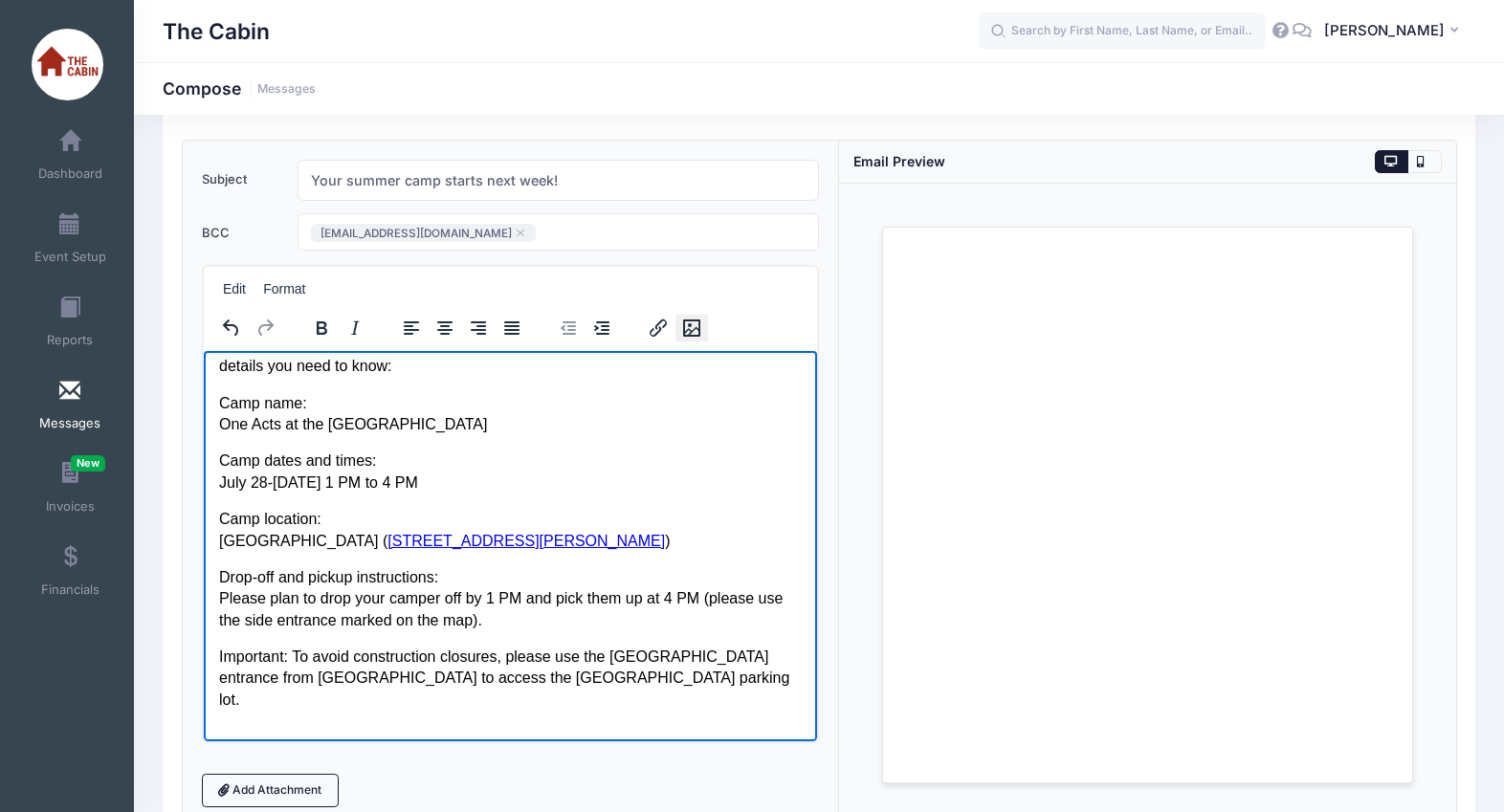 click at bounding box center [692, 328] 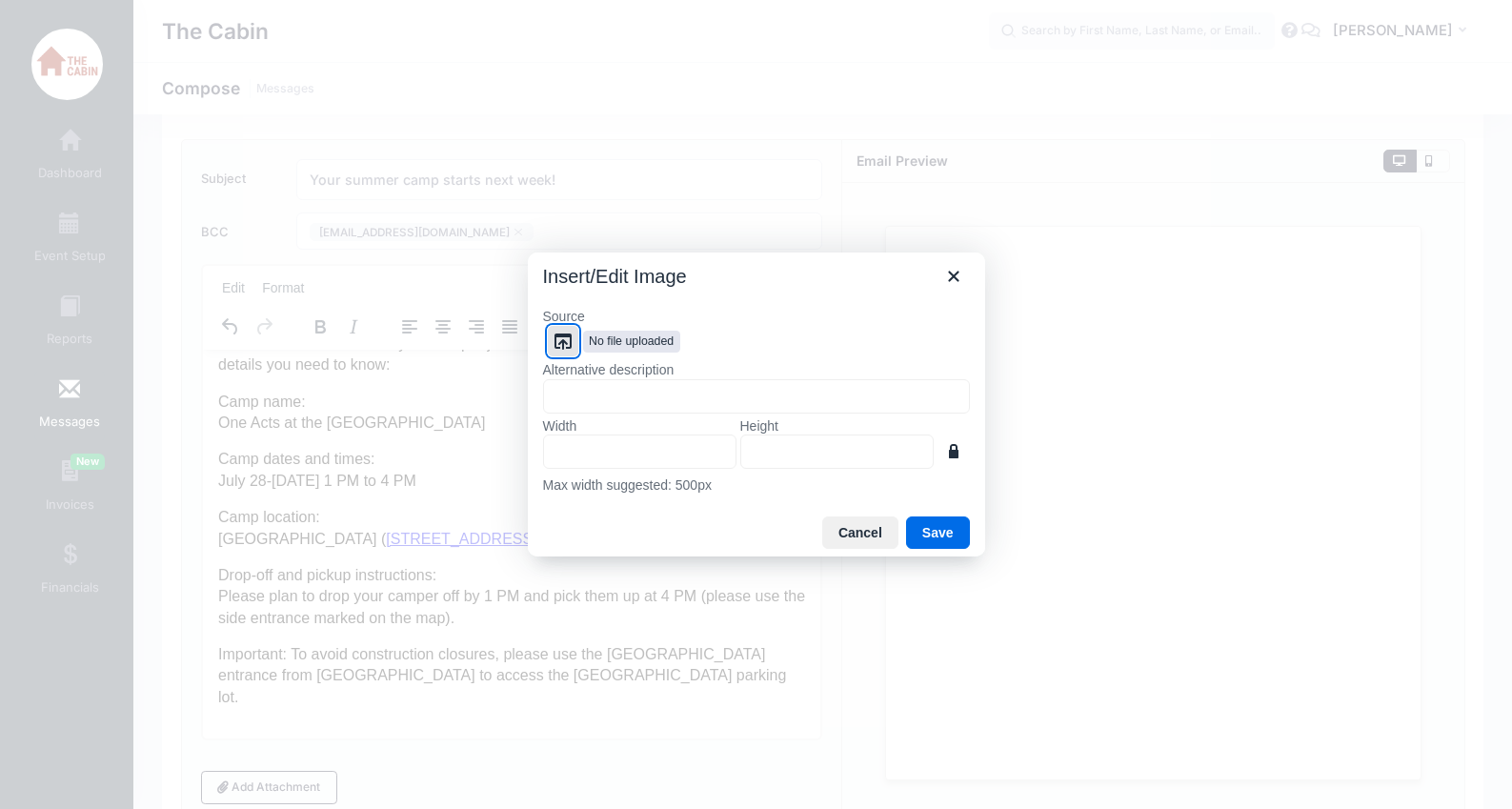 click 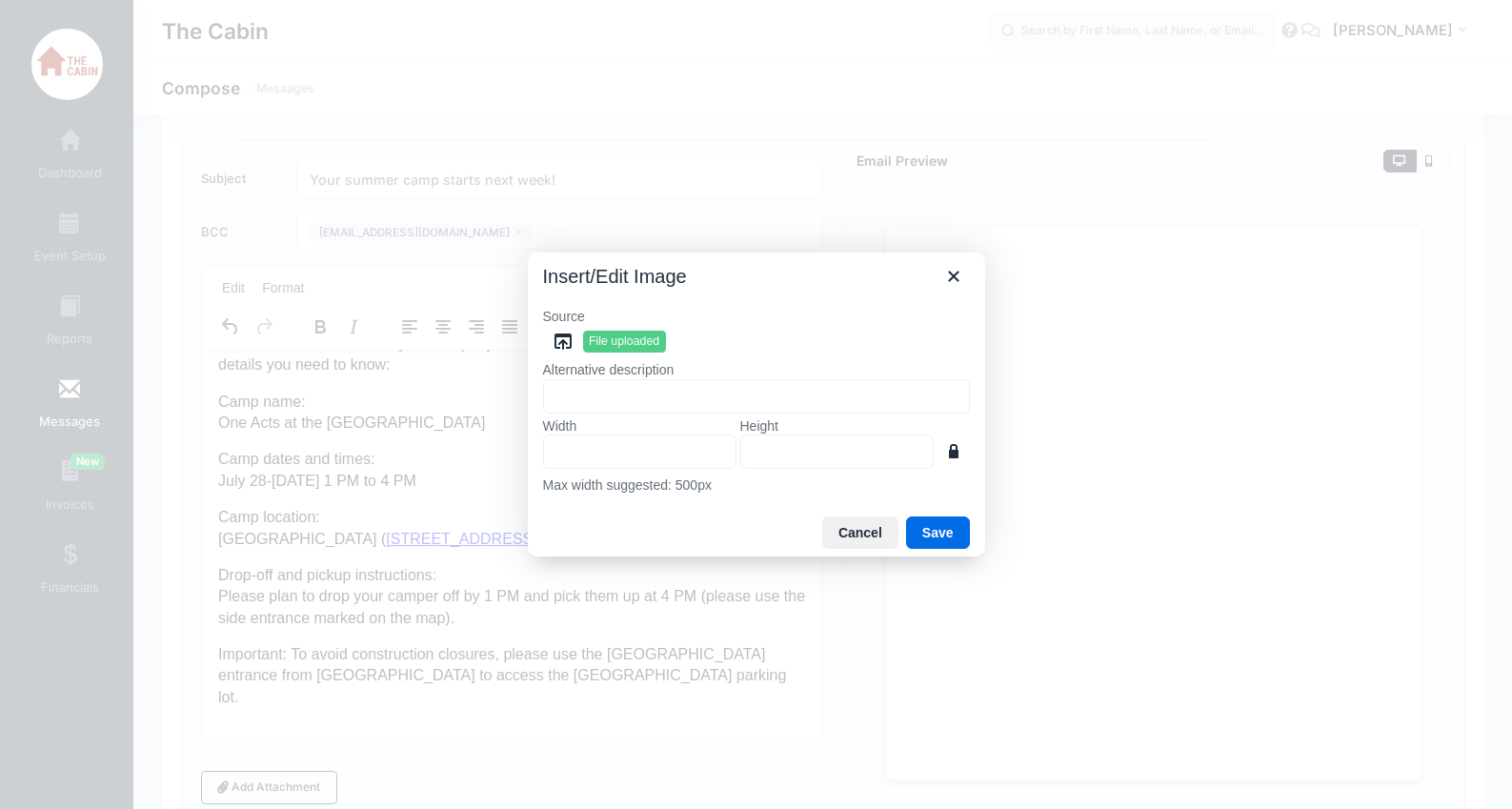 type on "500" 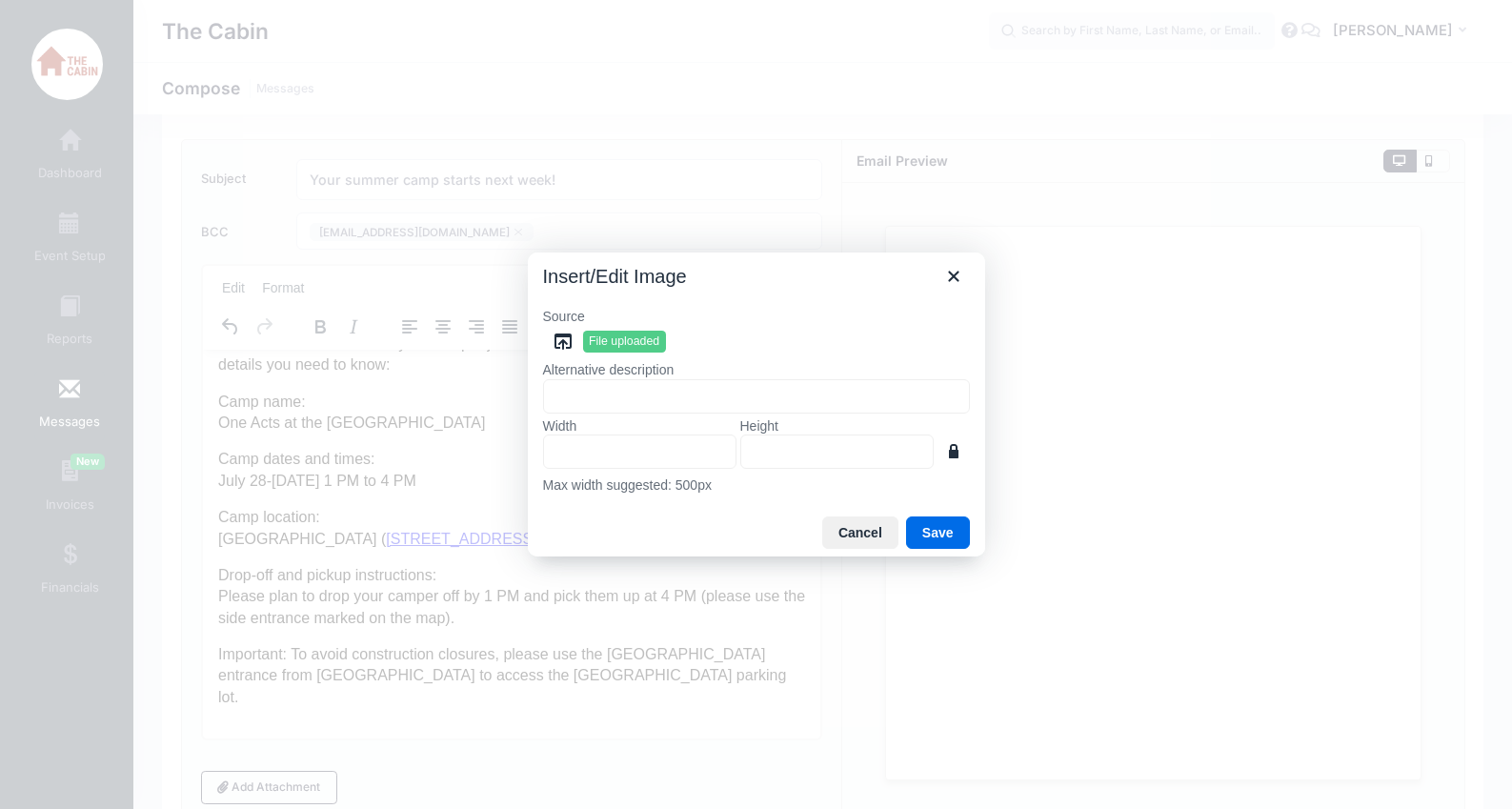 type on "264" 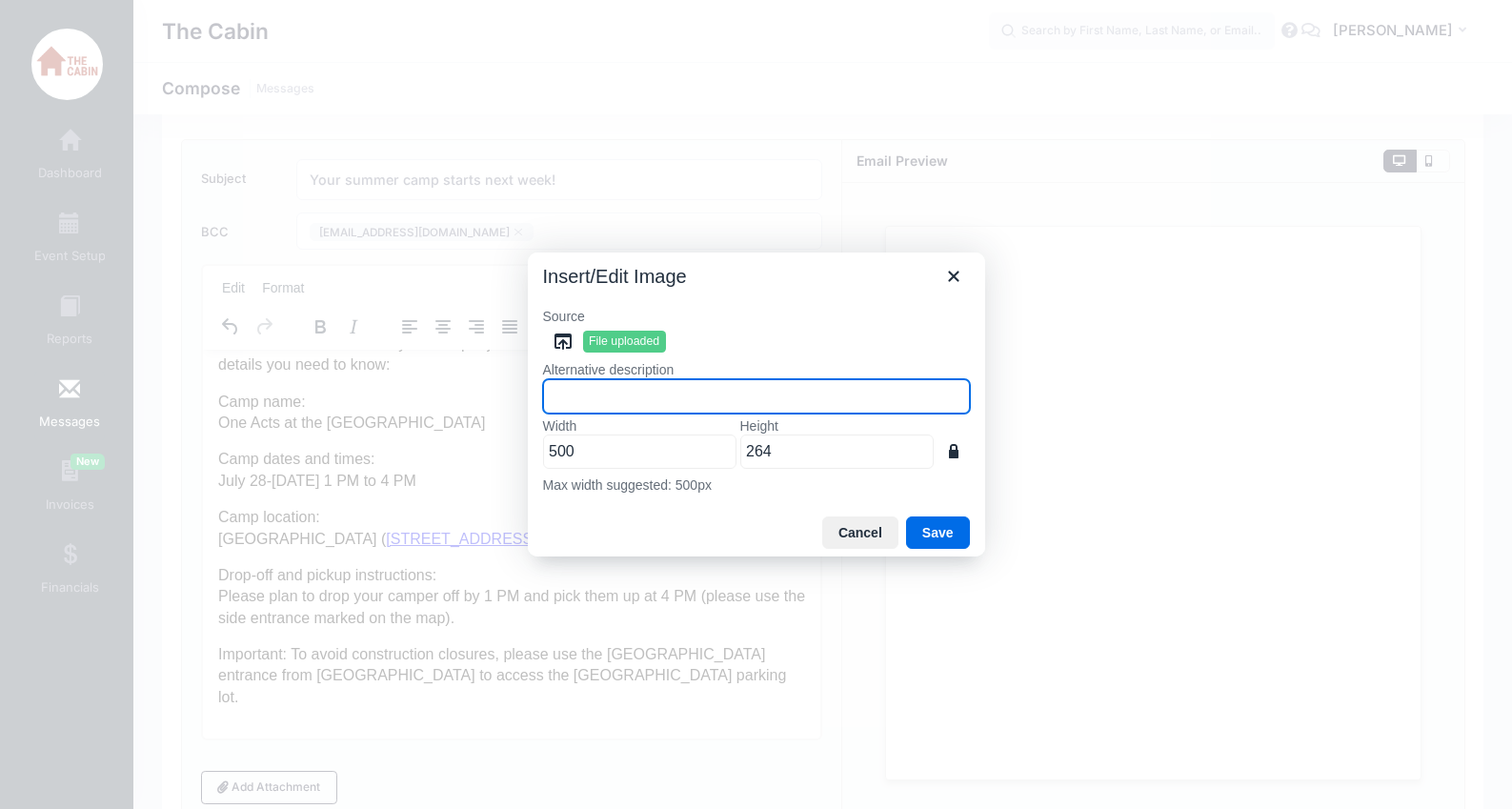 click on "Alternative description" at bounding box center [756, 396] 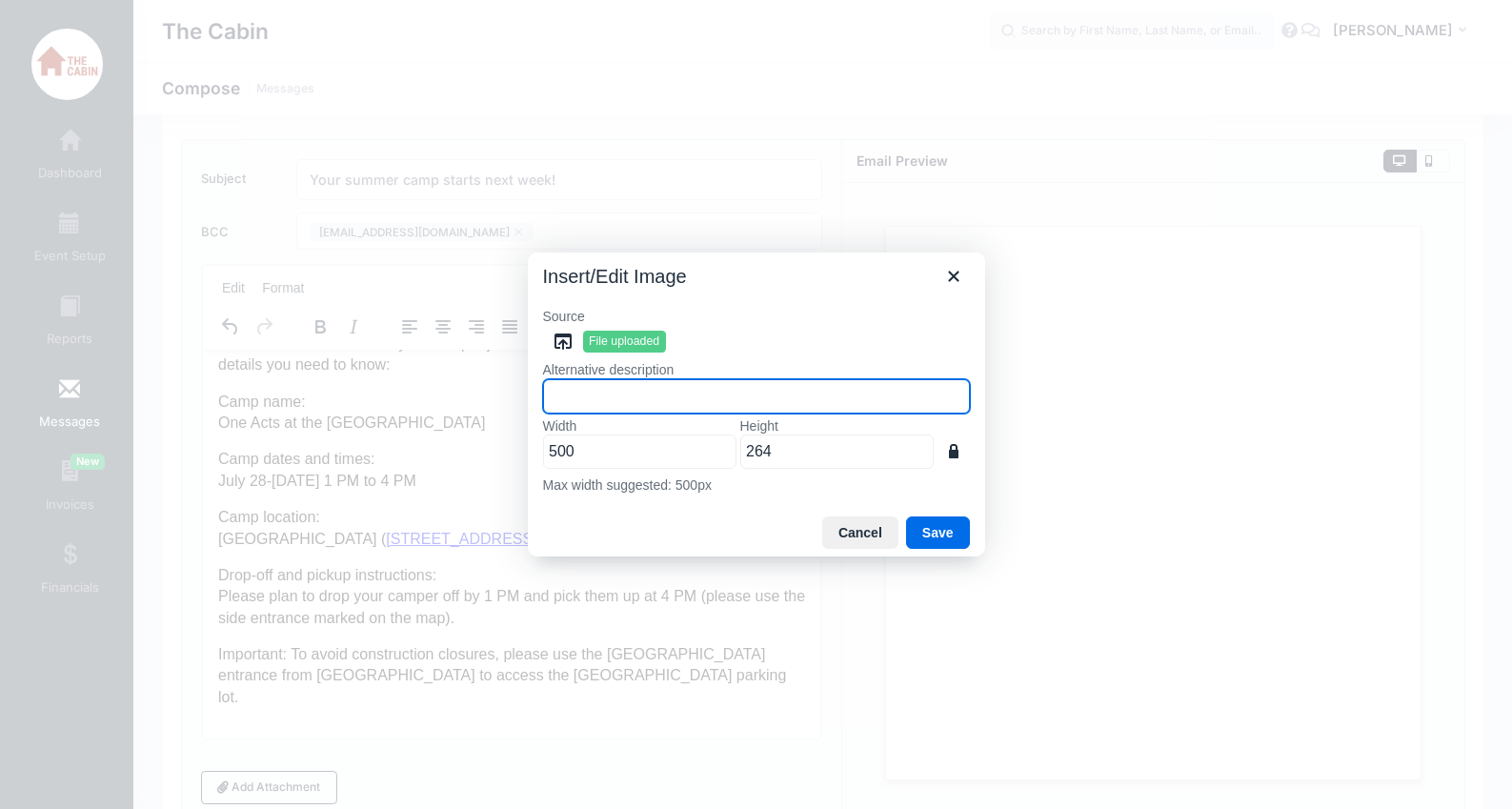 type on "S" 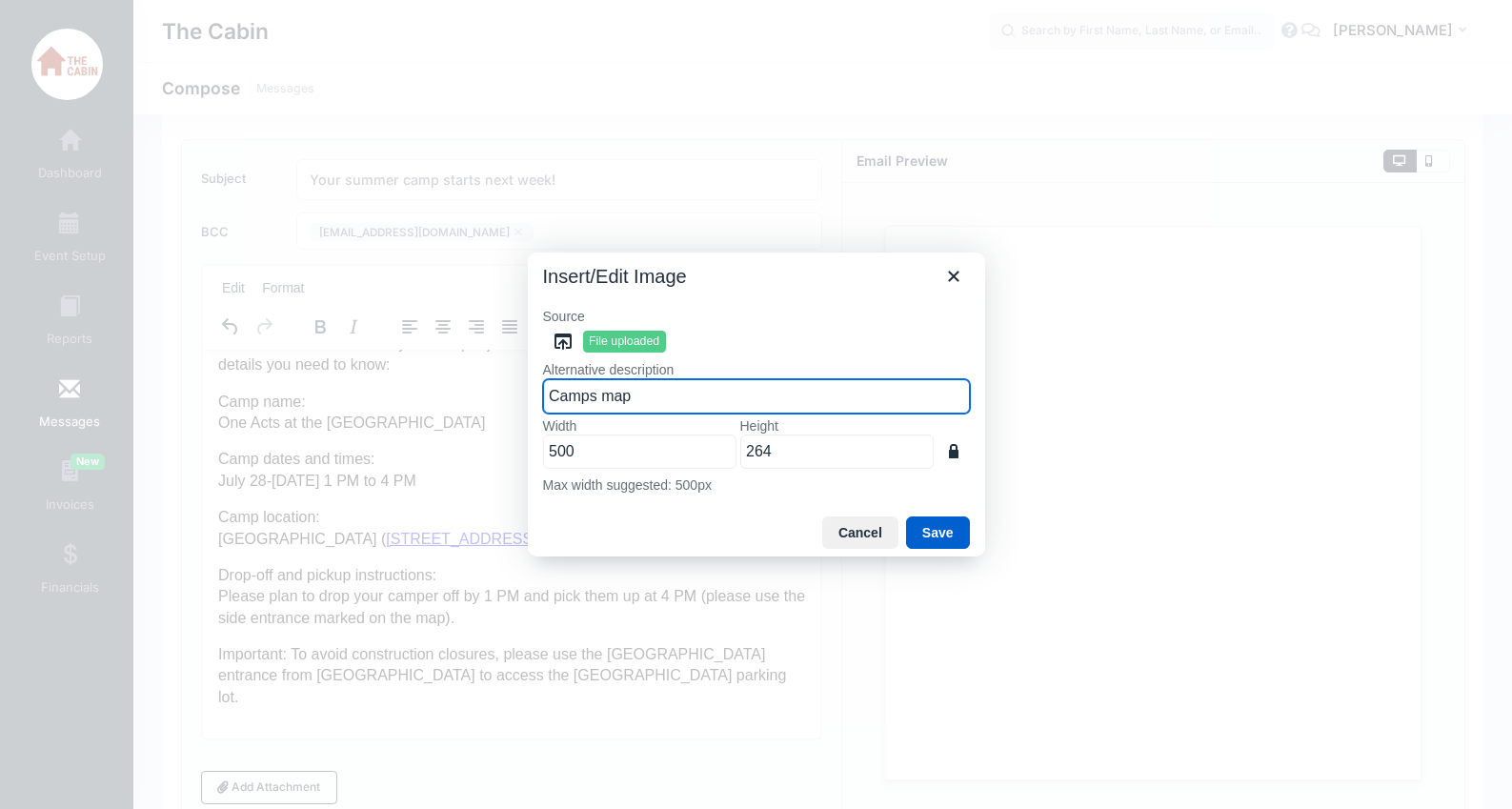 type on "Camps map" 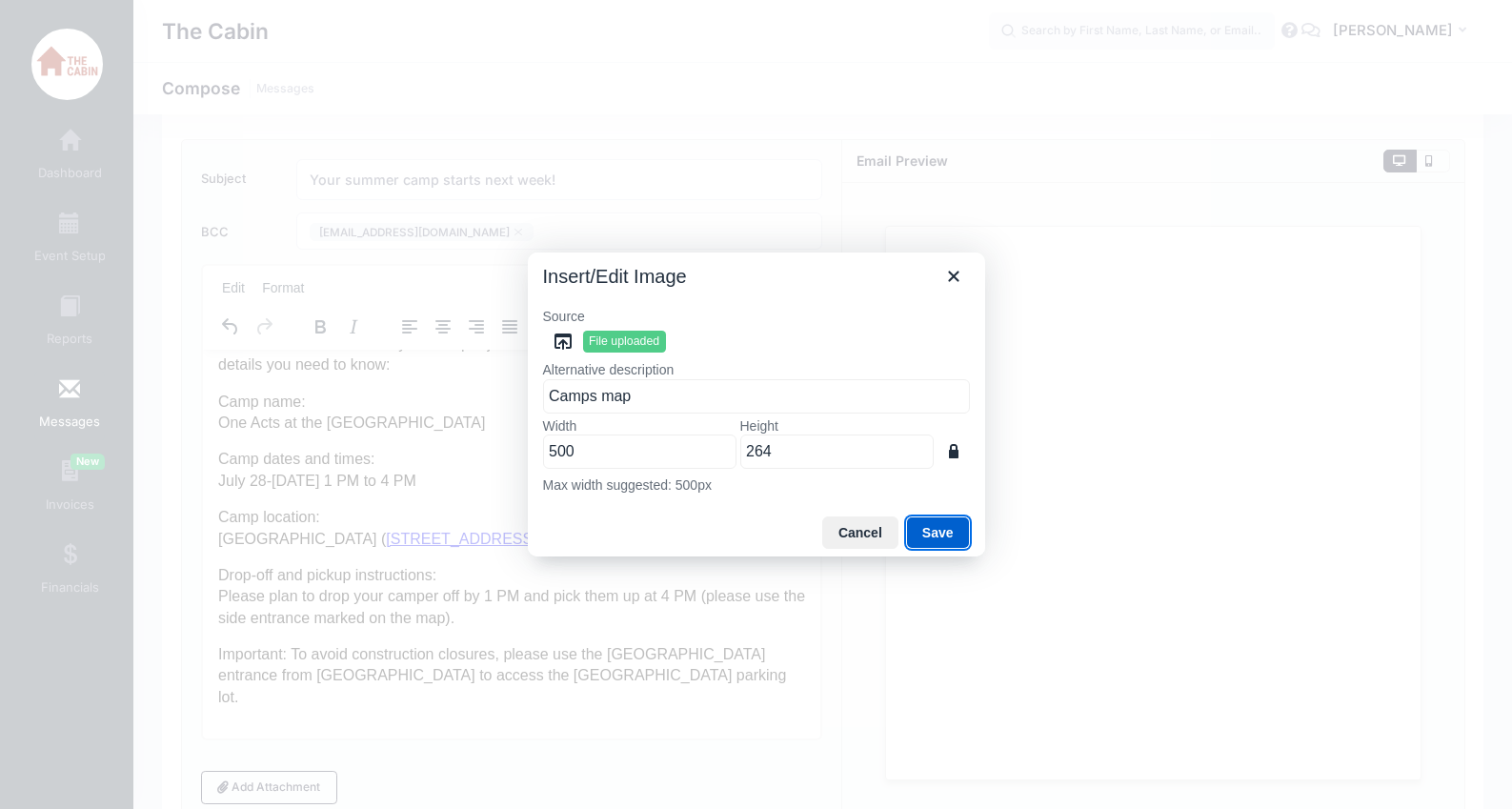 click on "Save" at bounding box center [937, 533] 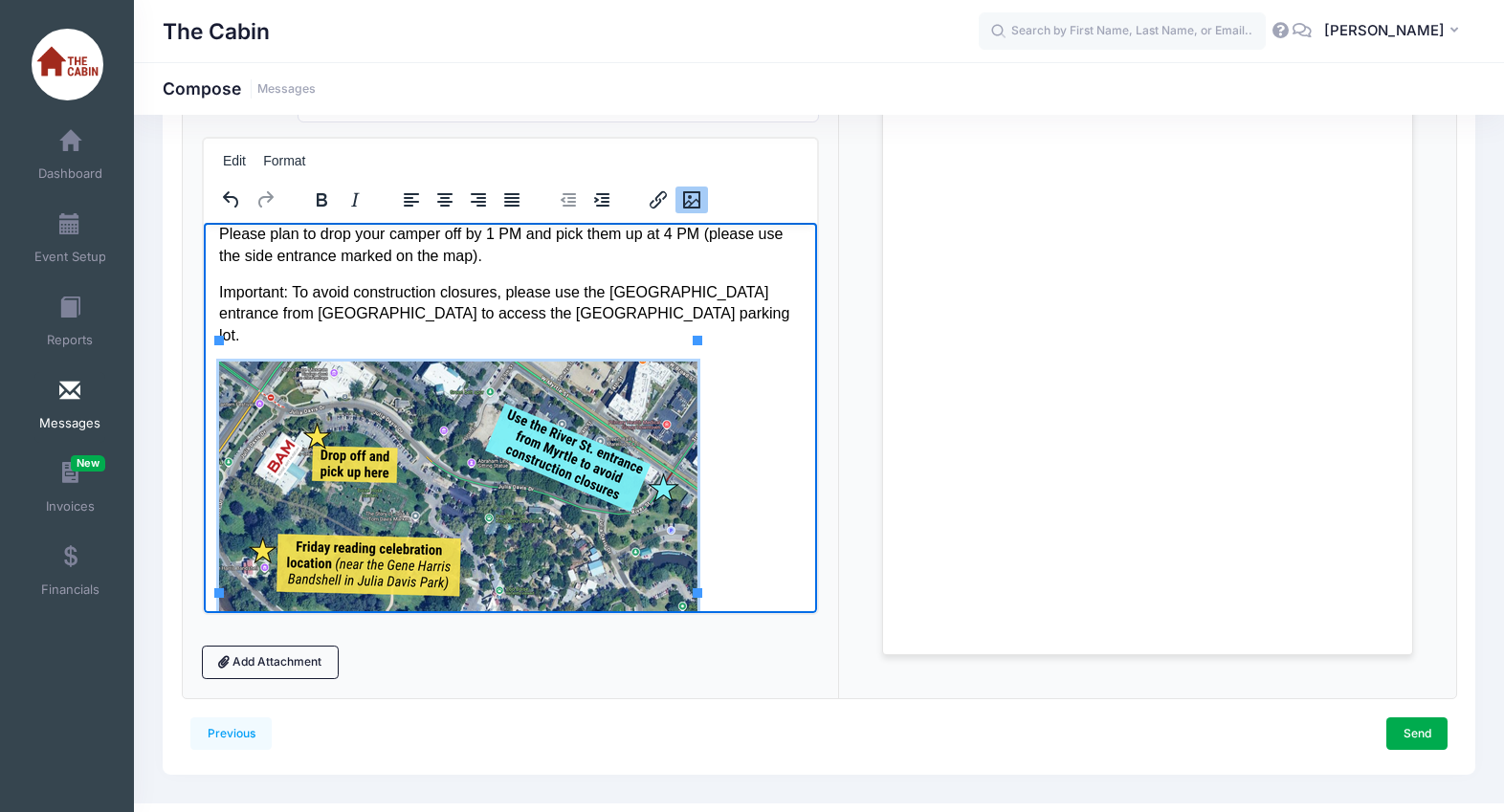 scroll, scrollTop: 246, scrollLeft: 0, axis: vertical 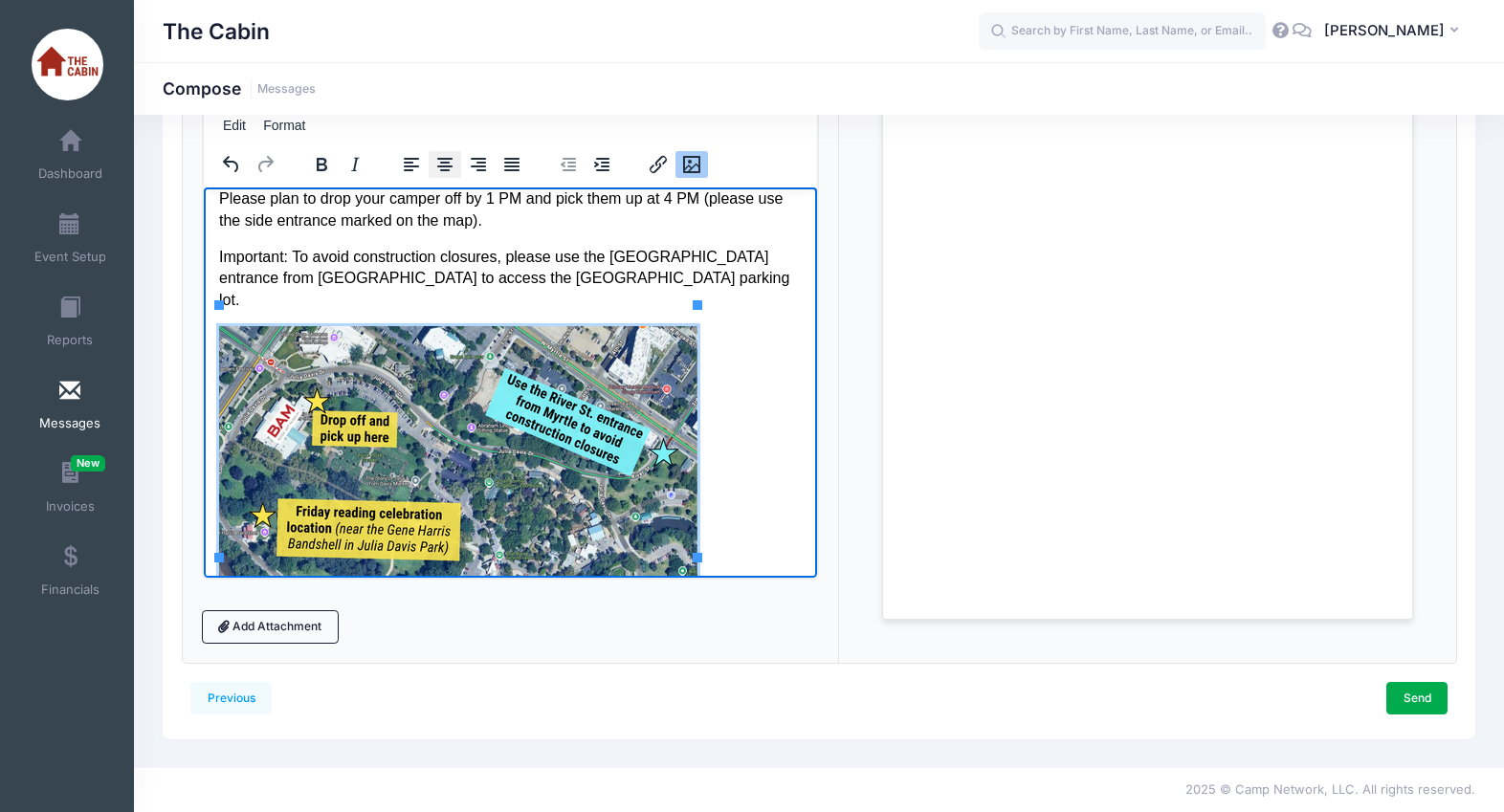 click 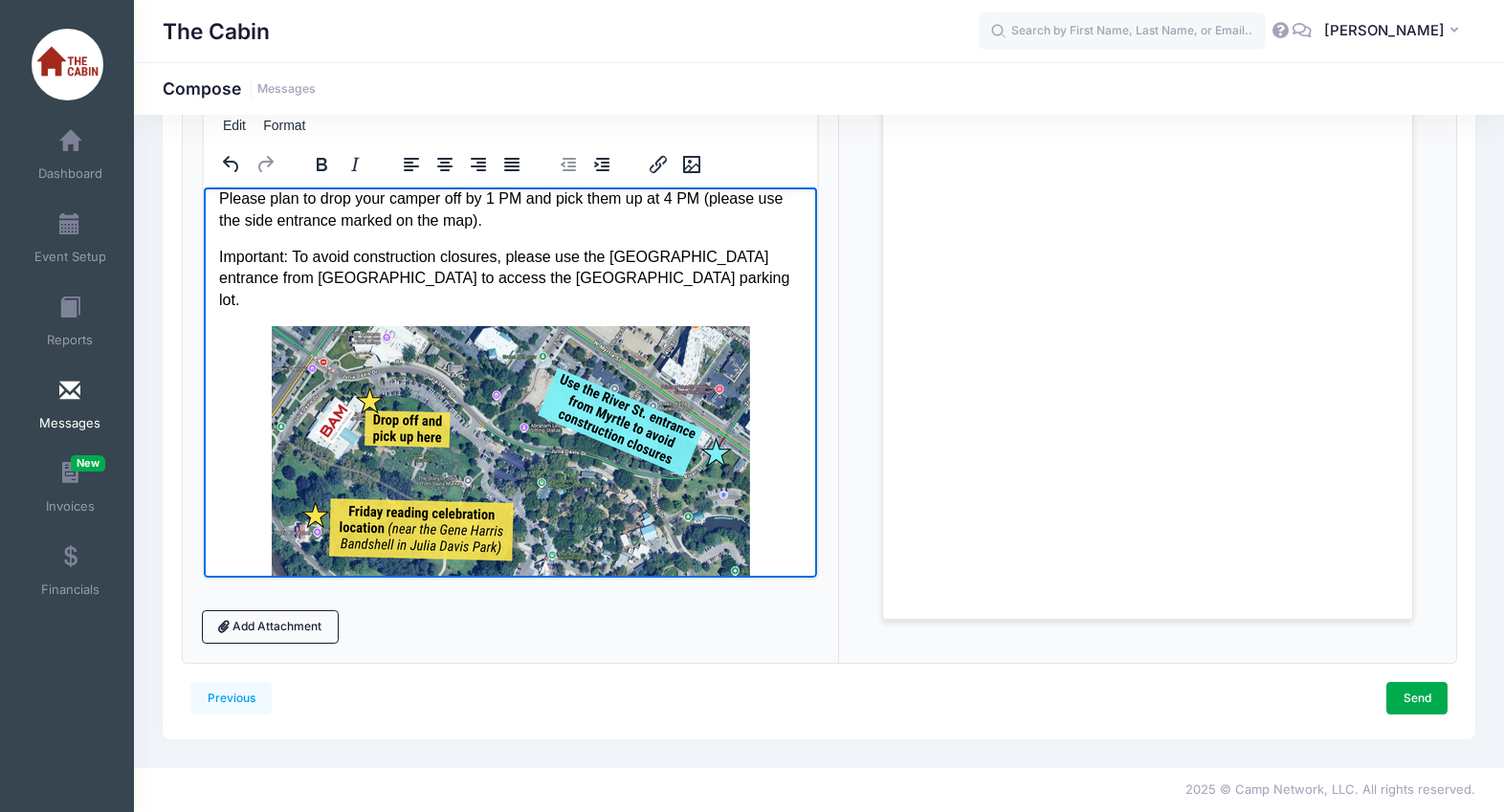 click at bounding box center [509, 462] 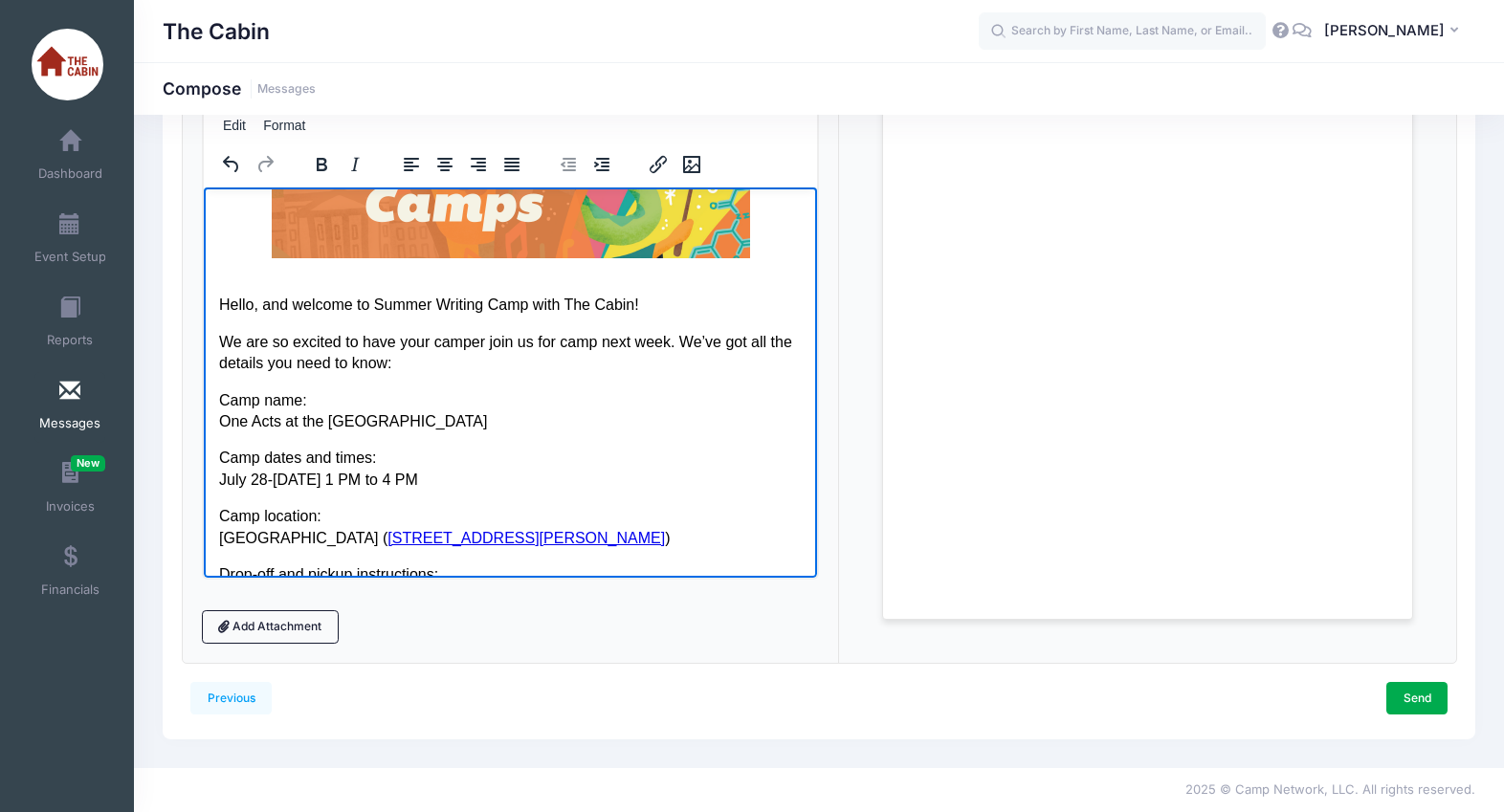 scroll, scrollTop: 0, scrollLeft: 0, axis: both 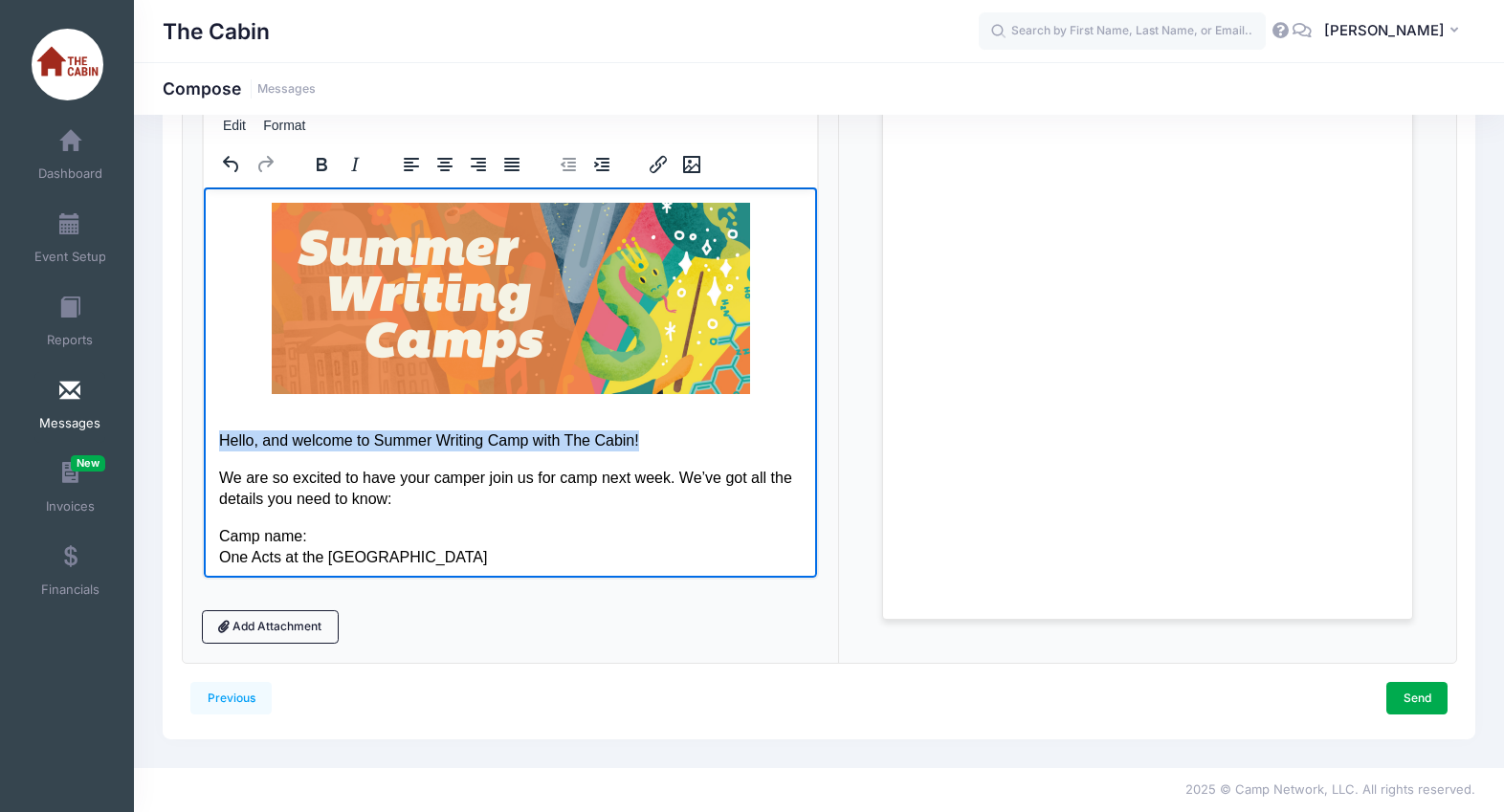 drag, startPoint x: 675, startPoint y: 439, endPoint x: 215, endPoint y: 440, distance: 460.00109 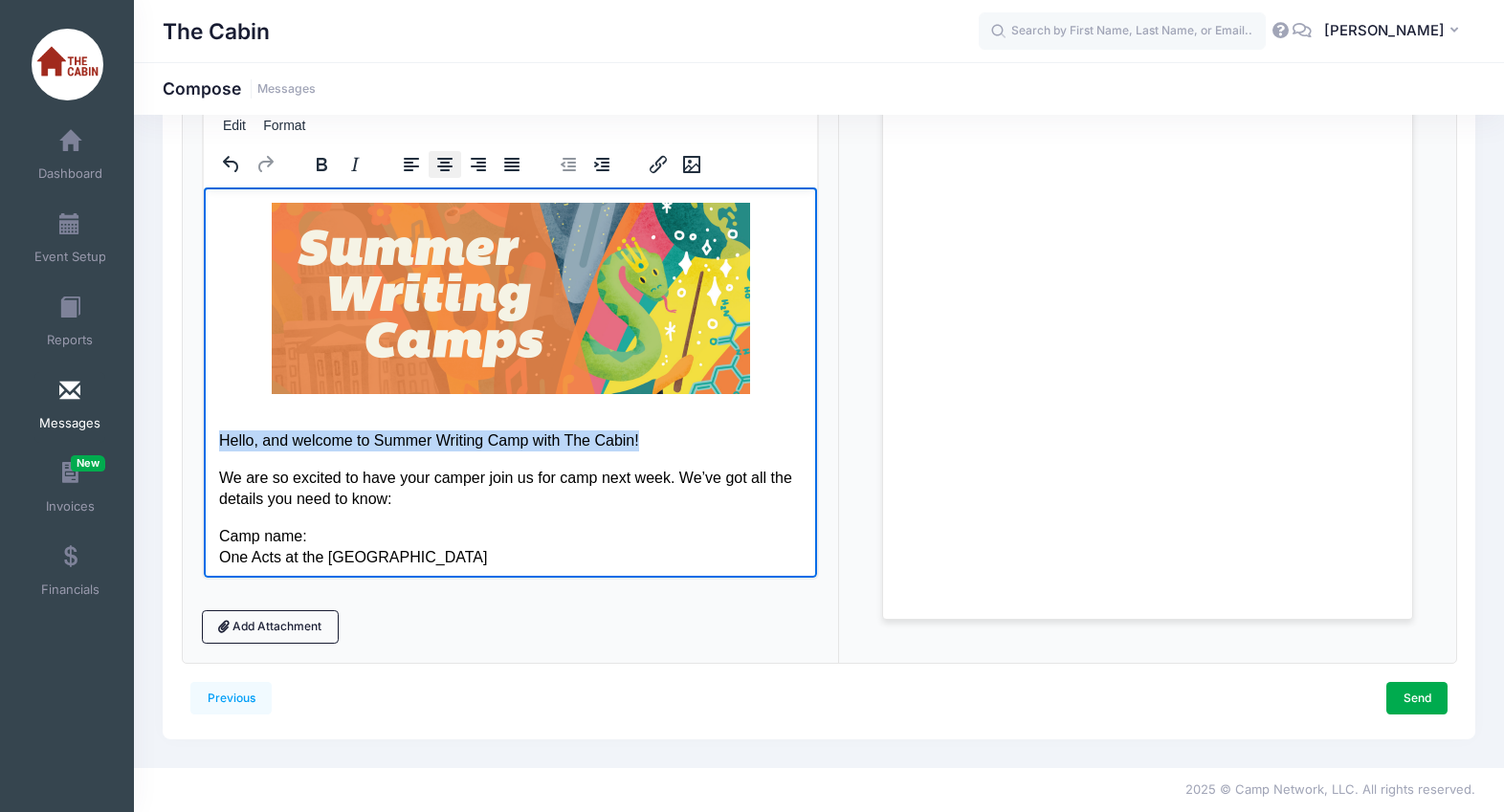 click 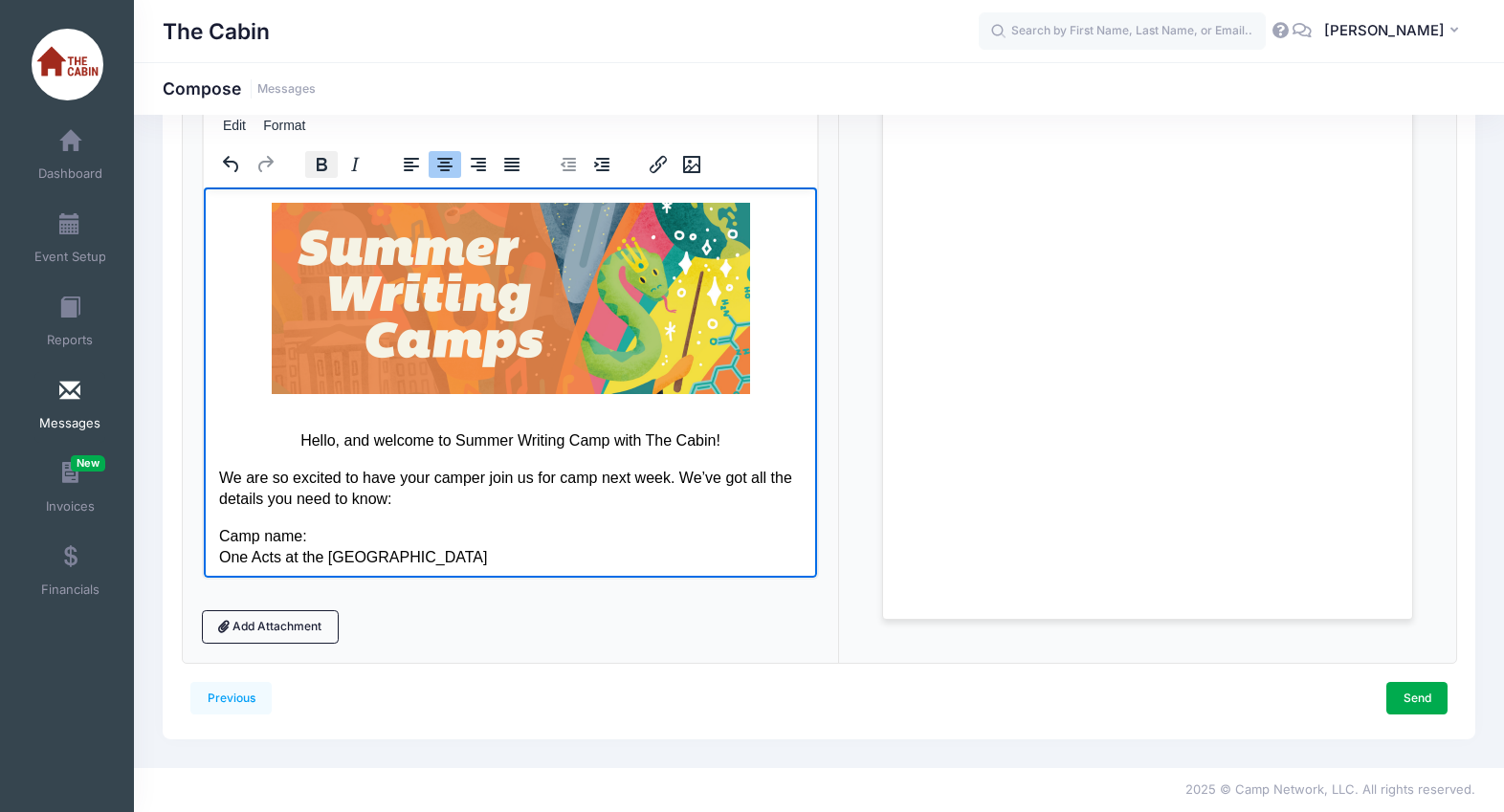 click 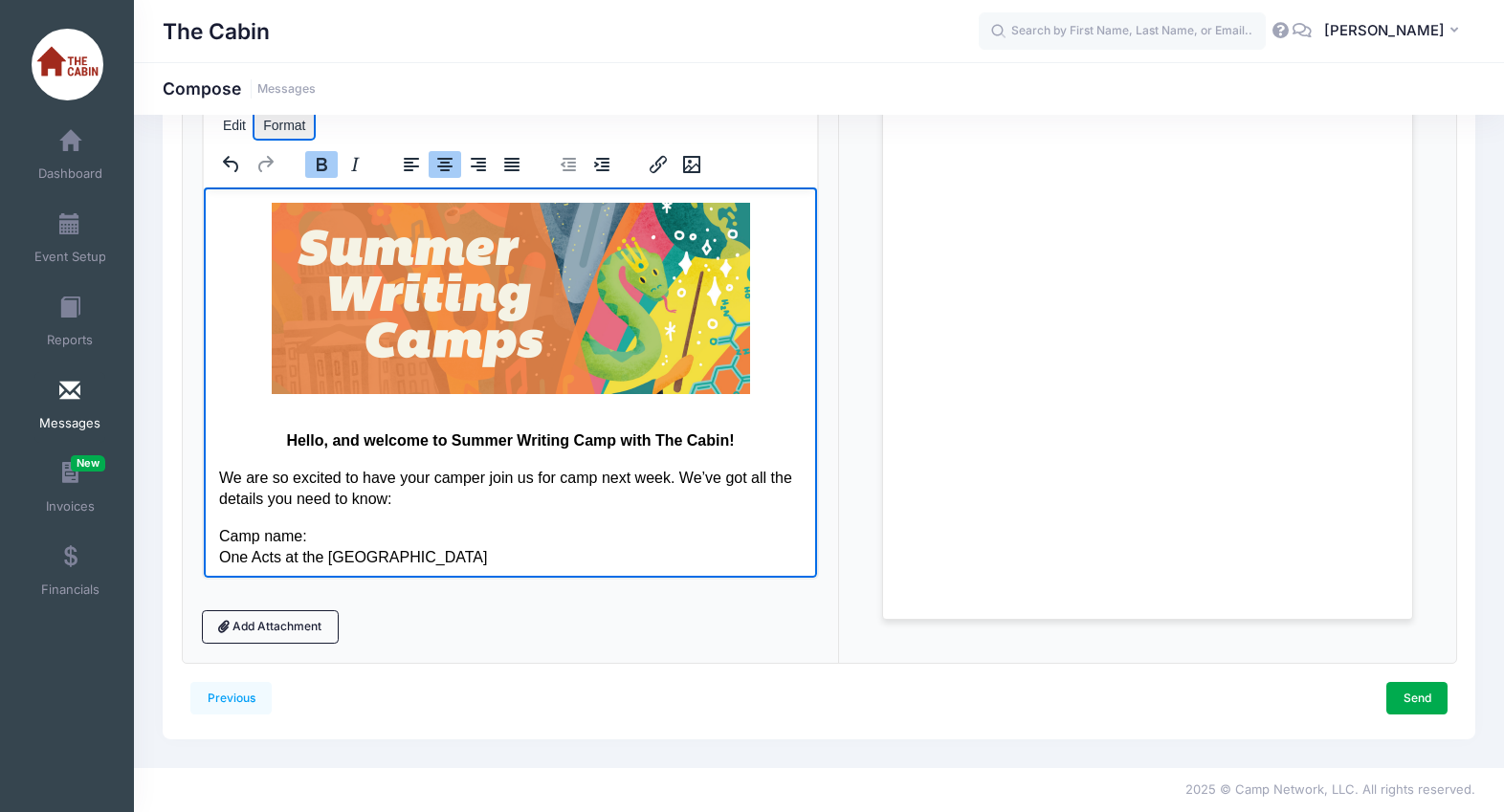 click on "Format" at bounding box center [284, 125] 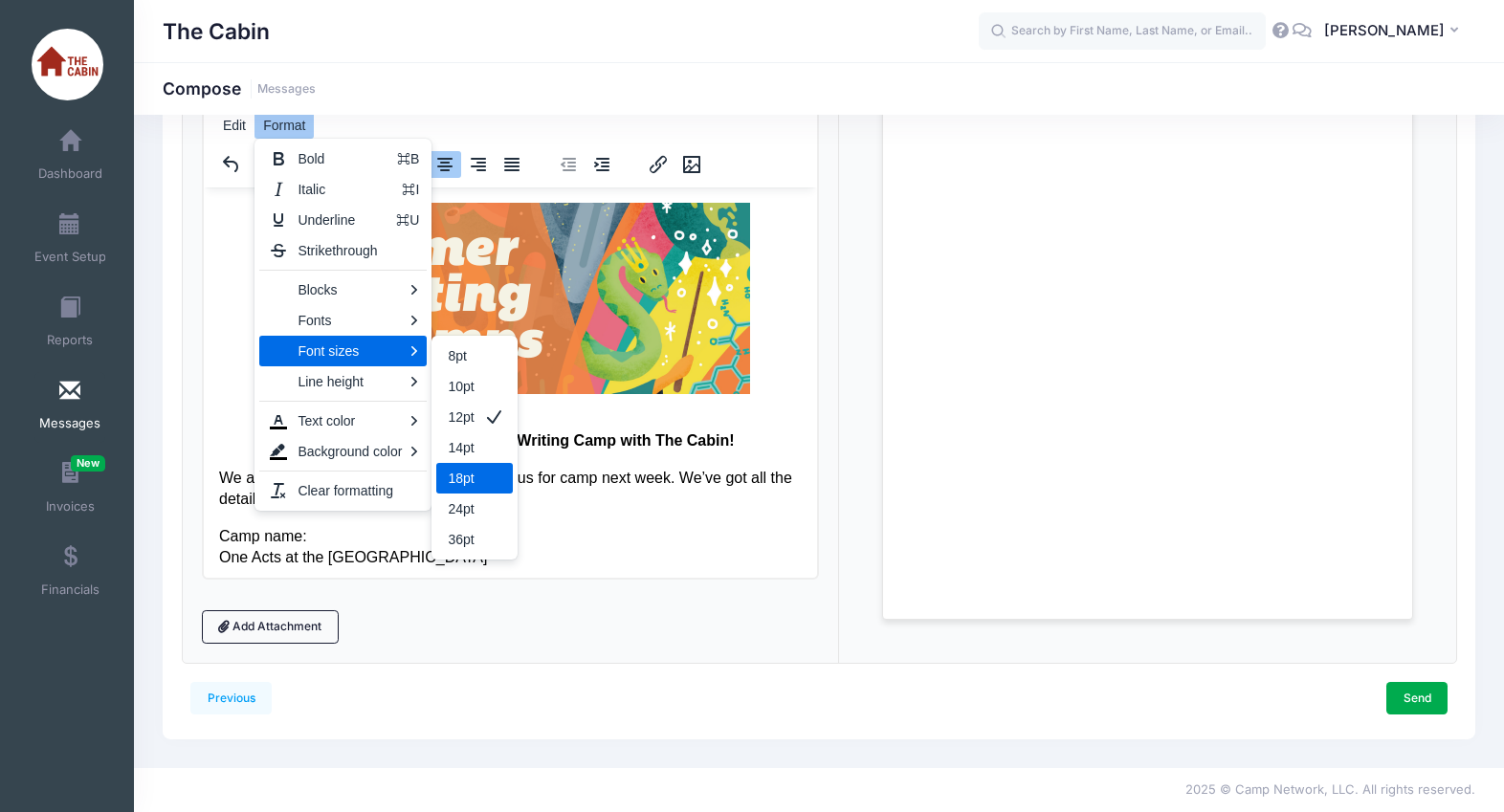 click on "18pt" at bounding box center (474, 478) 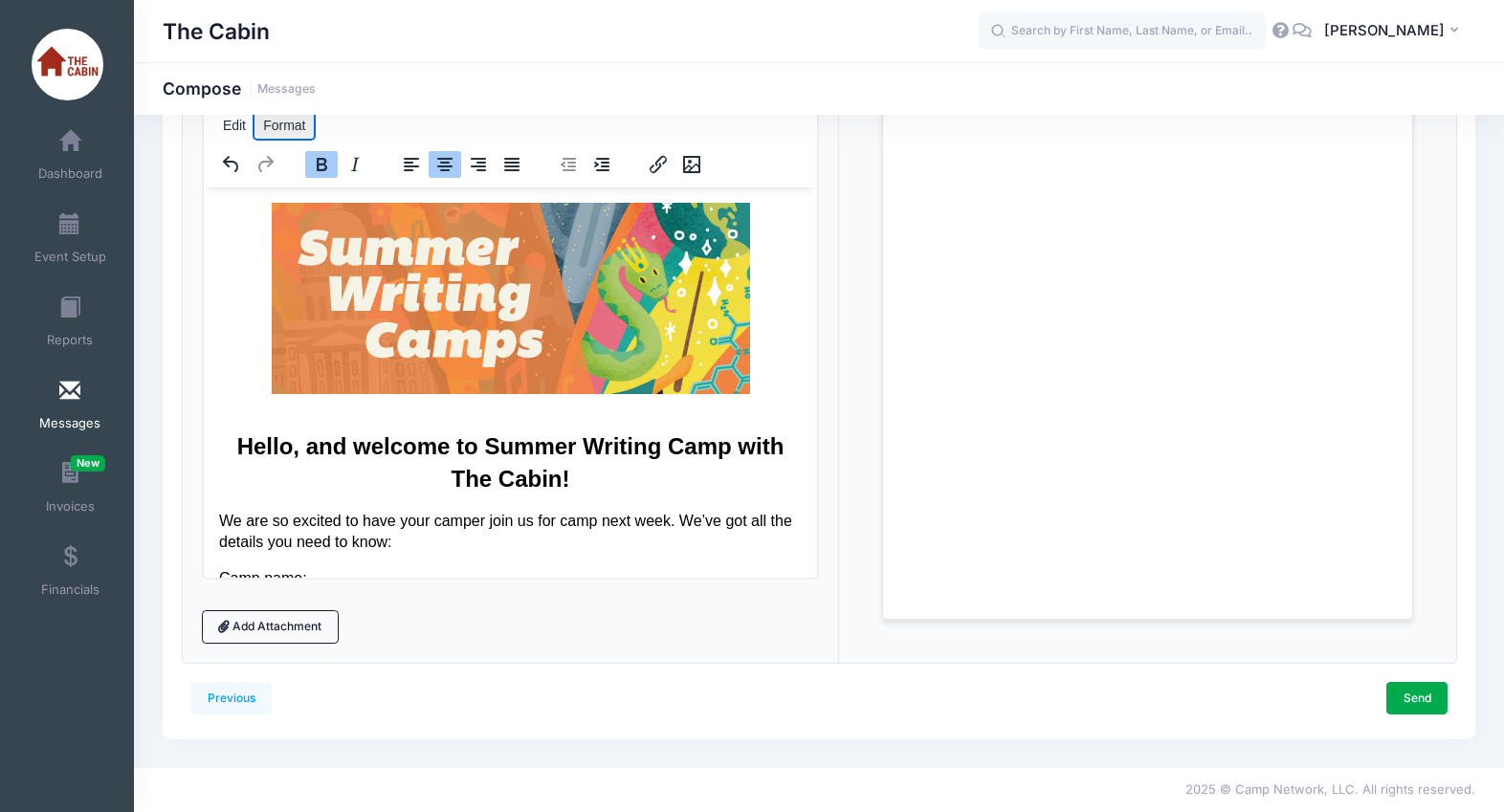 click on "Format" at bounding box center [284, 125] 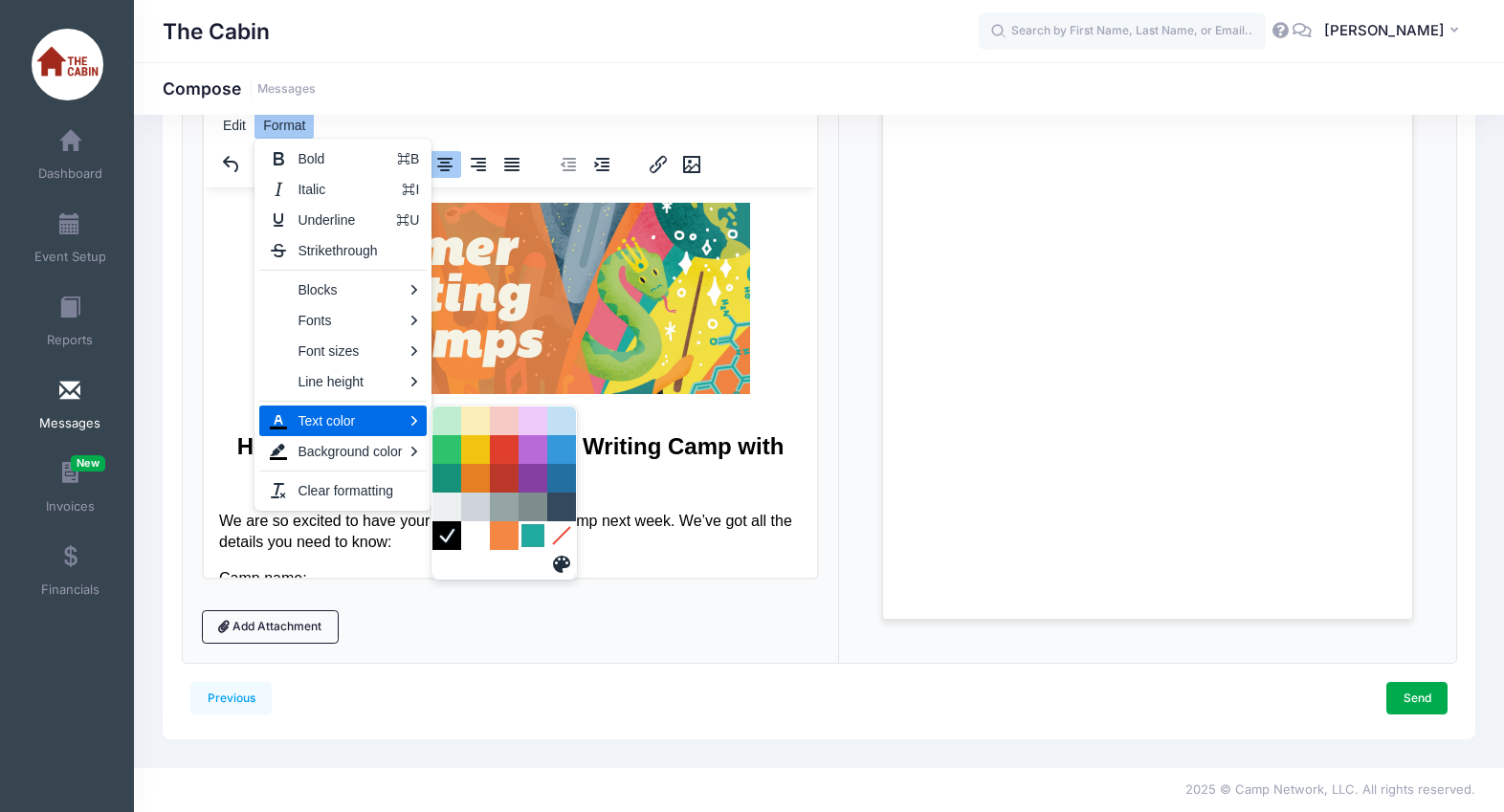 drag, startPoint x: 538, startPoint y: 537, endPoint x: 334, endPoint y: 350, distance: 276.73995 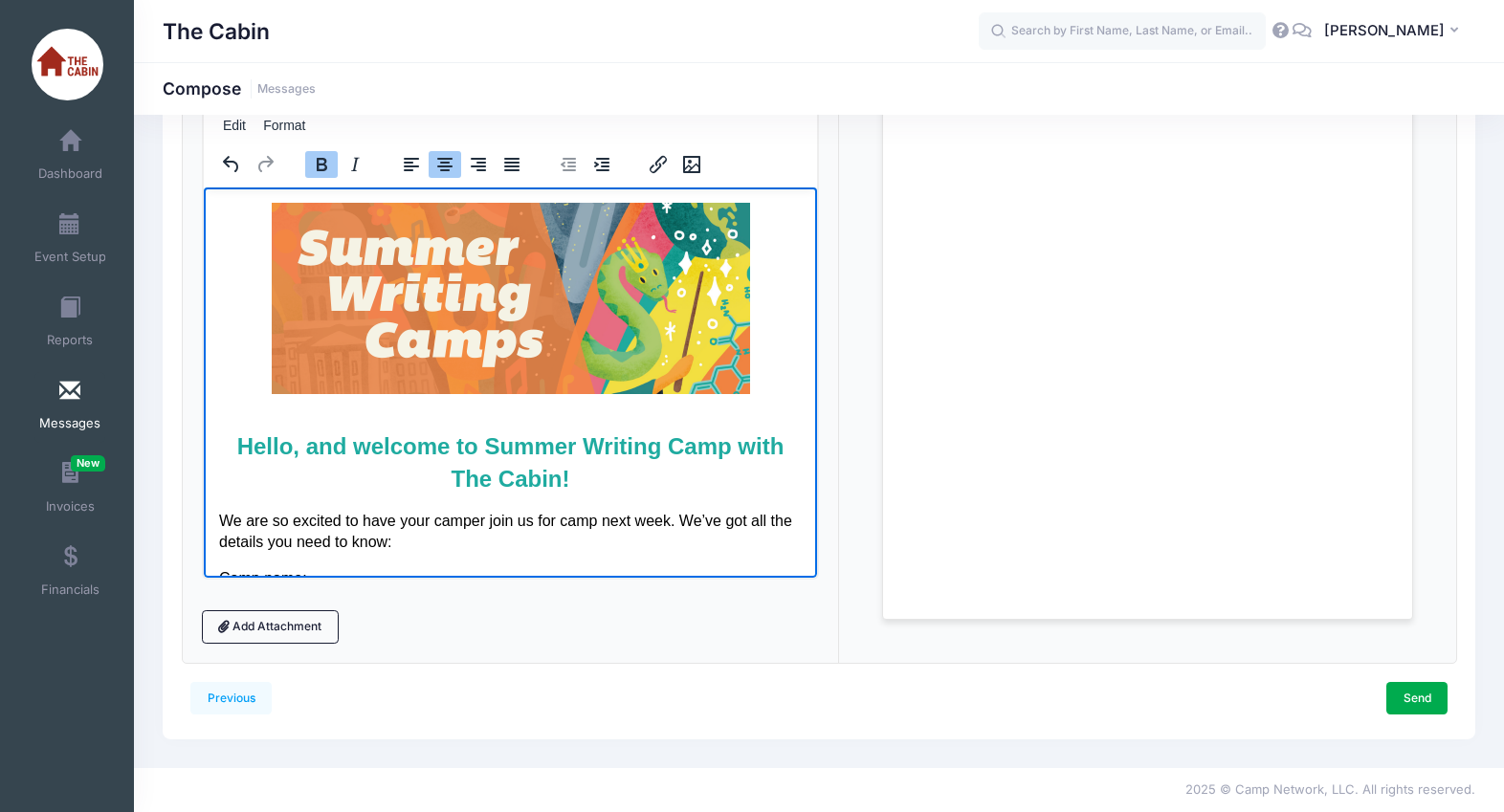 click on "We are so excited to have your camper join us for camp next week. We’ve got all the details you need to know:" at bounding box center [509, 531] 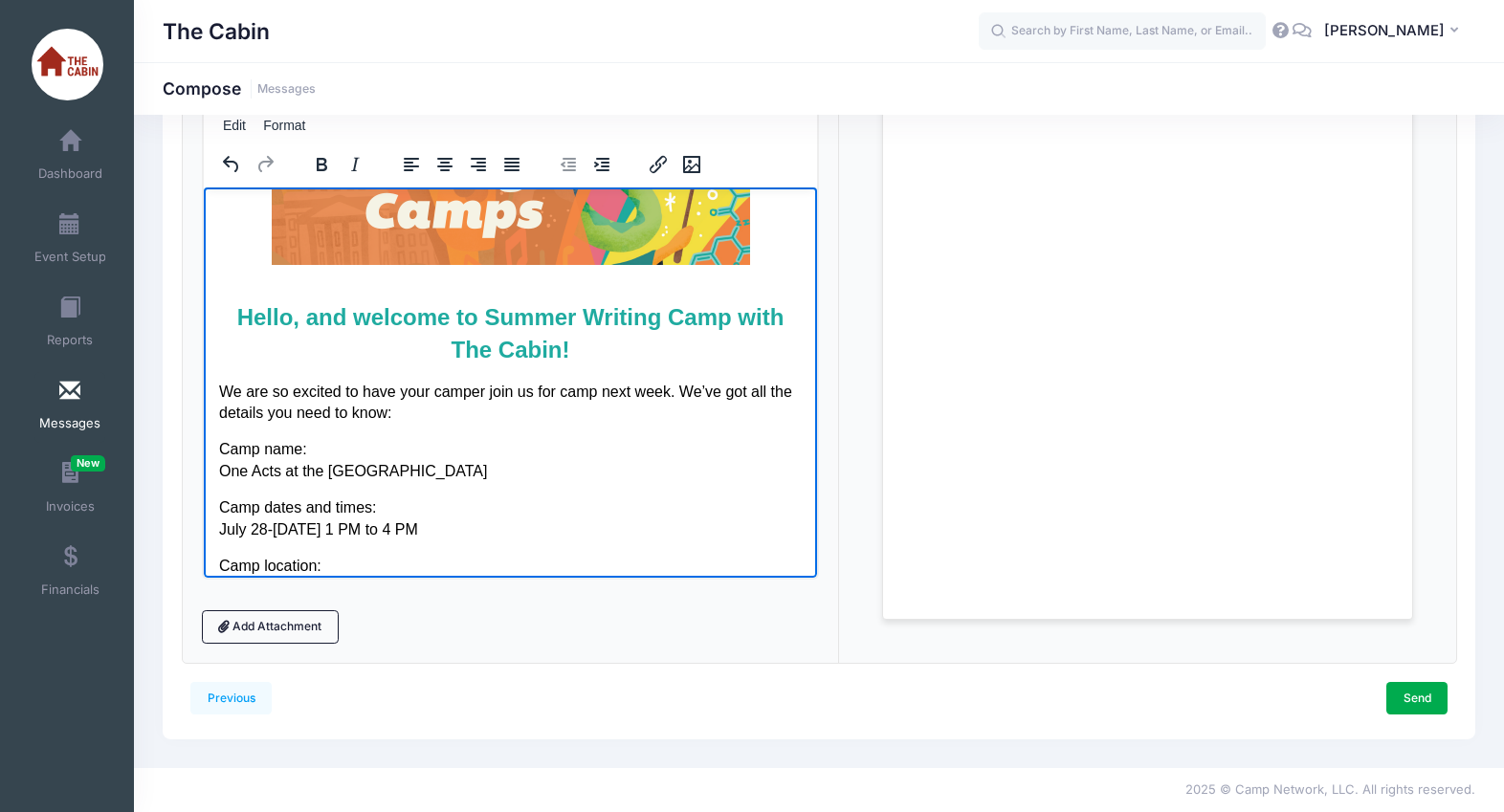 scroll, scrollTop: 133, scrollLeft: 0, axis: vertical 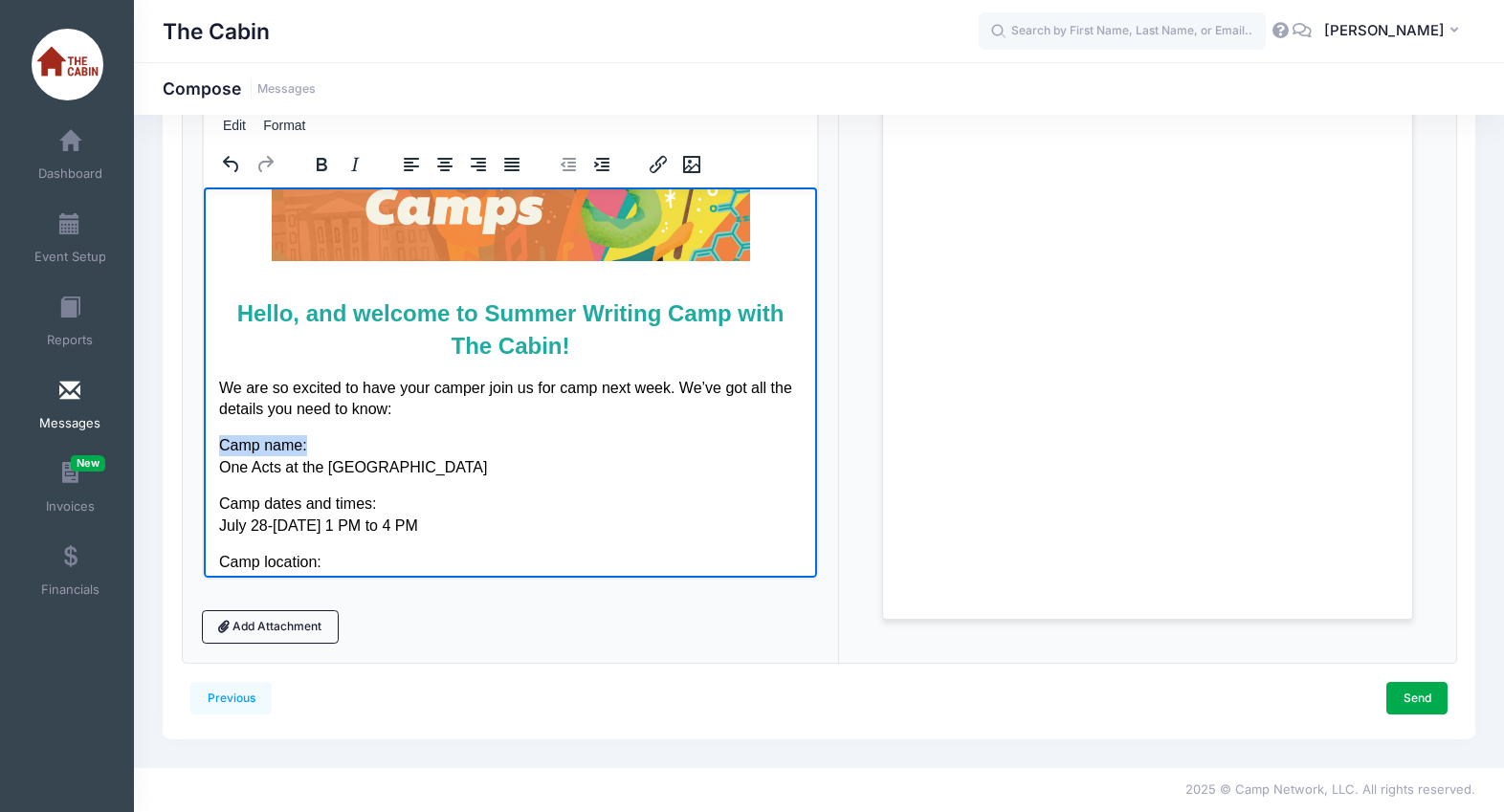 drag, startPoint x: 305, startPoint y: 448, endPoint x: 215, endPoint y: 450, distance: 90.02222 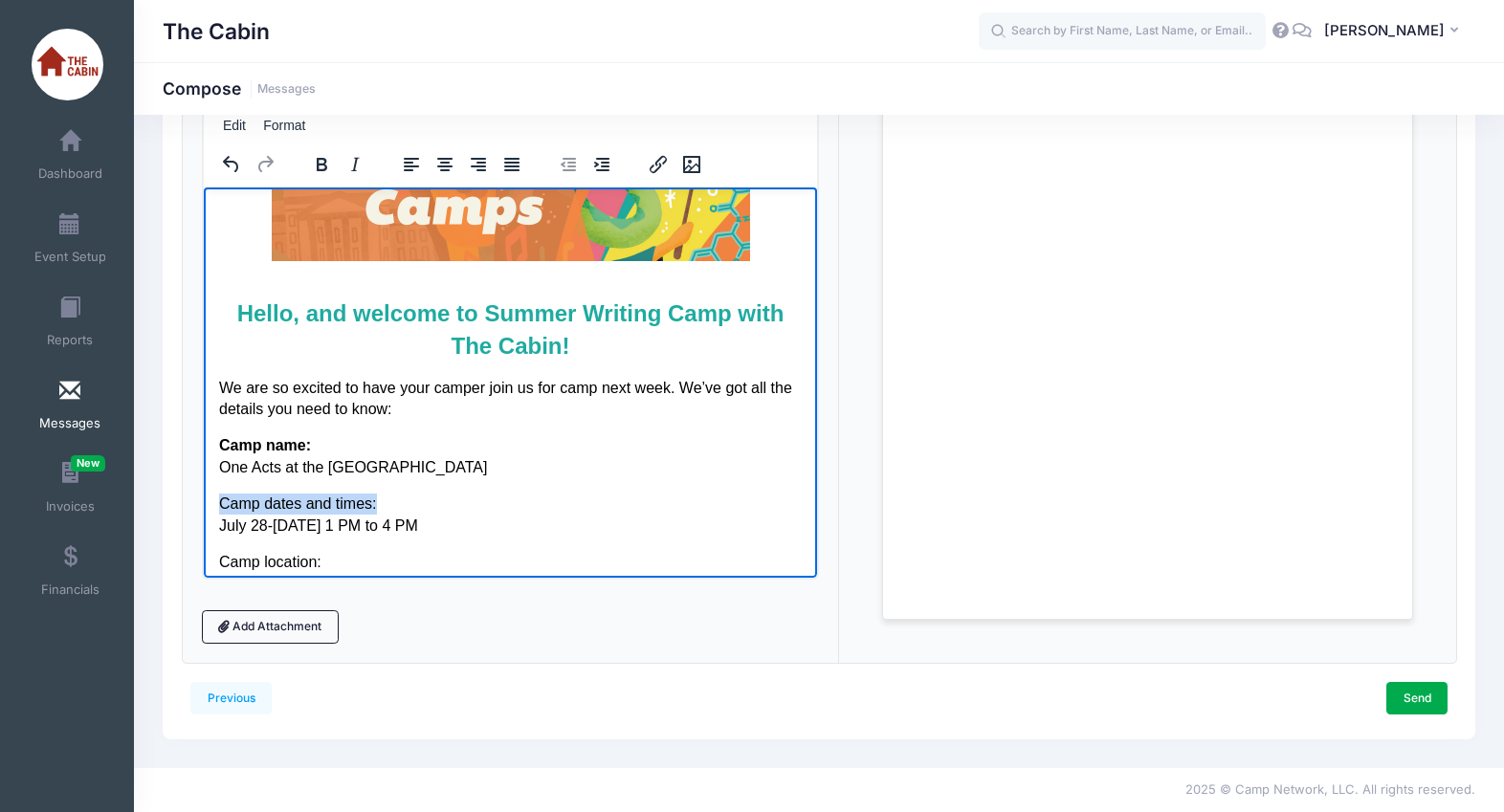 drag, startPoint x: 400, startPoint y: 505, endPoint x: 209, endPoint y: 505, distance: 191 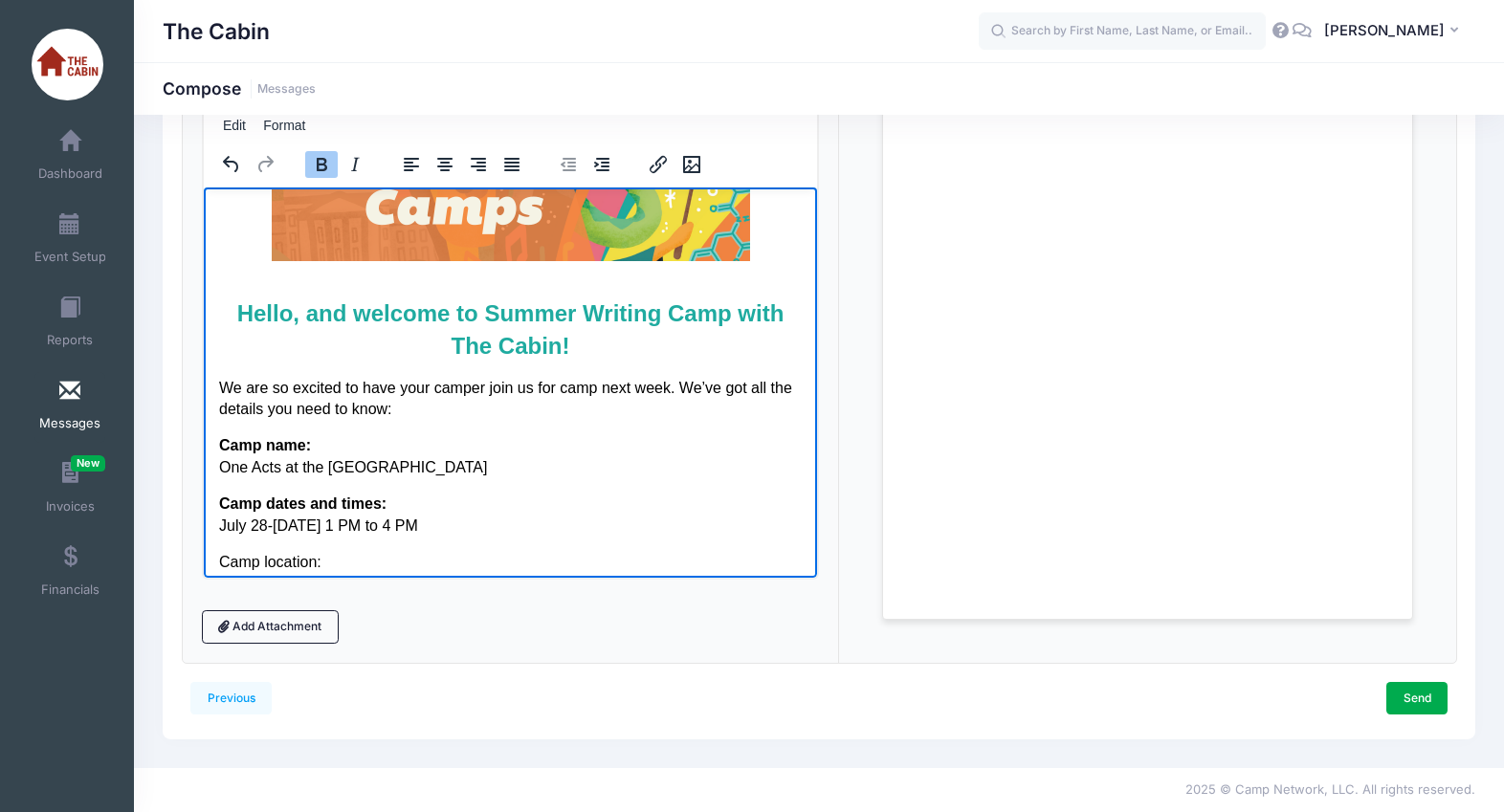 click on "Camp dates and times: July 28-Aug 1 from 1 PM to 4 PM" at bounding box center (509, 514) 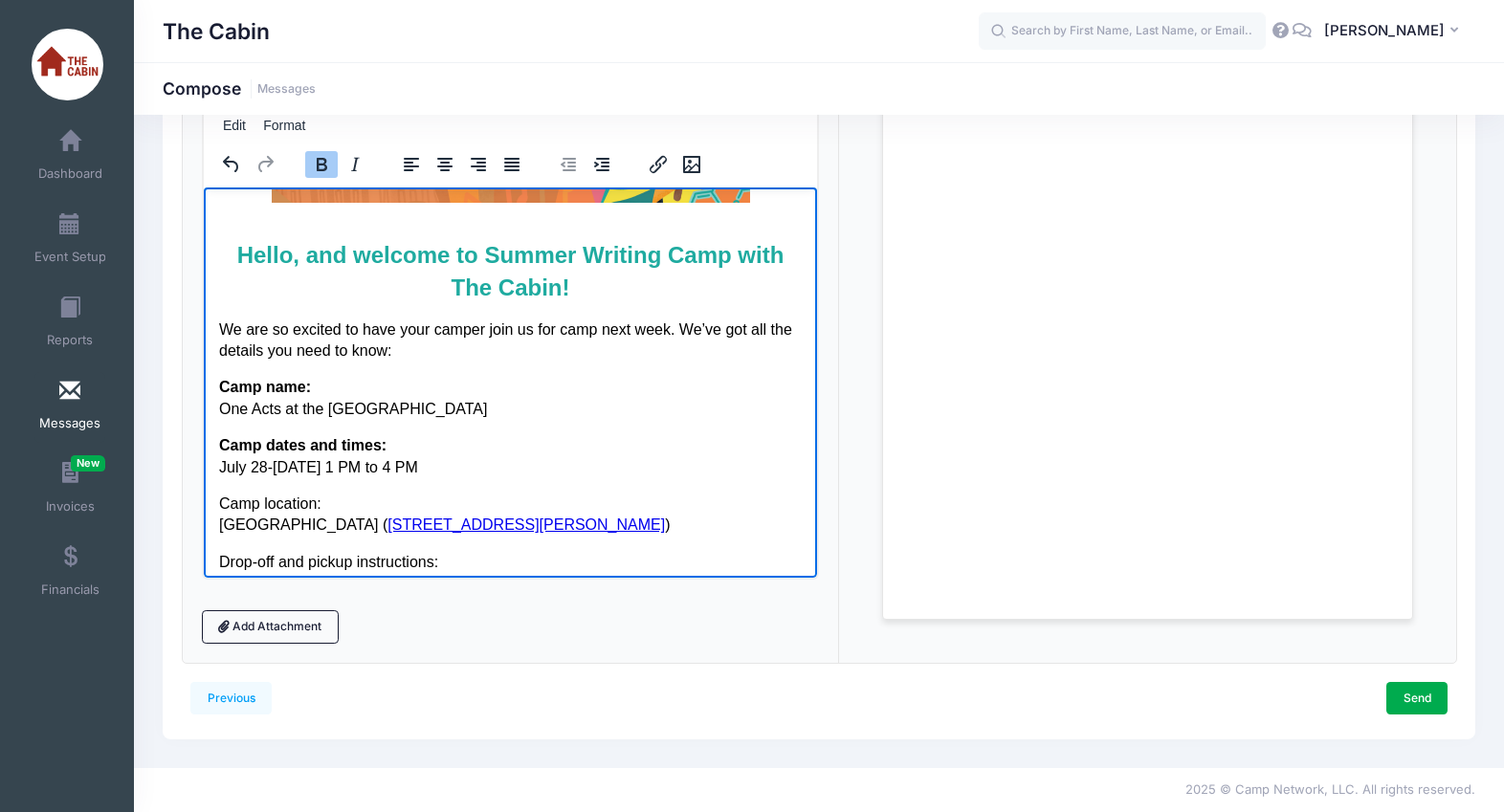 scroll, scrollTop: 197, scrollLeft: 0, axis: vertical 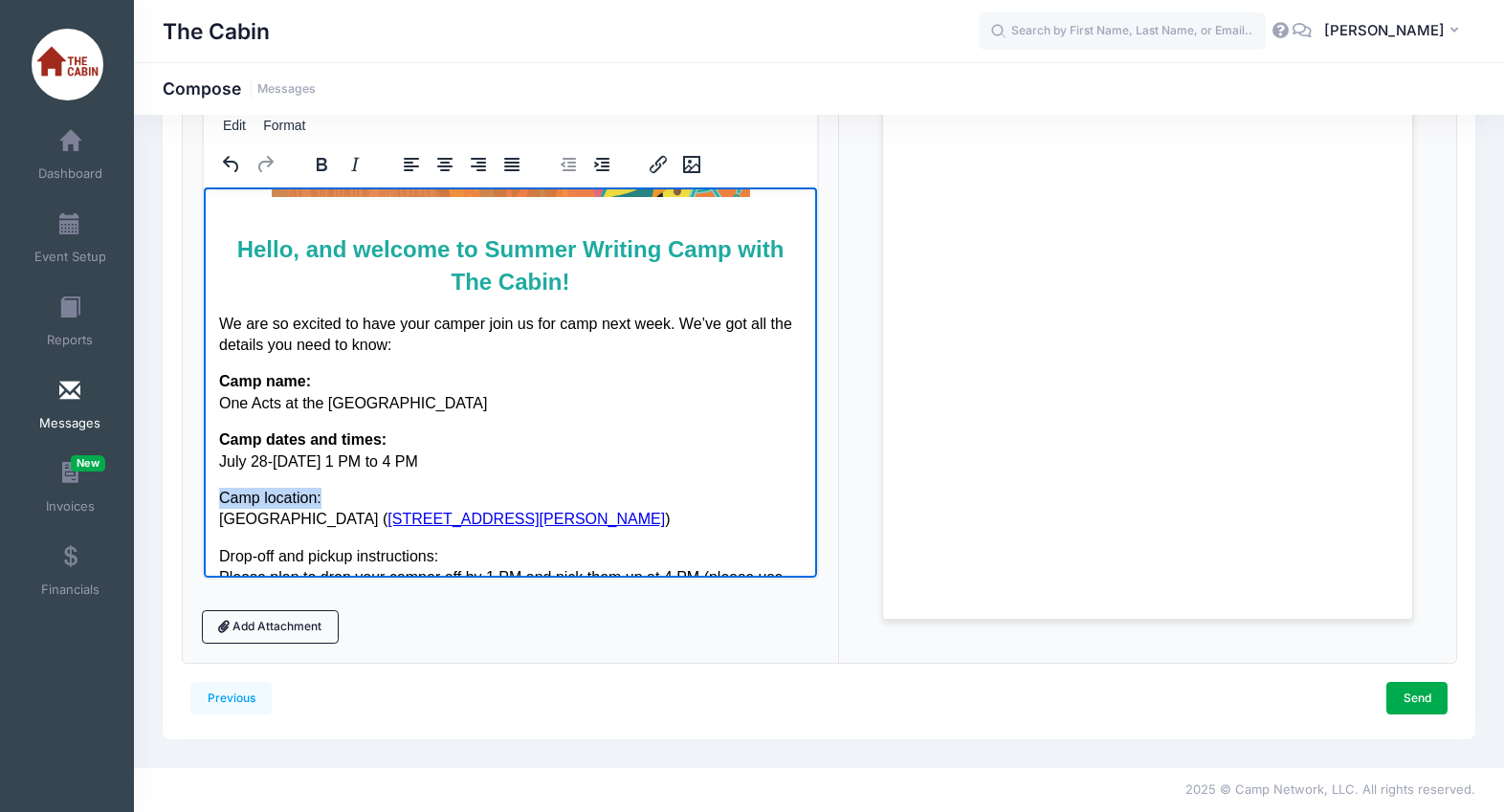 drag, startPoint x: 335, startPoint y: 496, endPoint x: 212, endPoint y: 498, distance: 123.01626 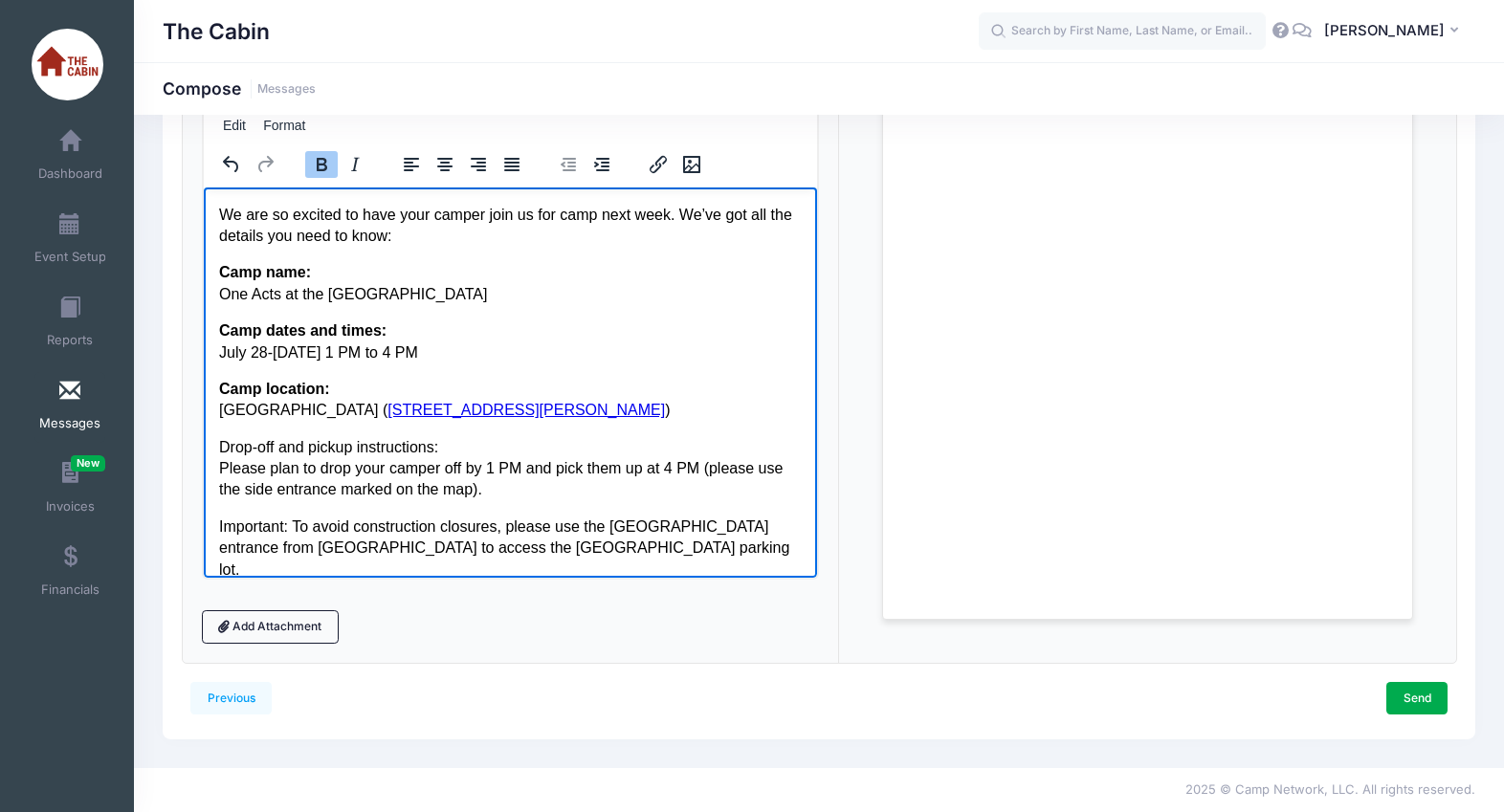 scroll, scrollTop: 307, scrollLeft: 0, axis: vertical 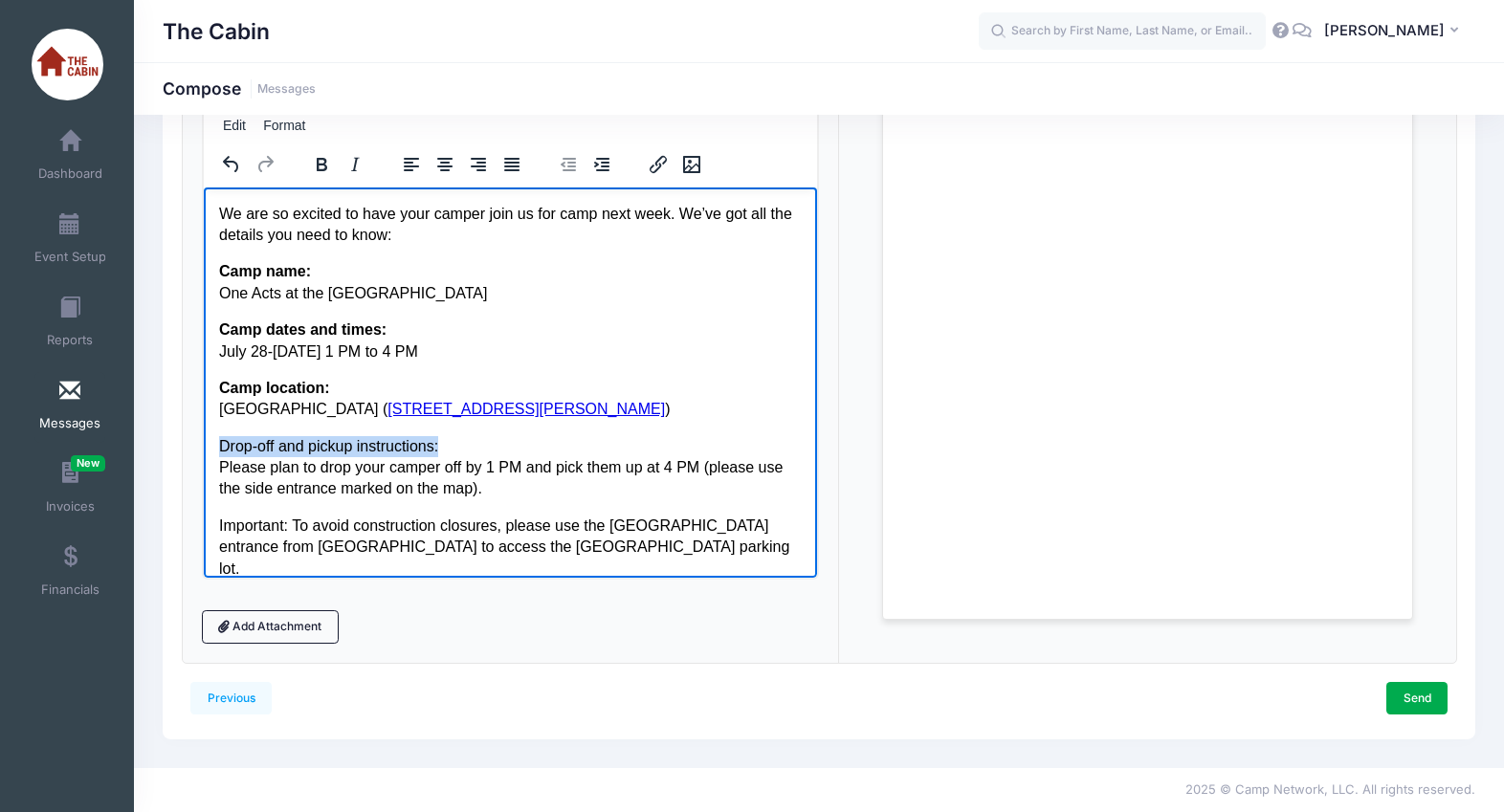drag, startPoint x: 464, startPoint y: 440, endPoint x: 211, endPoint y: 440, distance: 253 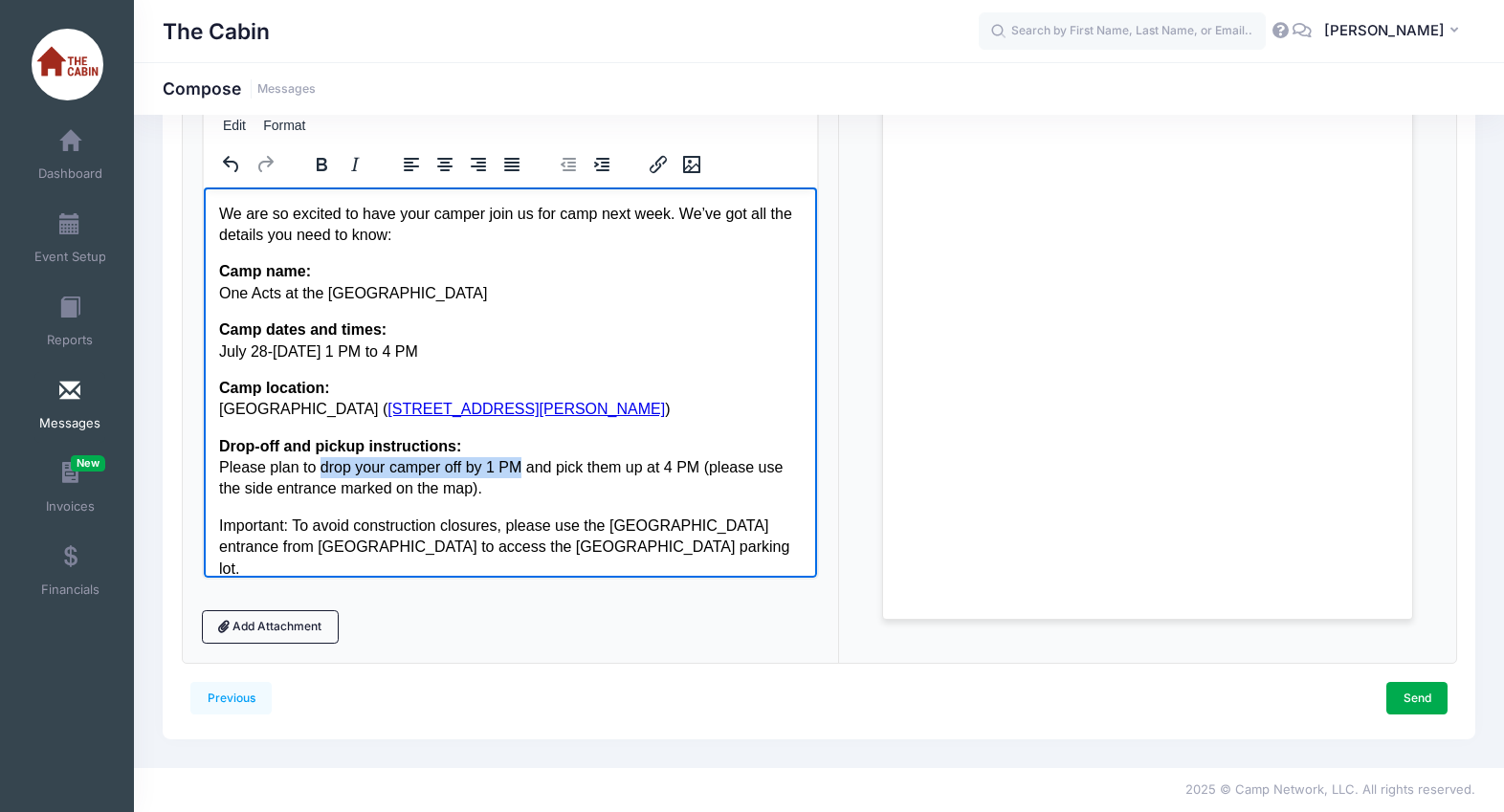 drag, startPoint x: 321, startPoint y: 466, endPoint x: 520, endPoint y: 469, distance: 199.02261 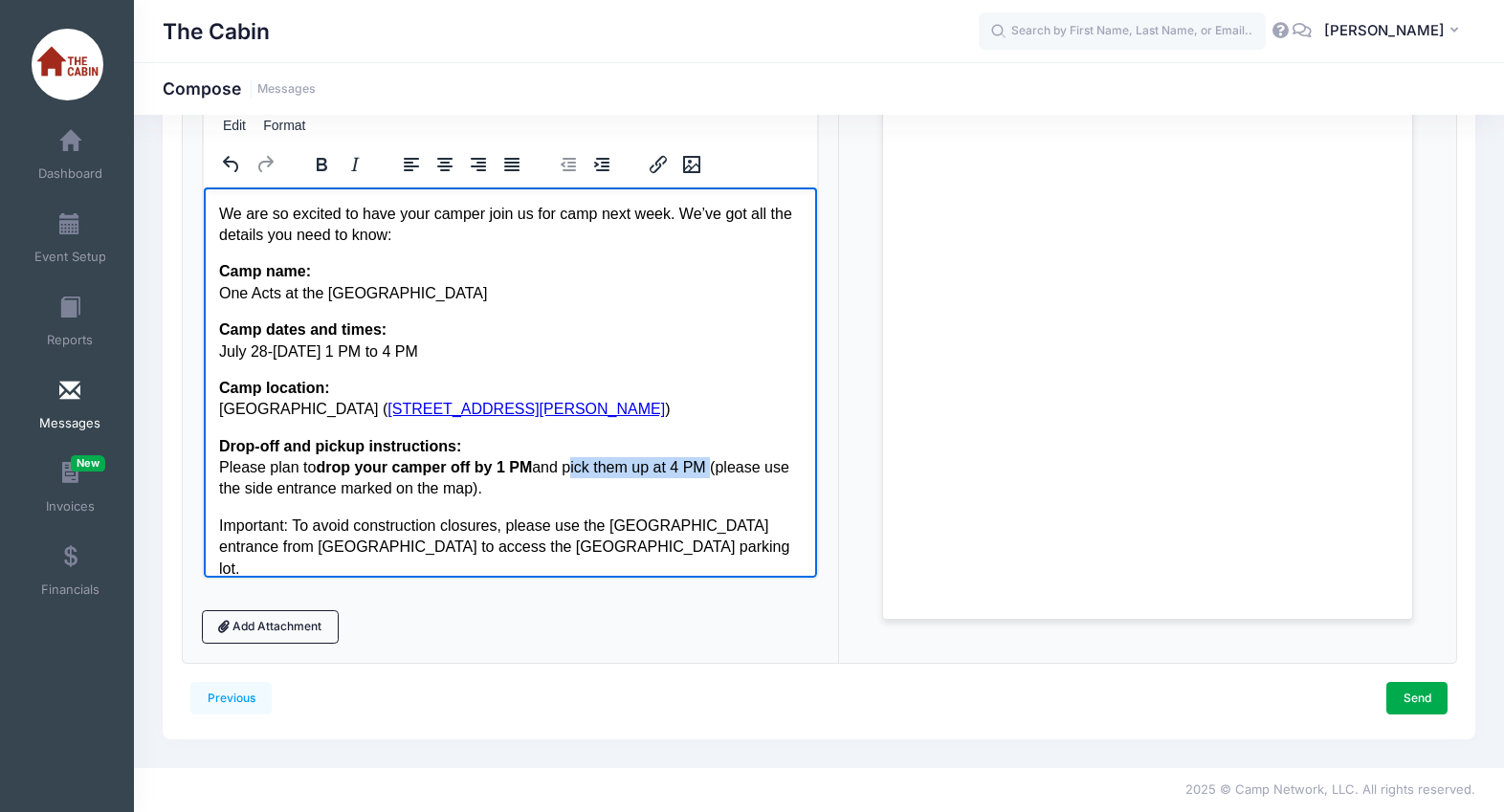 drag, startPoint x: 570, startPoint y: 468, endPoint x: 716, endPoint y: 467, distance: 146.0034 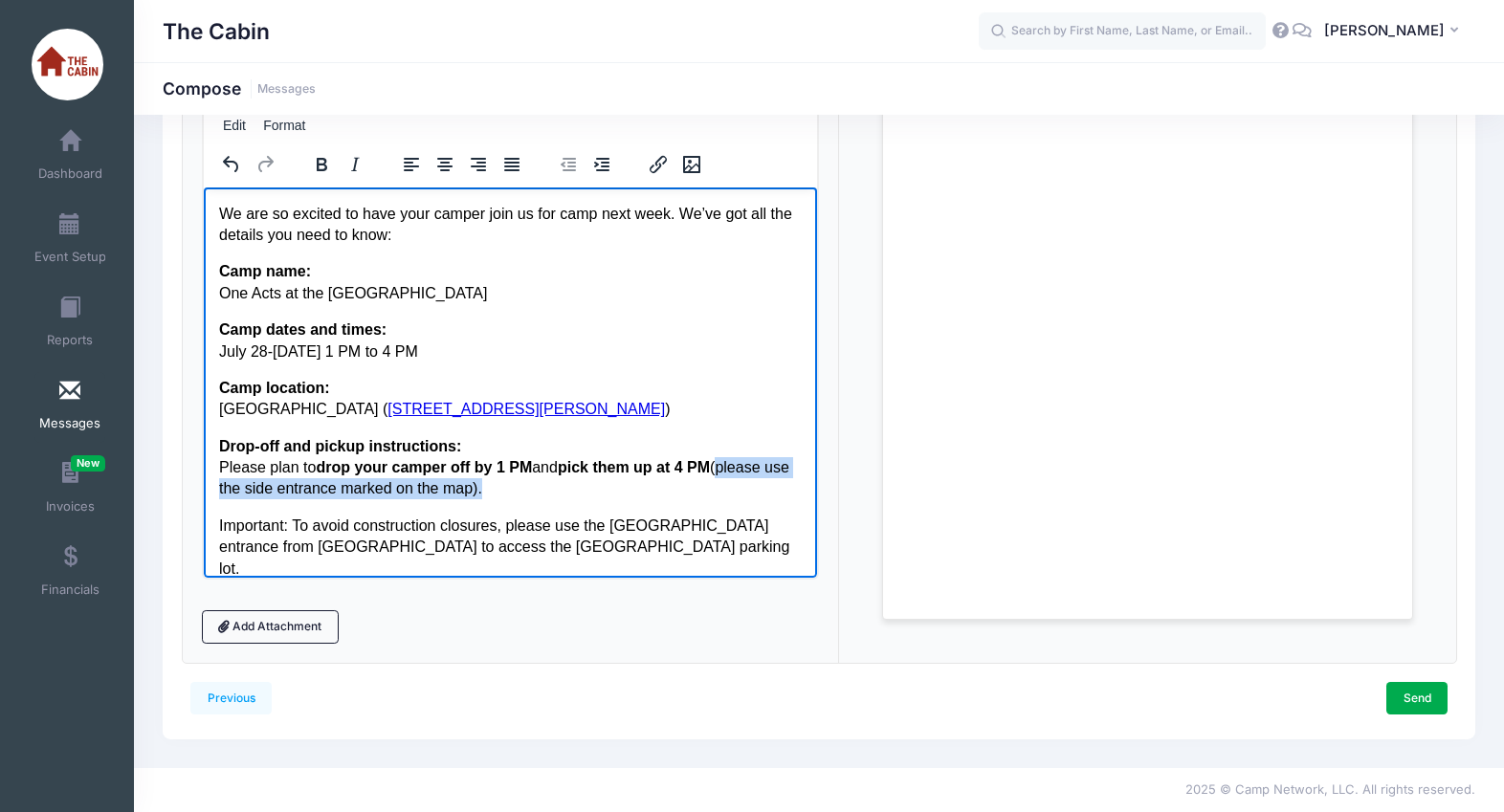 drag, startPoint x: 511, startPoint y: 488, endPoint x: 726, endPoint y: 467, distance: 216.023 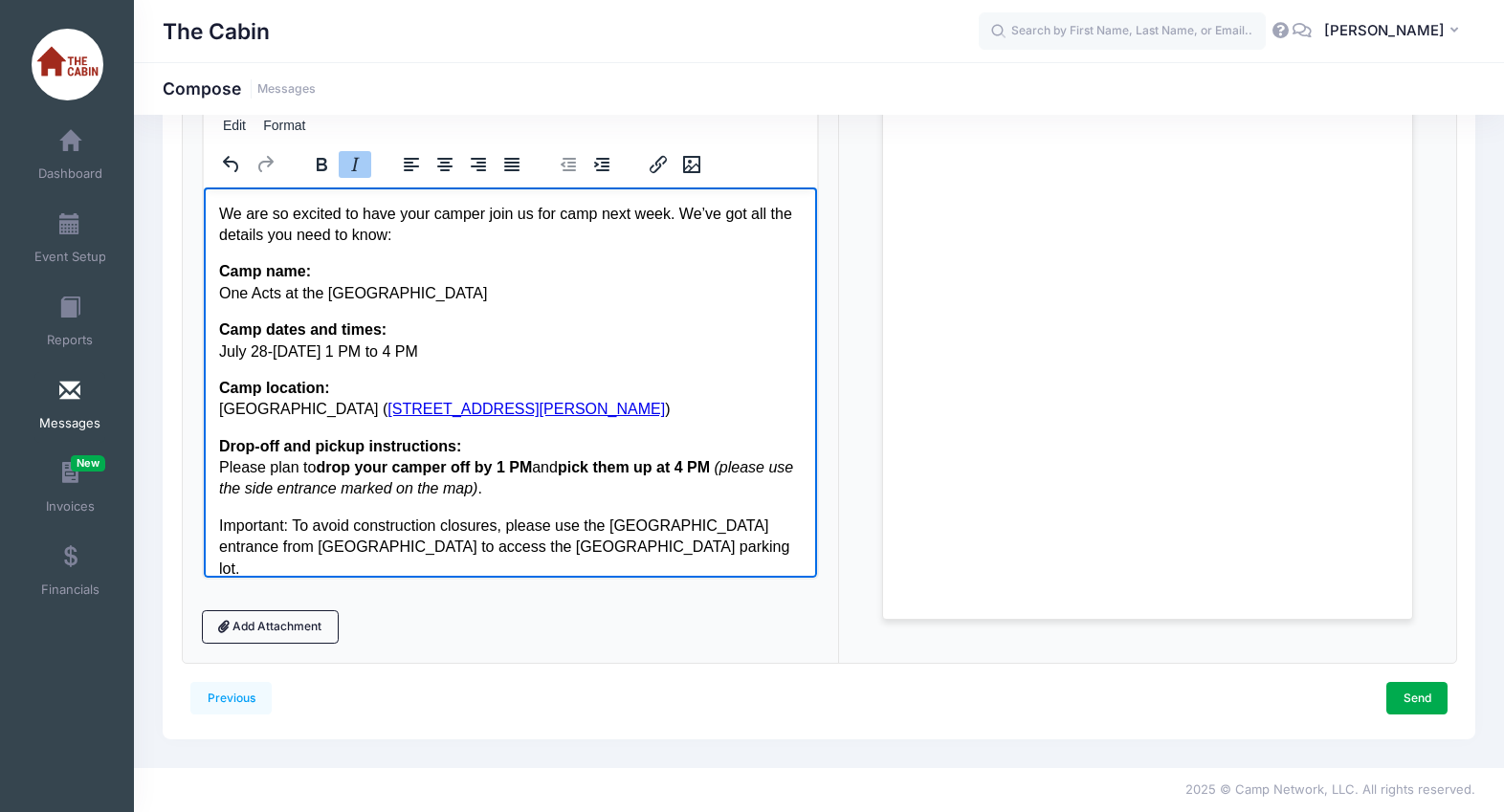 click on "Important: To avoid construction closures, please use the River Street entrance from Myrtle to access the Boise Art Museum parking lot." at bounding box center (509, 546) 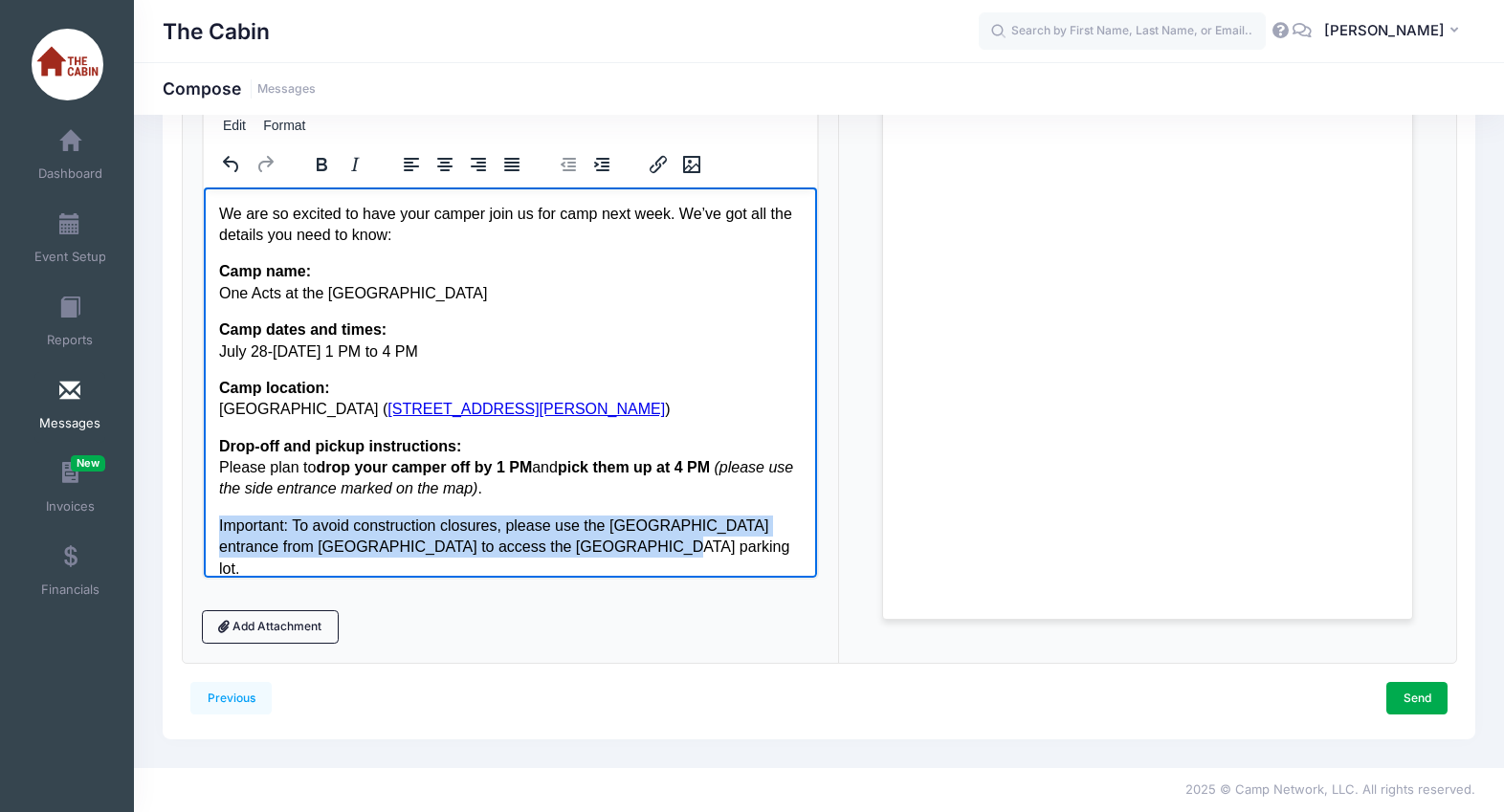 drag, startPoint x: 618, startPoint y: 541, endPoint x: 209, endPoint y: 521, distance: 409.48871 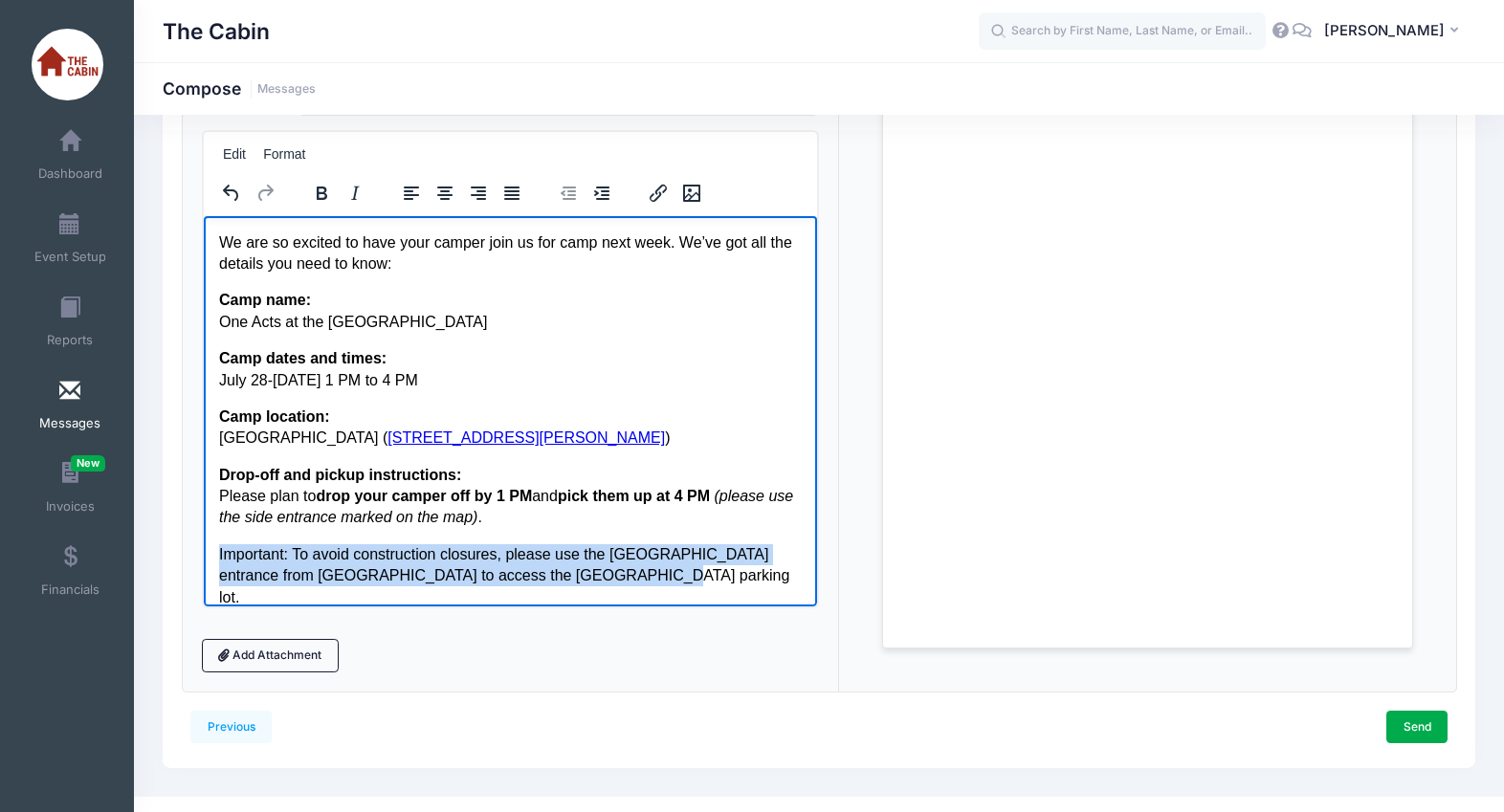 scroll, scrollTop: 215, scrollLeft: 0, axis: vertical 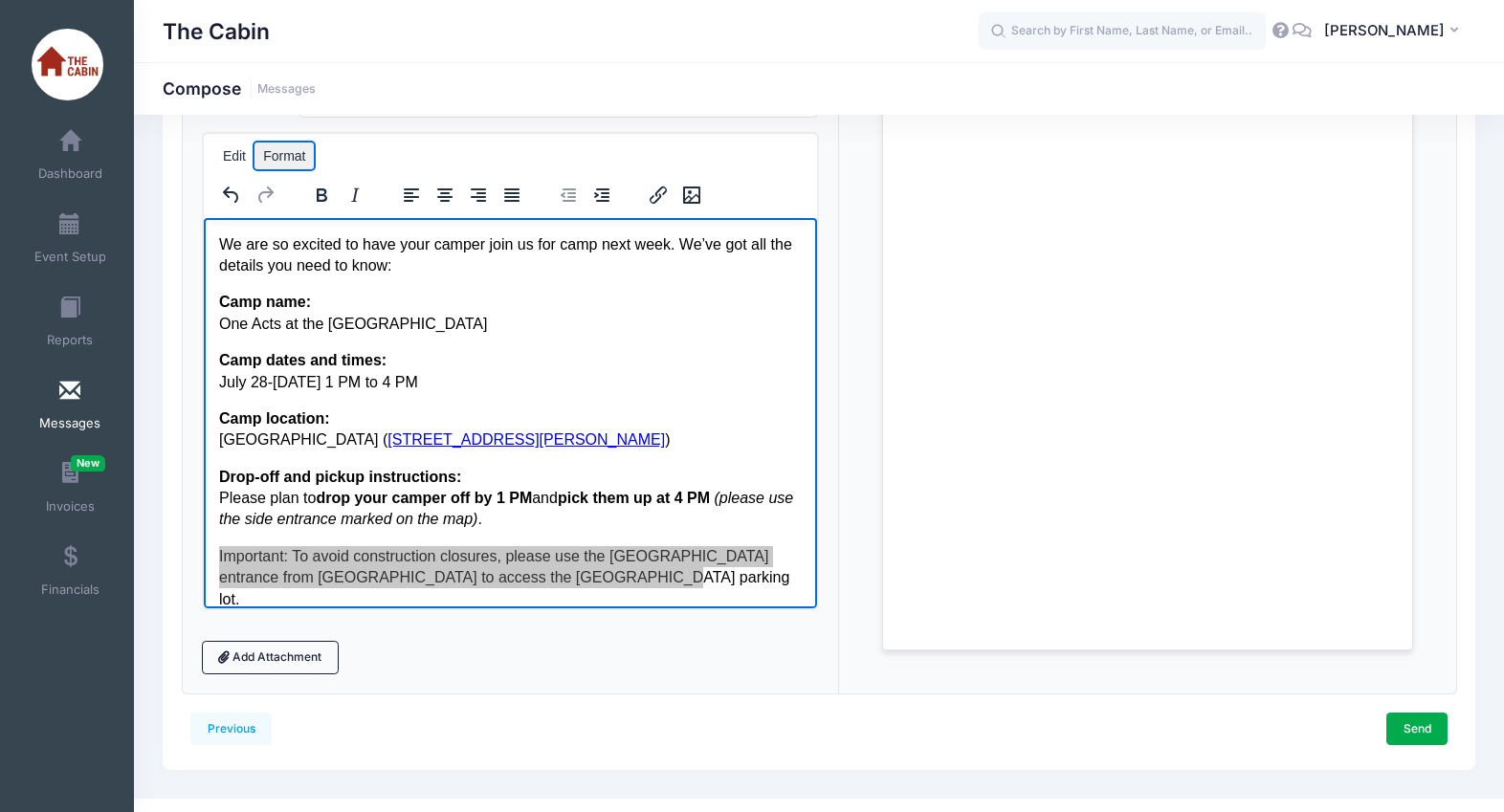 click on "Format" at bounding box center (284, 156) 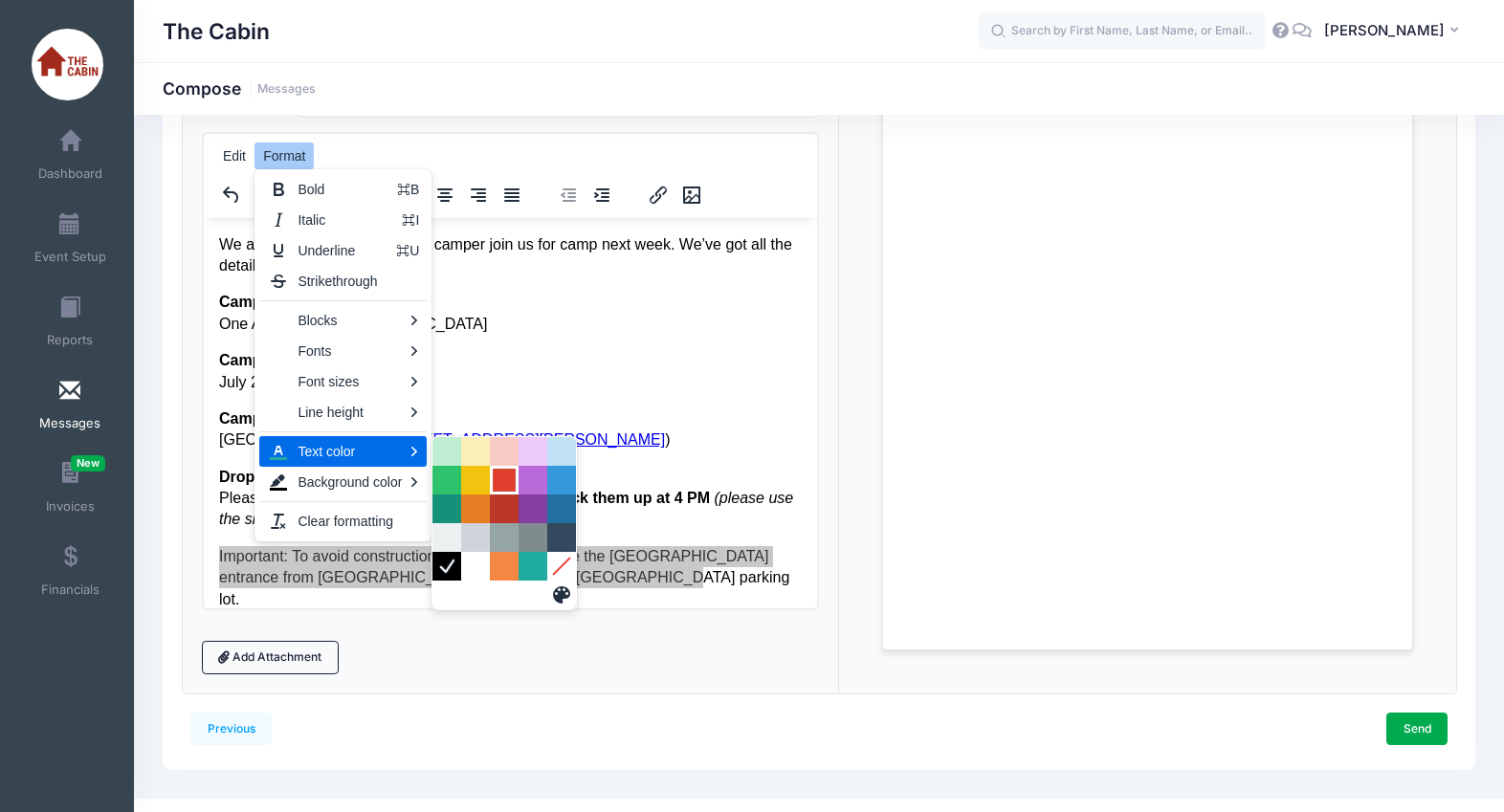 click at bounding box center (504, 480) 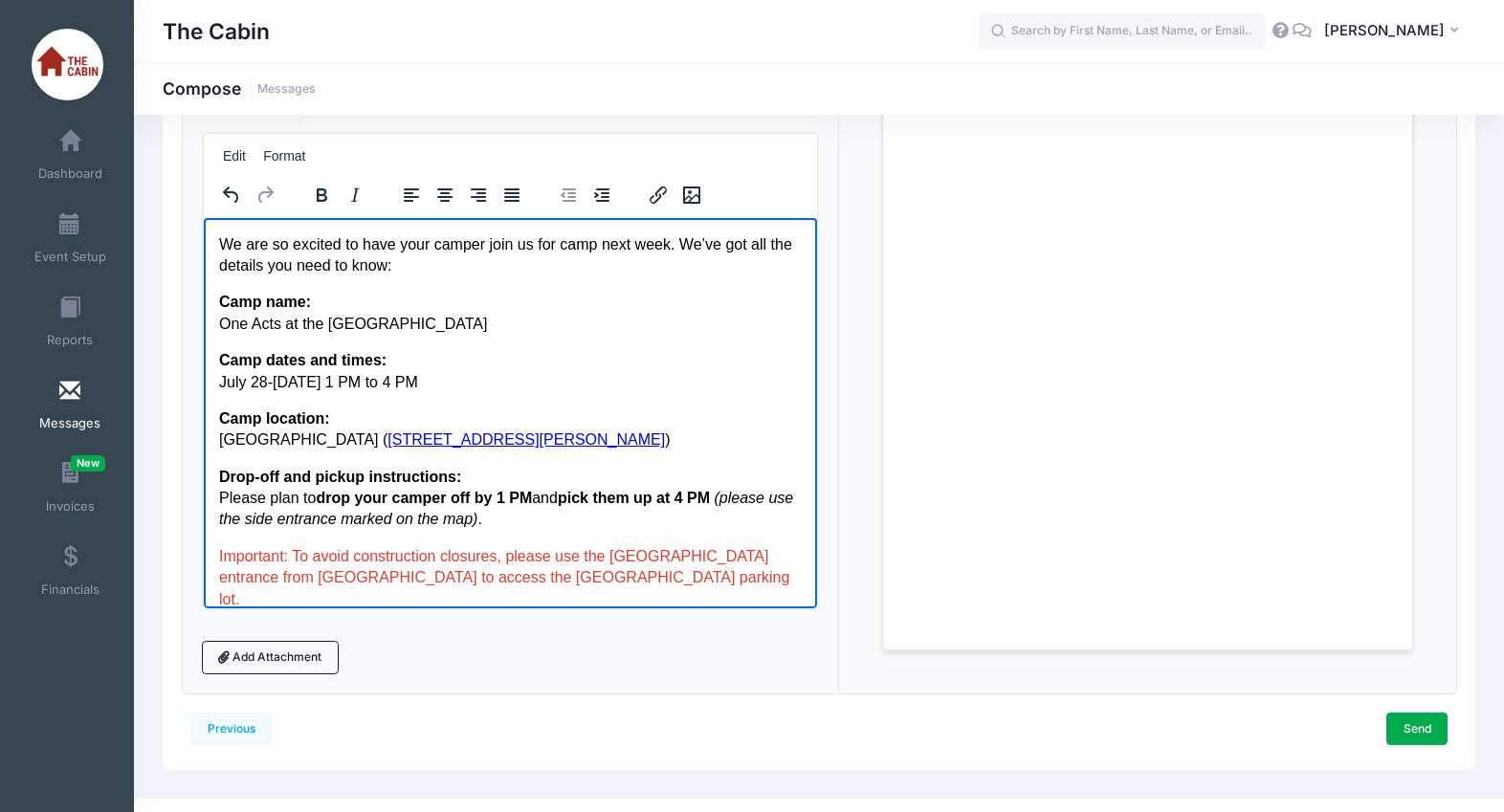 drag, startPoint x: 360, startPoint y: 582, endPoint x: 324, endPoint y: 566, distance: 39.395431 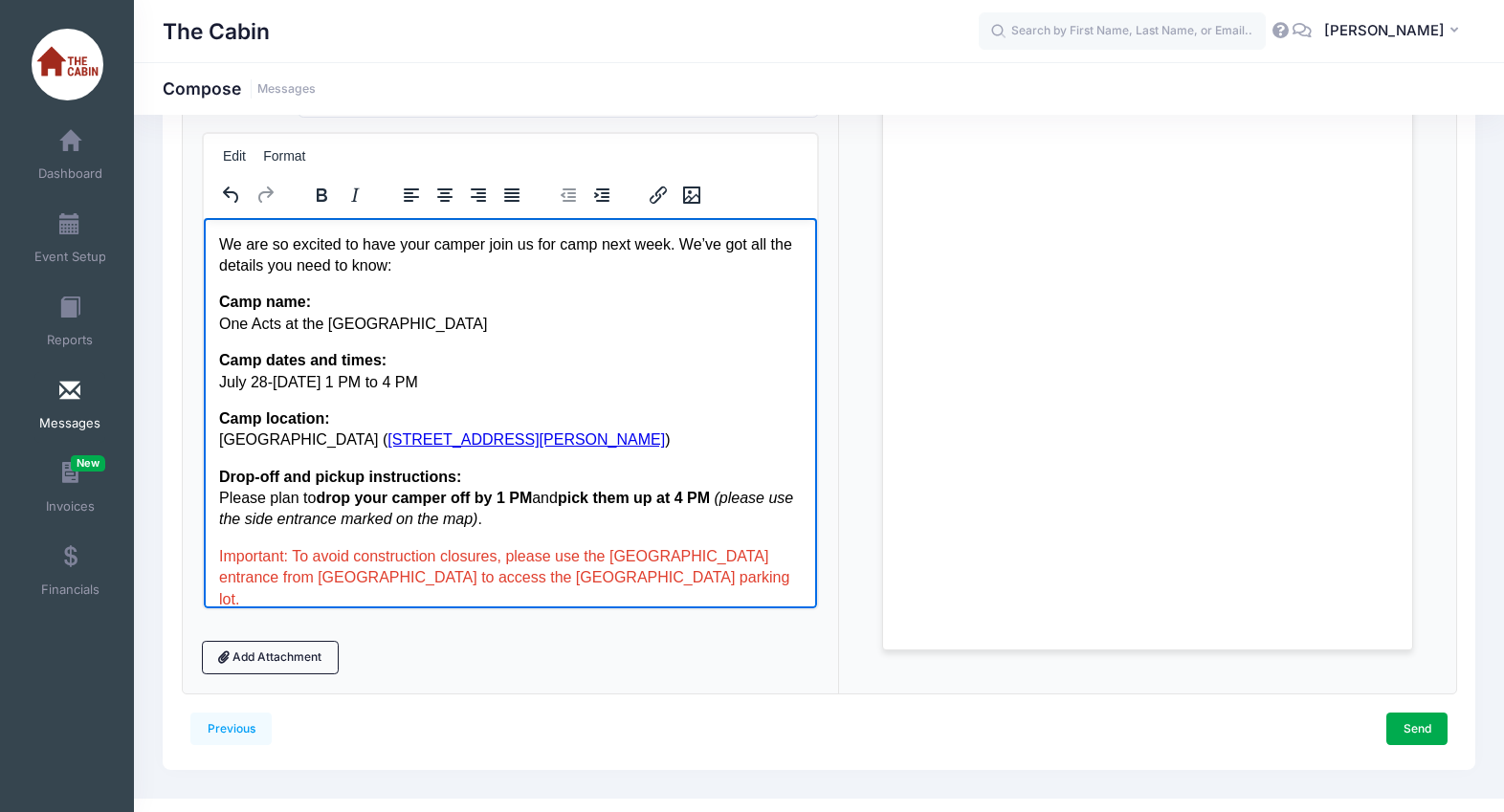 click on "Important: To avoid construction closures, please use the River Street entrance from Myrtle to access the Boise Art Museum parking lot." at bounding box center [503, 577] 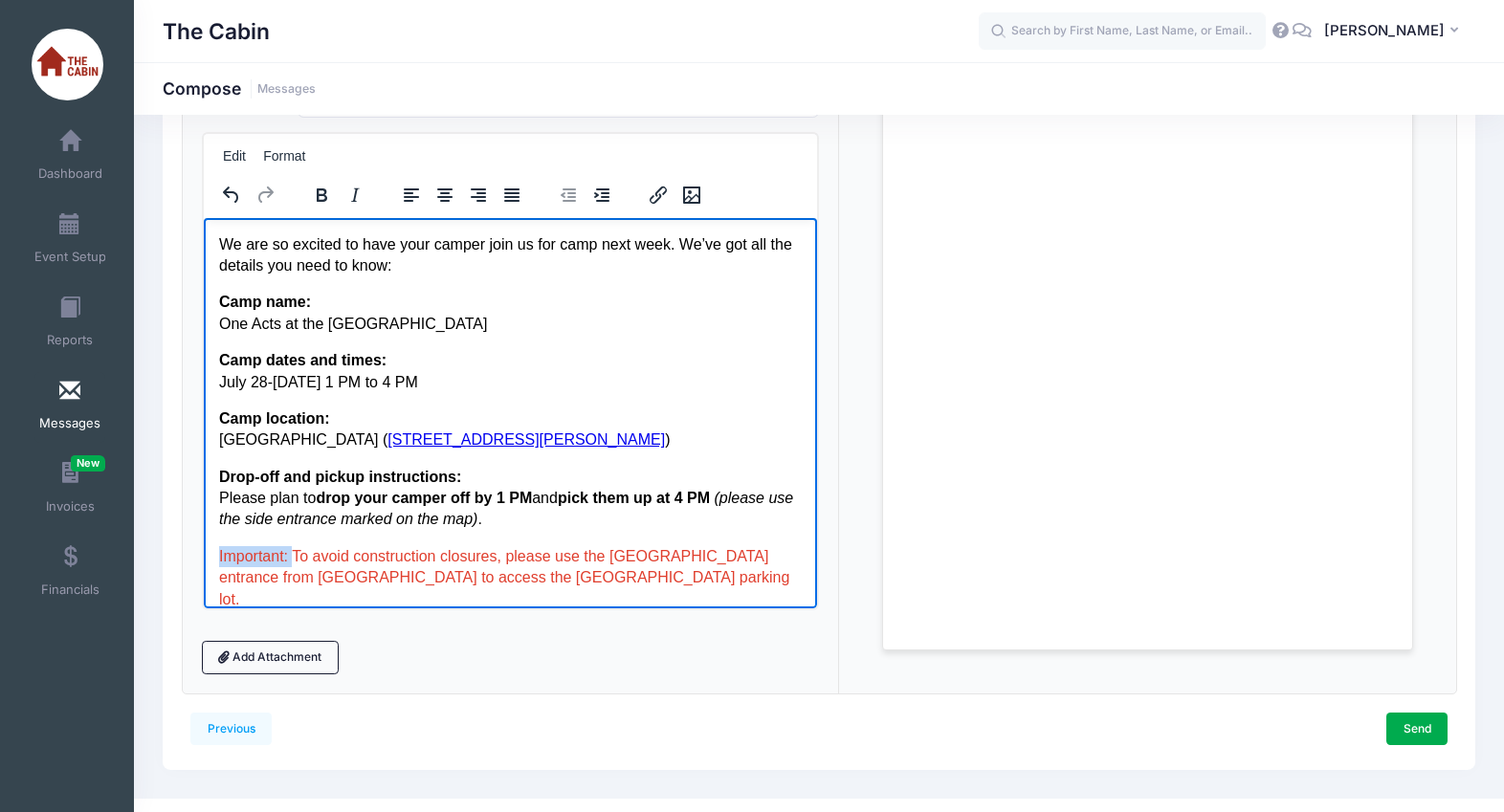 drag, startPoint x: 293, startPoint y: 553, endPoint x: 214, endPoint y: 556, distance: 79.05694 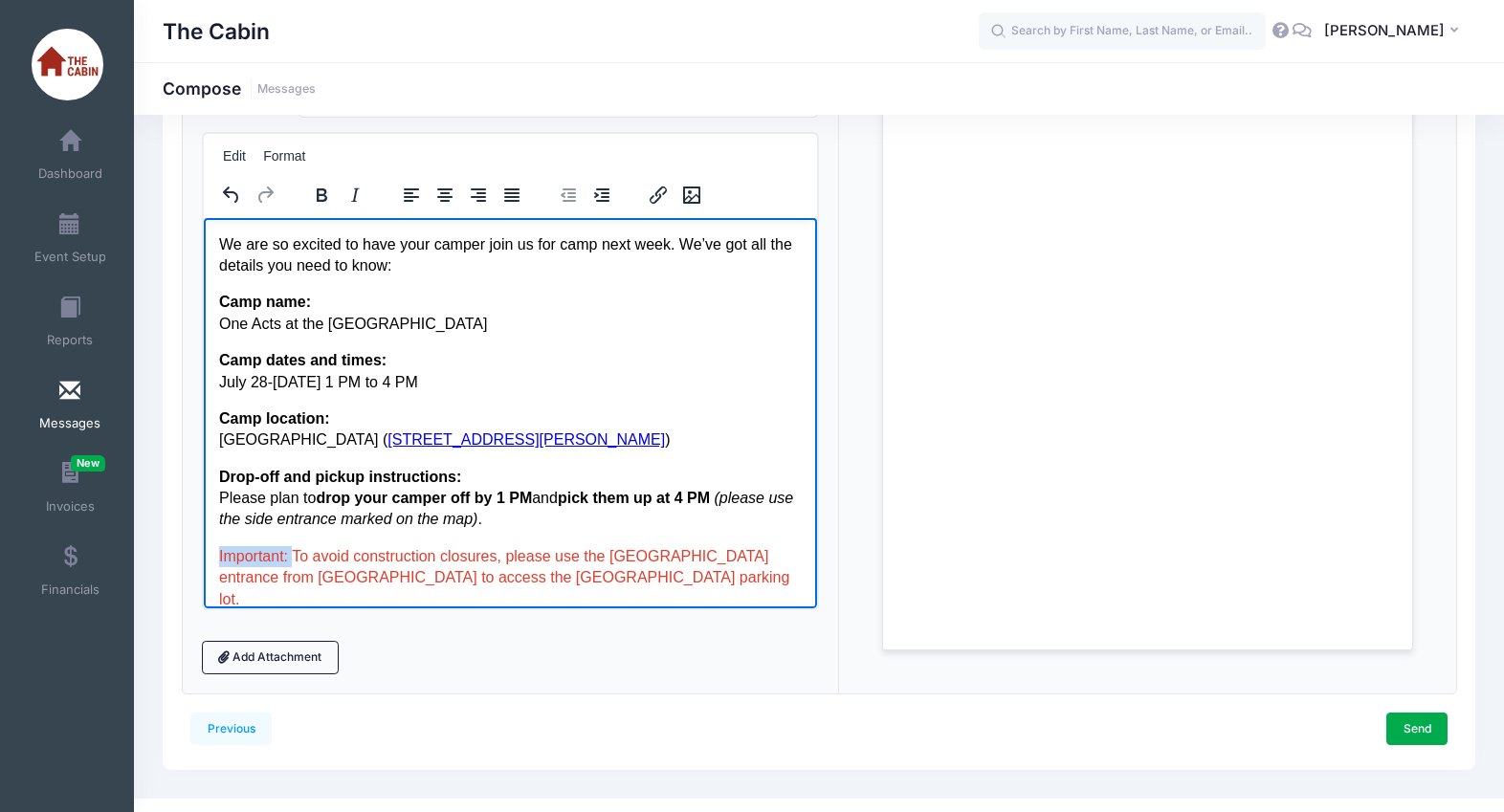 click on "Hello, and welcome to Summer Writing Camp with The Cabin! We are so excited to have your camper join us for camp next week. We’ve got all the details you need to know:  Camp name: One Acts at the Boise Art Museum Camp dates and times: July 28-Aug 1 from 1 PM to 4 PM Camp location: Boise Art Museum ( 670 Julia Davis Dr., Boise ) Drop-off and pickup instructions: Please plan to  drop your camper off by 1 PM  and  pick them up at 4 PM   (please use the side entrance marked on the map) .  Important: To avoid construction closures, please use the River Street entrance from Myrtle to access the Boise Art Museum parking lot. ________________________________________ End-of-Week Reading Celebration Camp will conclude with a reading celebration on Friday, August 1, at 3:30 PM near the Gene Harris Bandshell in Julia Davis Park ( 700 S Capitol Blvd, Boise, ID 83702 . Campers will share the stories they created during the week with friends and family. Be sure to bring a camping chair or picnic blanket. Parent Handbook" at bounding box center [509, 1056] 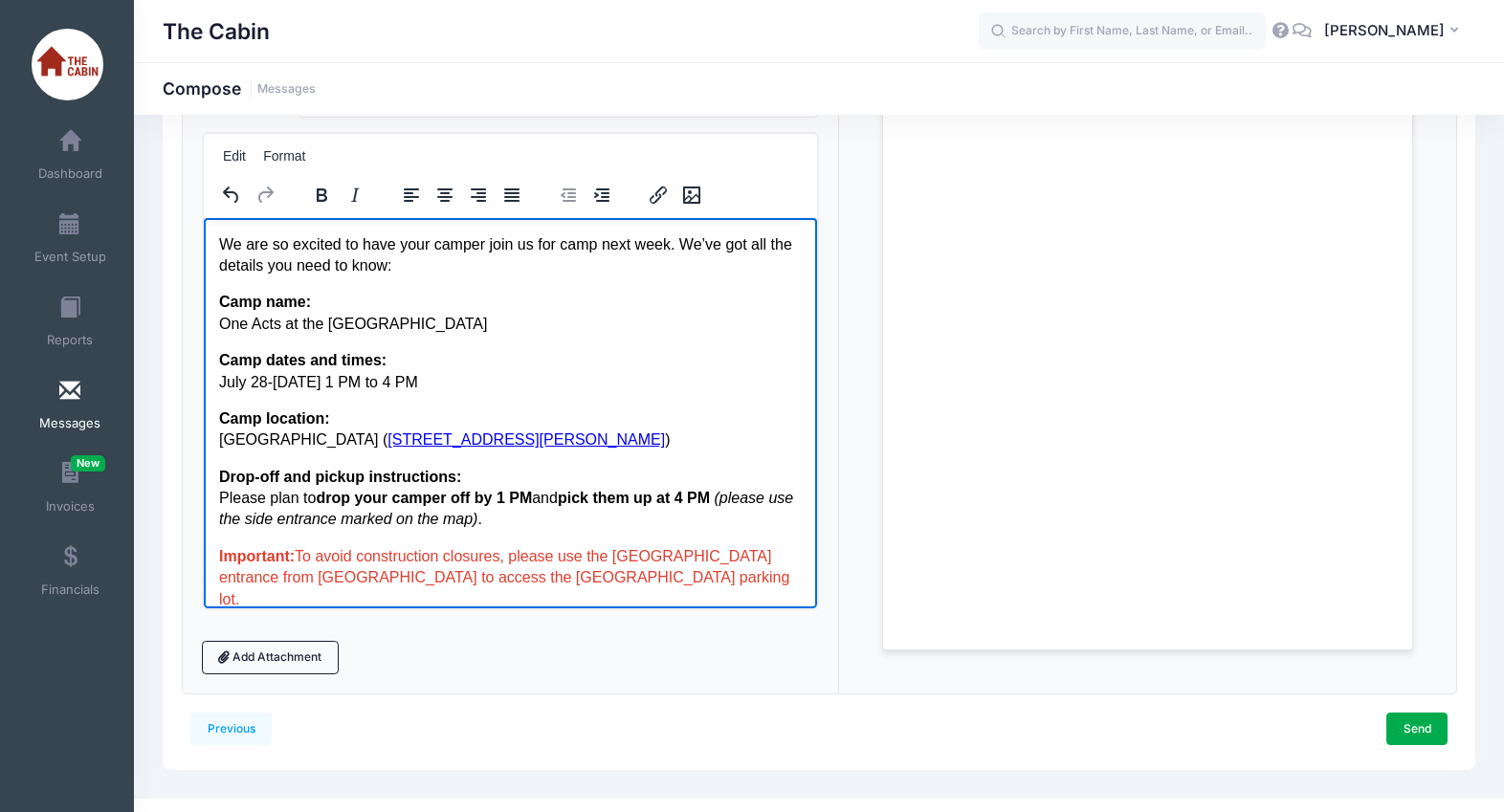 click on "Important:  To avoid construction closures, please use the River Street entrance from Myrtle to access the Boise Art Museum parking lot." at bounding box center [503, 577] 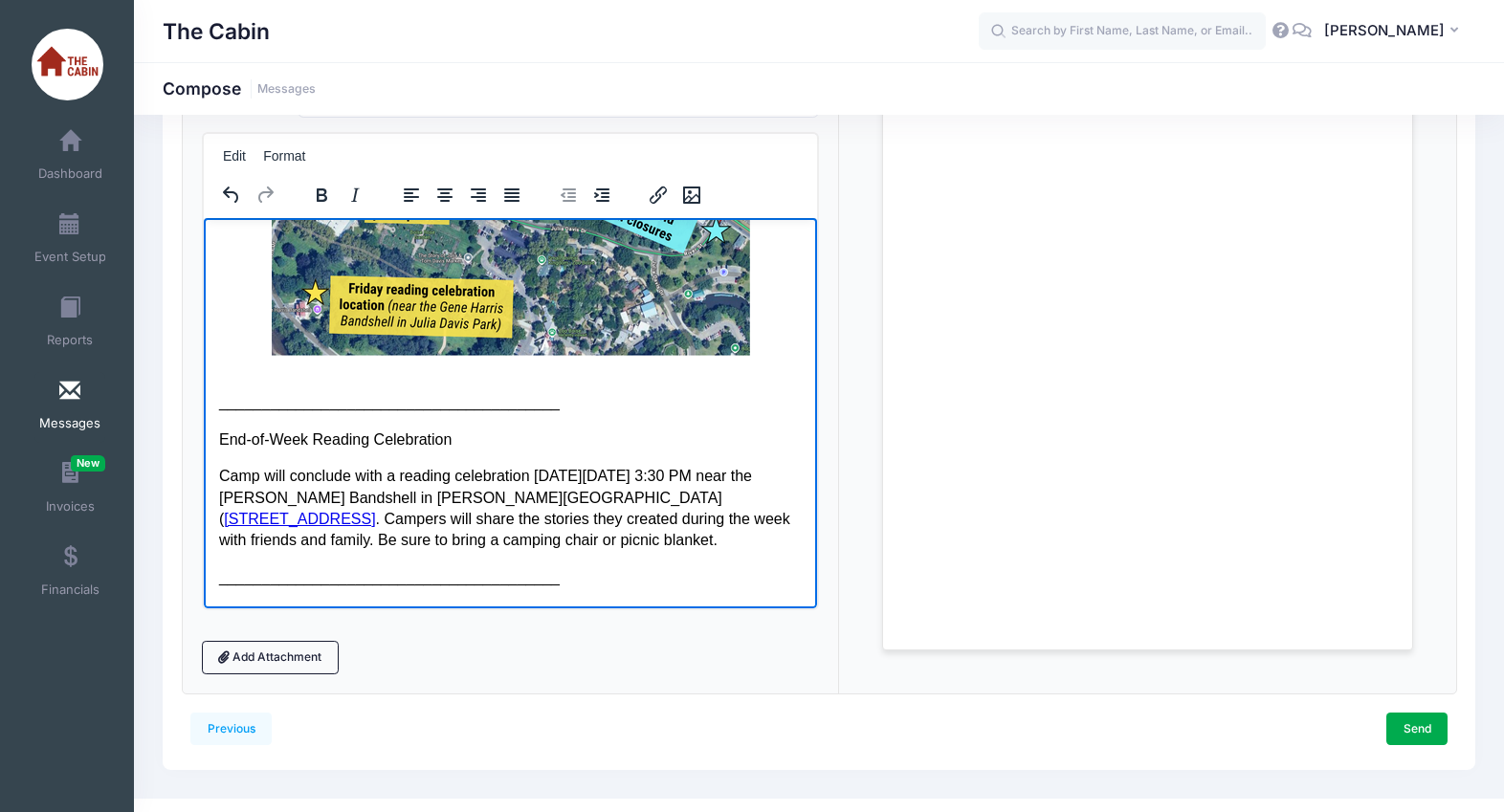 scroll, scrollTop: 834, scrollLeft: 0, axis: vertical 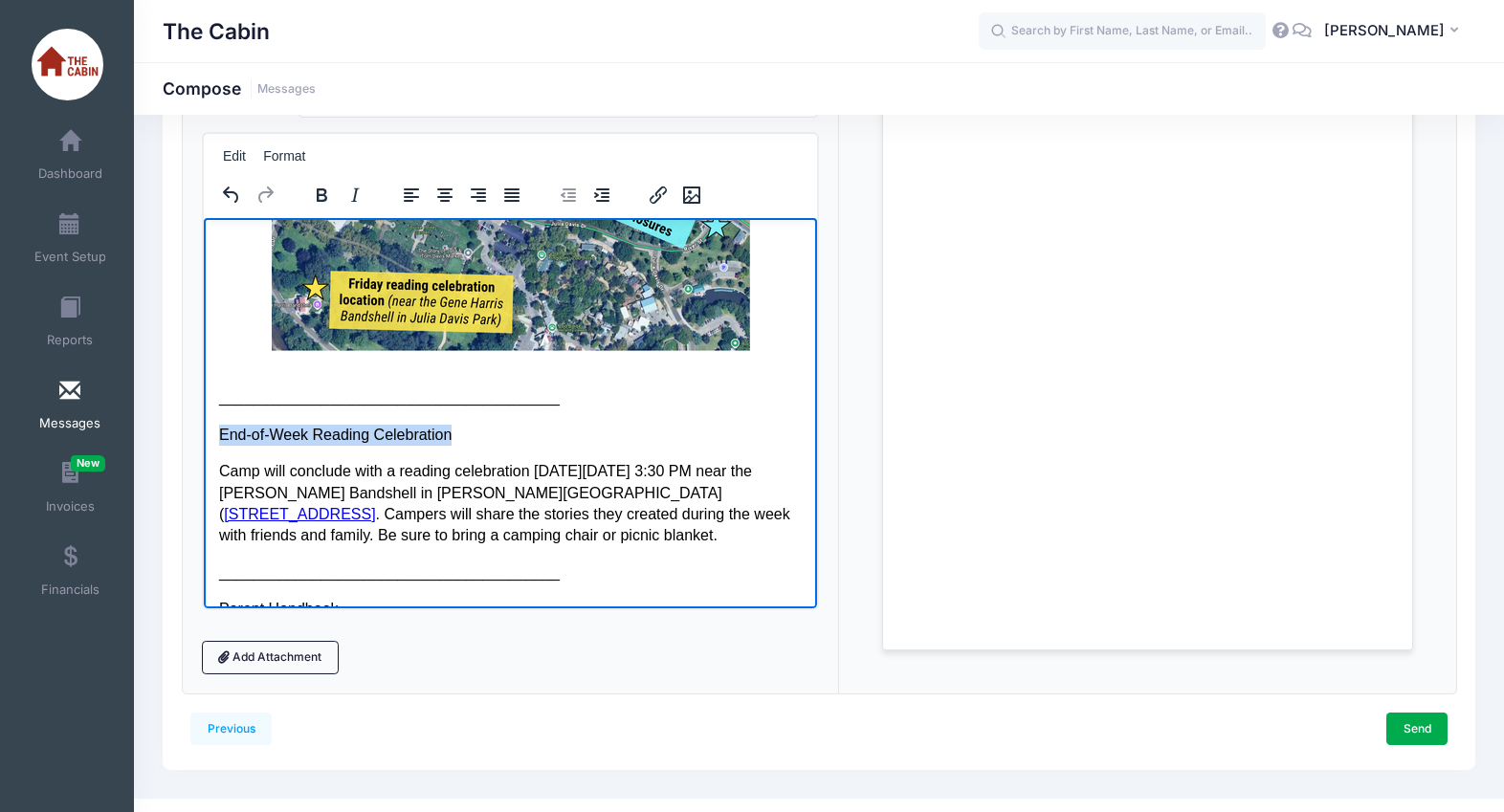 drag, startPoint x: 466, startPoint y: 417, endPoint x: 199, endPoint y: 415, distance: 267.00749 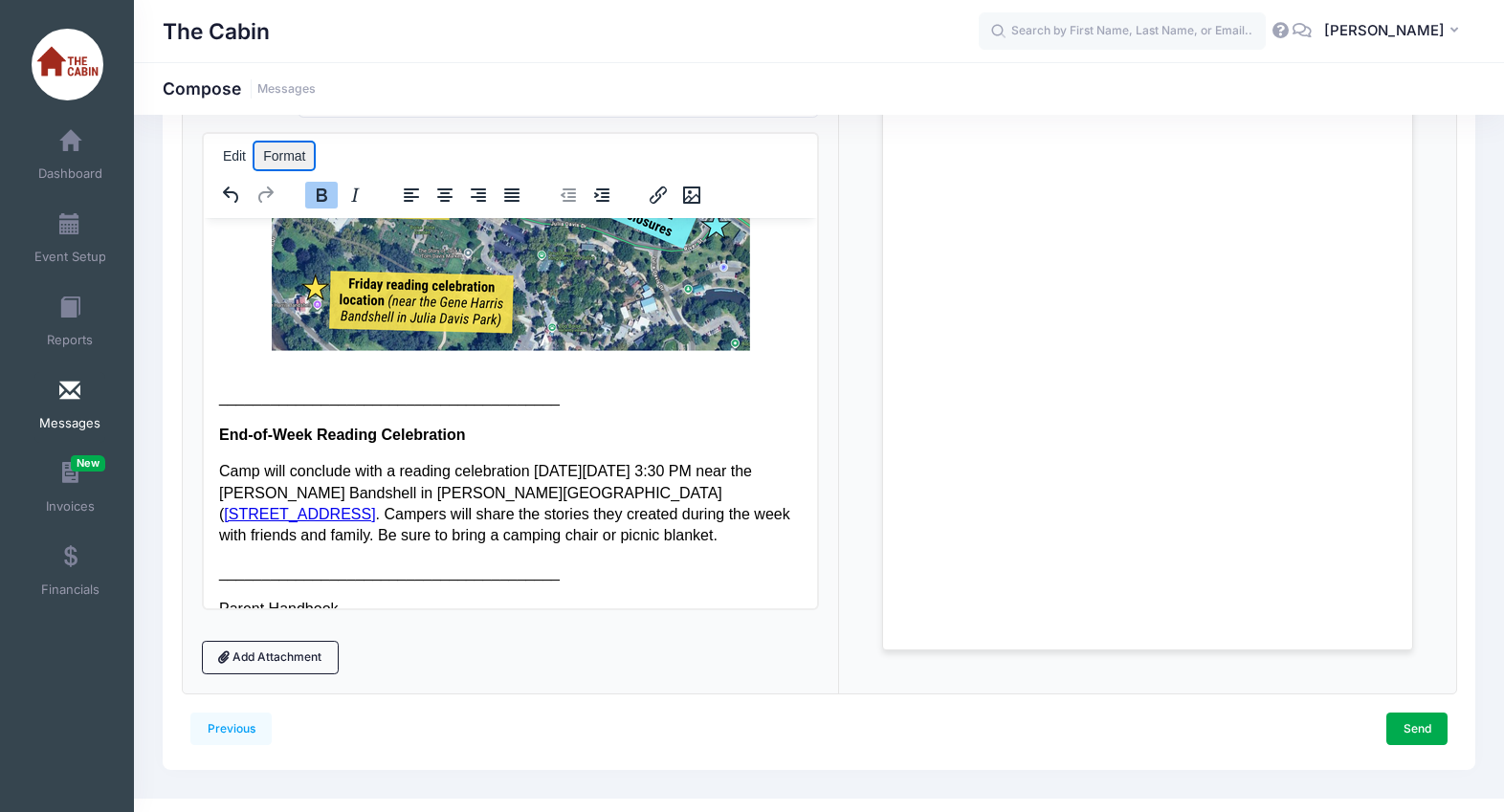 click on "Format" at bounding box center [284, 156] 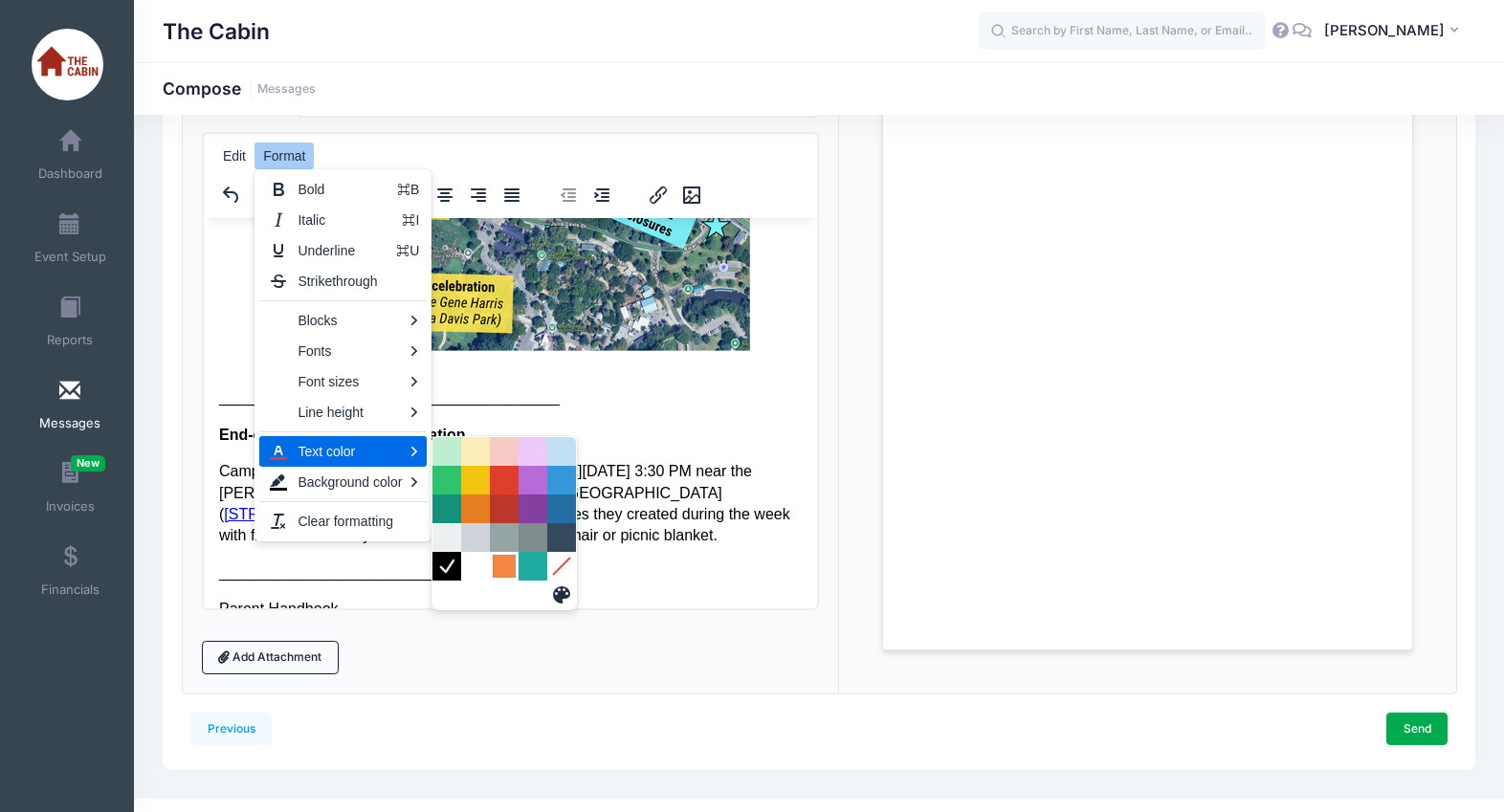click at bounding box center [504, 566] 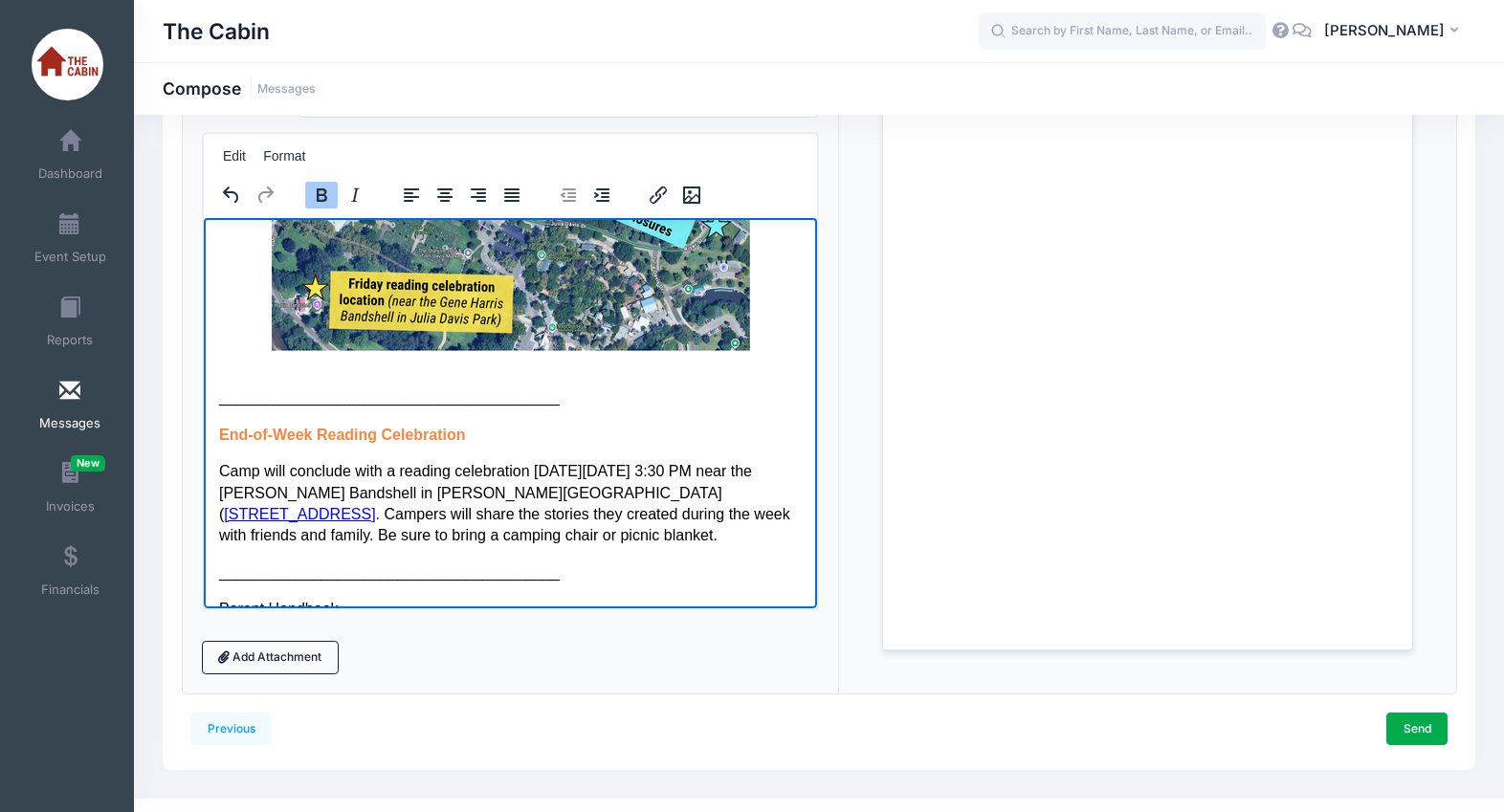 click on "Camp will conclude with a reading celebration on Friday, August 1, at 3:30 PM near the Gene Harris Bandshell in Julia Davis Park ( 700 S Capitol Blvd, Boise, ID 83702 . Campers will share the stories they created during the week with friends and family. Be sure to bring a camping chair or picnic blanket." at bounding box center (509, 503) 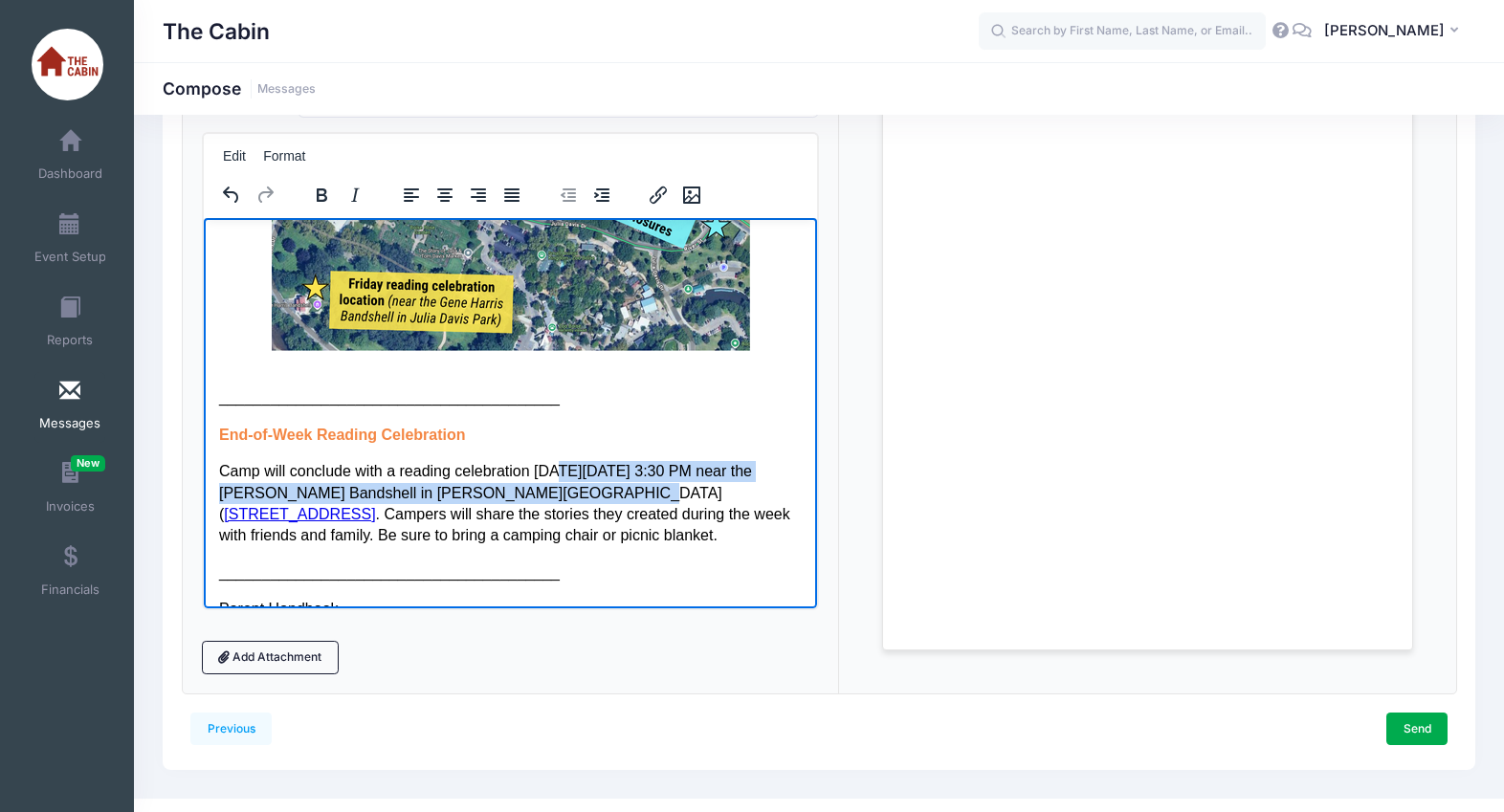 drag, startPoint x: 563, startPoint y: 451, endPoint x: 561, endPoint y: 469, distance: 18.11077 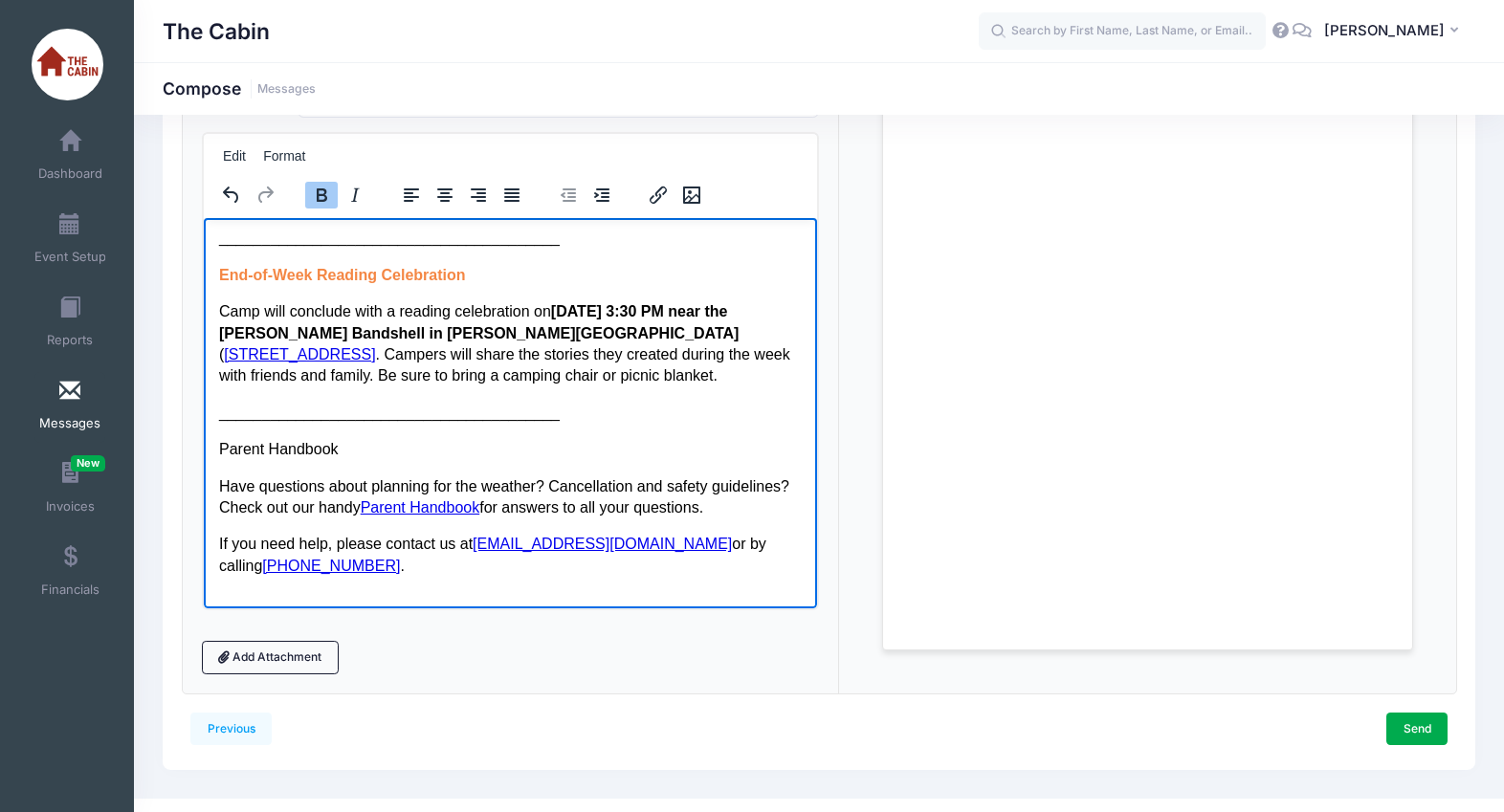 scroll, scrollTop: 1042, scrollLeft: 0, axis: vertical 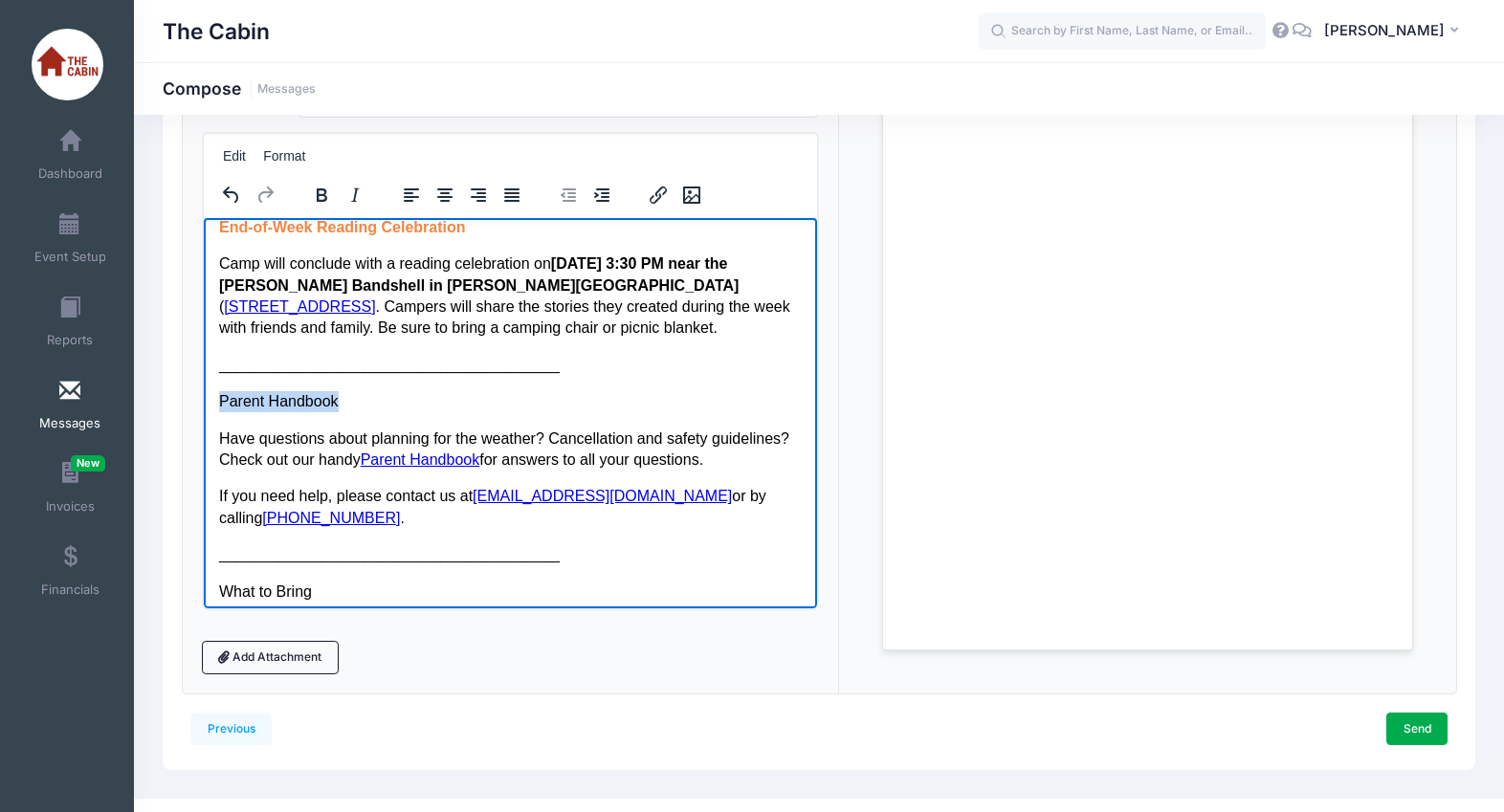 drag, startPoint x: 349, startPoint y: 370, endPoint x: 212, endPoint y: 375, distance: 137.09121 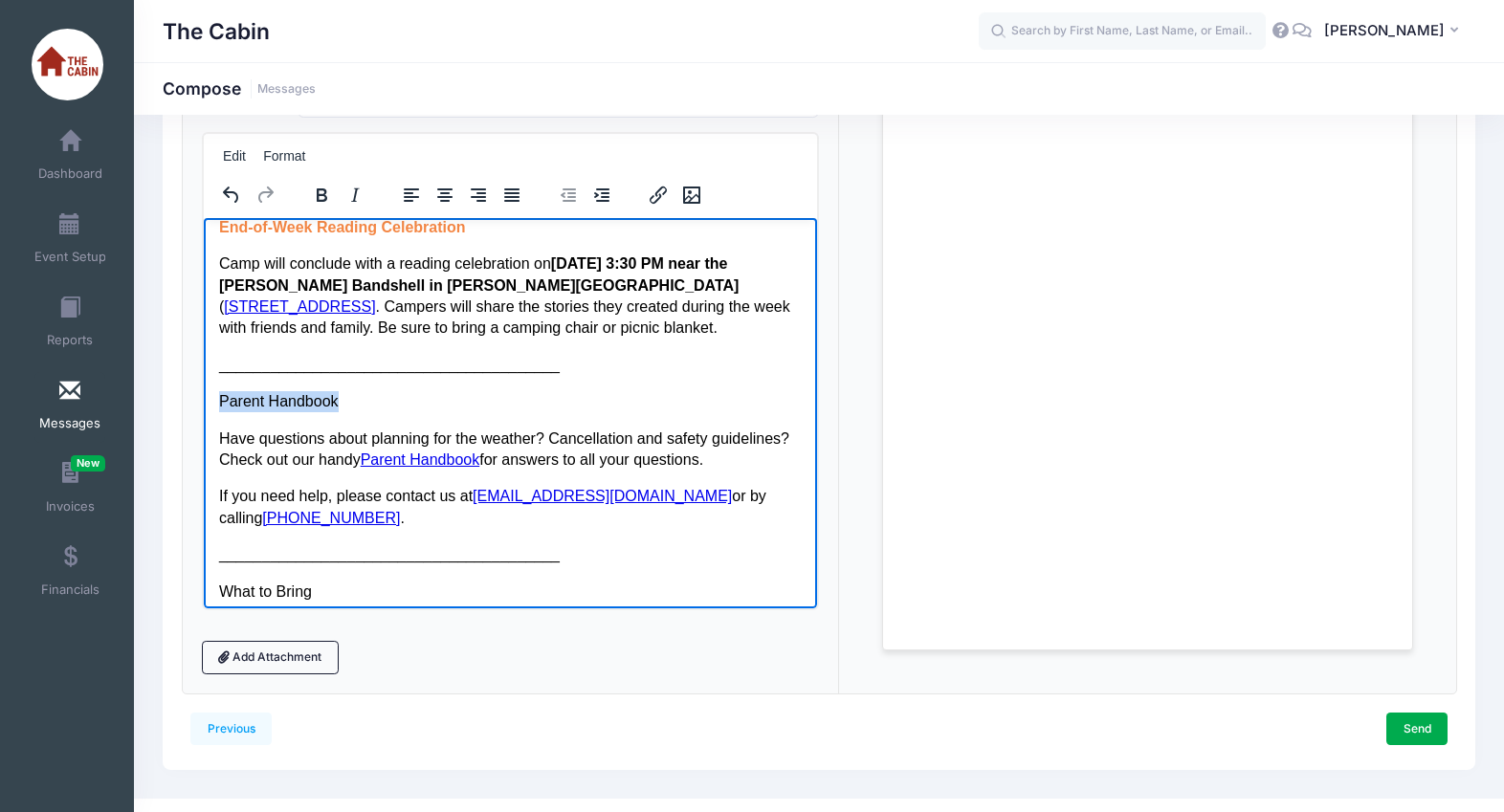 click on "Hello, and welcome to Summer Writing Camp with The Cabin! We are so excited to have your camper join us for camp next week. We’ve got all the details you need to know:  Camp name: One Acts at the Boise Art Museum Camp dates and times: July 28-Aug 1 from 1 PM to 4 PM Camp location: Boise Art Museum ( 670 Julia Davis Dr., Boise ) Drop-off and pickup instructions: Please plan to  drop your camper off by 1 PM  and  pick them up at 4 PM   (please use the side entrance marked on the map) .  Important:  To avoid construction closures, please use the River Street entrance from Myrtle to access the Boise Art Museum parking lot. ________________________________________ End-of-Week Reading Celebration Camp will conclude with a reading celebration on  Friday, August 1, at 3:30 PM near the Gene Harris Bandshell in Julia Davis Park  ( 700 S Capitol Blvd, Boise, ID 83702 . Campers will share the stories they created during the week with friends and family. Be sure to bring a camping chair or picnic blanket. . .  ." at bounding box center (509, 321) 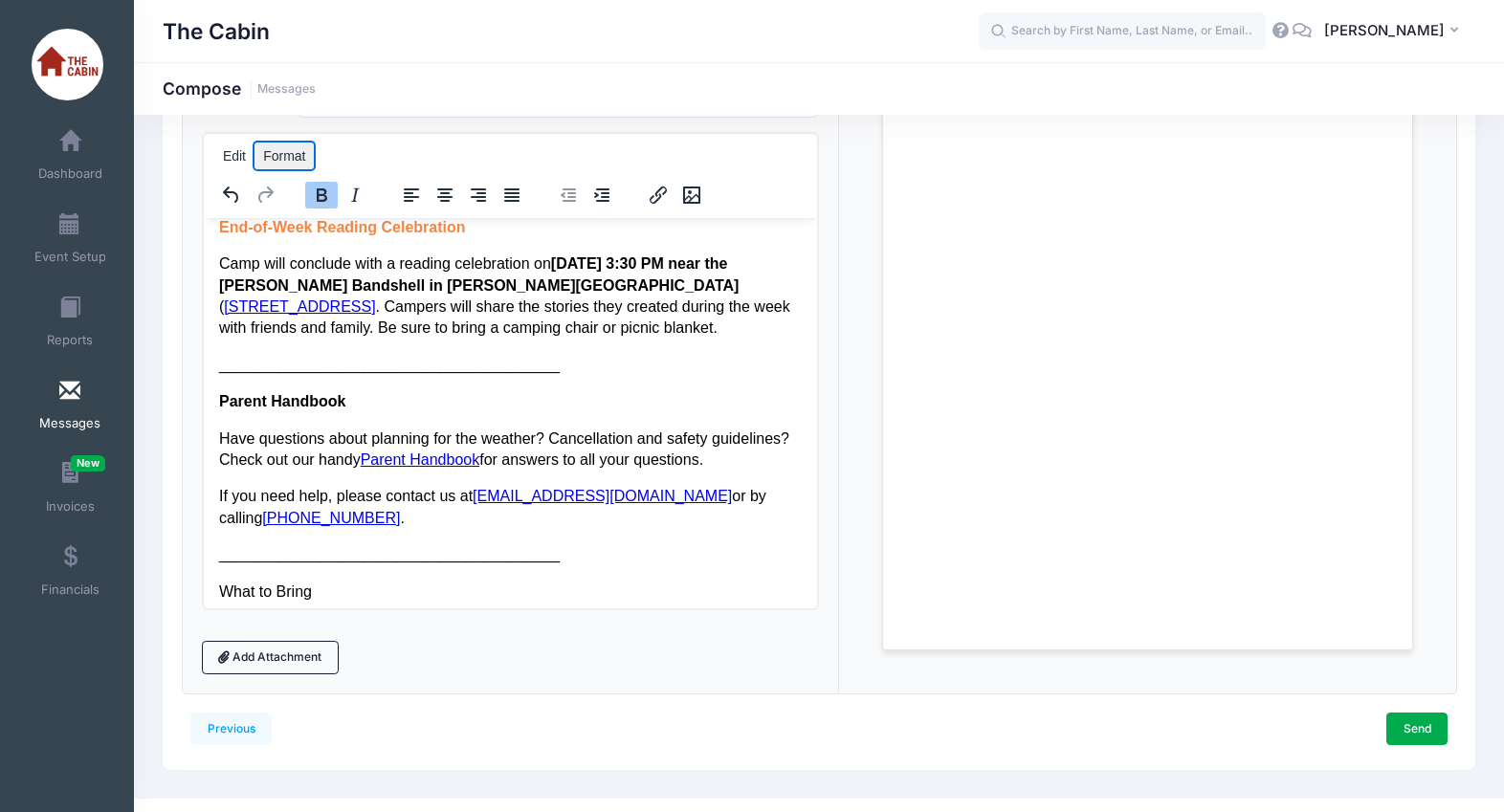 click on "Format" at bounding box center [284, 156] 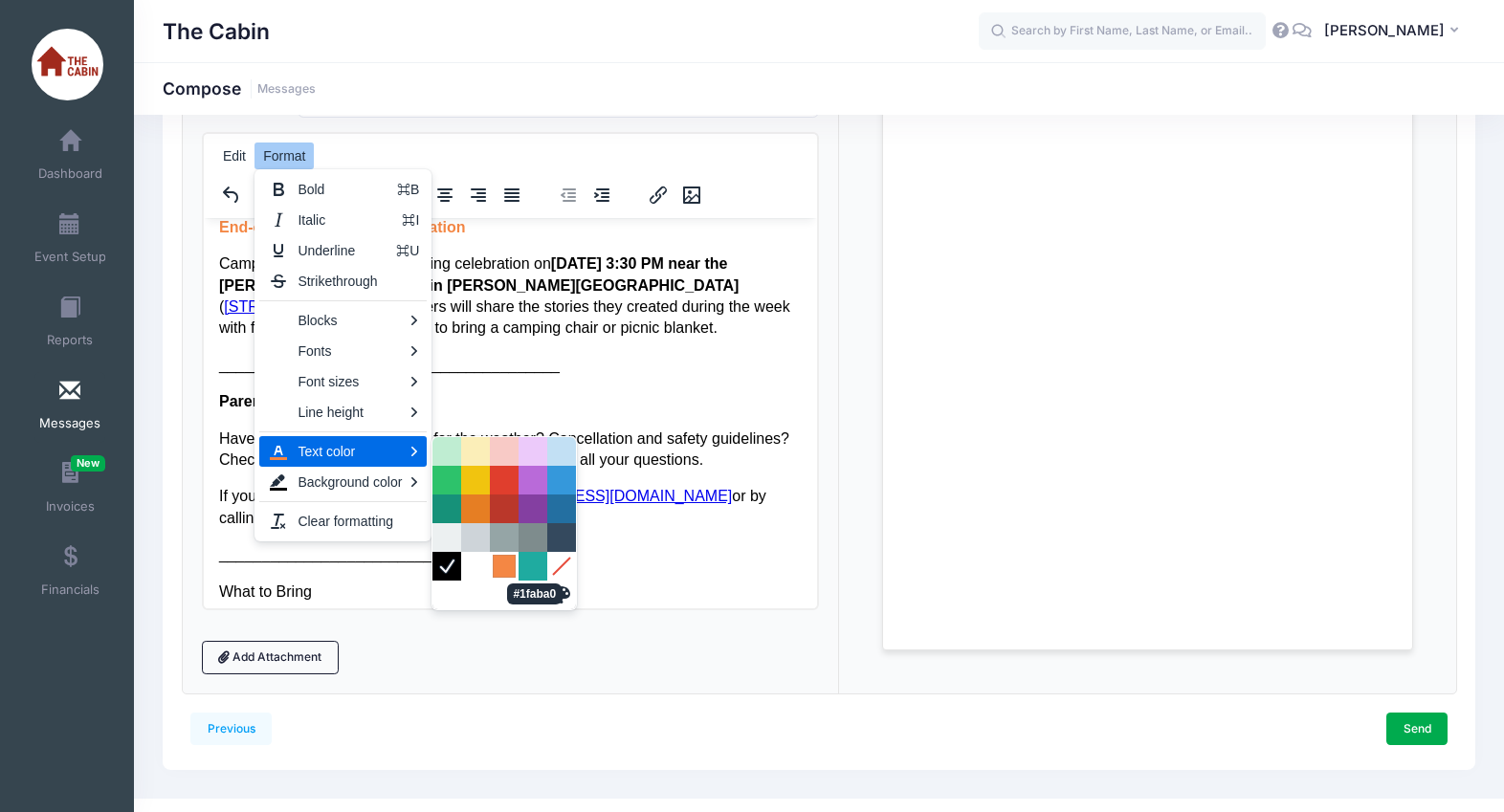 click at bounding box center (504, 566) 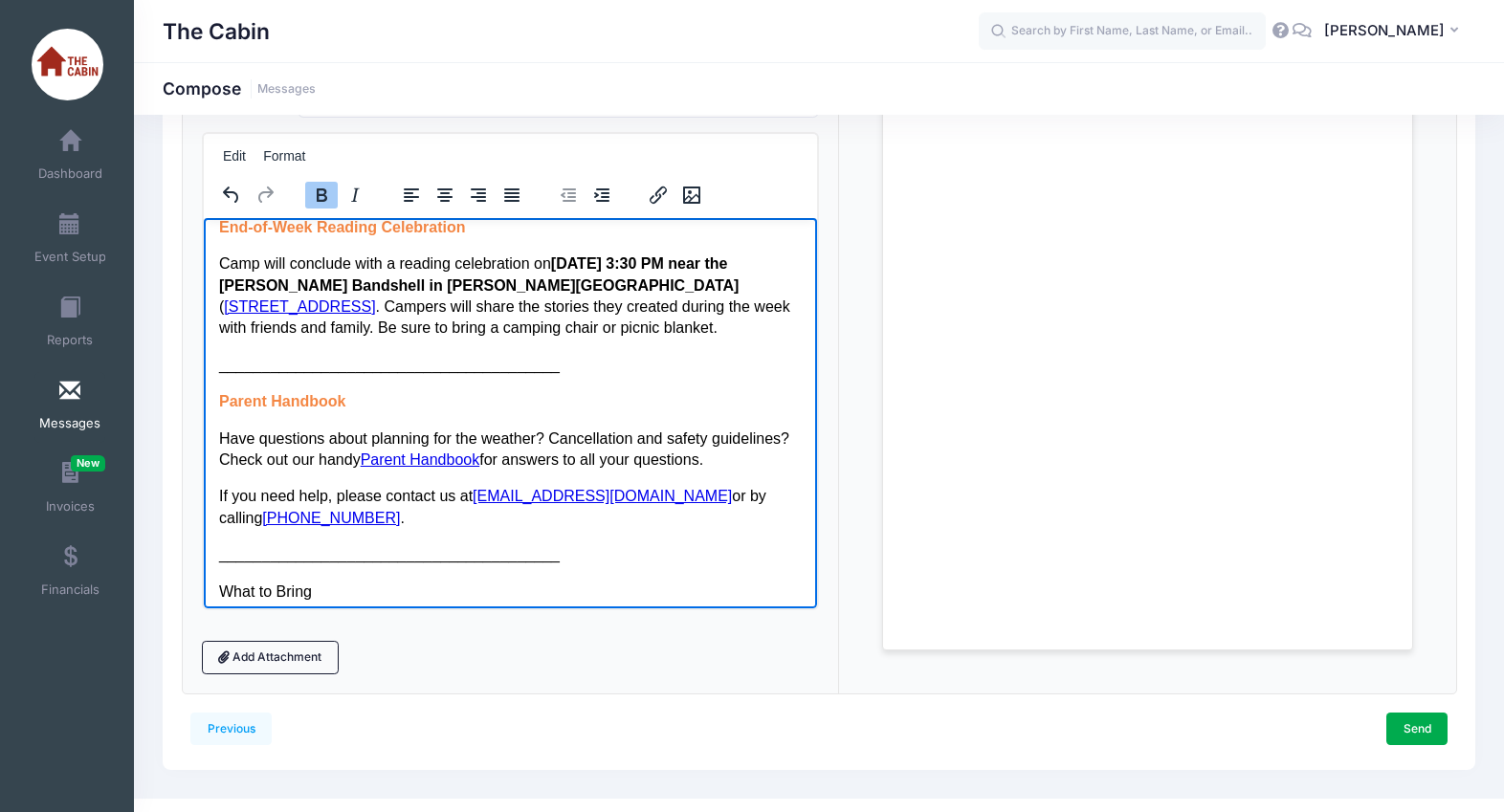 click on "Have questions about planning for the weather? Cancellation and safety guidelines? Check out our handy  Parent Handbook  for answers to all your questions." at bounding box center (509, 449) 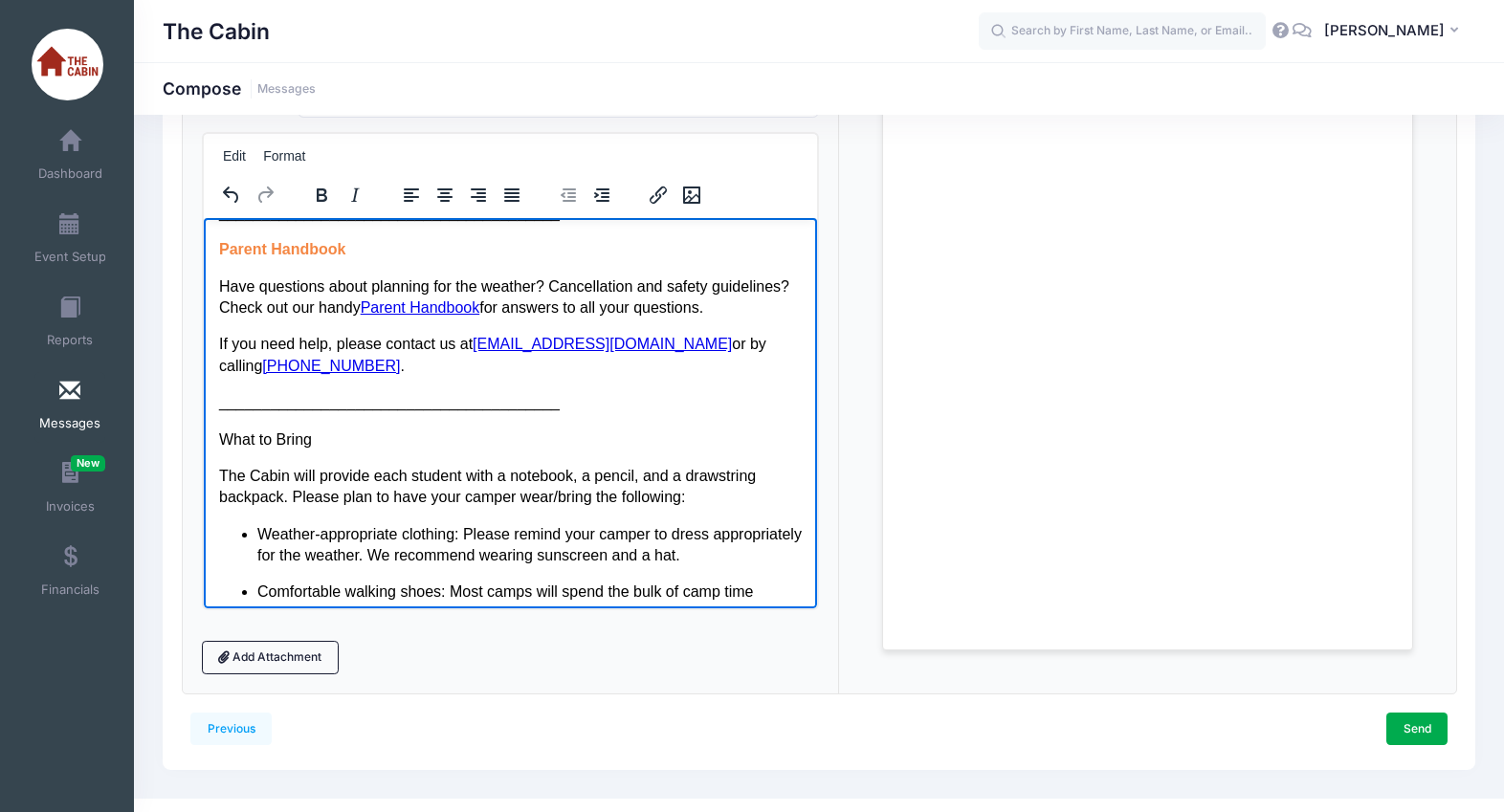 scroll, scrollTop: 1196, scrollLeft: 0, axis: vertical 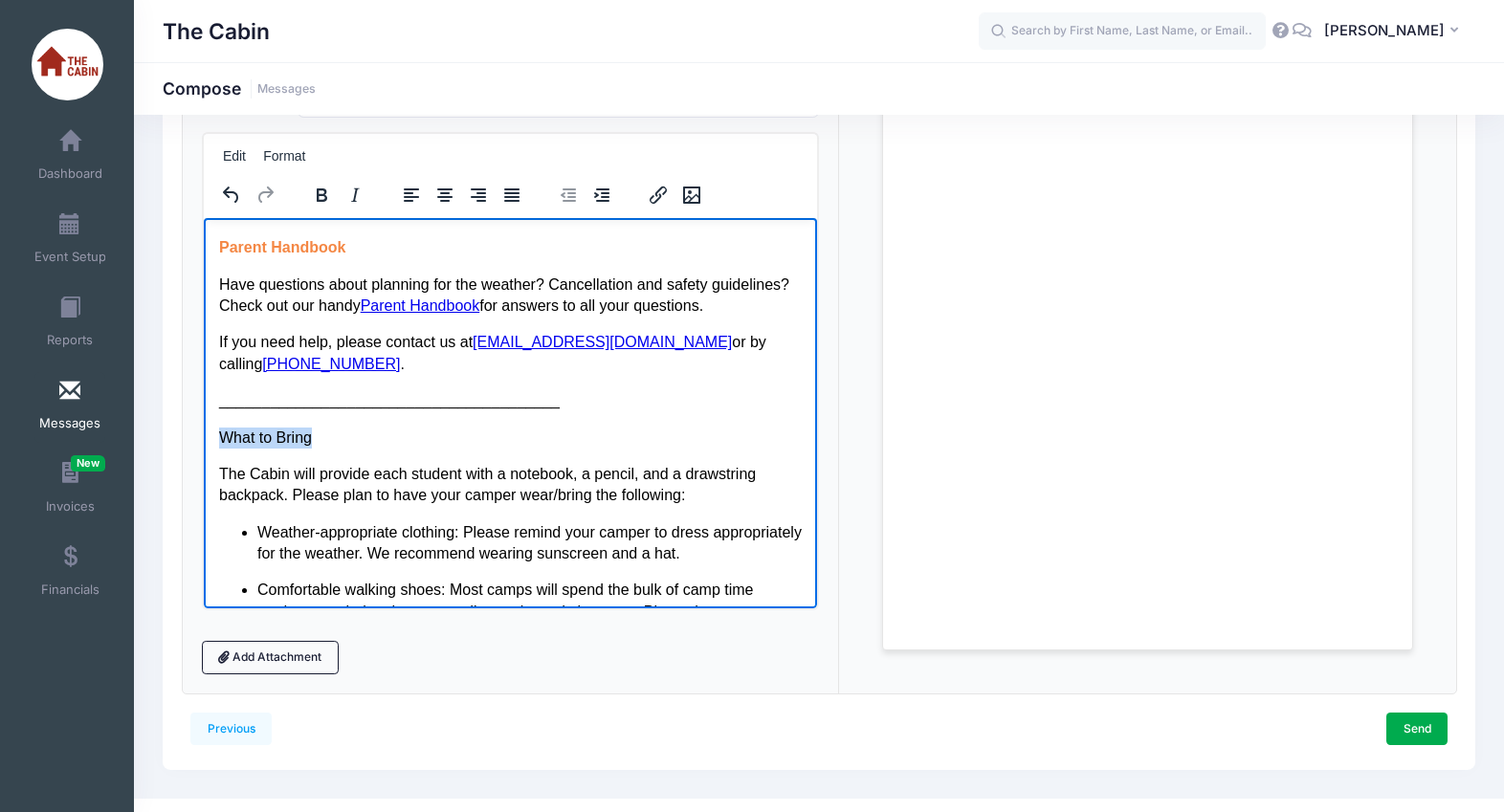 drag, startPoint x: 322, startPoint y: 444, endPoint x: 218, endPoint y: 441, distance: 104.04326 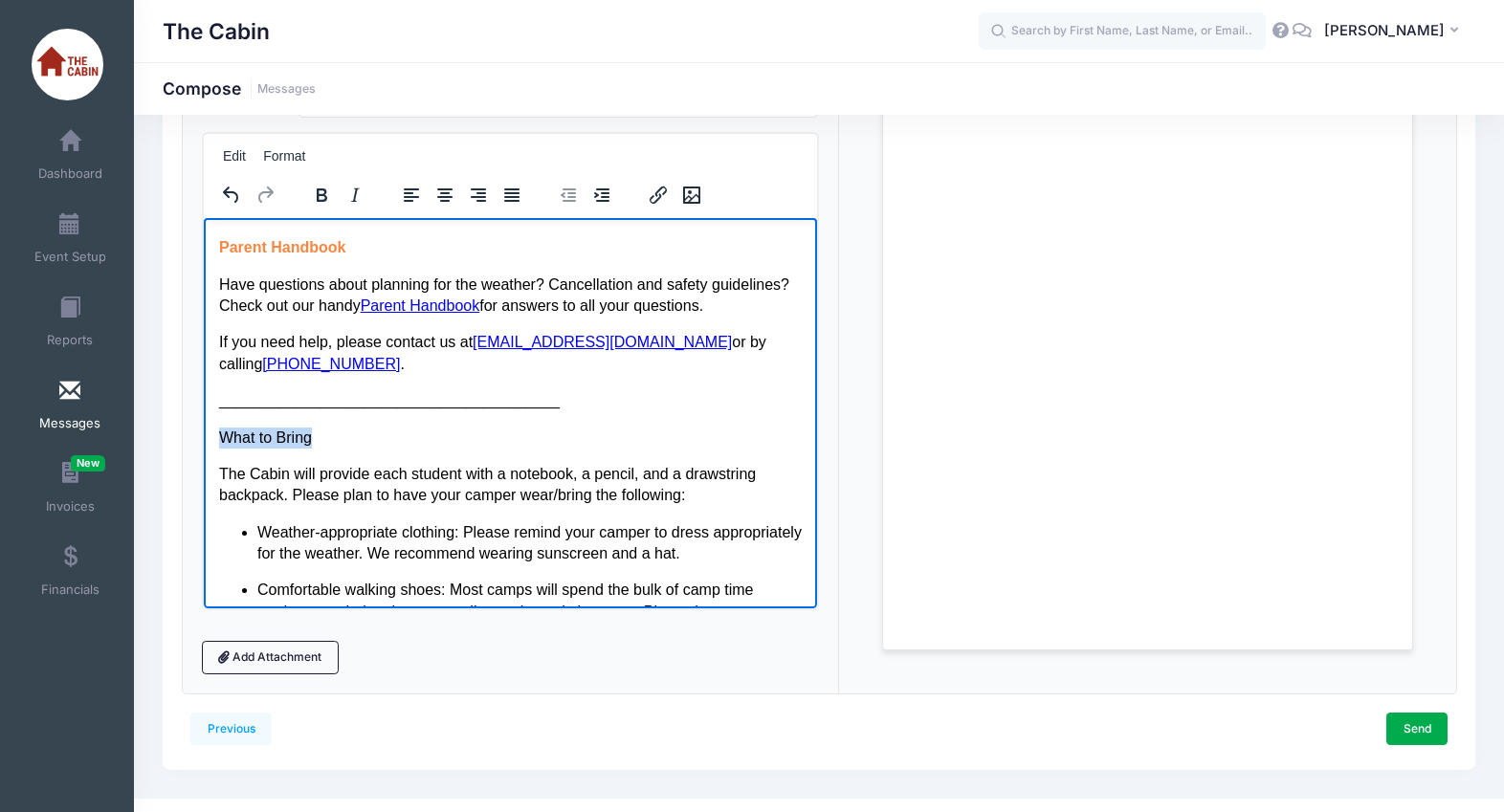 click on "What to Bring" at bounding box center [509, 437] 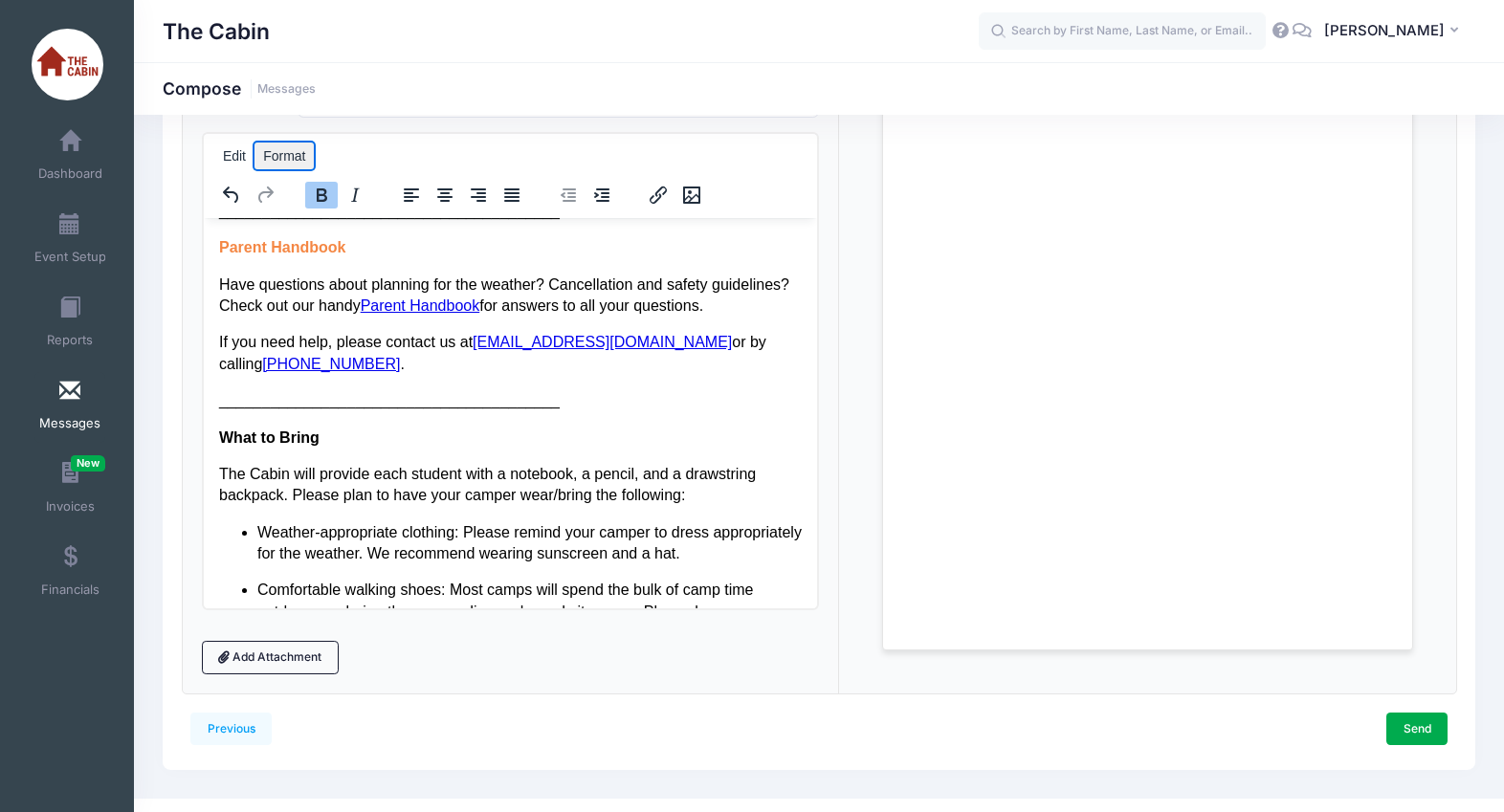 click on "Format" at bounding box center [284, 156] 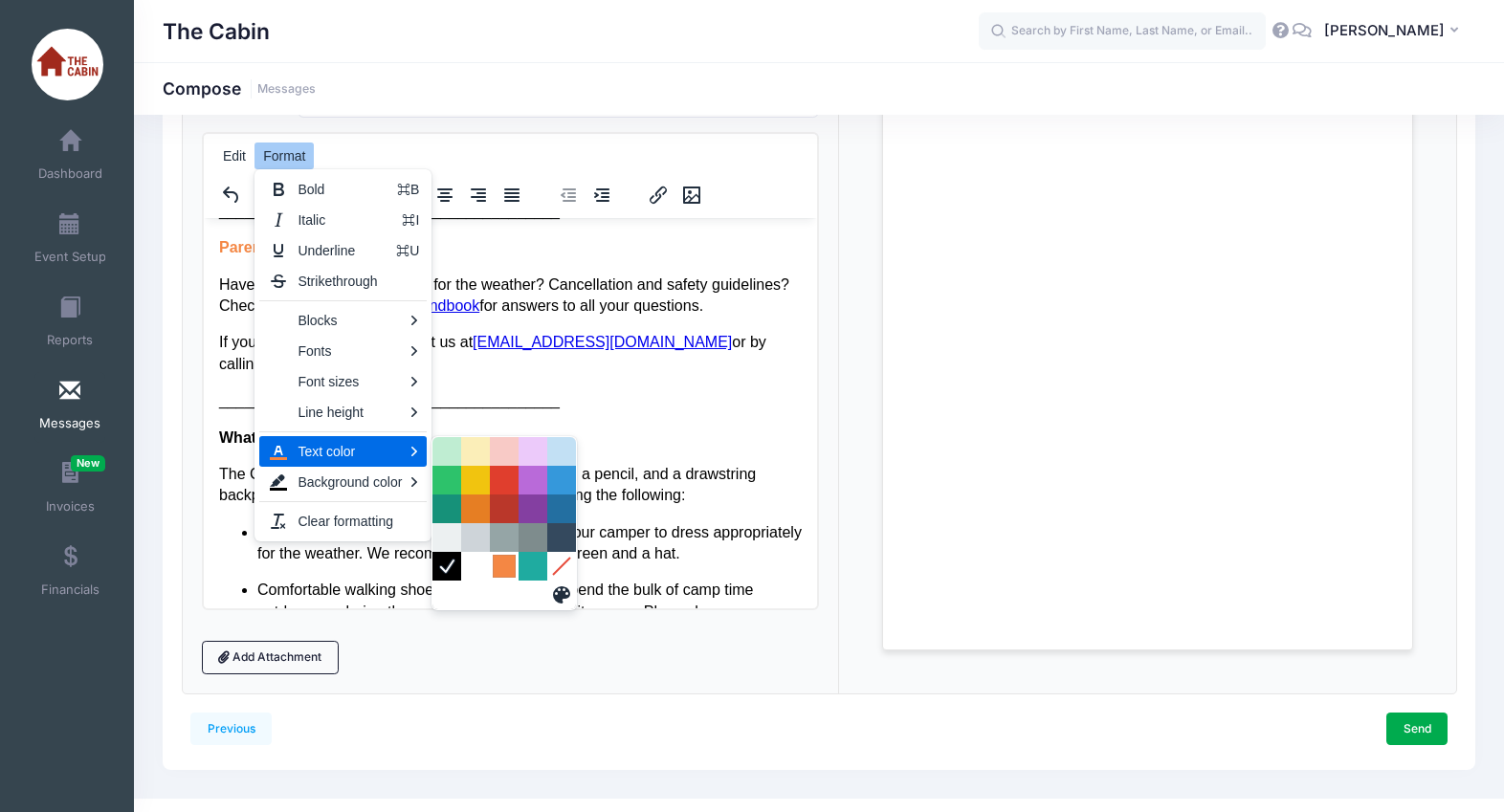 drag, startPoint x: 505, startPoint y: 561, endPoint x: 298, endPoint y: 310, distance: 325.34597 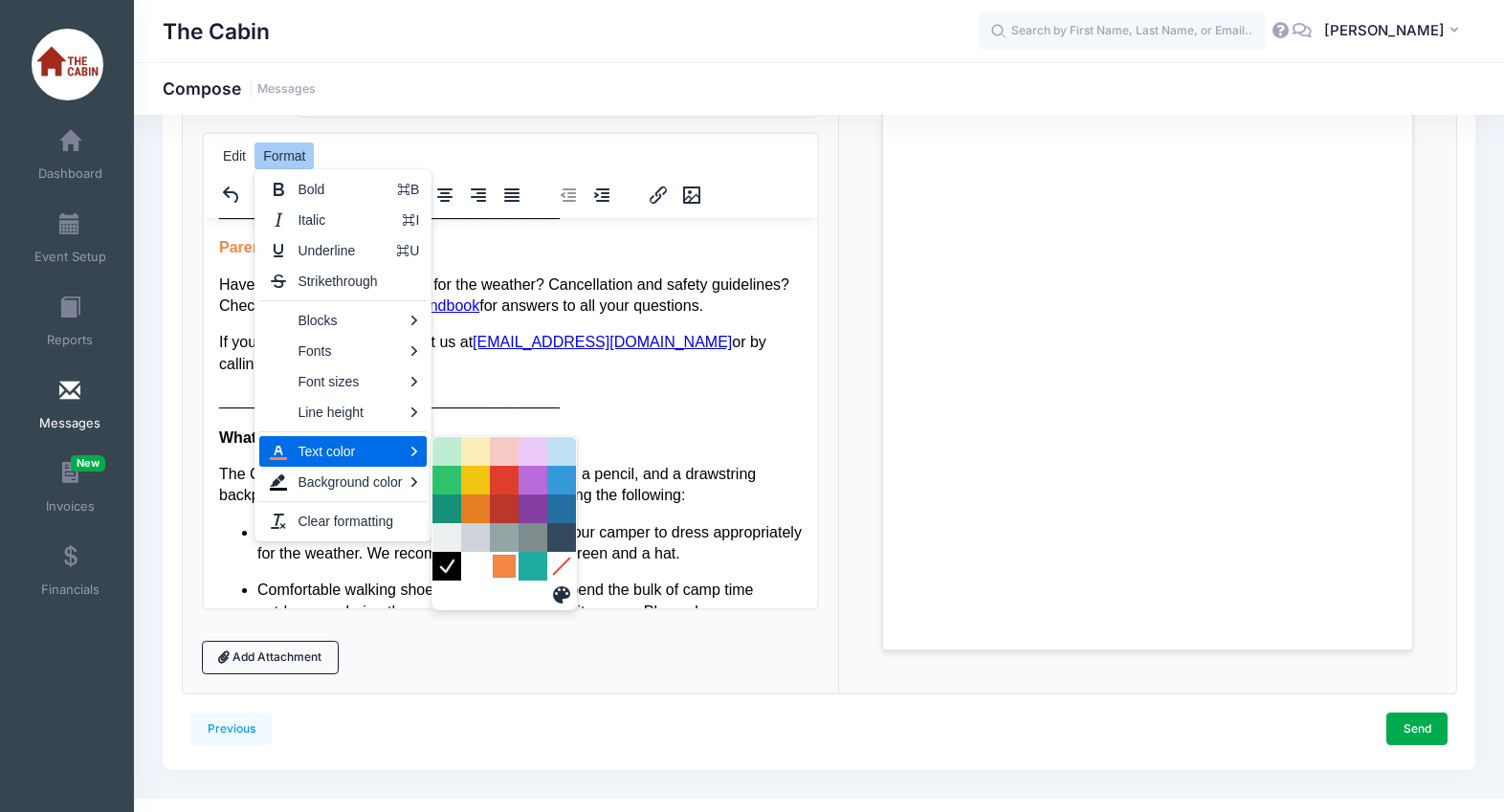click at bounding box center [504, 566] 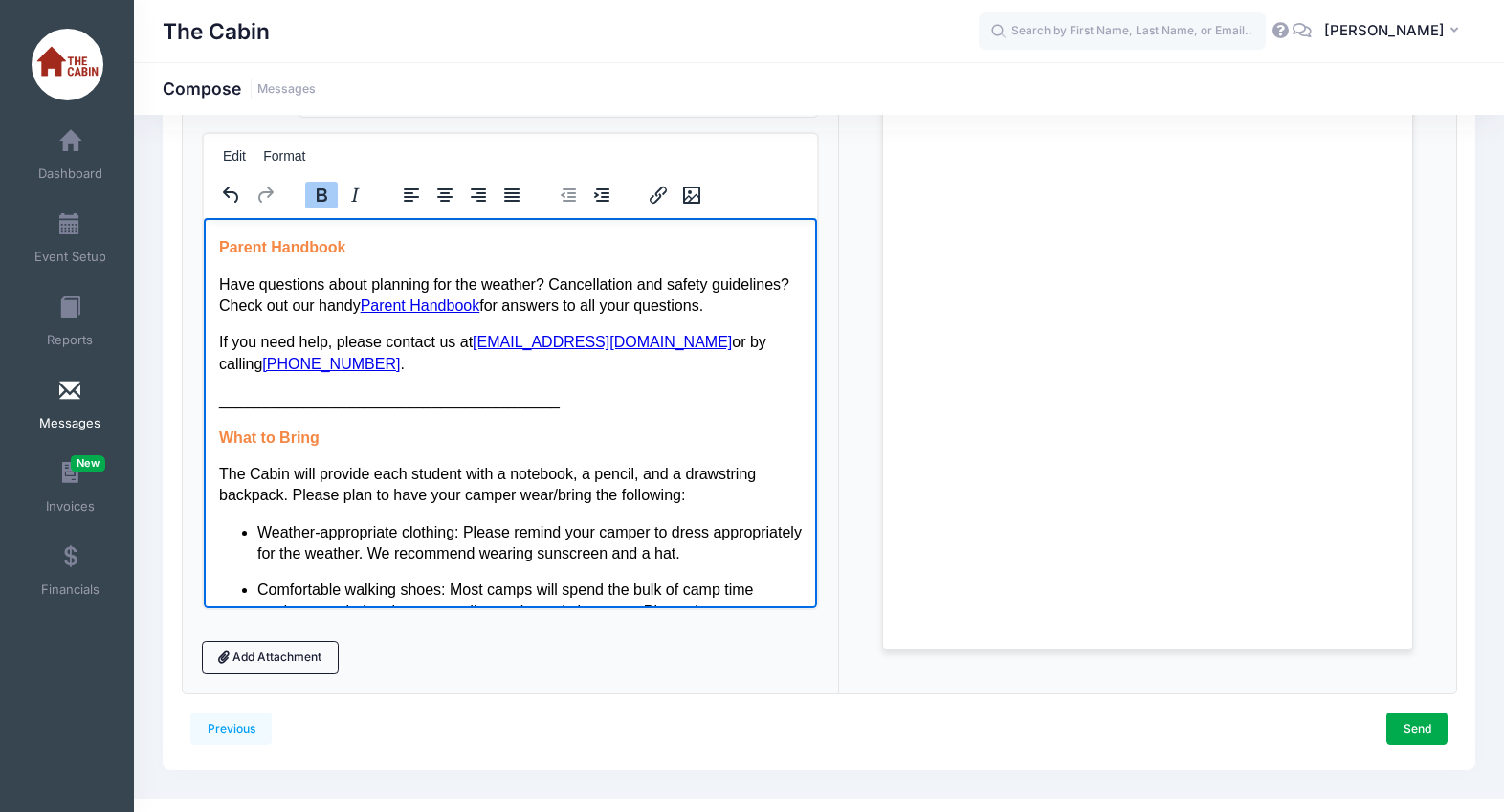 click on "The Cabin will provide each student with a notebook, a pencil, and a drawstring backpack. Please plan to have your camper wear/bring the following:" at bounding box center (509, 484) 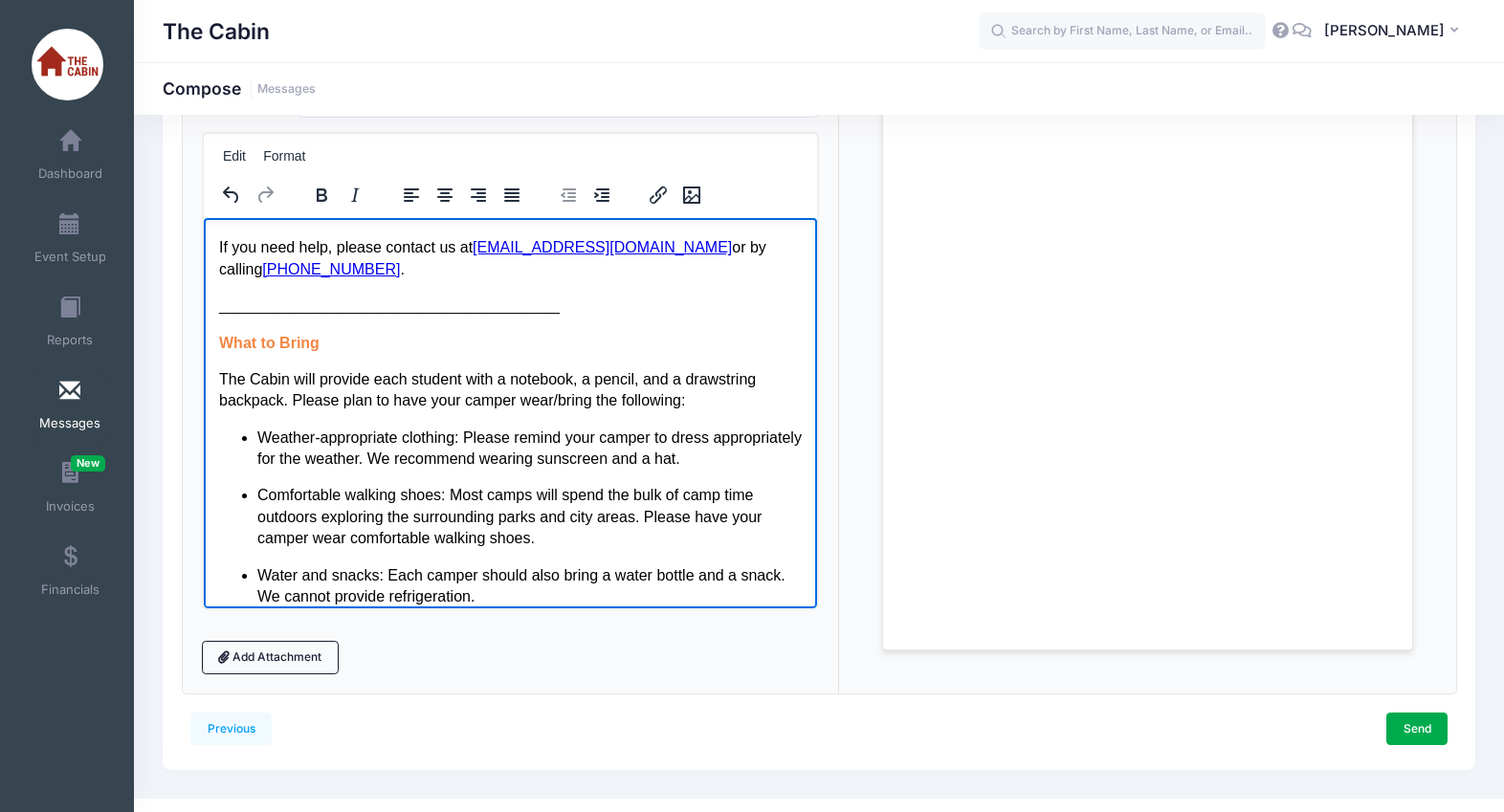 scroll, scrollTop: 1298, scrollLeft: 0, axis: vertical 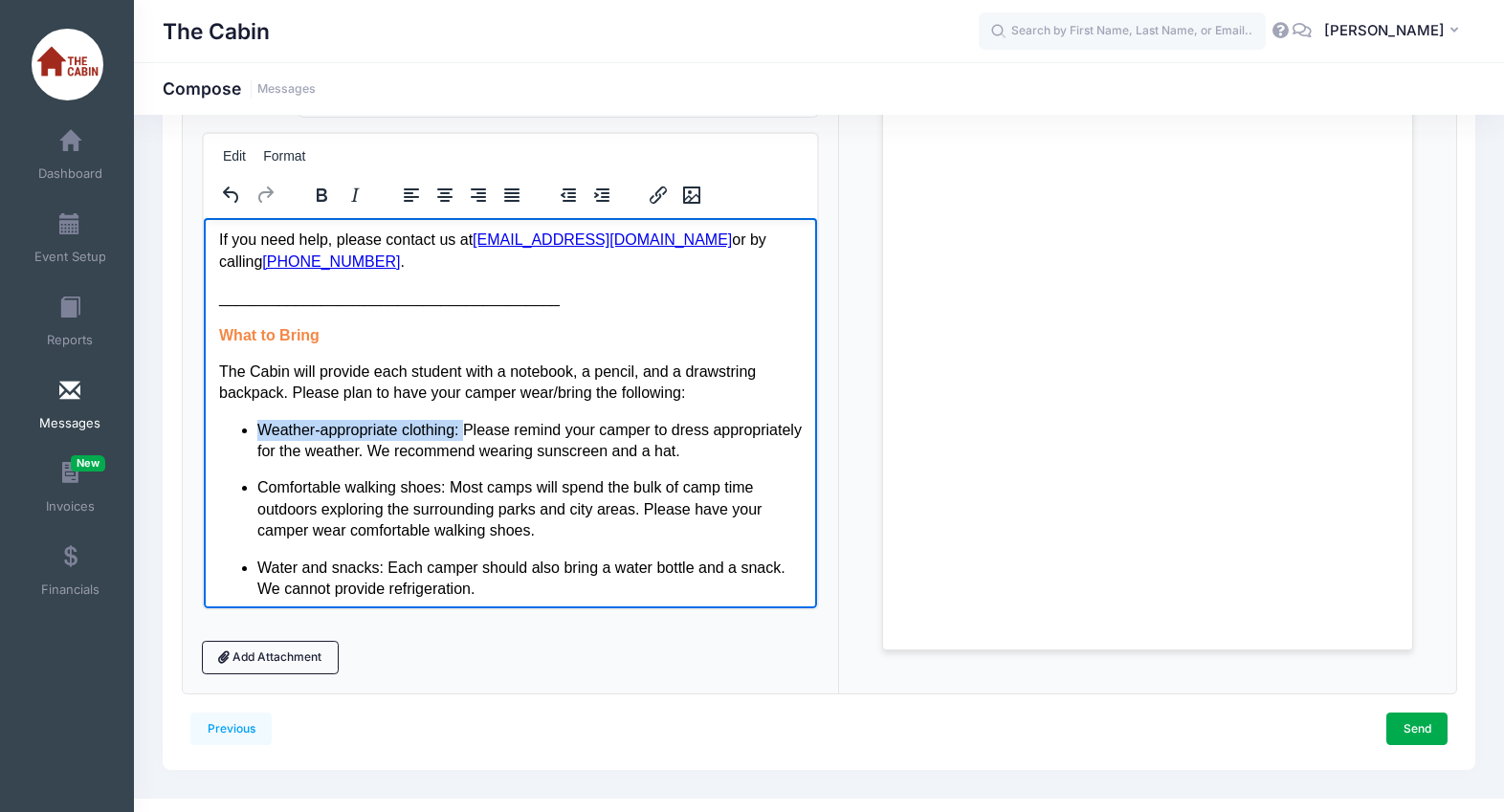 drag, startPoint x: 468, startPoint y: 430, endPoint x: 261, endPoint y: 431, distance: 207.00242 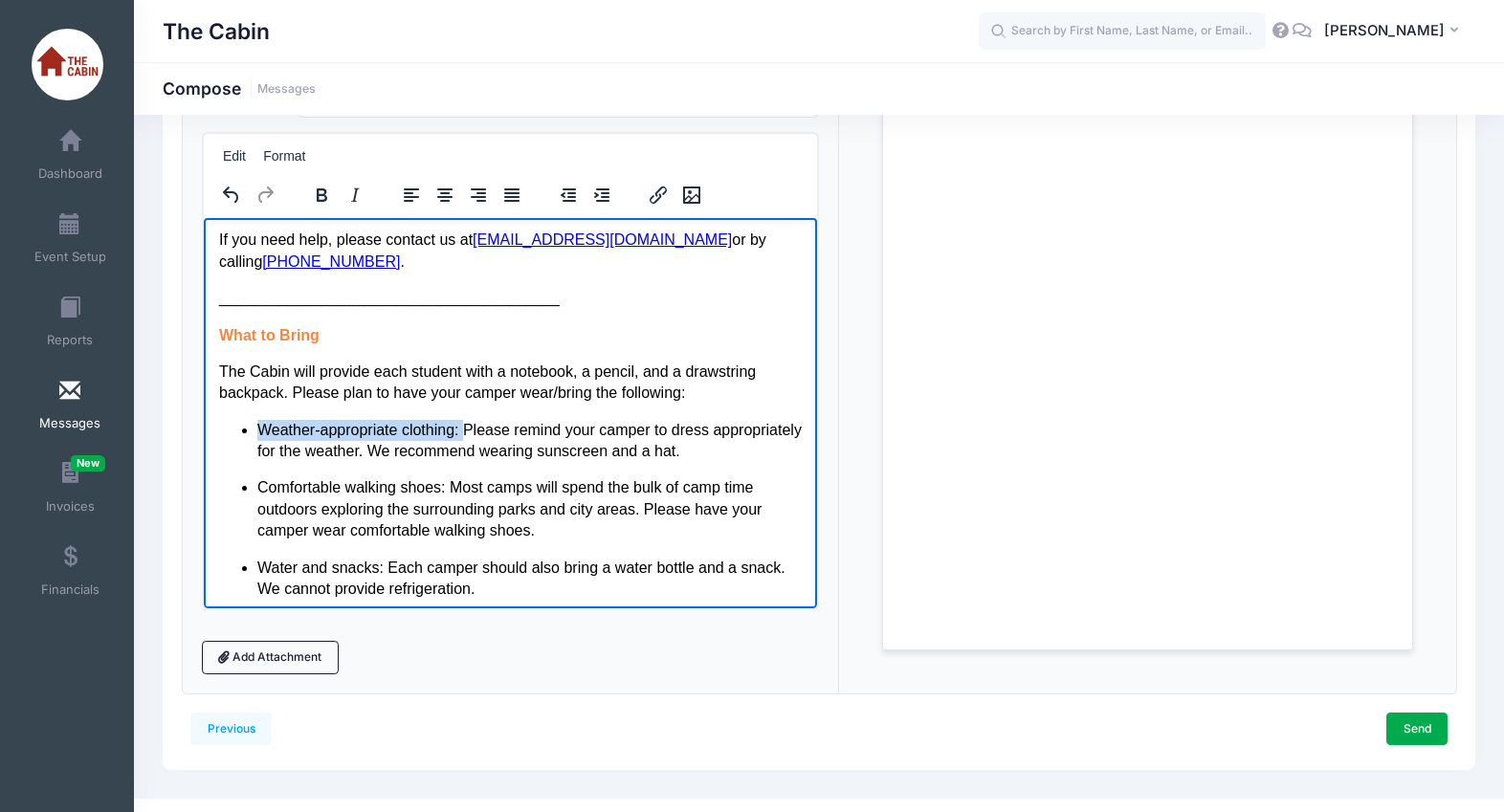 click on "Weather-appropriate clothing: Please remind your camper to dress appropriately for the weather. We recommend wearing sunscreen and a hat." at bounding box center [528, 440] 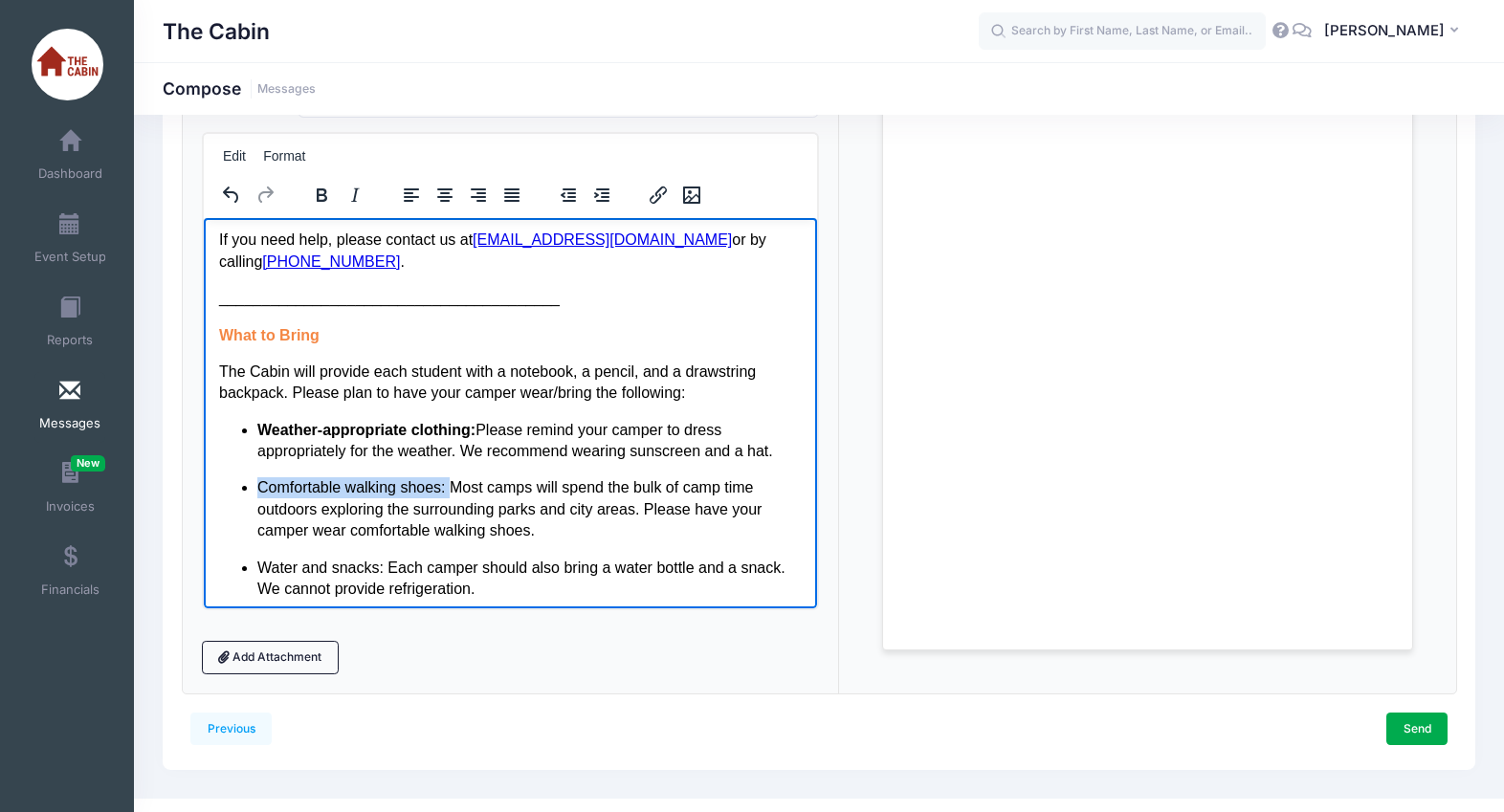 drag, startPoint x: 453, startPoint y: 489, endPoint x: 257, endPoint y: 485, distance: 196.04081 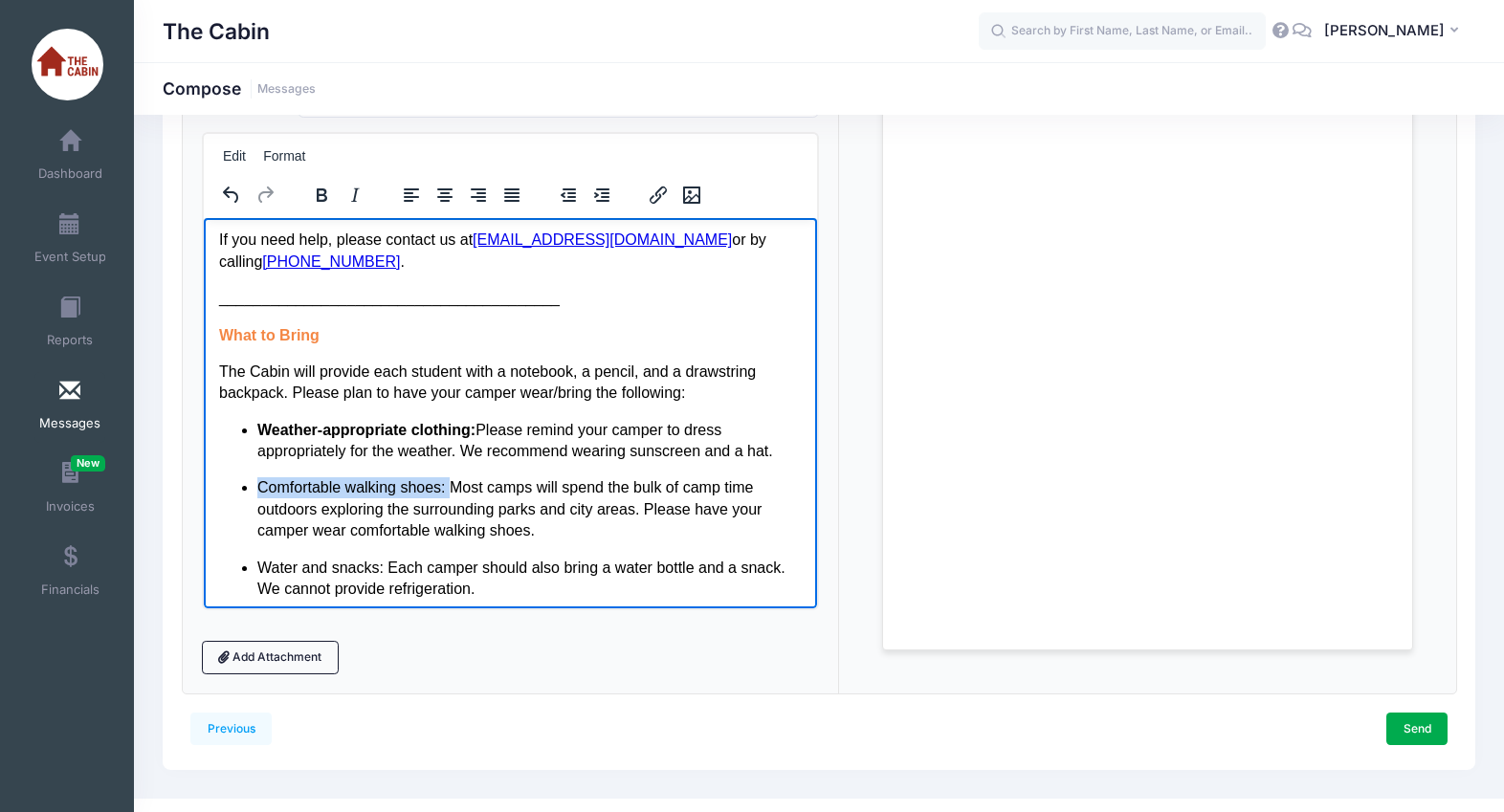 click on "Comfortable walking shoes: Most camps will spend the bulk of camp time outdoors exploring the surrounding parks and city areas. Please have your camper wear comfortable walking shoes." at bounding box center (528, 508) 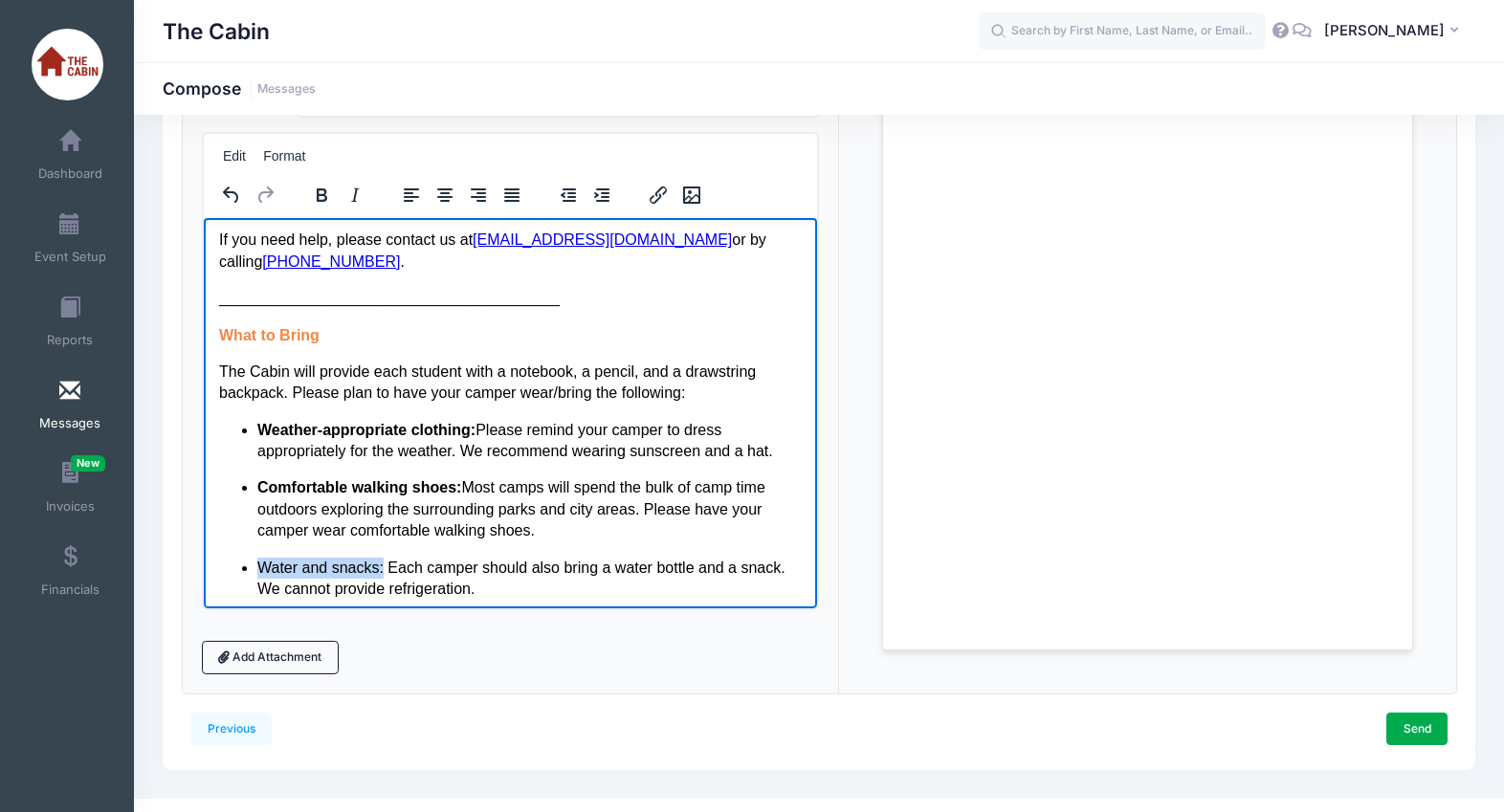 drag, startPoint x: 384, startPoint y: 567, endPoint x: 258, endPoint y: 565, distance: 126.01587 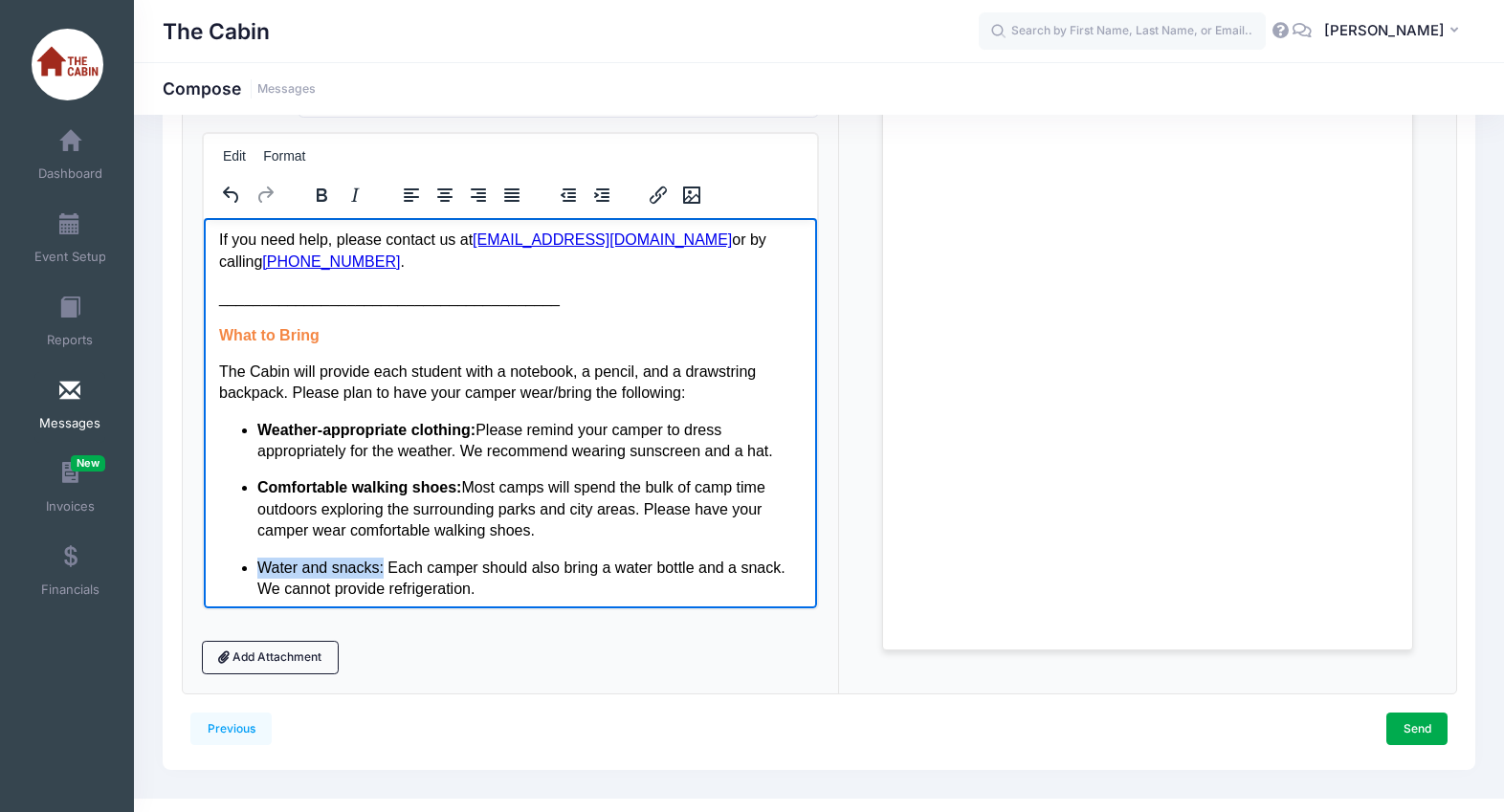 click on "Water and snacks: Each camper should also bring a water bottle and a snack. We cannot provide refrigeration." at bounding box center (528, 578) 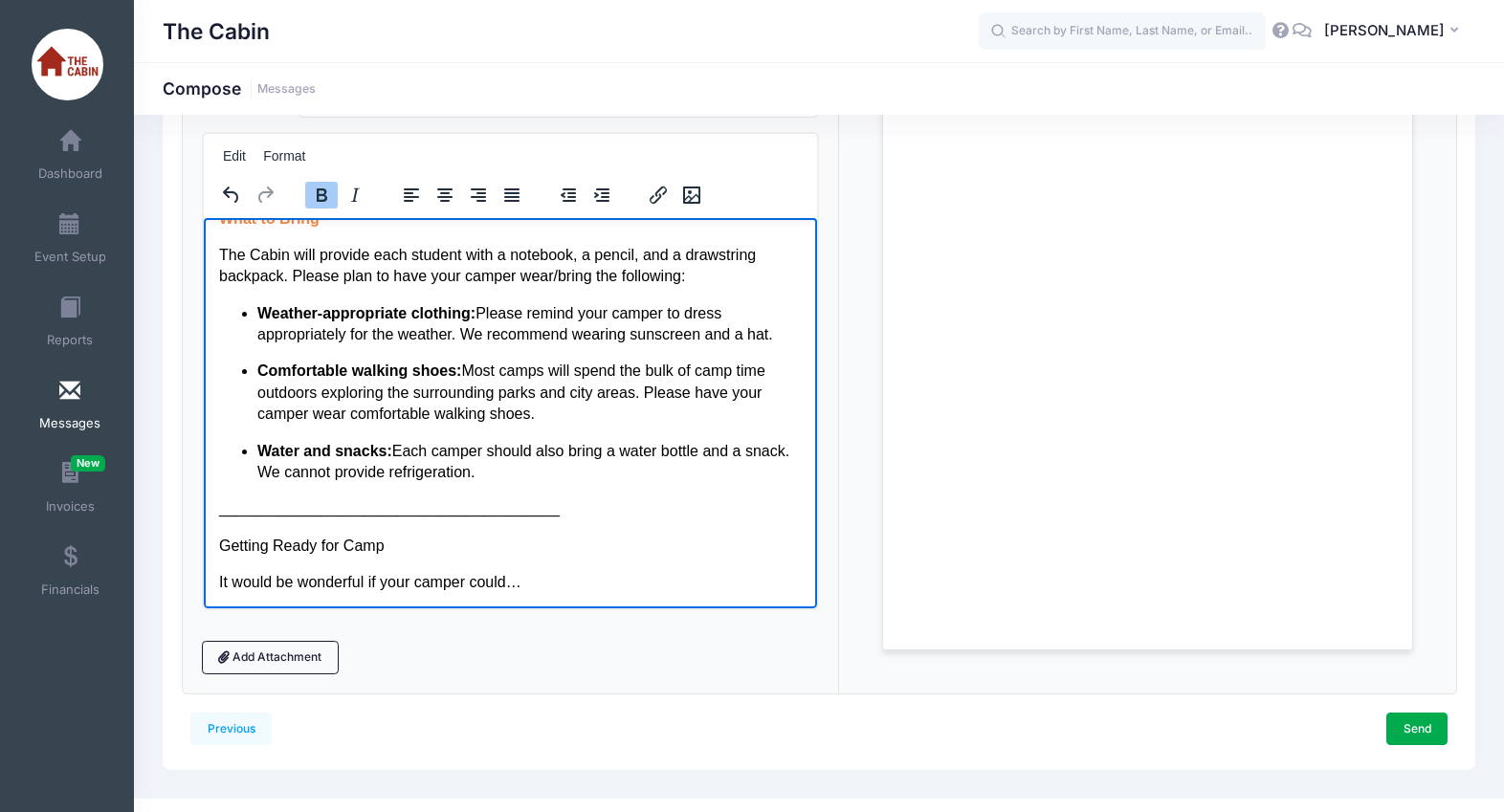 scroll, scrollTop: 1541, scrollLeft: 0, axis: vertical 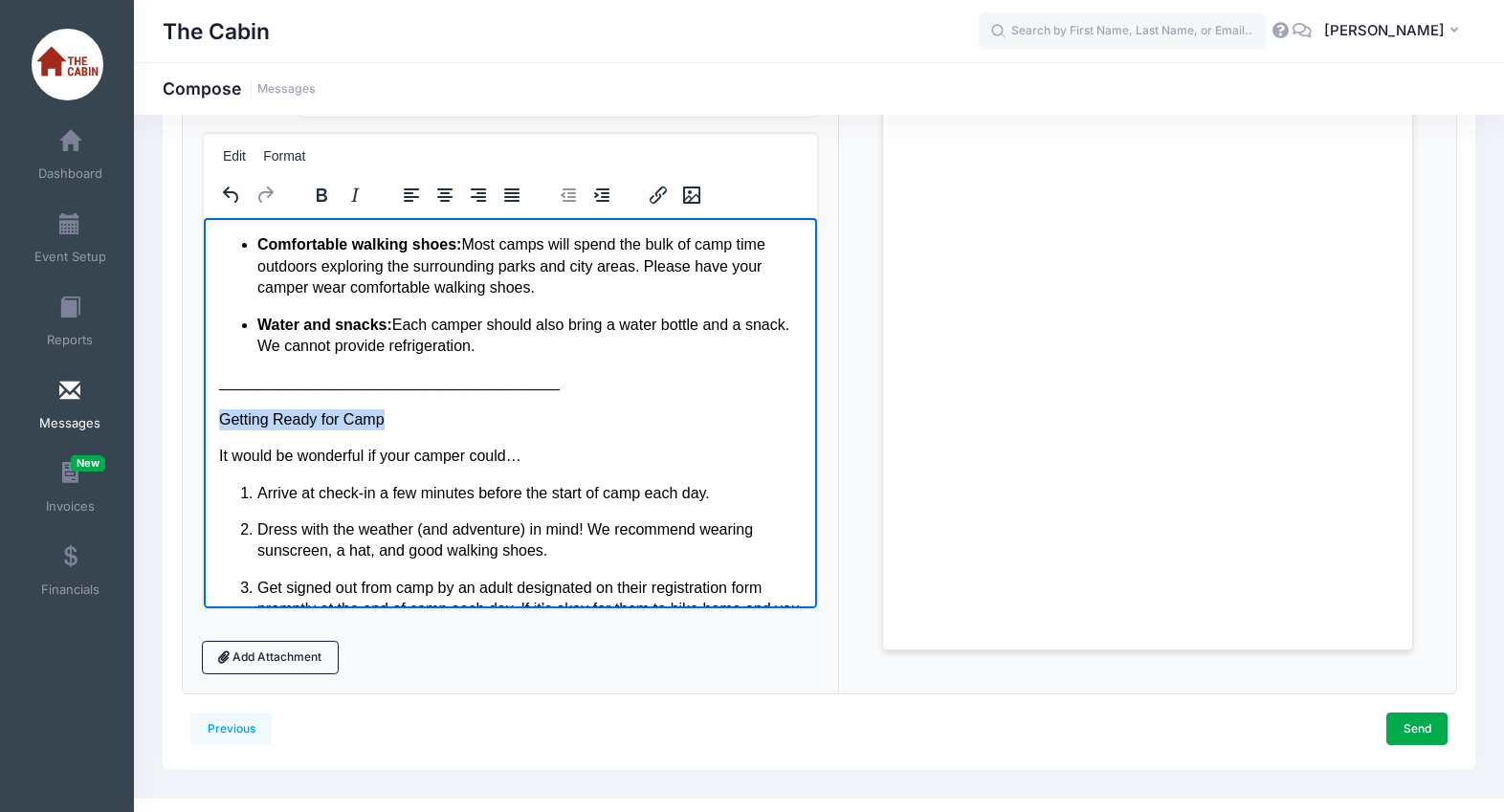 drag, startPoint x: 398, startPoint y: 420, endPoint x: 207, endPoint y: 417, distance: 191.02356 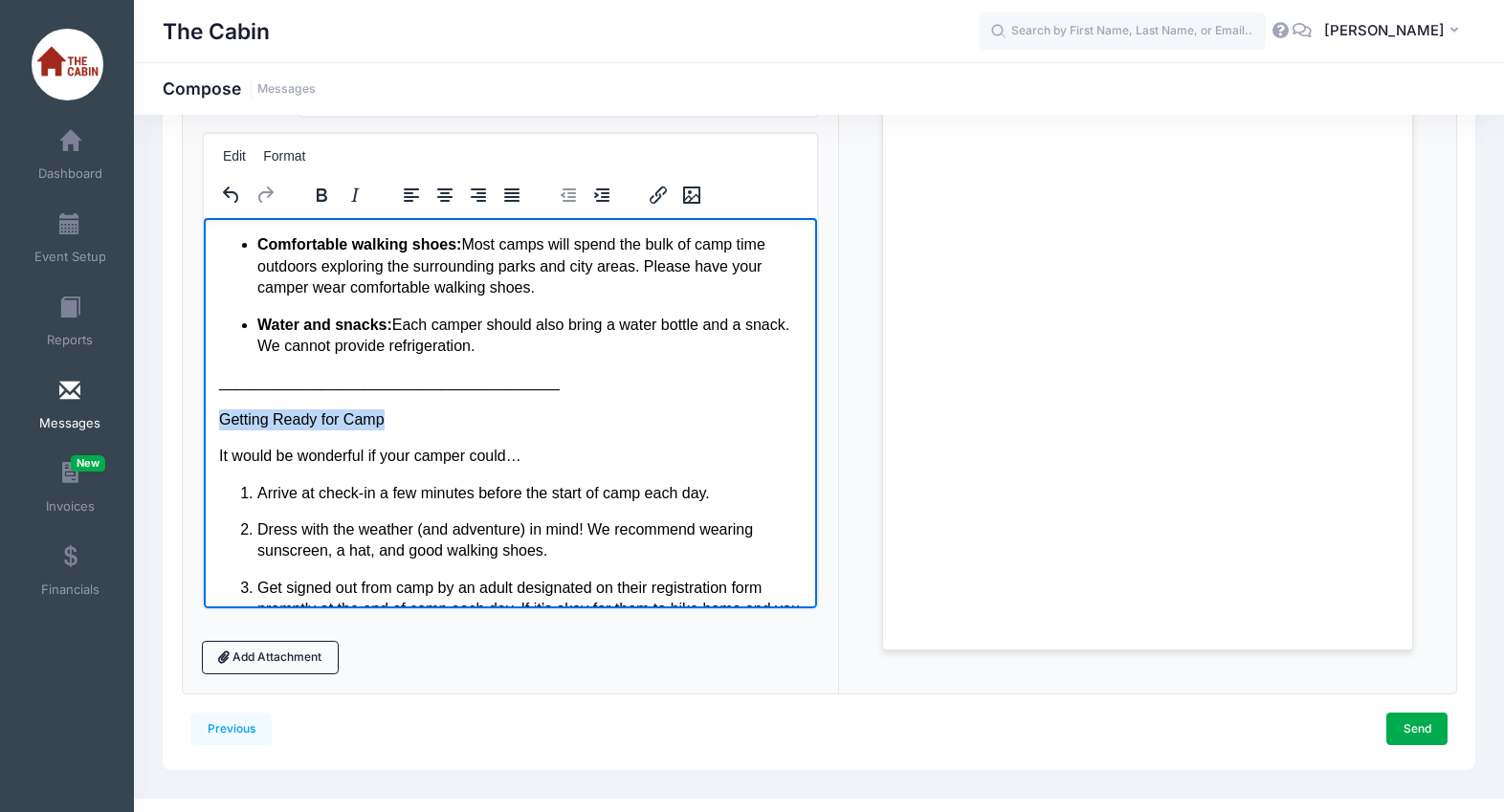click on "Hello, and welcome to Summer Writing Camp with The Cabin! We are so excited to have your camper join us for camp next week. We’ve got all the details you need to know:  Camp name: One Acts at the Boise Art Museum Camp dates and times: July 28-Aug 1 from 1 PM to 4 PM Camp location: Boise Art Museum ( 670 Julia Davis Dr., Boise ) Drop-off and pickup instructions: Please plan to  drop your camper off by 1 PM  and  pick them up at 4 PM   (please use the side entrance marked on the map) .  Important:  To avoid construction closures, please use the River Street entrance from Myrtle to access the Boise Art Museum parking lot. ________________________________________ End-of-Week Reading Celebration Camp will conclude with a reading celebration on  Friday, August 1, at 3:30 PM near the Gene Harris Bandshell in Julia Davis Park  ( 700 S Capitol Blvd, Boise, ID 83702 . Campers will share the stories they created during the week with friends and family. Be sure to bring a camping chair or picnic blanket. . .  ." at bounding box center (509, -178) 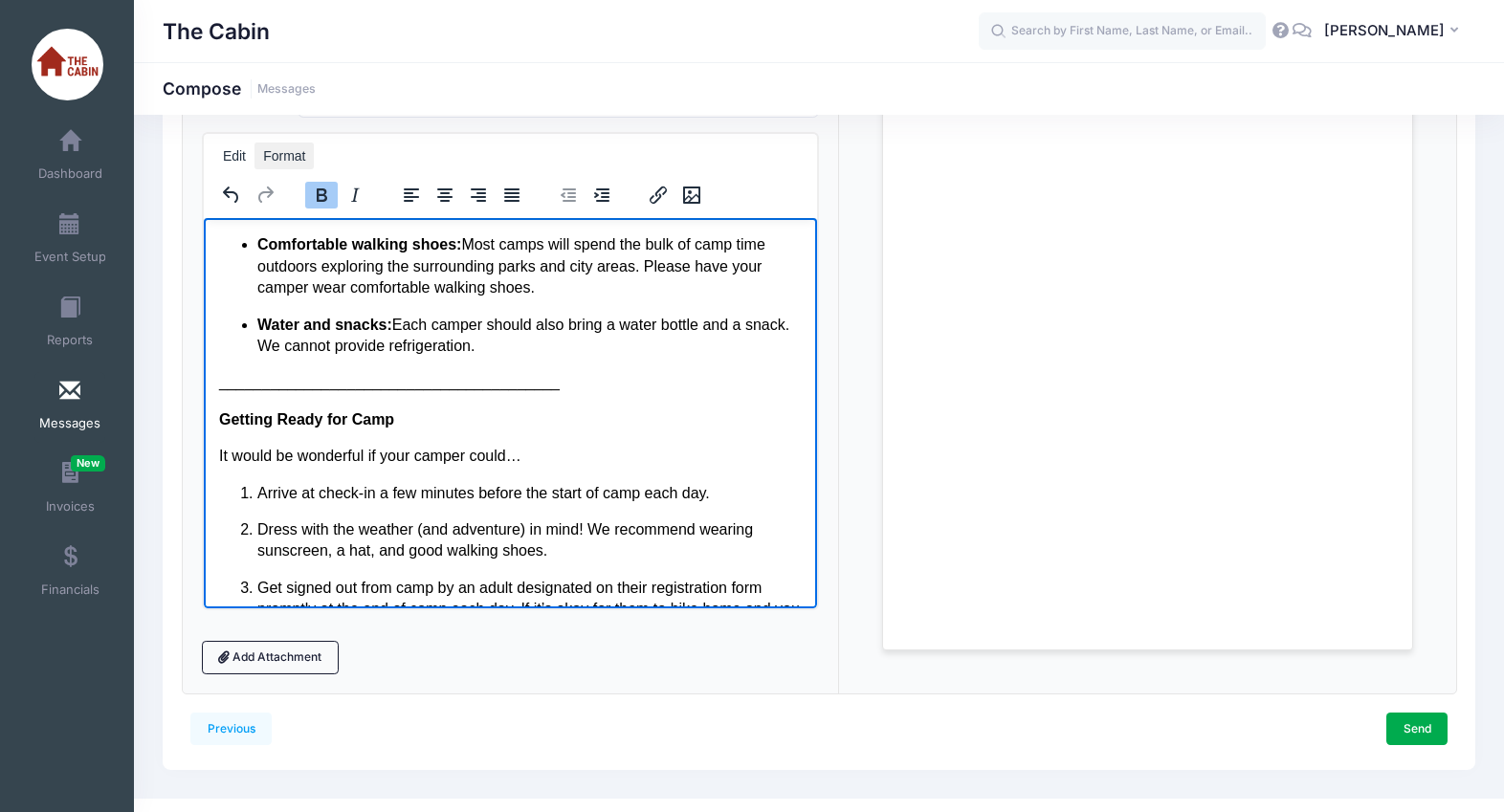 click on "Edit Format" at bounding box center [504, 156] 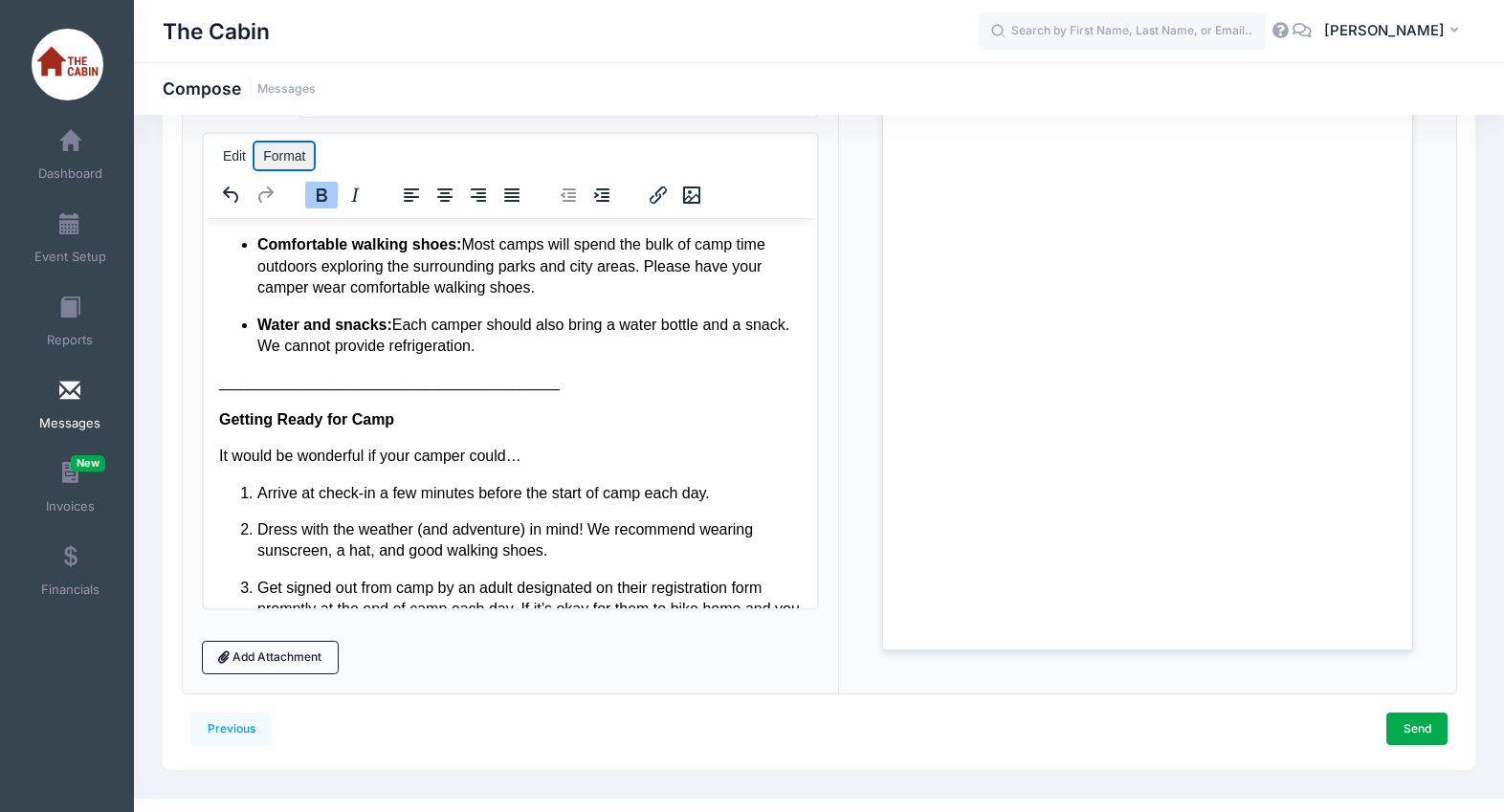 click on "Format" at bounding box center (284, 156) 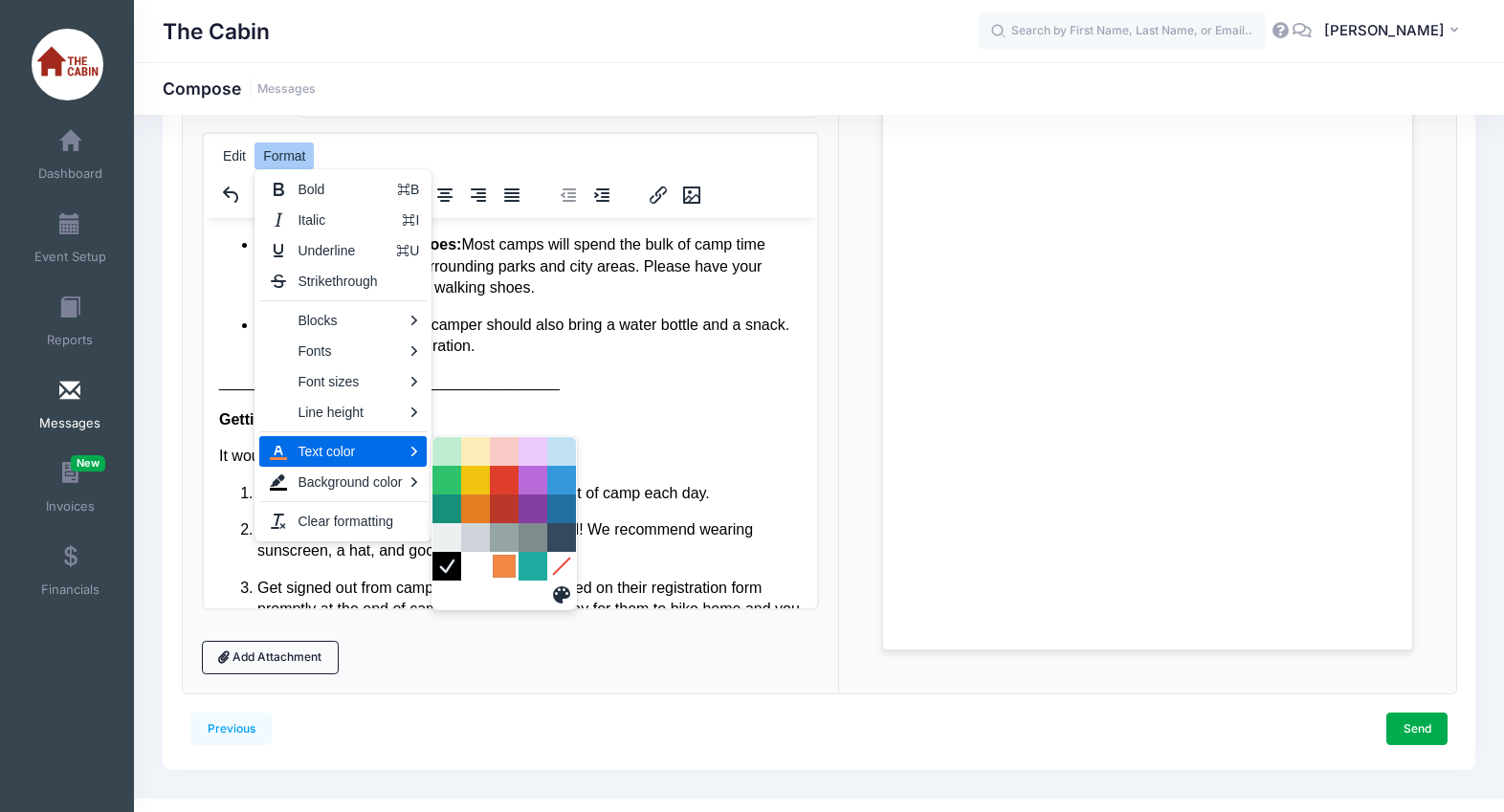 click at bounding box center [504, 566] 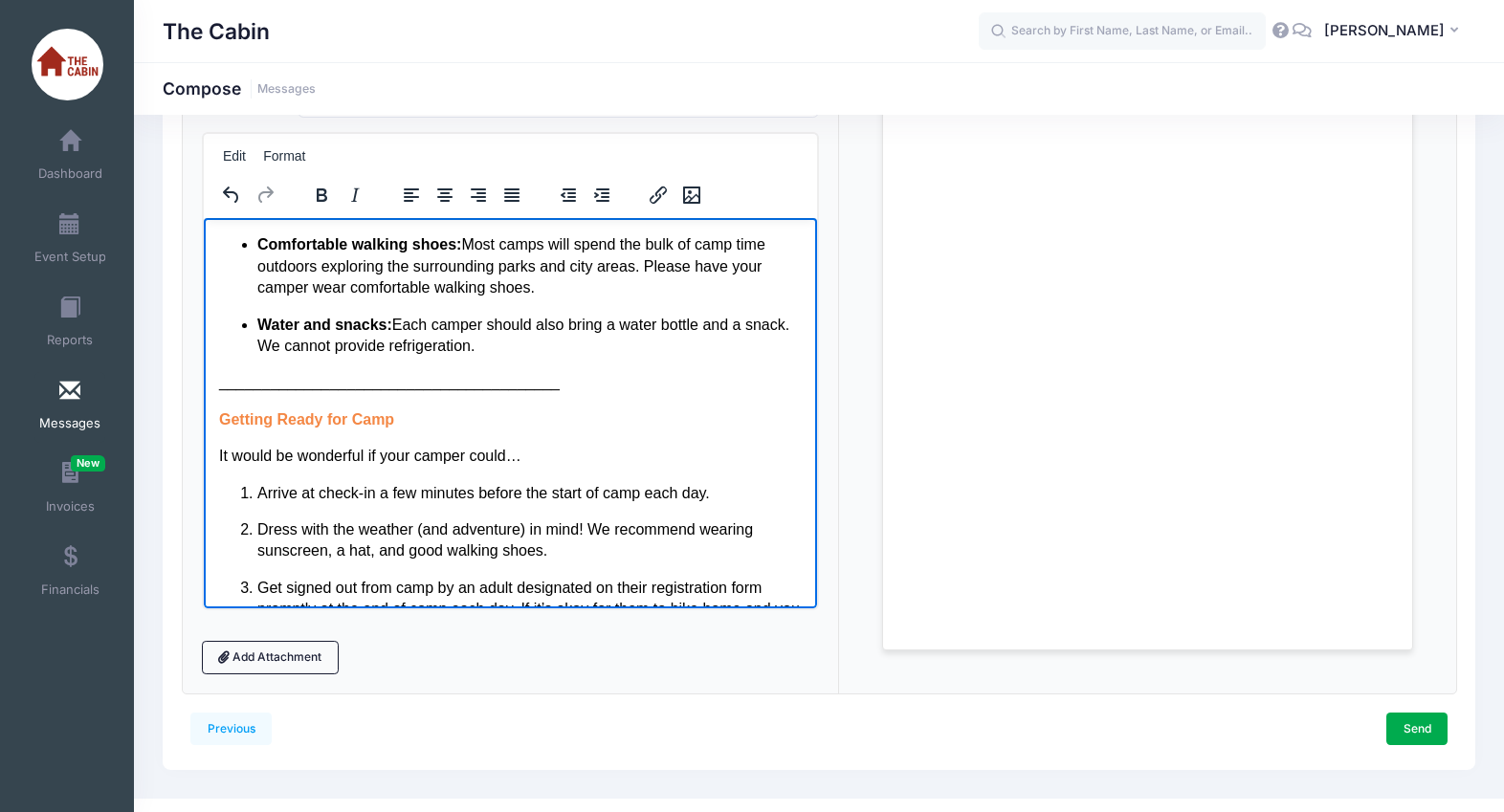 click on "Arrive at check-in a few minutes before the start of camp each day.  Dress with the weather (and adventure) in mind! We recommend wearing sunscreen, a hat, and good walking shoes. Get signed out from camp by an adult designated on their registration form promptly at the end of camp each day. If it’s okay for them to bike home and you didn’t indicate it at registration, just let us know at  hillaryc@thecabinidaho.org ." at bounding box center [509, 582] 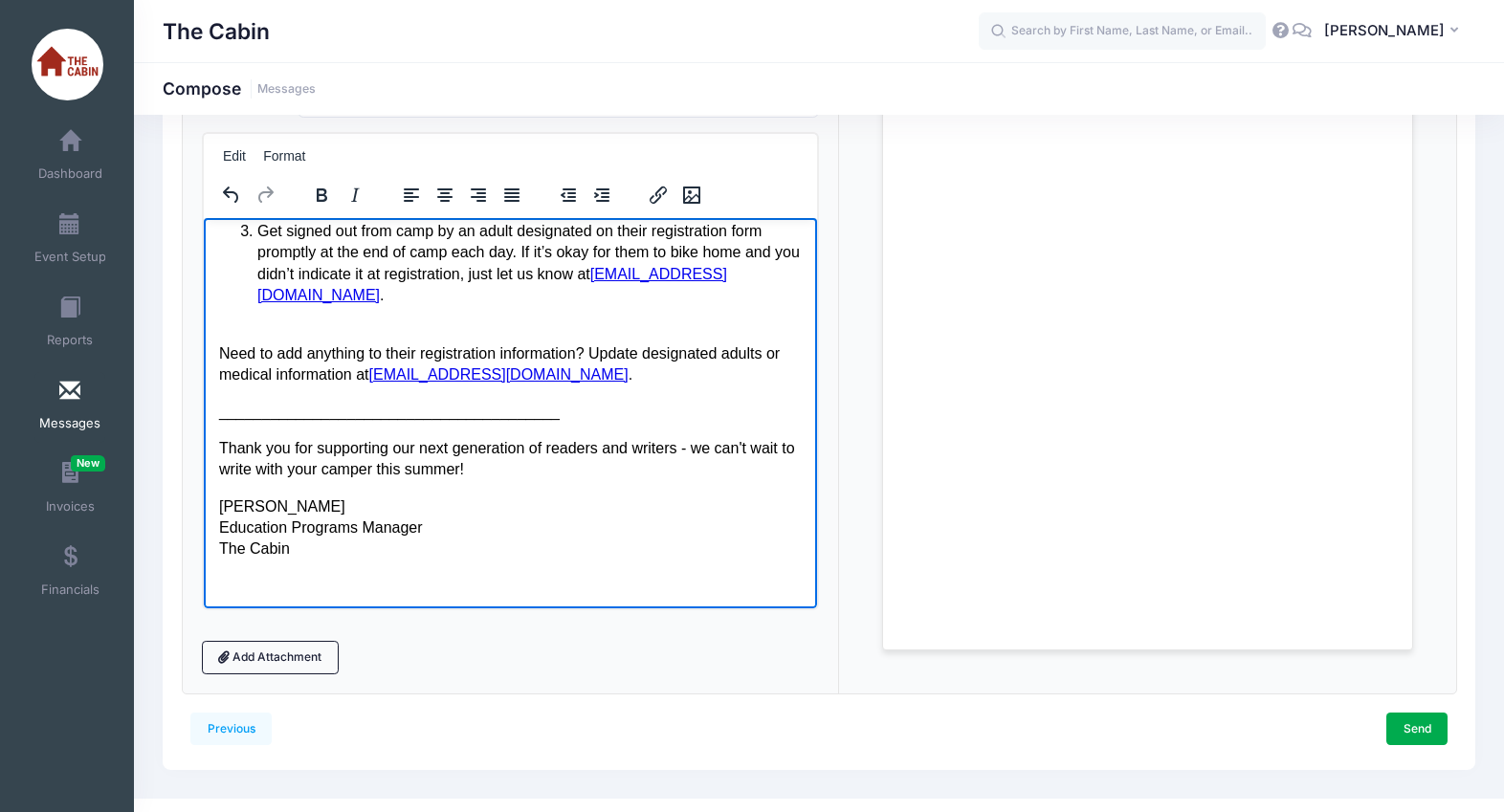 scroll, scrollTop: 1901, scrollLeft: 0, axis: vertical 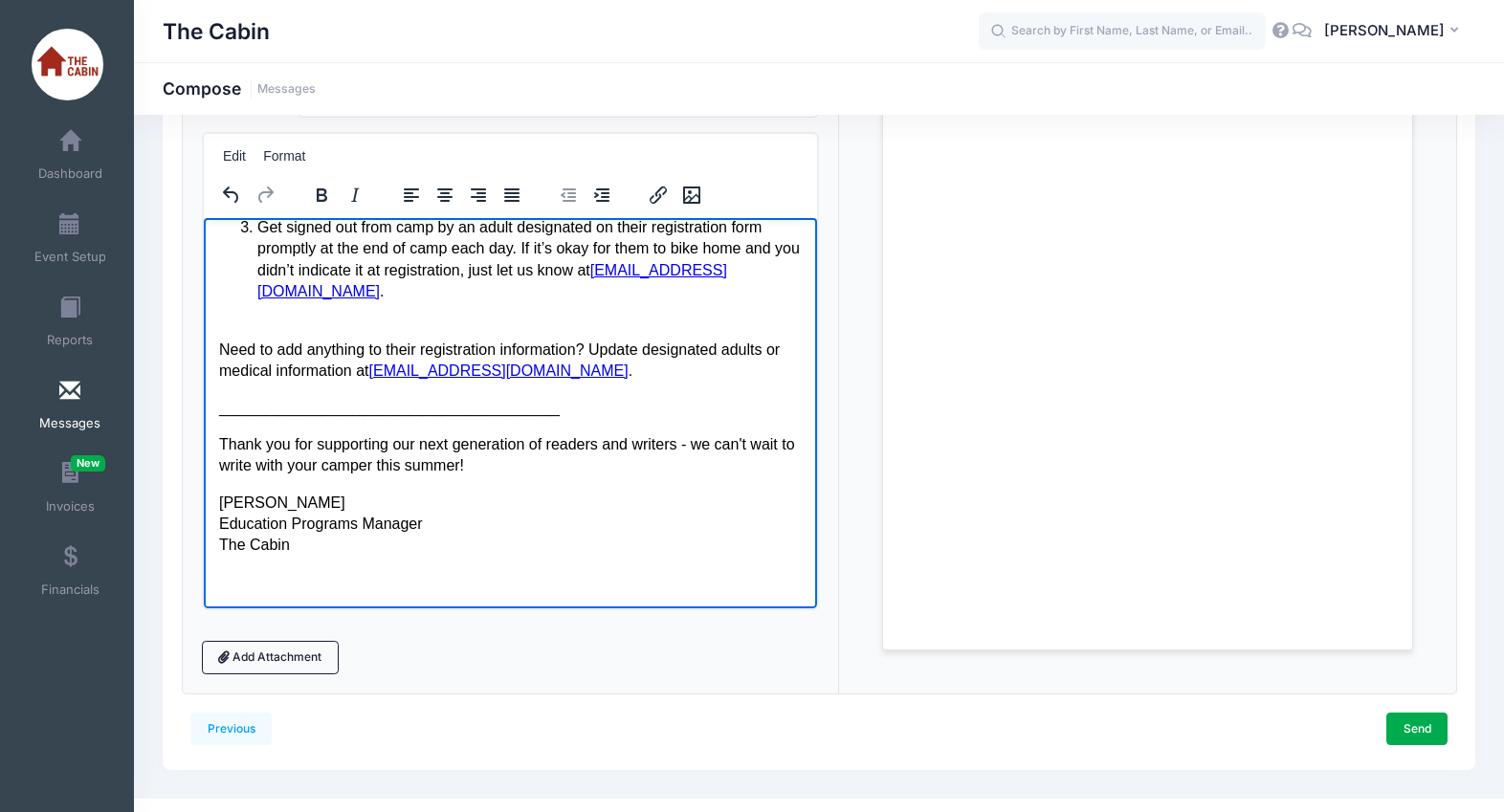 drag, startPoint x: 335, startPoint y: 503, endPoint x: 213, endPoint y: 501, distance: 122.01639 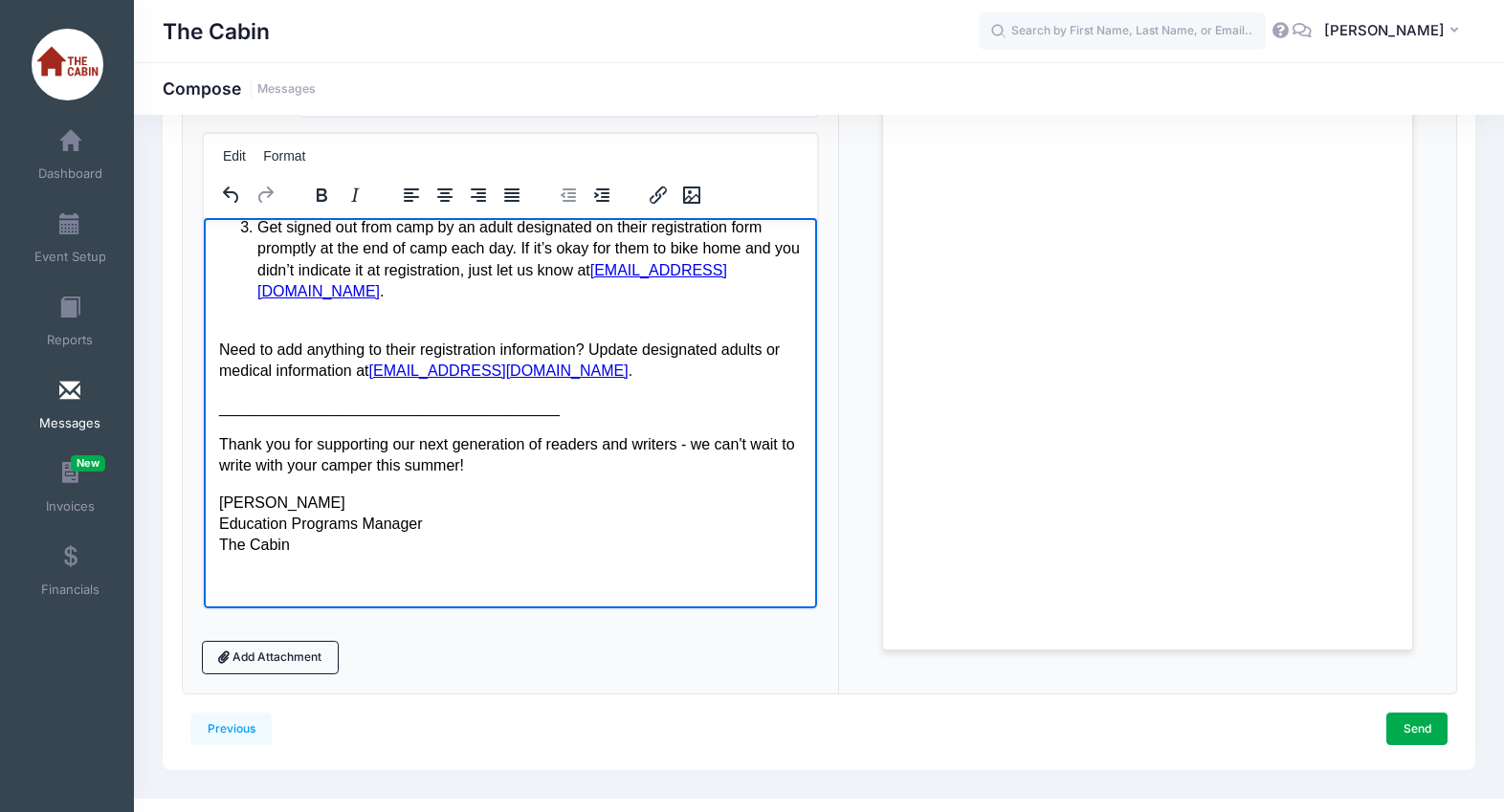 click on "Hello, and welcome to Summer Writing Camp with The Cabin! We are so excited to have your camper join us for camp next week. We’ve got all the details you need to know:  Camp name: One Acts at the Boise Art Museum Camp dates and times: July 28-Aug 1 from 1 PM to 4 PM Camp location: Boise Art Museum ( 670 Julia Davis Dr., Boise ) Drop-off and pickup instructions: Please plan to  drop your camper off by 1 PM  and  pick them up at 4 PM   (please use the side entrance marked on the map) .  Important:  To avoid construction closures, please use the River Street entrance from Myrtle to access the Boise Art Museum parking lot. ________________________________________ End-of-Week Reading Celebration Camp will conclude with a reading celebration on  Friday, August 1, at 3:30 PM near the Gene Harris Bandshell in Julia Davis Park  ( 700 S Capitol Blvd, Boise, ID 83702 . Campers will share the stories they created during the week with friends and family. Be sure to bring a camping chair or picnic blanket. . .  ." at bounding box center (509, -538) 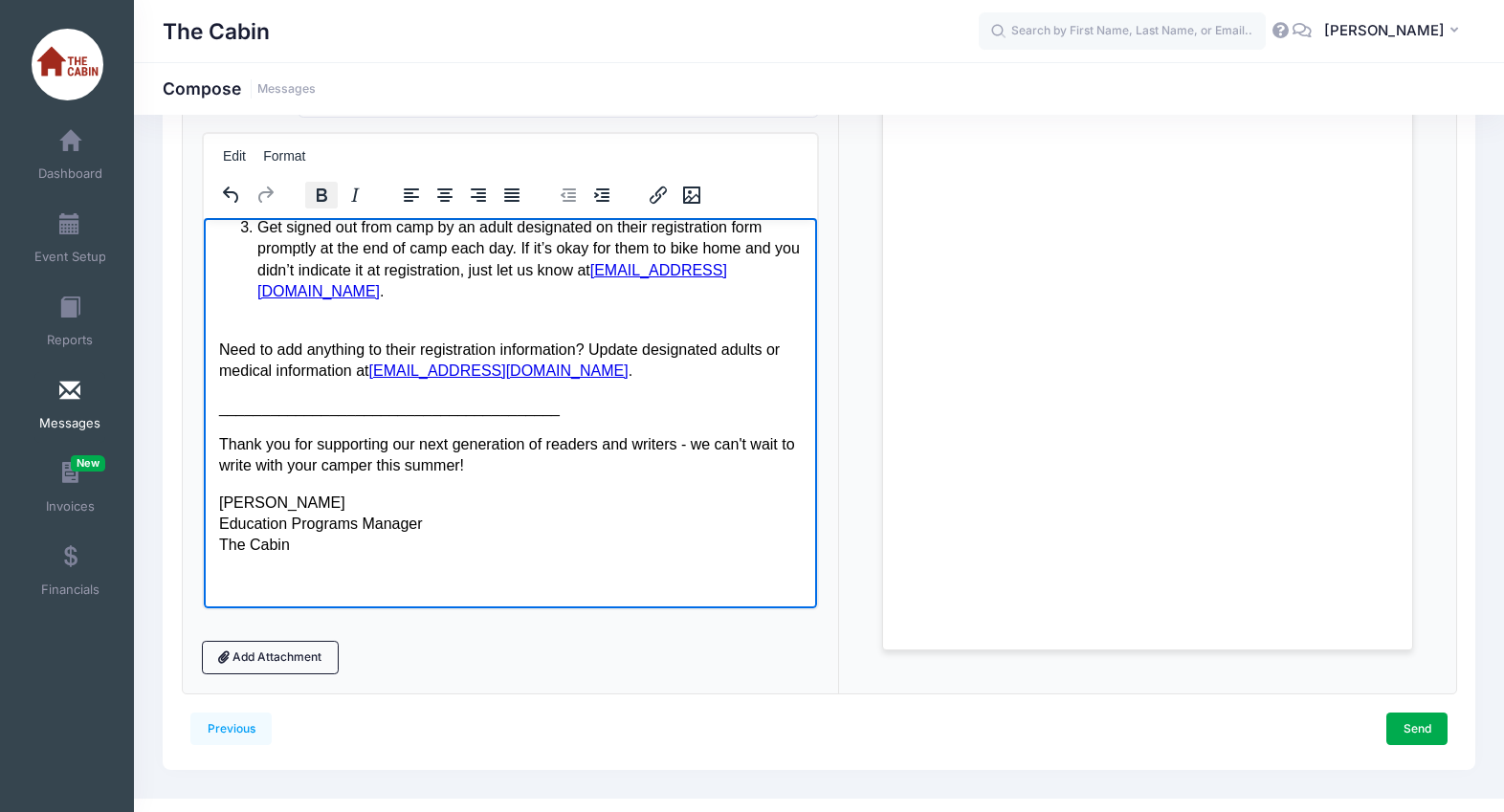 drag, startPoint x: 323, startPoint y: 199, endPoint x: 173, endPoint y: 251, distance: 158.7577 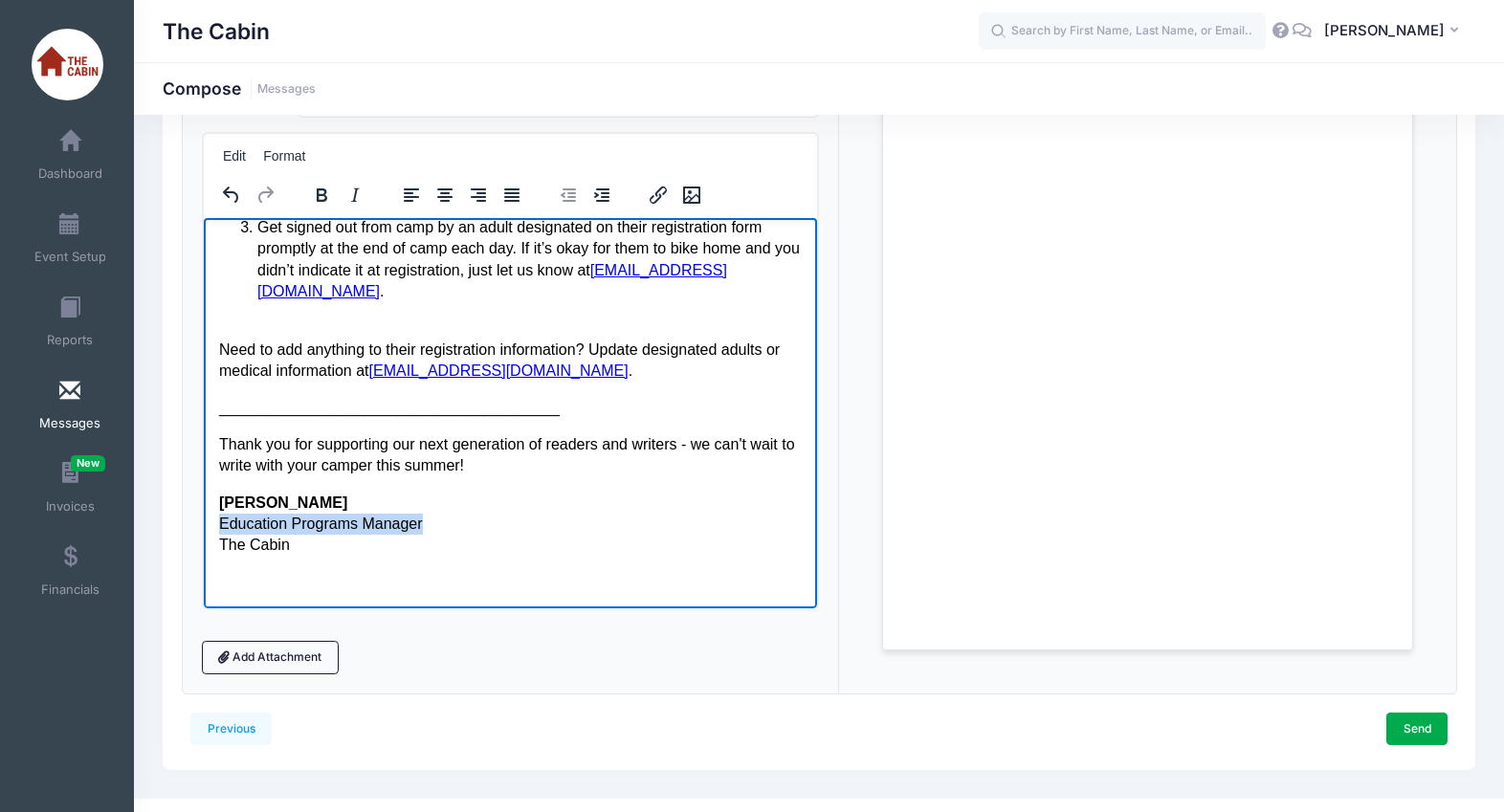 drag, startPoint x: 430, startPoint y: 525, endPoint x: 206, endPoint y: 523, distance: 224.00893 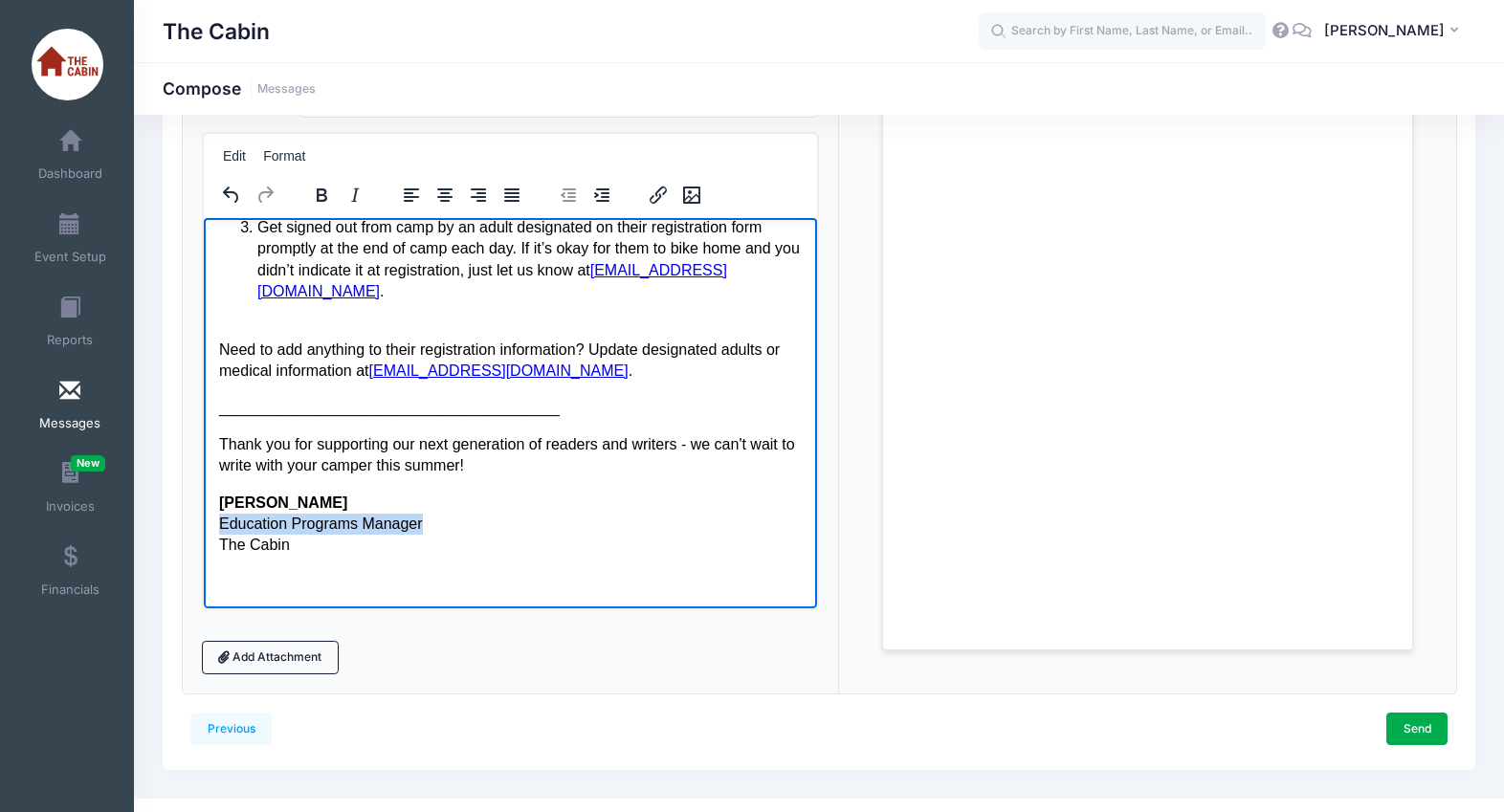 click on "Hello, and welcome to Summer Writing Camp with The Cabin! We are so excited to have your camper join us for camp next week. We’ve got all the details you need to know:  Camp name: One Acts at the Boise Art Museum Camp dates and times: July 28-Aug 1 from 1 PM to 4 PM Camp location: Boise Art Museum ( 670 Julia Davis Dr., Boise ) Drop-off and pickup instructions: Please plan to  drop your camper off by 1 PM  and  pick them up at 4 PM   (please use the side entrance marked on the map) .  Important:  To avoid construction closures, please use the River Street entrance from Myrtle to access the Boise Art Museum parking lot. ________________________________________ End-of-Week Reading Celebration Camp will conclude with a reading celebration on  Friday, August 1, at 3:30 PM near the Gene Harris Bandshell in Julia Davis Park  ( 700 S Capitol Blvd, Boise, ID 83702 . Campers will share the stories they created during the week with friends and family. Be sure to bring a camping chair or picnic blanket. . .  ." at bounding box center (509, -538) 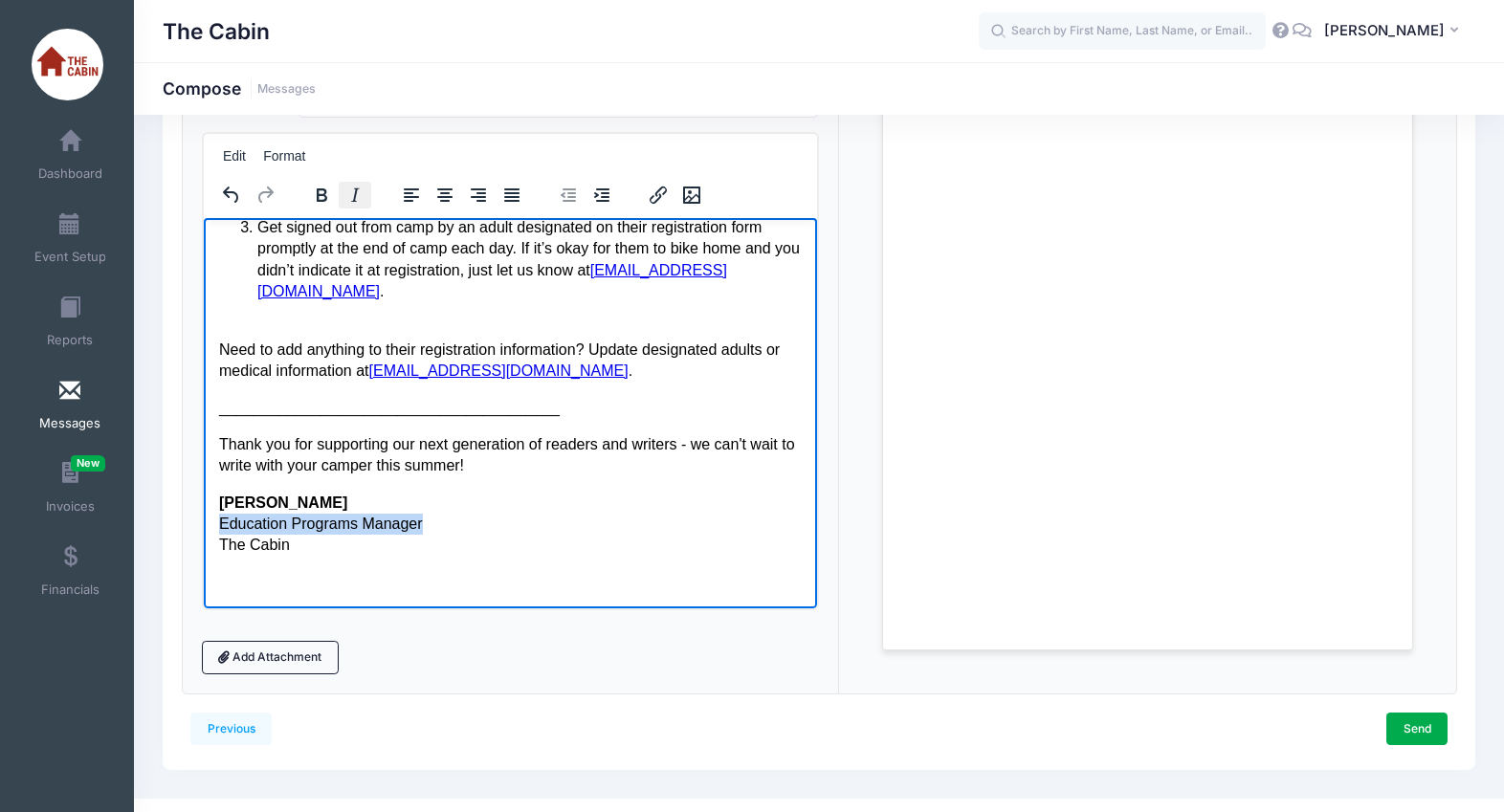 click 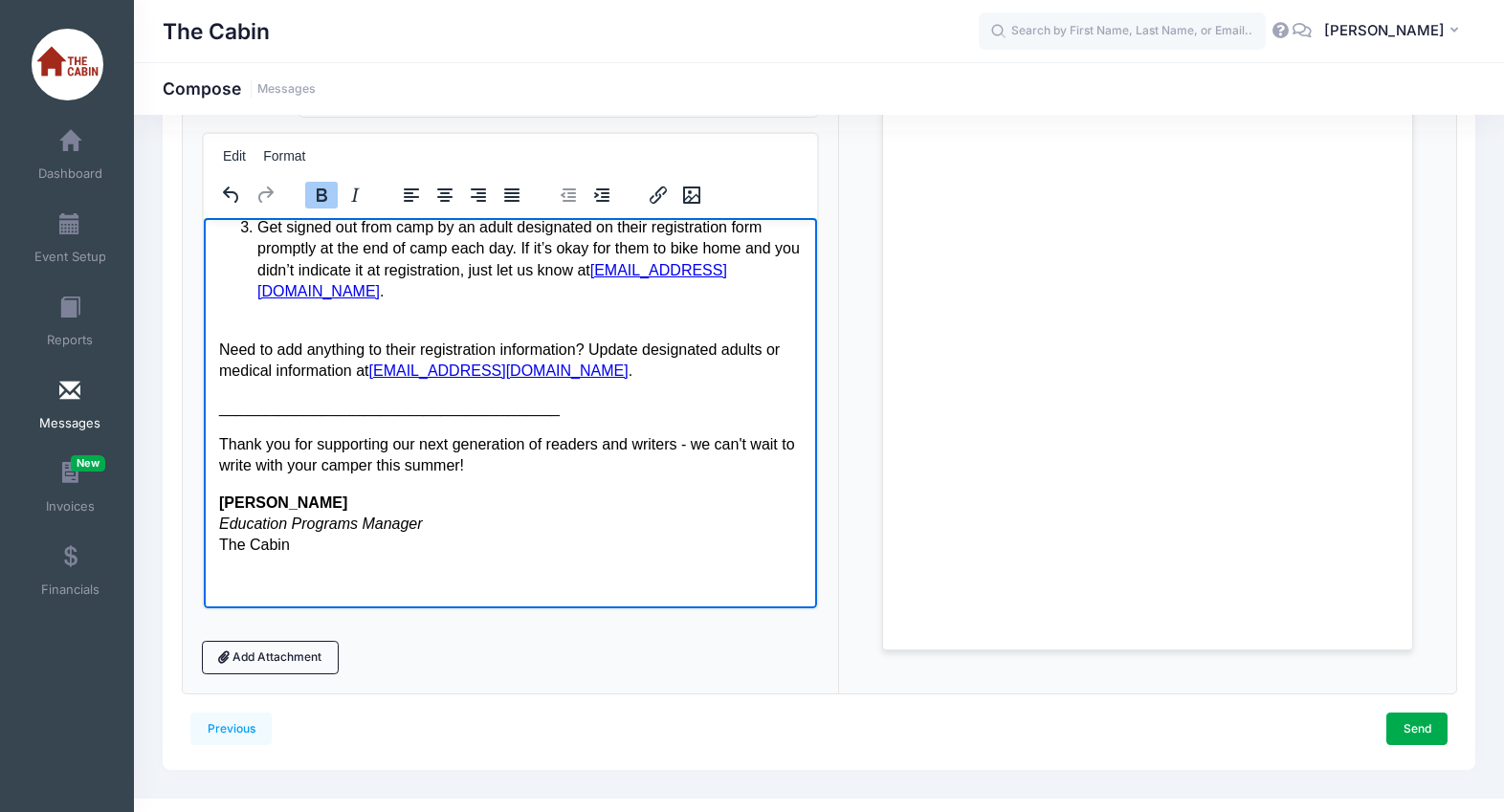 click on "Hillary Colton Education Programs Manager The Cabin" at bounding box center [509, 523] 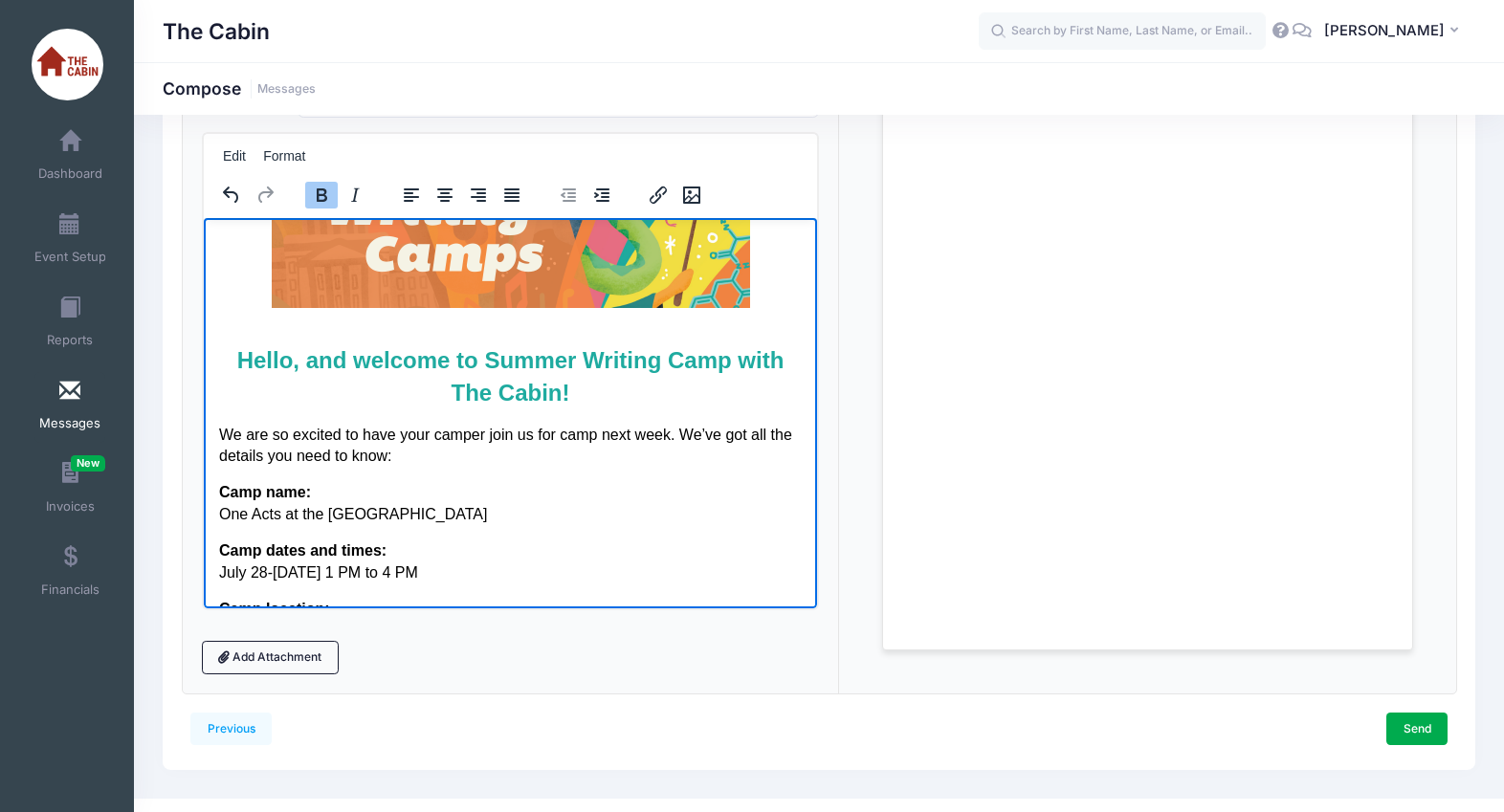 scroll, scrollTop: 0, scrollLeft: 0, axis: both 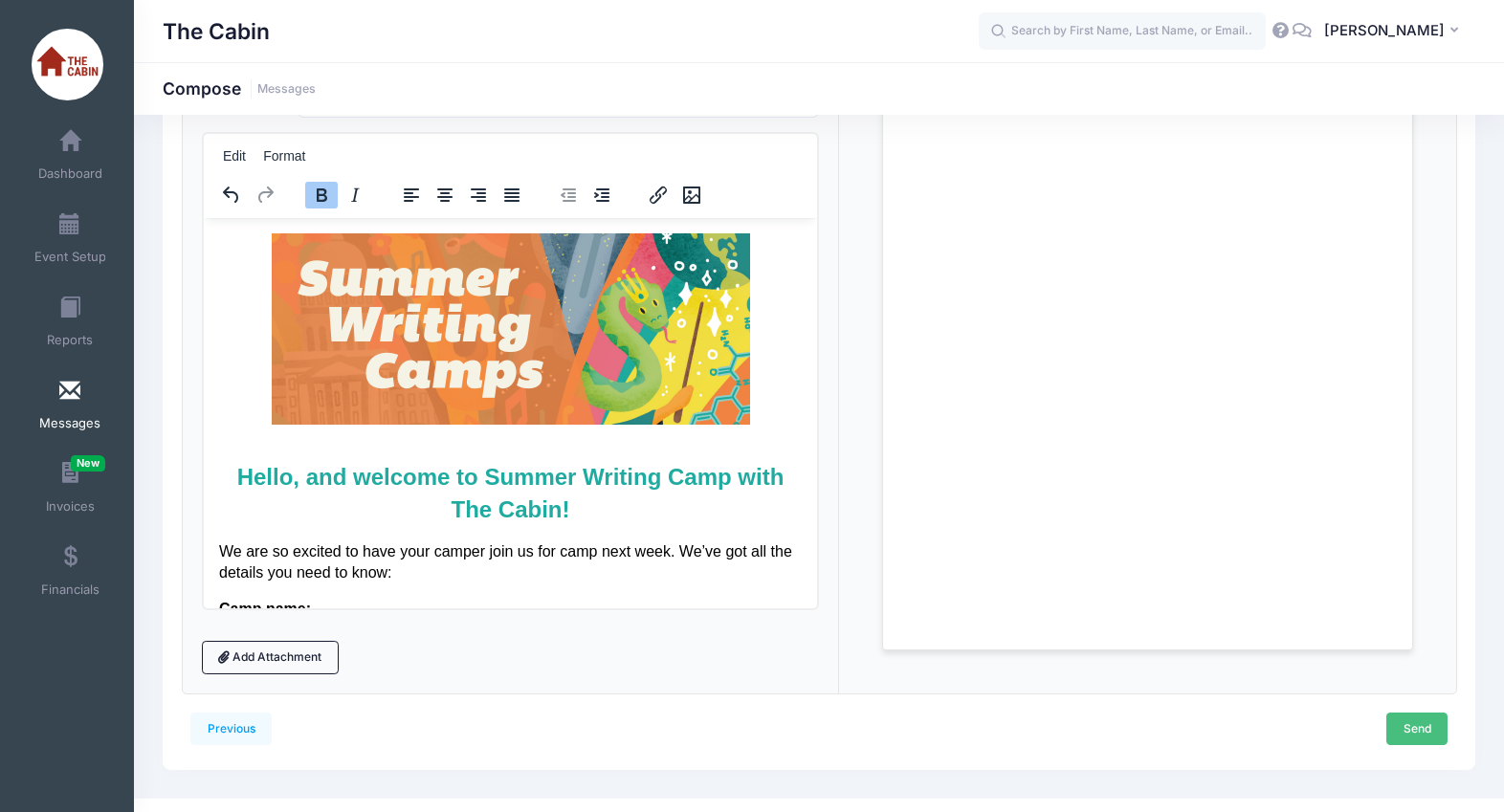 click on "Send" at bounding box center [1417, 729] 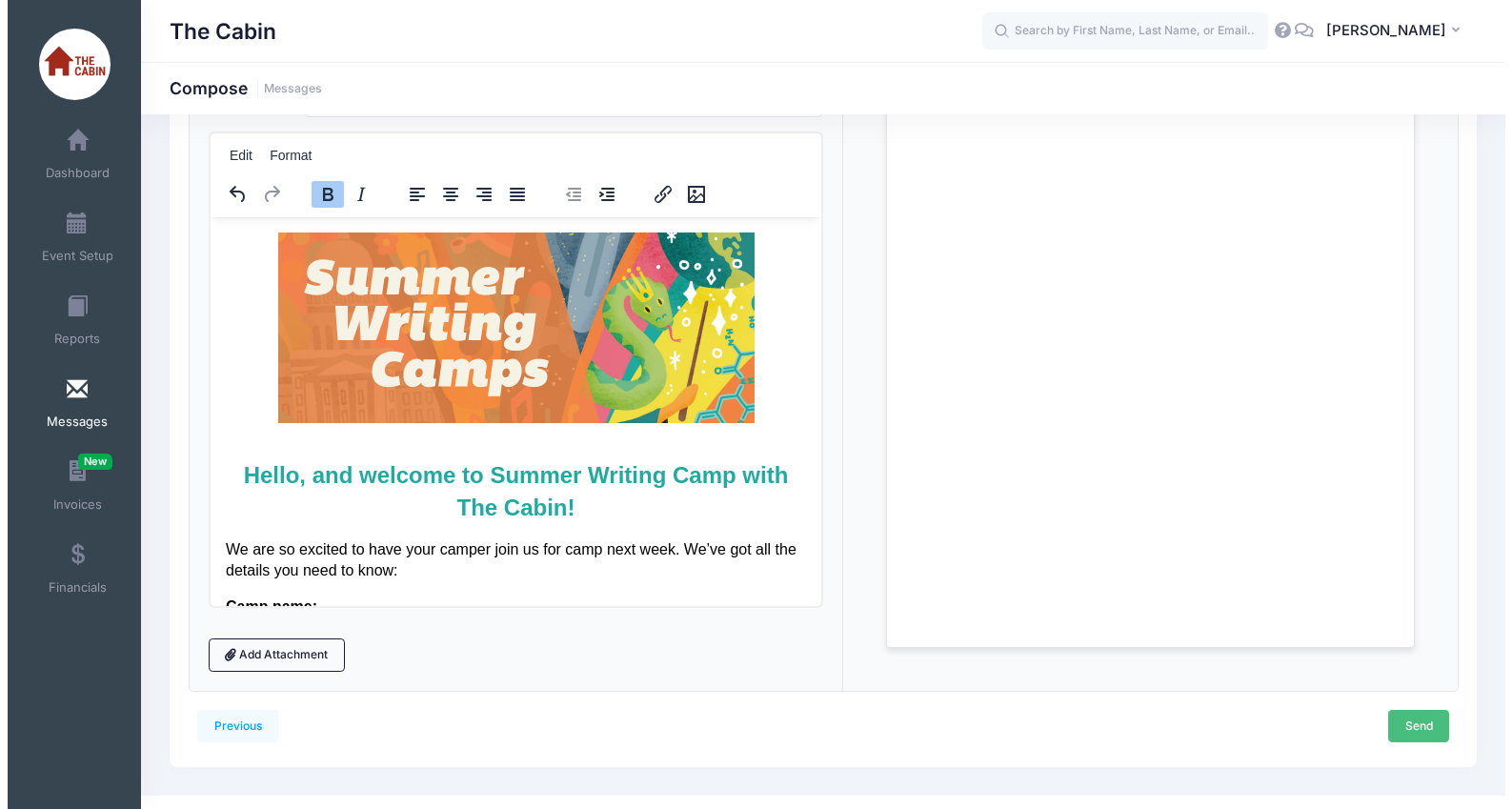 scroll, scrollTop: 0, scrollLeft: 0, axis: both 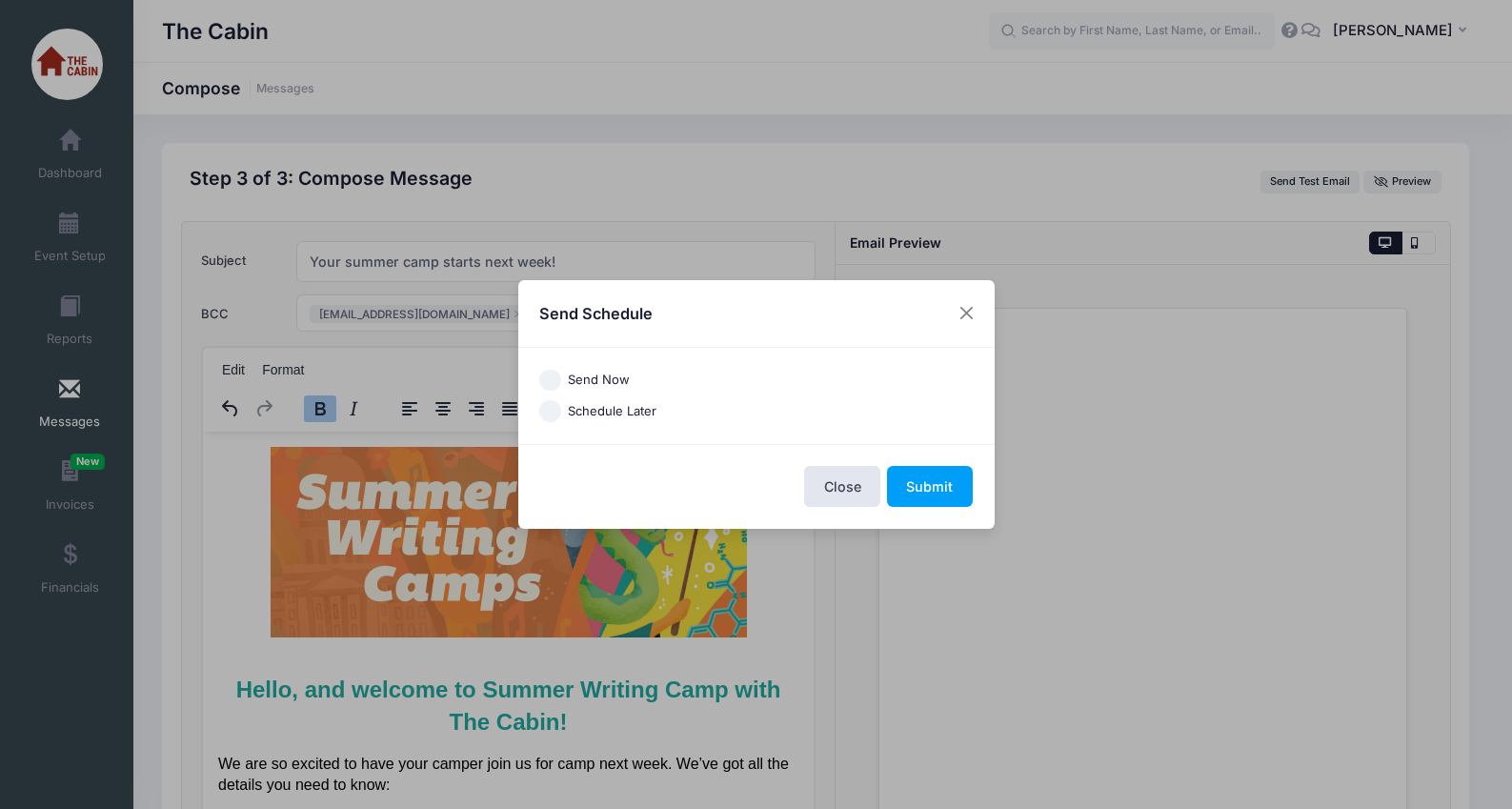 click on "Schedule Later" at bounding box center [550, 411] 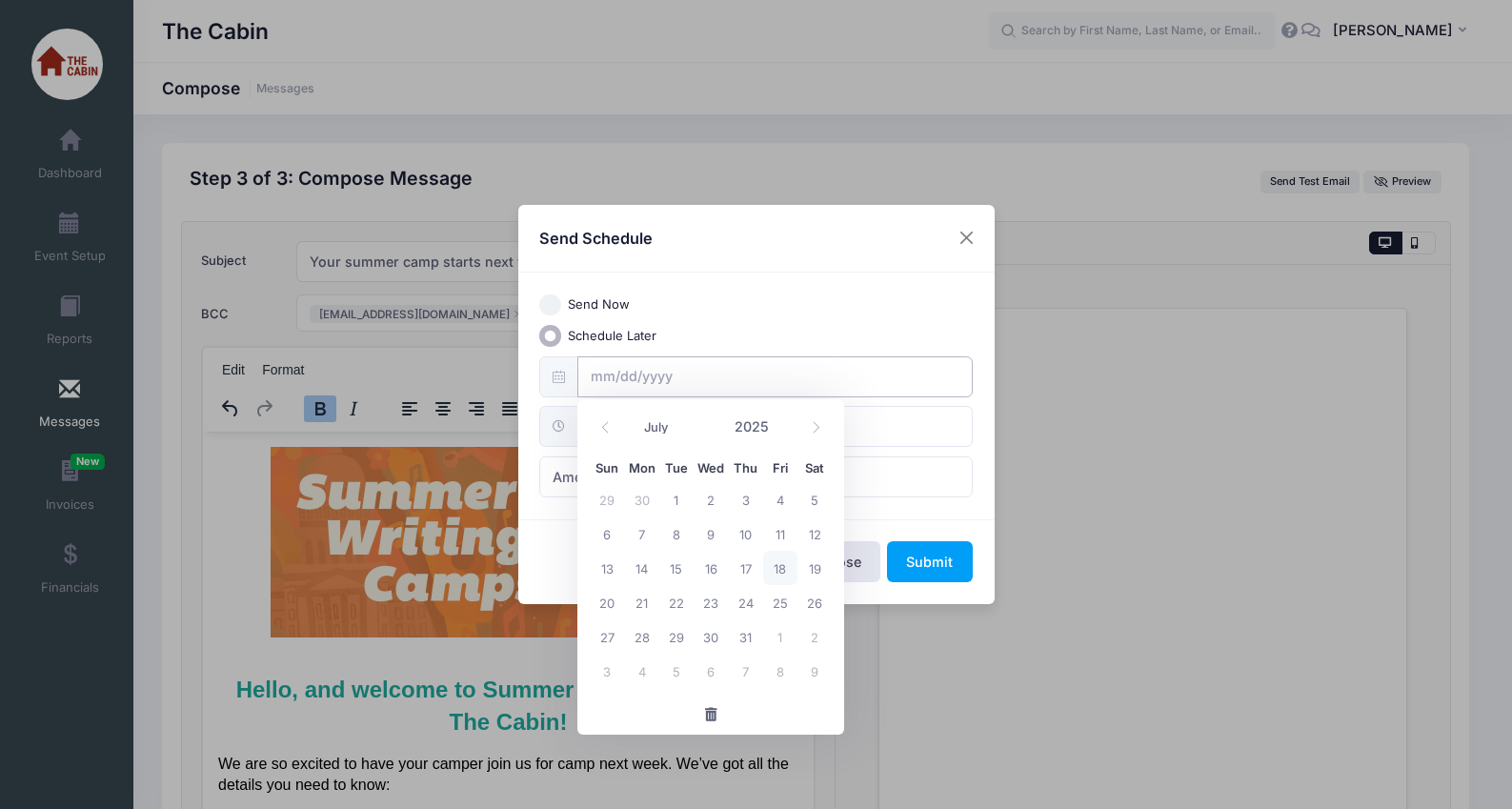 click at bounding box center (775, 376) 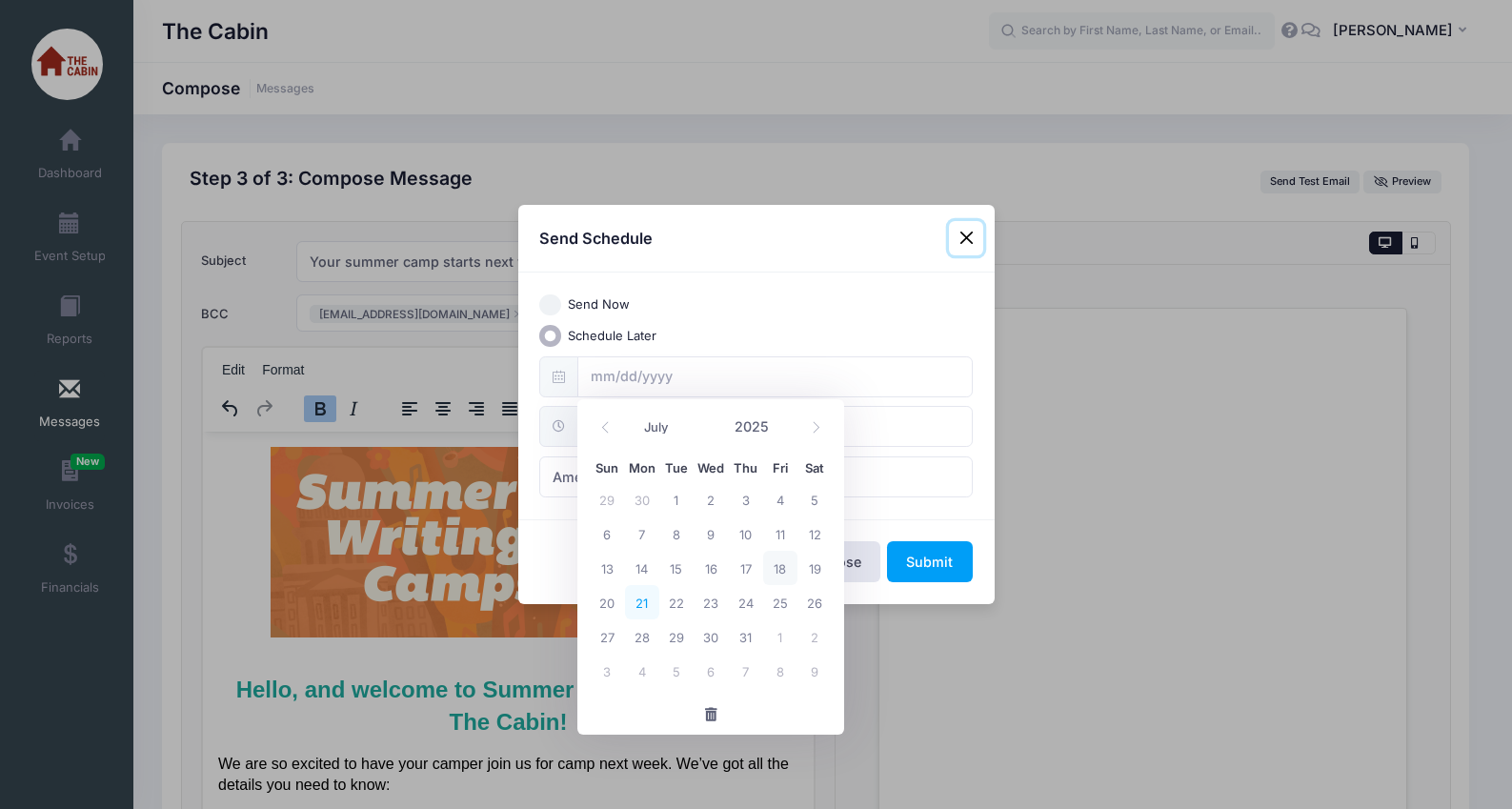 click on "21" at bounding box center [642, 602] 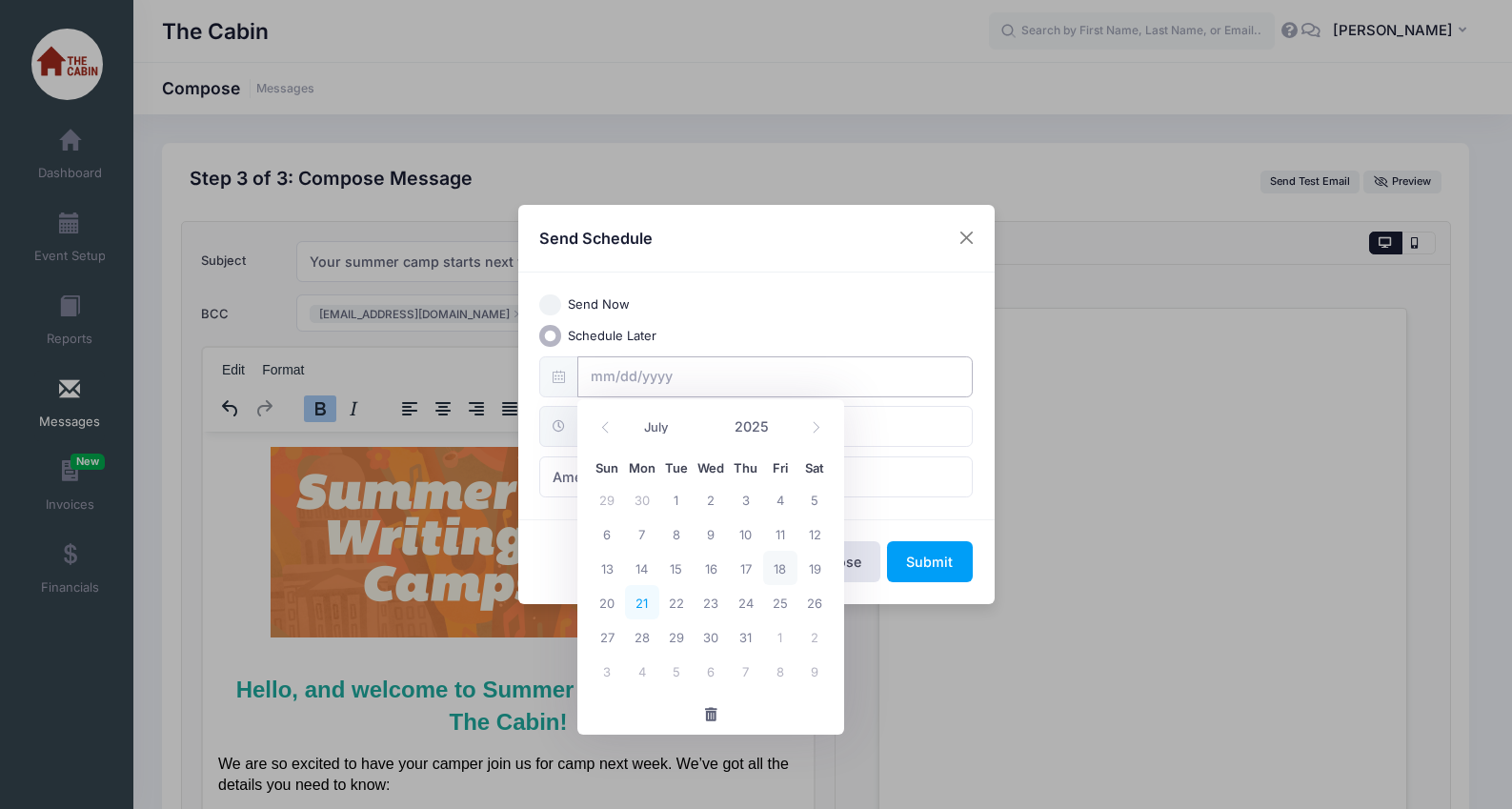 type on "07/21/2025" 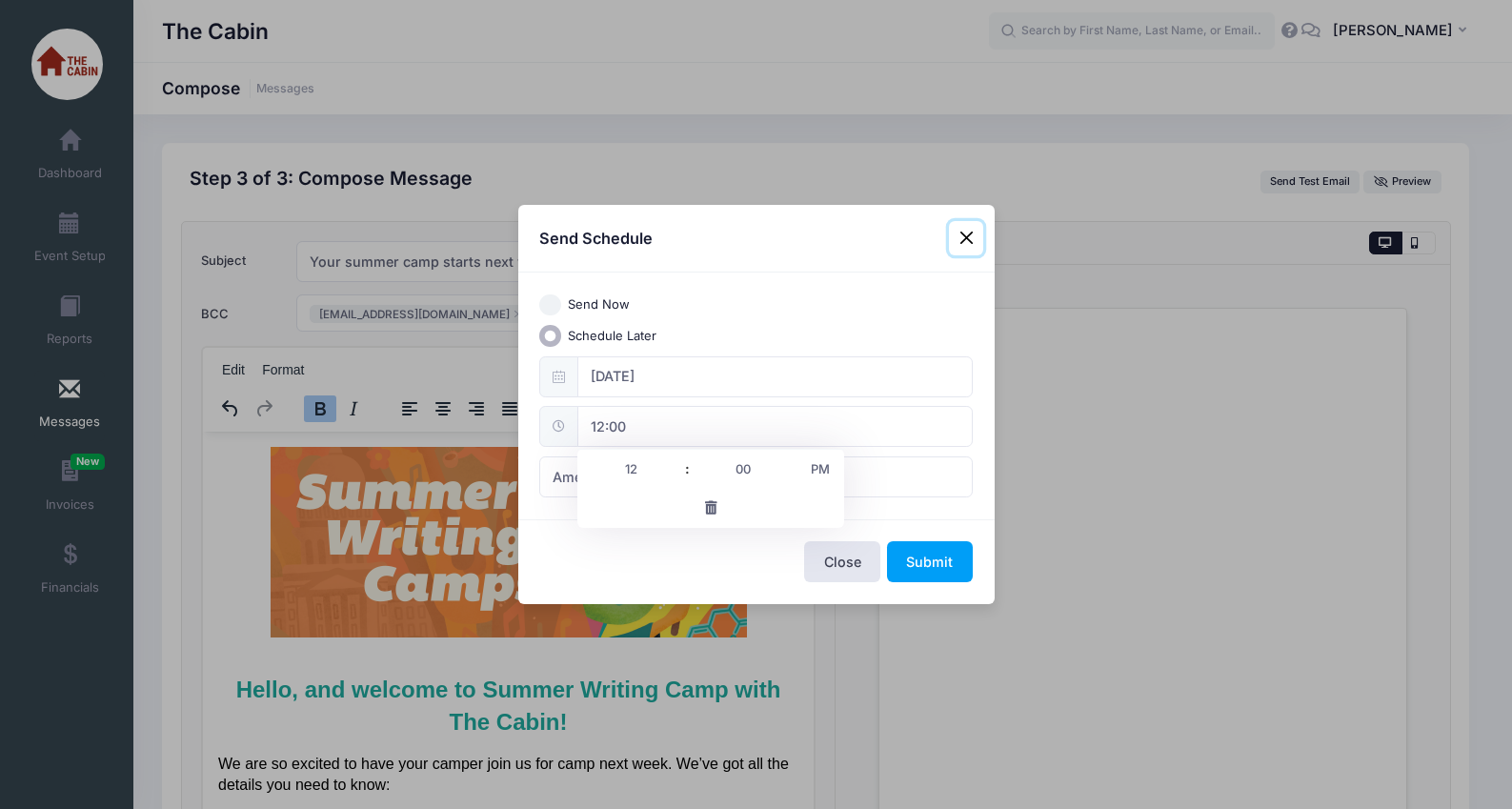 click on "12:00" at bounding box center [775, 426] 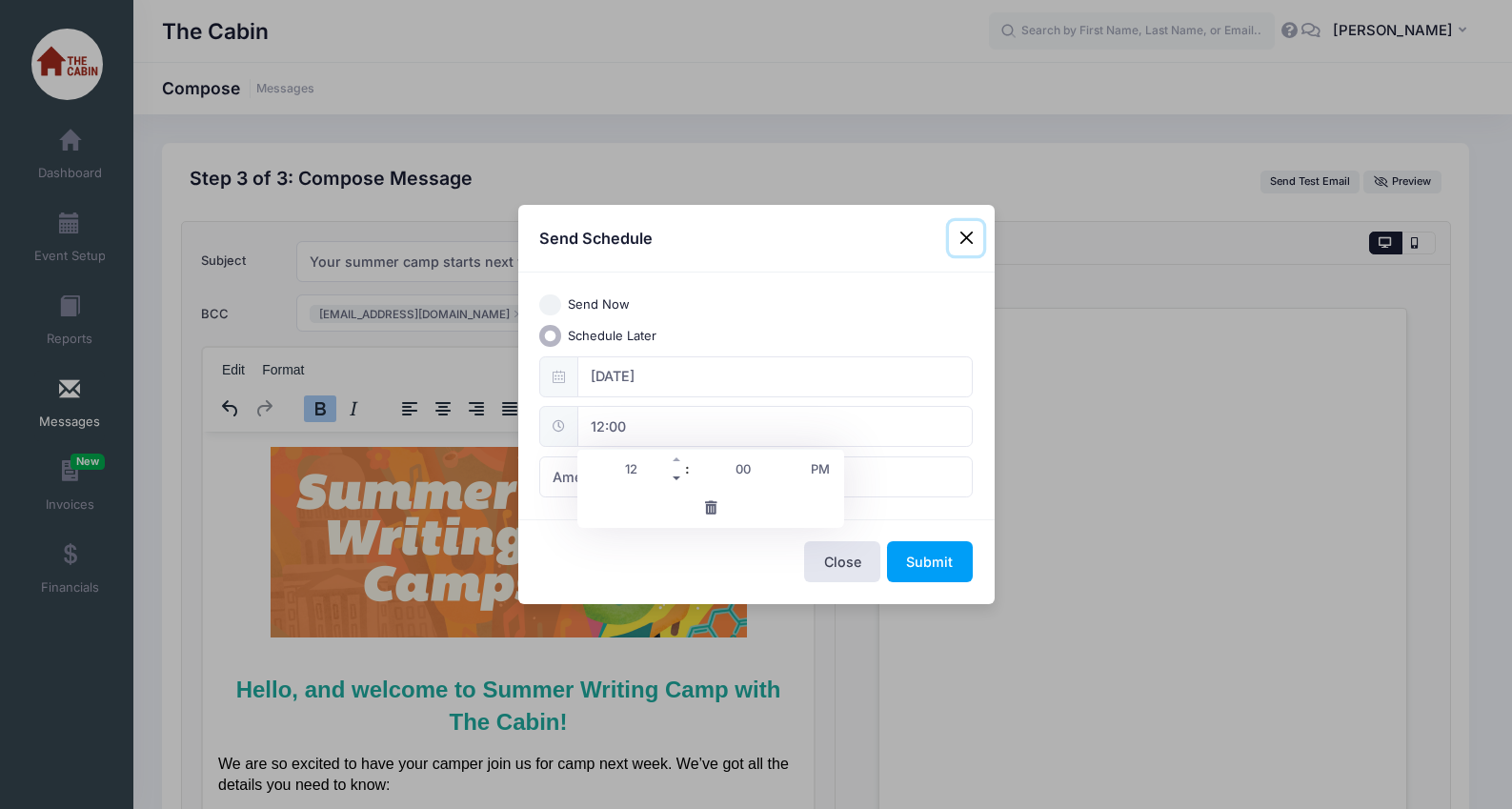 click at bounding box center (677, 478) 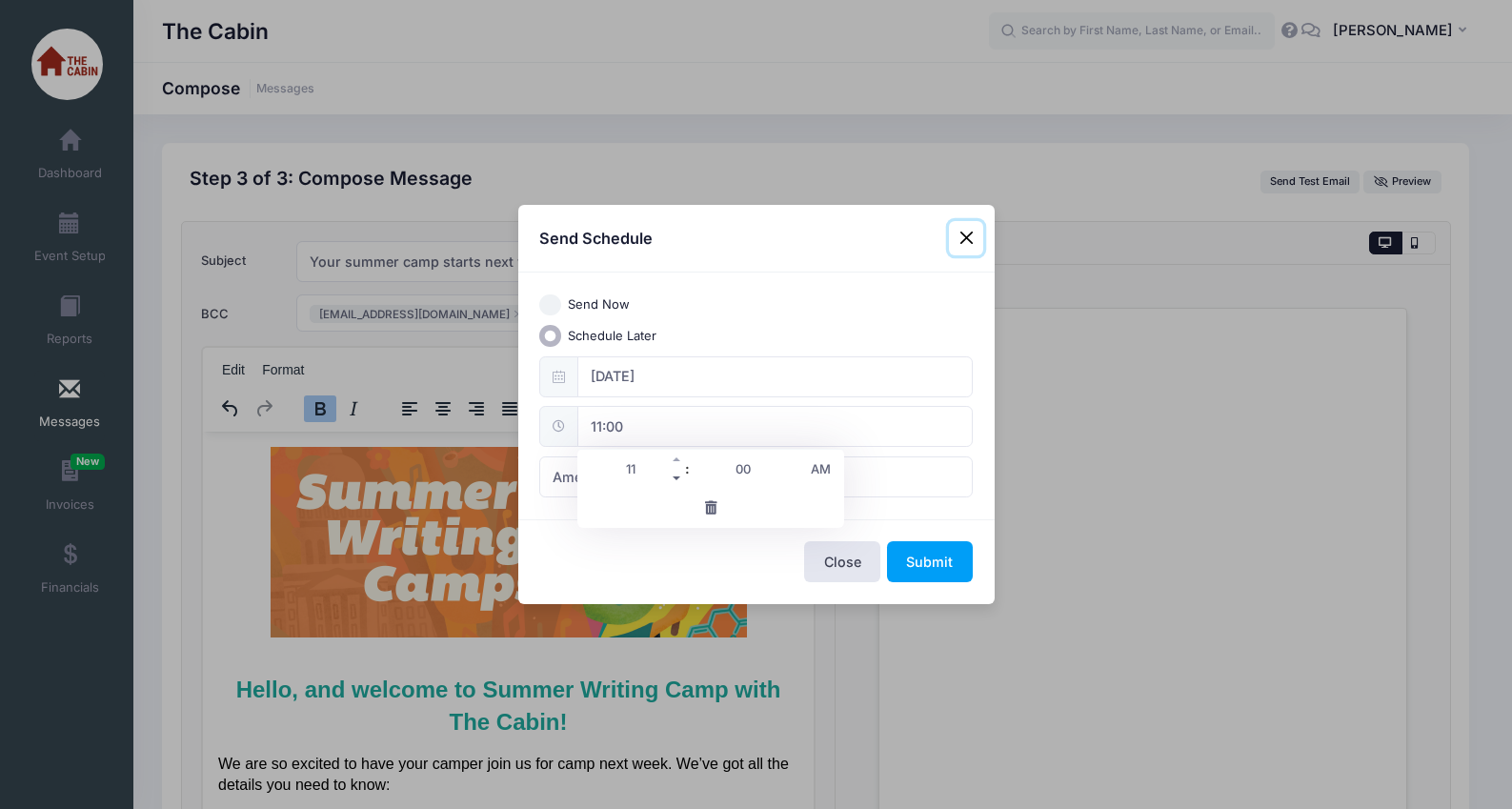 click at bounding box center [677, 478] 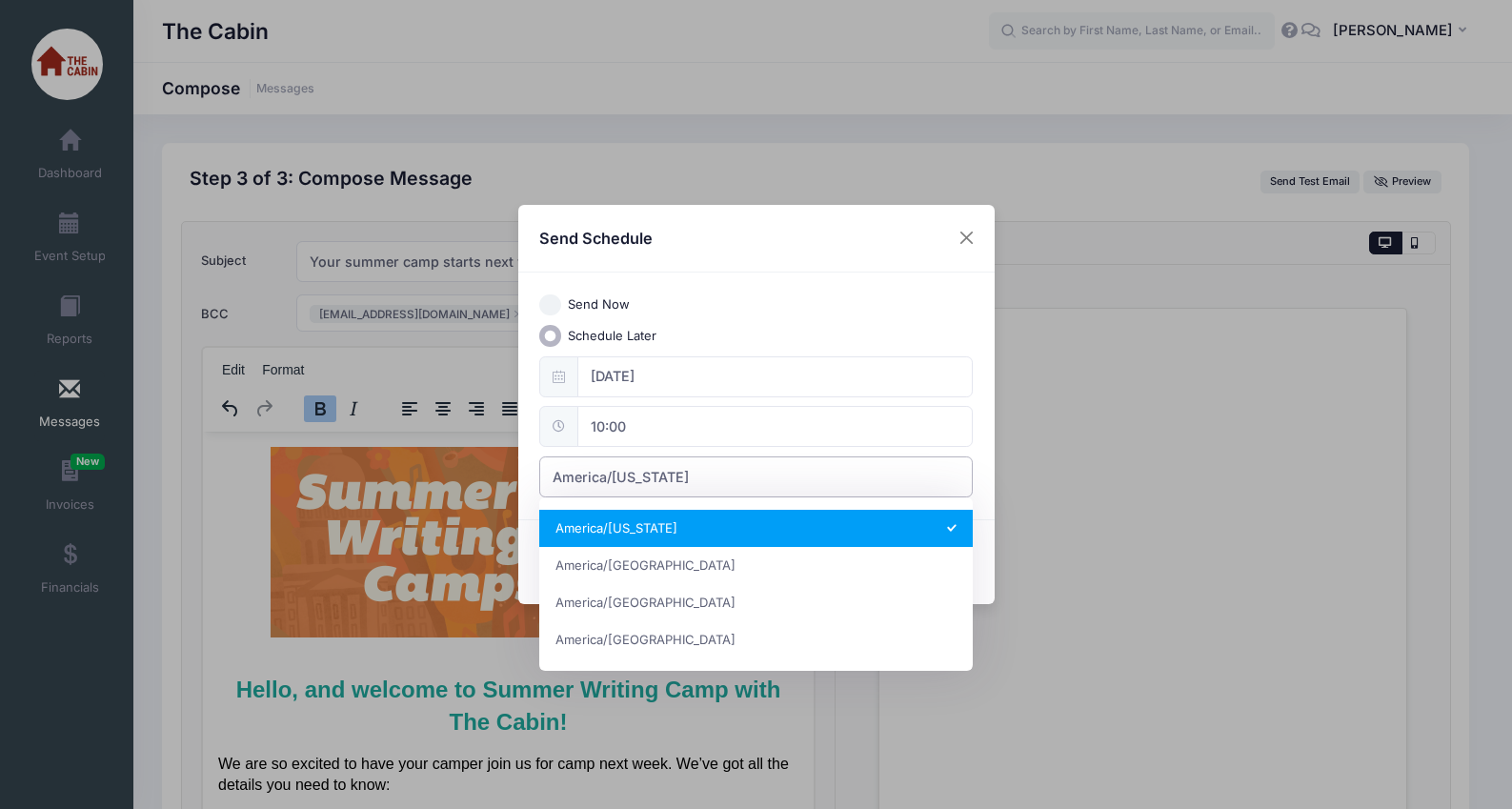 click on "America/[US_STATE]" at bounding box center [756, 476] 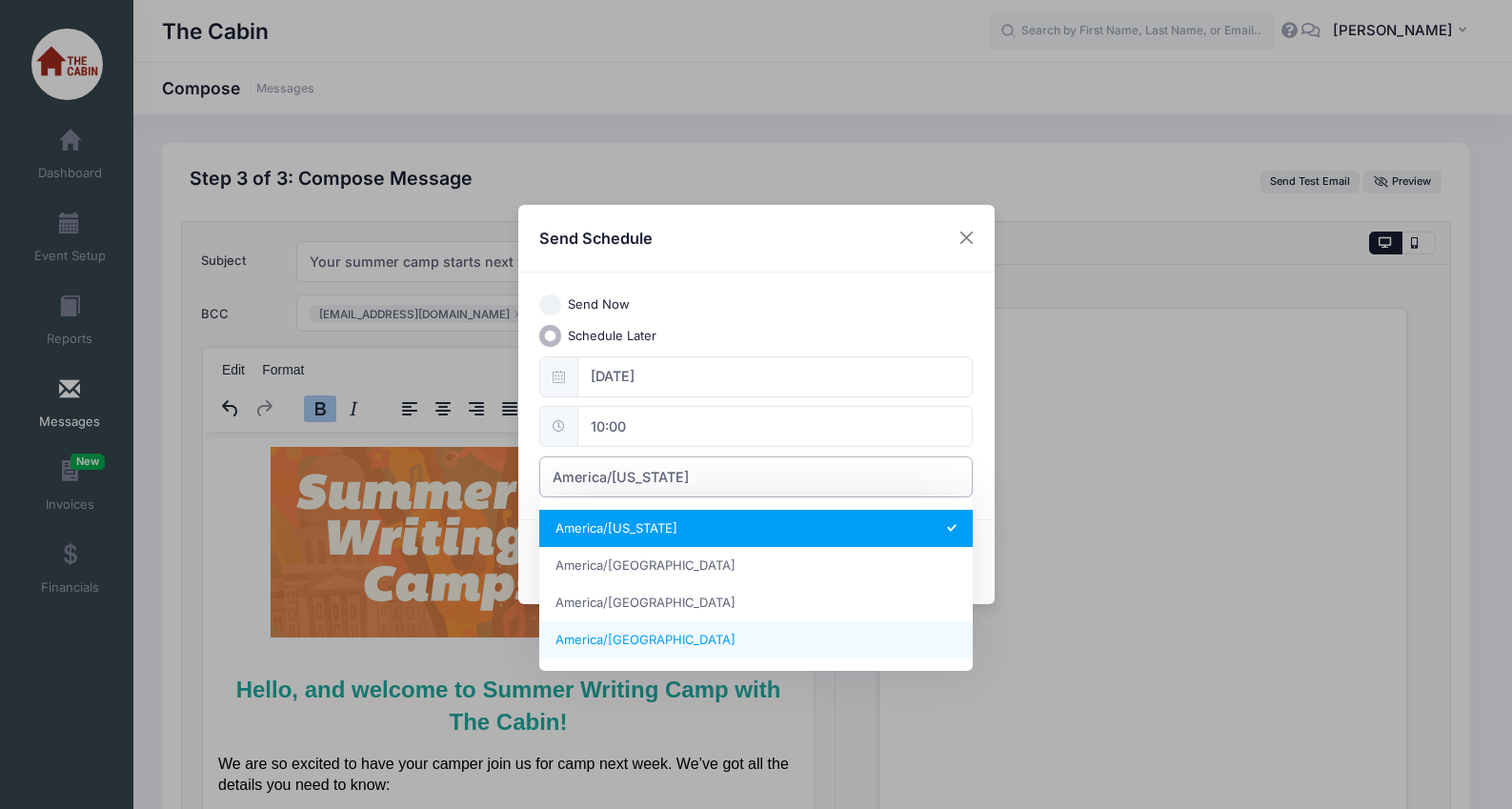 select on "America/[GEOGRAPHIC_DATA]" 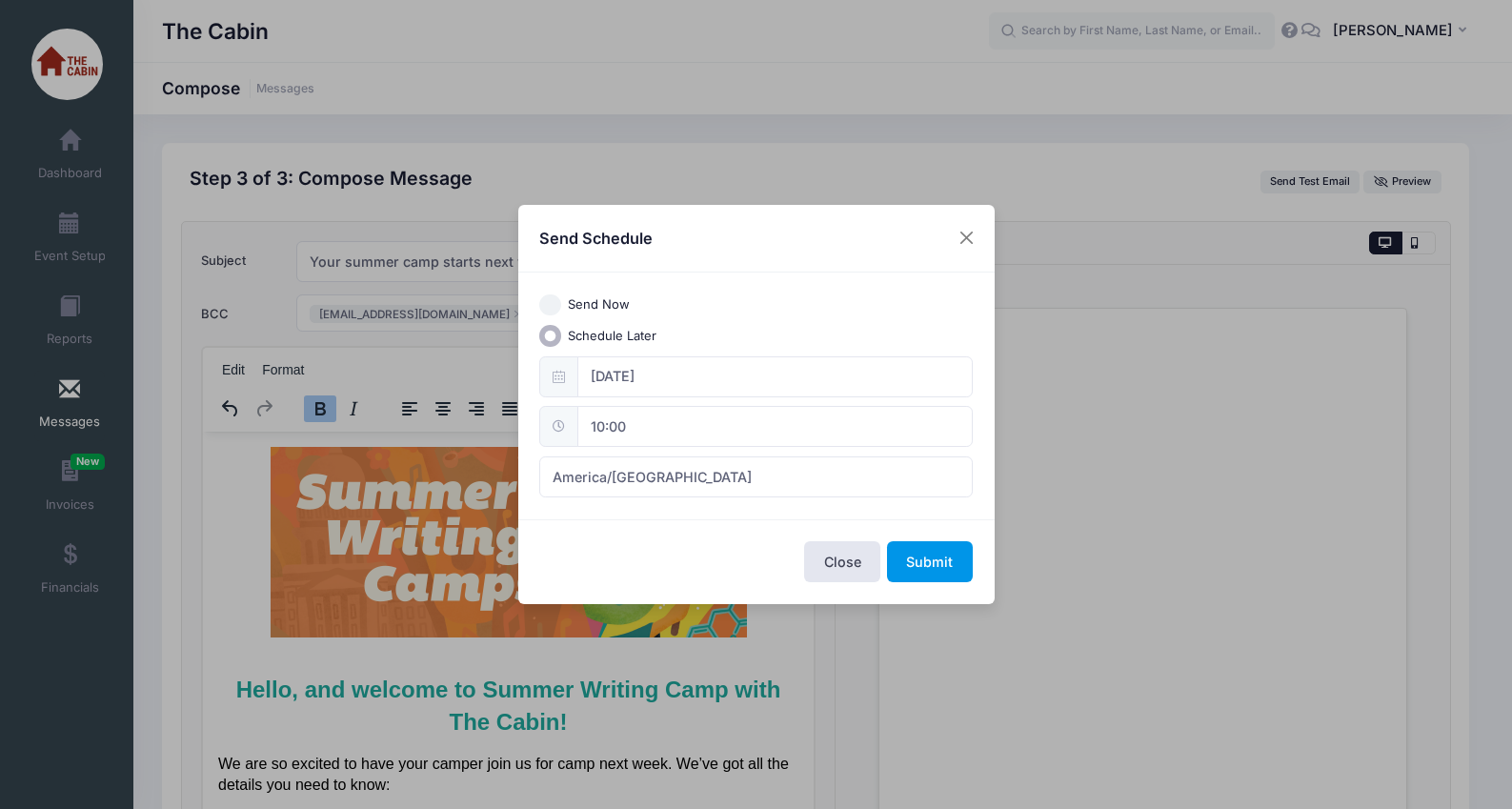 click on "Submit" at bounding box center (930, 561) 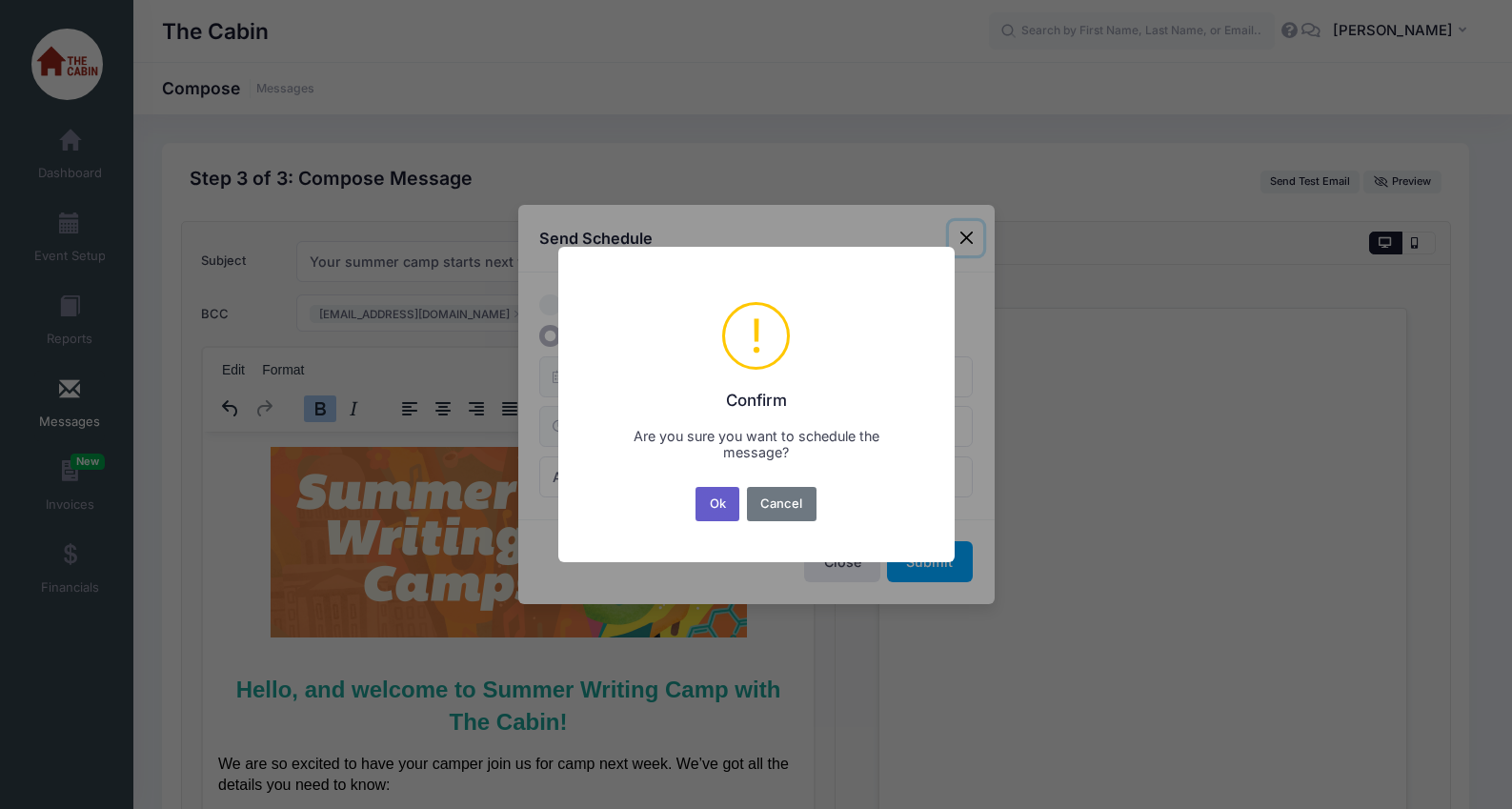 click on "Ok" at bounding box center [717, 504] 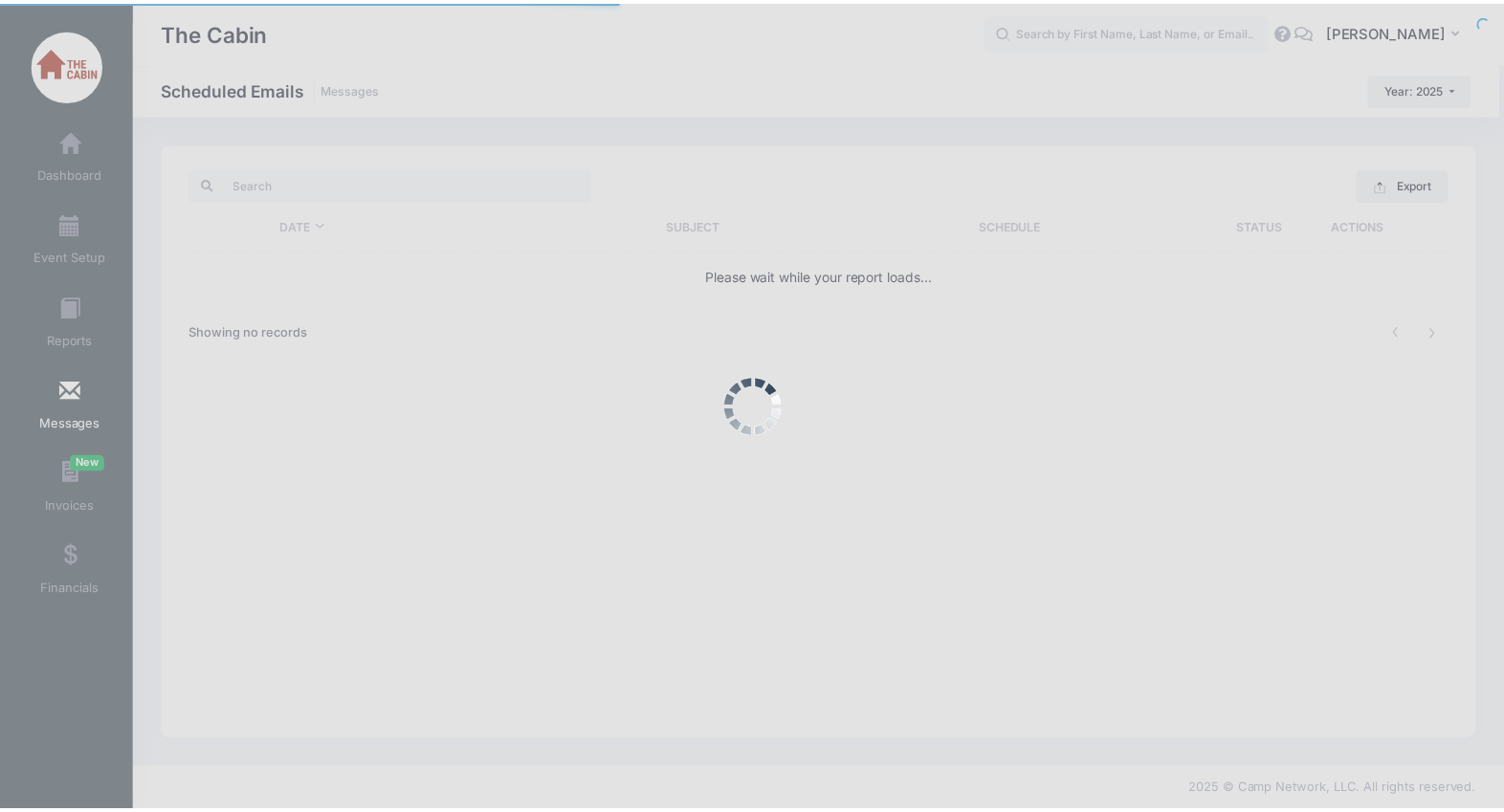 scroll, scrollTop: 0, scrollLeft: 0, axis: both 